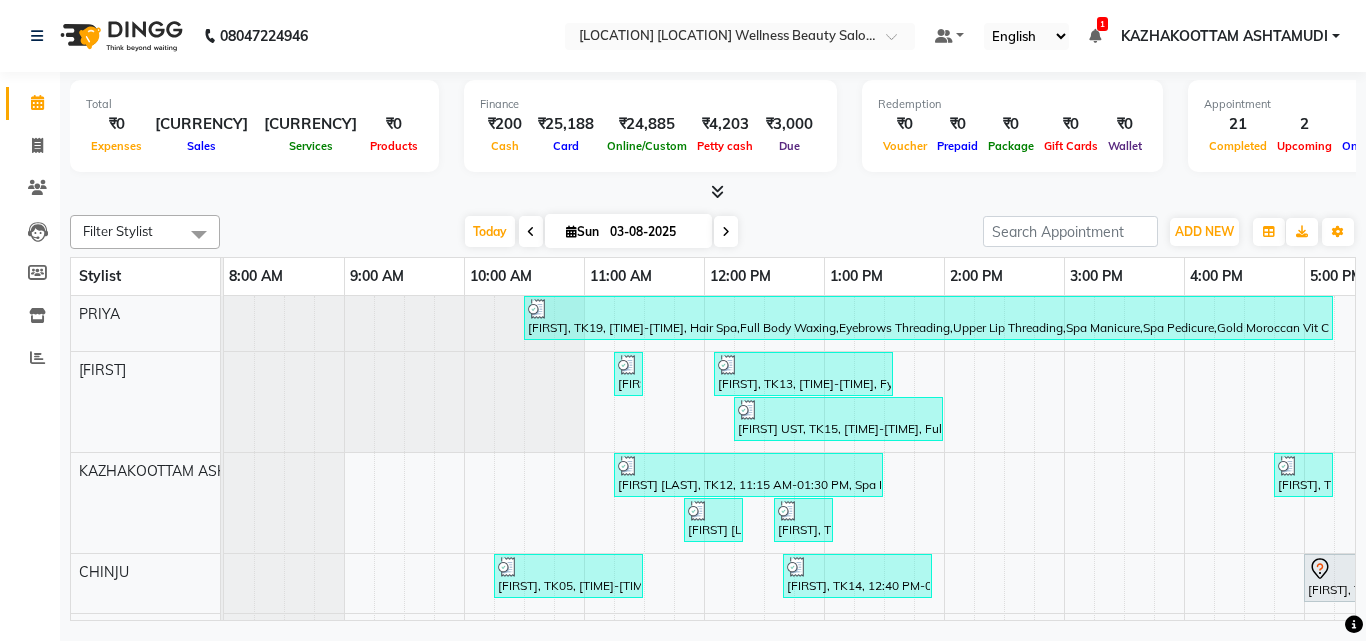 scroll, scrollTop: 0, scrollLeft: 0, axis: both 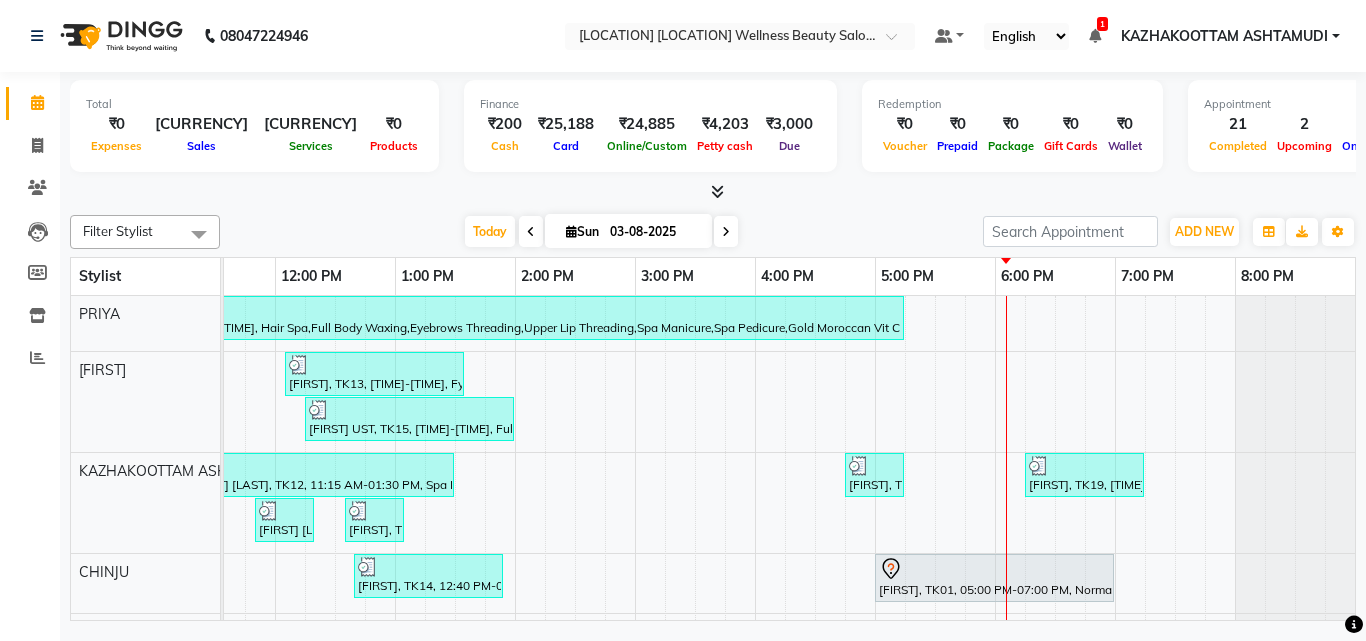 click at bounding box center (717, 191) 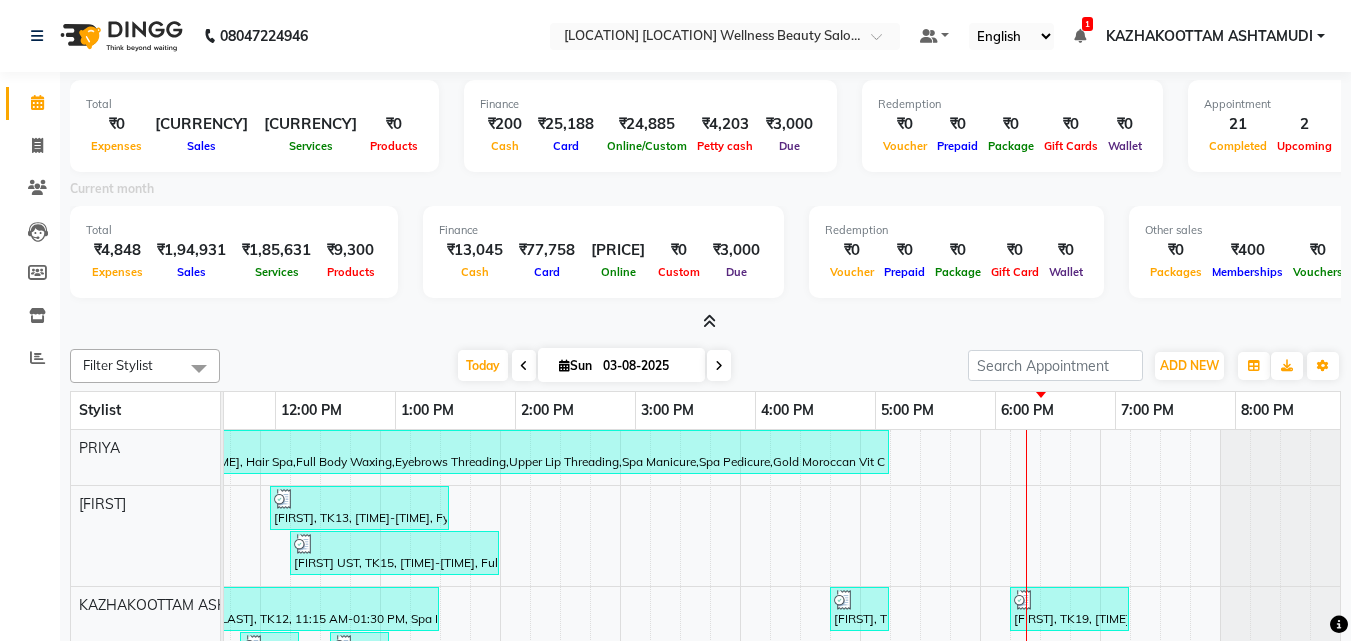 click at bounding box center [709, 321] 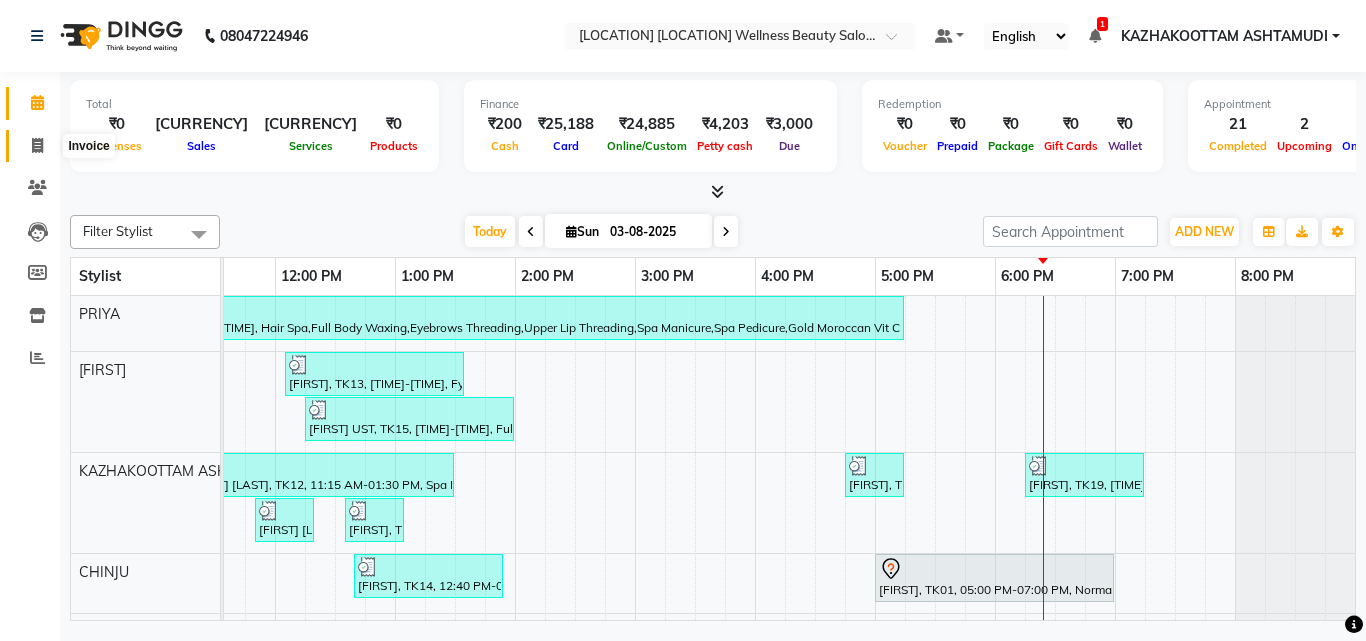 click 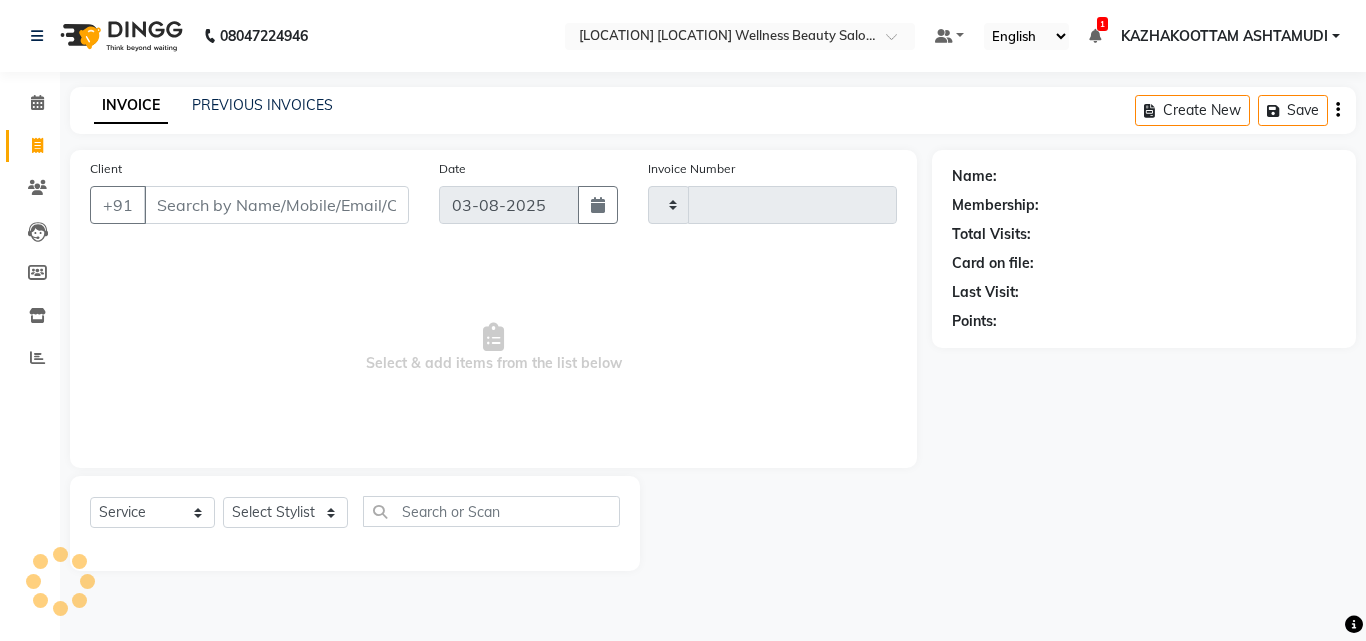 type on "2692" 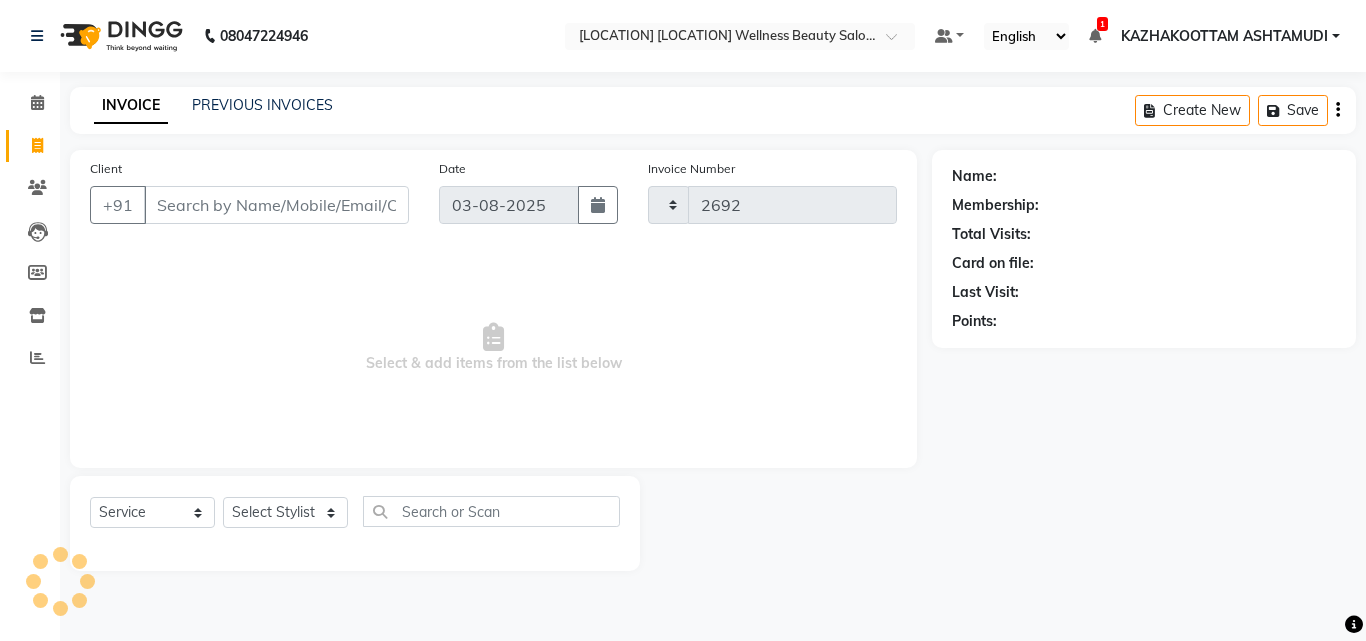 select on "4662" 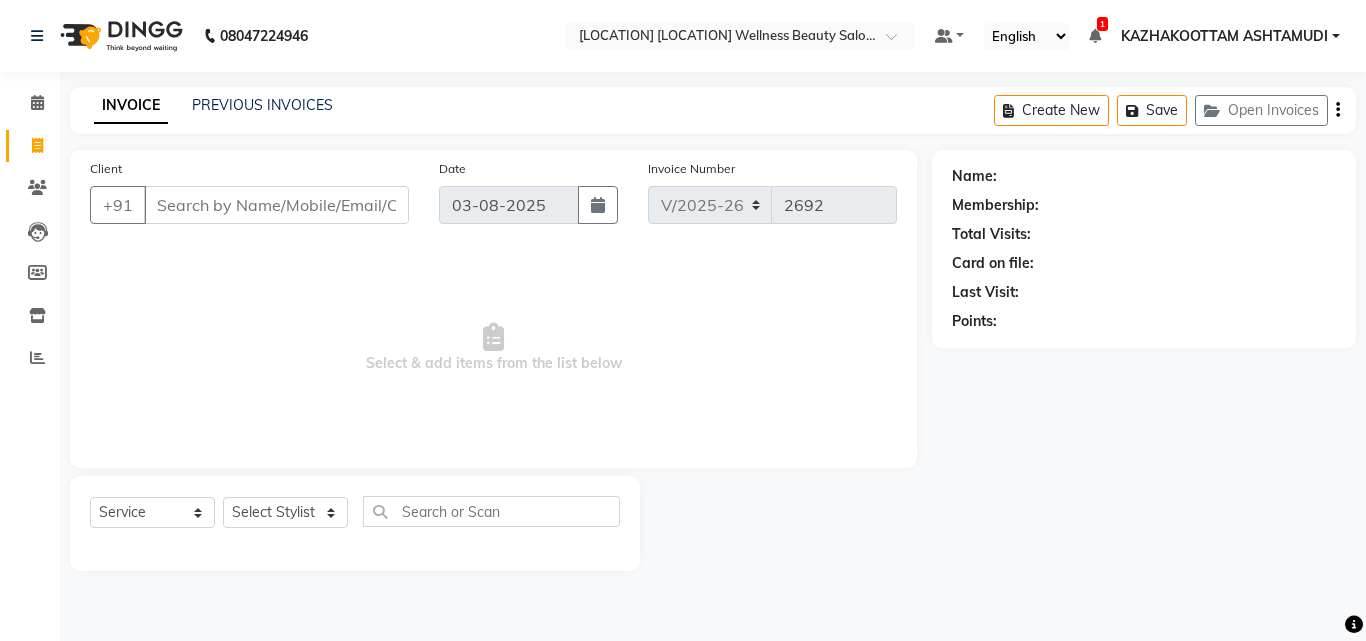 click on "Client" at bounding box center [276, 205] 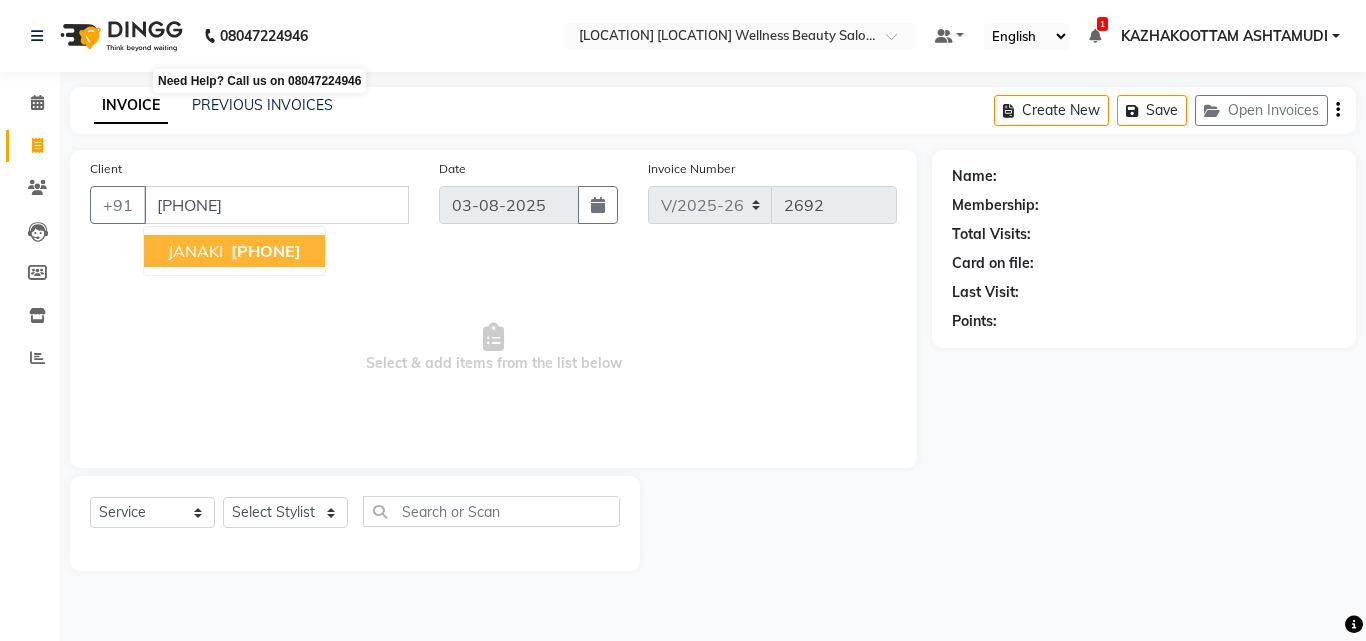 type on "8848351262" 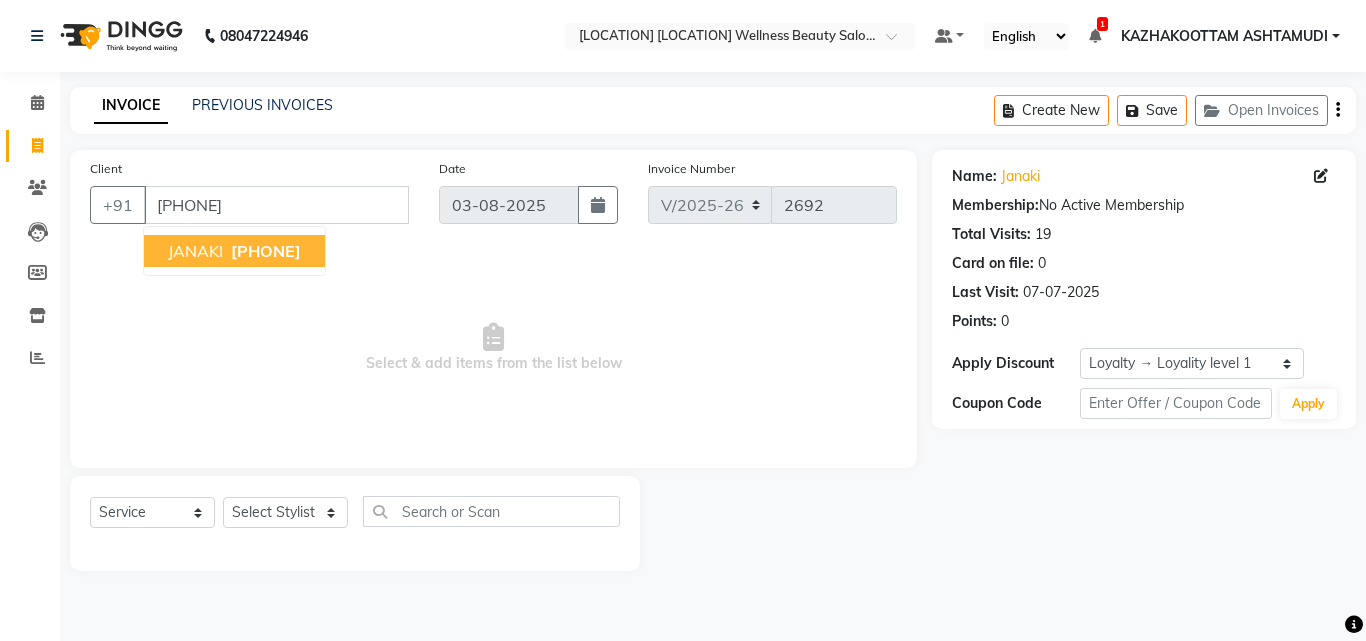 click on "8848351262" at bounding box center (266, 251) 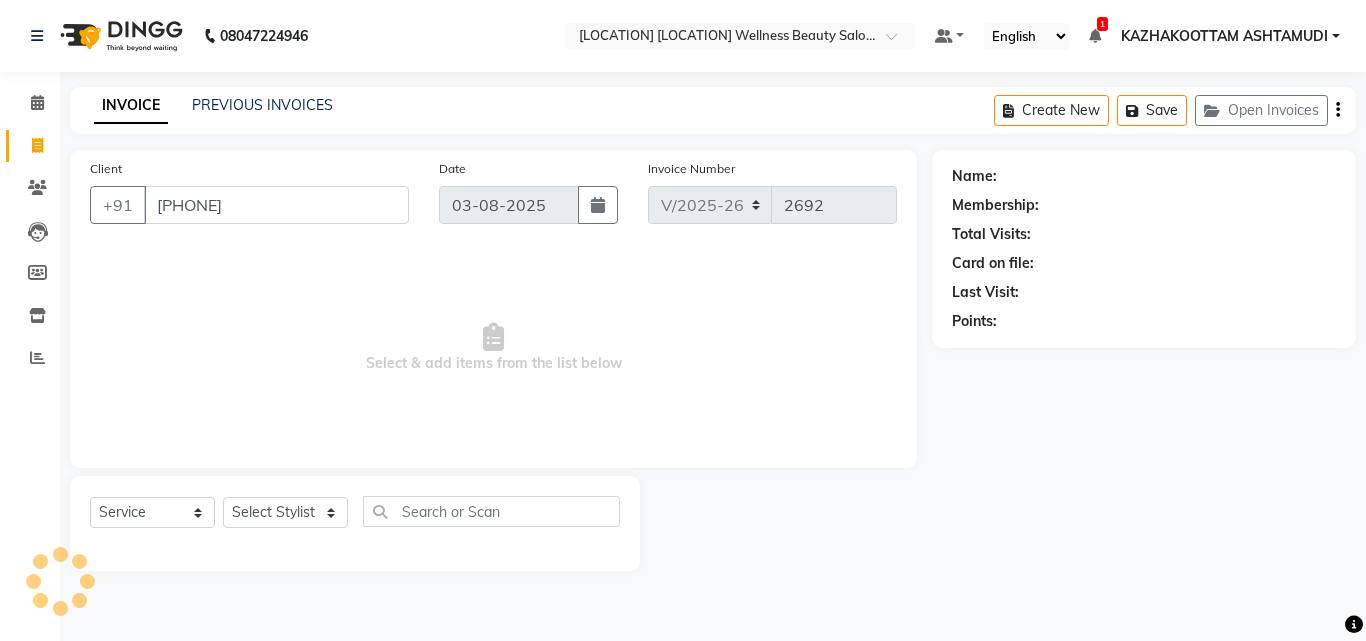 select on "1: Object" 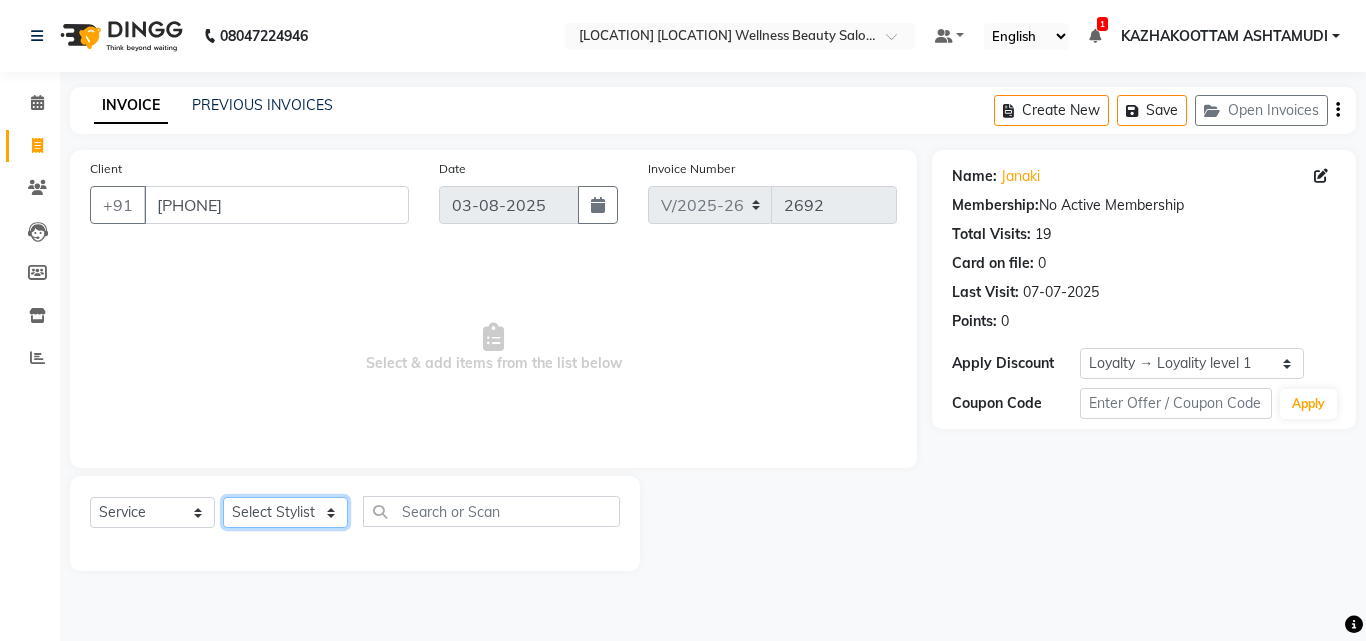 click on "Select Stylist Arya  CHINJU GEETA KAZHAKOOTTAM ASHTAMUDI KRISHNA LEKSHMI MADONNA MICHAEL MINCY VARGHESE Poornima Gopal PRIYA ROSNI Sindhu SOORYAMOL" 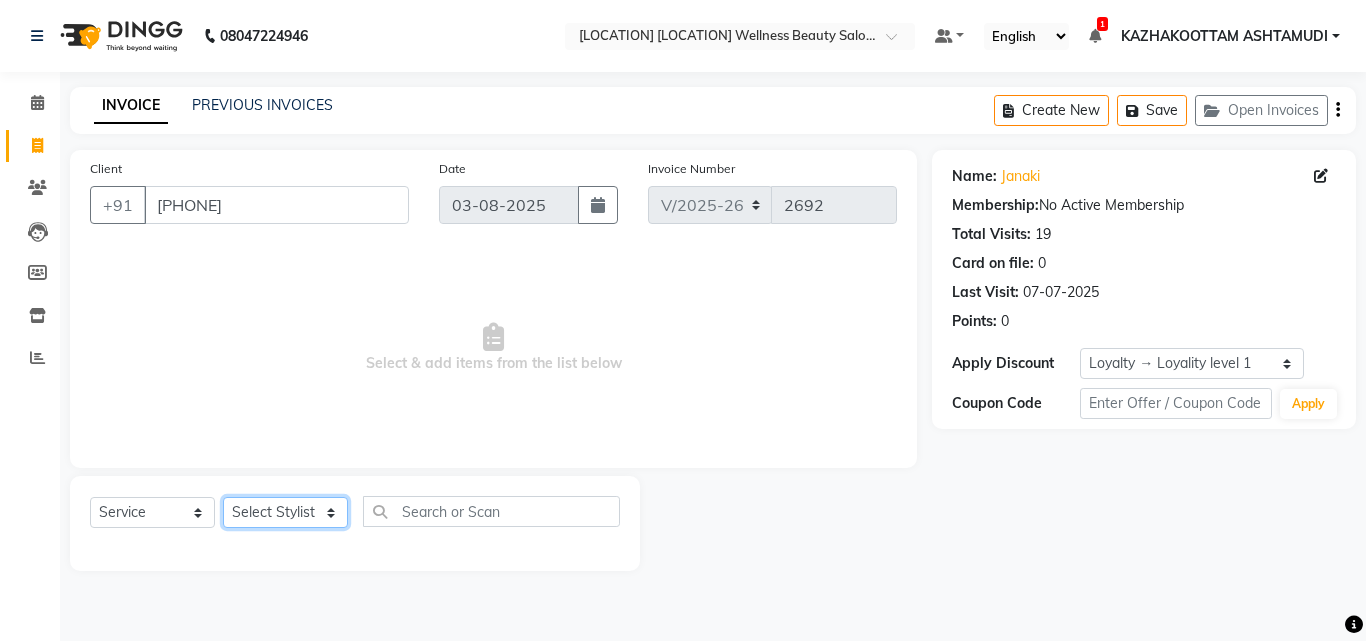select on "27414" 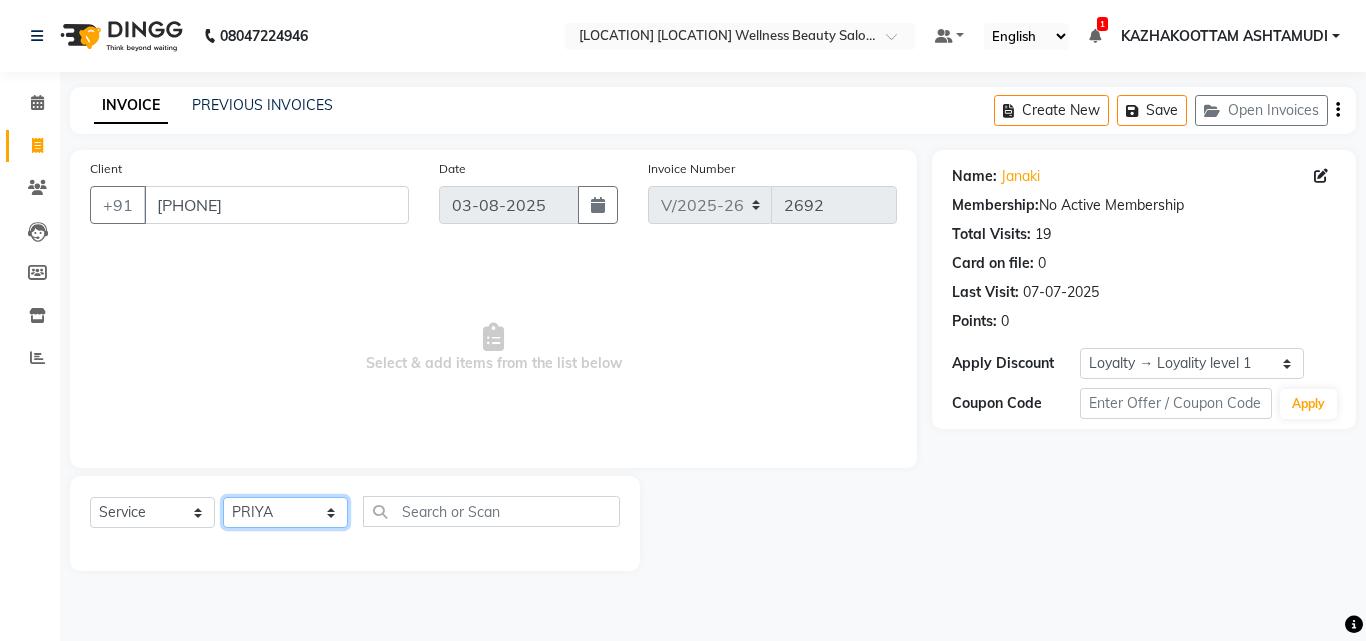 click on "Select Stylist Arya  CHINJU GEETA KAZHAKOOTTAM ASHTAMUDI KRISHNA LEKSHMI MADONNA MICHAEL MINCY VARGHESE Poornima Gopal PRIYA ROSNI Sindhu SOORYAMOL" 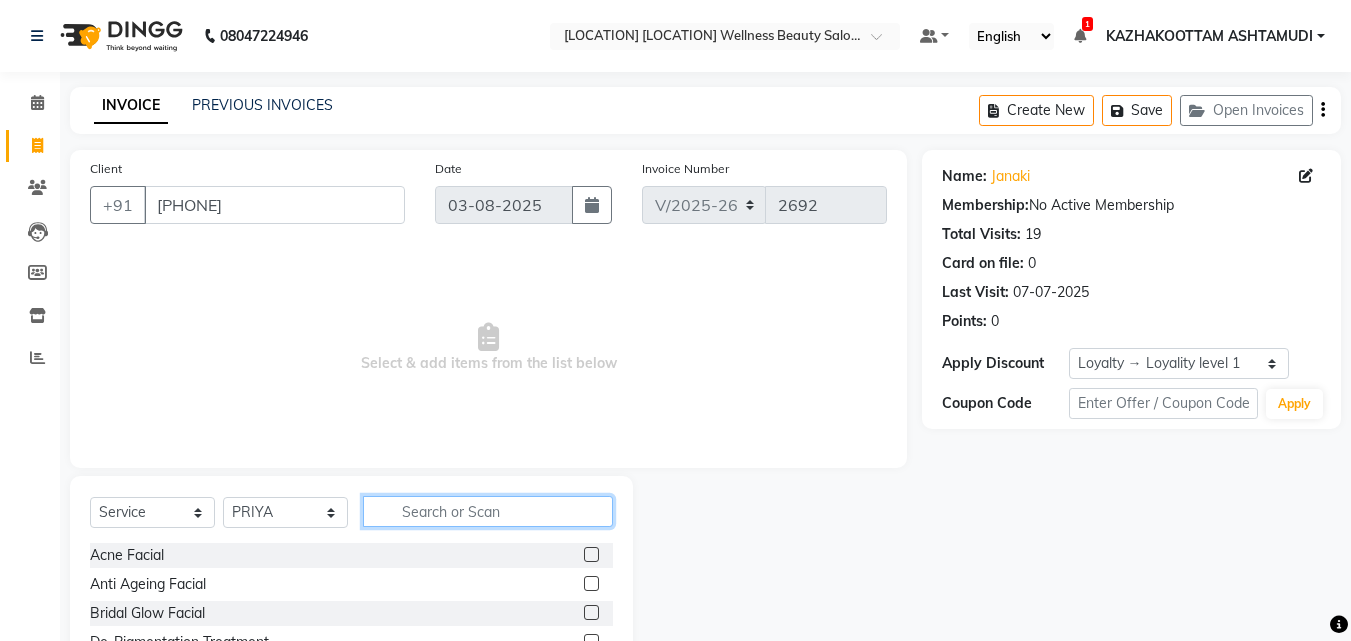 click 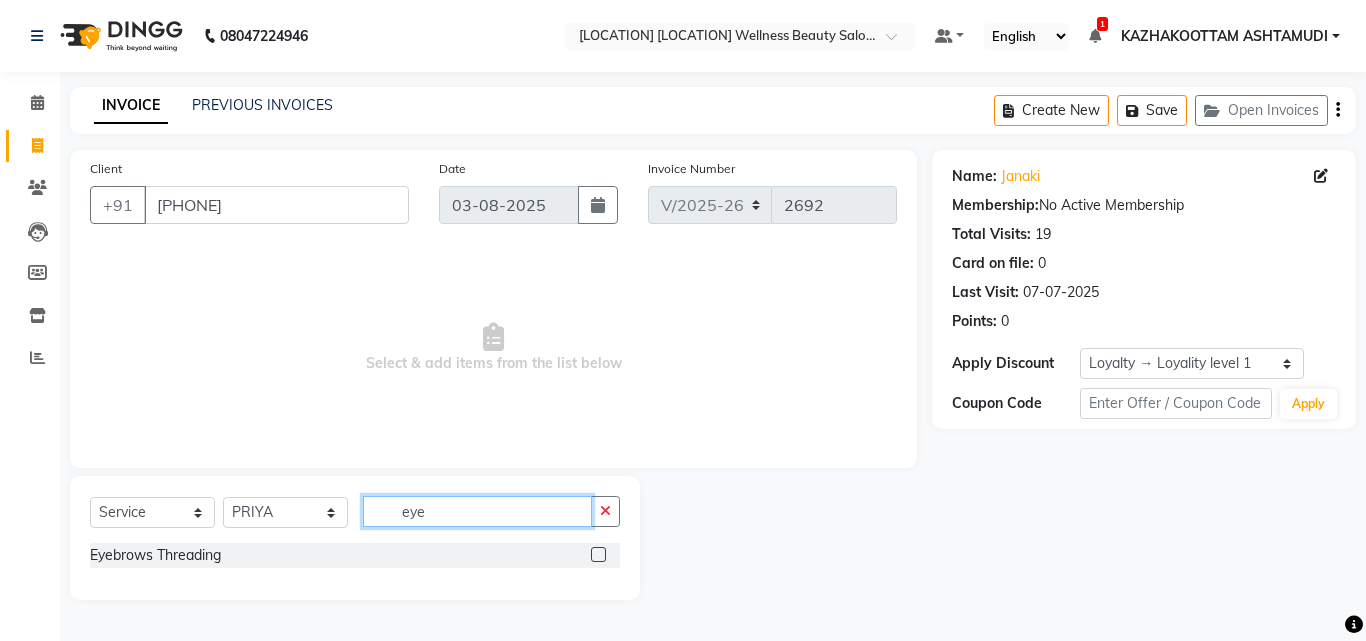 type on "eye" 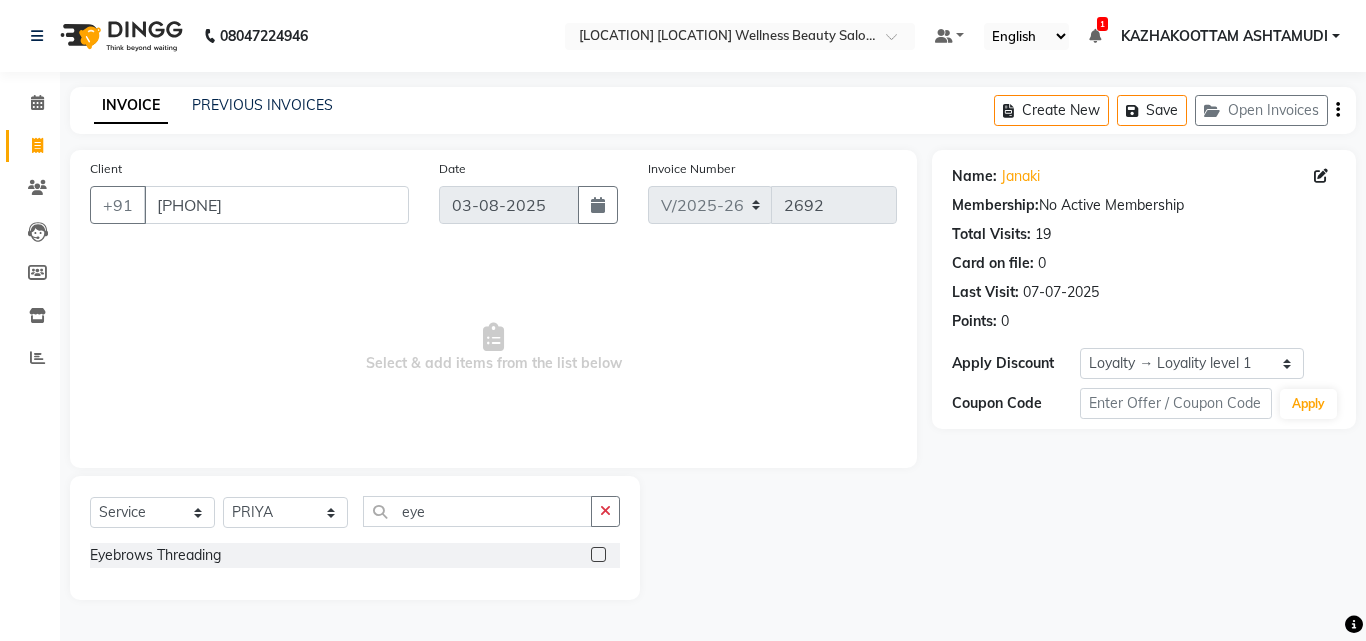 click 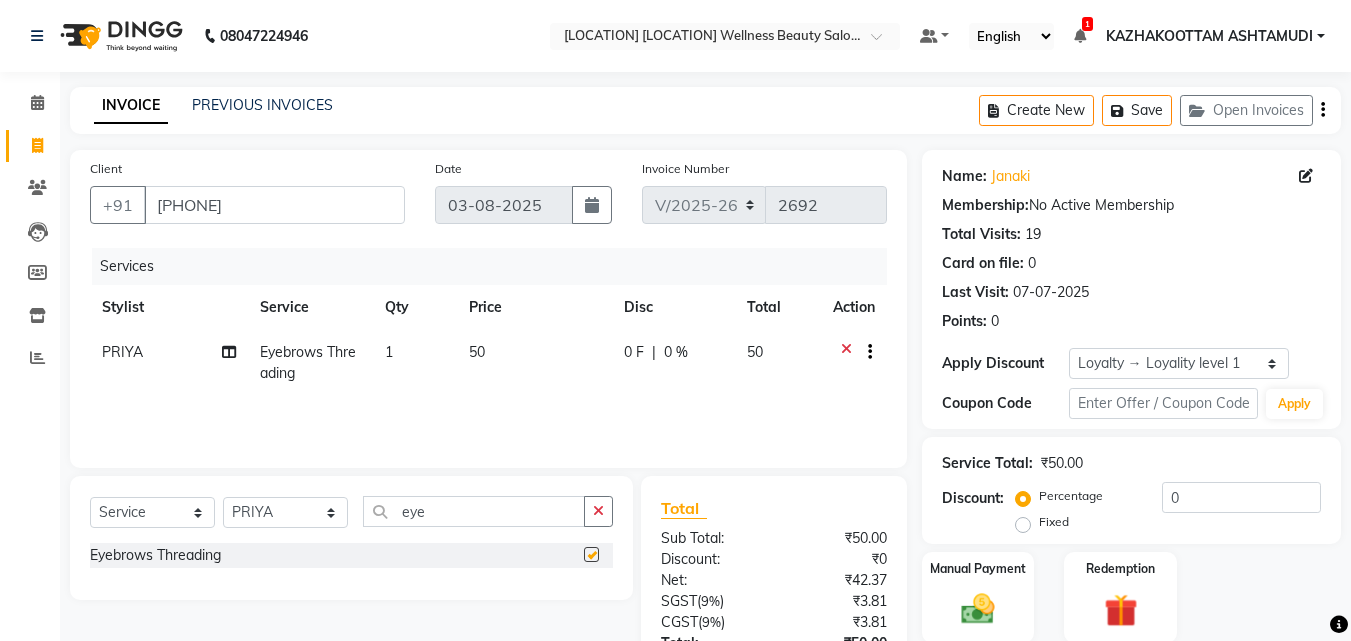 checkbox on "false" 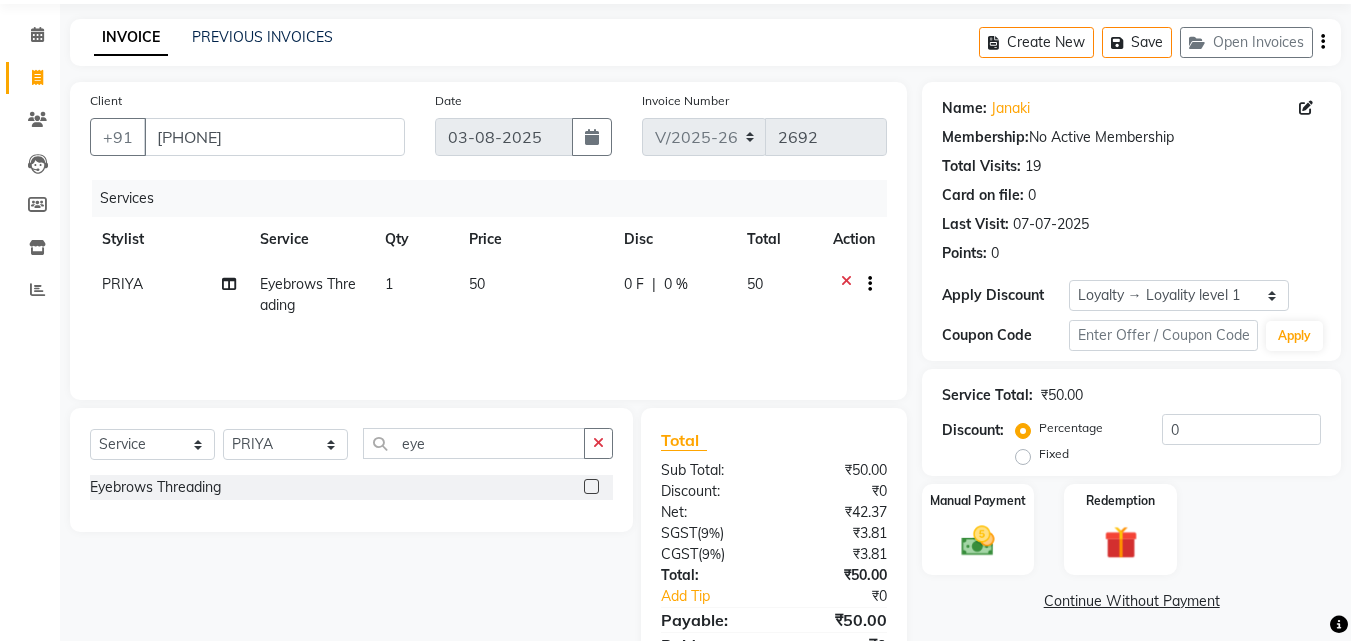 scroll, scrollTop: 159, scrollLeft: 0, axis: vertical 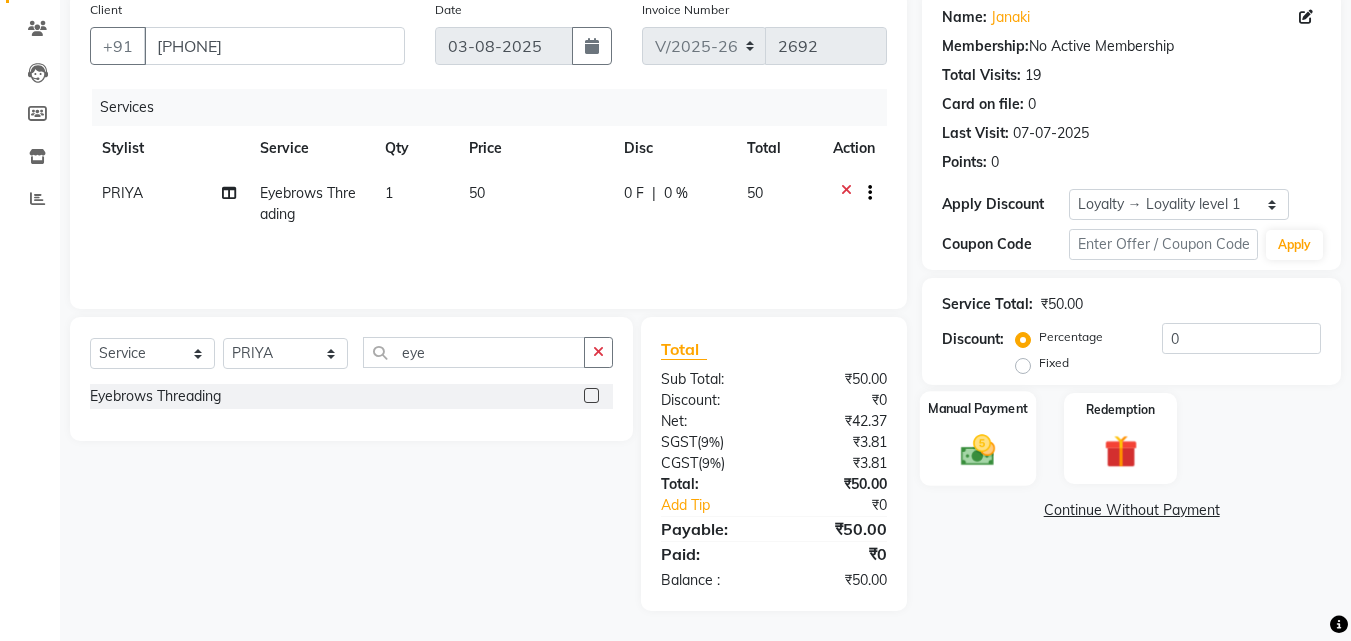 click 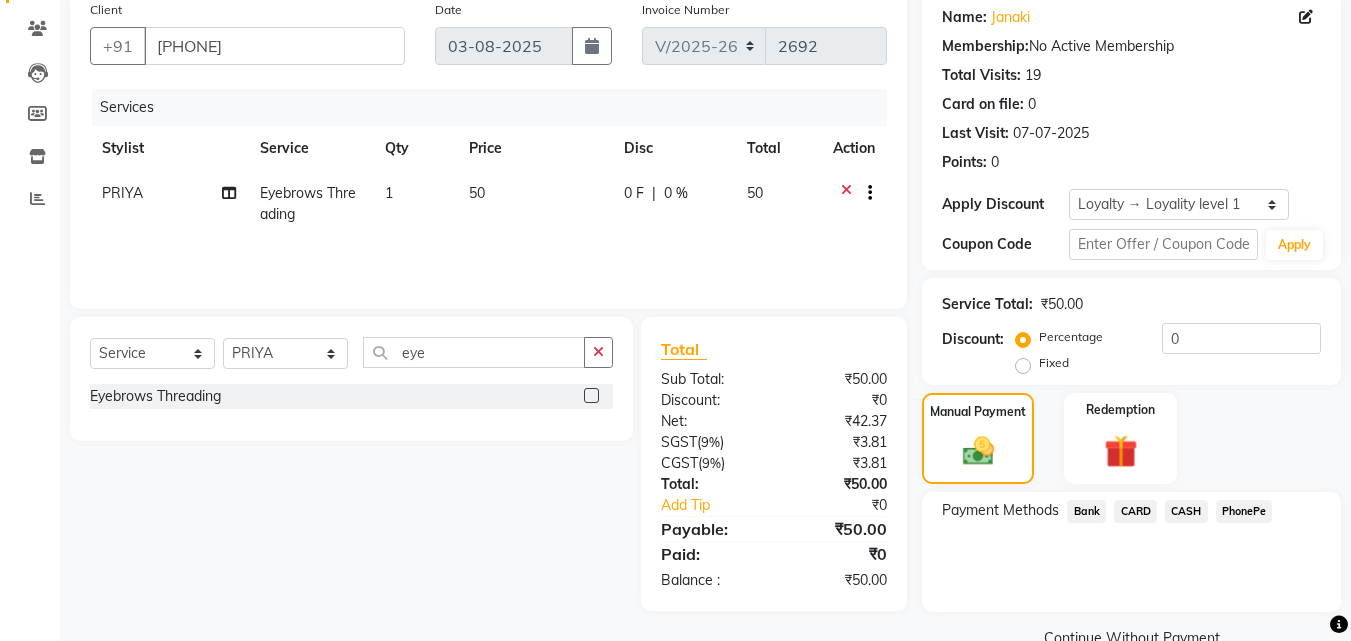 click on "PhonePe" 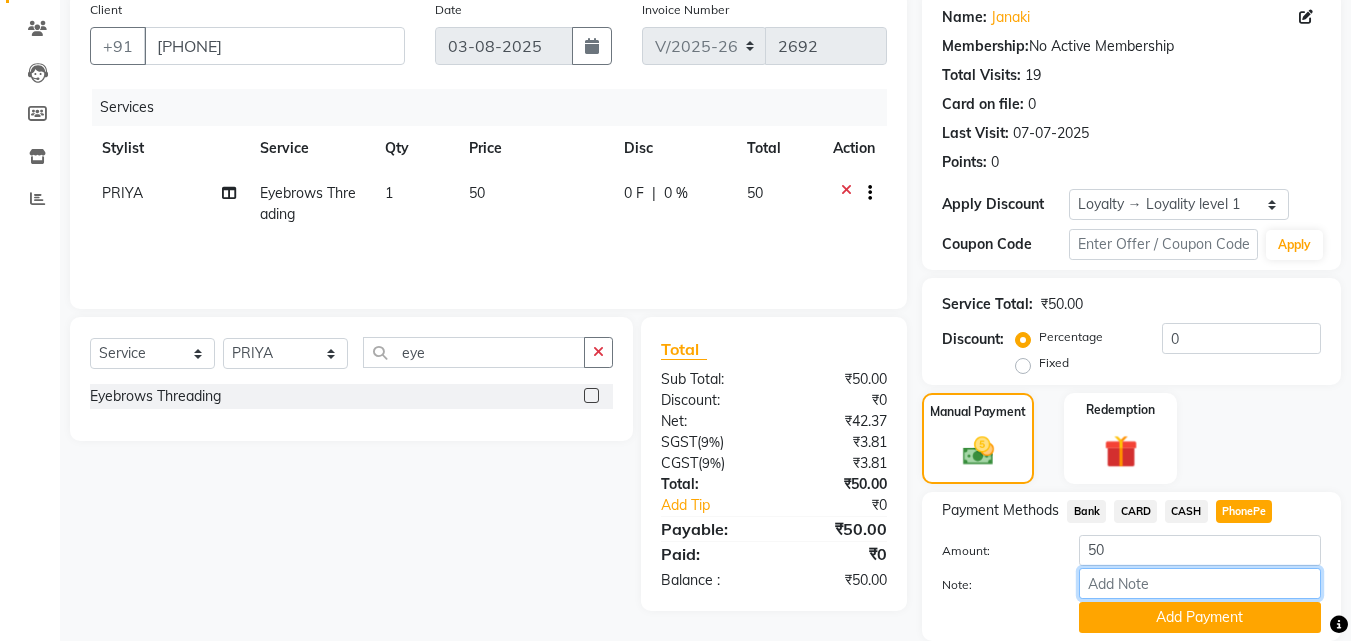 drag, startPoint x: 1168, startPoint y: 583, endPoint x: 1180, endPoint y: 580, distance: 12.369317 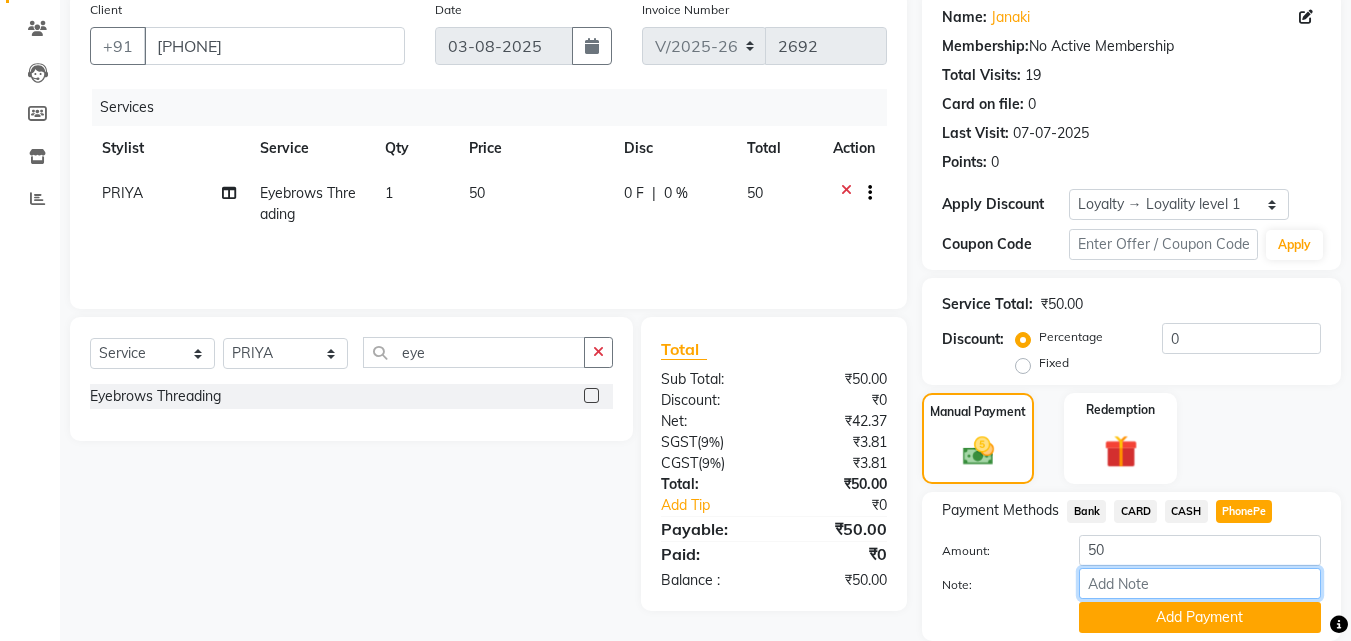 type on "soorya" 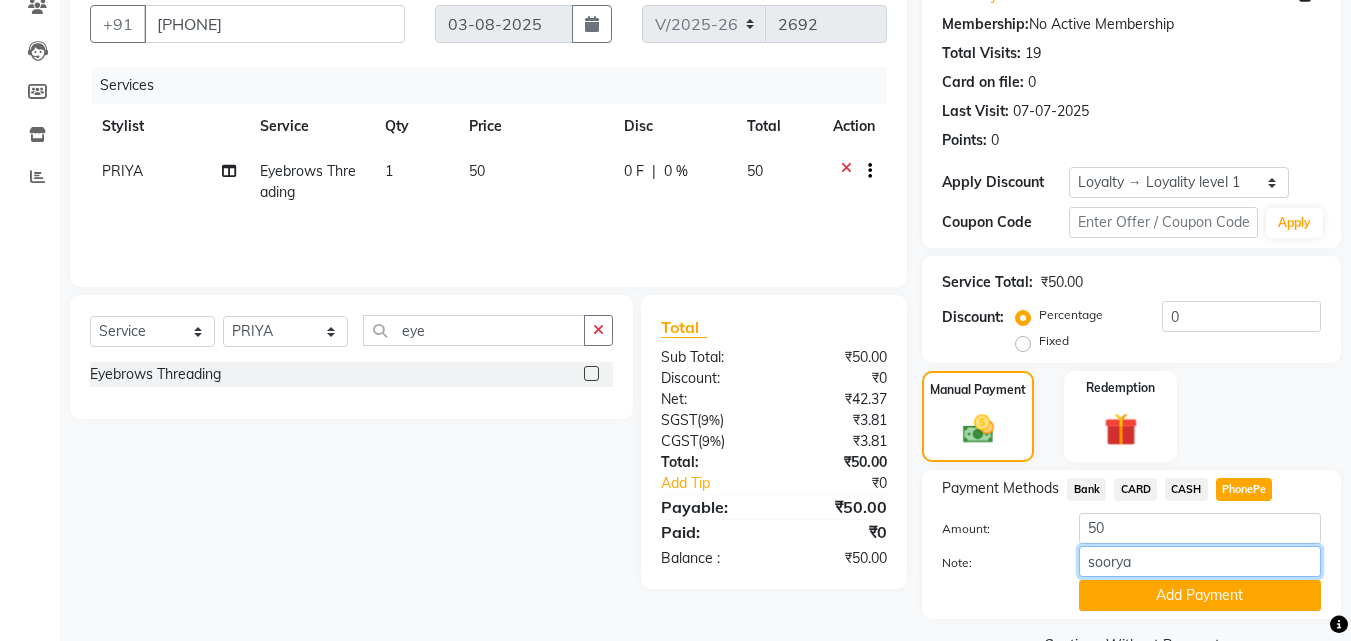 scroll, scrollTop: 230, scrollLeft: 0, axis: vertical 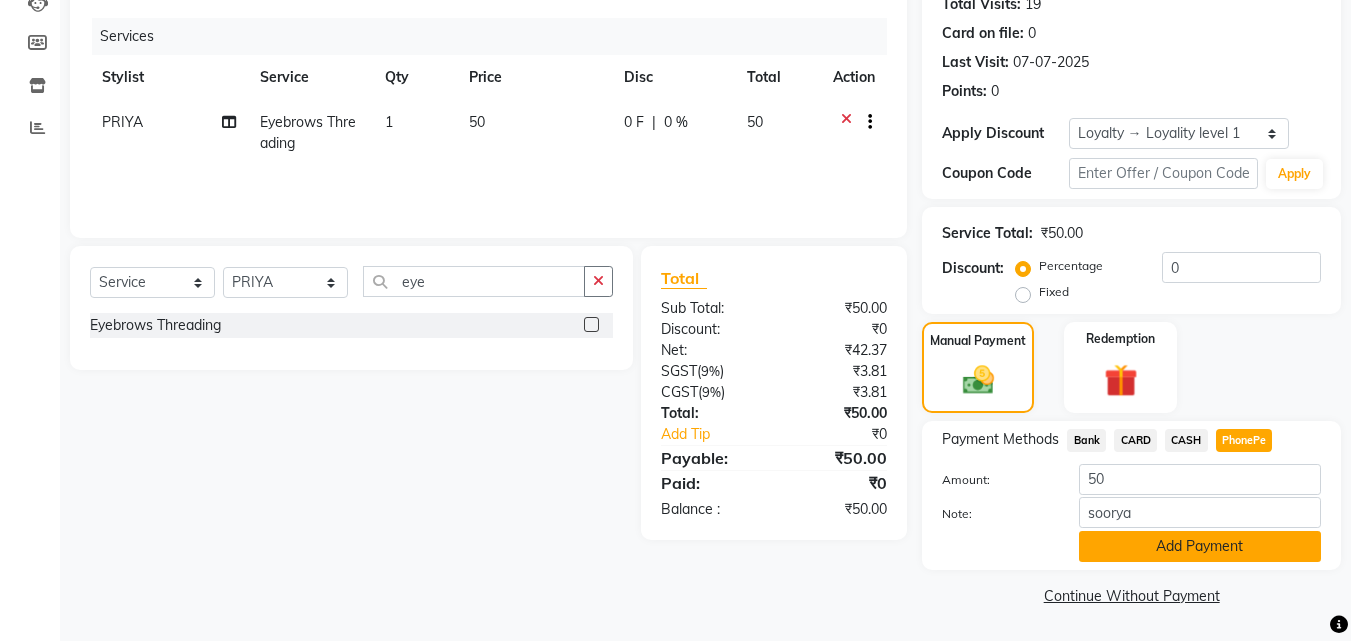 click on "Add Payment" 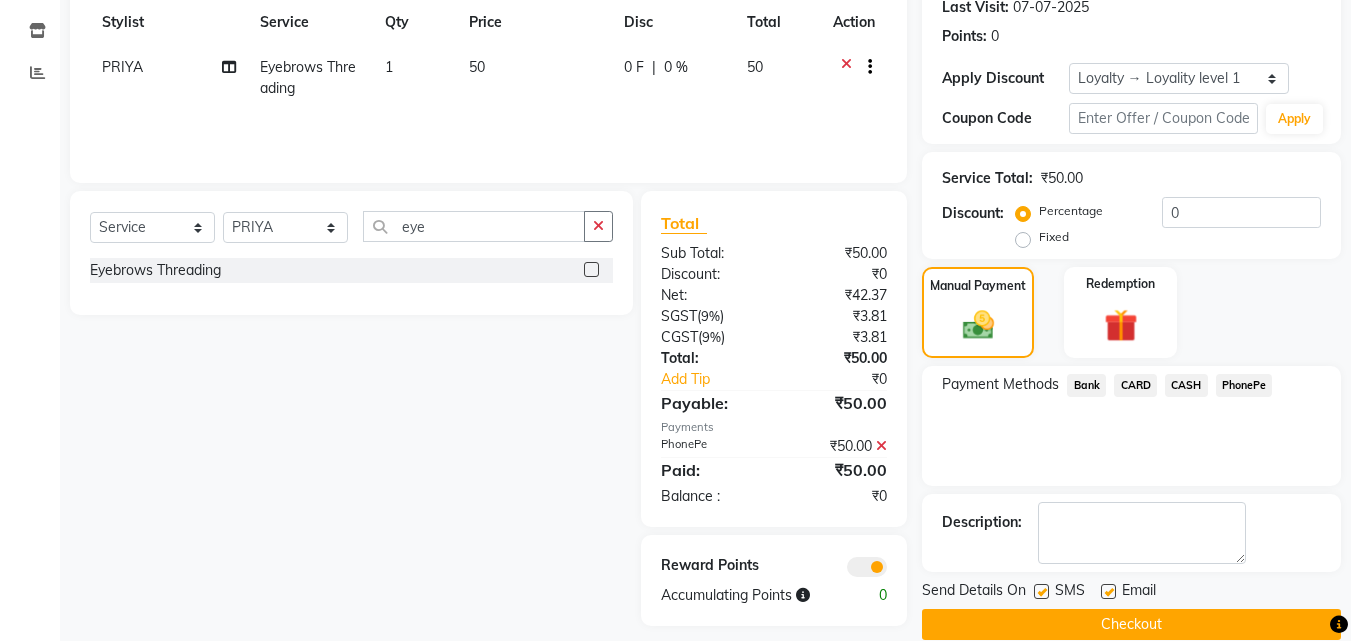 scroll, scrollTop: 314, scrollLeft: 0, axis: vertical 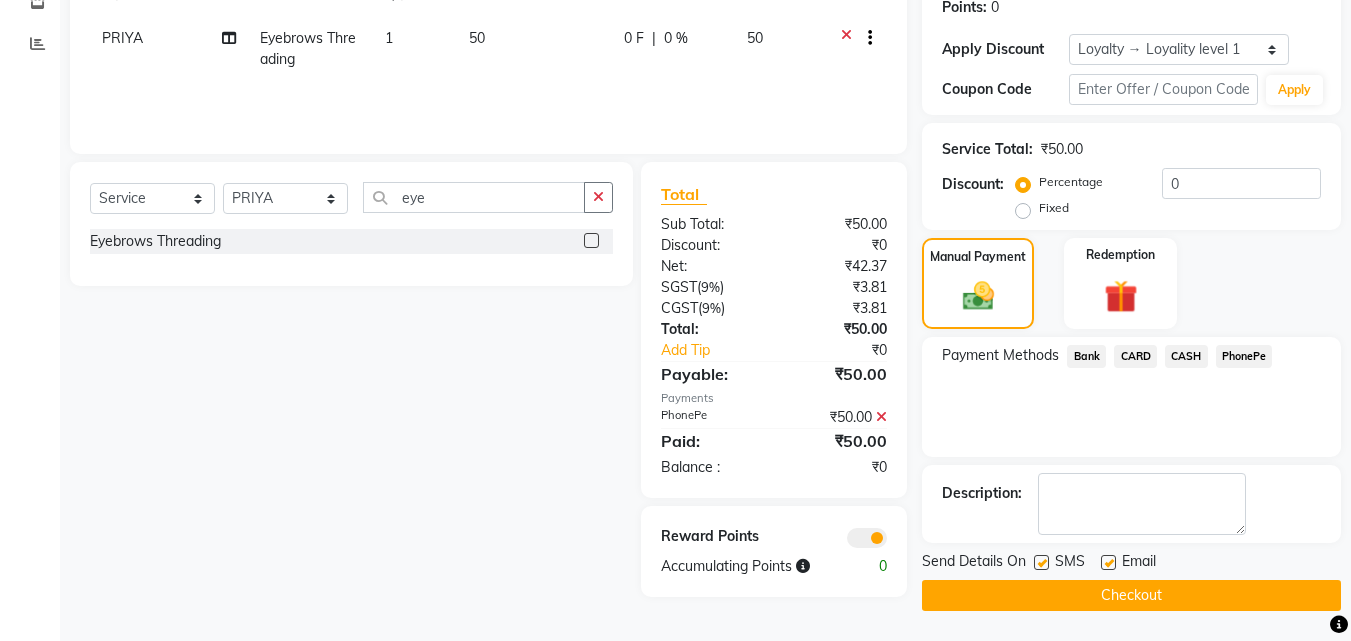 drag, startPoint x: 1040, startPoint y: 562, endPoint x: 1061, endPoint y: 564, distance: 21.095022 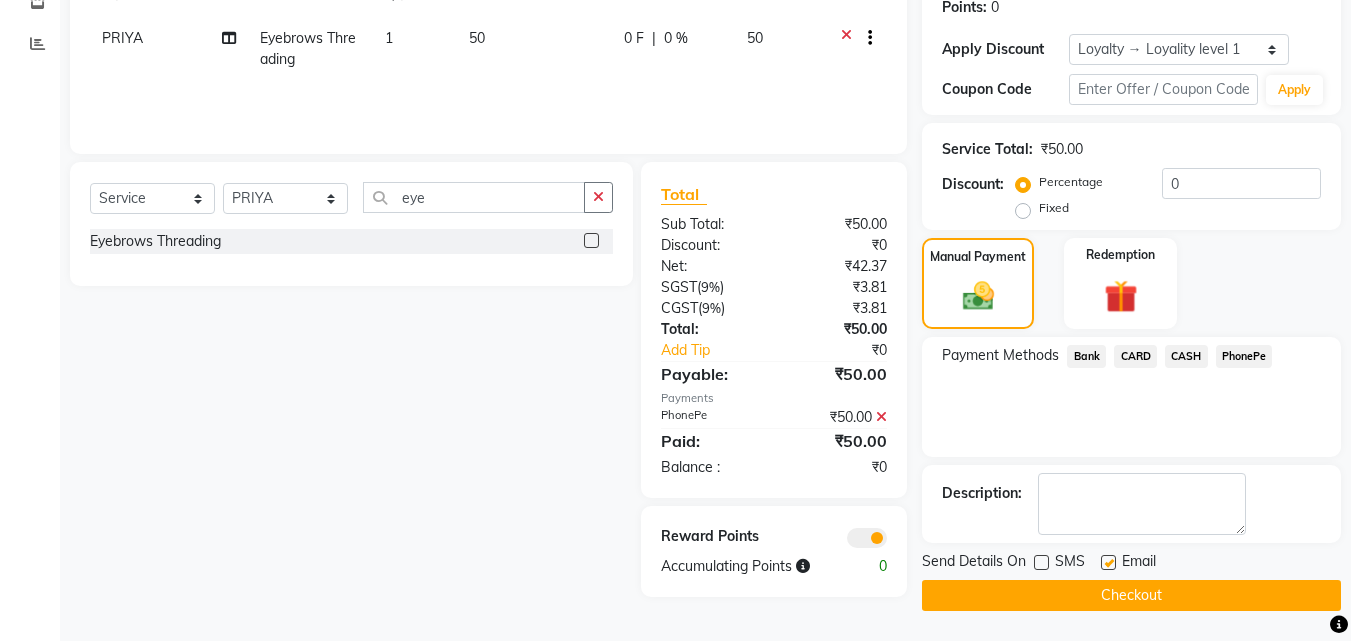 click 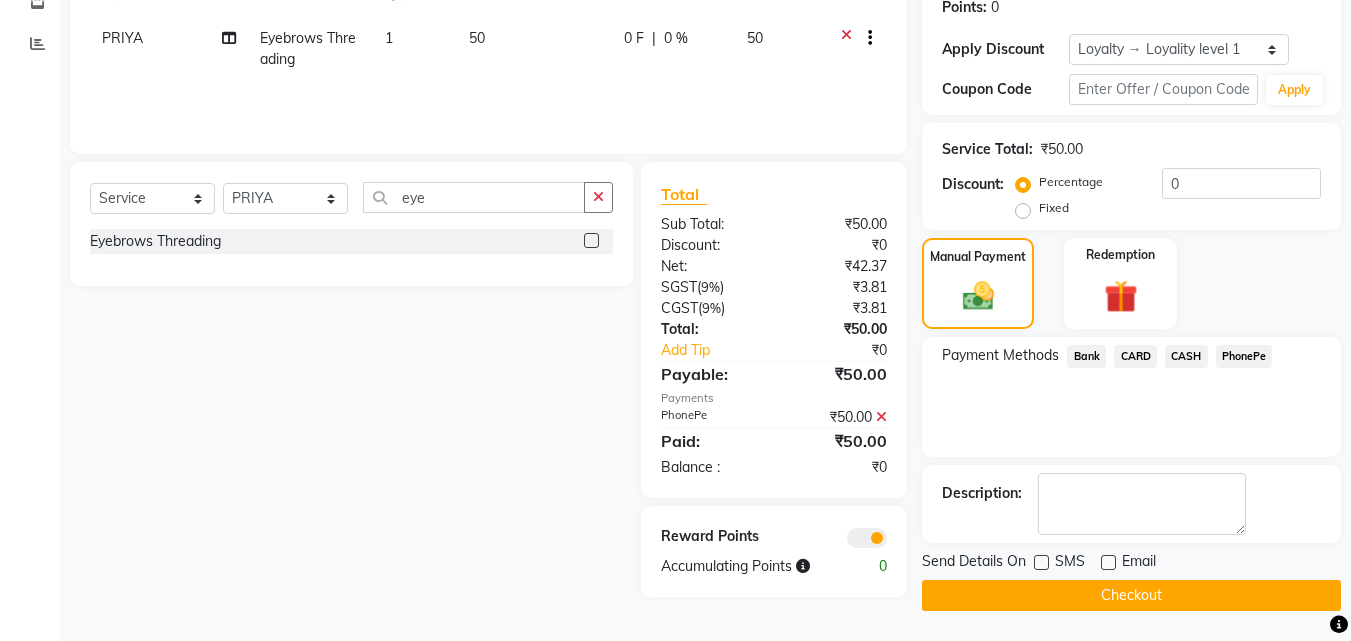 click on "Checkout" 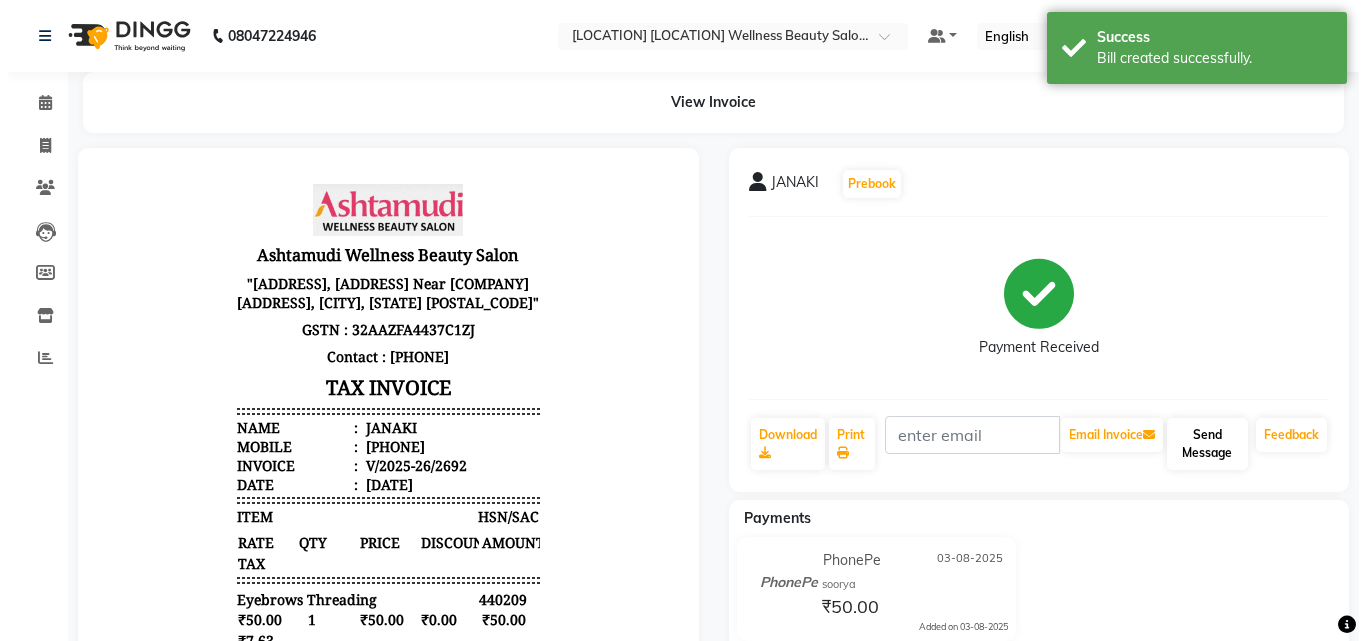 scroll, scrollTop: 0, scrollLeft: 0, axis: both 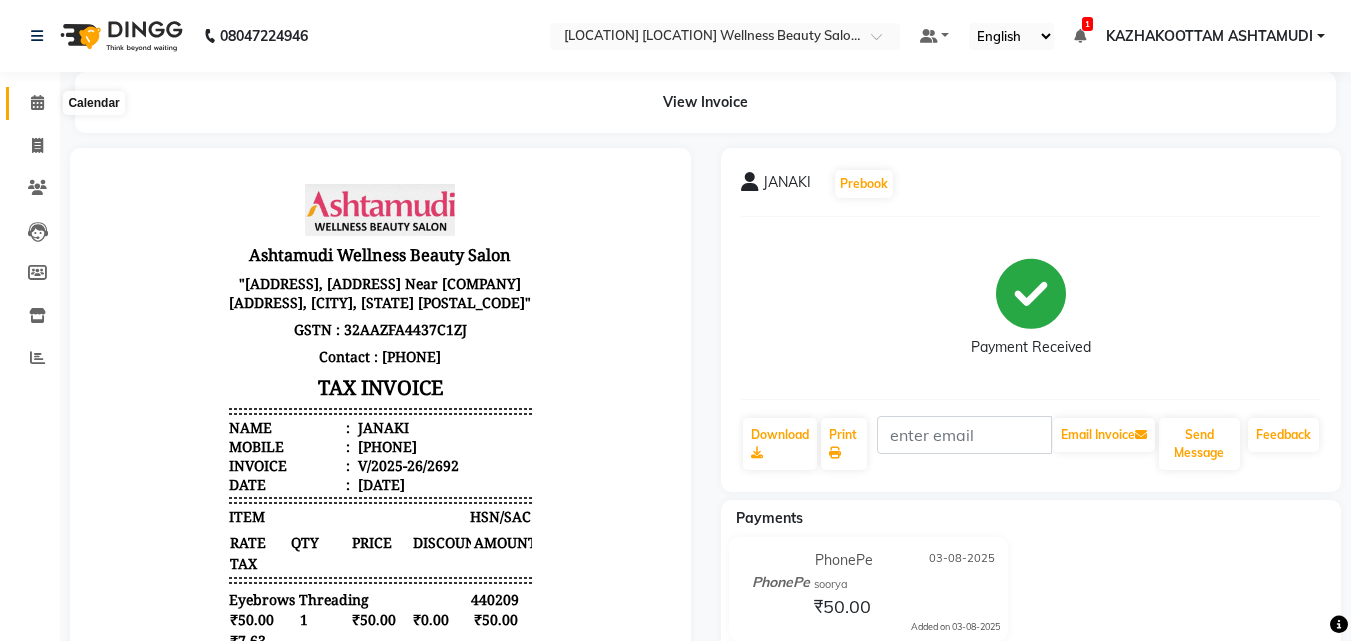 click 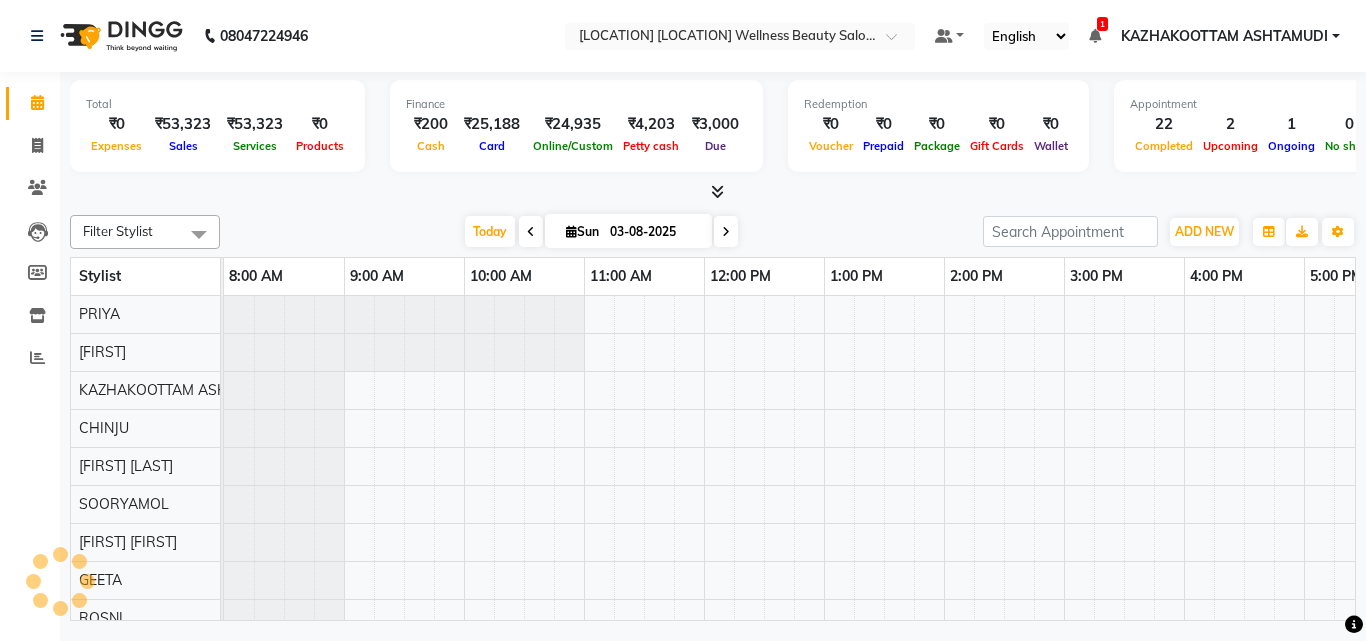 scroll, scrollTop: 0, scrollLeft: 0, axis: both 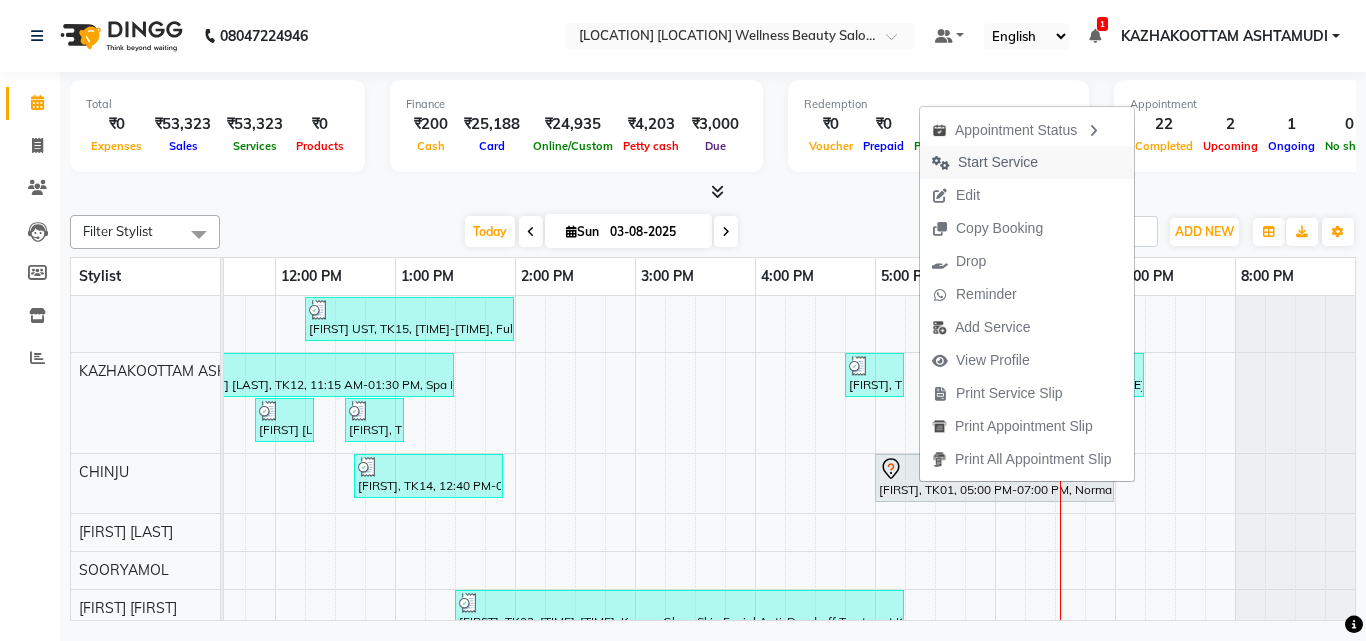 click on "Start Service" at bounding box center (998, 162) 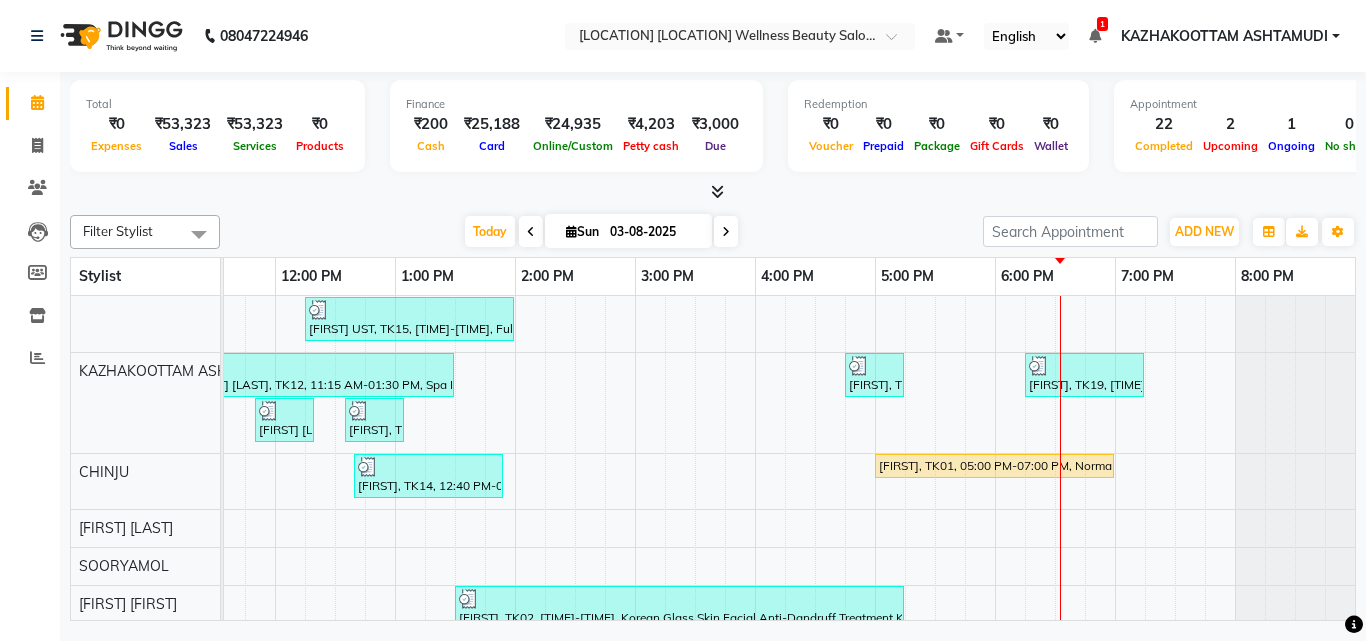 scroll, scrollTop: 26, scrollLeft: 429, axis: both 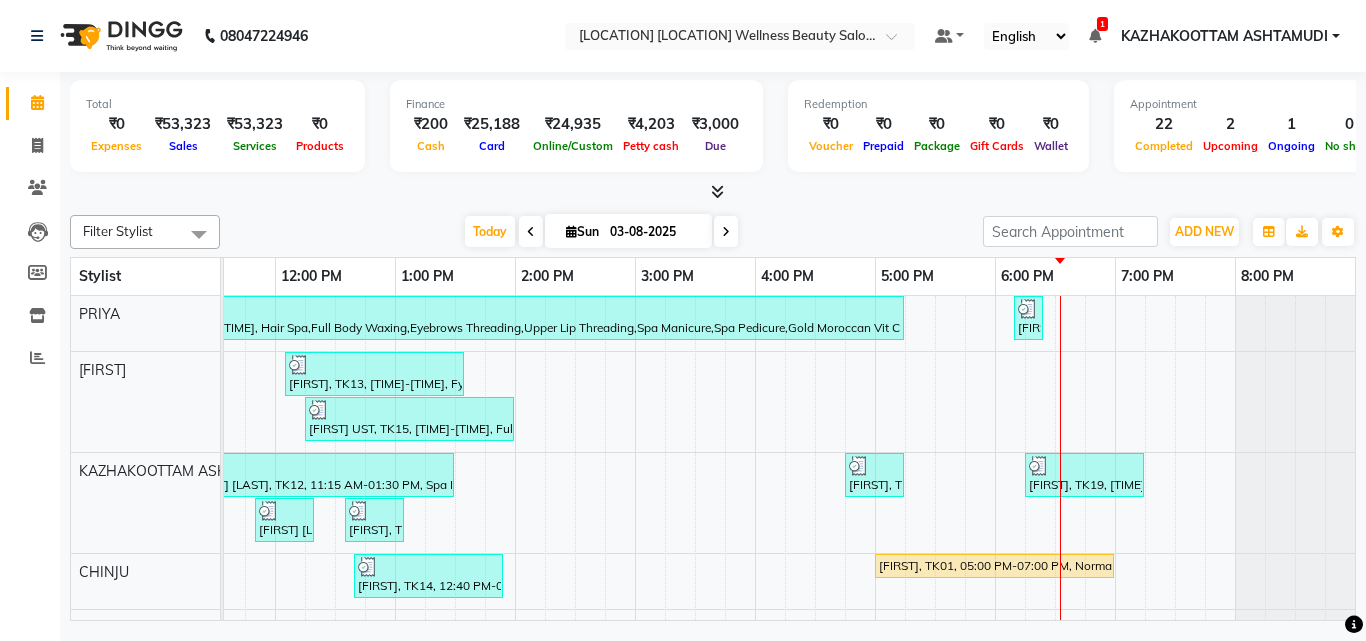 click at bounding box center [717, 191] 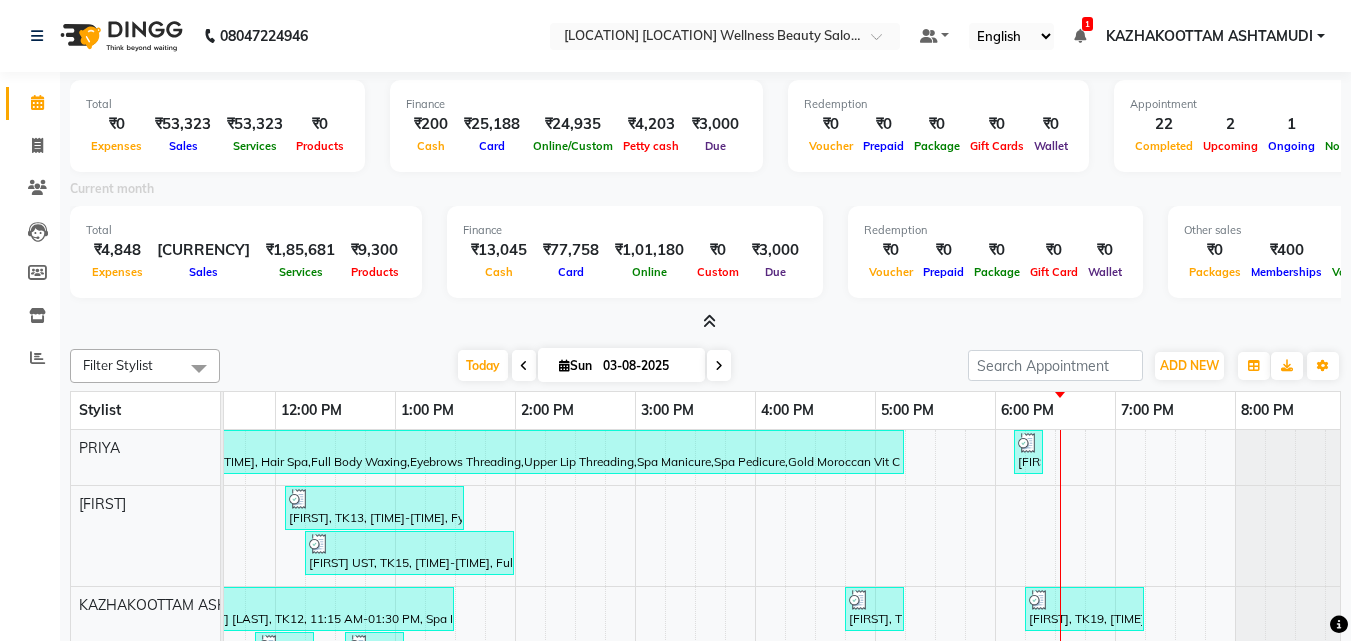 click at bounding box center (709, 321) 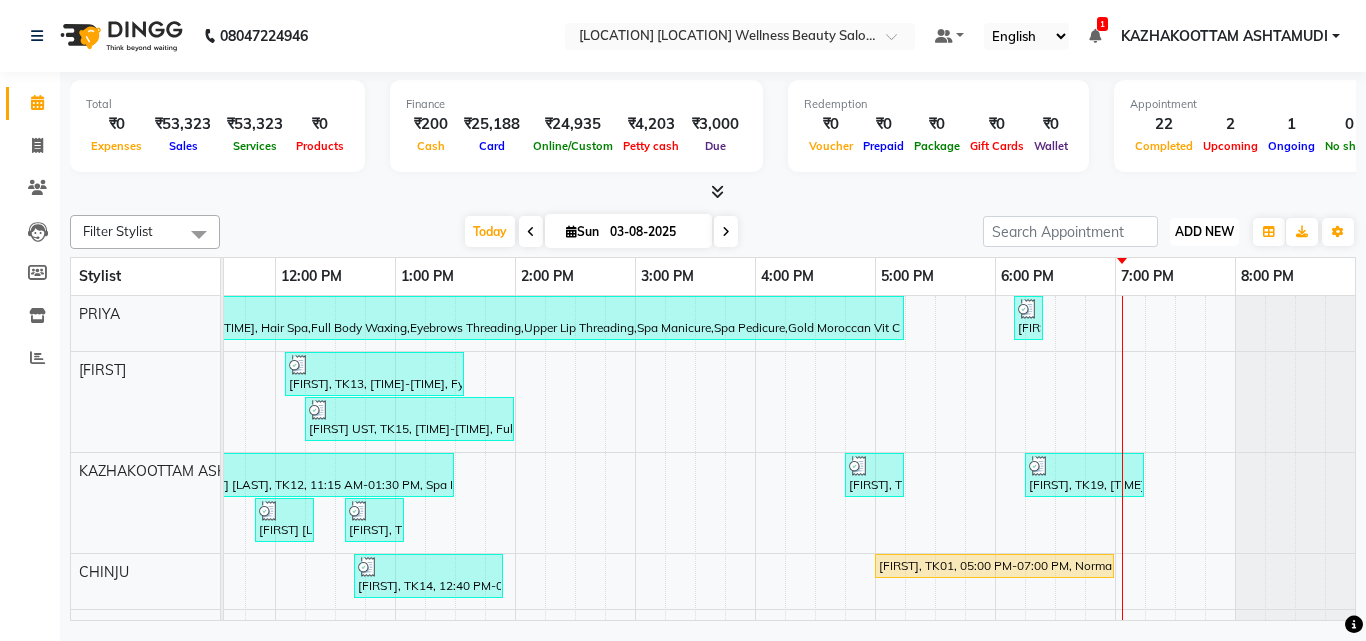 click on "ADD NEW" at bounding box center [1204, 231] 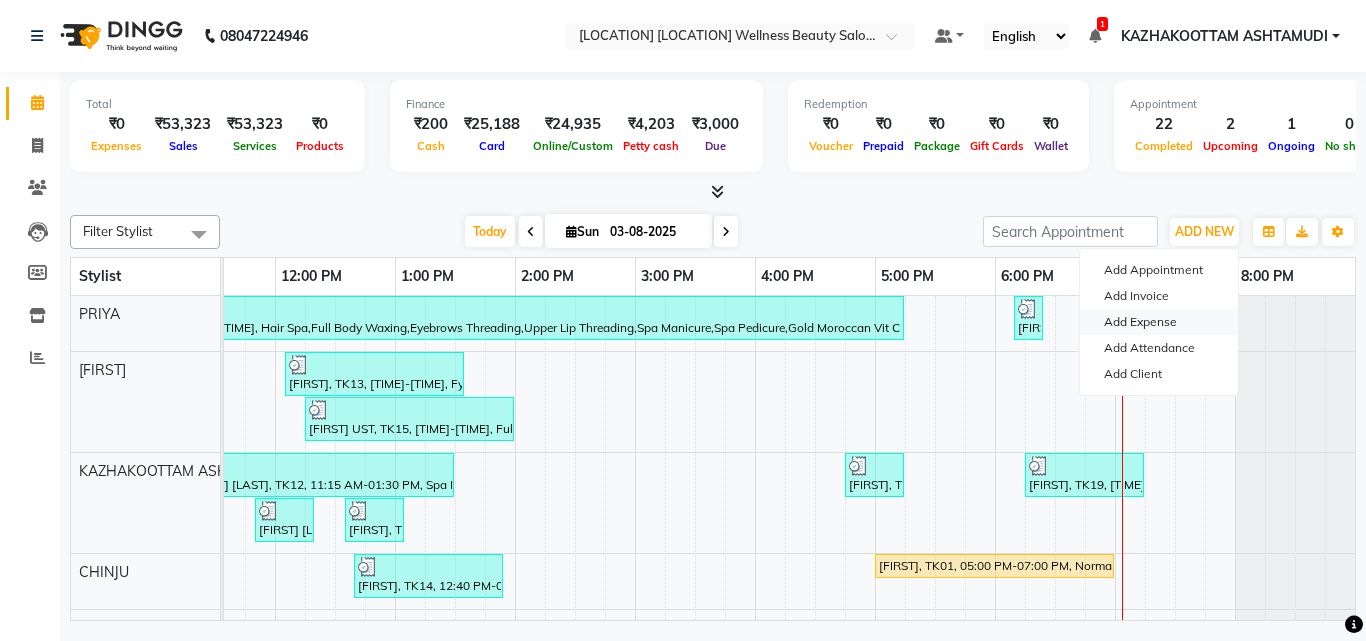 click on "Add Expense" at bounding box center [1159, 322] 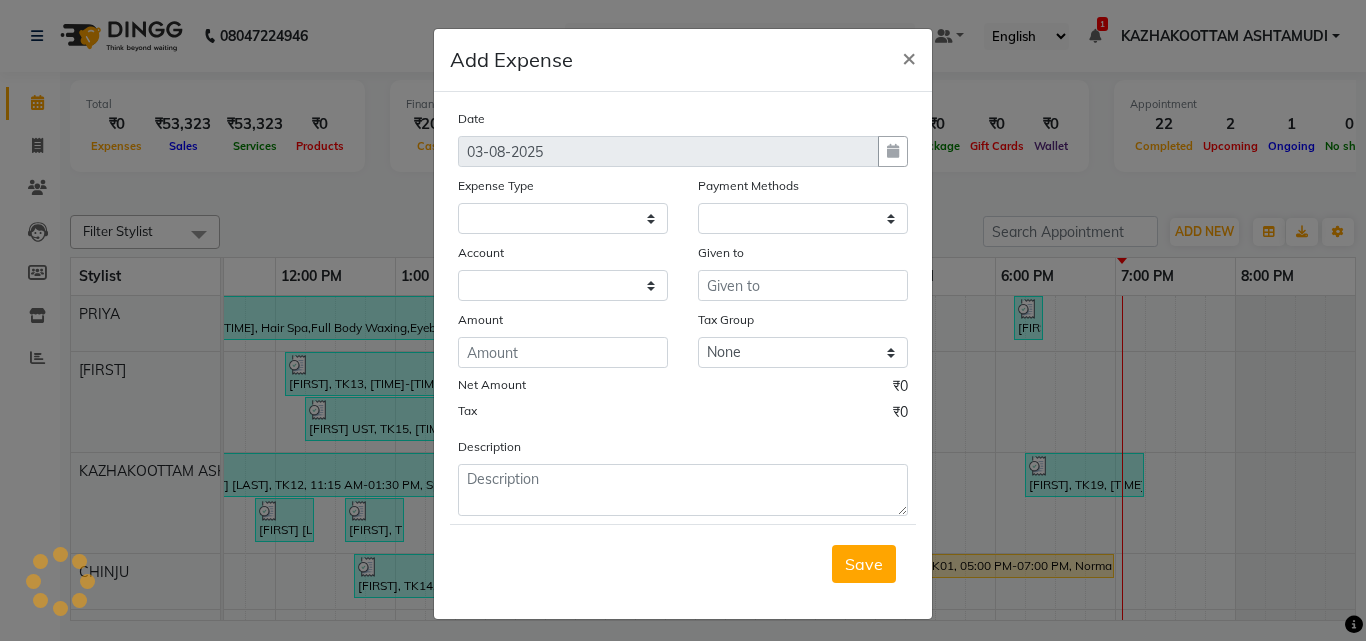 select 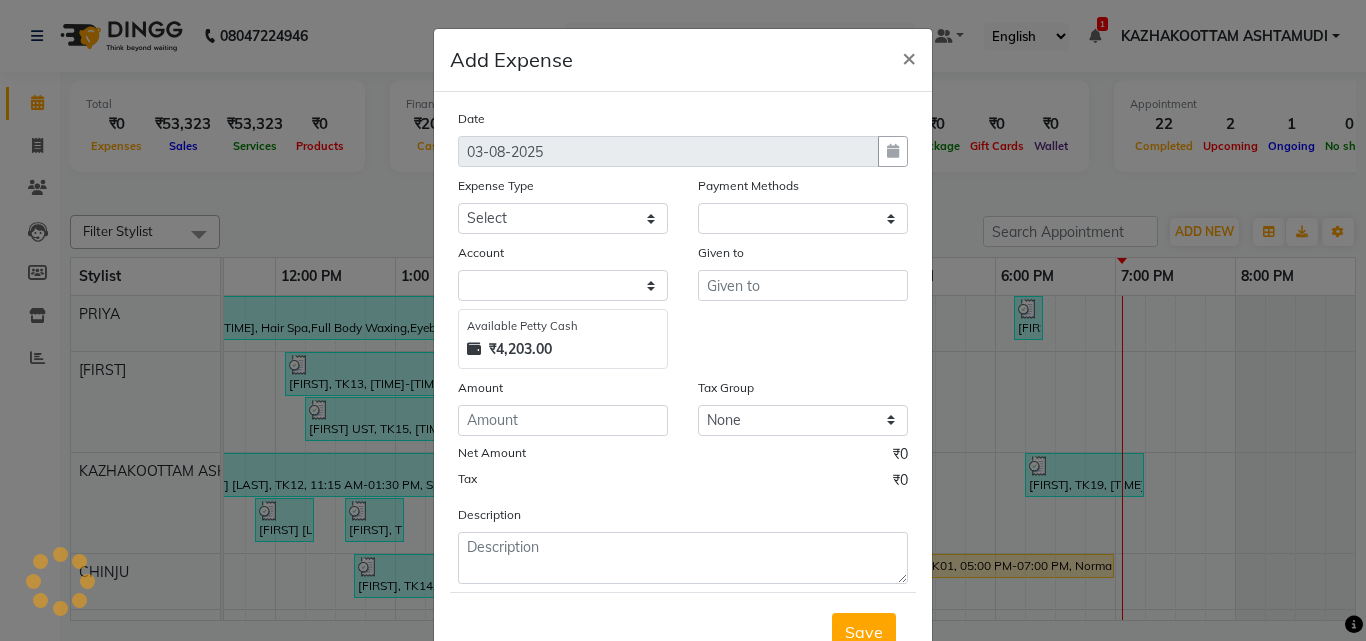 select on "1" 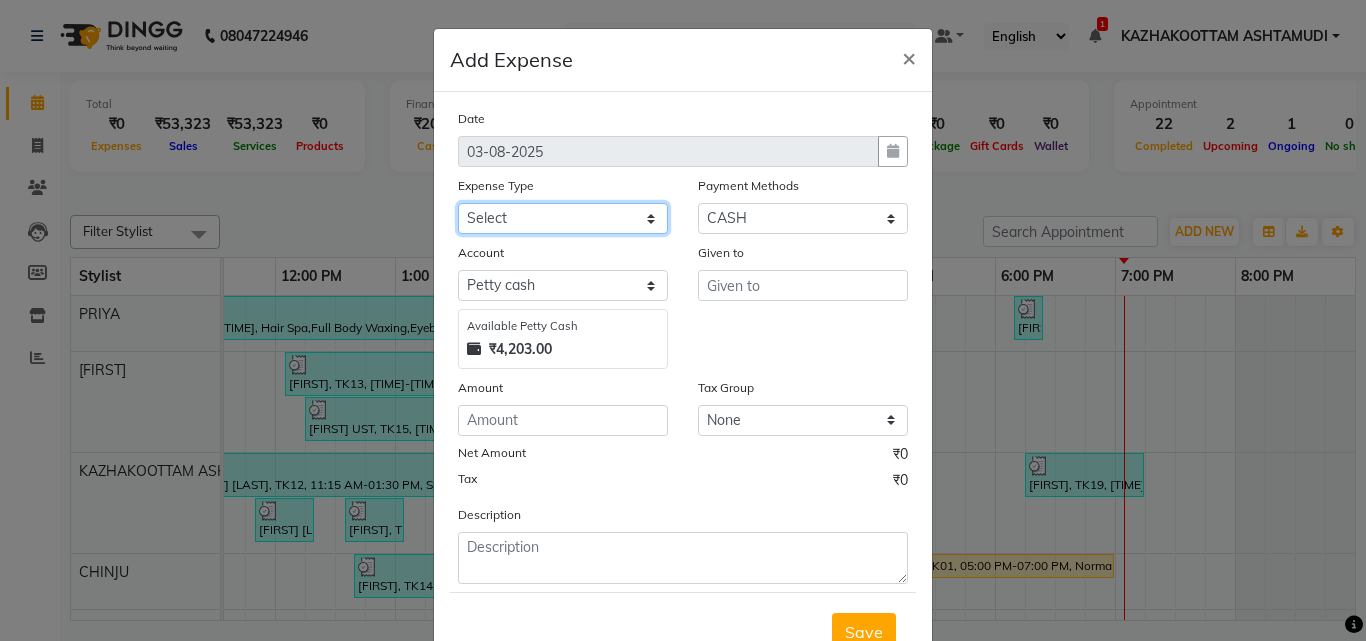 click on "Select ACCOMODATION EXPENSES ADVERTISEMENT SALES PROMOTIONAL EXPENSES Bonus BRIDAL ACCESSORIES REFUND BRIDAL COMMISSION BRIDAL FOOD BRIDAL INCENTIVES BRIDAL ORNAMENTS REFUND BRIDAL TA CASH DEPOSIT RAK BANK COMPUTER ACCESSORIES MOBILE PHONE Donation and Charity Expenses ELECTRICITY CHARGES ELECTRONICS FITTINGS Event Expense FISH FOOD EXPENSES FOOD REFRESHMENT FOR CLIENTS FOOD REFRESHMENT FOR STAFFS Freight And Forwarding Charges FUEL FOR GENERATOR FURNITURE AND EQUIPMENTS Gifts for Clients GIFTS FOR STAFFS GOKULAM CHITS HOSTEL RENT LAUNDRY EXPENSES LICENSE OTHER FEES LOADING UNLOADING CHARGES Medical Expenses MEHNDI PAYMENTS MISCELLANEOUS EXPENSES NEWSPAPER PERIODICALS Ornaments Maintenance Expense OVERTIME ALLOWANCES Payment For Pest Control Perfomance based incentives POSTAGE COURIER CHARGES Printing PRINTING STATIONERY EXPENSES PROFESSIONAL TAX REPAIRS MAINTENANCE ROUND OFF Salary SALARY ADVANCE Sales Incentives Membership Card SALES INCENTIVES PRODUCT SALES INCENTIVES SERVICES SALON ESSENTIALS SALON RENT" 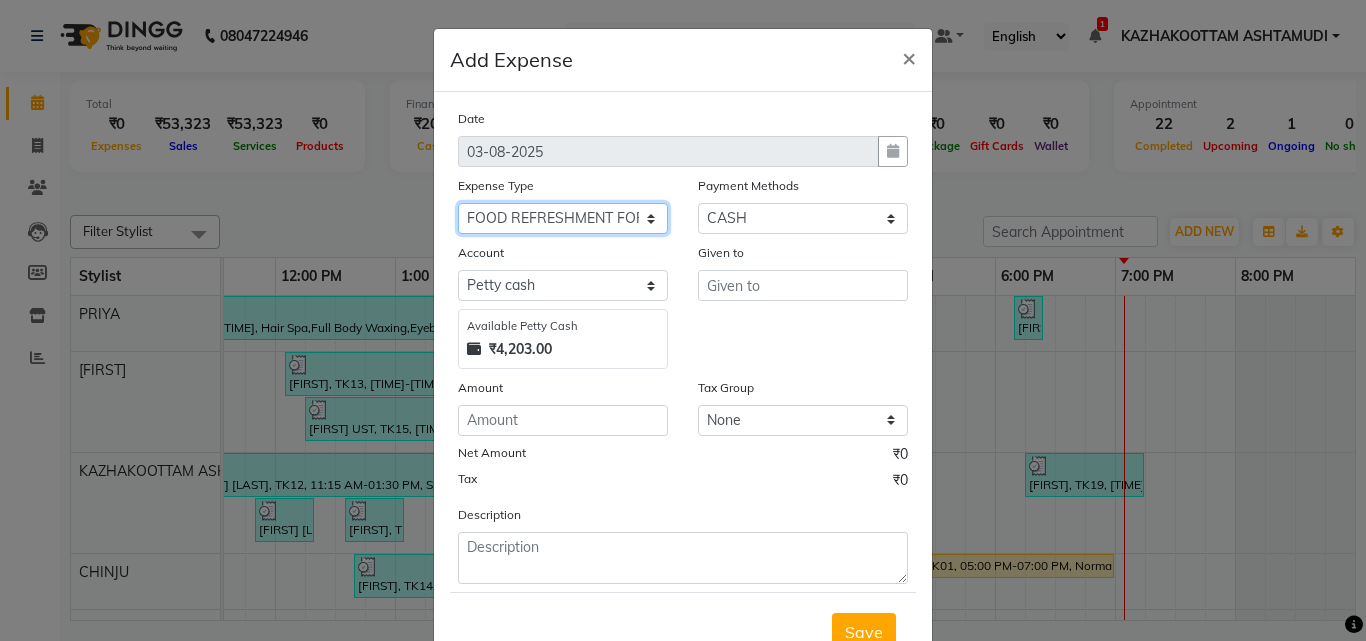click on "Select ACCOMODATION EXPENSES ADVERTISEMENT SALES PROMOTIONAL EXPENSES Bonus BRIDAL ACCESSORIES REFUND BRIDAL COMMISSION BRIDAL FOOD BRIDAL INCENTIVES BRIDAL ORNAMENTS REFUND BRIDAL TA CASH DEPOSIT RAK BANK COMPUTER ACCESSORIES MOBILE PHONE Donation and Charity Expenses ELECTRICITY CHARGES ELECTRONICS FITTINGS Event Expense FISH FOOD EXPENSES FOOD REFRESHMENT FOR CLIENTS FOOD REFRESHMENT FOR STAFFS Freight And Forwarding Charges FUEL FOR GENERATOR FURNITURE AND EQUIPMENTS Gifts for Clients GIFTS FOR STAFFS GOKULAM CHITS HOSTEL RENT LAUNDRY EXPENSES LICENSE OTHER FEES LOADING UNLOADING CHARGES Medical Expenses MEHNDI PAYMENTS MISCELLANEOUS EXPENSES NEWSPAPER PERIODICALS Ornaments Maintenance Expense OVERTIME ALLOWANCES Payment For Pest Control Perfomance based incentives POSTAGE COURIER CHARGES Printing PRINTING STATIONERY EXPENSES PROFESSIONAL TAX REPAIRS MAINTENANCE ROUND OFF Salary SALARY ADVANCE Sales Incentives Membership Card SALES INCENTIVES PRODUCT SALES INCENTIVES SERVICES SALON ESSENTIALS SALON RENT" 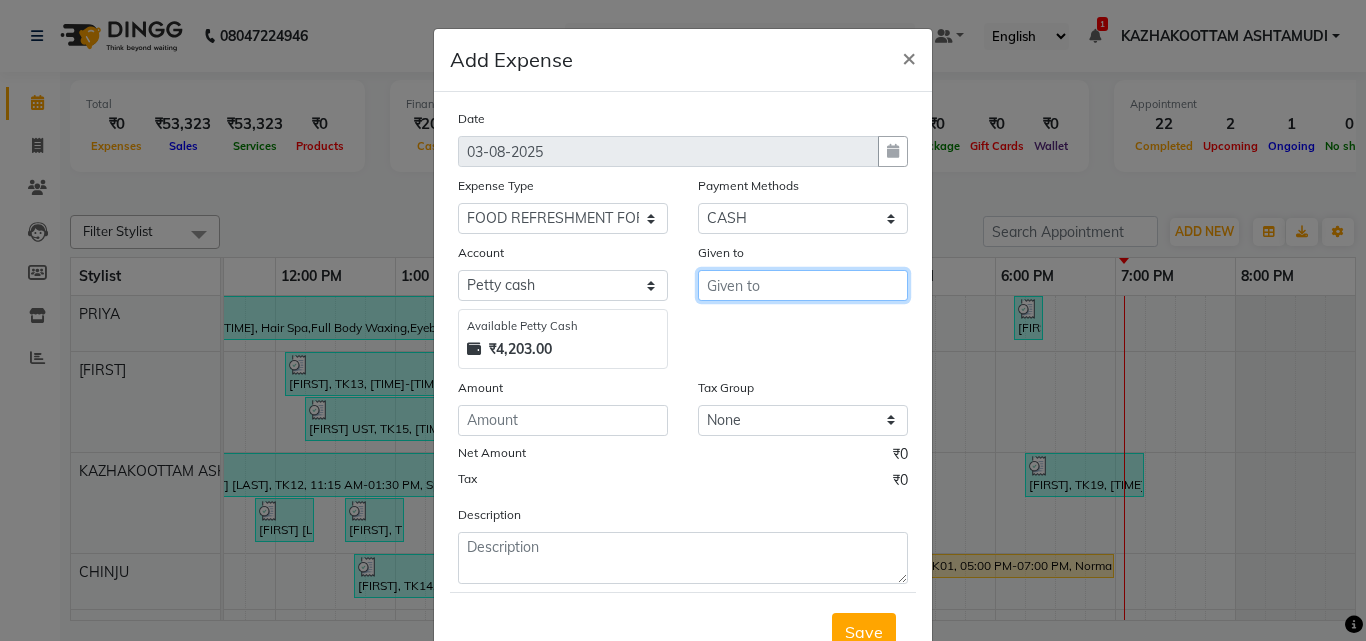 click at bounding box center [803, 285] 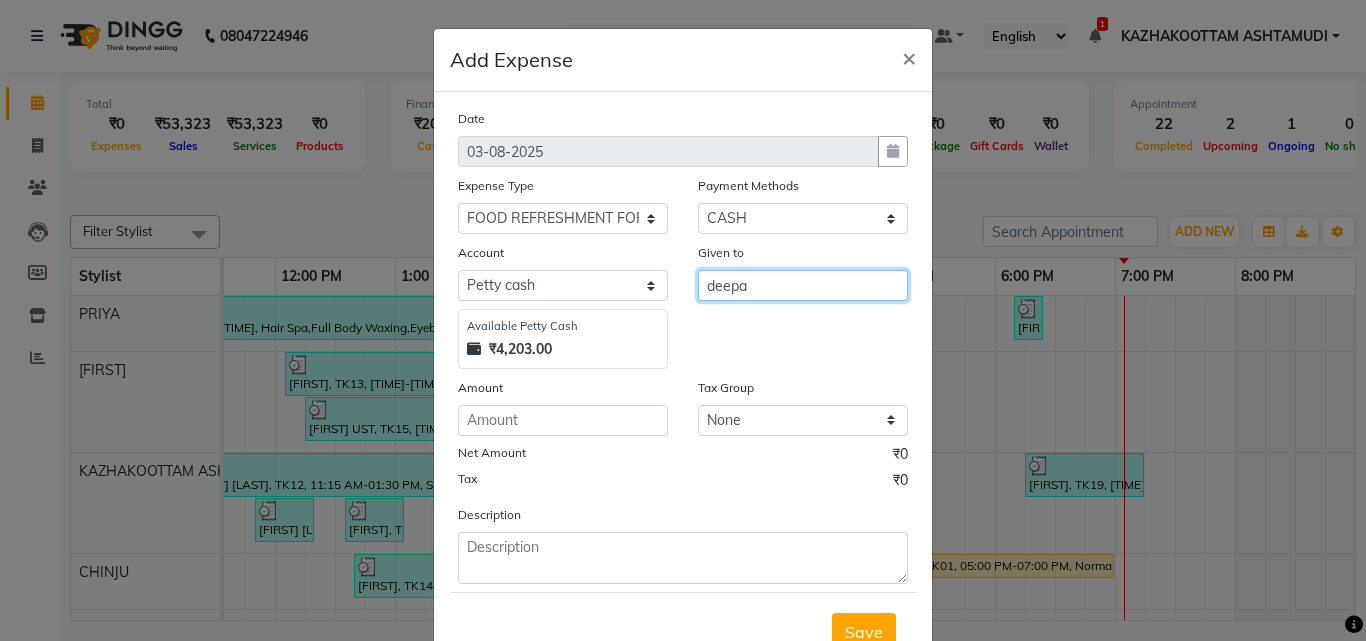 click on "deepa" at bounding box center (803, 285) 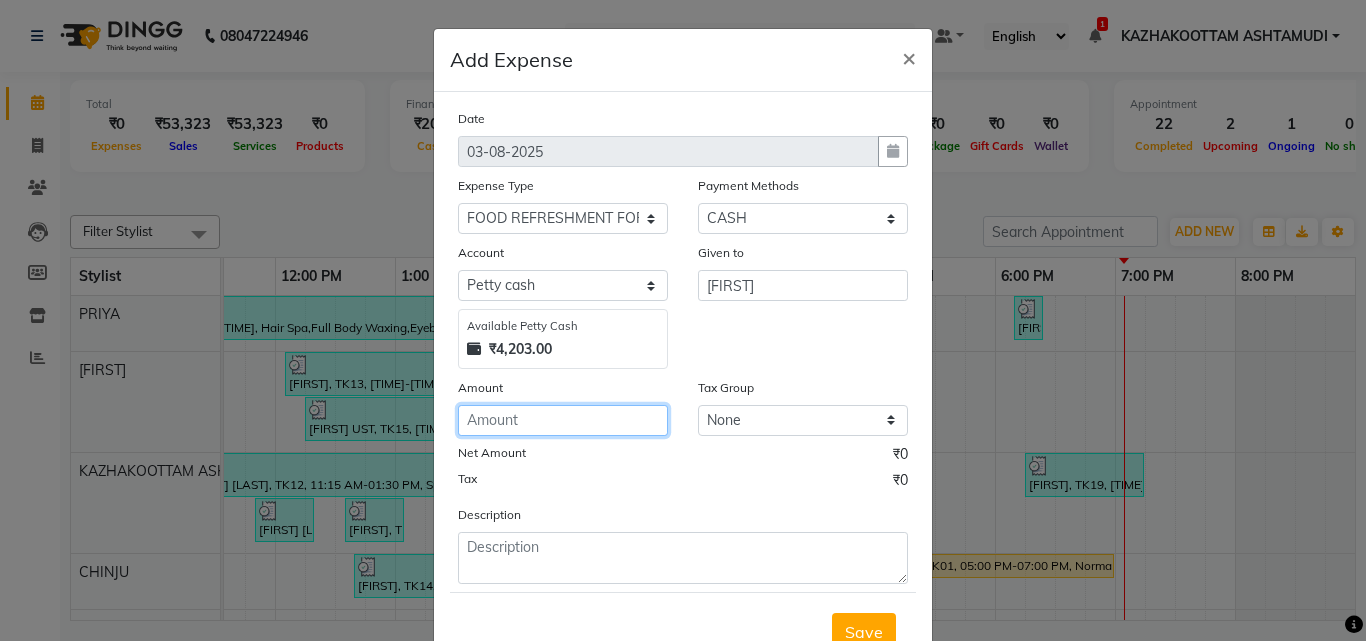 click 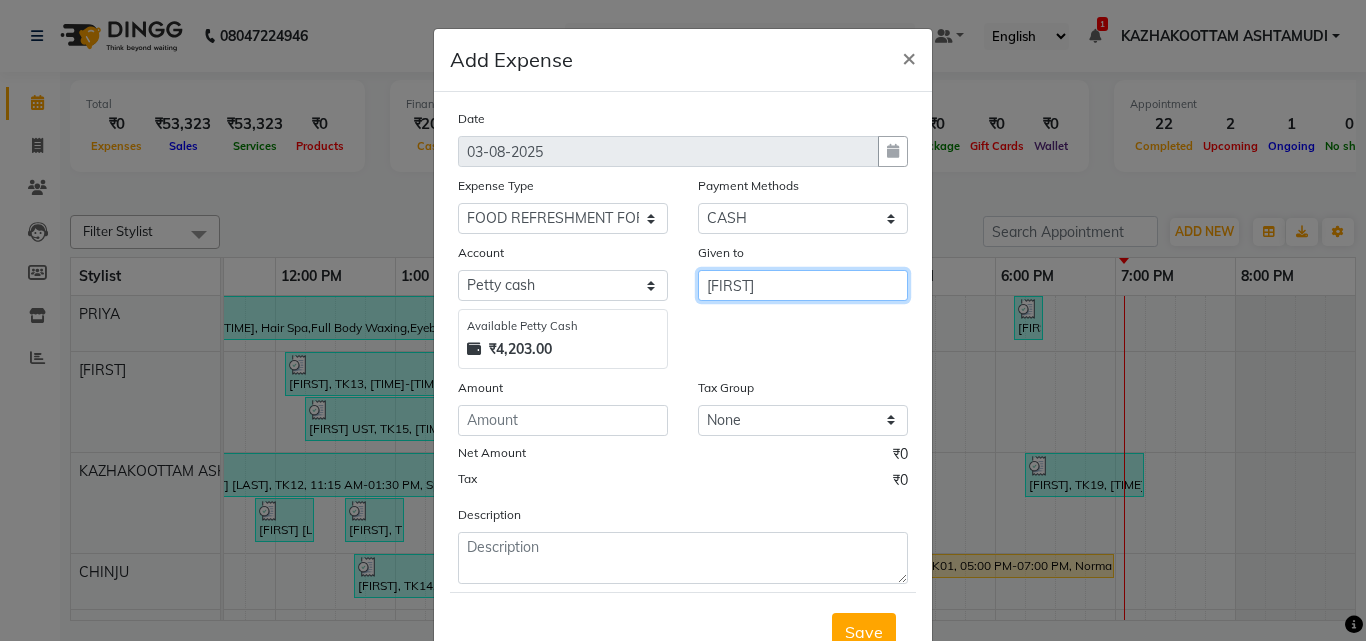 click on "Deepapa" at bounding box center [803, 285] 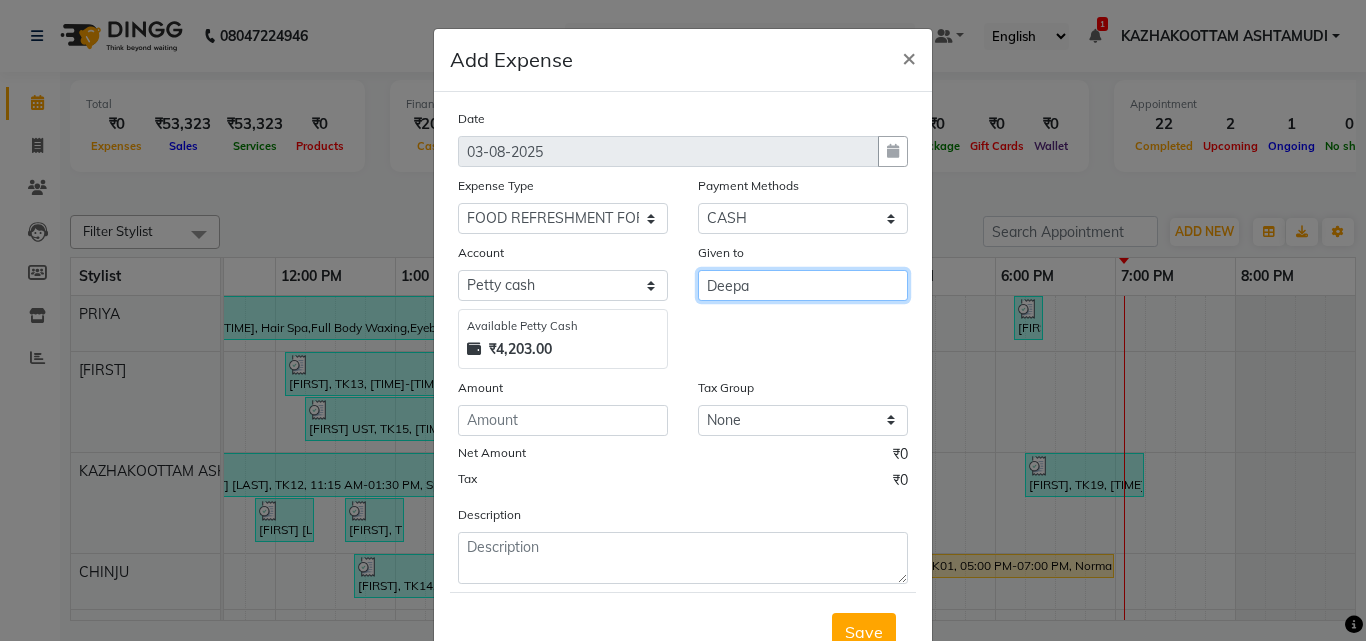 type on "Deepa" 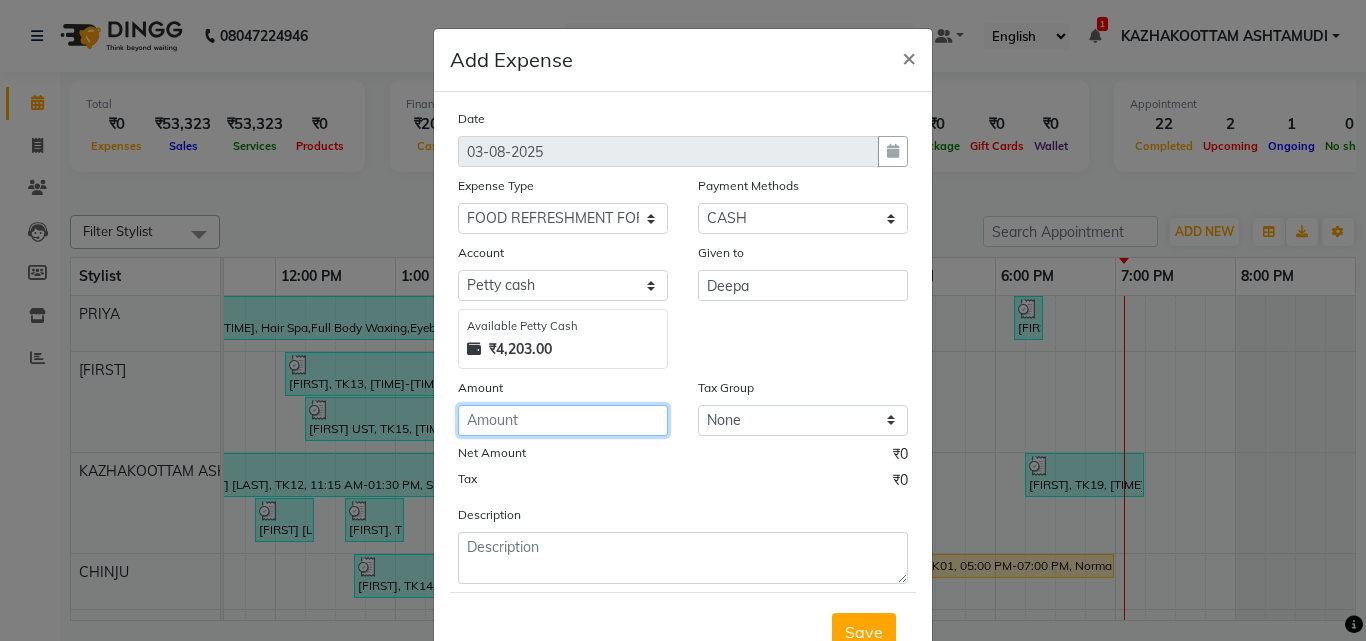 click 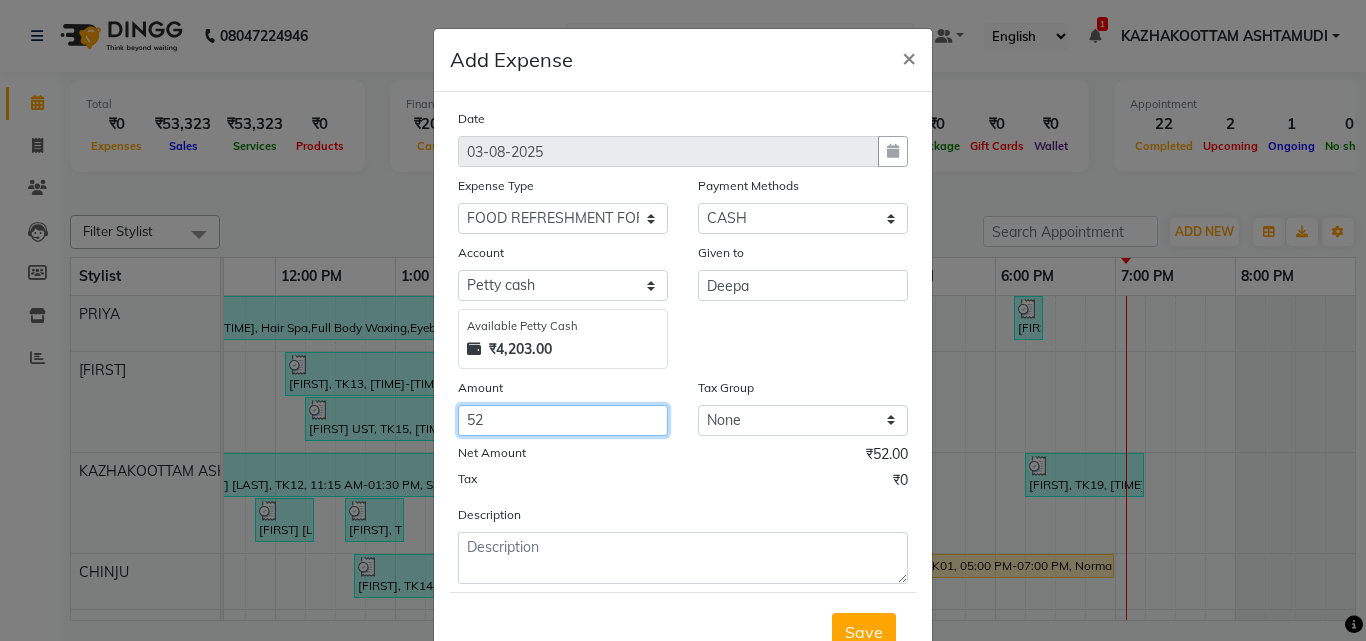 type on "52" 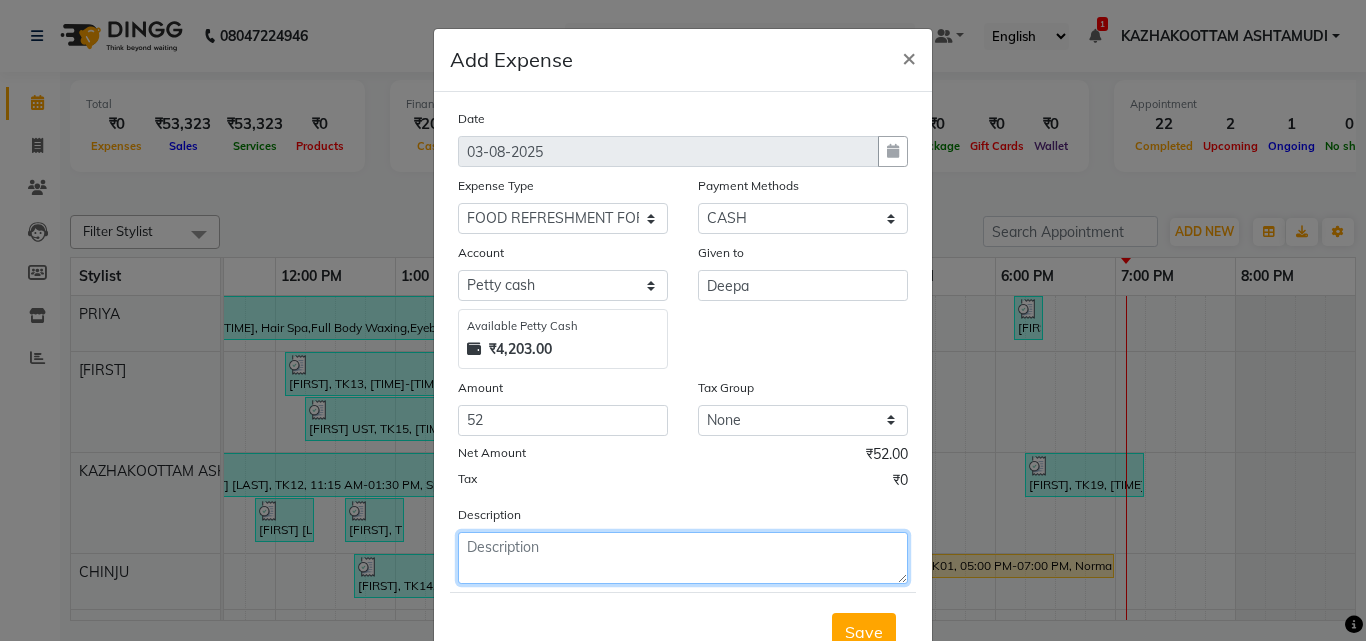 click 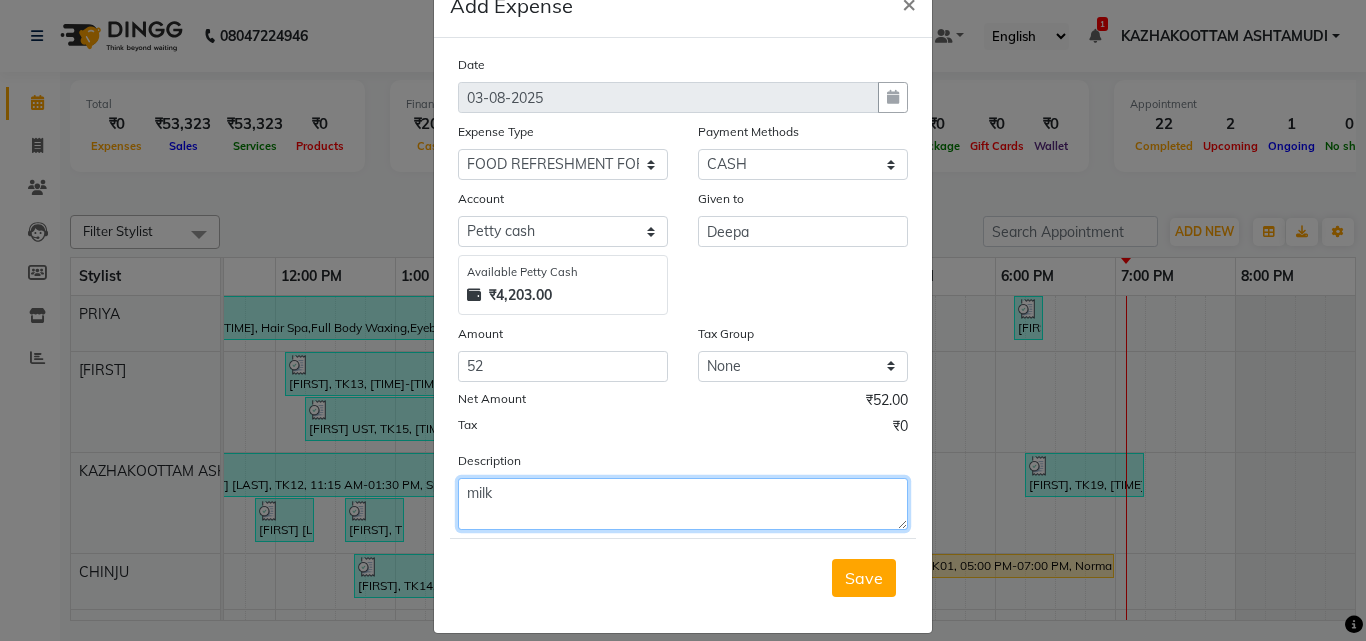 scroll, scrollTop: 75, scrollLeft: 0, axis: vertical 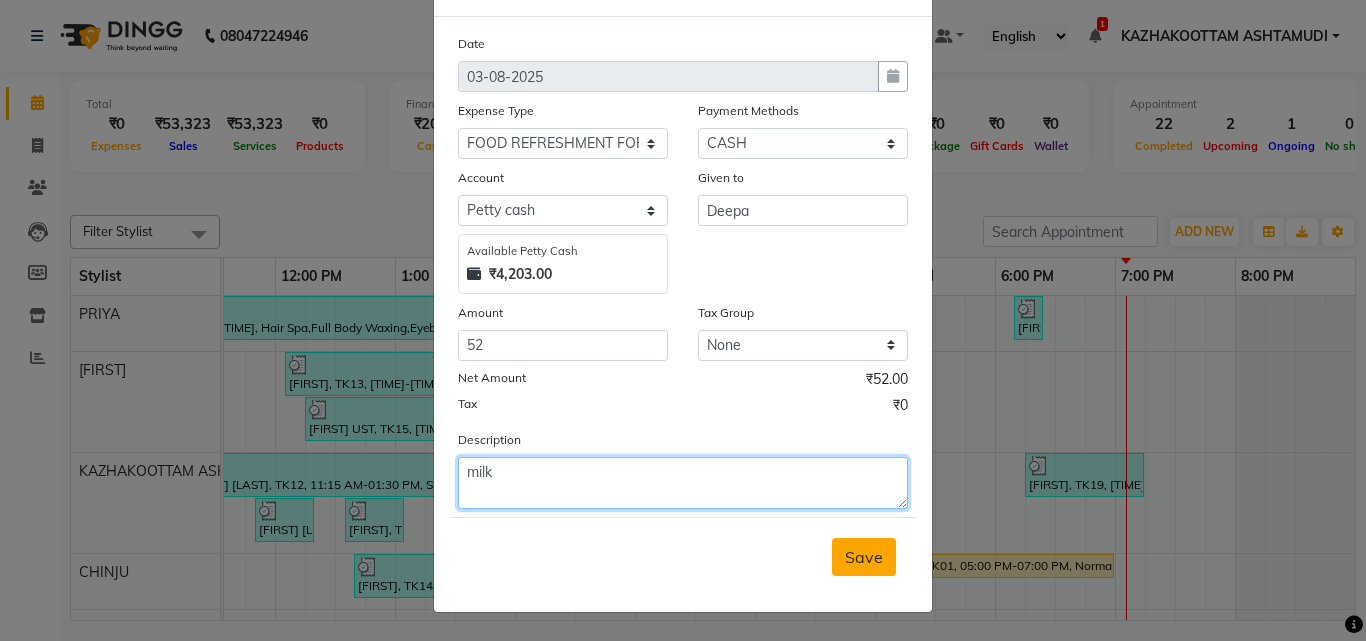 type on "milk" 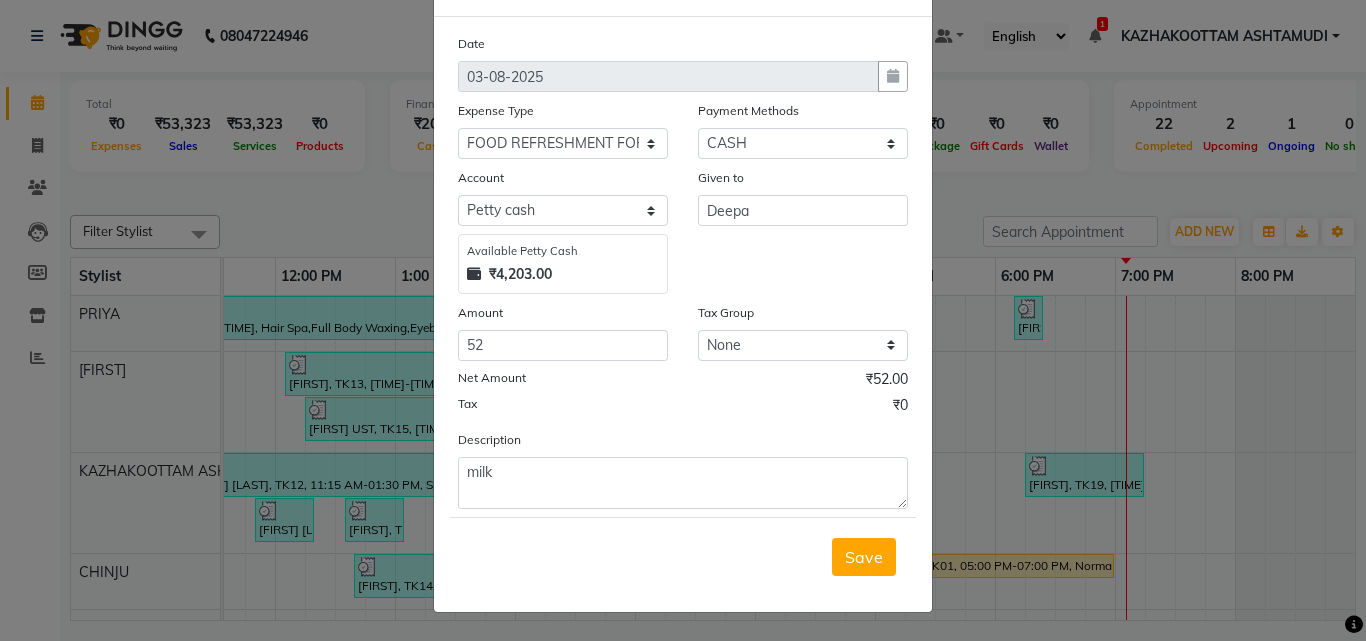 click on "Save" at bounding box center (864, 557) 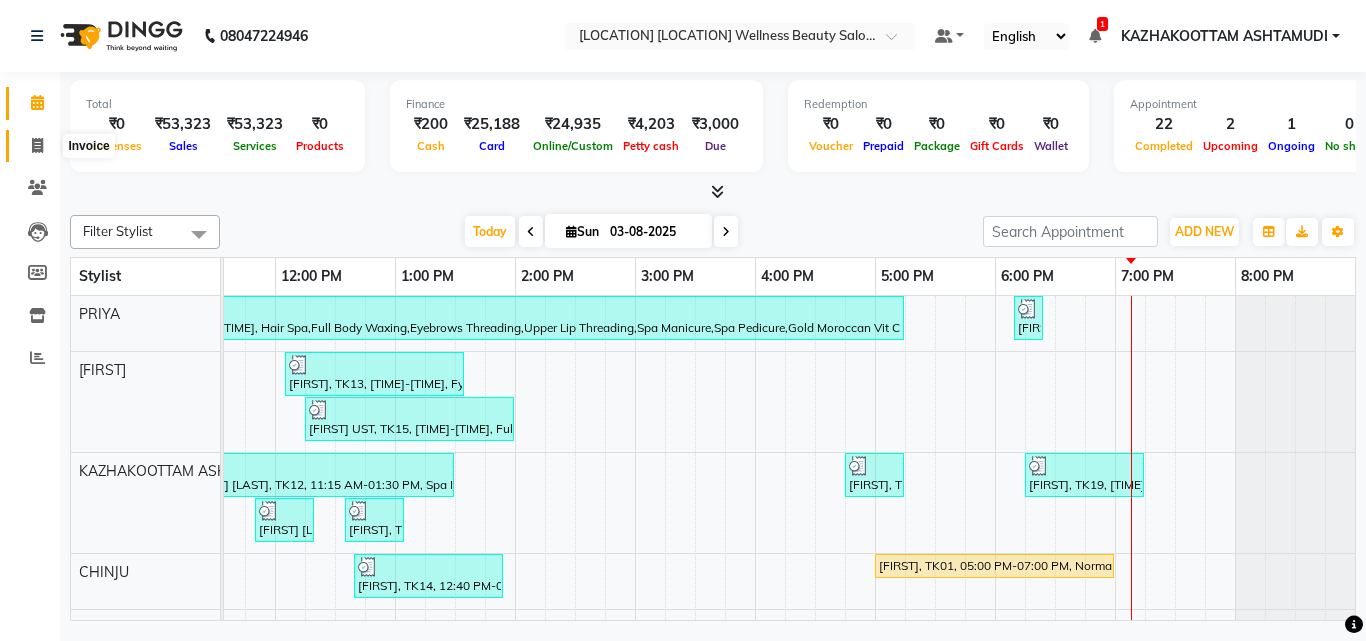 click 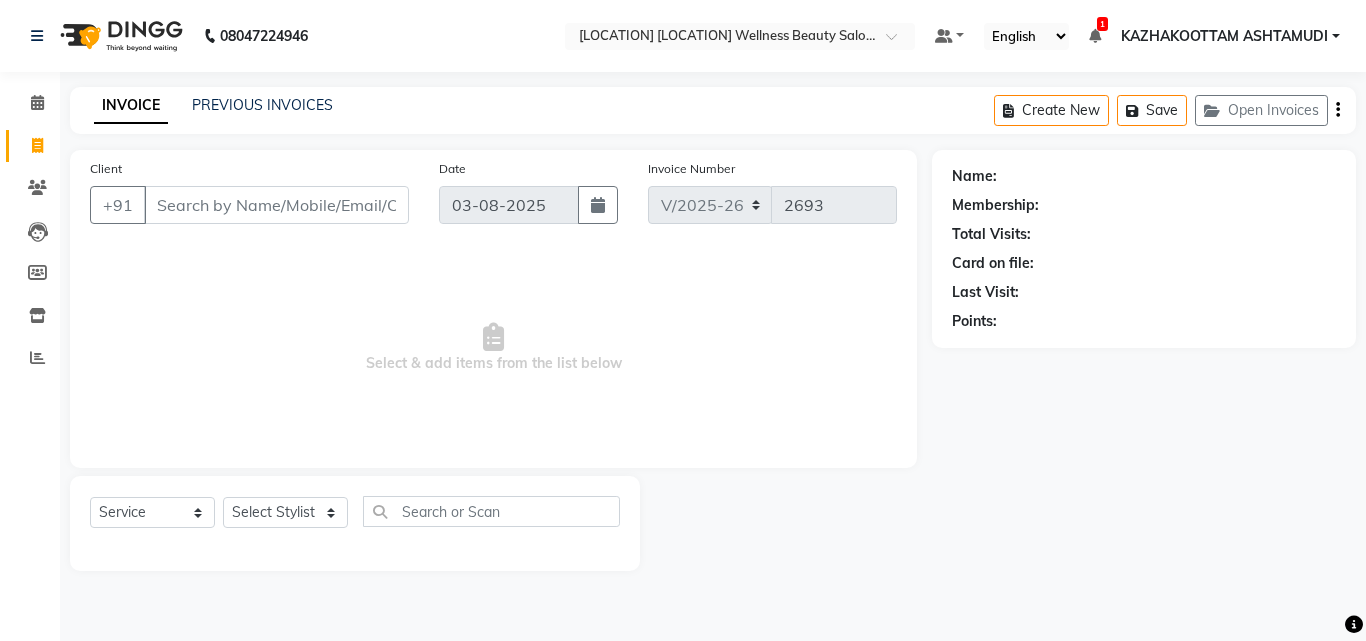click on "Client" at bounding box center [276, 205] 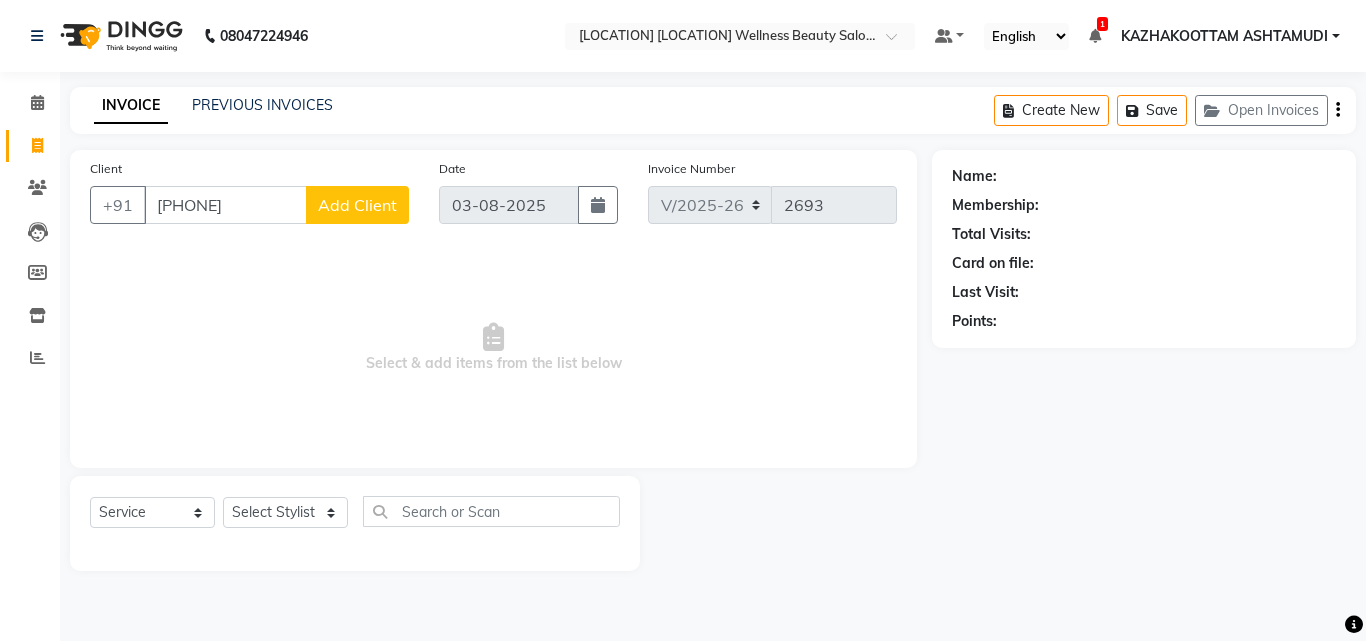 click on "806262306" at bounding box center (225, 205) 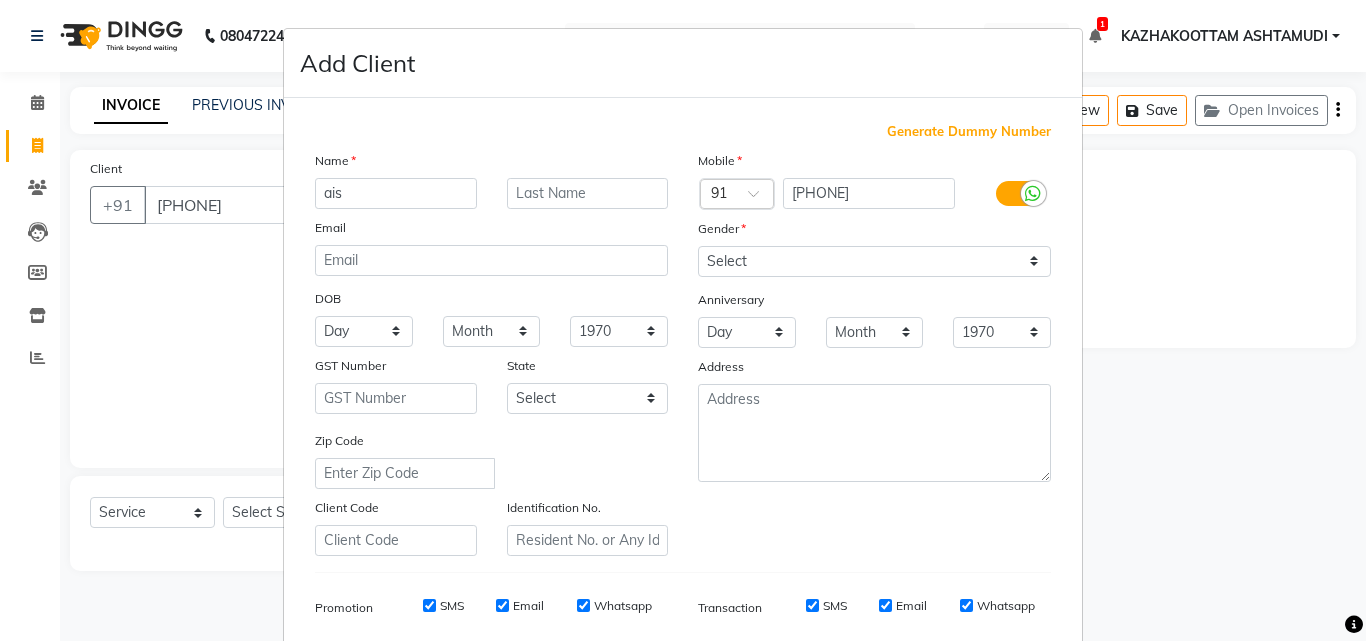 type on "ais" 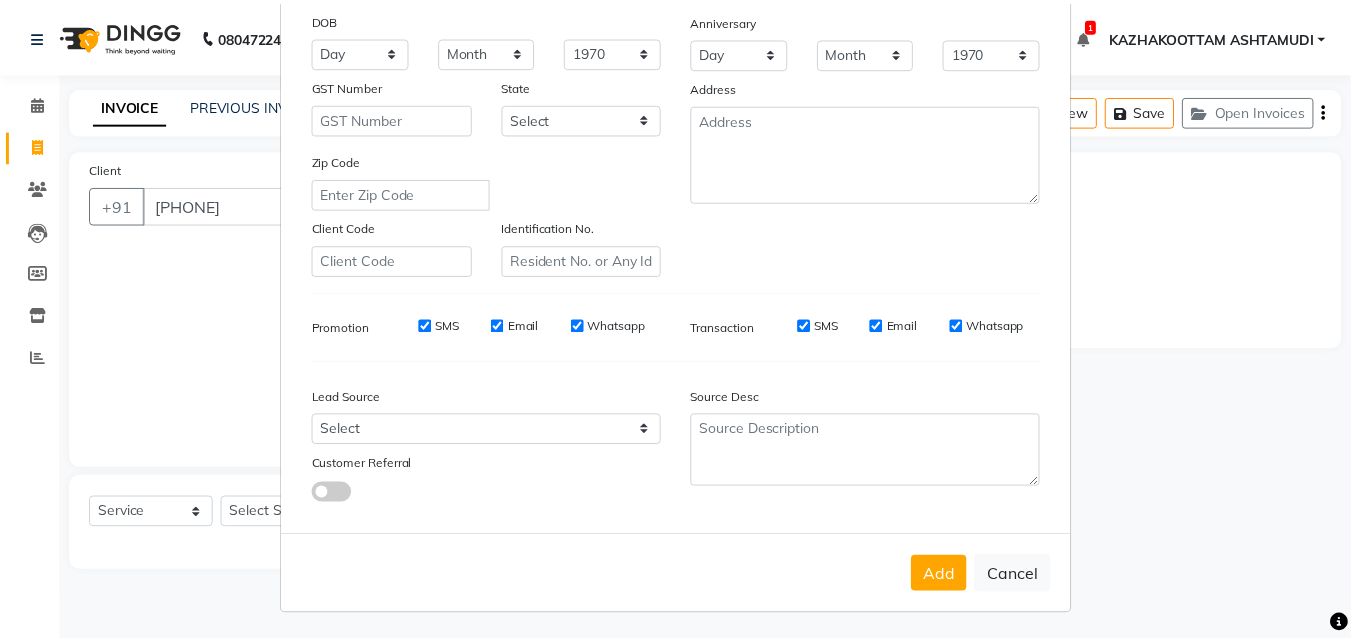 scroll, scrollTop: 282, scrollLeft: 0, axis: vertical 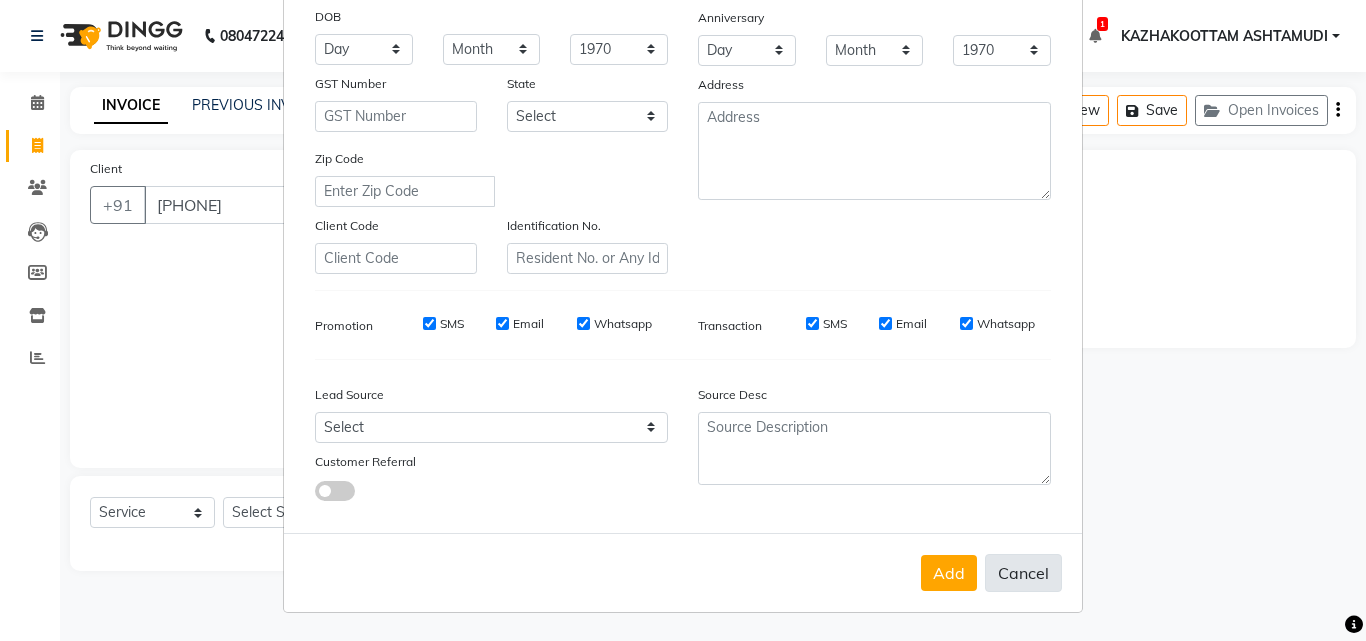 click on "Cancel" at bounding box center [1023, 573] 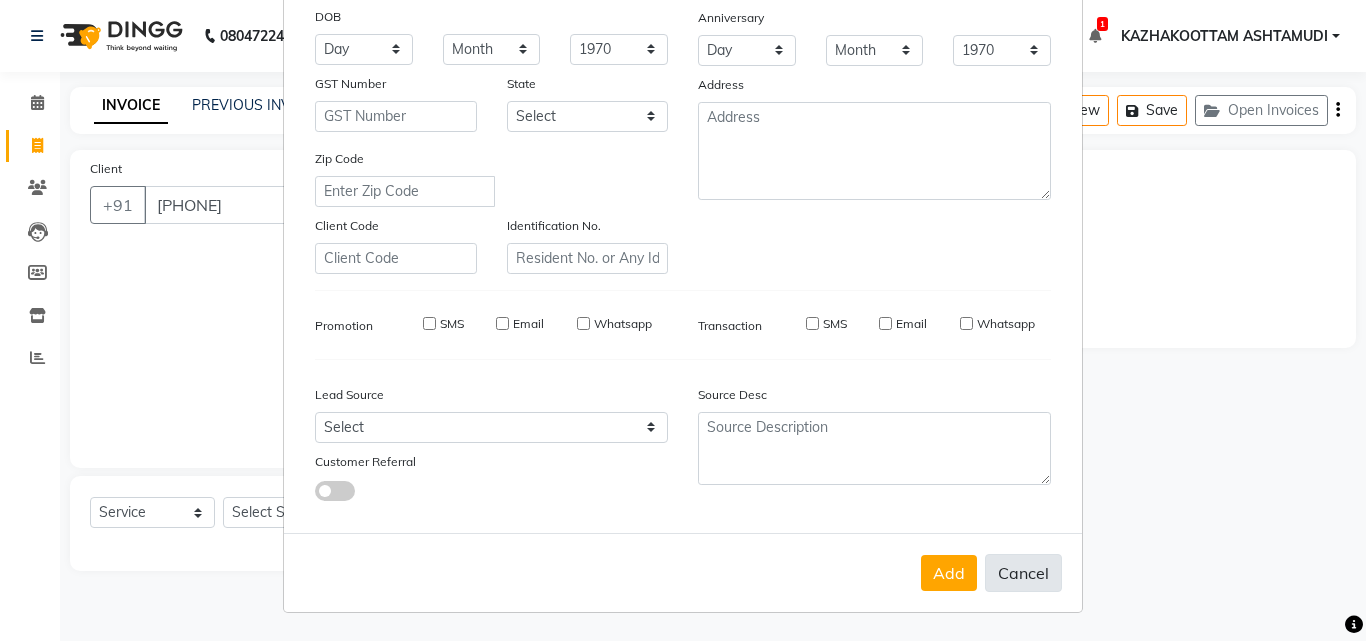 type 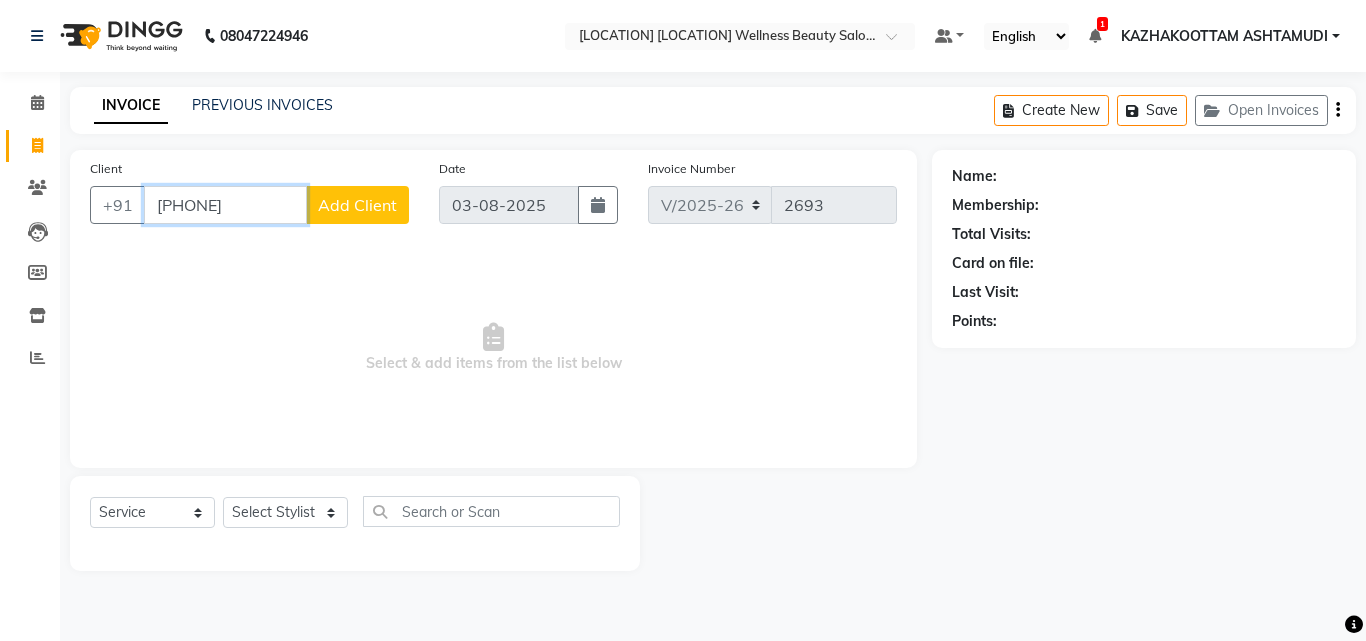 click on "8066262306" at bounding box center [225, 205] 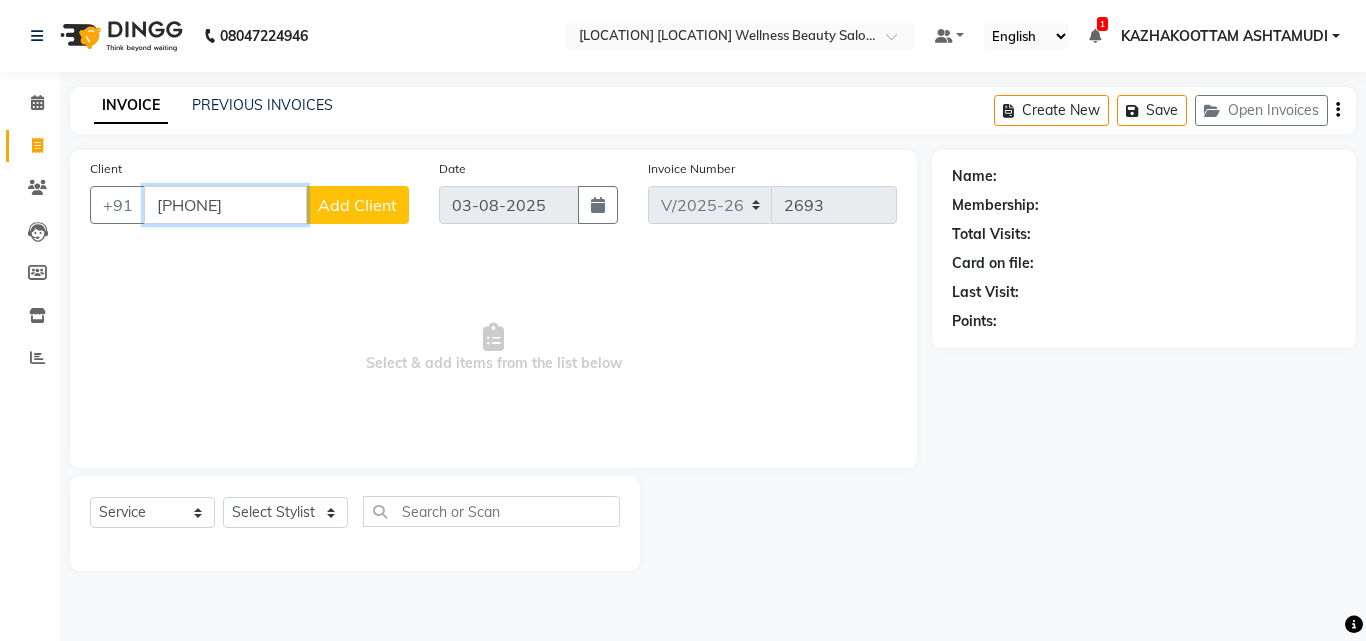 click on "8066262306" at bounding box center [225, 205] 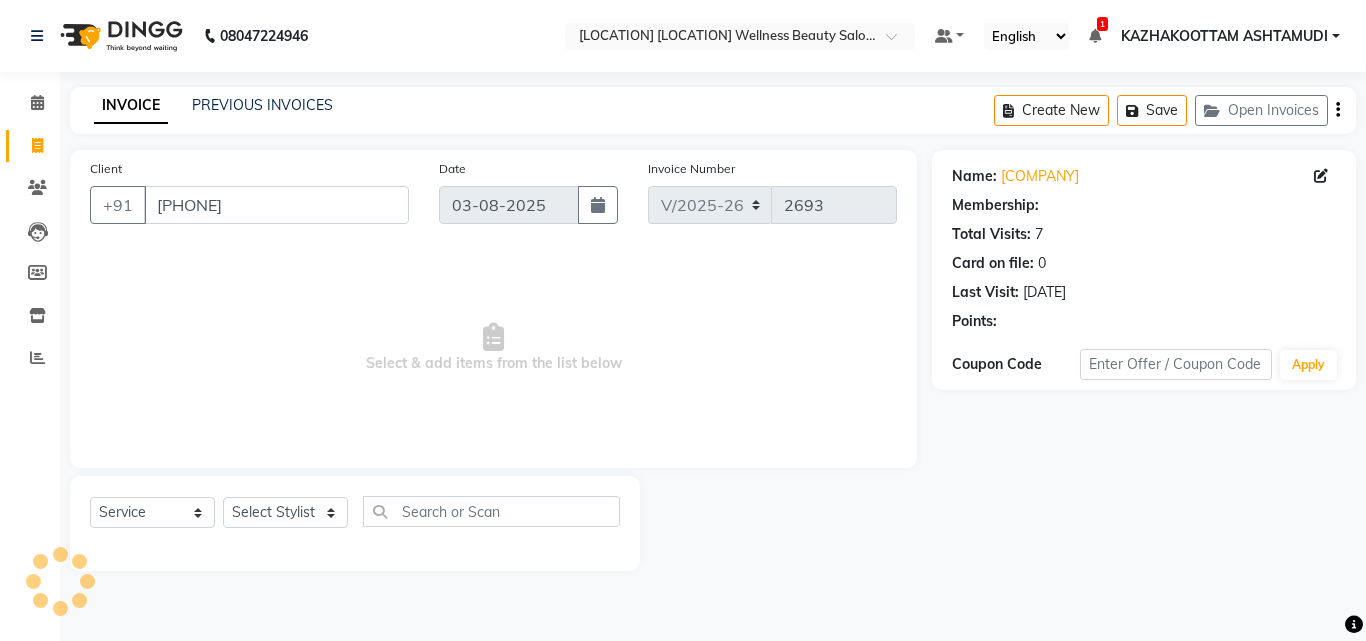 select on "1: Object" 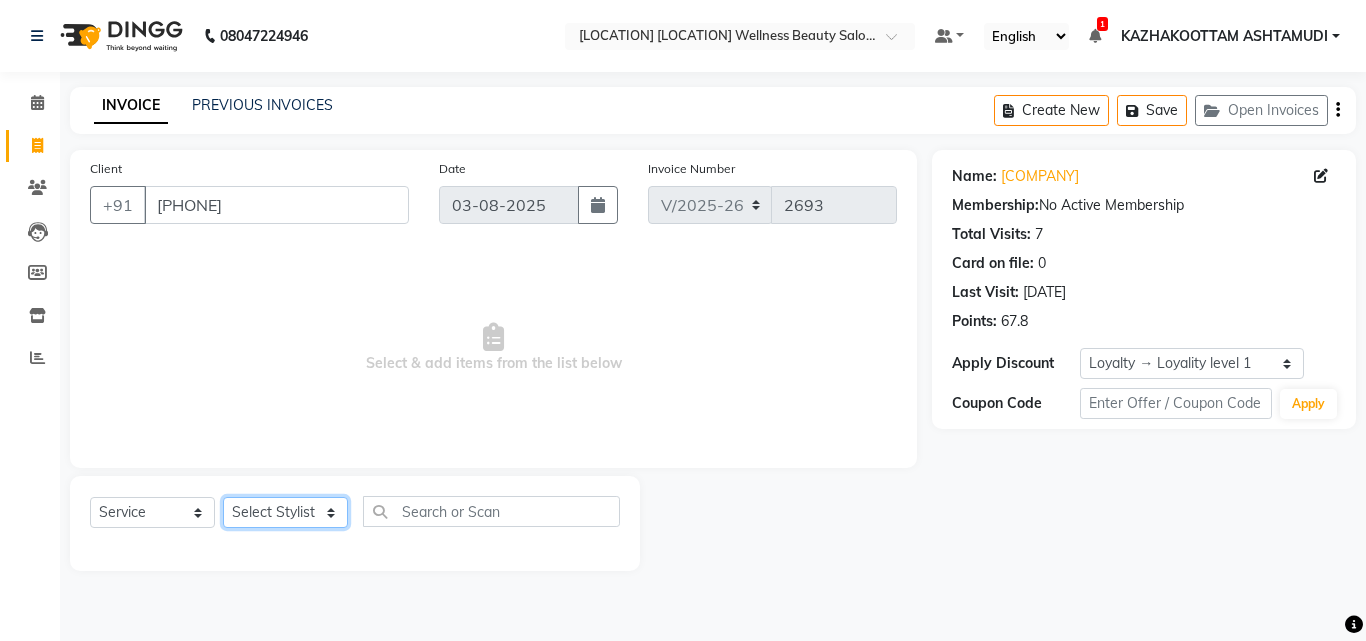 click on "Select Stylist Arya  CHINJU GEETA KAZHAKOOTTAM ASHTAMUDI KRISHNA LEKSHMI MADONNA MICHAEL MINCY VARGHESE Poornima Gopal PRIYA ROSNI Sindhu SOORYAMOL" 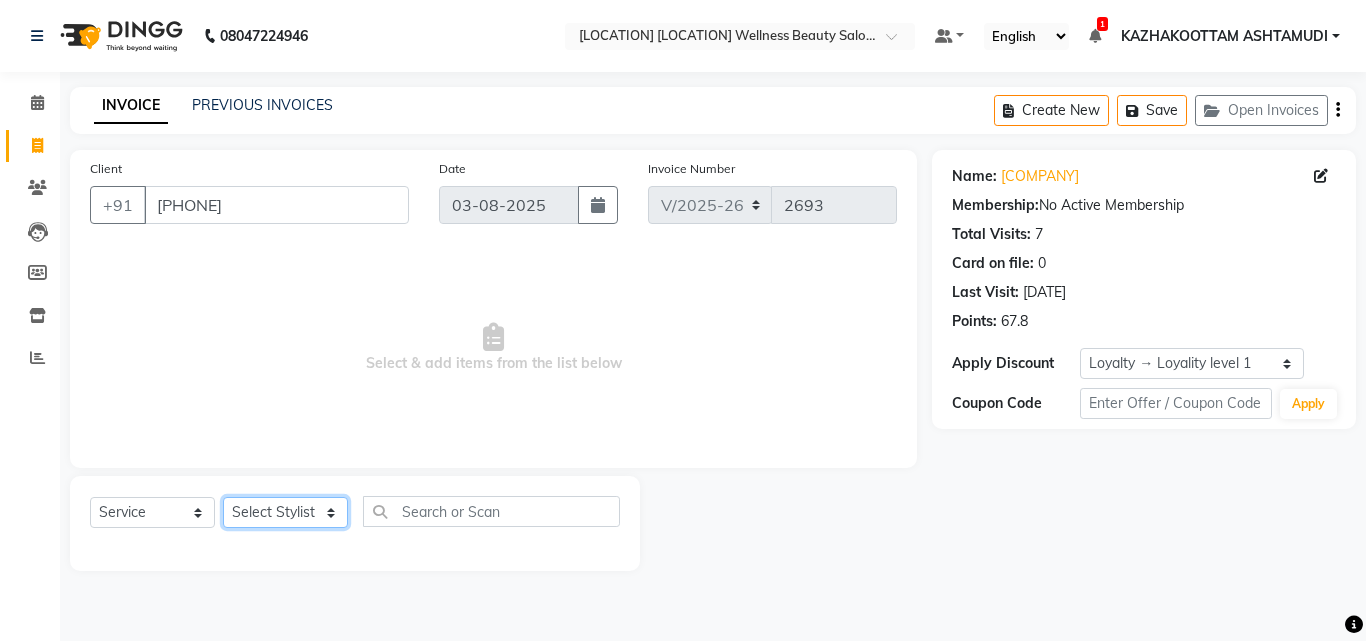 select on "27528" 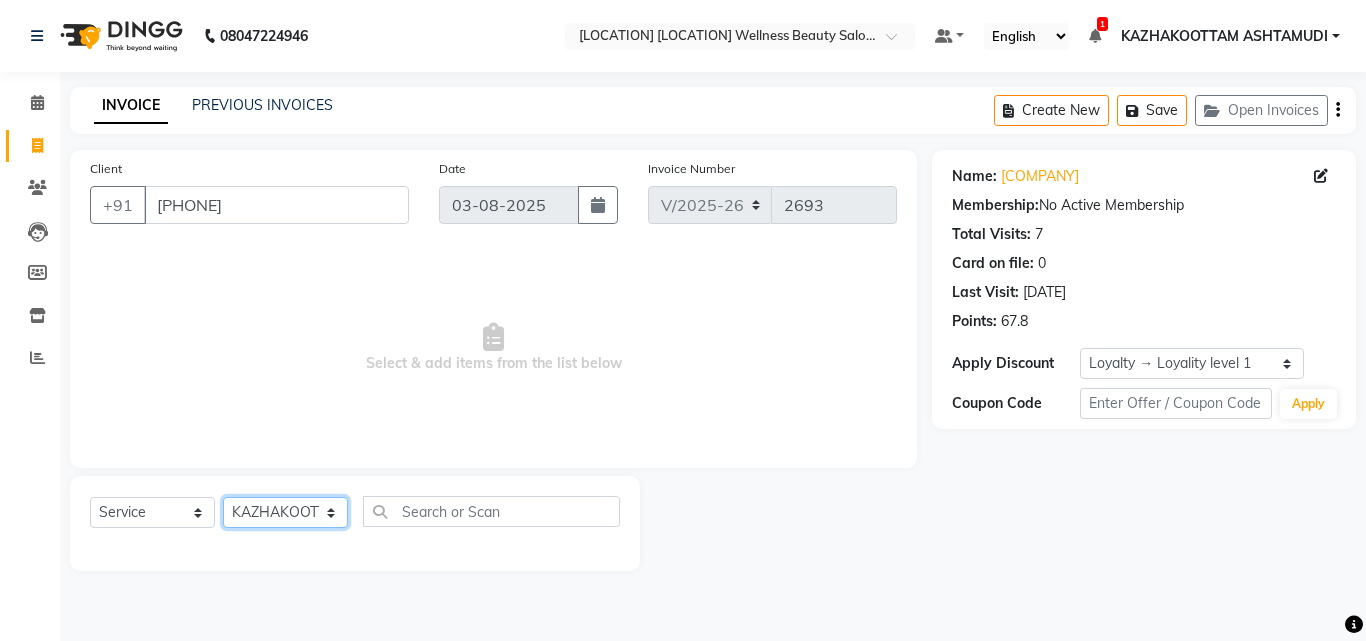click on "Select Stylist Arya  CHINJU GEETA KAZHAKOOTTAM ASHTAMUDI KRISHNA LEKSHMI MADONNA MICHAEL MINCY VARGHESE Poornima Gopal PRIYA ROSNI Sindhu SOORYAMOL" 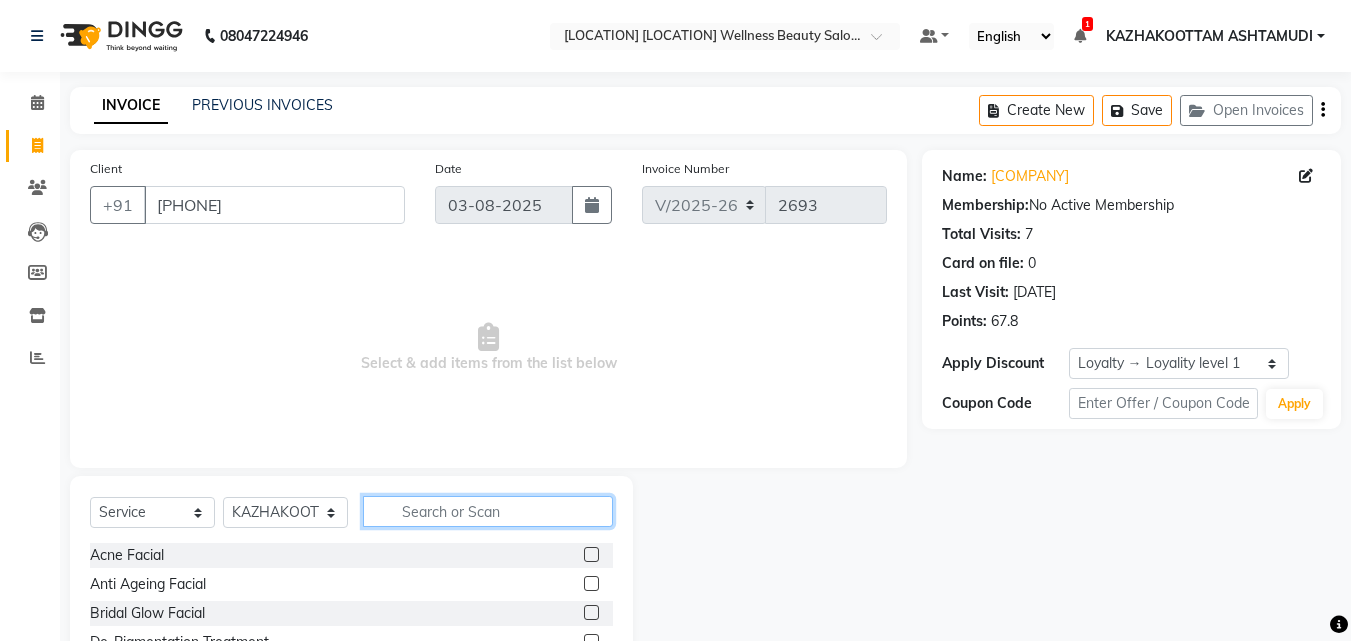 click 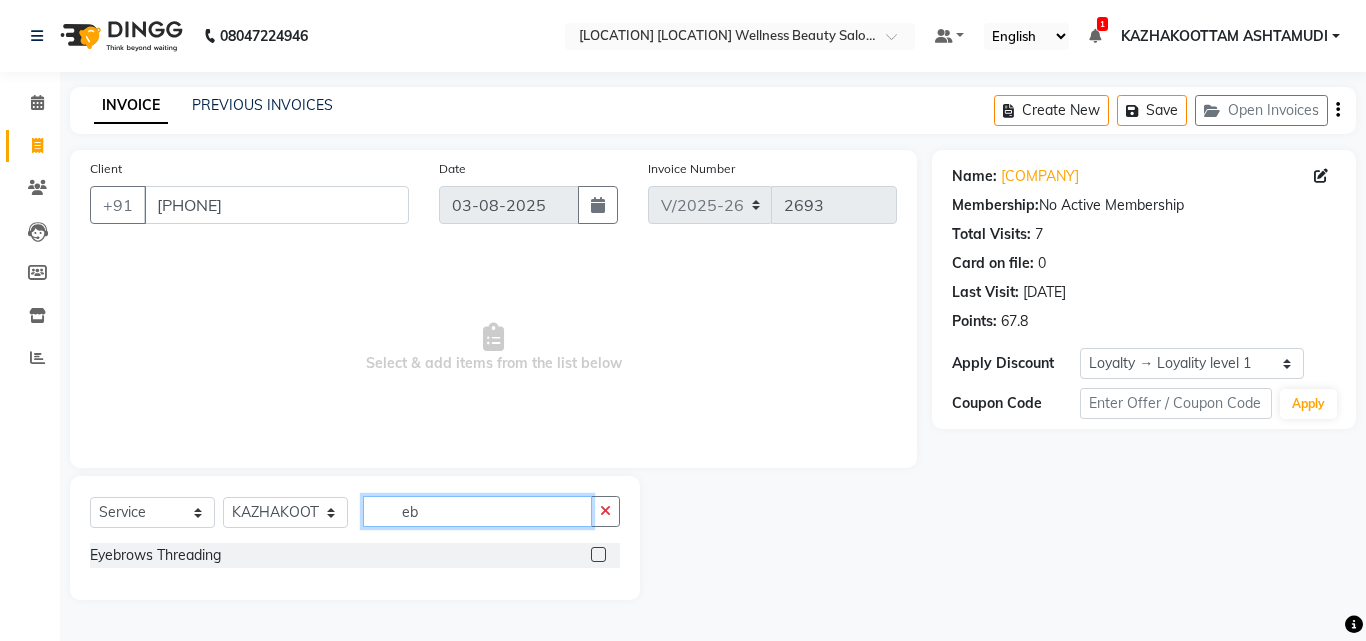 type on "eb" 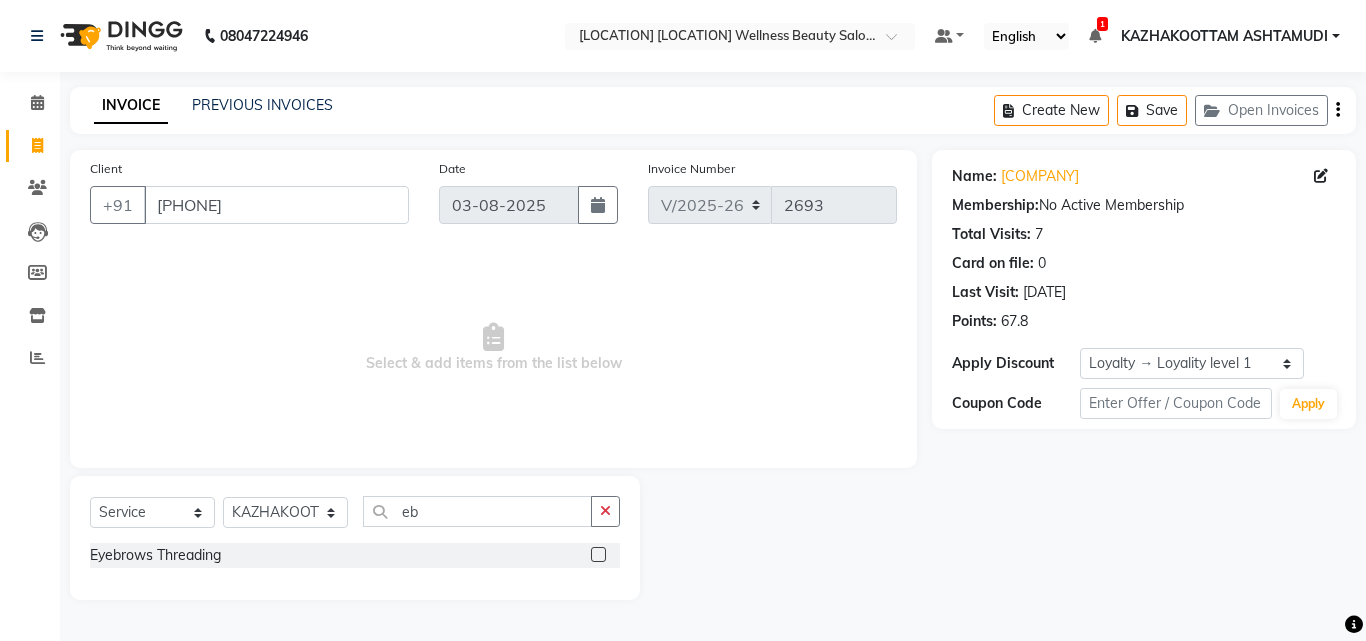 click 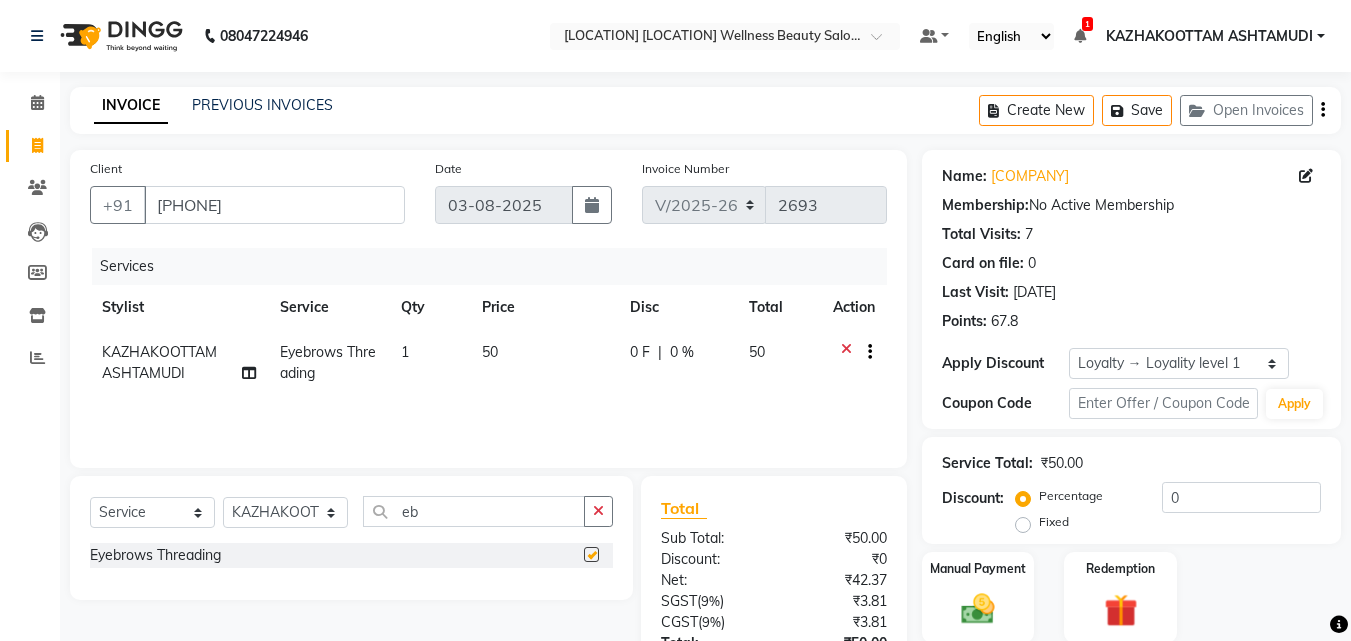 checkbox on "false" 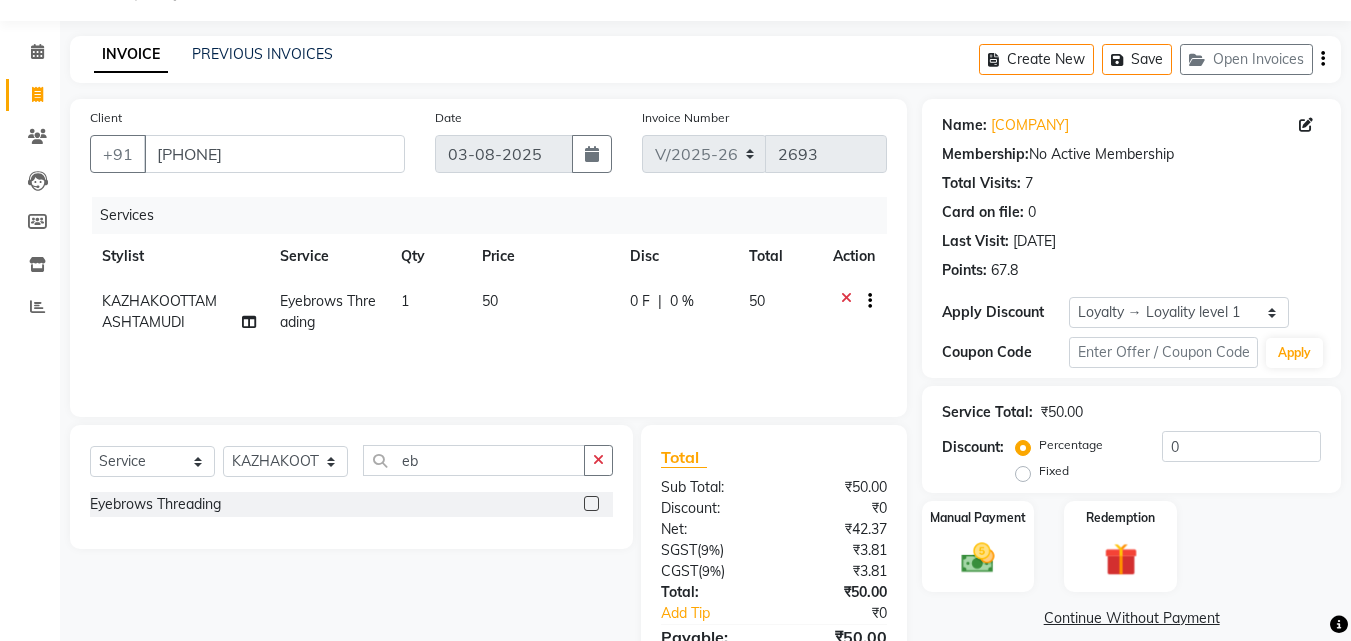 scroll, scrollTop: 159, scrollLeft: 0, axis: vertical 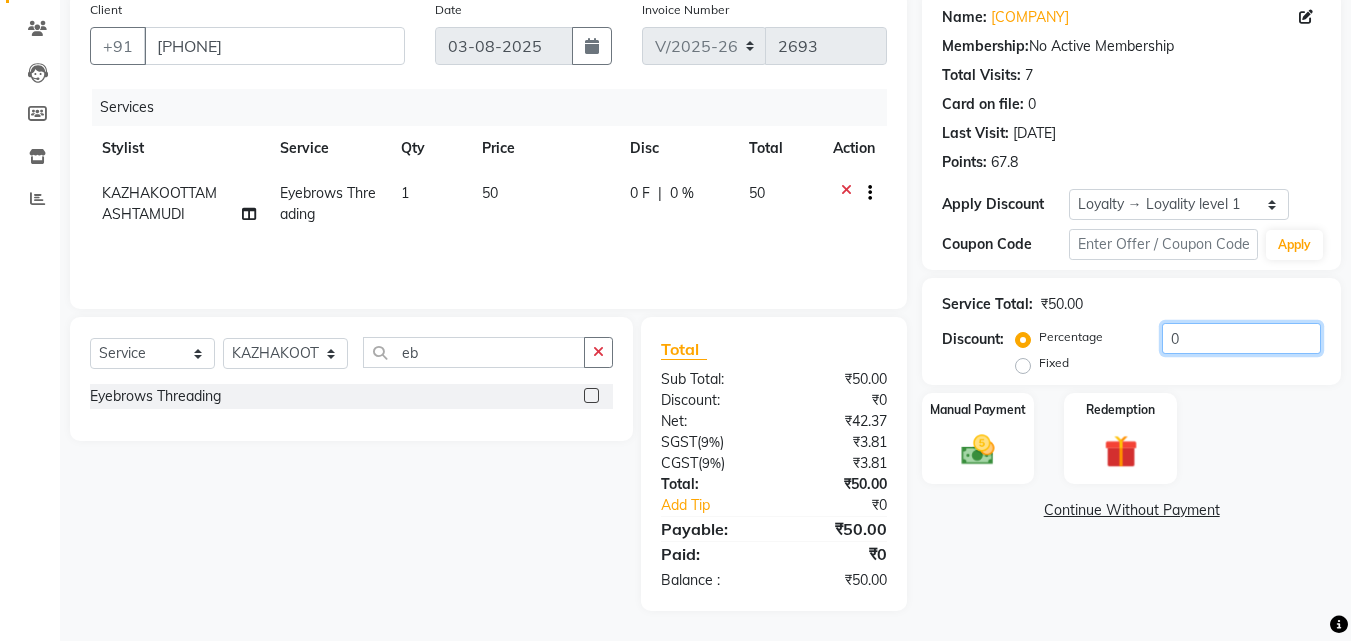 click on "0" 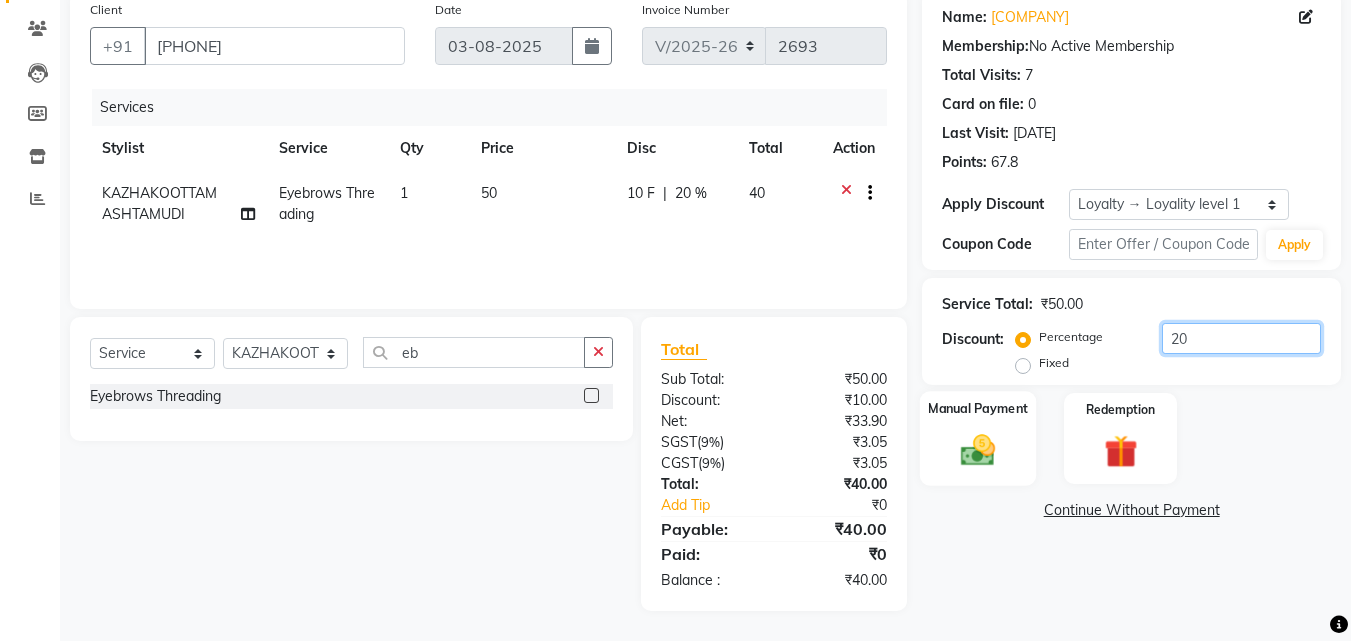 type on "20" 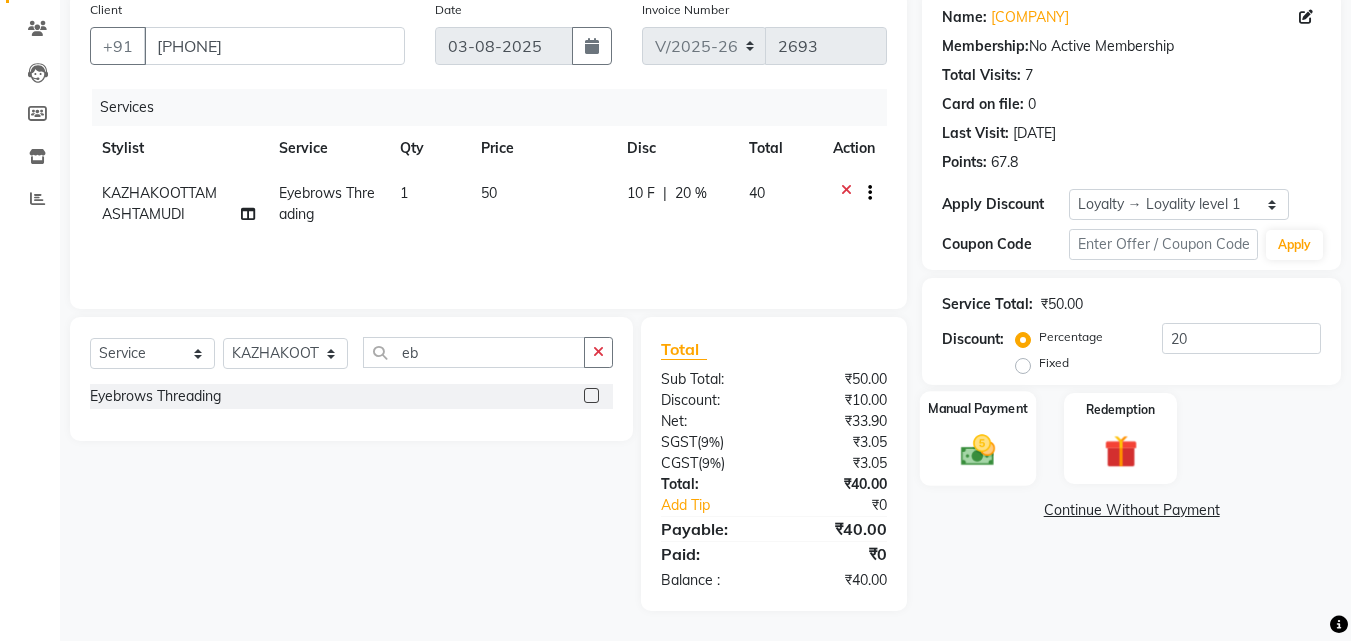 click on "Manual Payment" 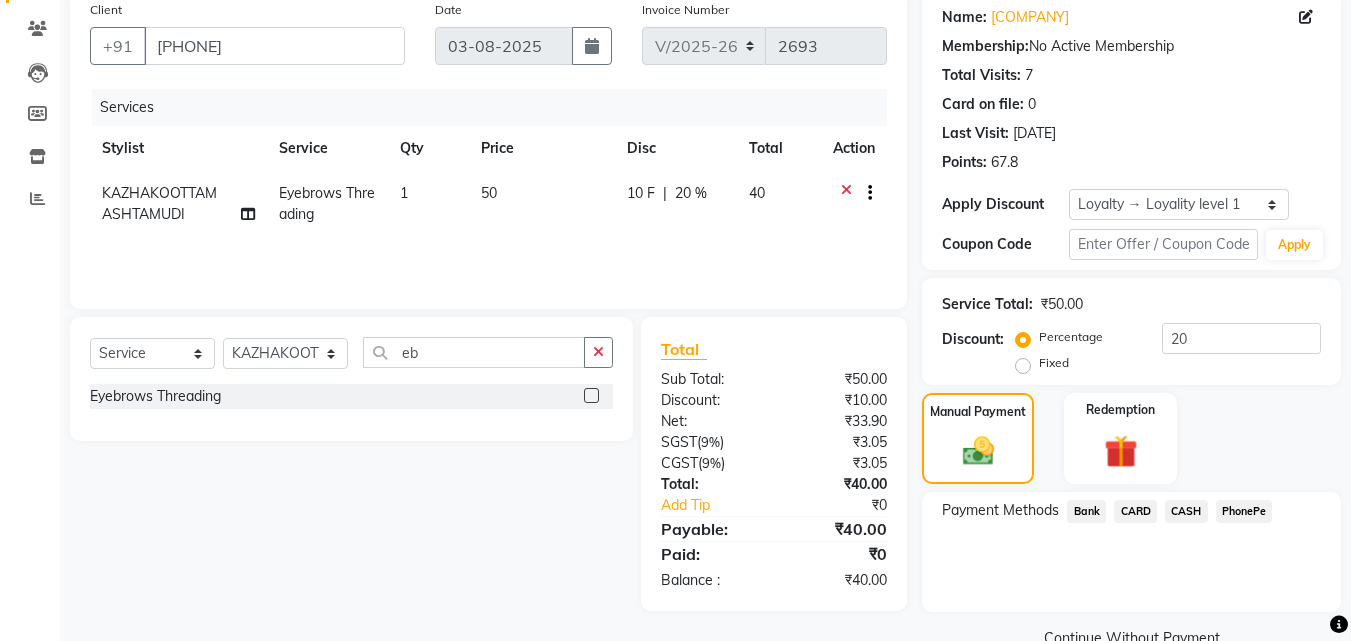 click on "PhonePe" 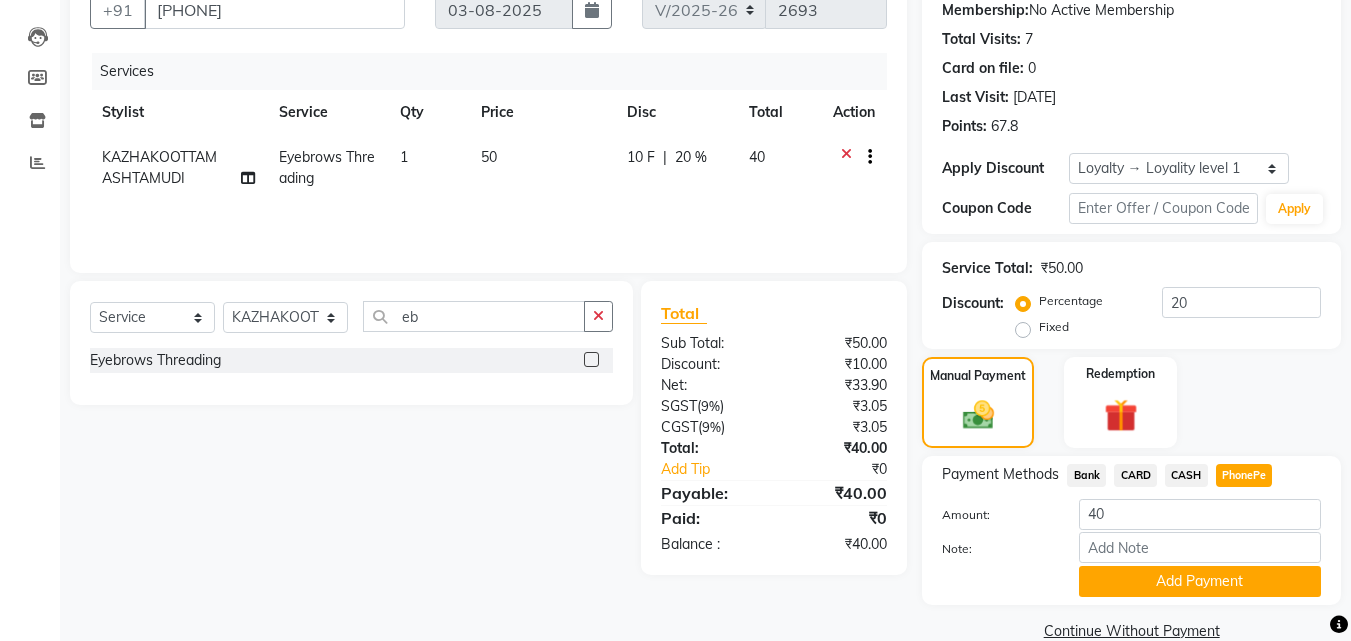scroll, scrollTop: 230, scrollLeft: 0, axis: vertical 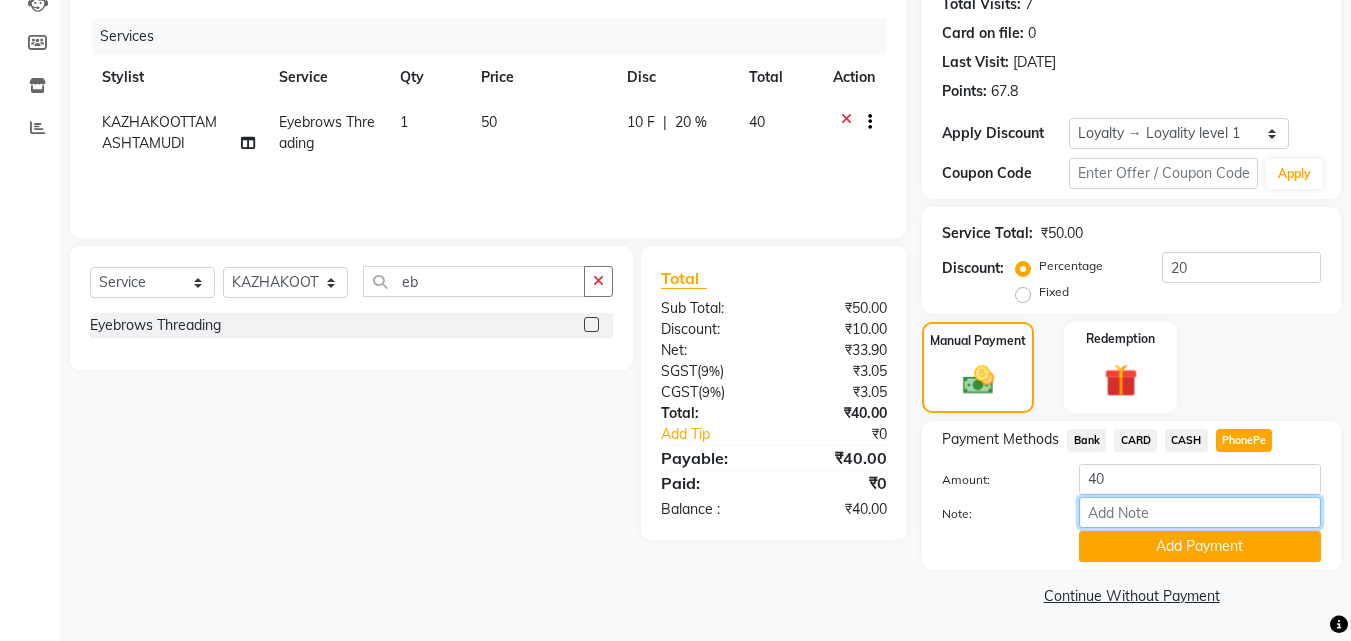 click on "Note:" at bounding box center [1200, 512] 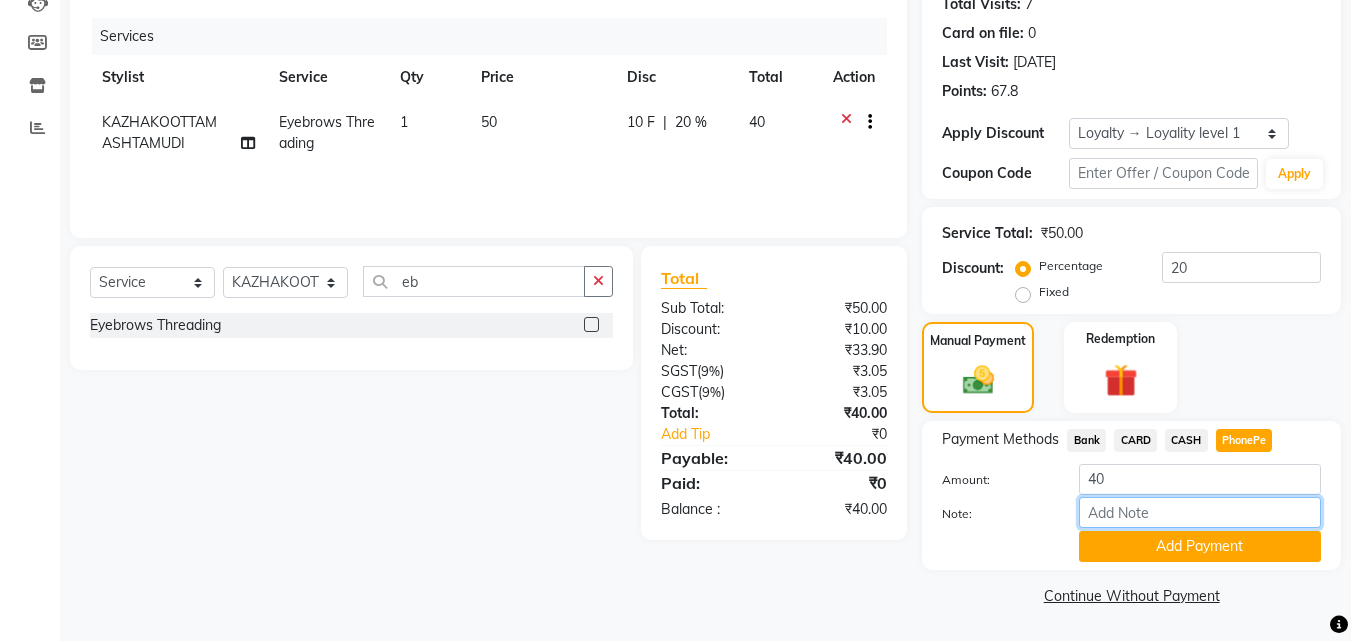 type on "mincy" 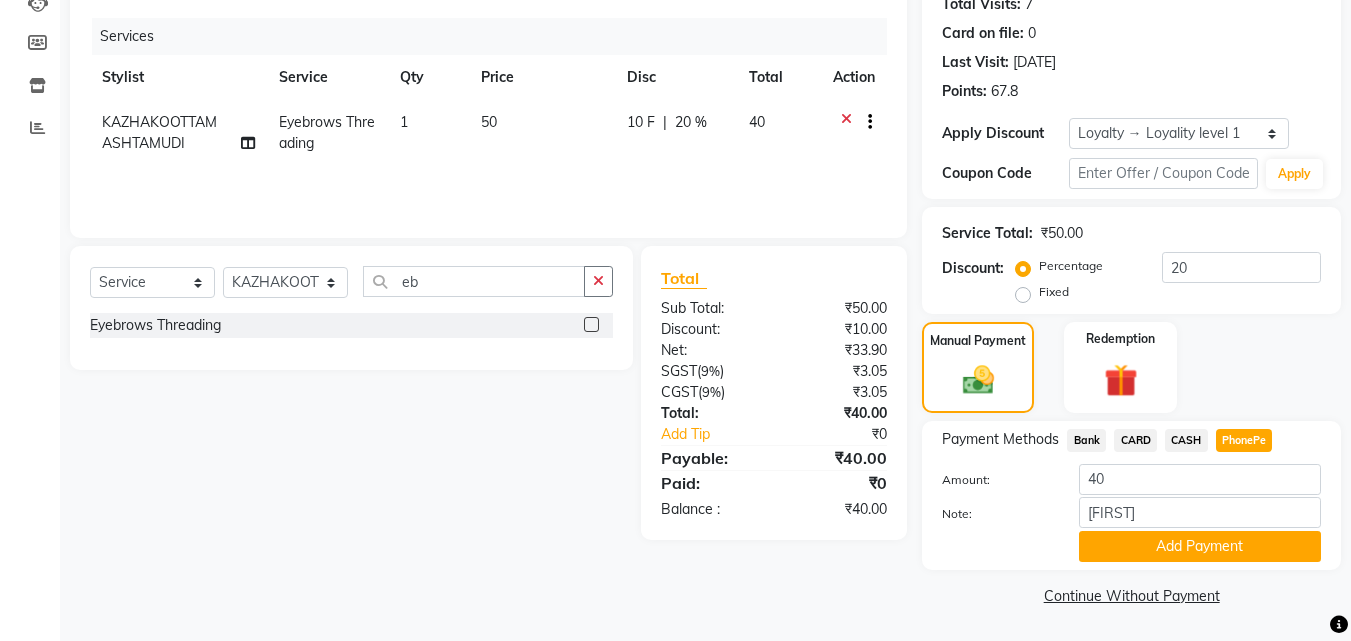 click on "Add Payment" 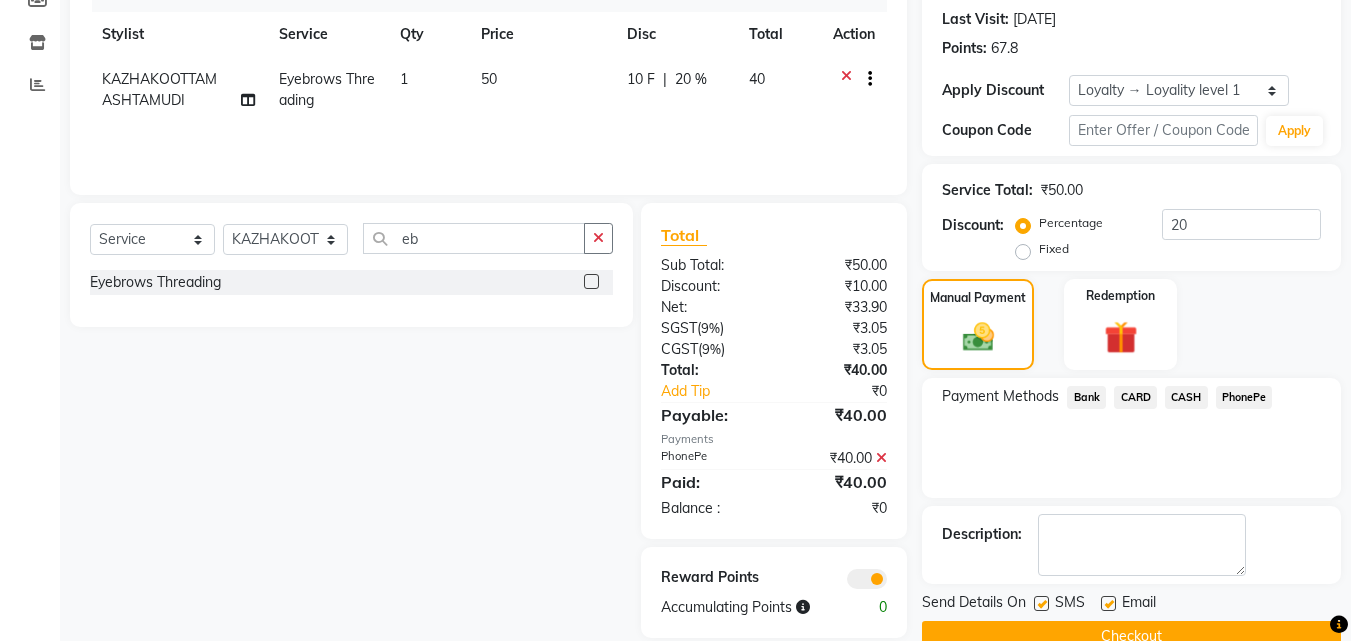 scroll, scrollTop: 314, scrollLeft: 0, axis: vertical 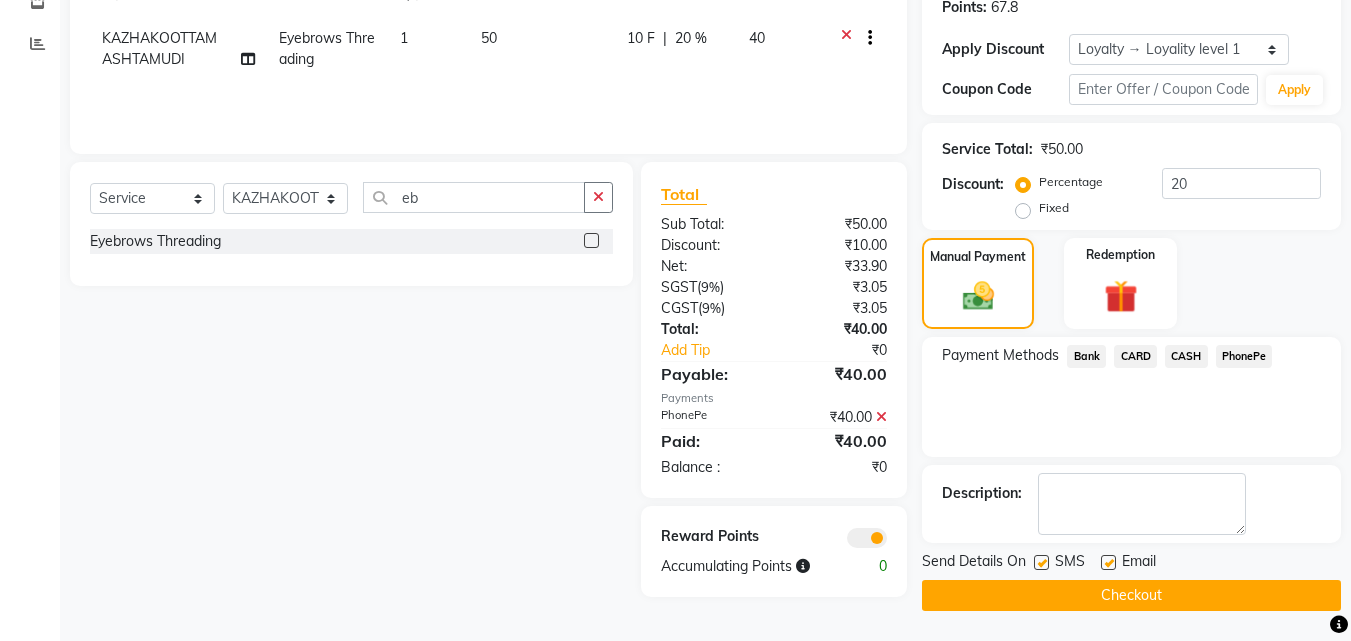 click 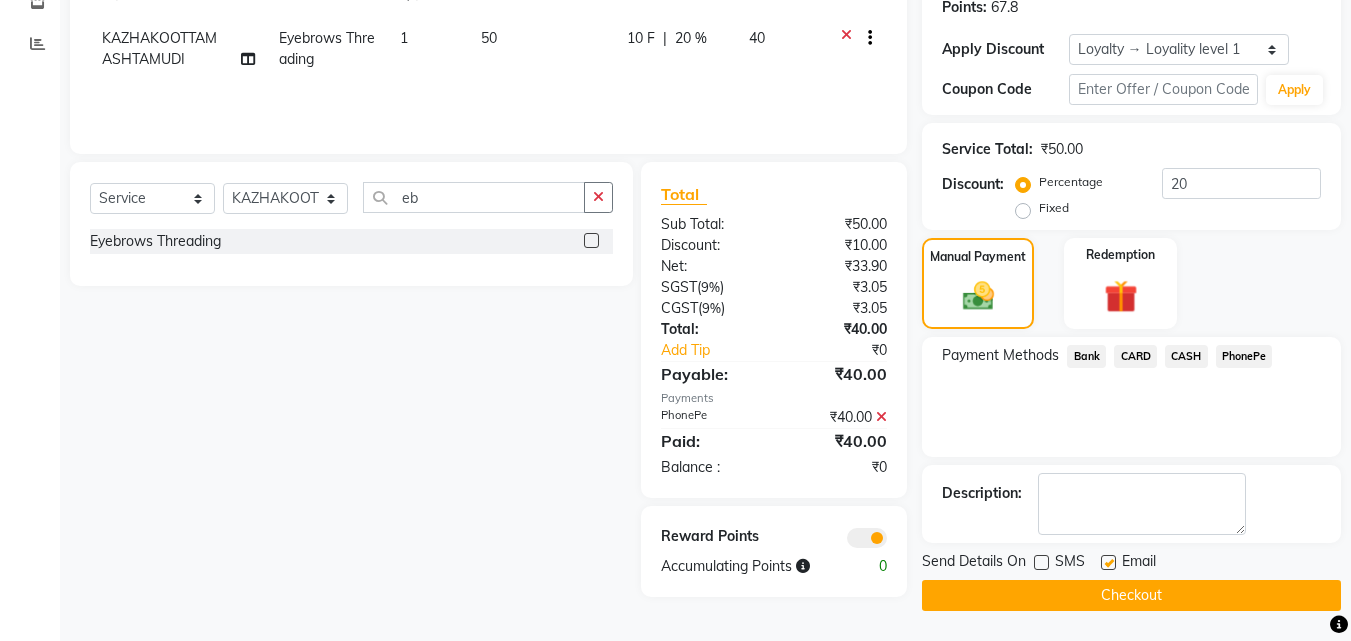 click on "Email" 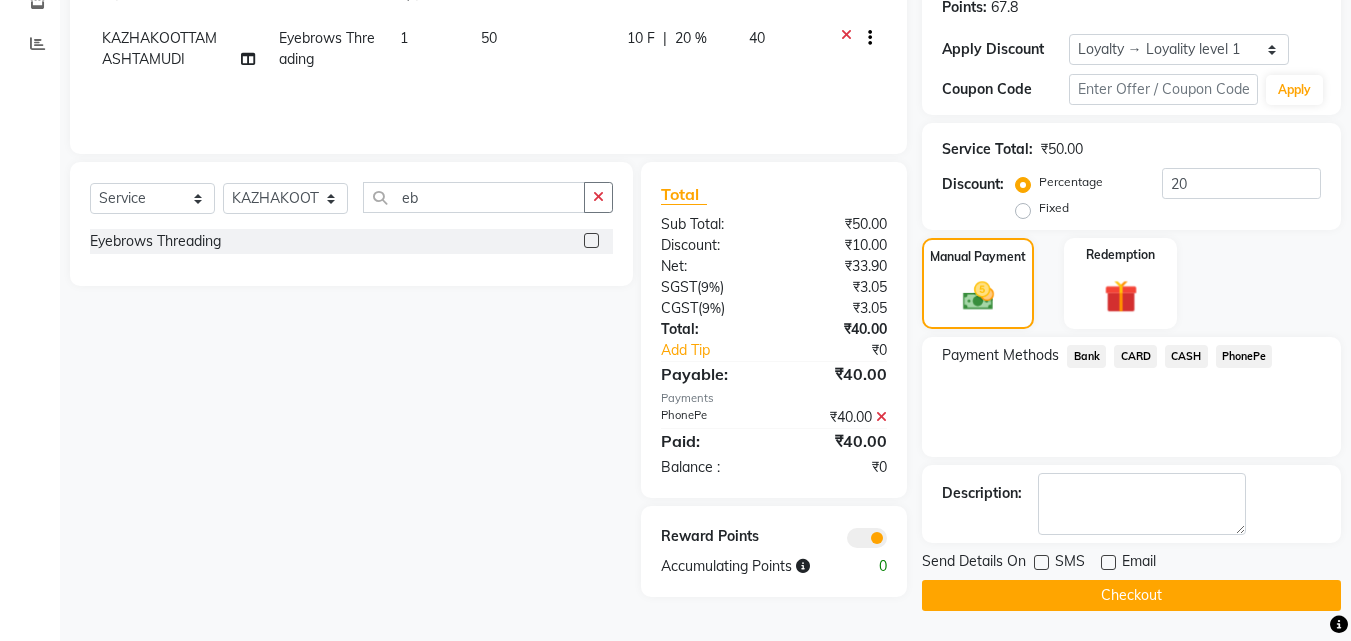 click on "Checkout" 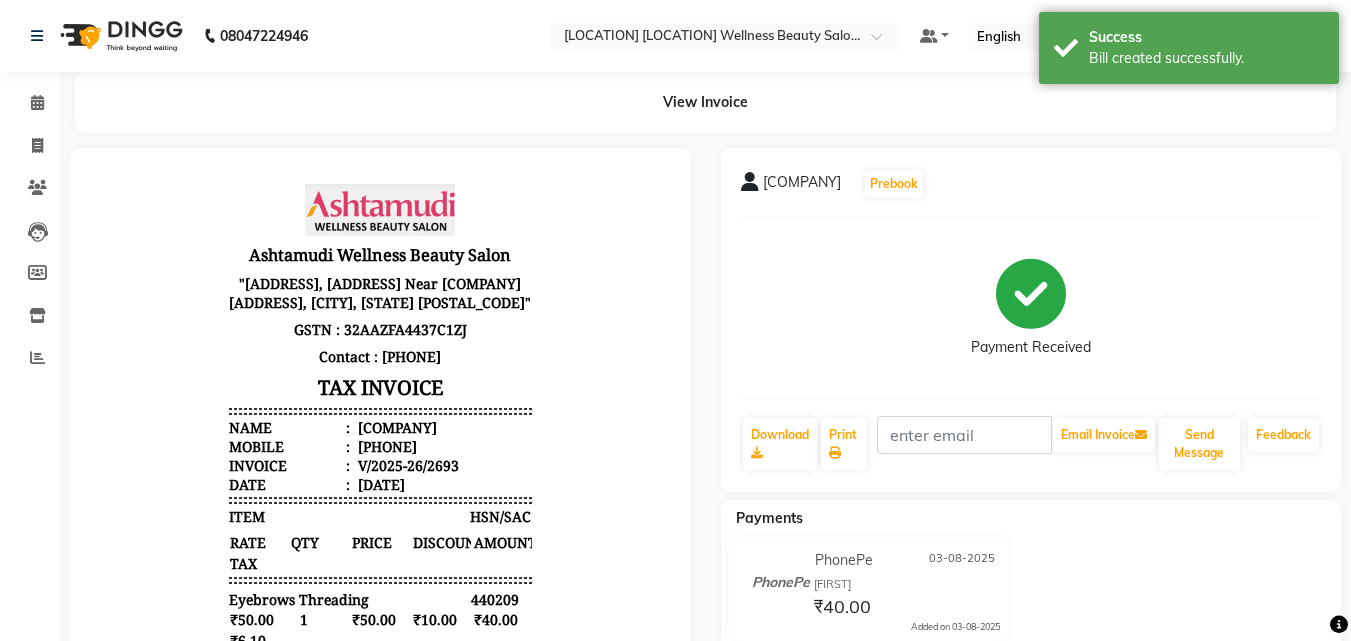 scroll, scrollTop: 0, scrollLeft: 0, axis: both 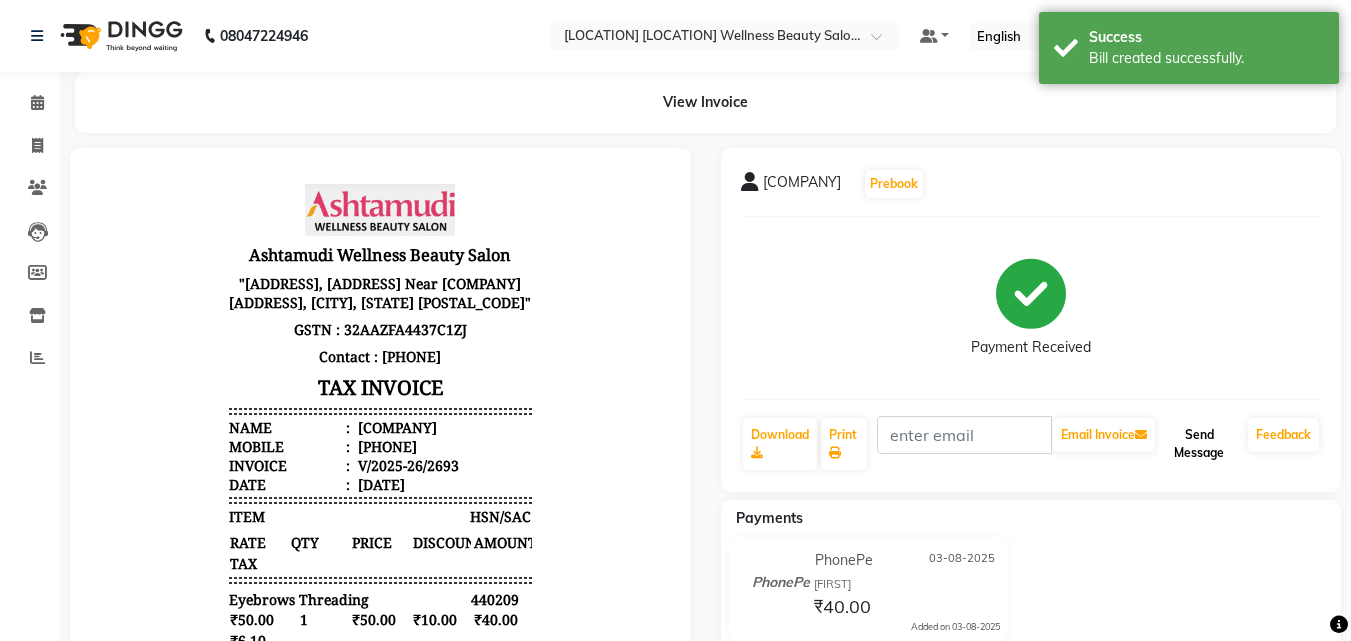 click on "Send Message" 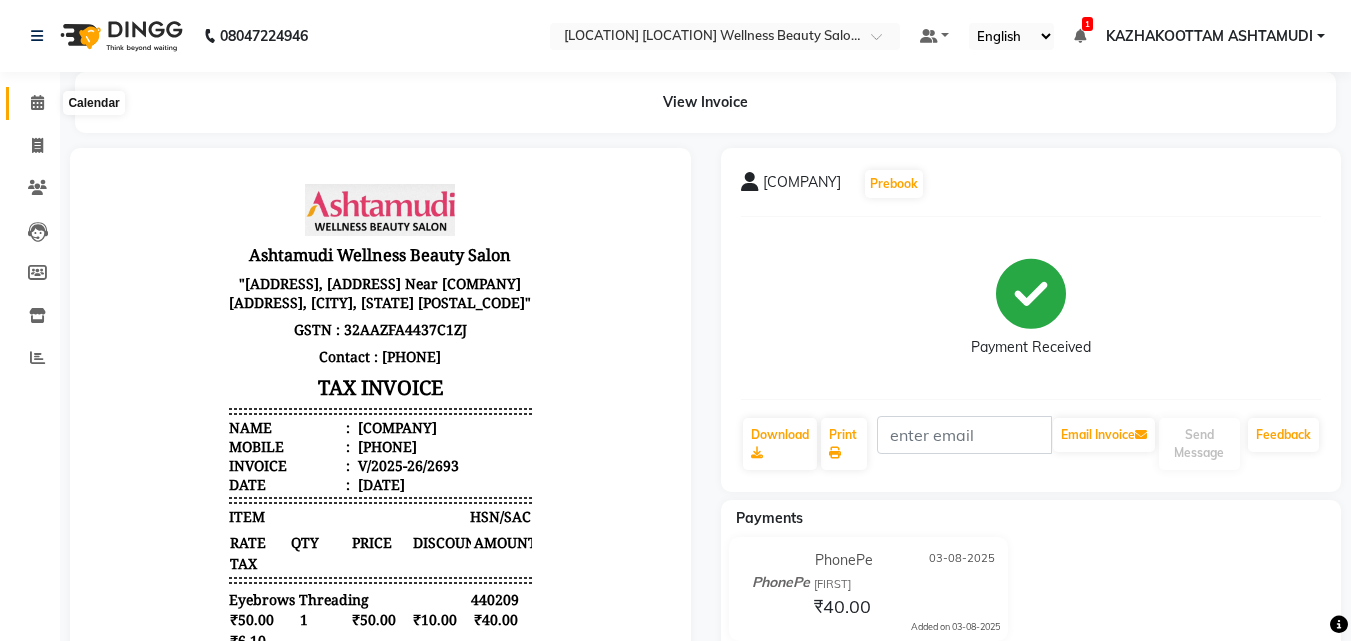 click 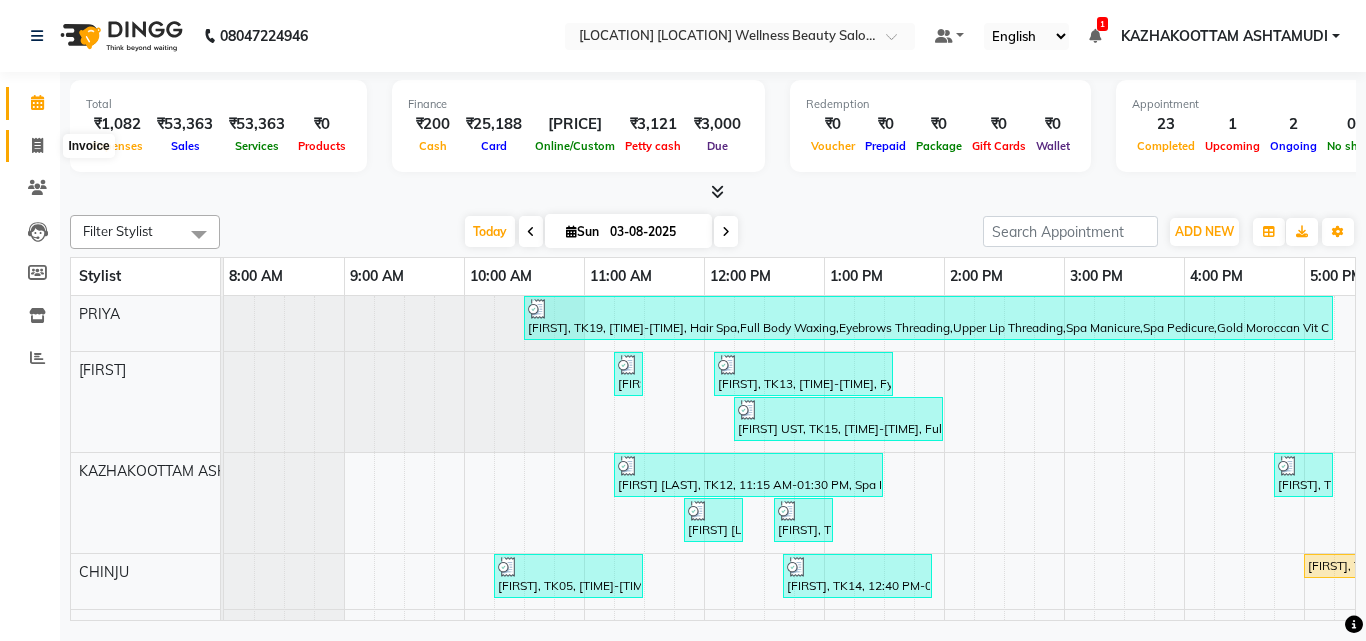click 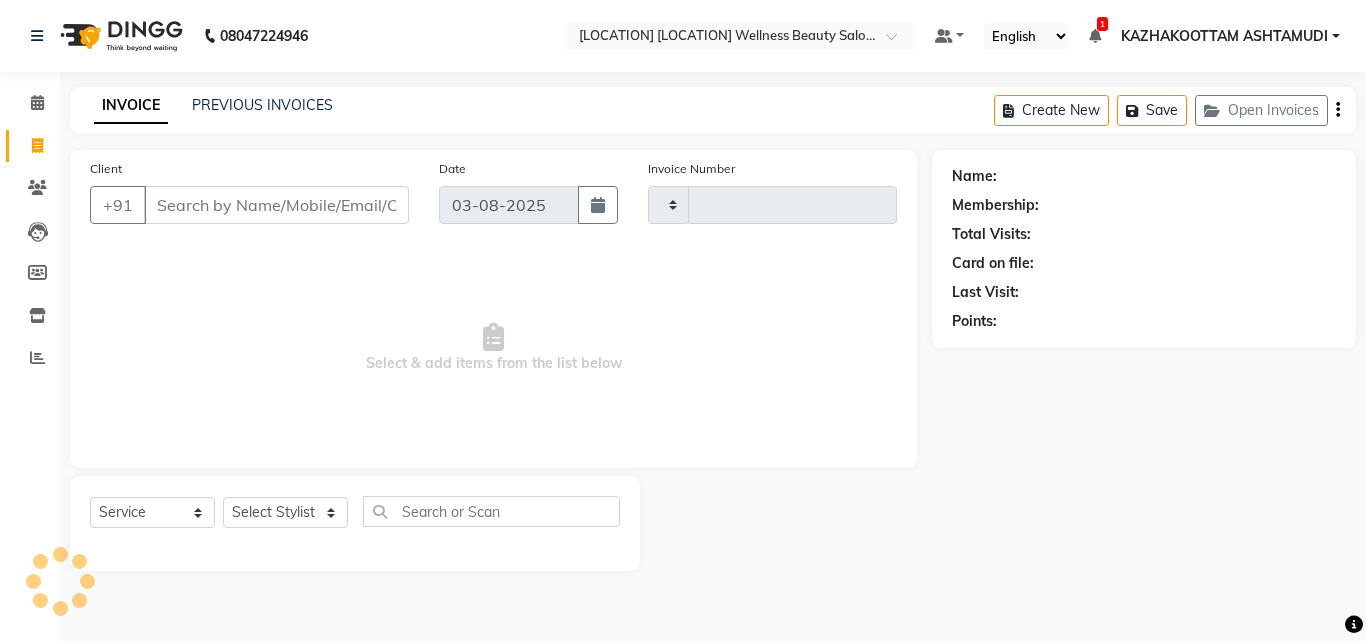 type on "2694" 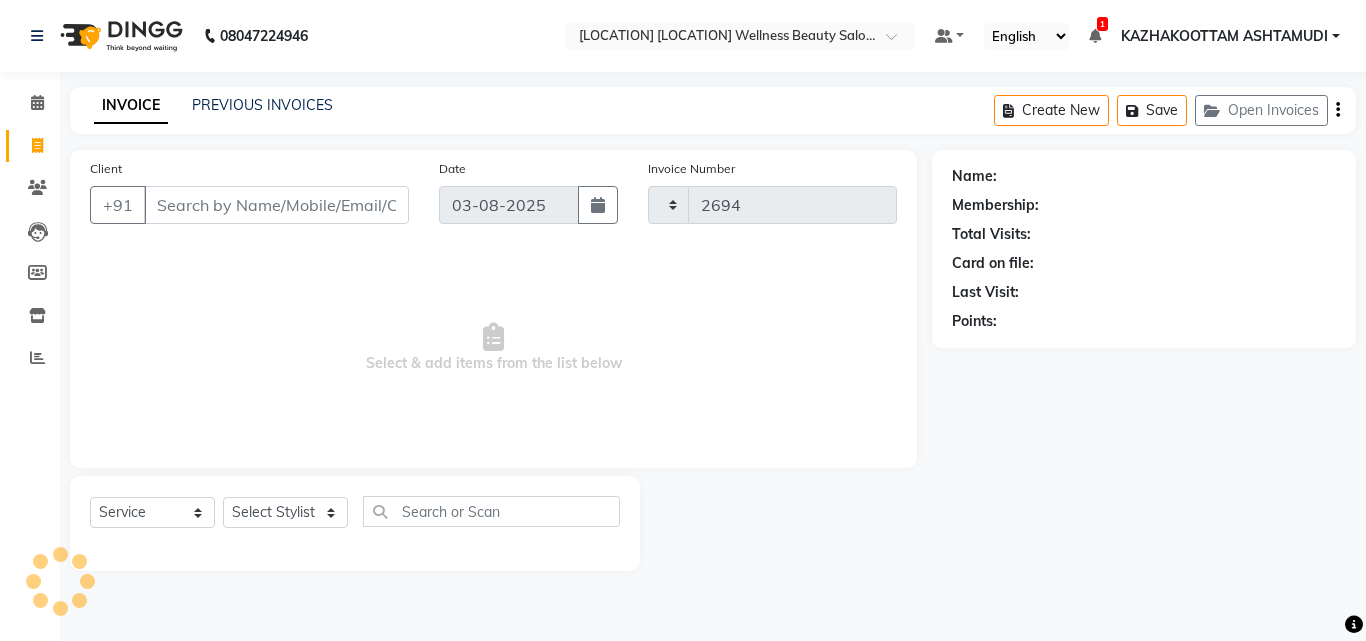 select on "4662" 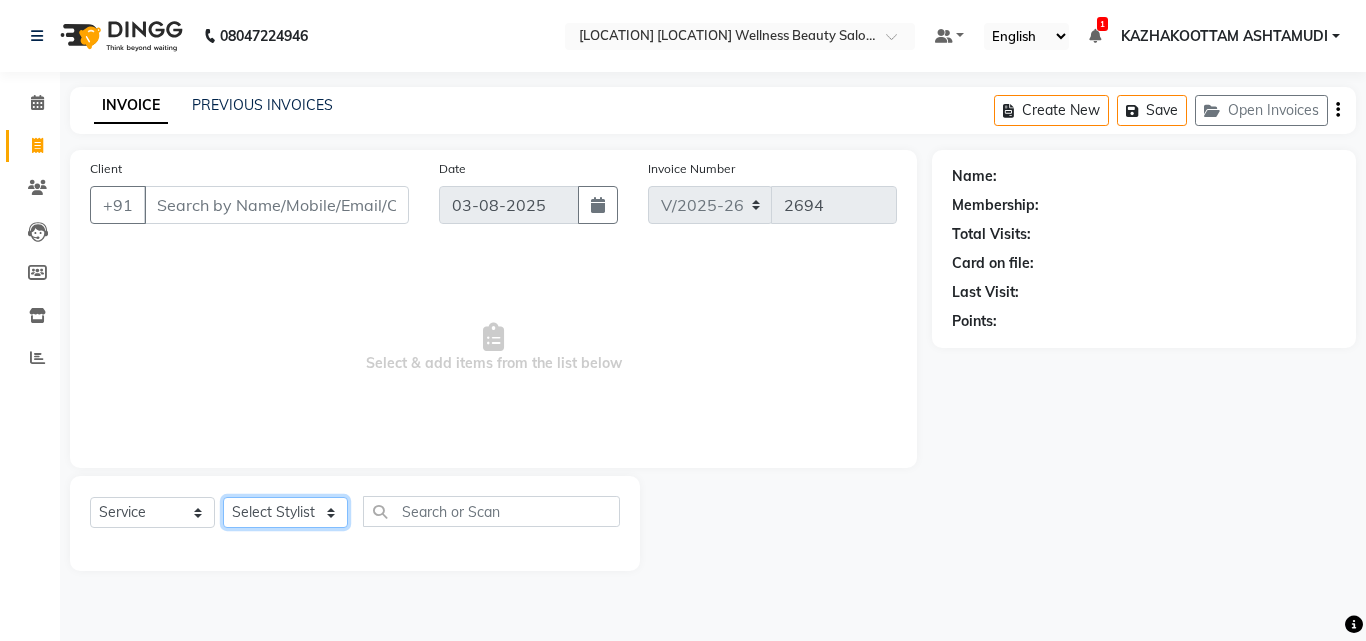 click on "Select Stylist Arya  CHINJU GEETA KAZHAKOOTTAM ASHTAMUDI KRISHNA LEKSHMI MADONNA MICHAEL MINCY VARGHESE Poornima Gopal PRIYA ROSNI Sindhu SOORYAMOL" 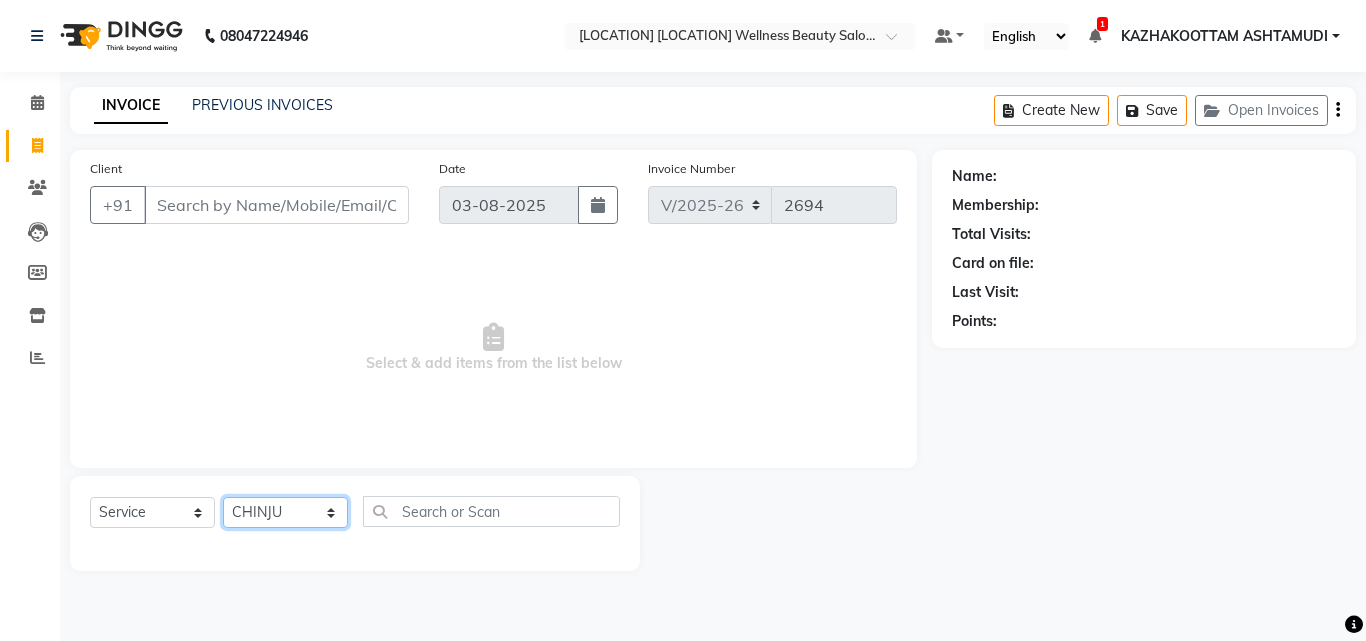 click on "Select Stylist Arya  CHINJU GEETA KAZHAKOOTTAM ASHTAMUDI KRISHNA LEKSHMI MADONNA MICHAEL MINCY VARGHESE Poornima Gopal PRIYA ROSNI Sindhu SOORYAMOL" 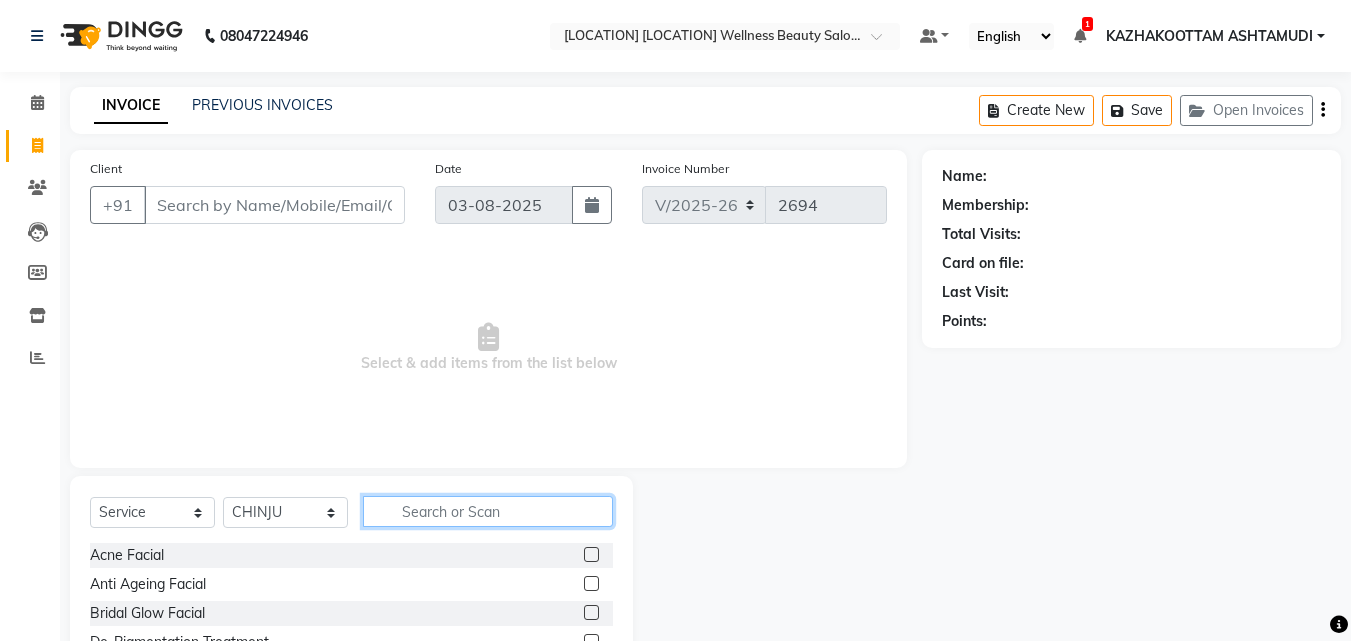 click 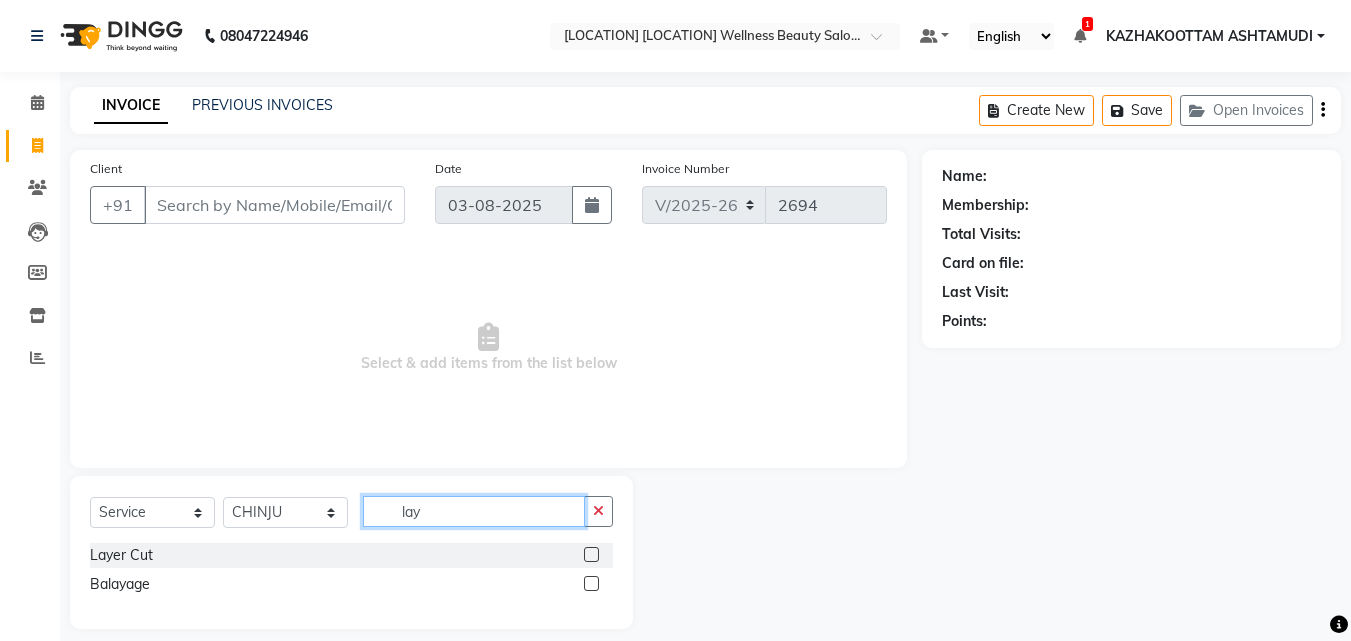 type on "lay" 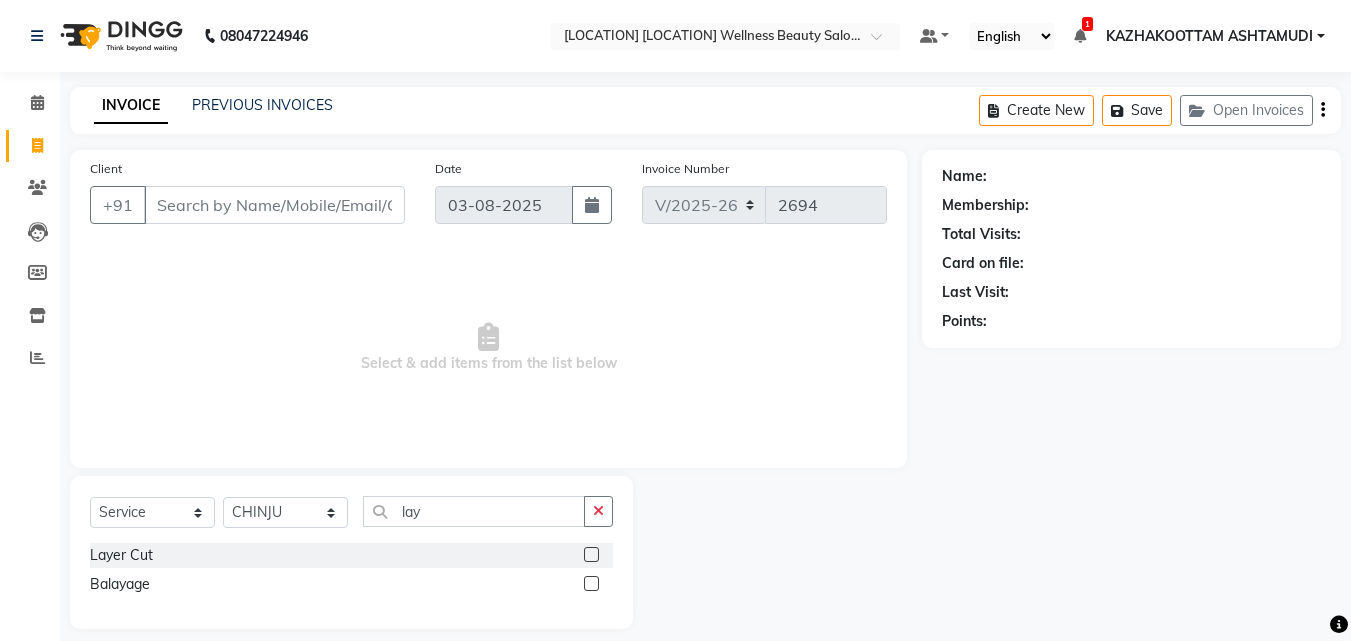 click 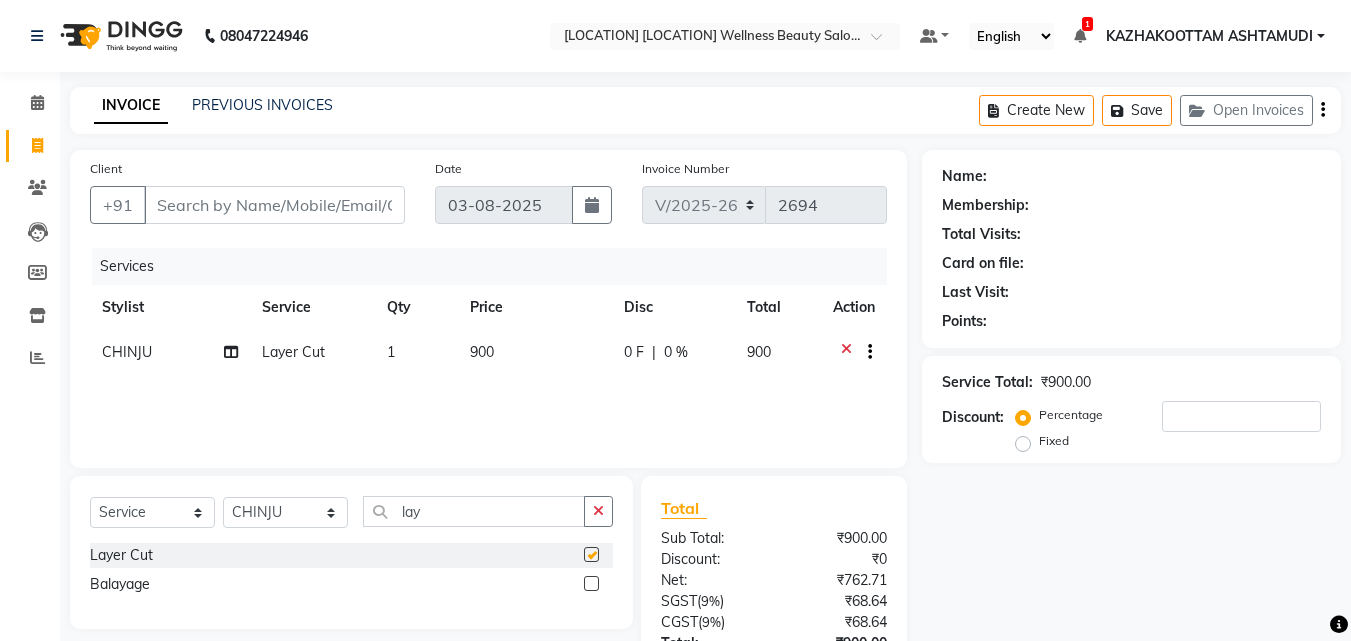 checkbox on "false" 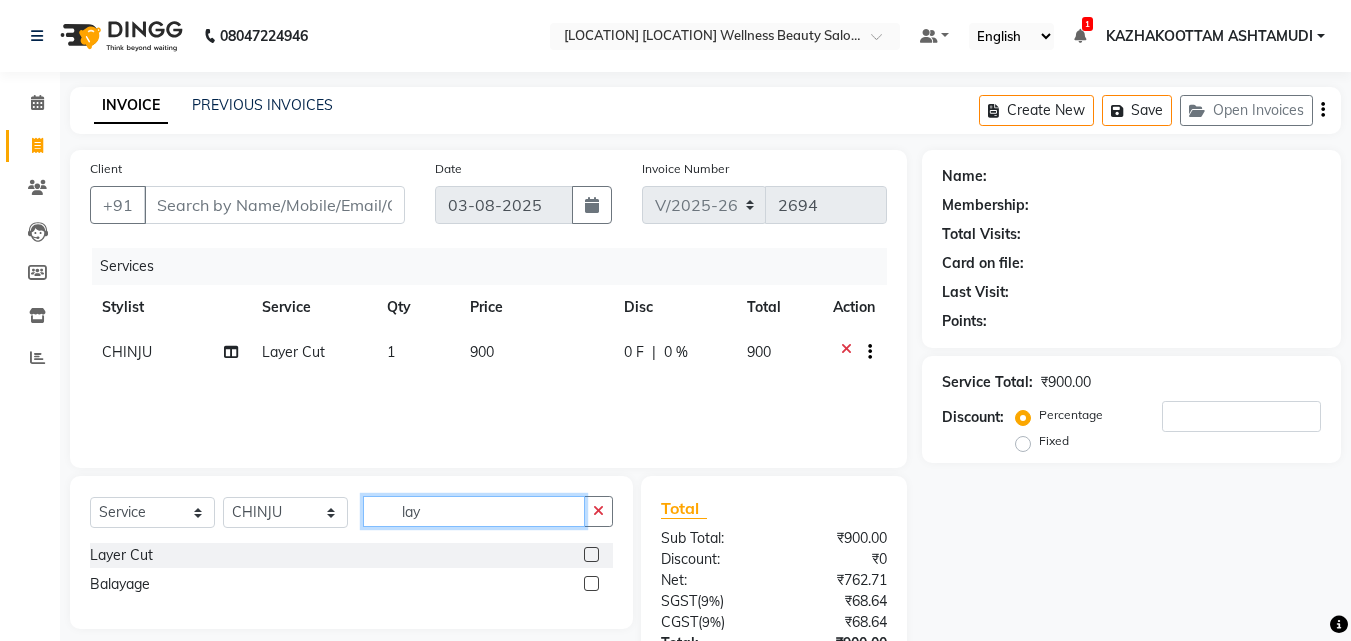 click on "lay" 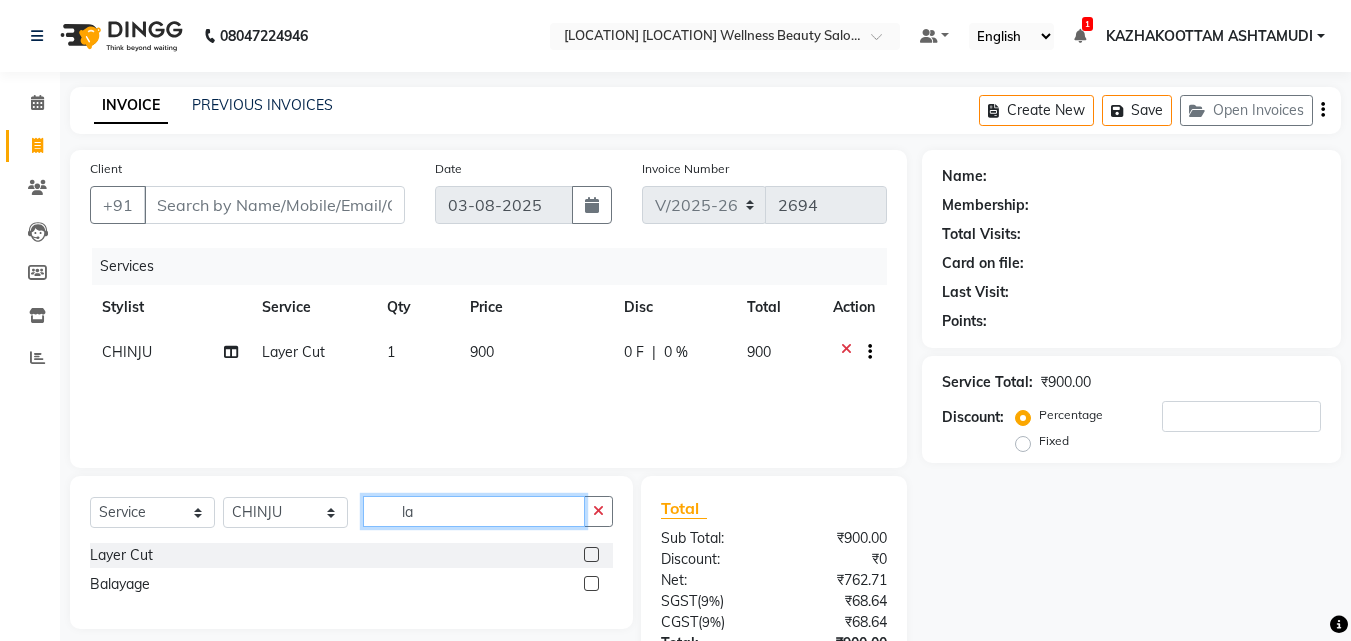 type on "l" 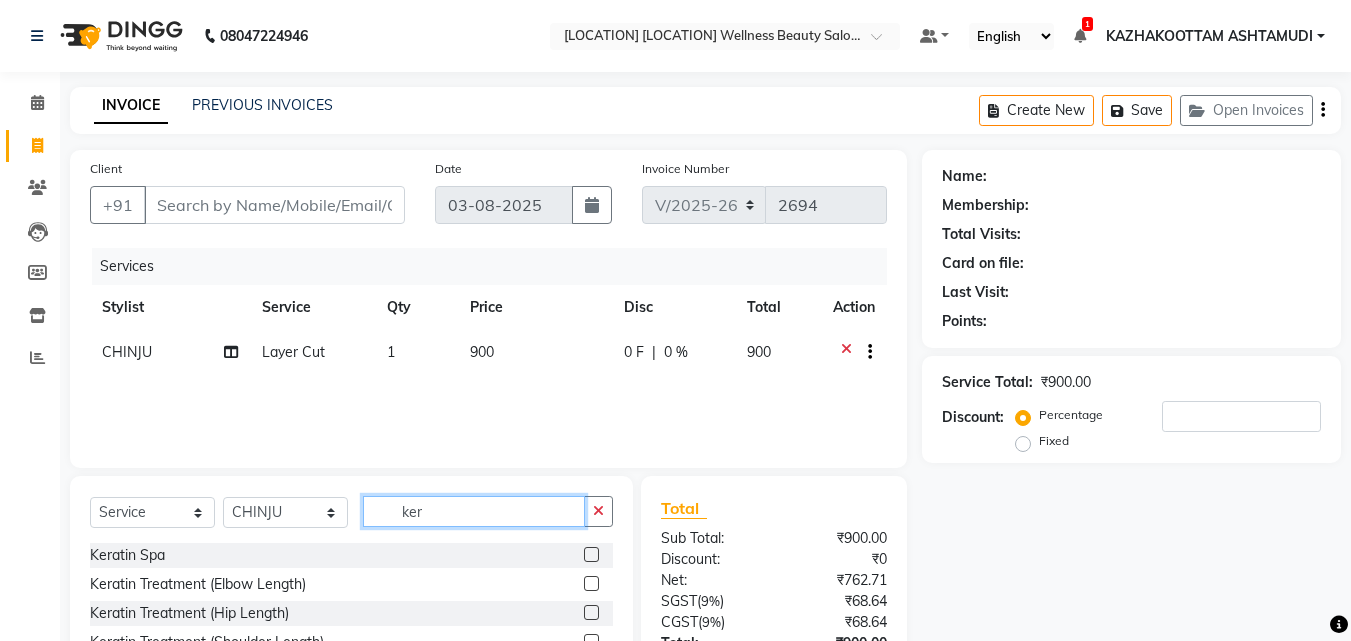 type on "ker" 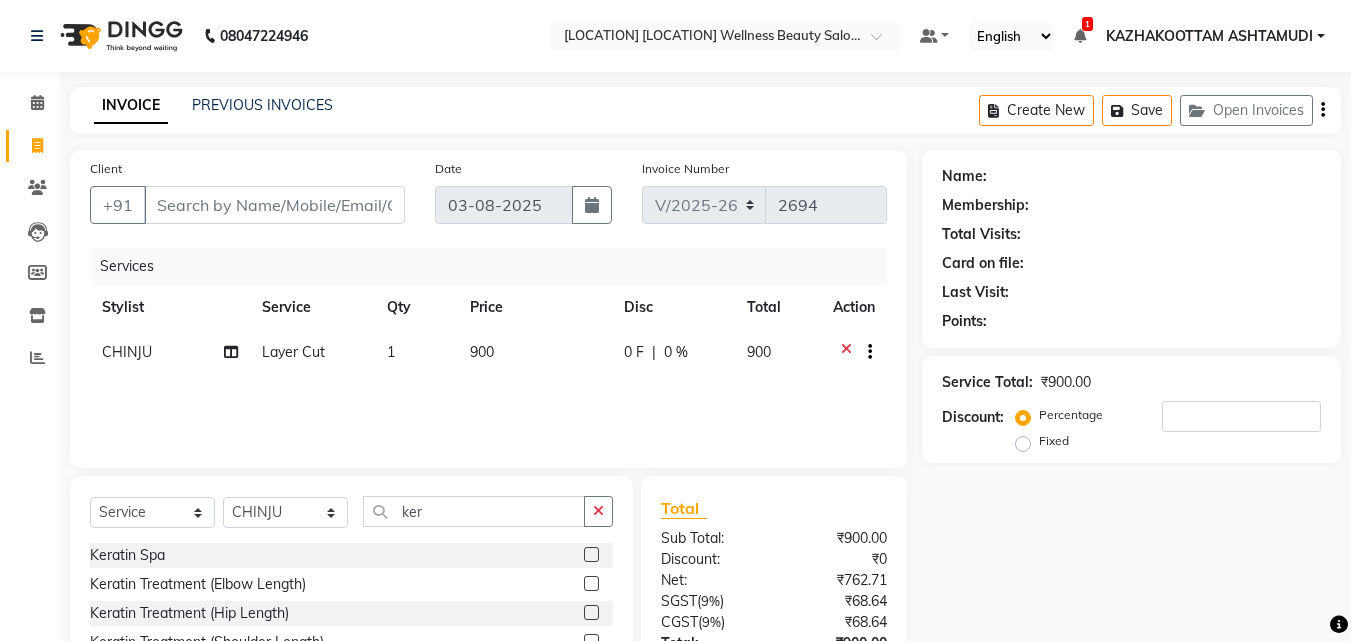 click 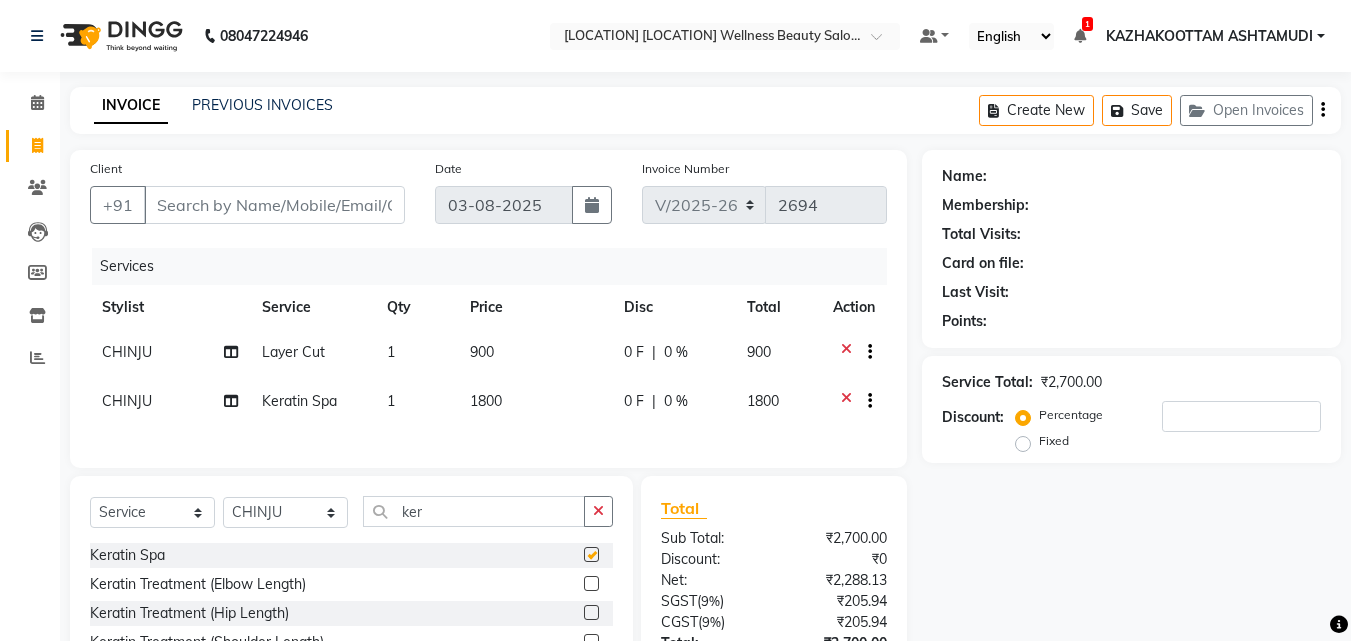 checkbox on "false" 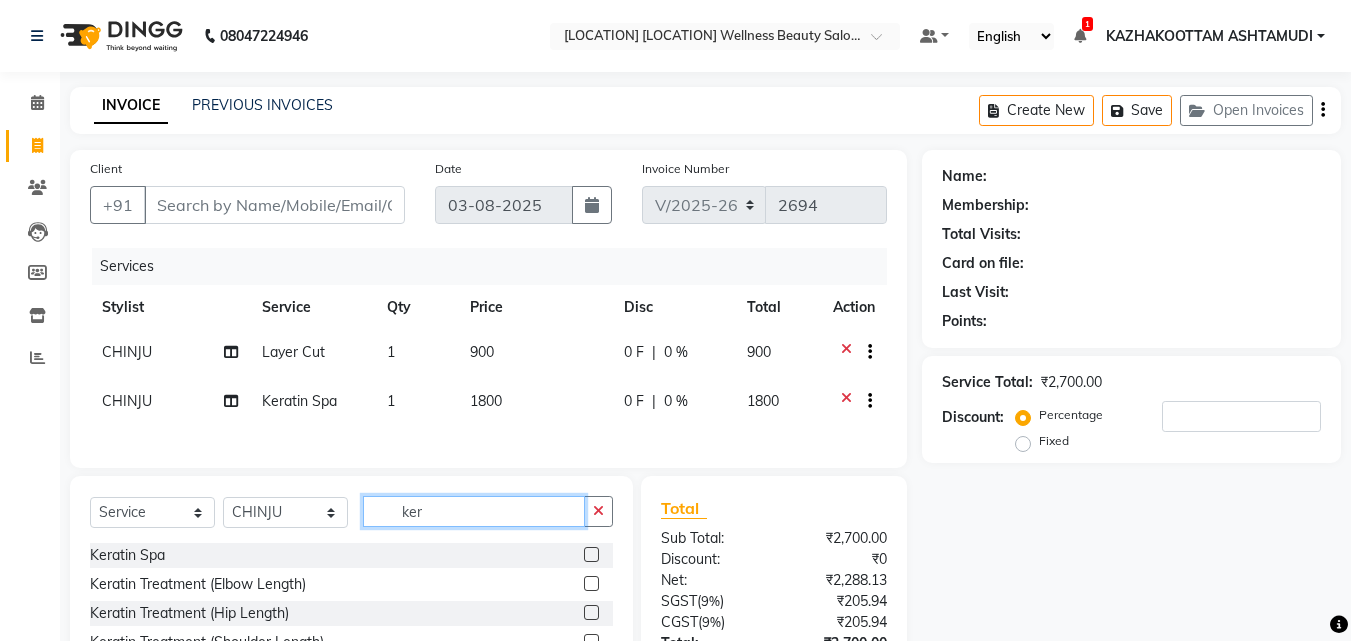 click on "ker" 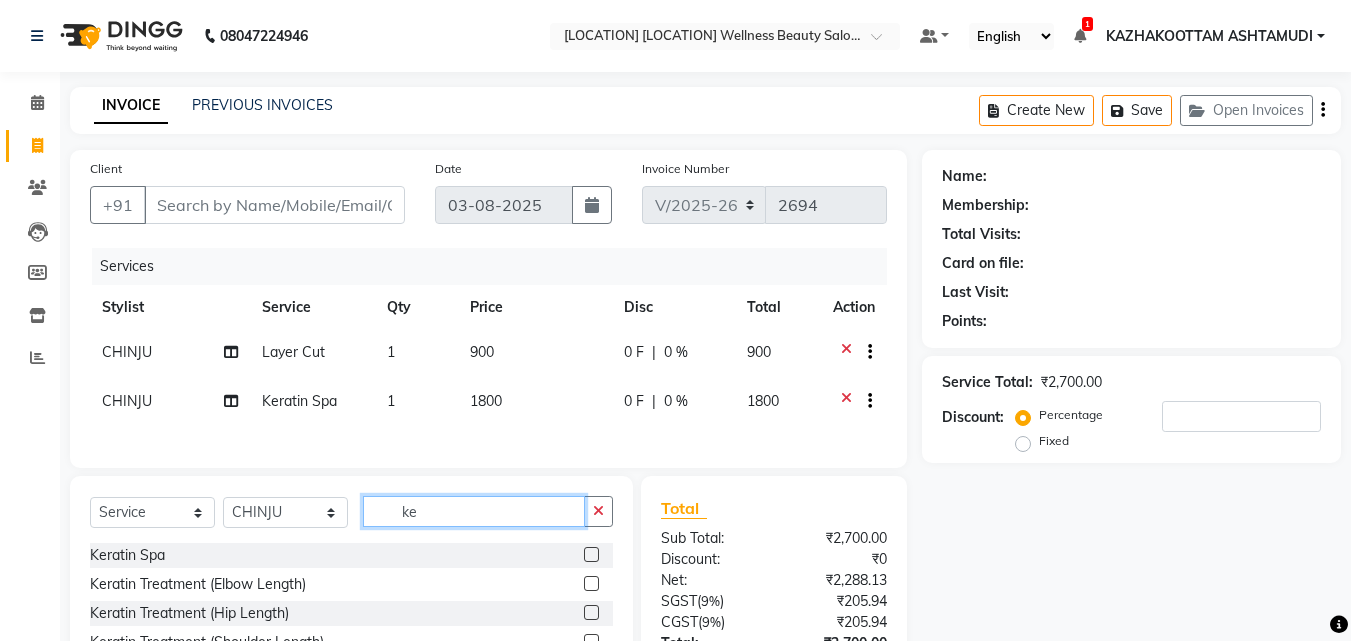 type on "k" 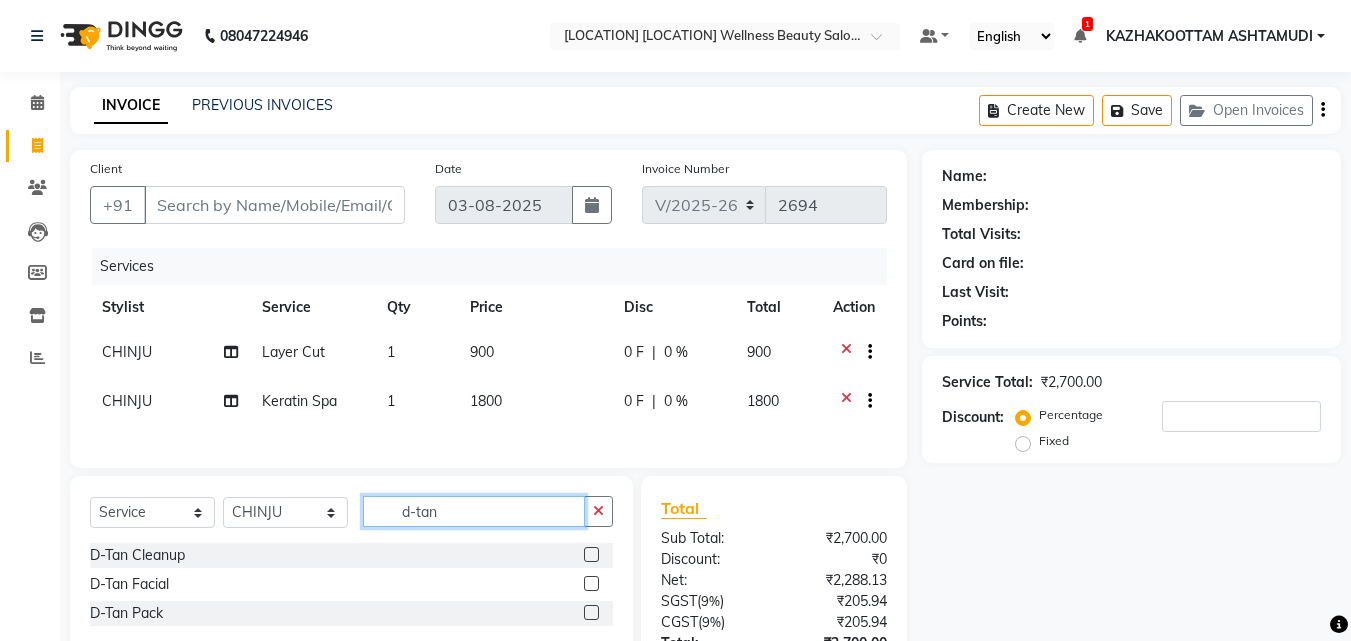 type on "d-tan" 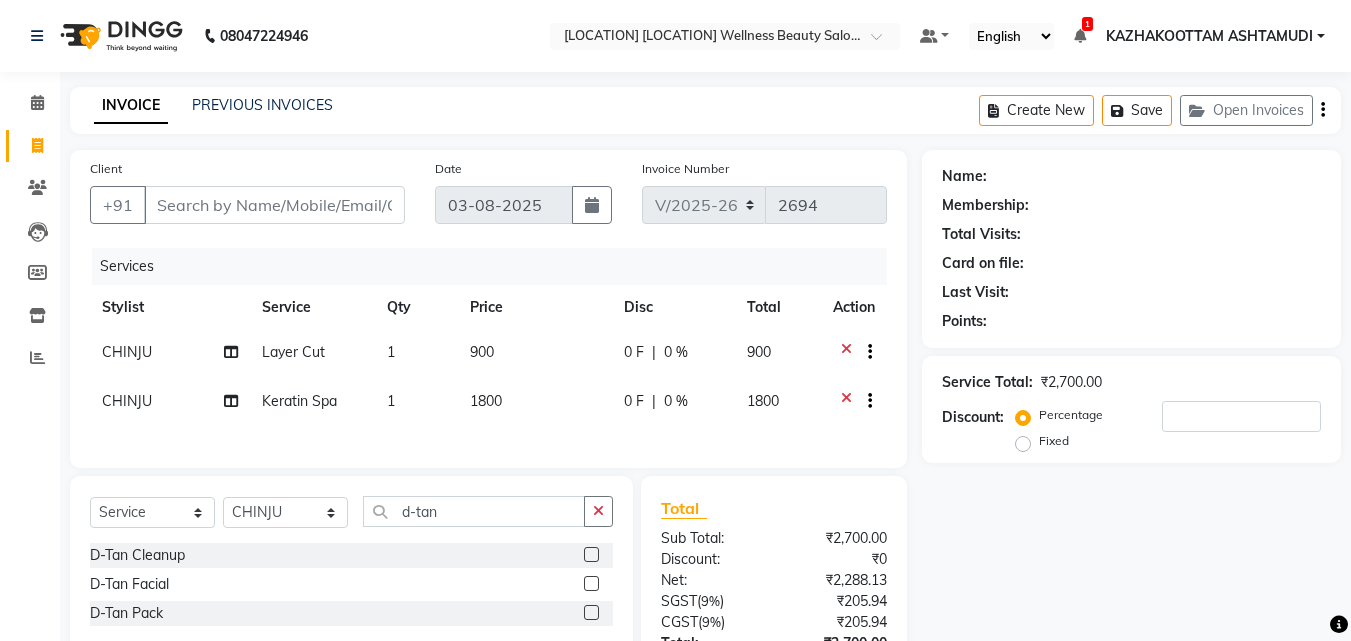 click 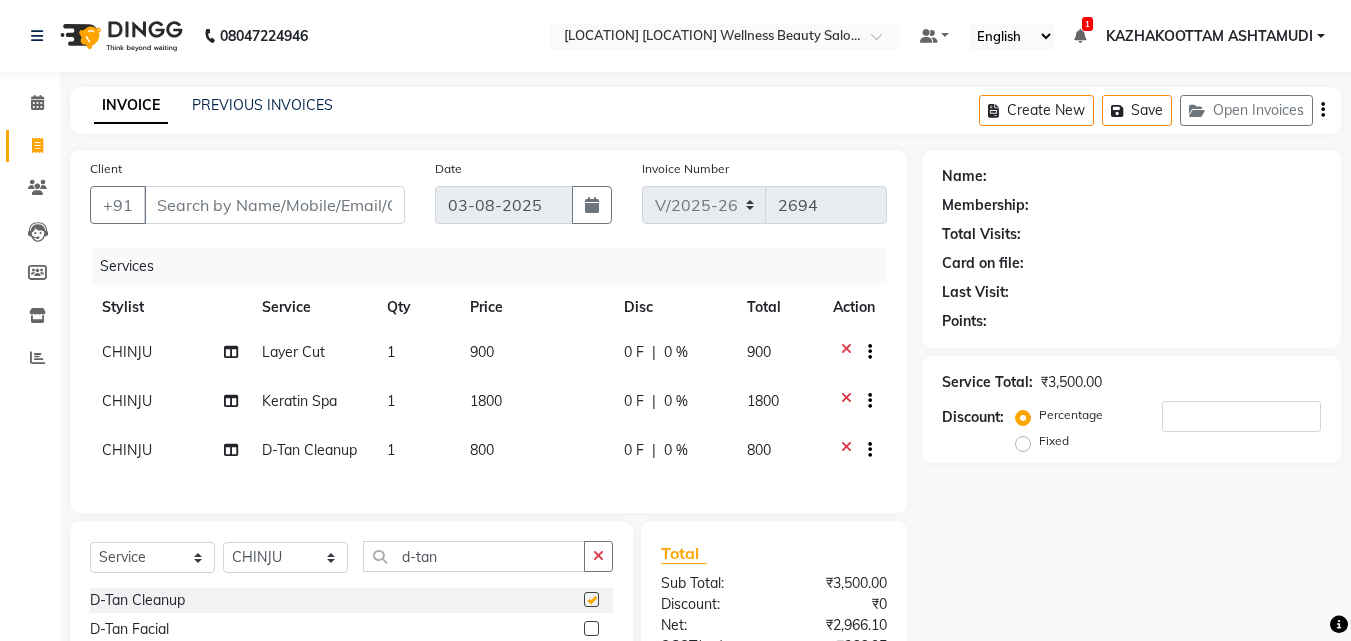 checkbox on "false" 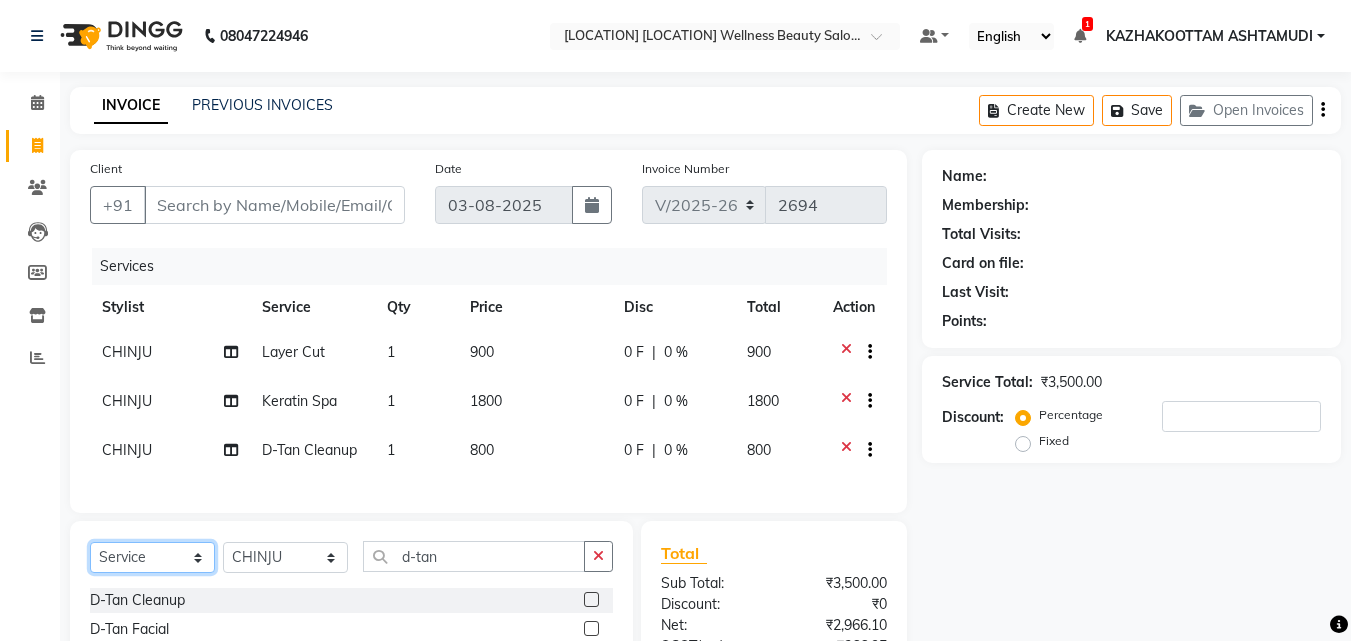 click on "Select  Service  Product  Membership  Package Voucher Prepaid Gift Card" 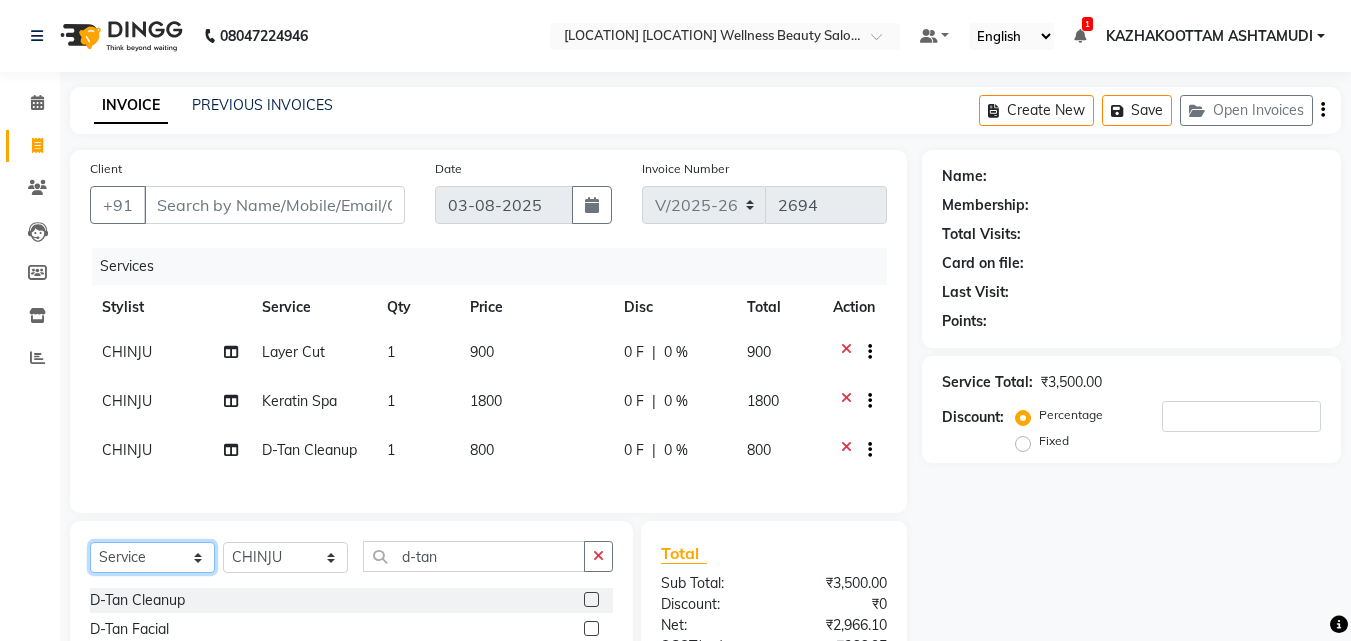 select on "product" 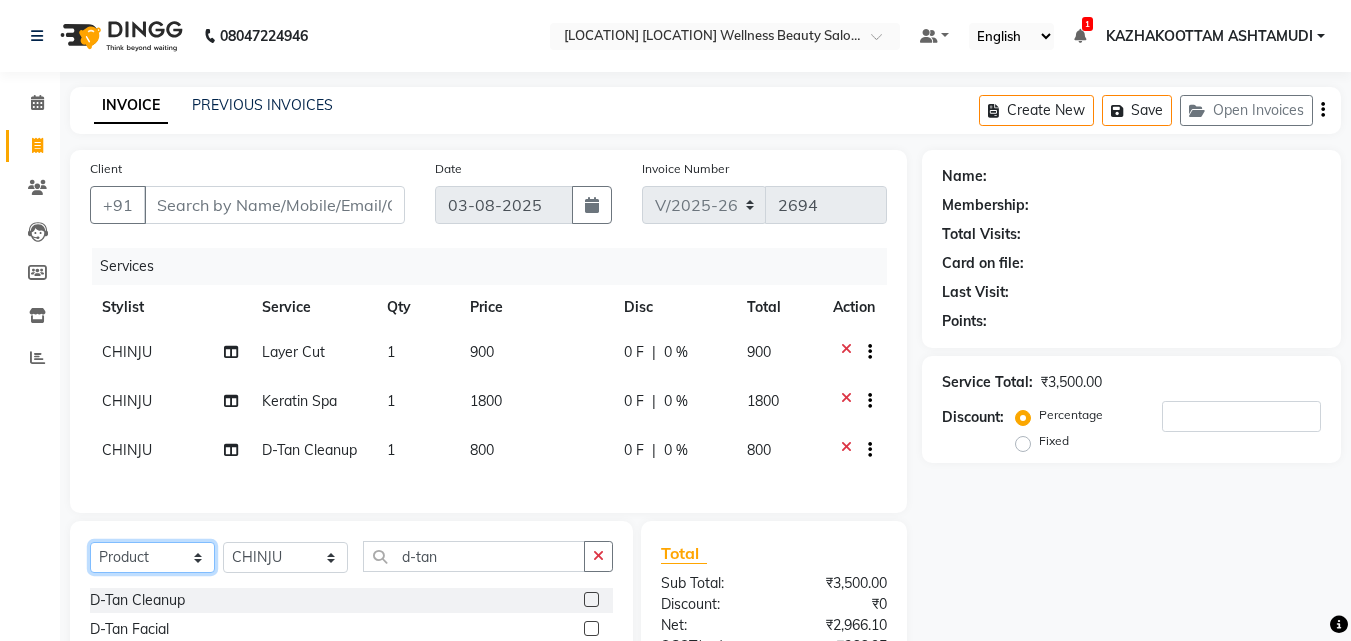 click on "Select  Service  Product  Membership  Package Voucher Prepaid Gift Card" 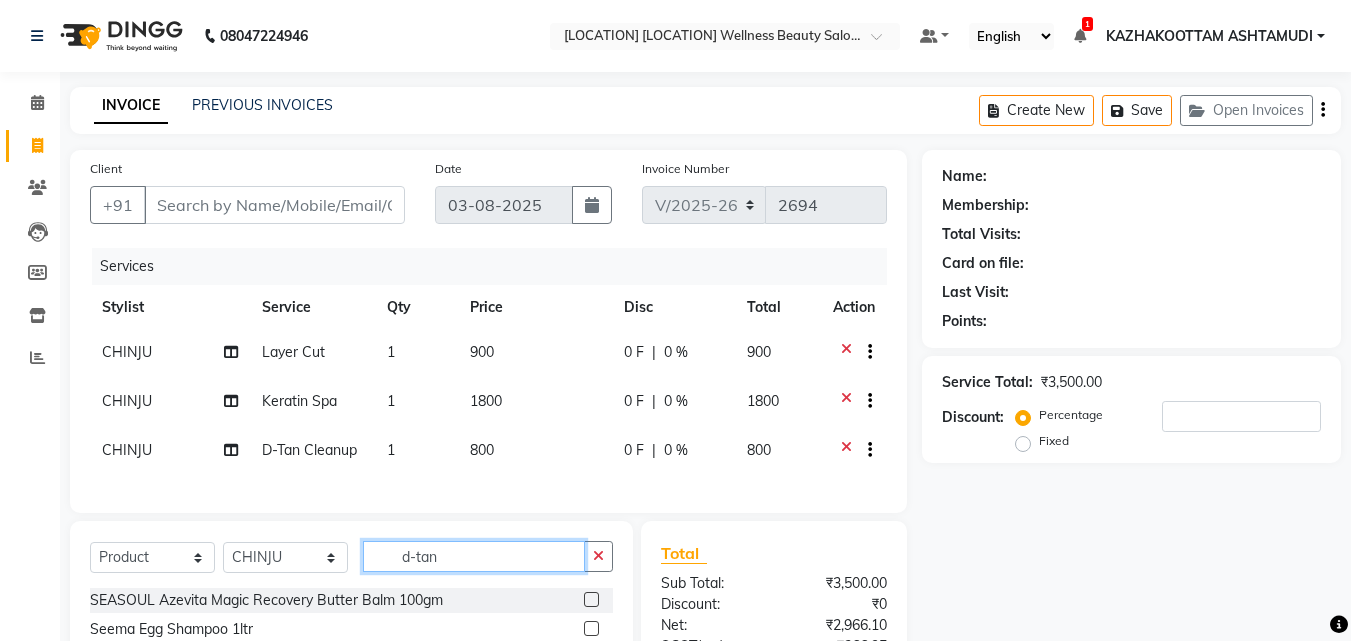 click on "d-tan" 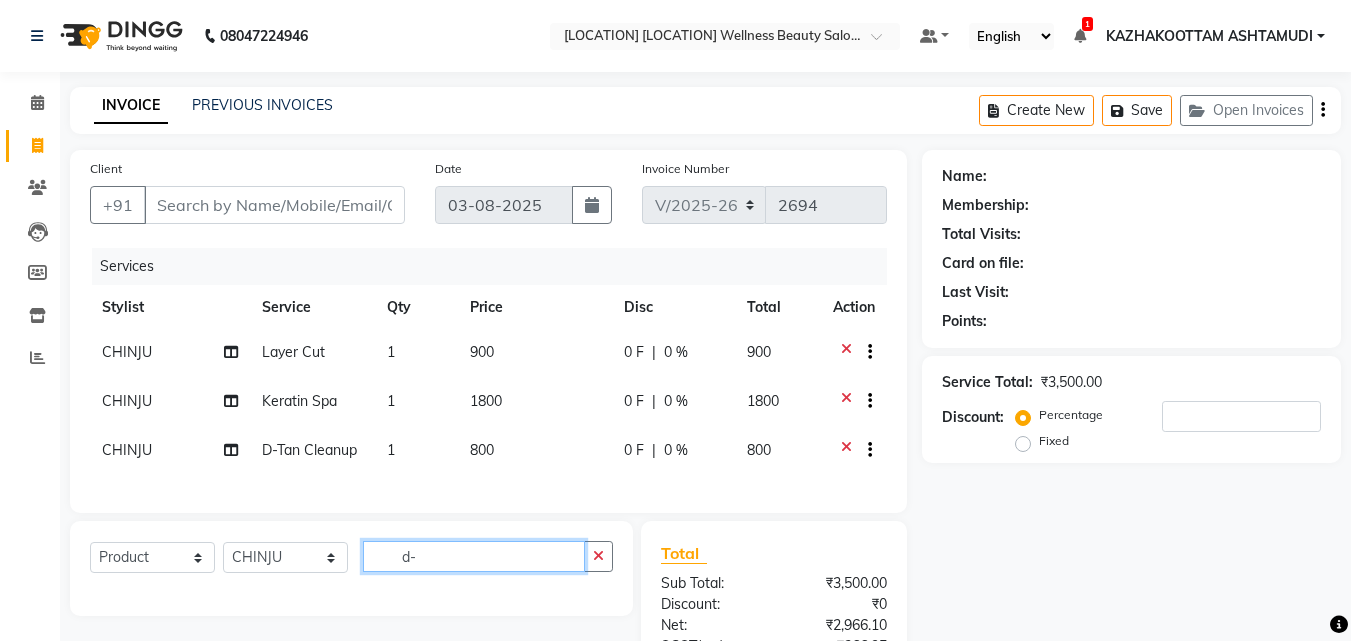 type on "d" 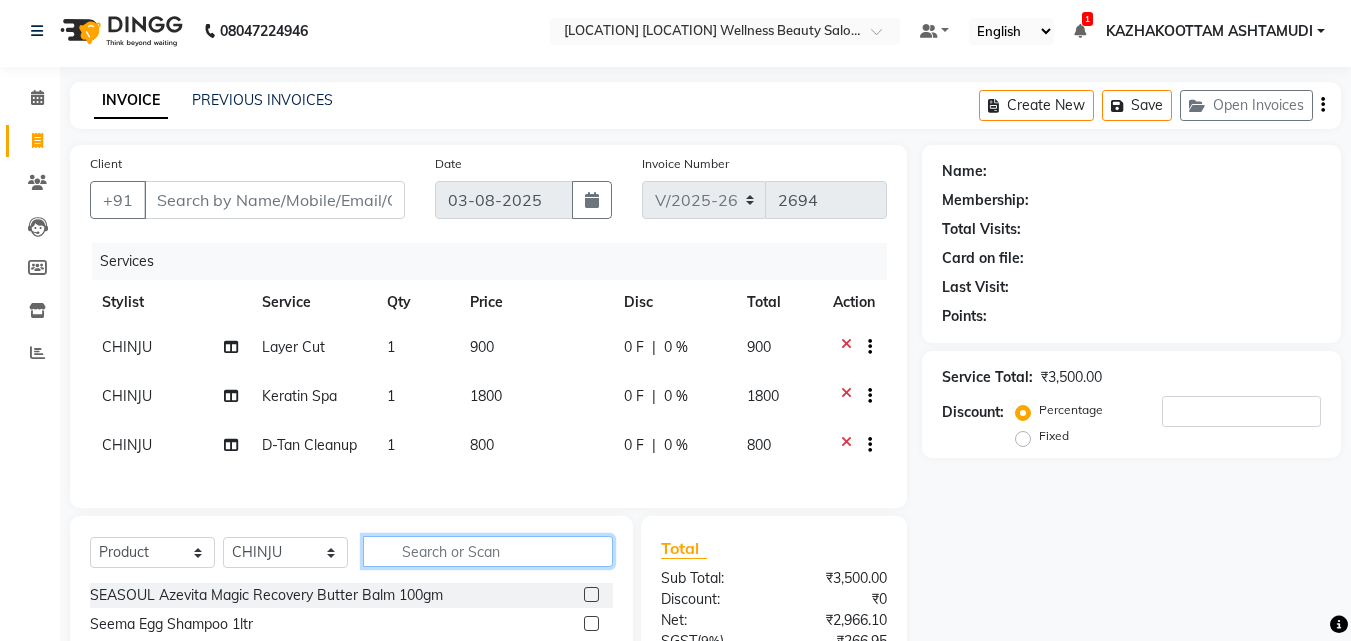 scroll, scrollTop: 0, scrollLeft: 0, axis: both 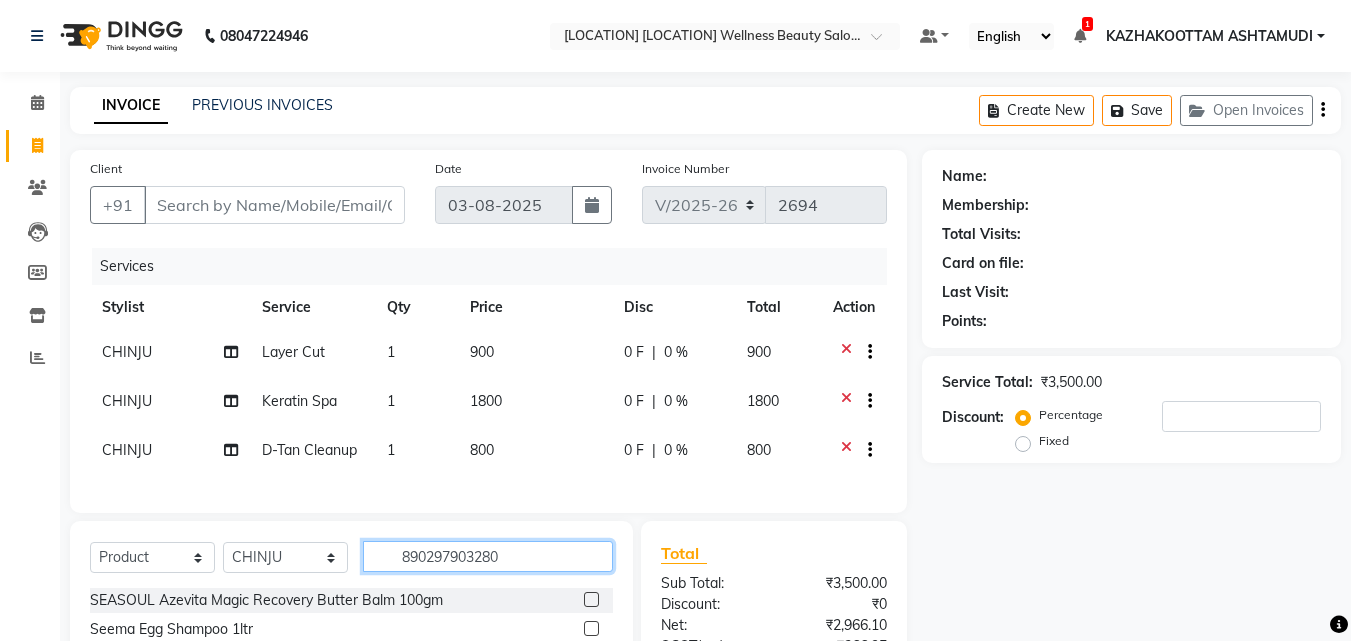 type on "8902979032803" 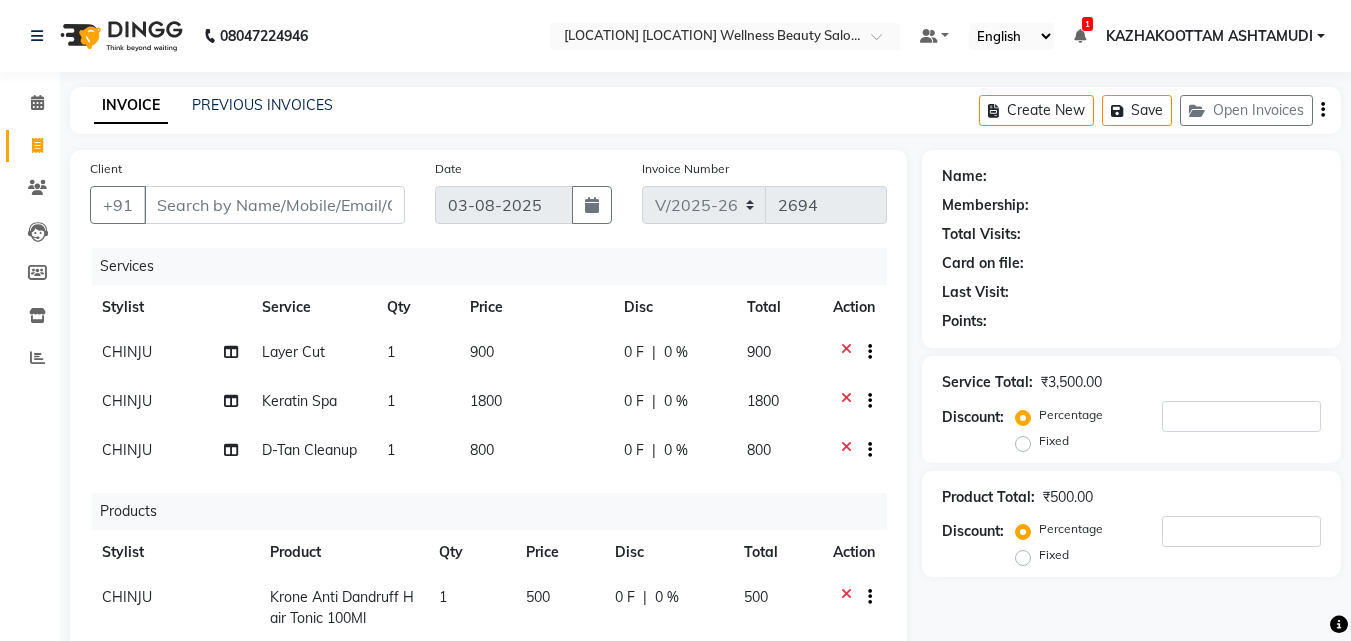 type 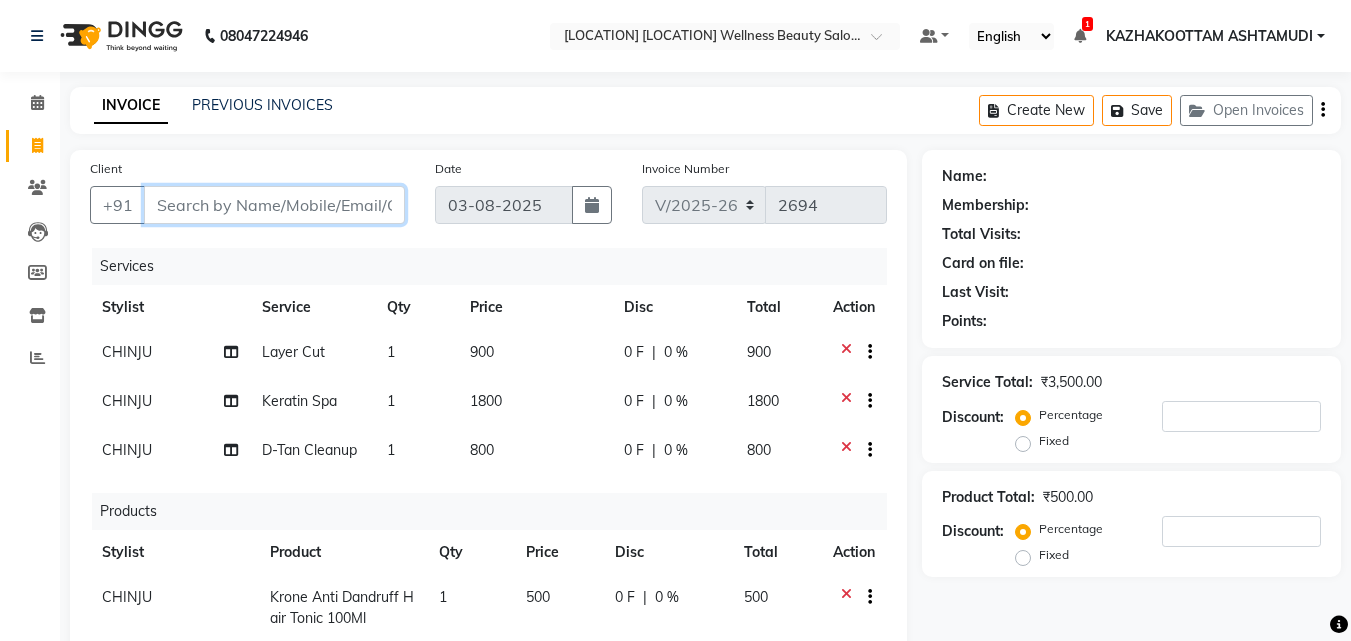 click on "Client" at bounding box center [274, 205] 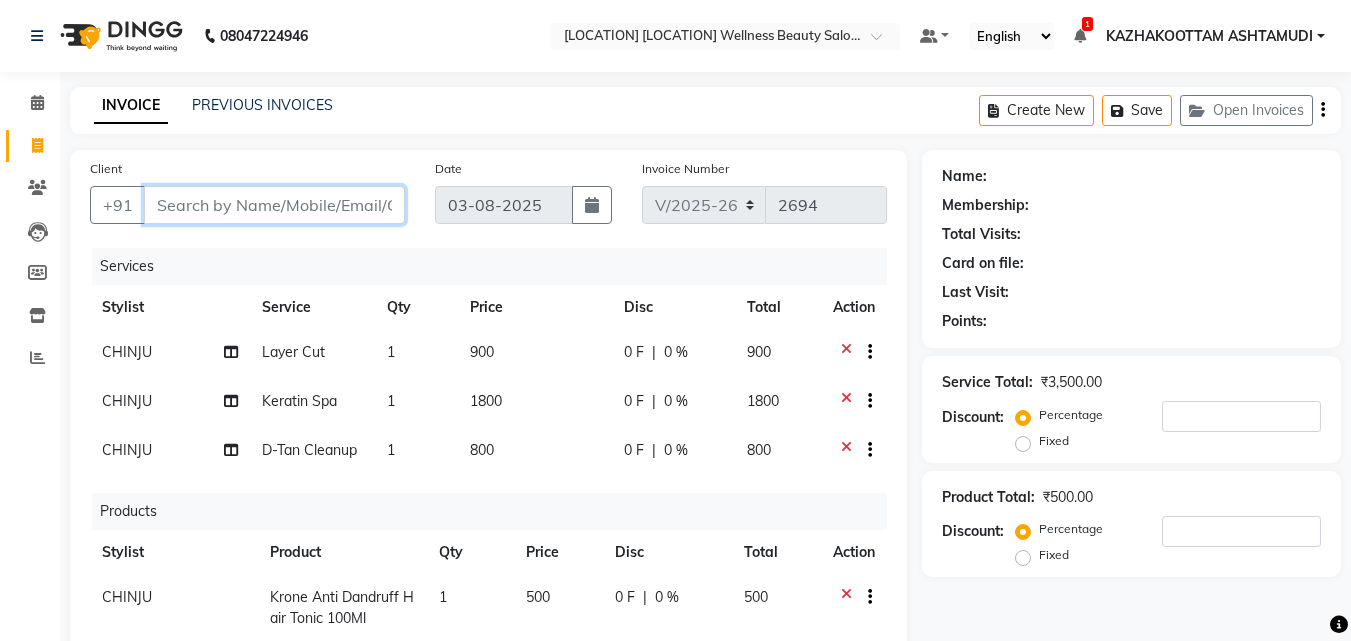 type on "9" 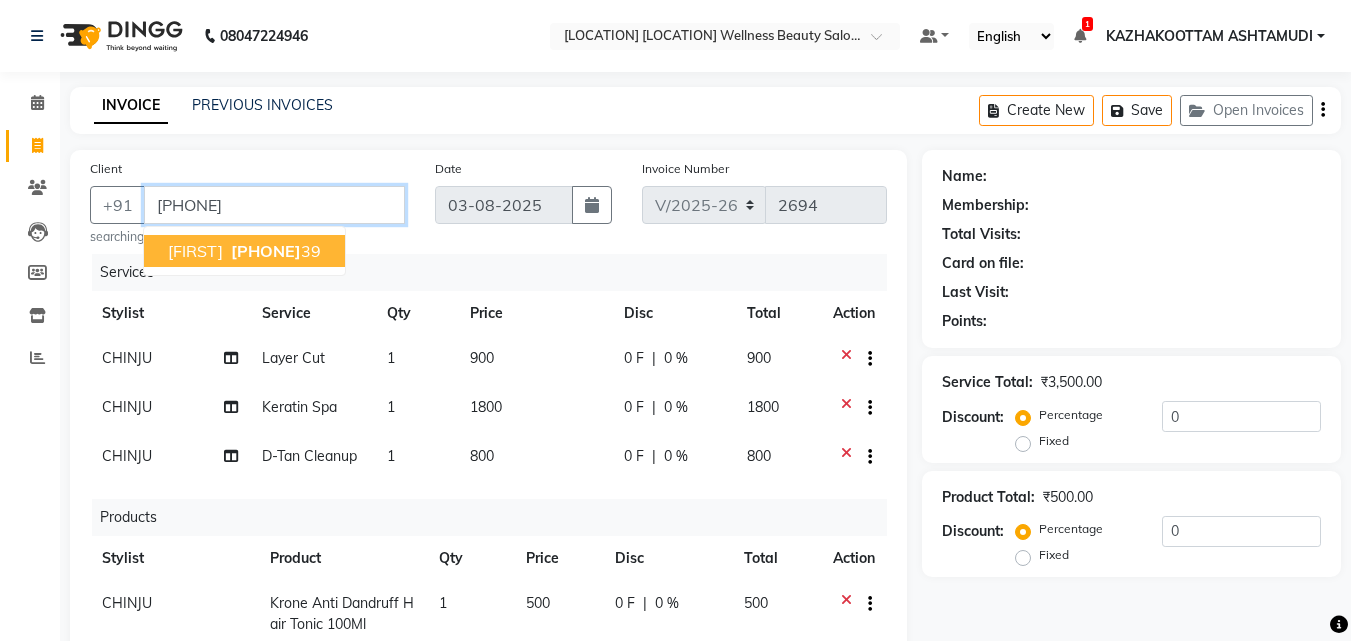 type on "9400918039" 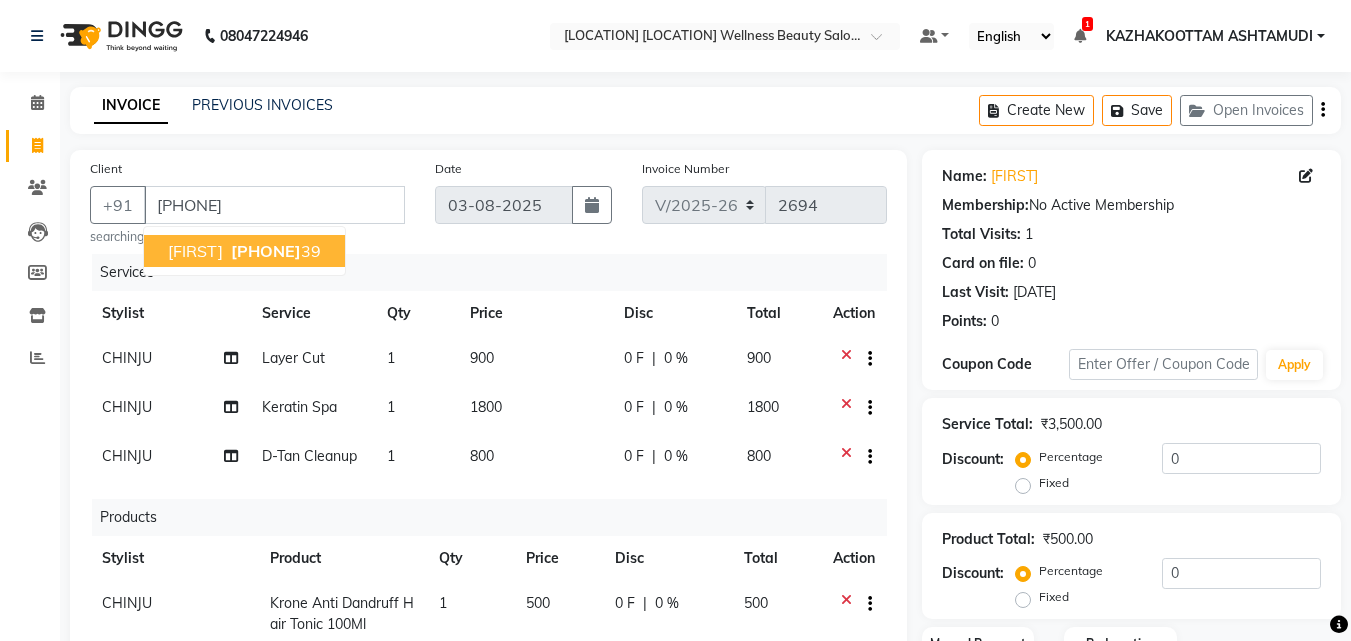 click on "94009180" at bounding box center [266, 251] 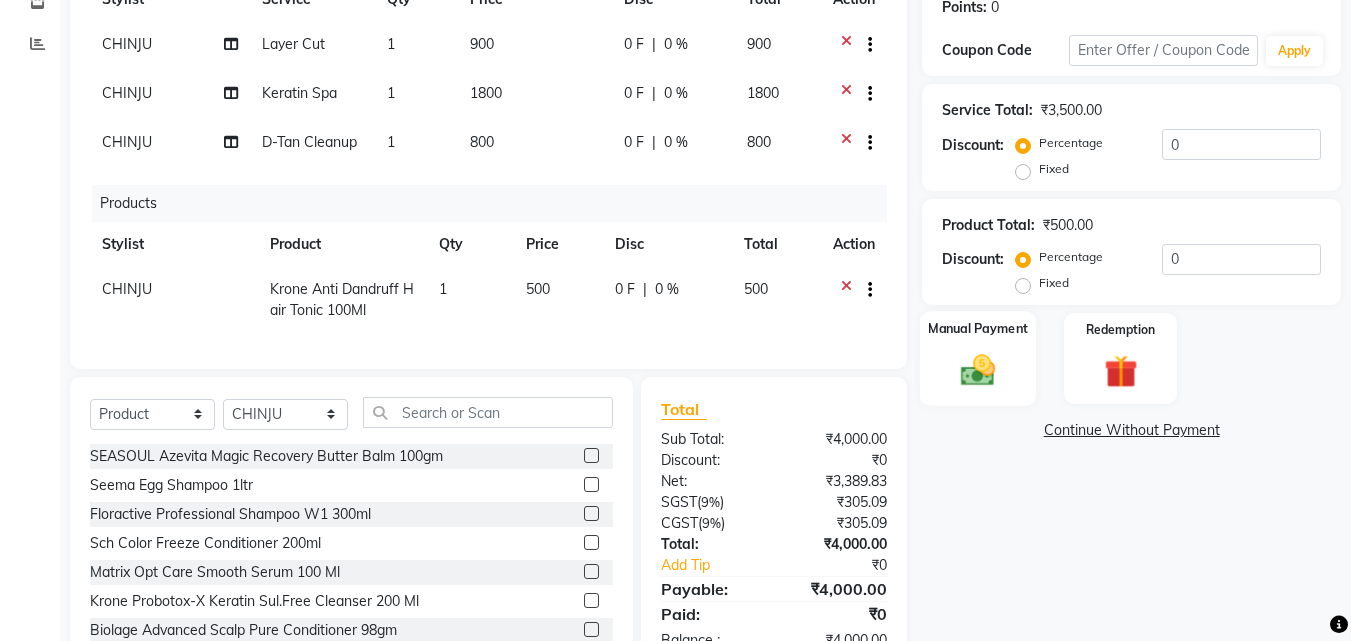 scroll, scrollTop: 390, scrollLeft: 0, axis: vertical 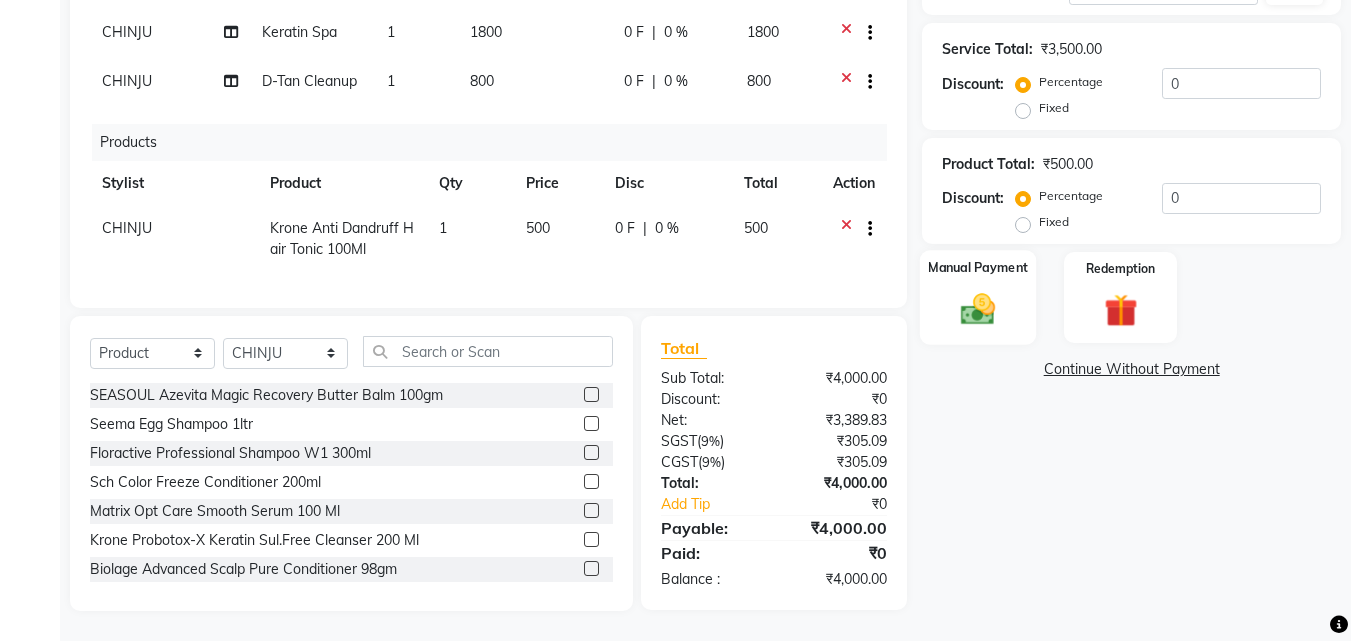 click 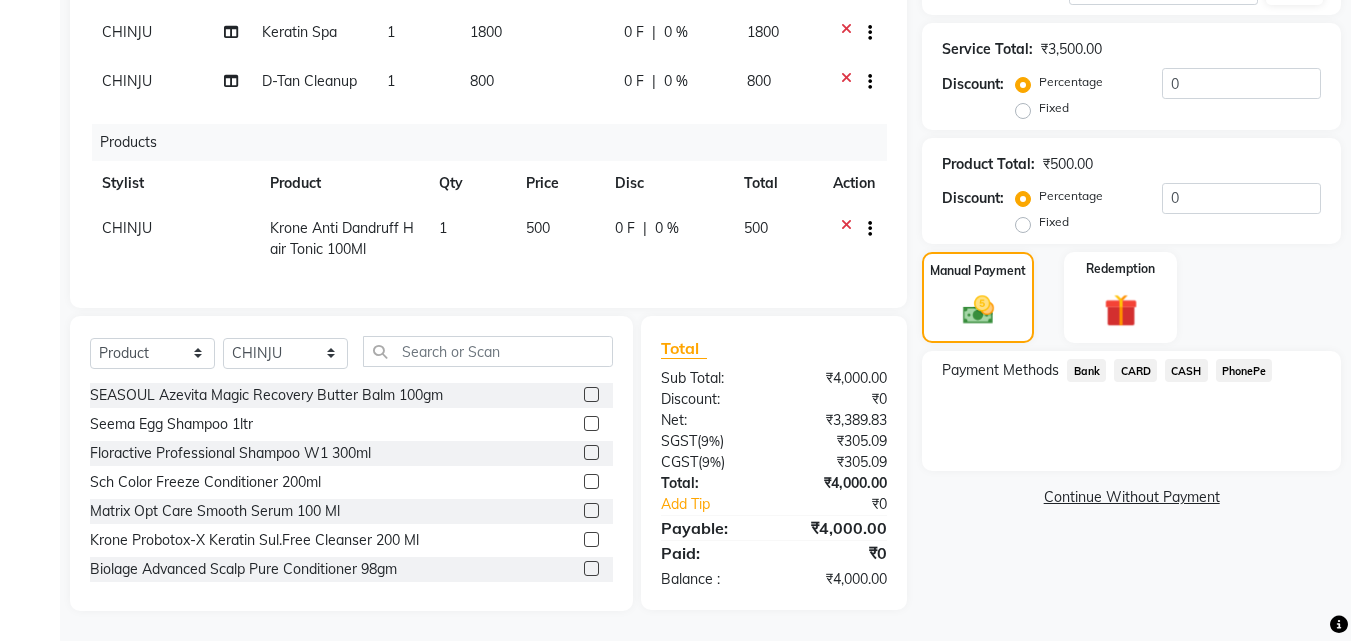 click on "PhonePe" 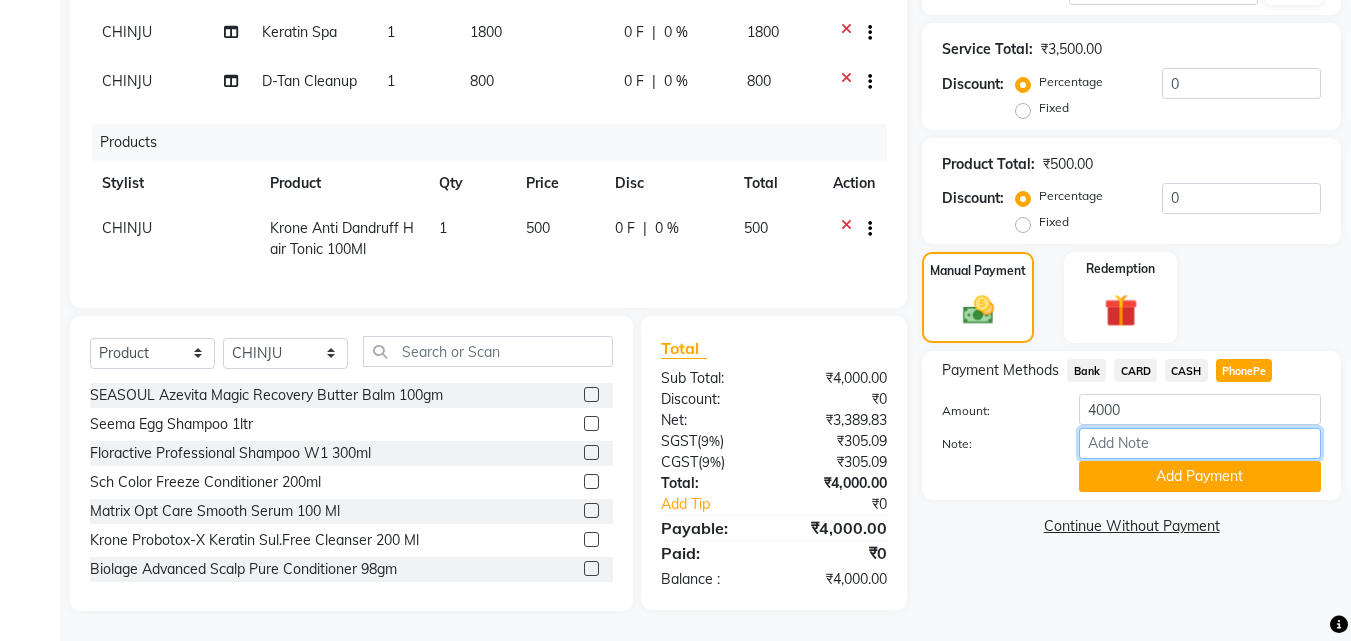 click on "Note:" at bounding box center (1200, 443) 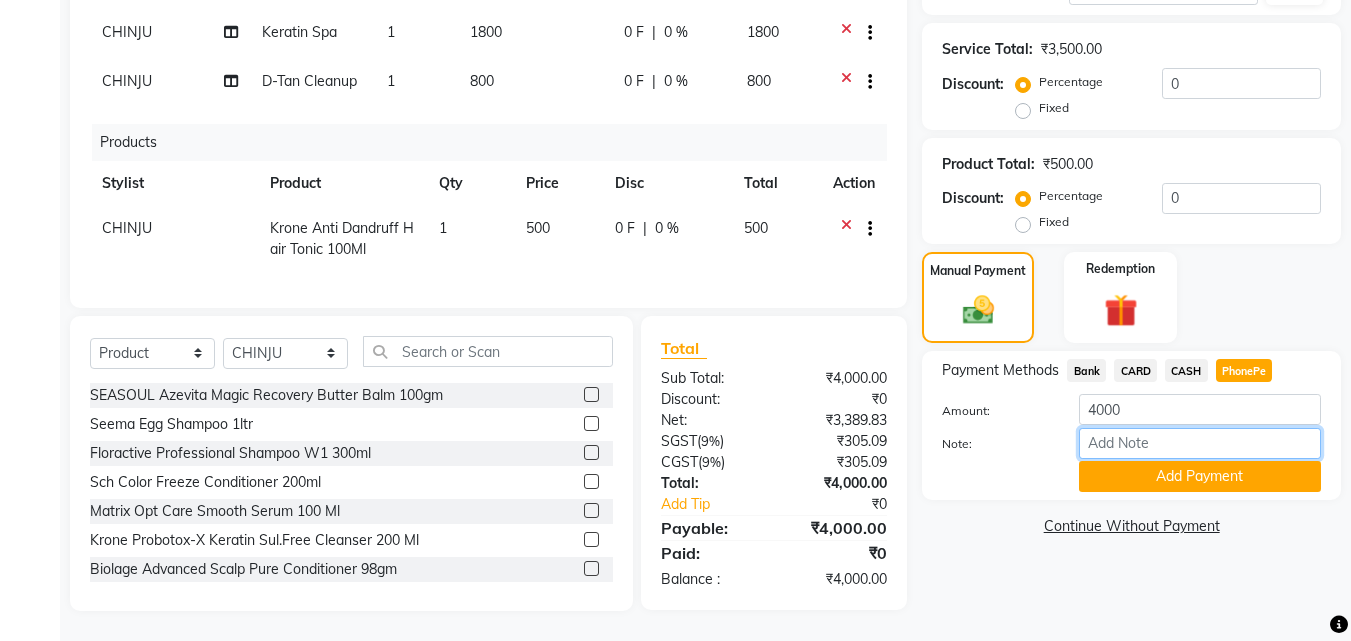 type on "soorya" 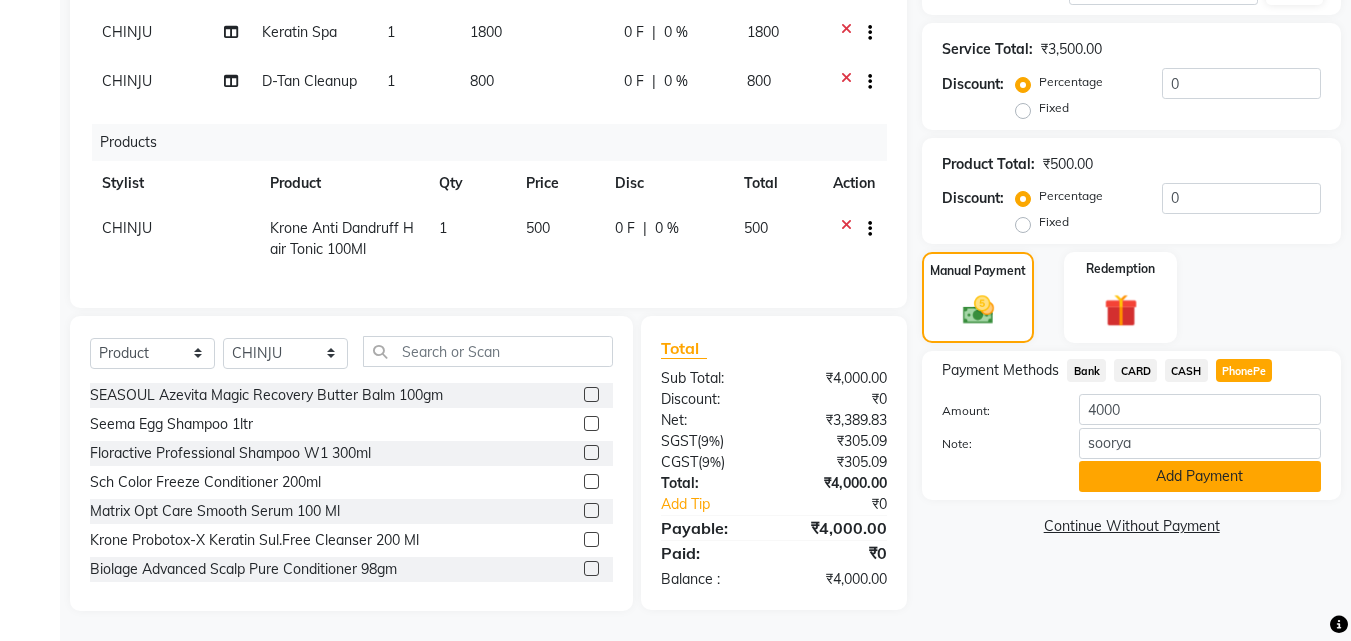 click on "Add Payment" 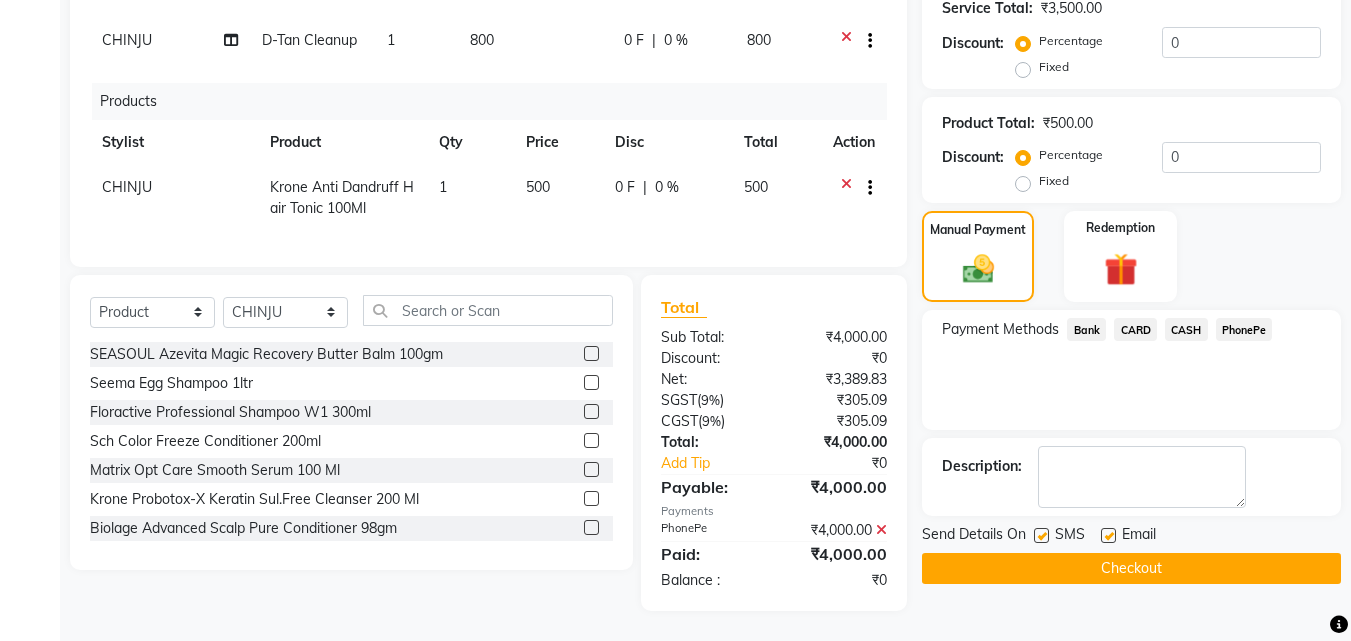 scroll, scrollTop: 431, scrollLeft: 0, axis: vertical 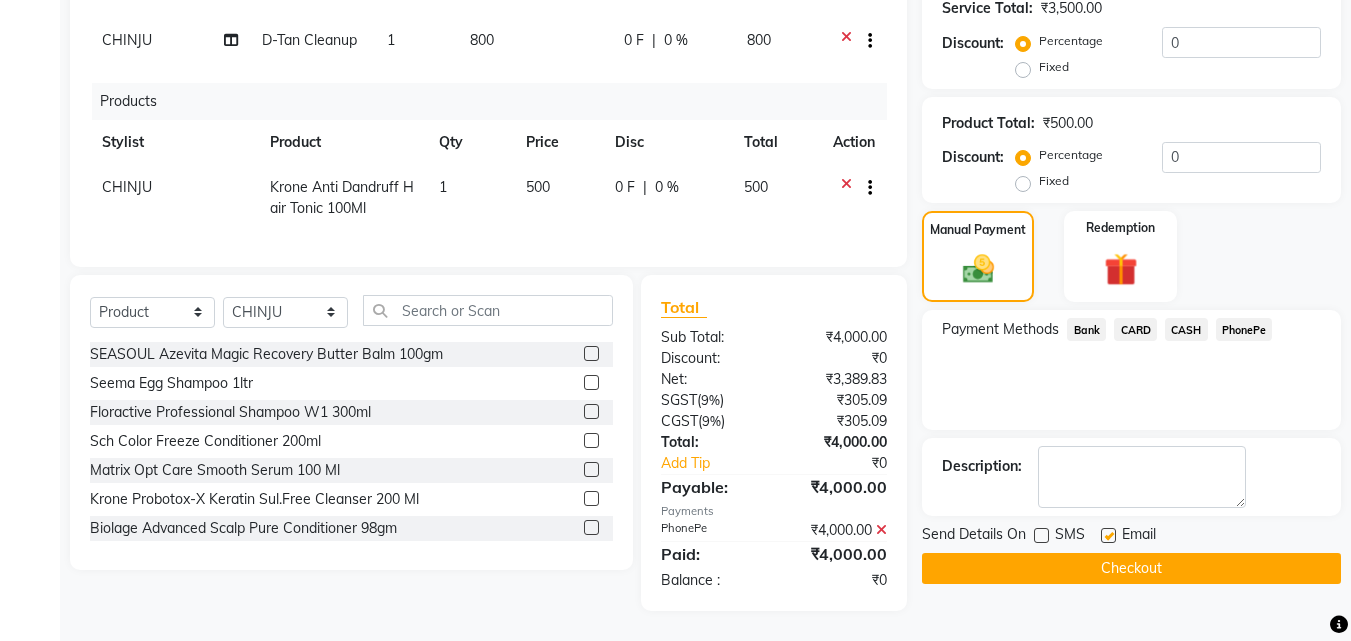click 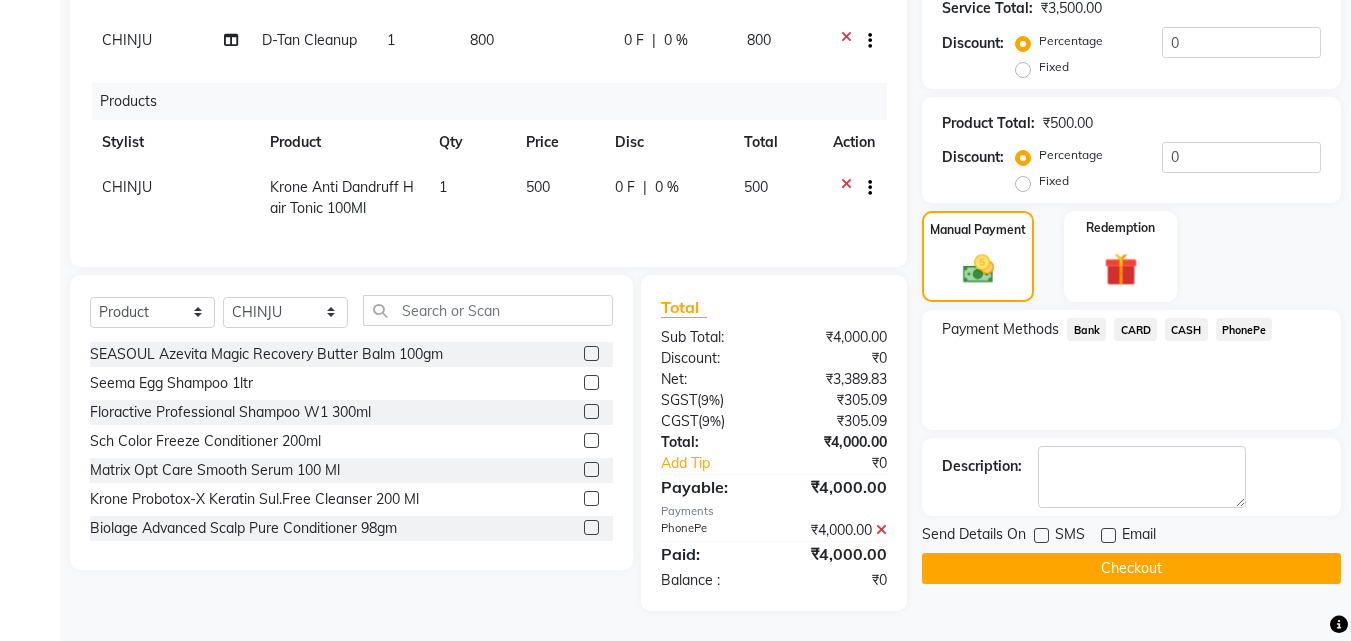 click on "Checkout" 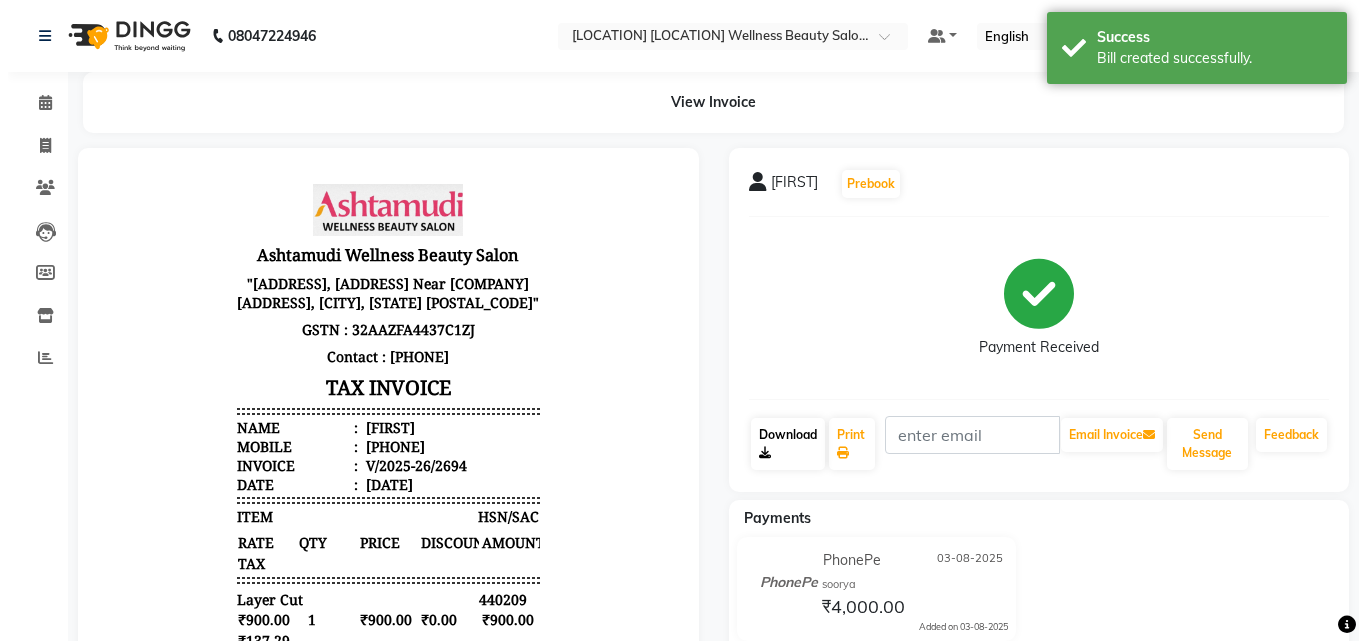 scroll, scrollTop: 0, scrollLeft: 0, axis: both 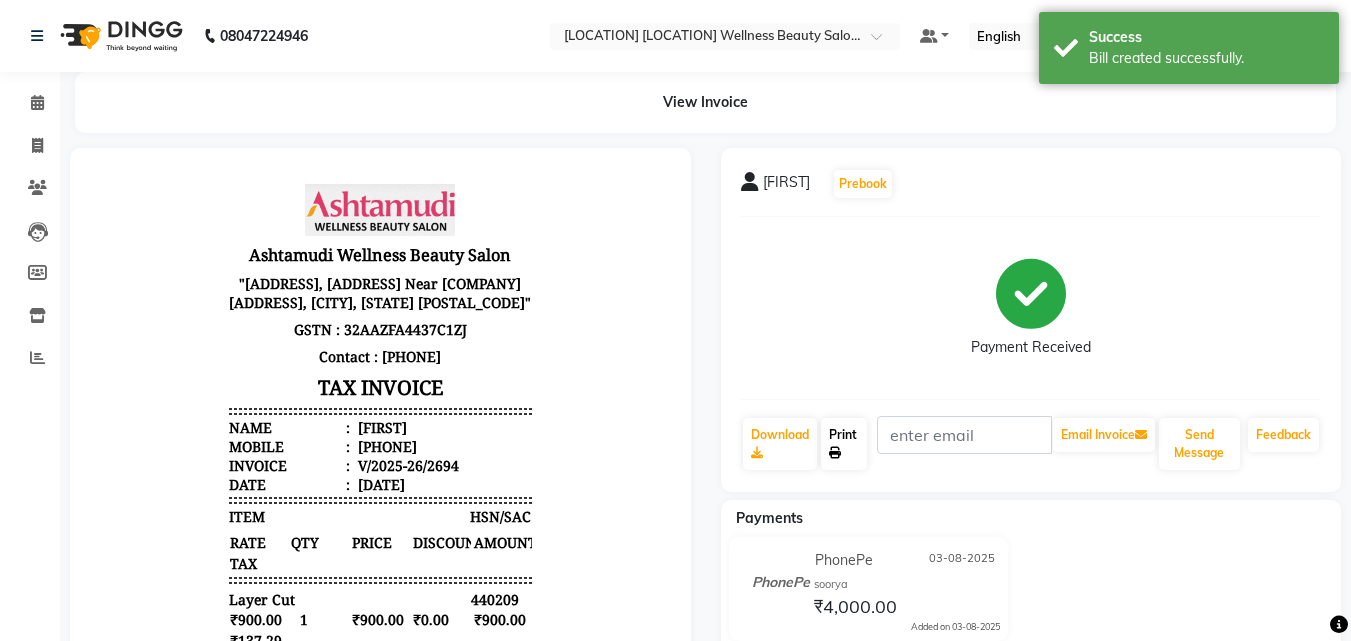 click on "Print" 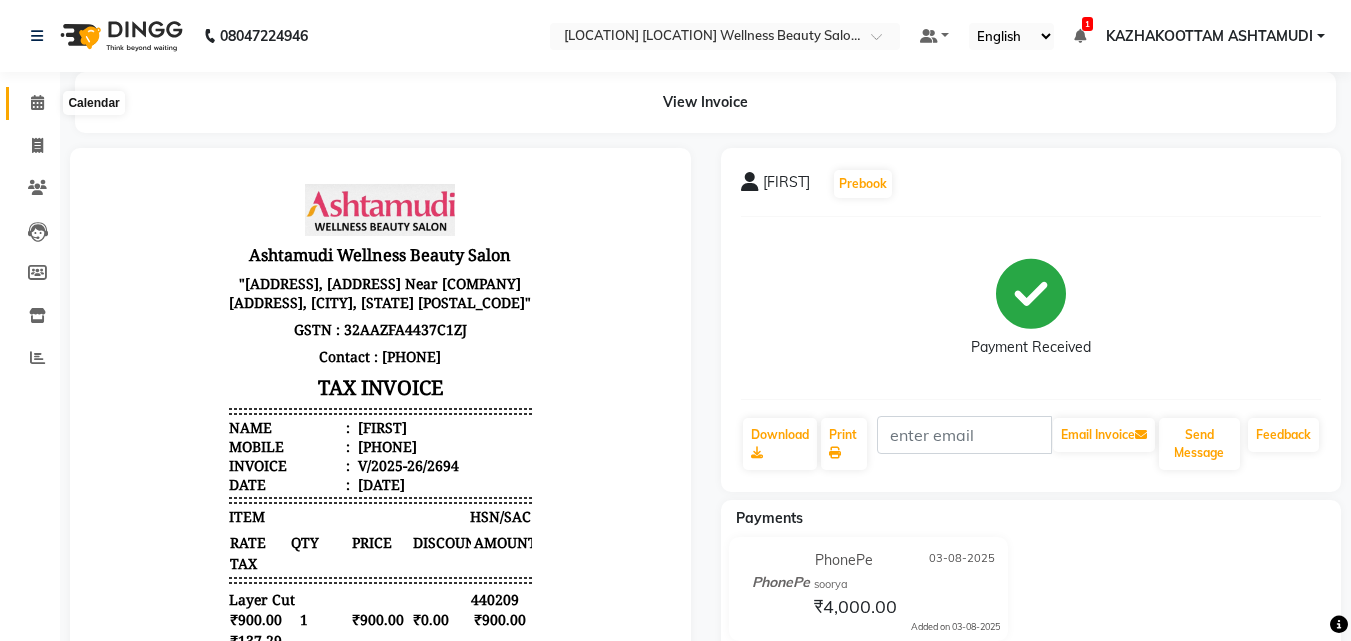 click 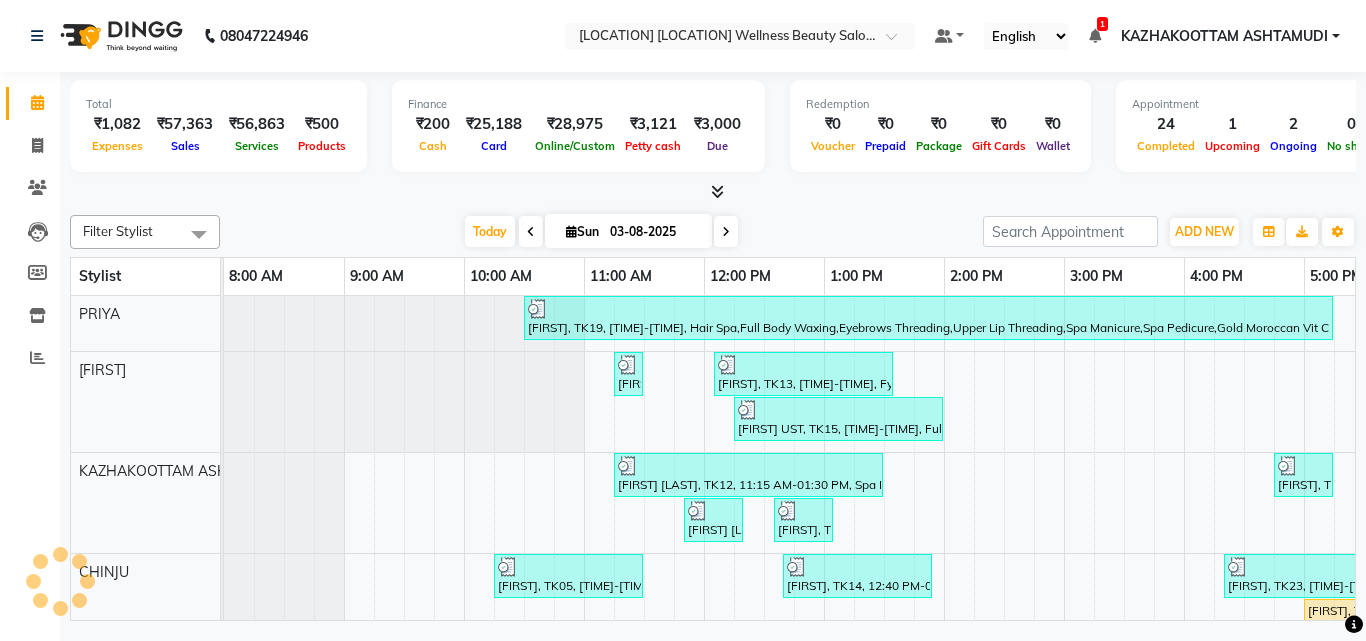 scroll, scrollTop: 0, scrollLeft: 0, axis: both 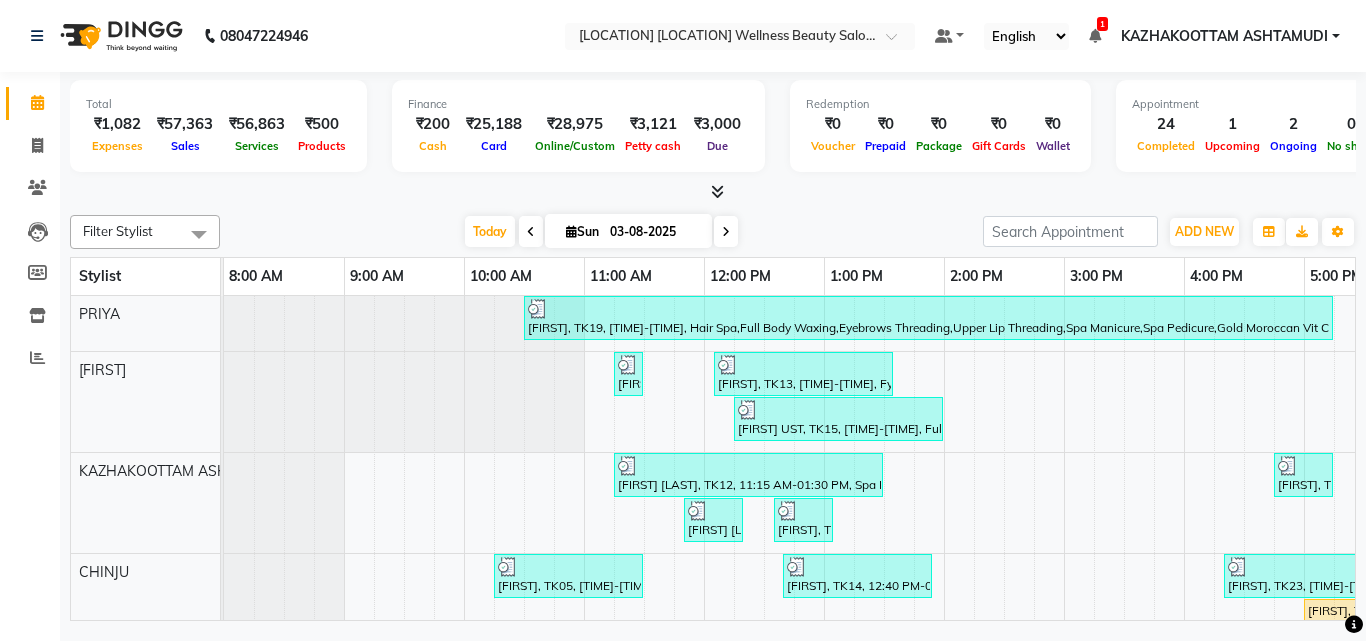 click at bounding box center [717, 191] 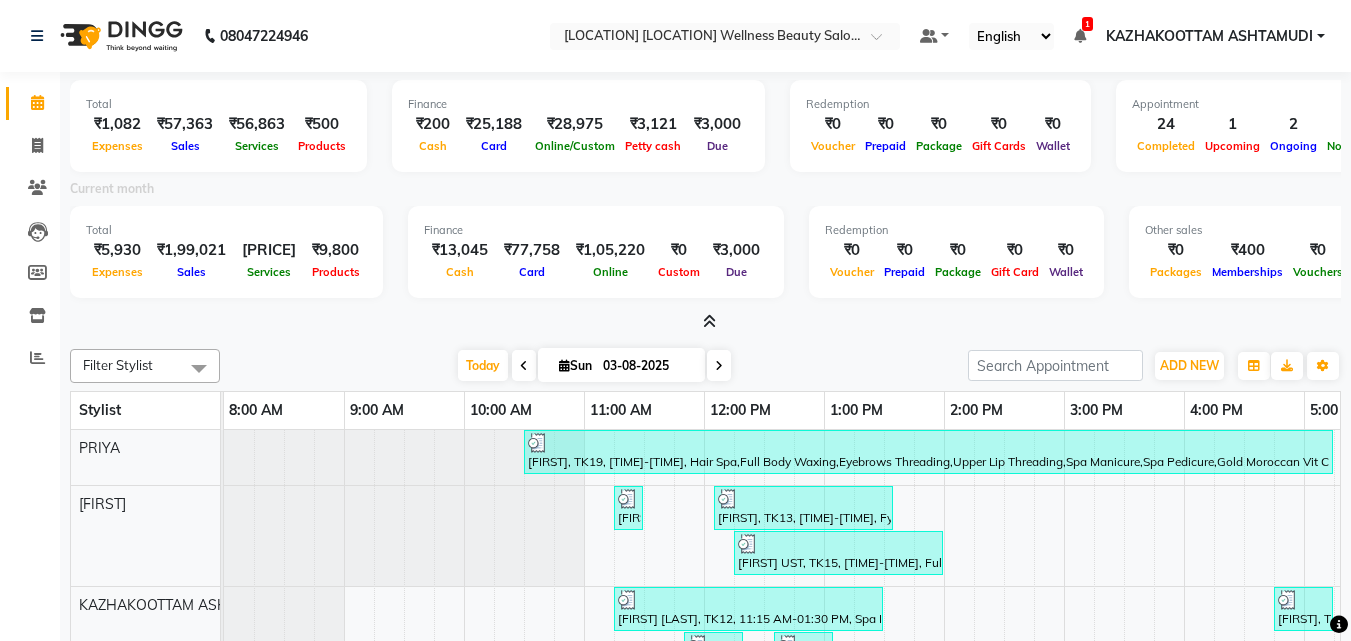 click at bounding box center [709, 321] 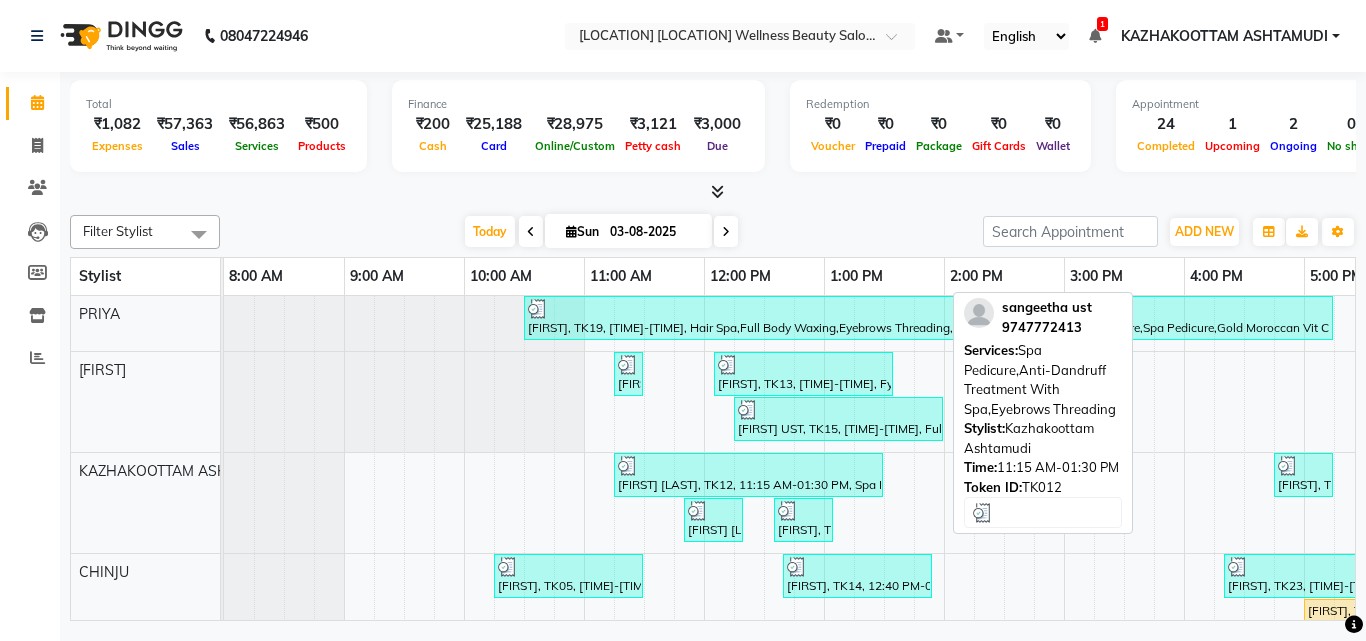 scroll, scrollTop: 115, scrollLeft: 0, axis: vertical 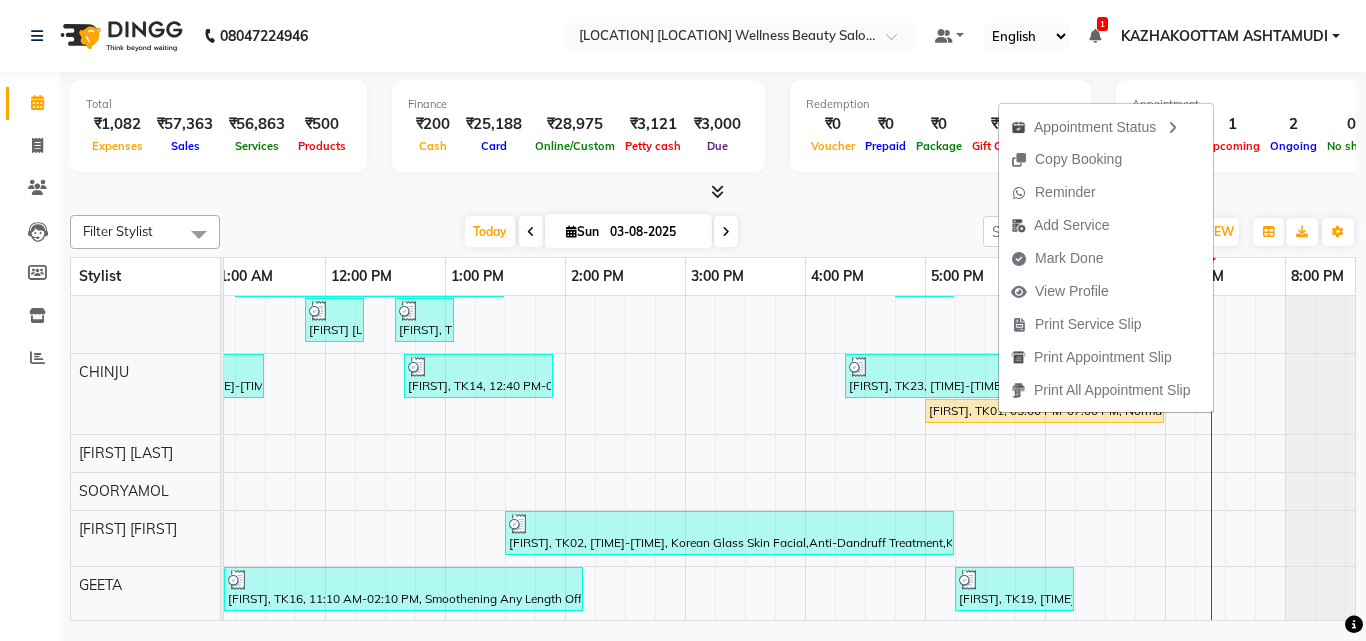 click on "Filter Stylist Select All Arya  CHINJU GEETA KAZHAKOOTTAM ASHTAMUDI KRISHNA LEKSHMI MADONNA MICHAEL MINCY VARGHESE Poornima Gopal PRIYA ROSNI Sindhu SOORYAMOL Today  Sun 03-08-2025 Toggle Dropdown Add Appointment Add Invoice Add Expense Add Attendance Add Client Toggle Dropdown Add Appointment Add Invoice Add Expense Add Attendance Add Client ADD NEW Toggle Dropdown Add Appointment Add Invoice Add Expense Add Attendance Add Client Filter Stylist Select All Arya  CHINJU GEETA KAZHAKOOTTAM ASHTAMUDI KRISHNA LEKSHMI MADONNA MICHAEL MINCY VARGHESE Poornima Gopal PRIYA ROSNI Sindhu SOORYAMOL Group By  Staff View   Room View  View as Vertical  Vertical - Week View  Horizontal  Horizontal - Week View  List  Toggle Dropdown Calendar Settings Manage Tags   Arrange Stylists   Reset Stylists  Full Screen  Show Available Stylist  Appointment Form Zoom 100% Stylist 8:00 AM 9:00 AM 10:00 AM 11:00 AM 12:00 PM 1:00 PM 2:00 PM 3:00 PM 4:00 PM 5:00 PM 6:00 PM 7:00 PM 8:00 PM PRIYA KRISHNA KAZHAKOOTTAM ASHTAMUDI CHINJU GEETA" 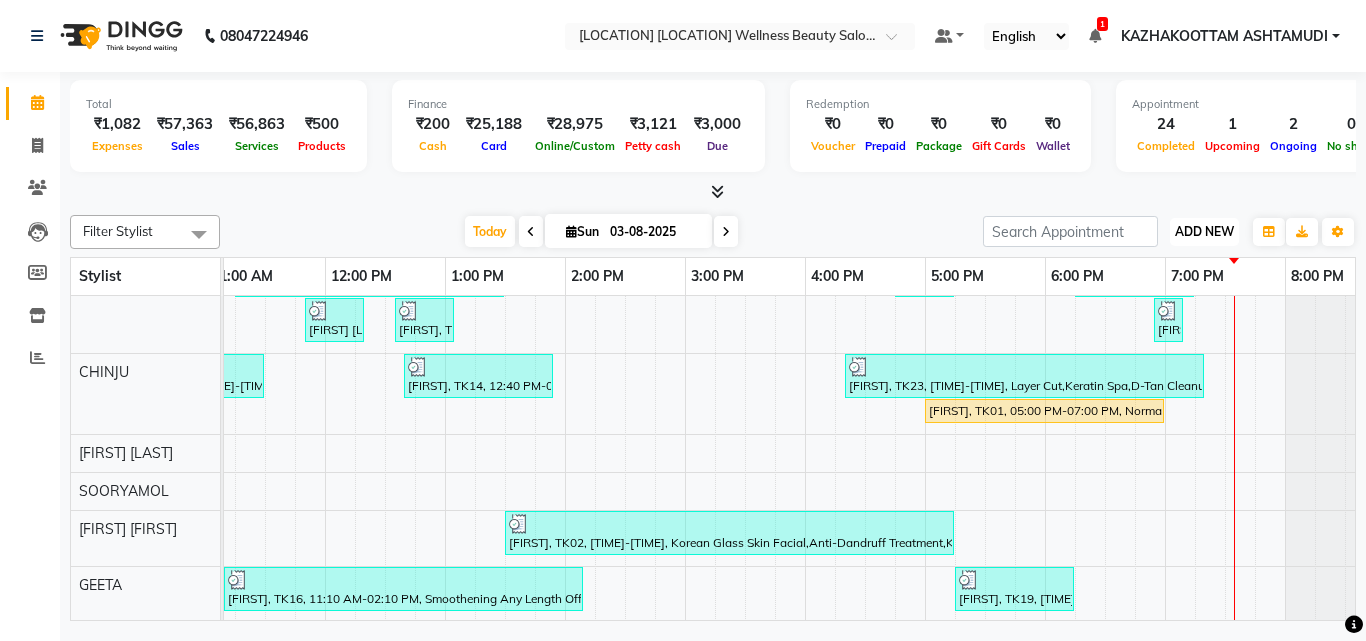 click on "ADD NEW" at bounding box center (1204, 231) 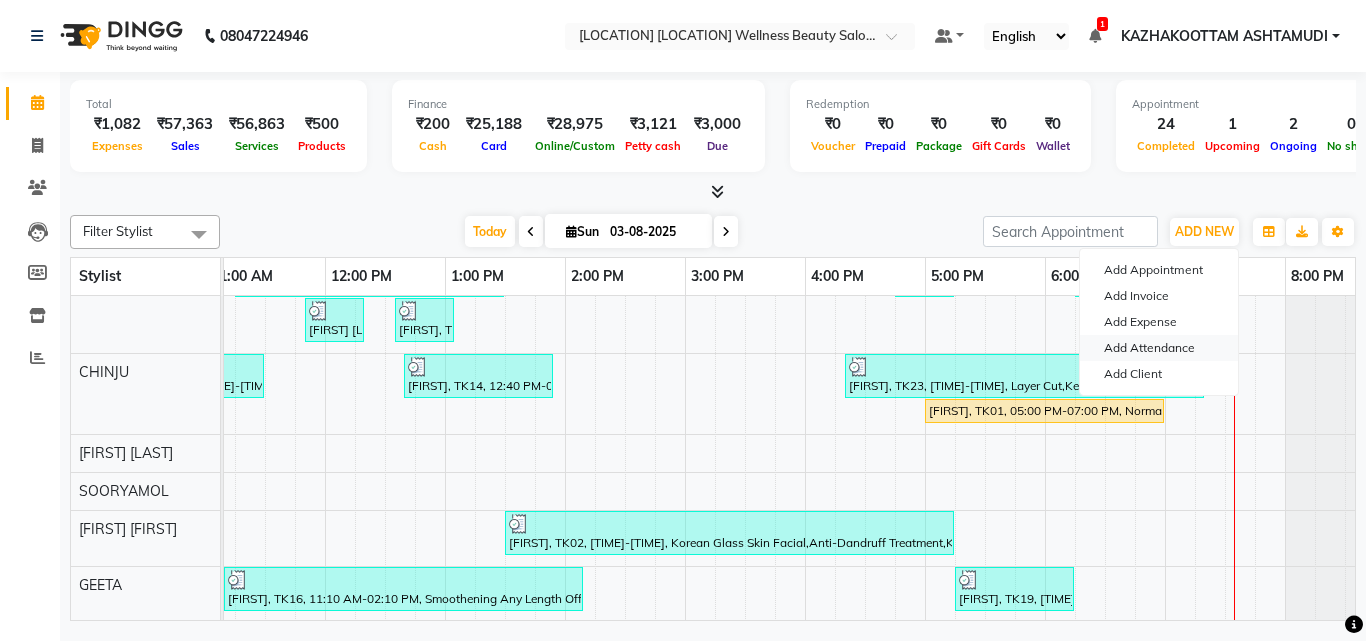 click on "Add Attendance" at bounding box center [1159, 348] 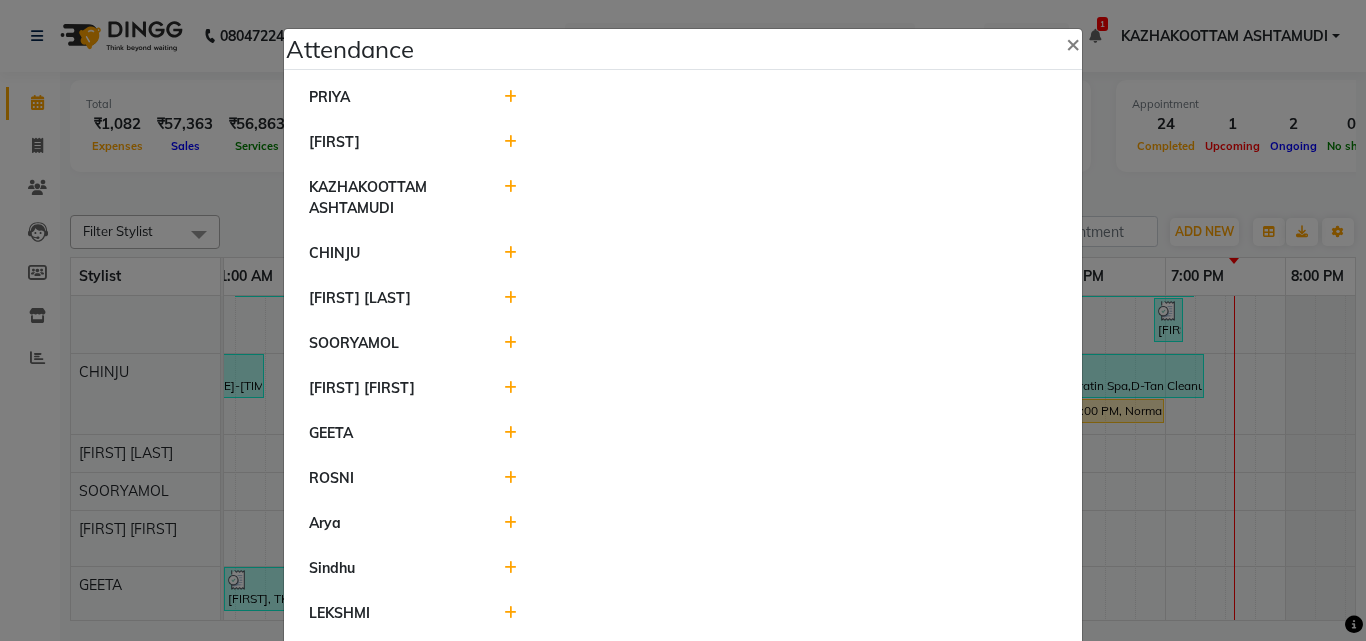 click 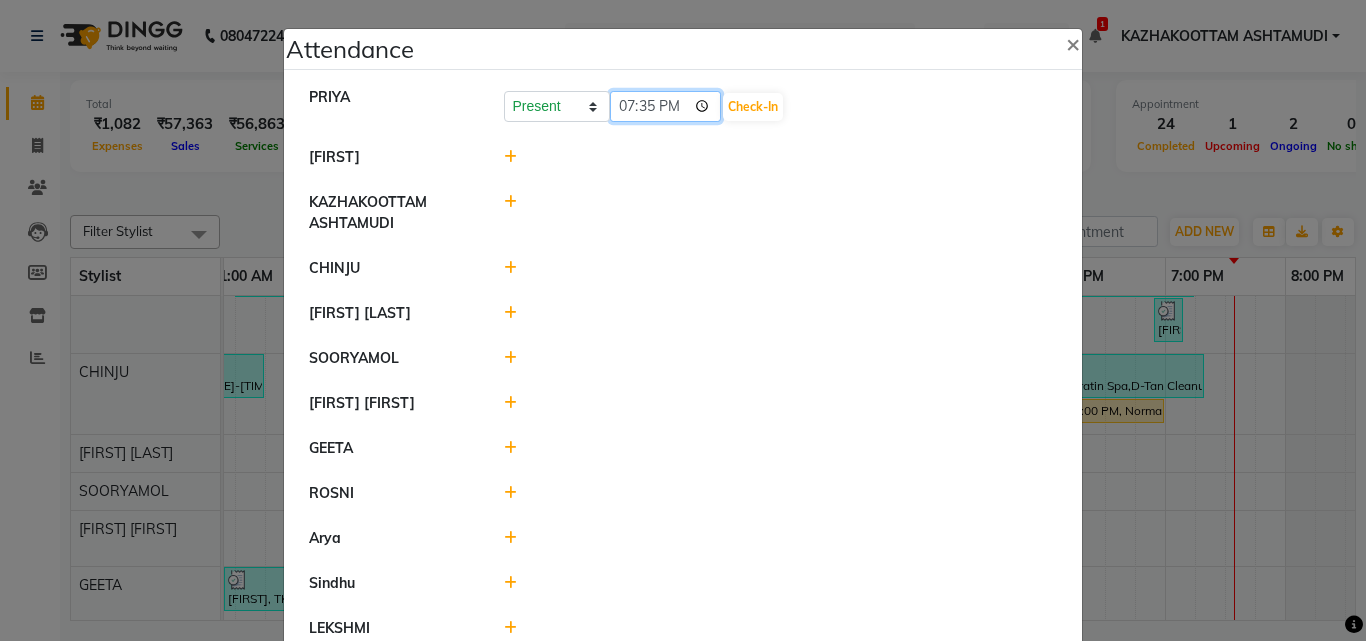 click on "19:35" 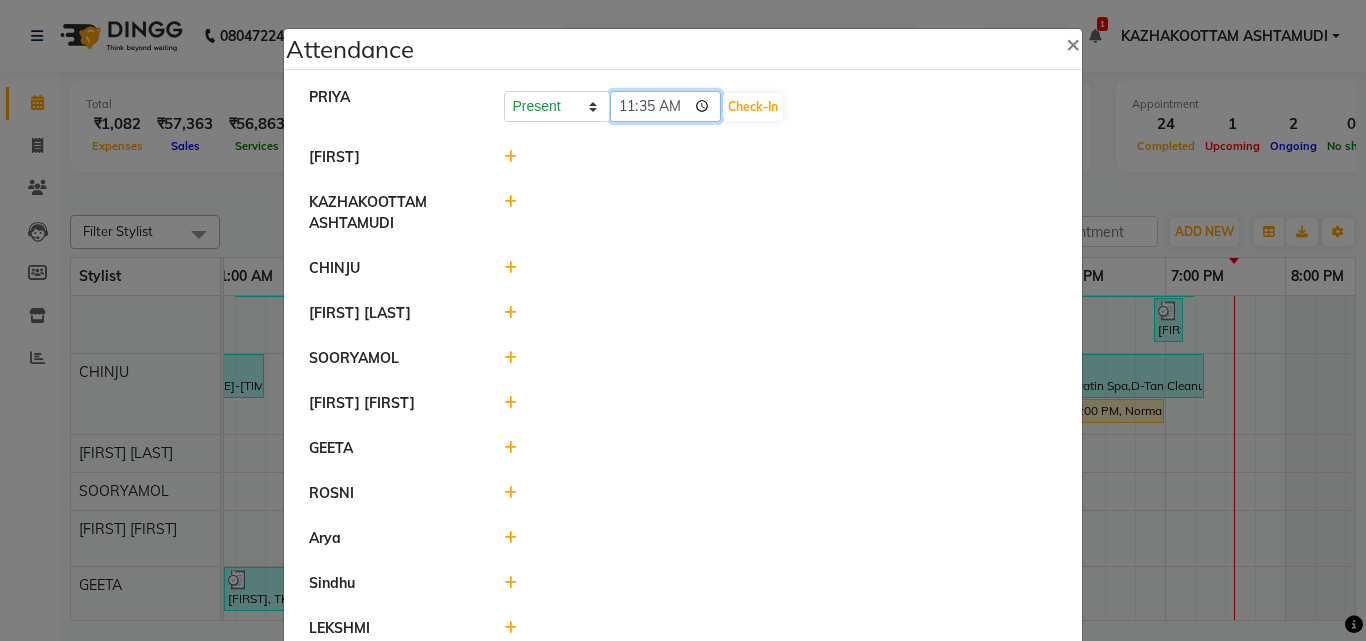 type on "11:00" 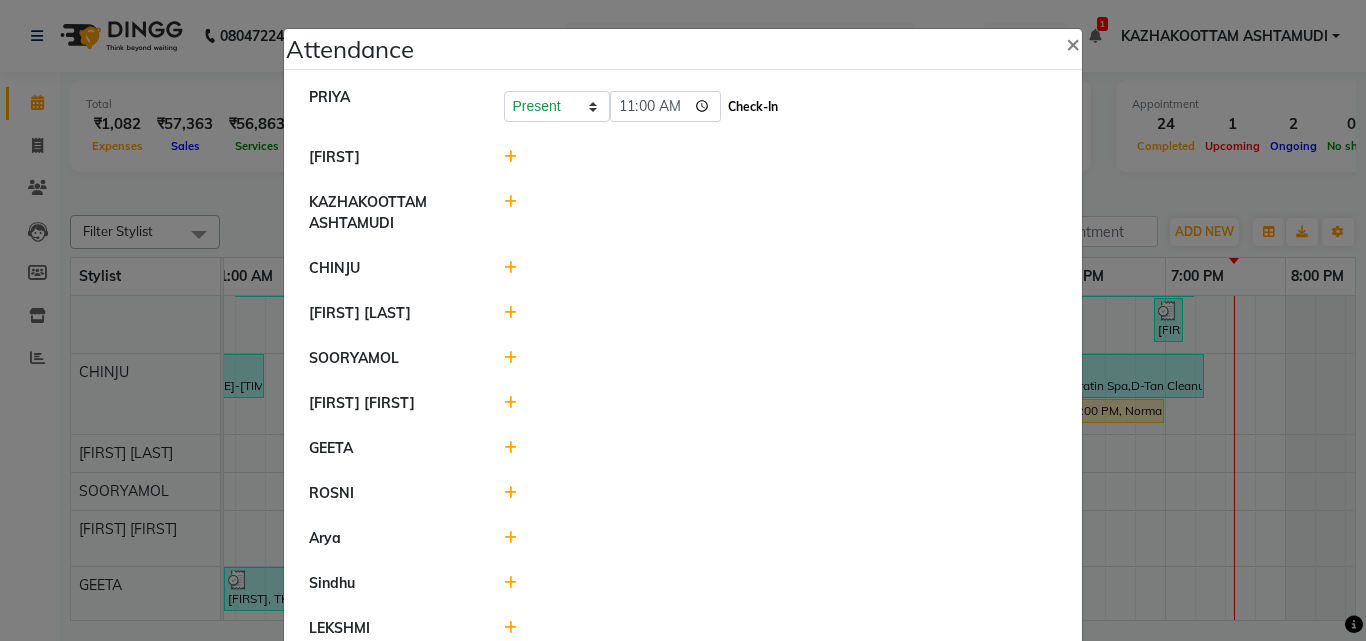click on "Check-In" 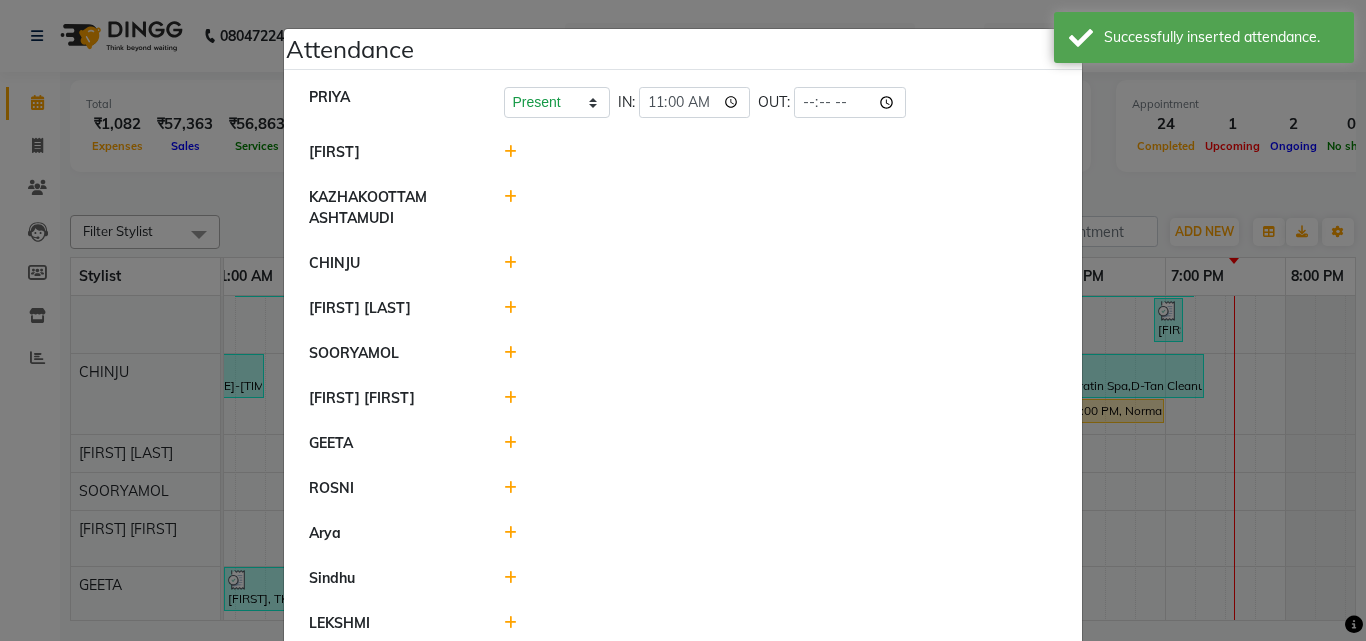 click 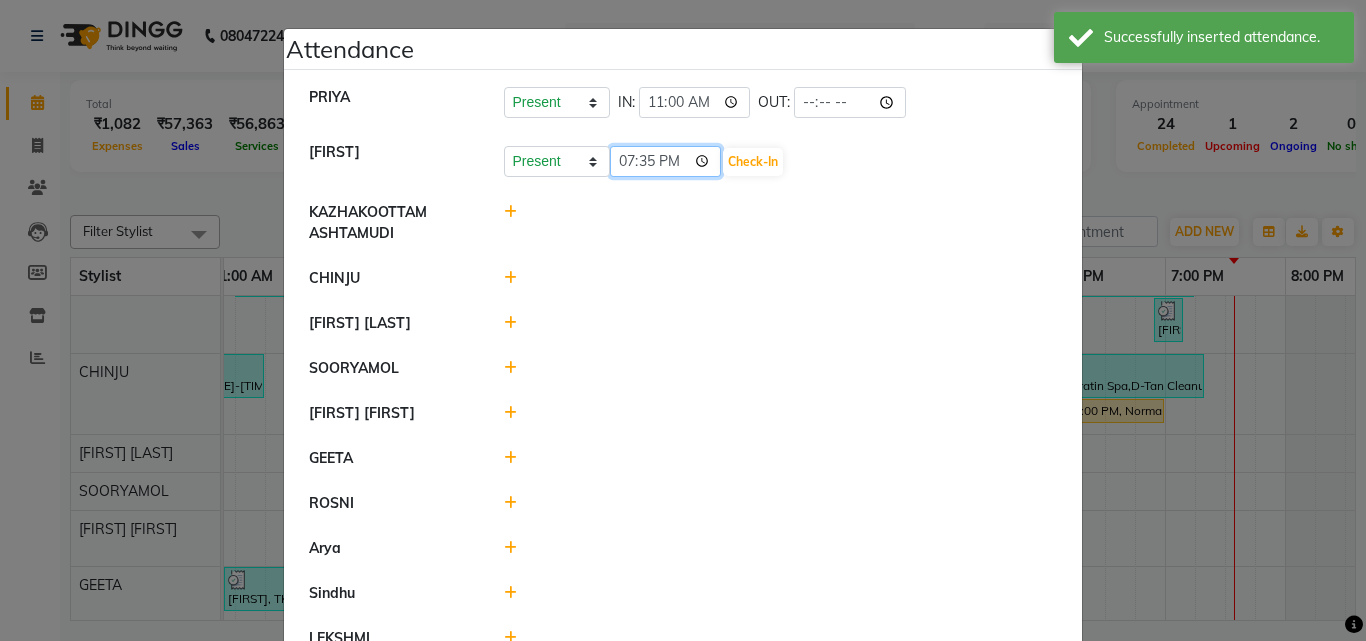 click on "19:35" 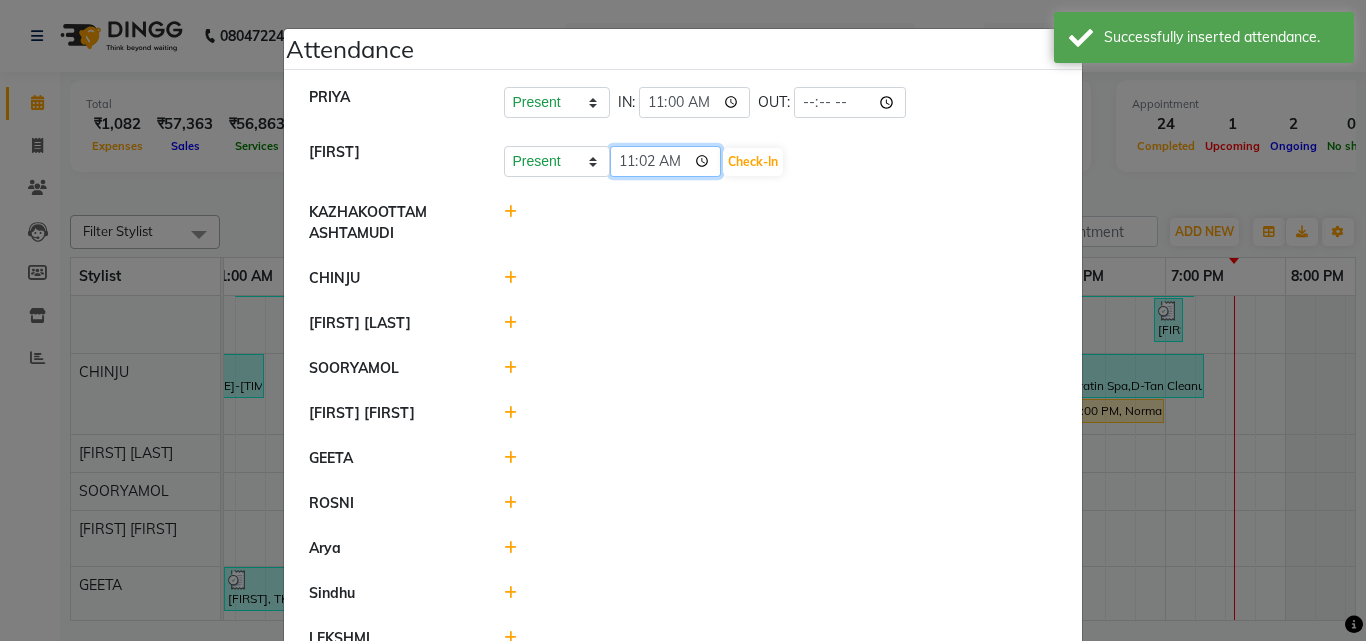 type on "11:29" 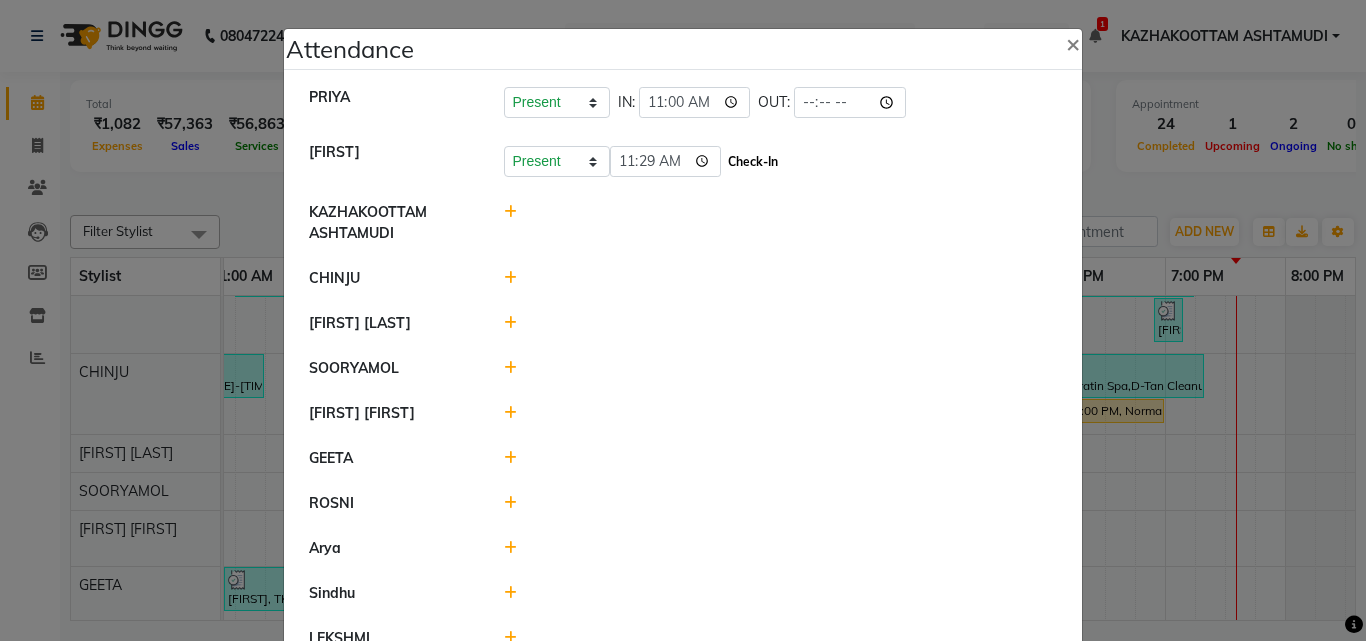 click on "Check-In" 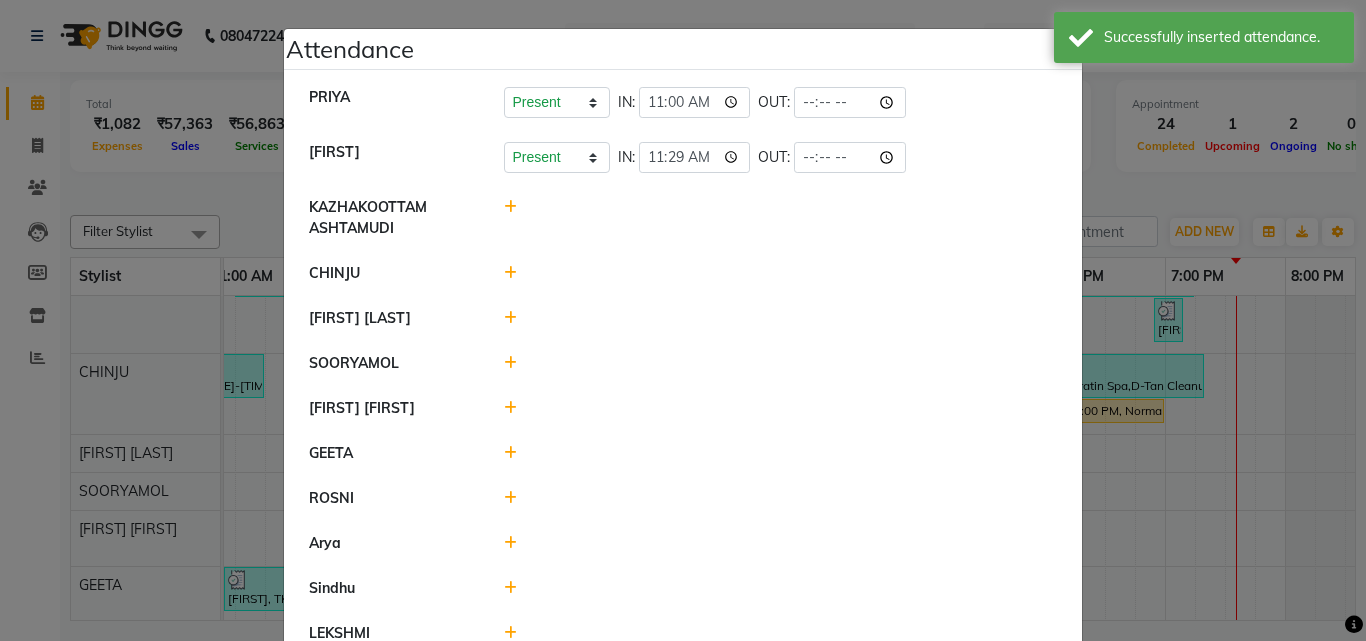 click 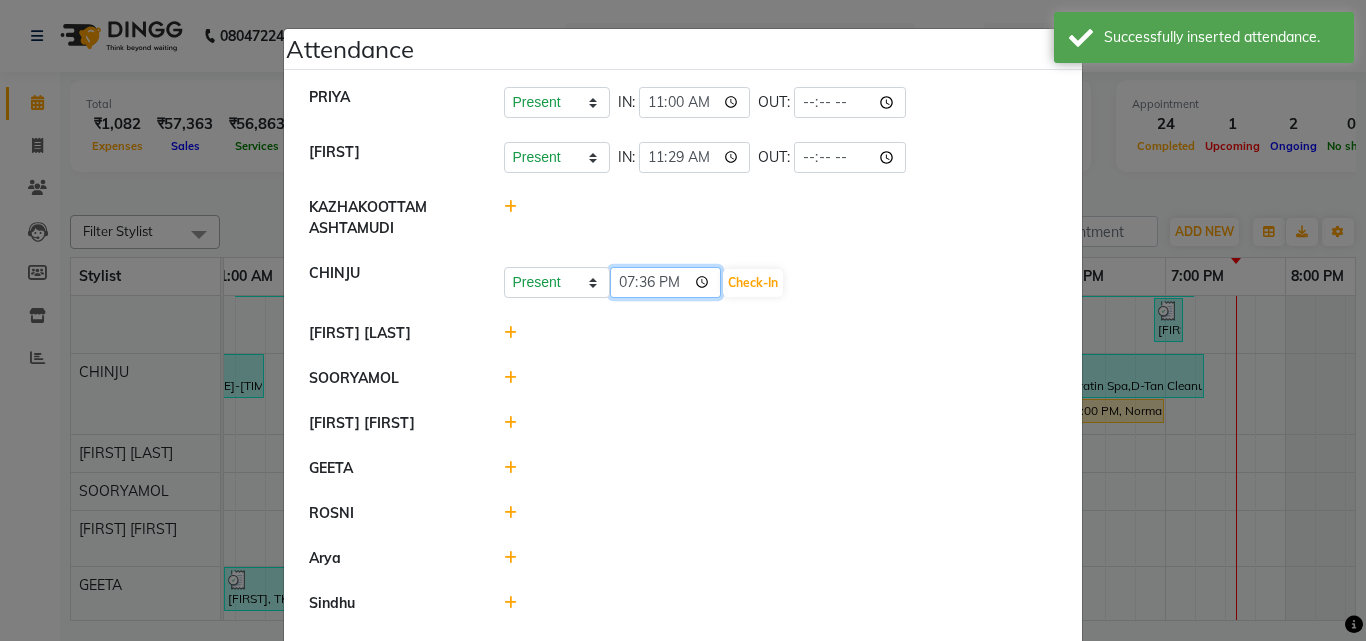 click on "19:36" 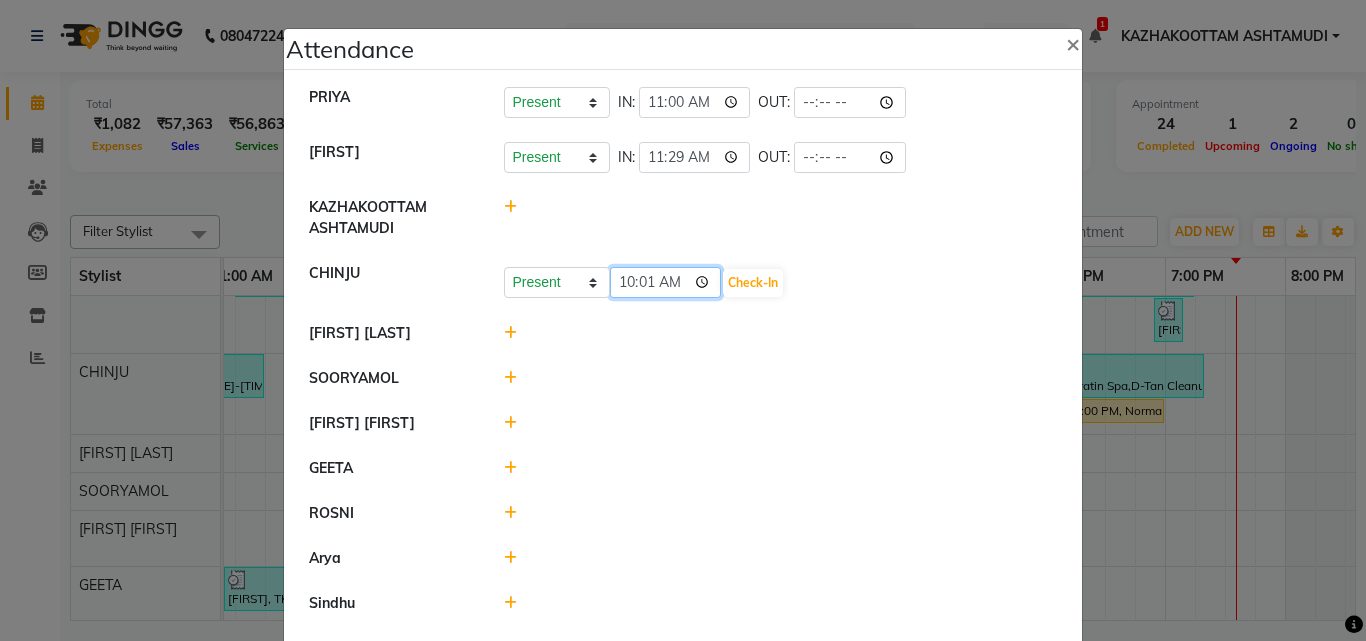 type on "10:11" 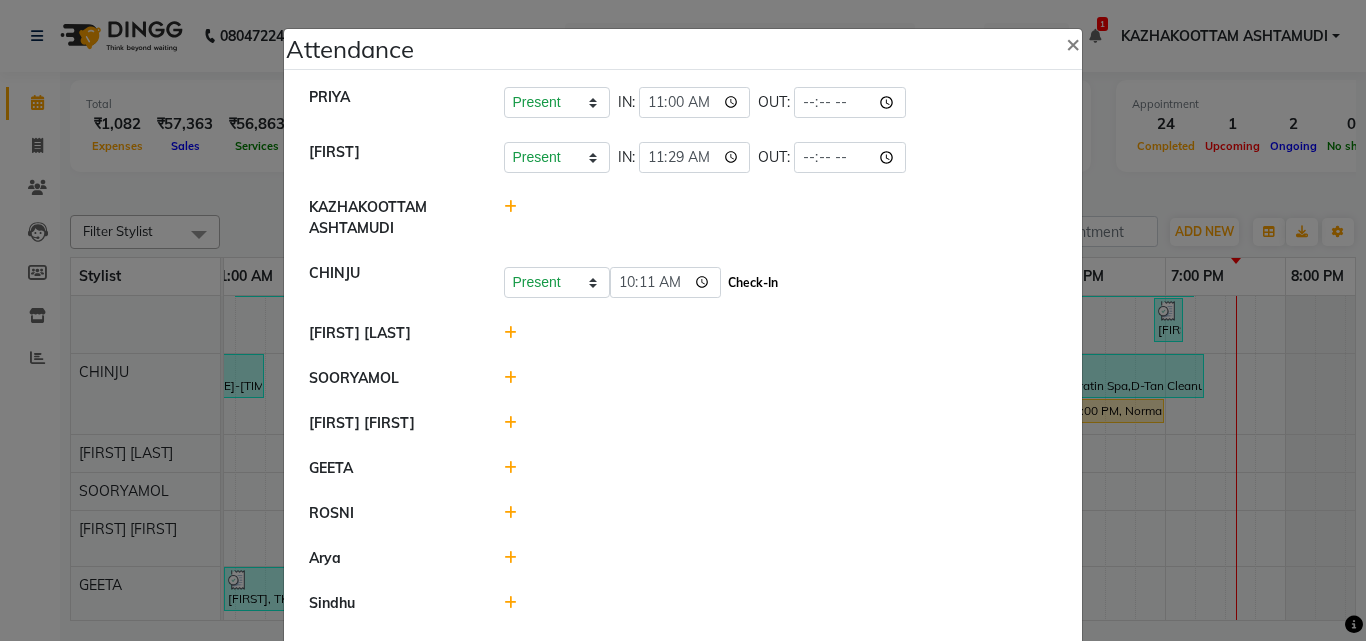 click on "Check-In" 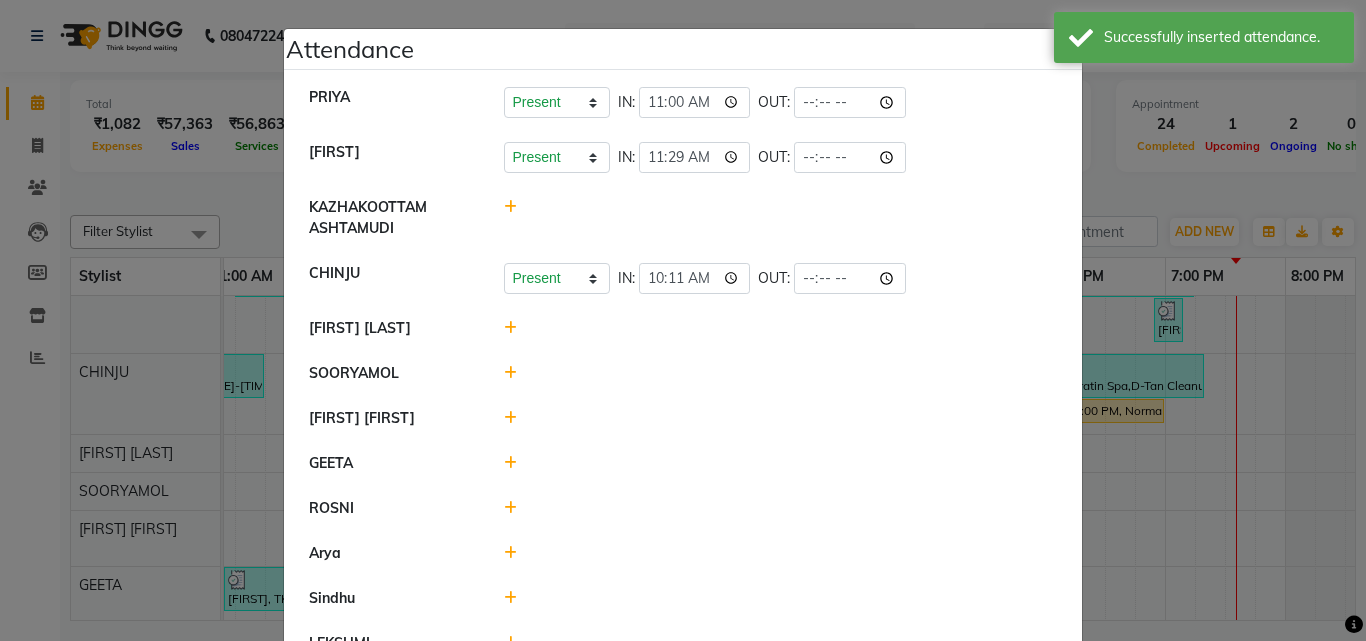 click 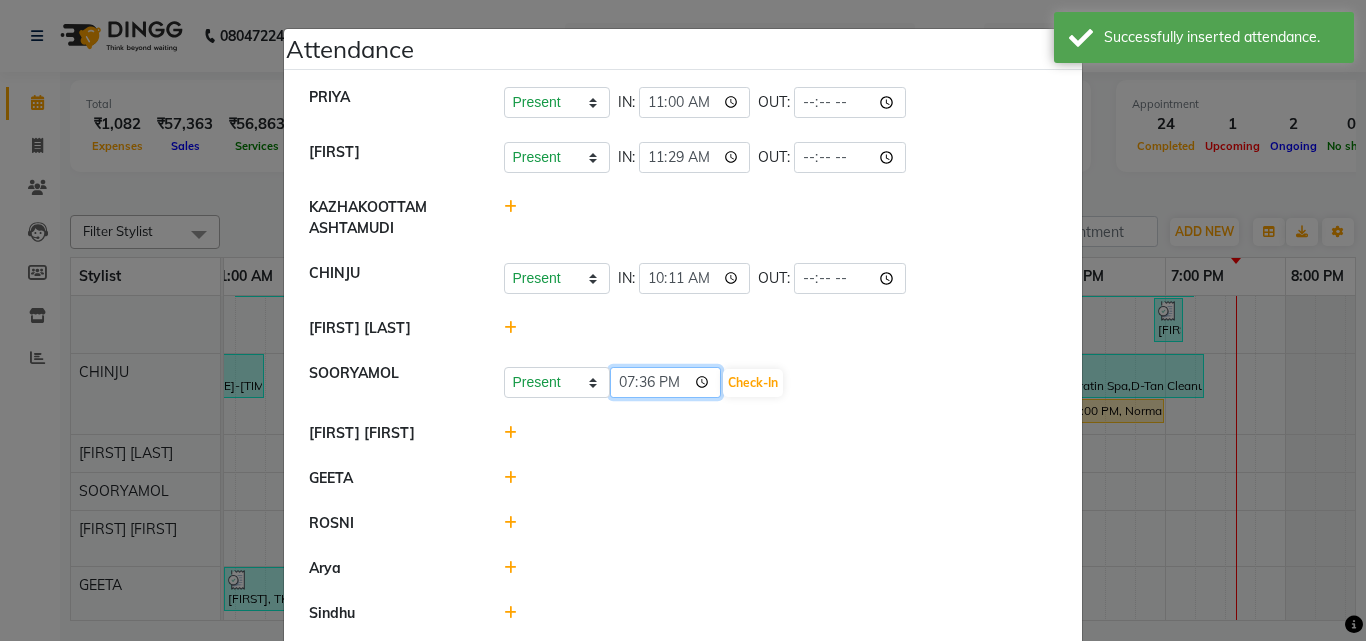 click on "19:36" 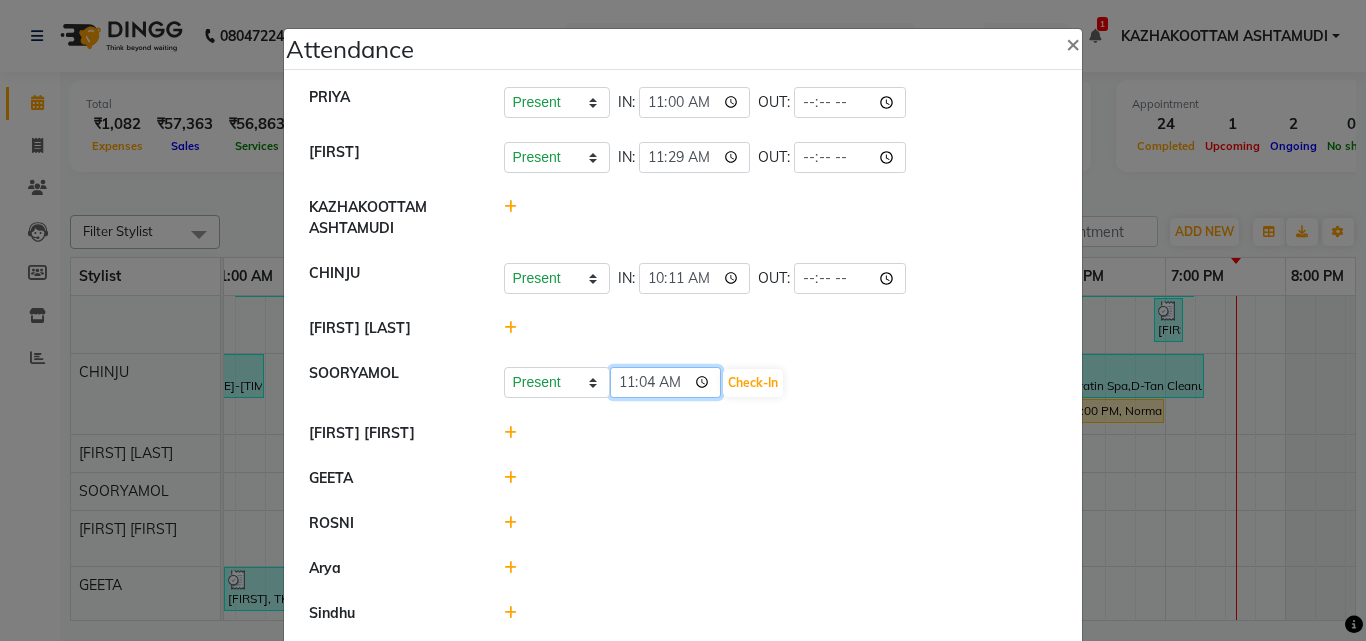 type on "11:41" 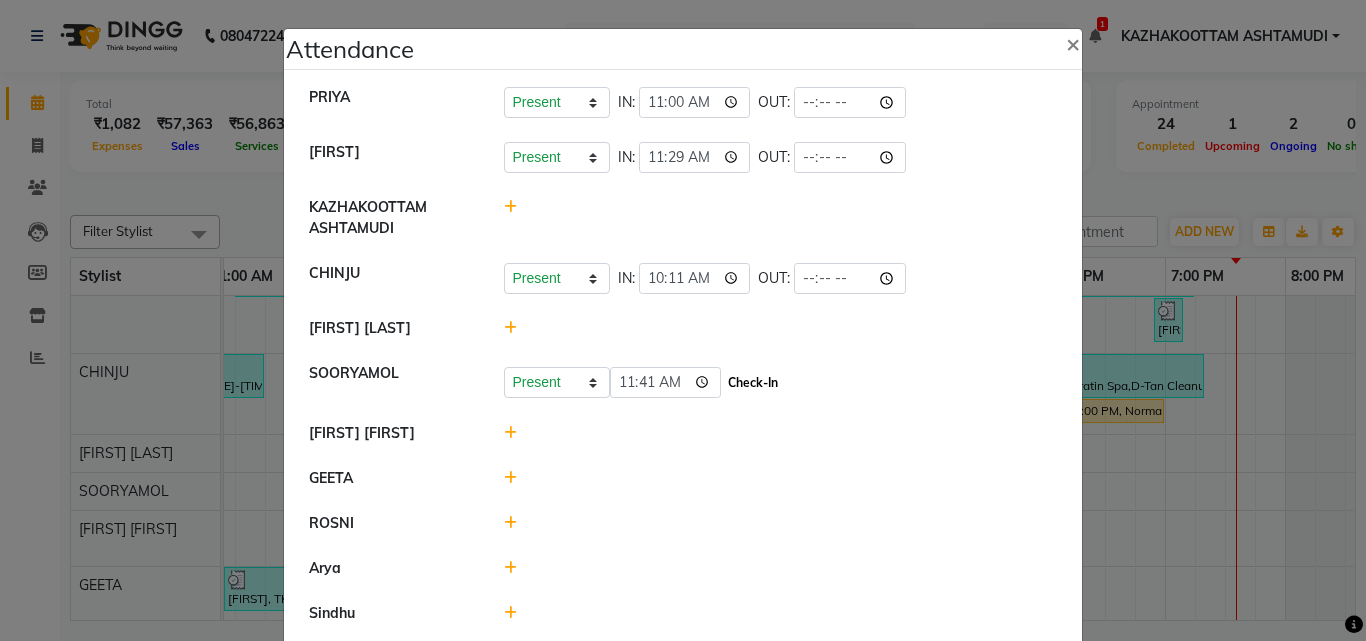 click on "Check-In" 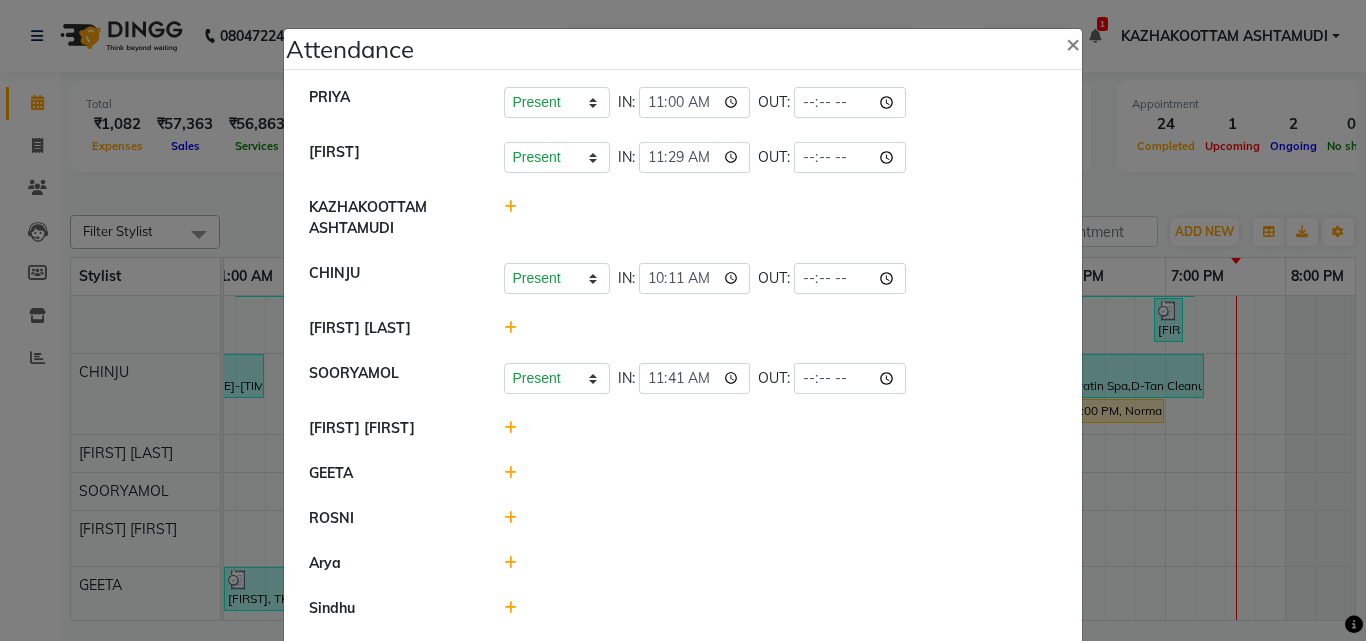 click 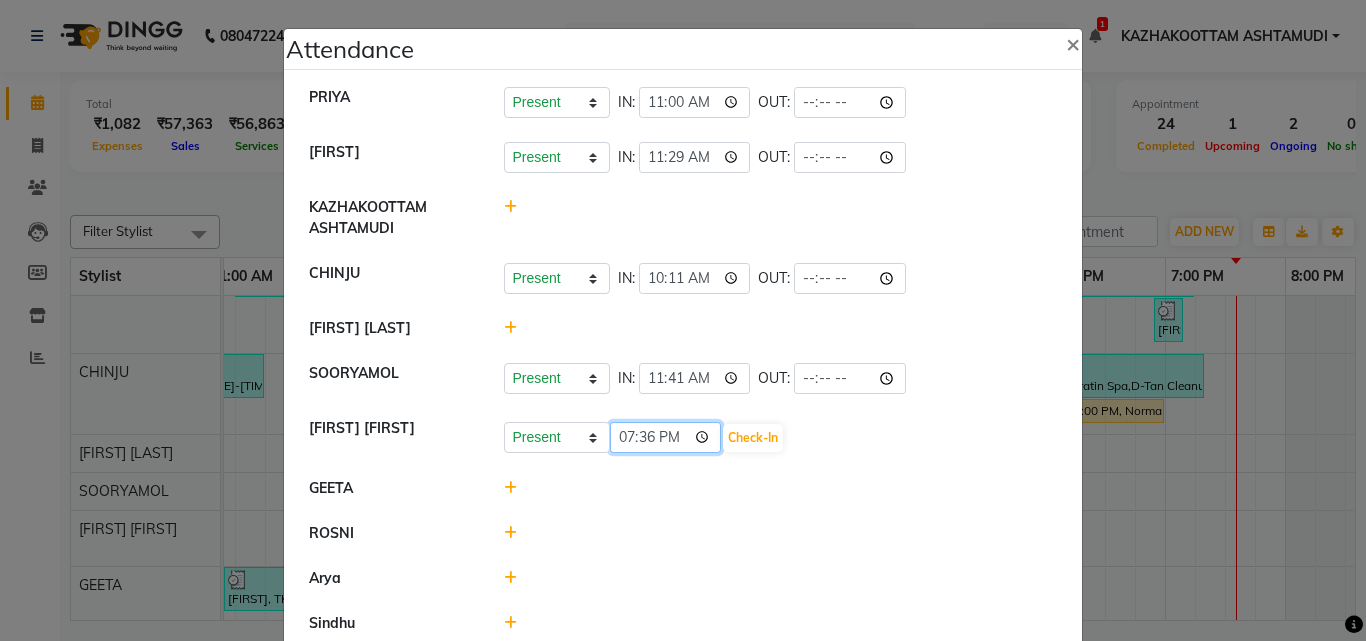 click on "19:36" 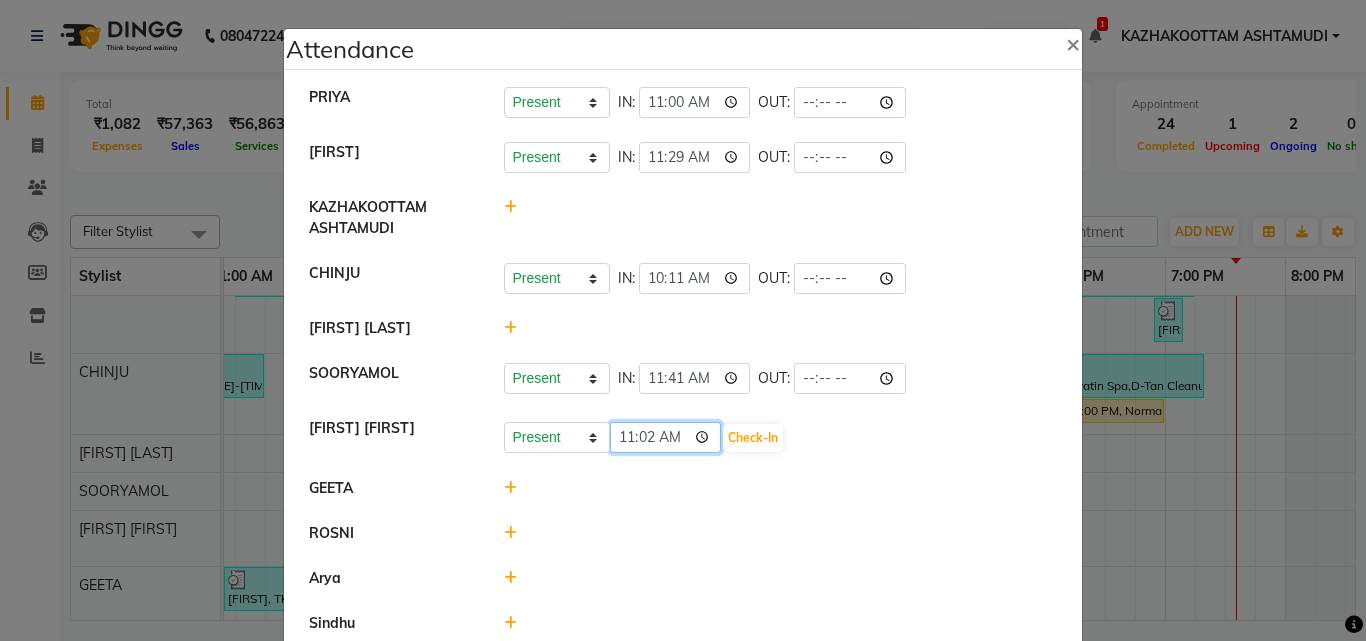 type on "11:29" 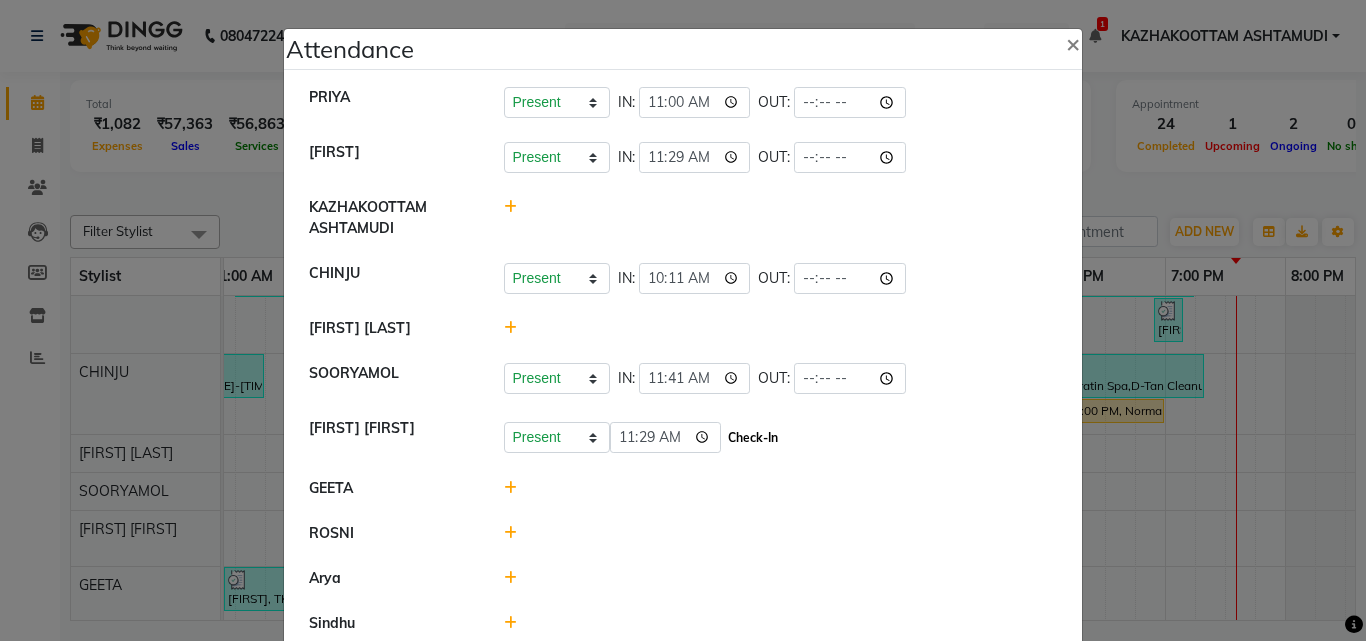 click on "Check-In" 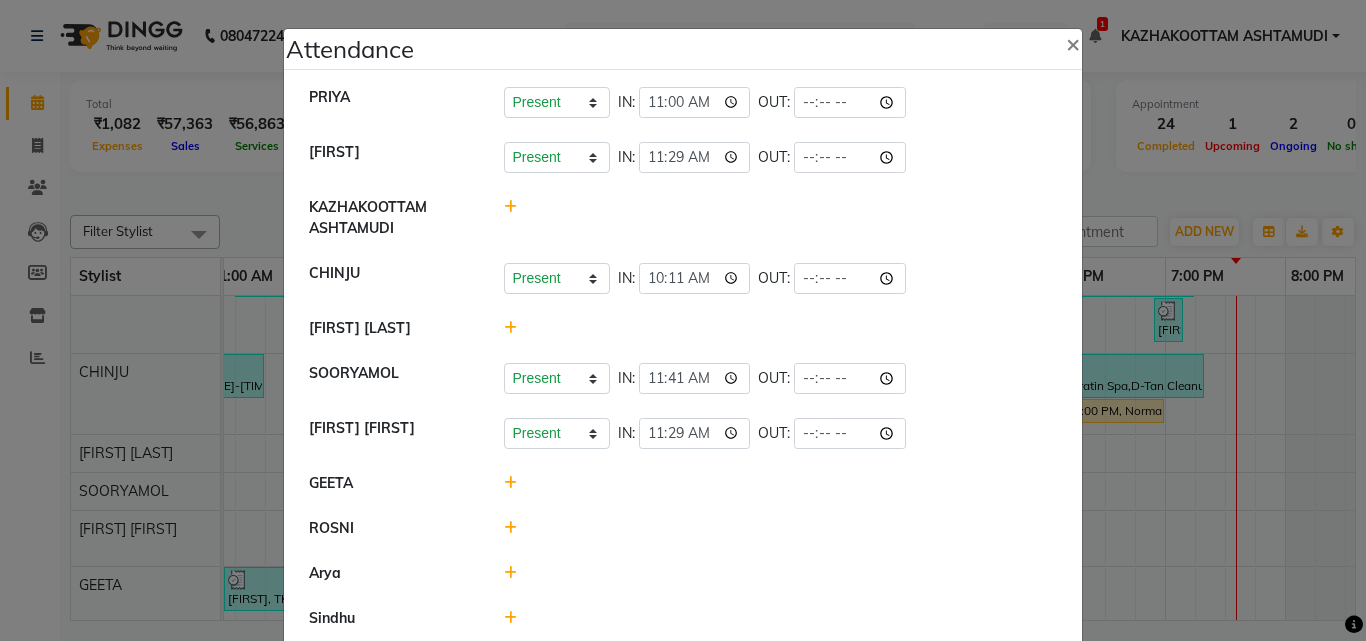 click 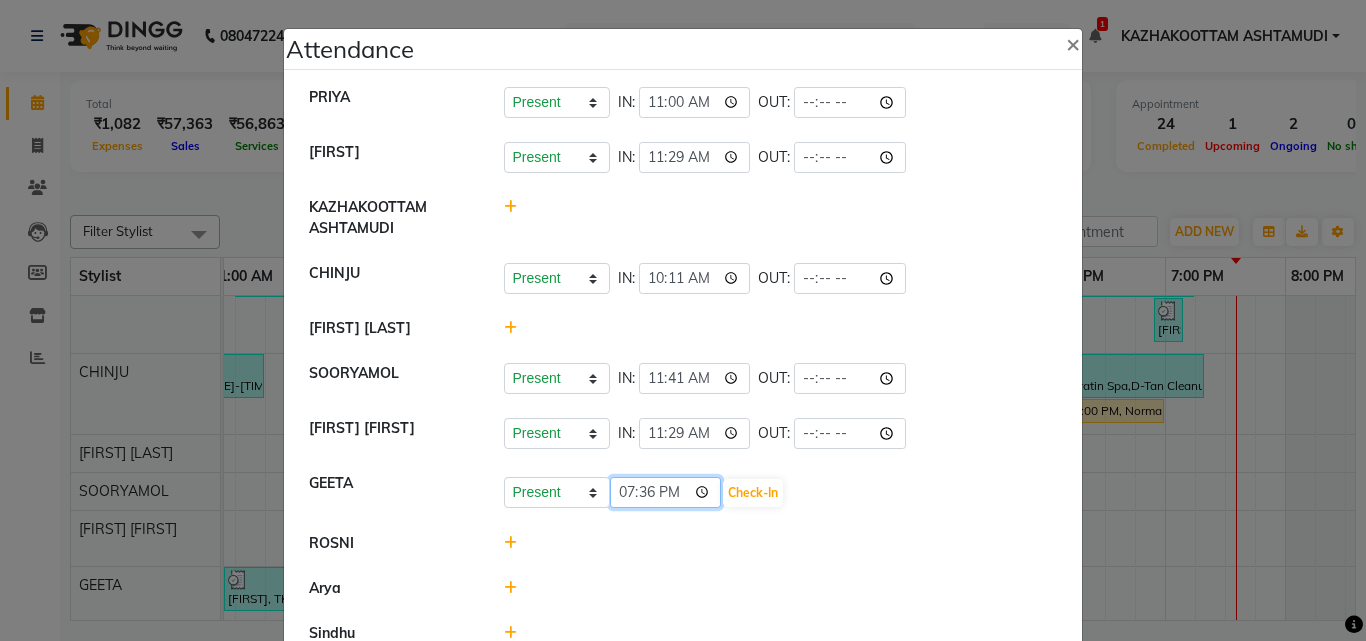 click on "19:36" 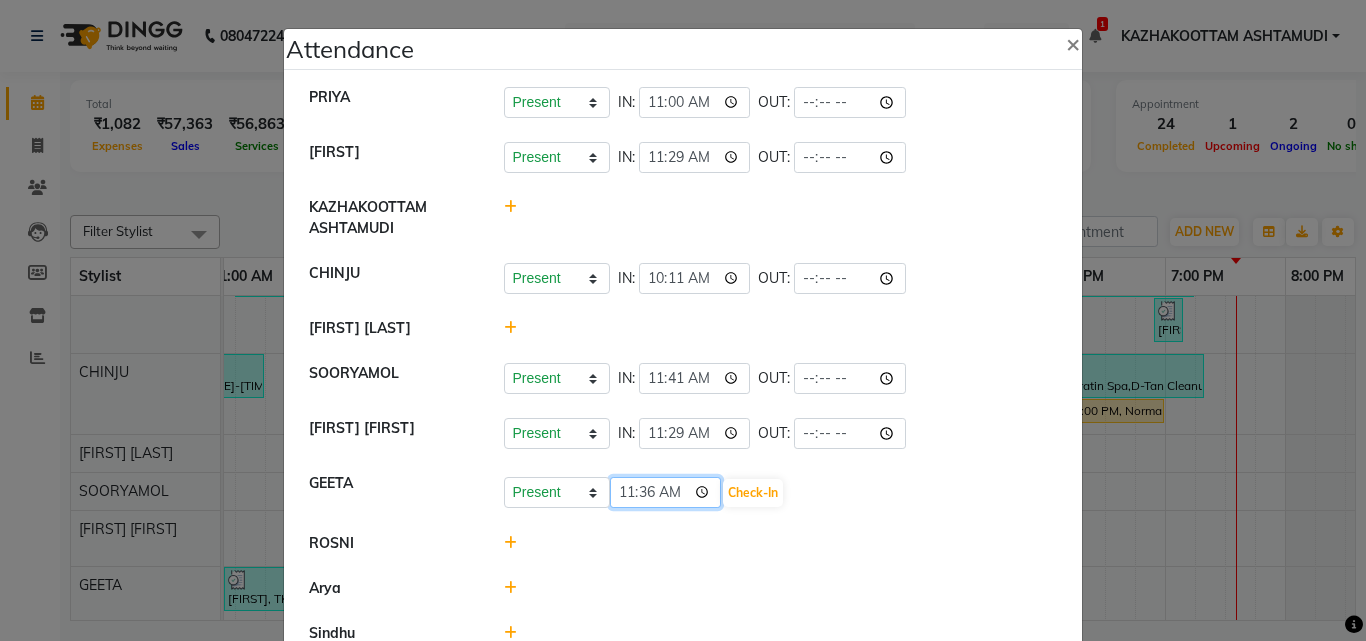 type on "11:00" 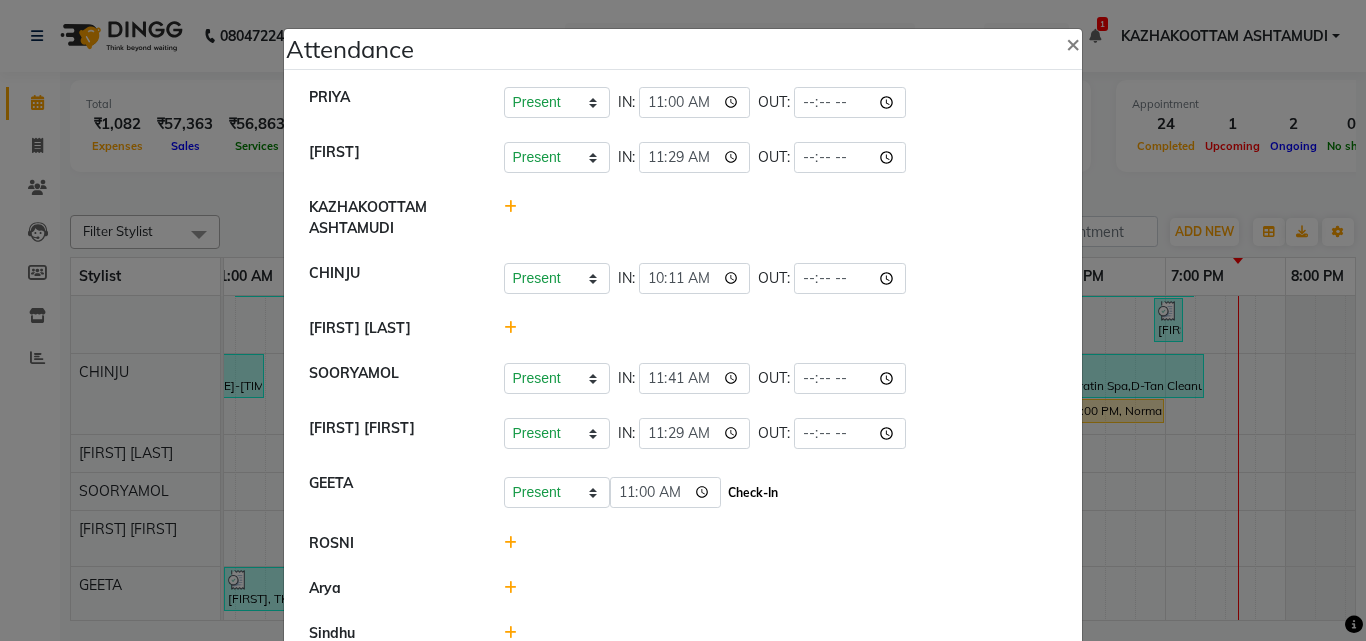click on "Check-In" 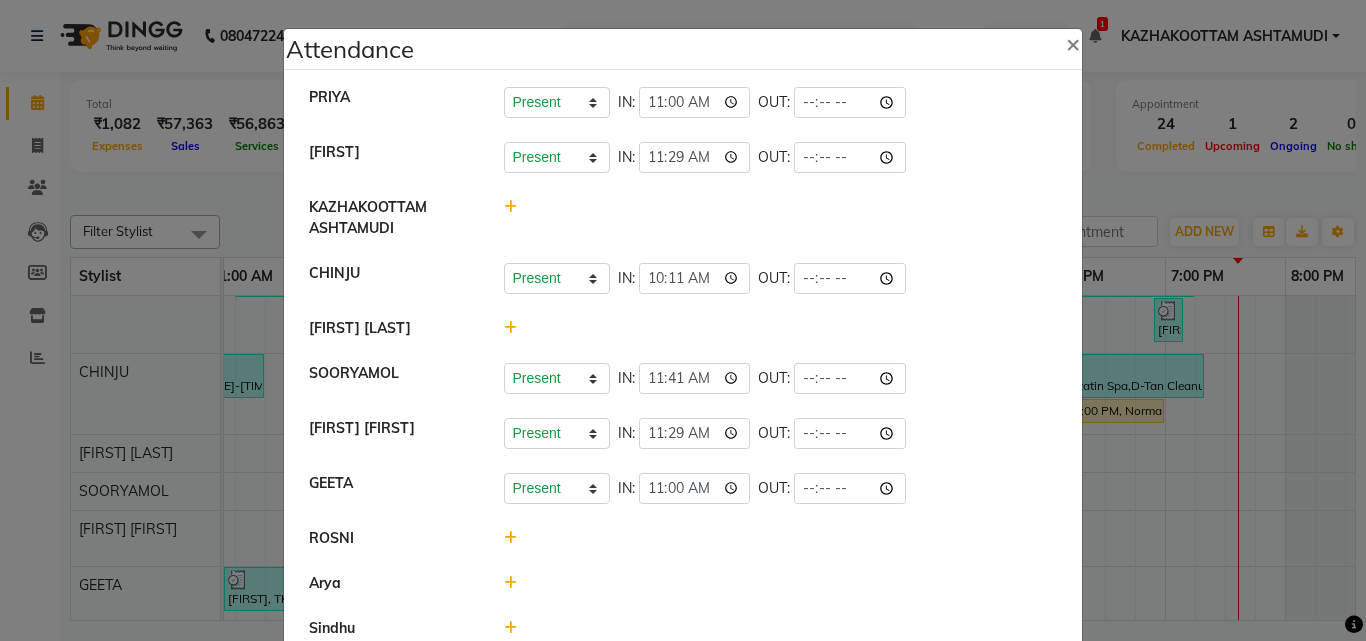 click on "ROSNI" 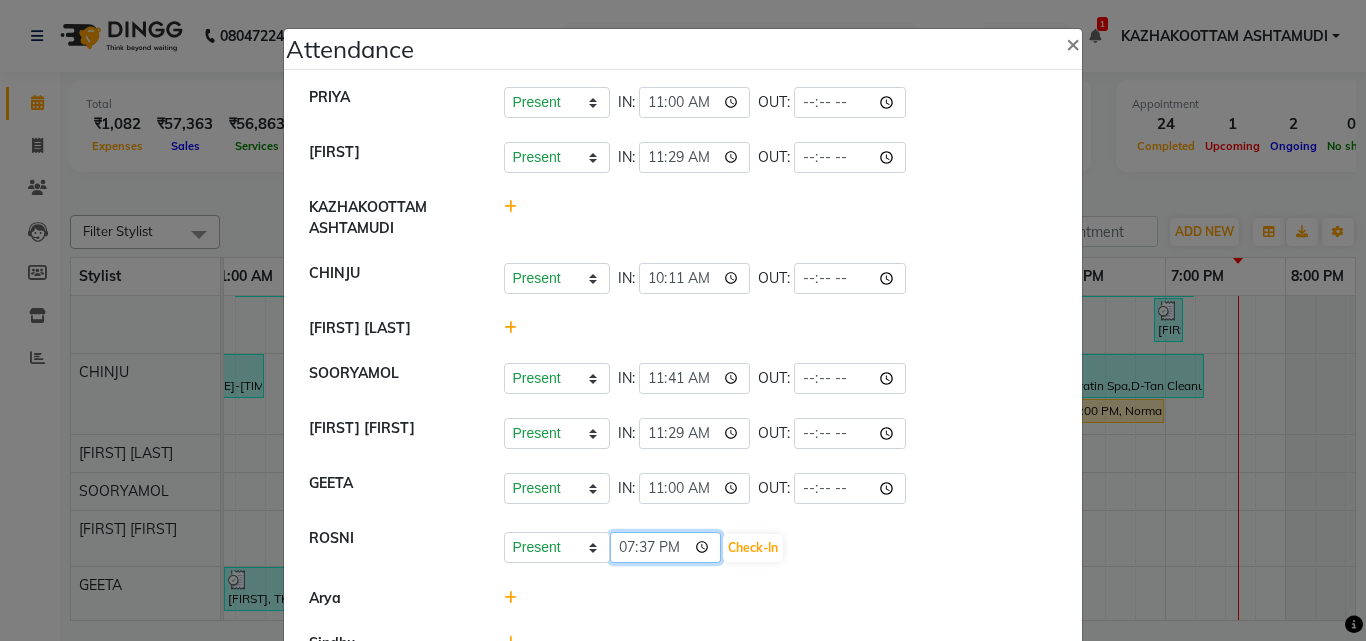 click on "19:37" 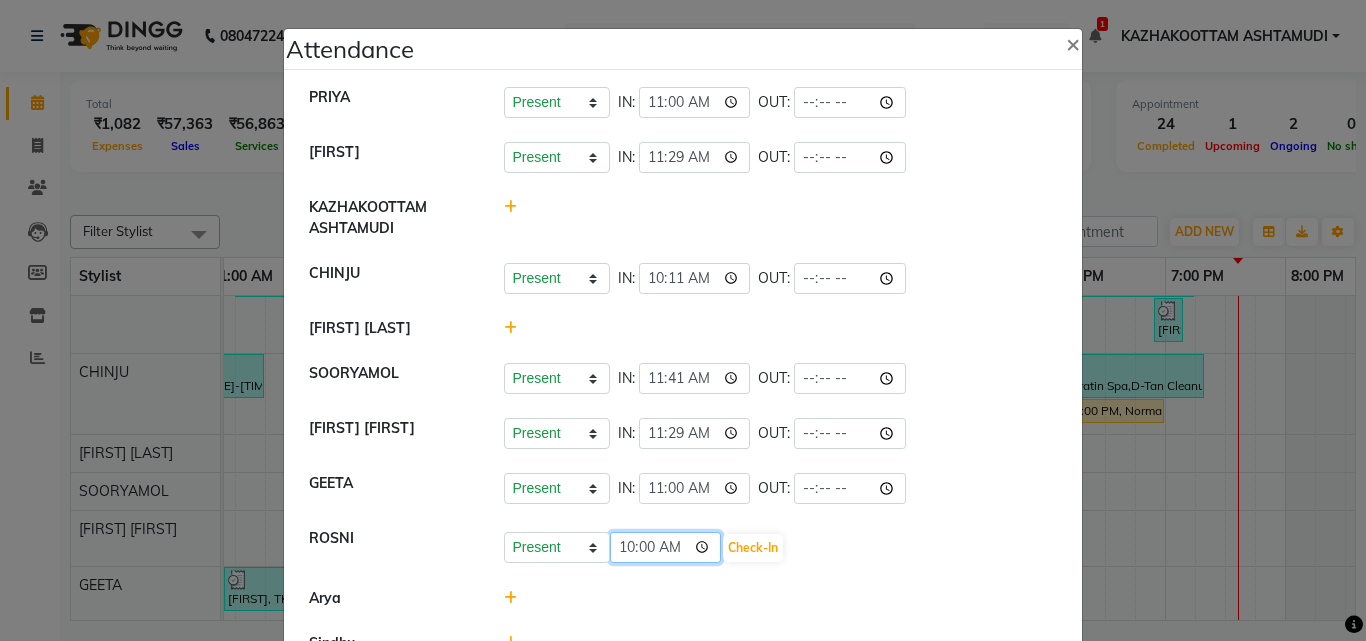 type on "10:03" 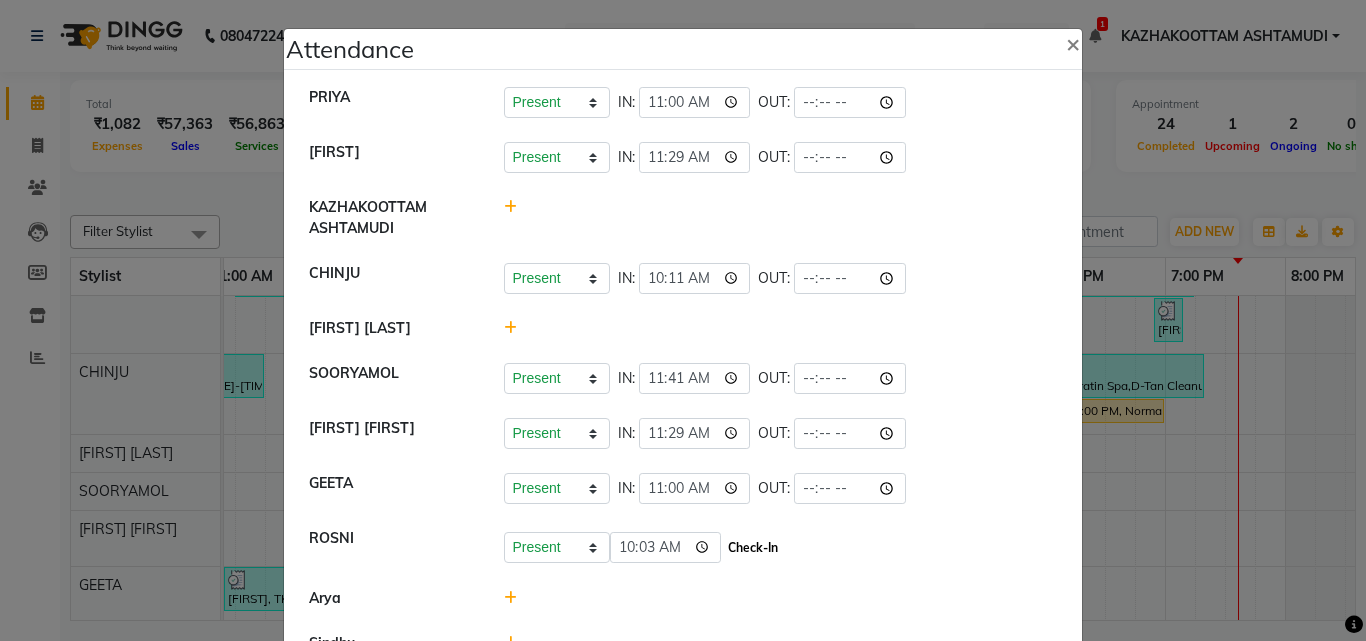 click on "Check-In" 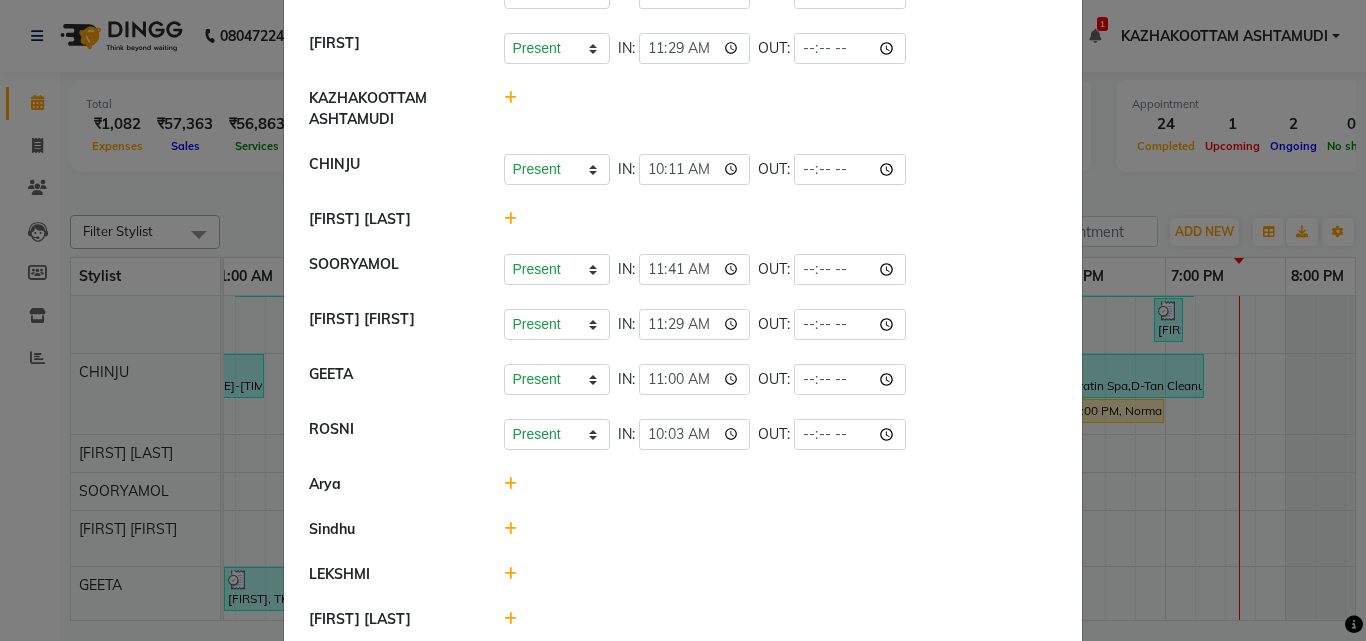 scroll, scrollTop: 144, scrollLeft: 0, axis: vertical 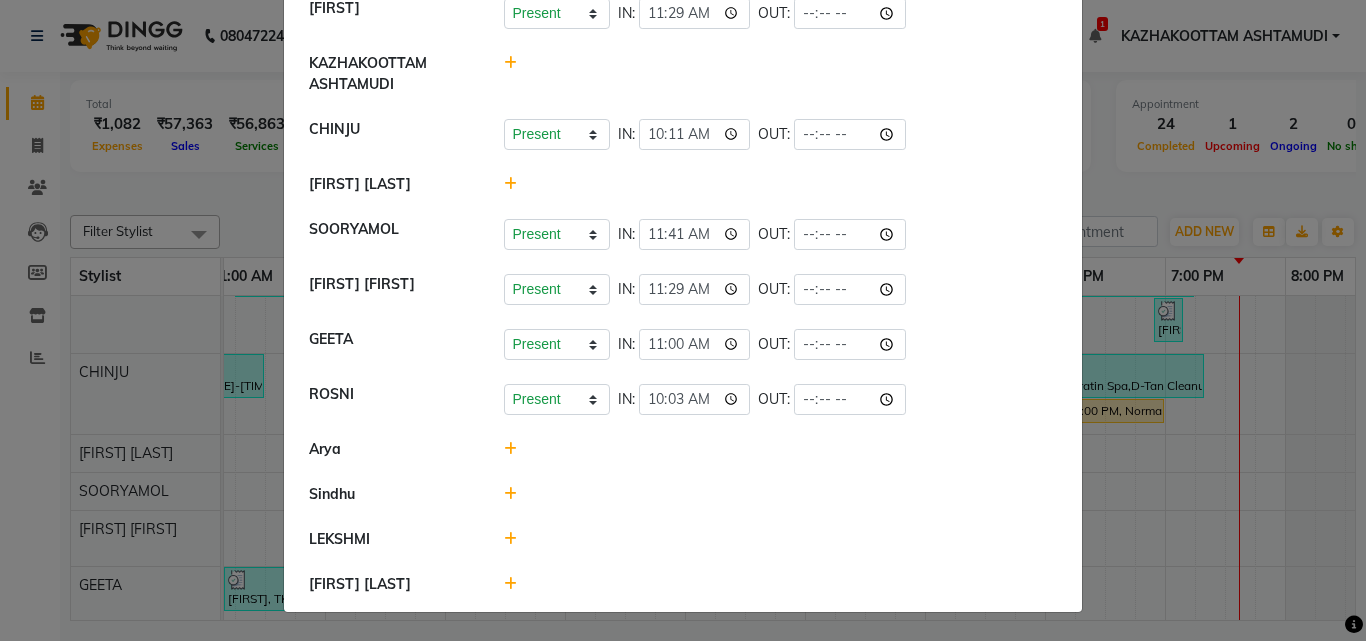 click 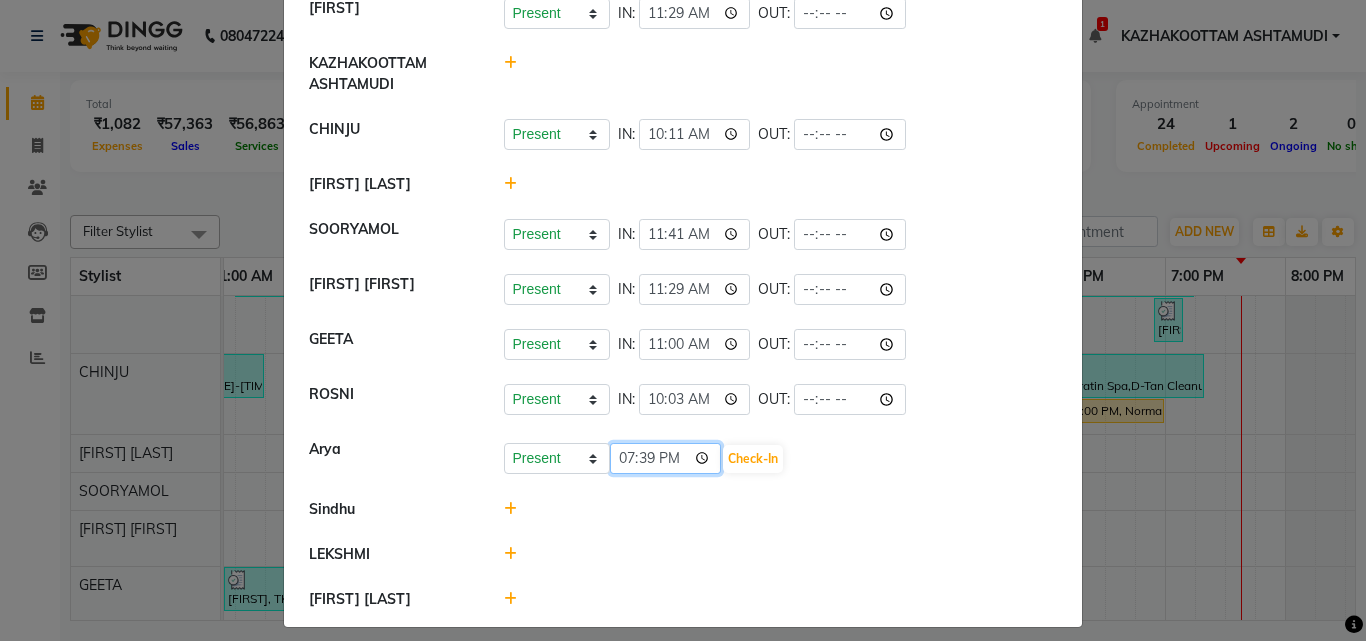 click on "19:39" 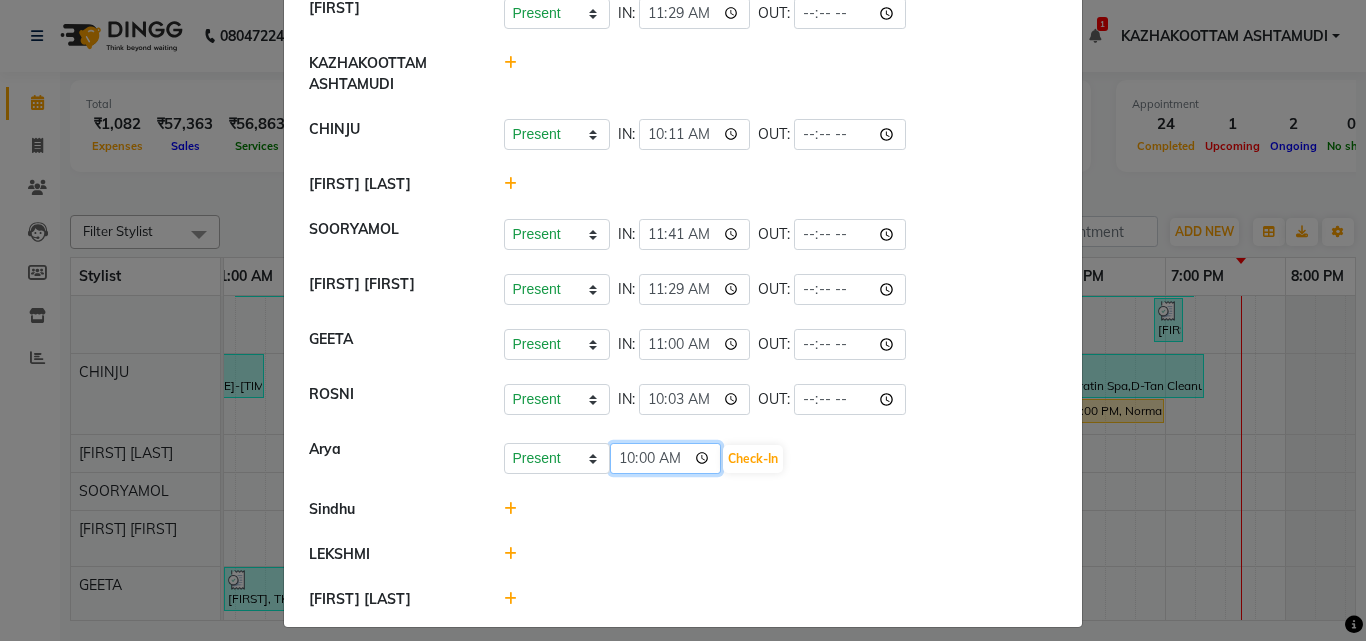 type on "10:03" 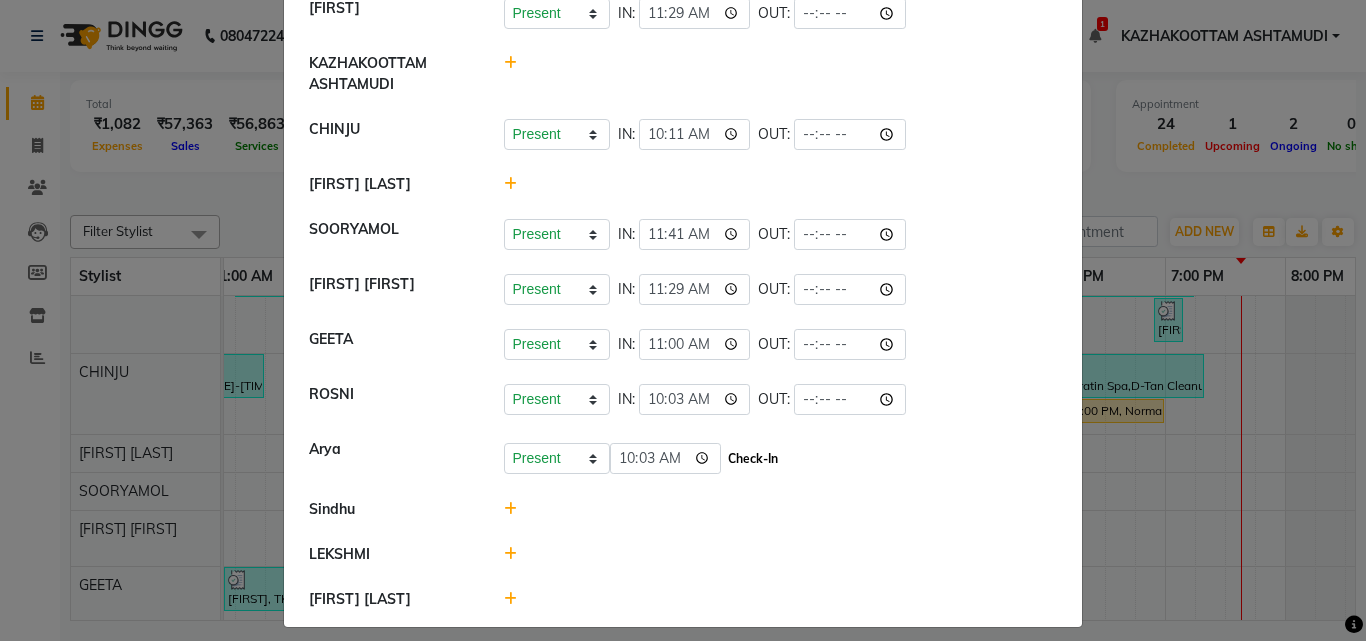 click on "Check-In" 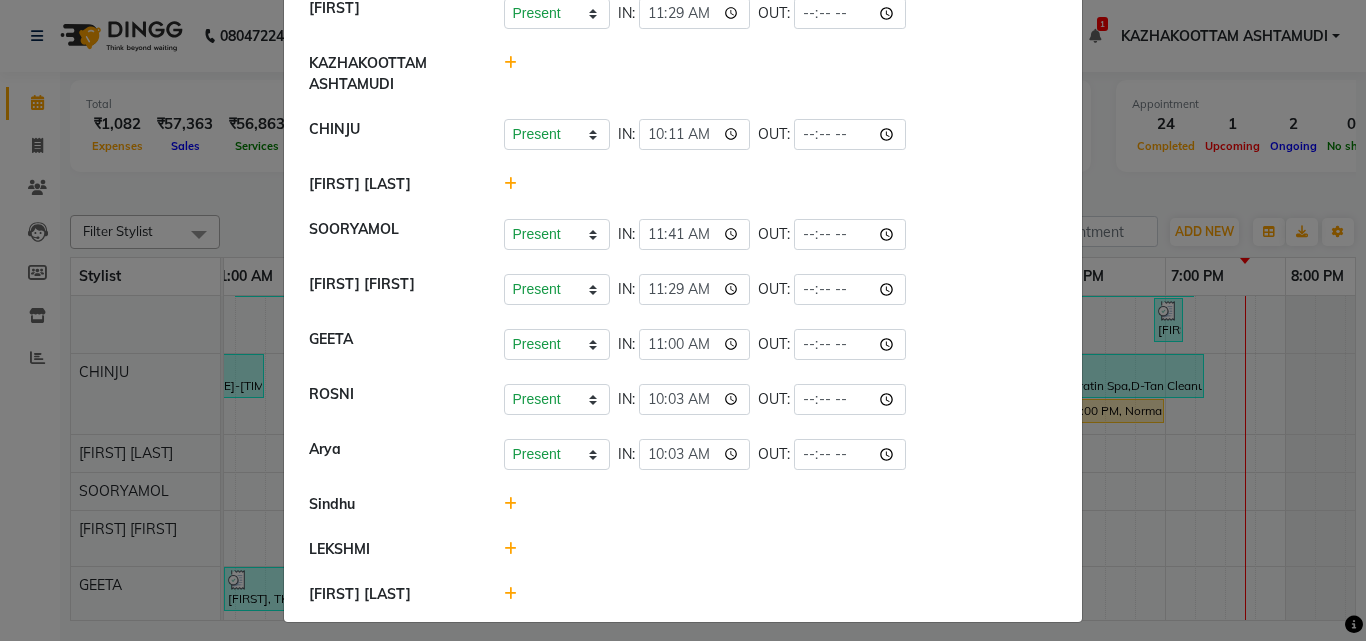 click 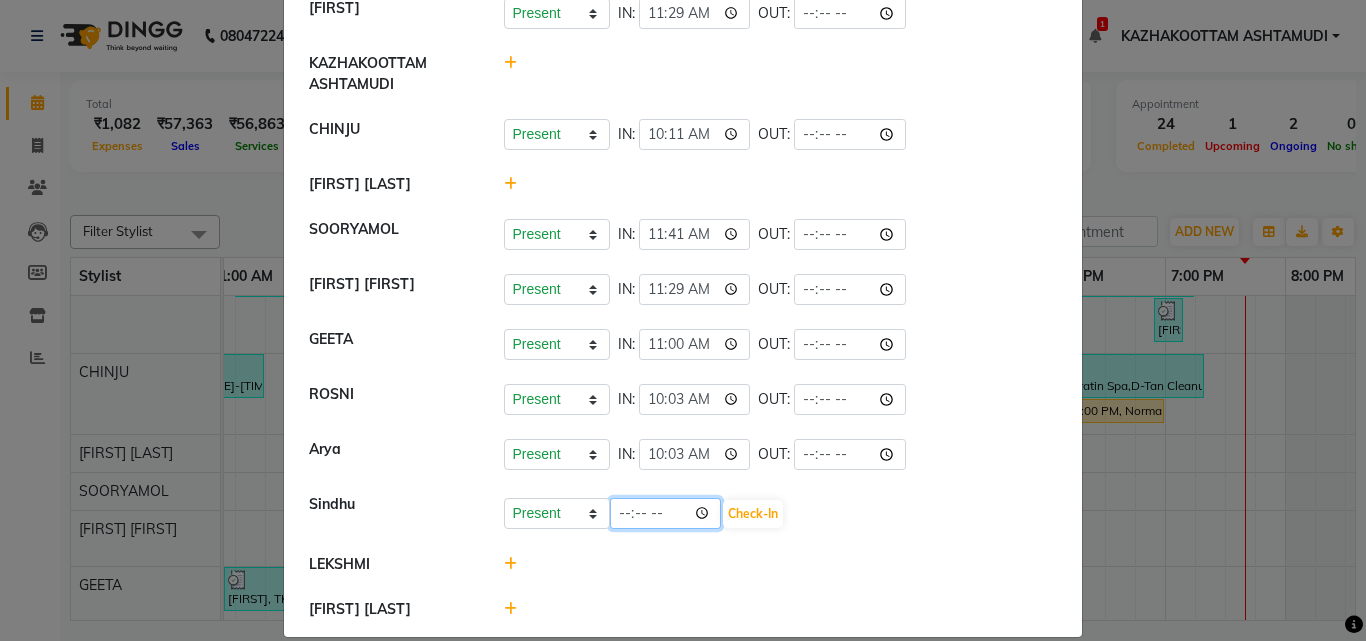 click on "19:41" 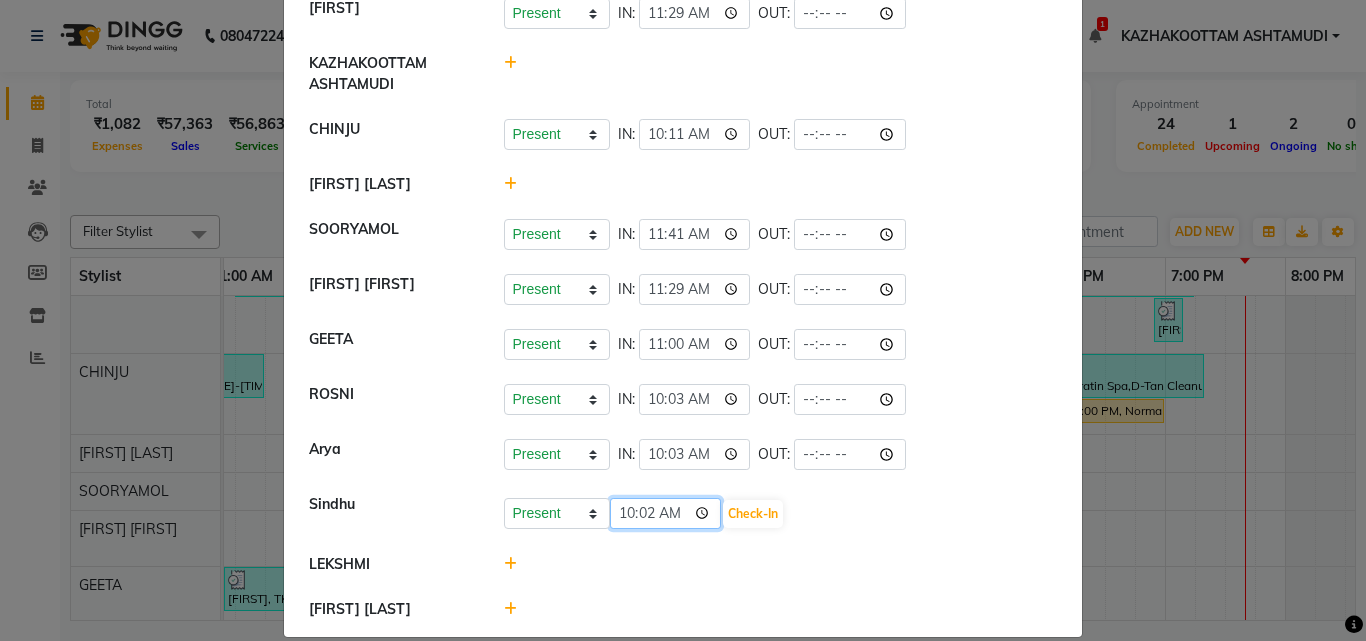 type on "10:23" 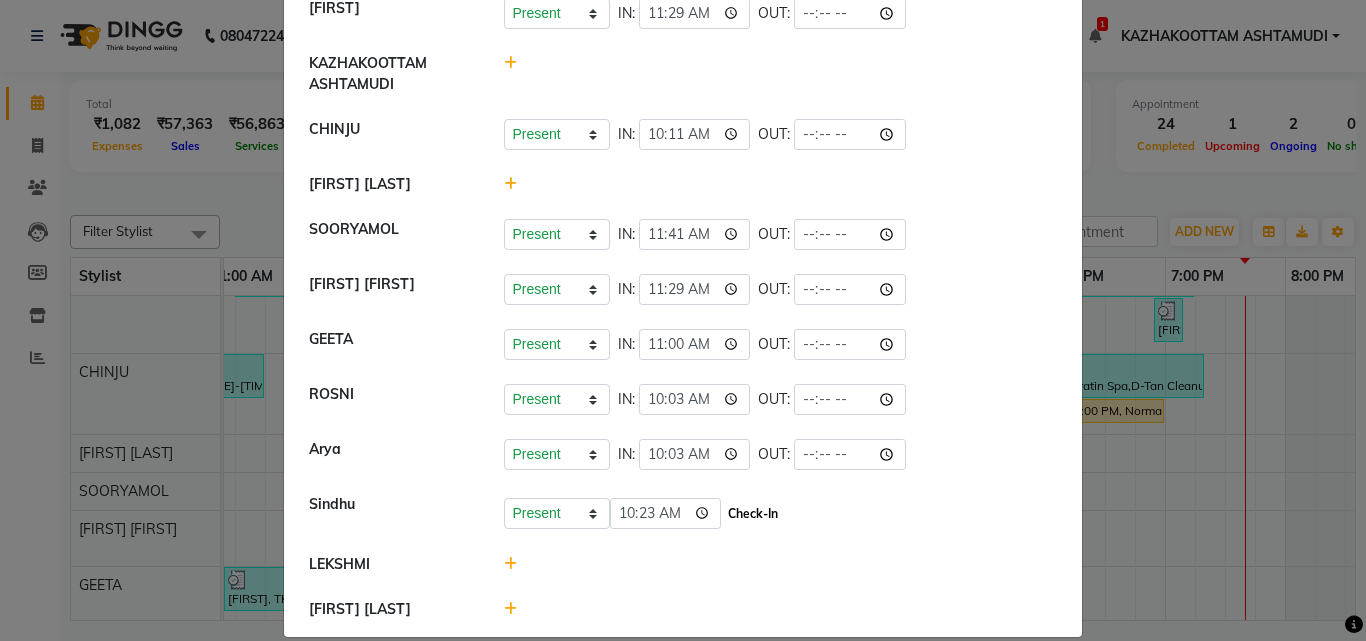 click on "Check-In" 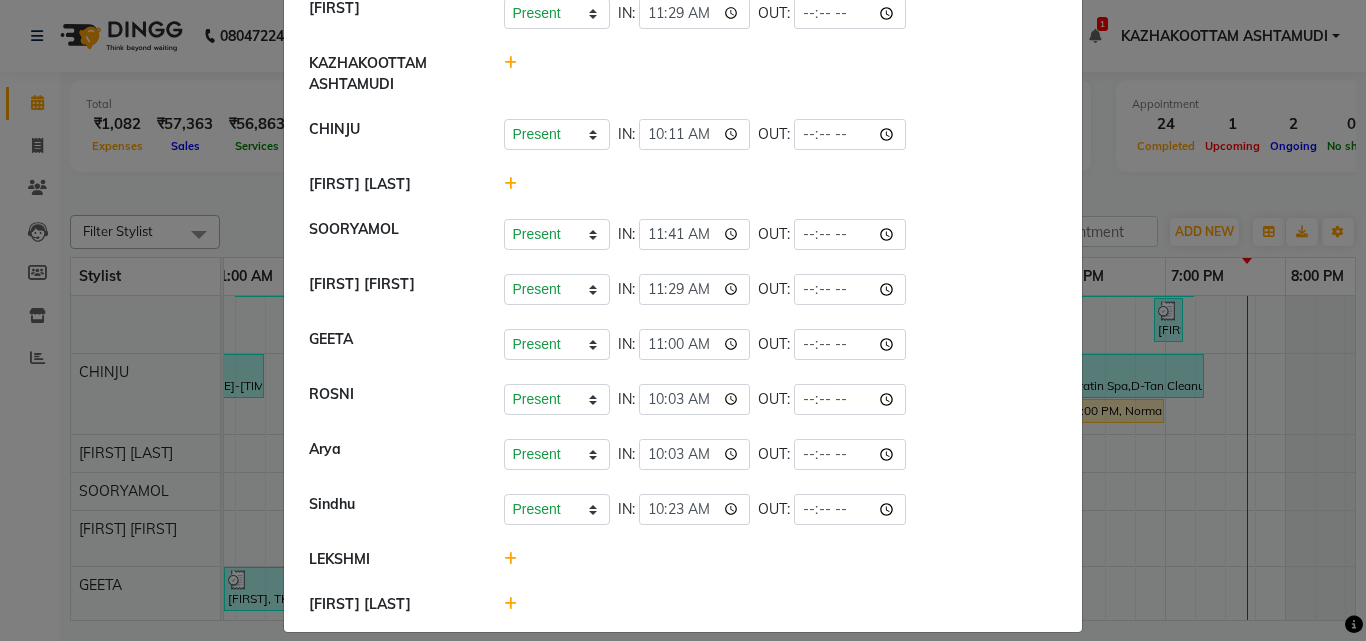 click 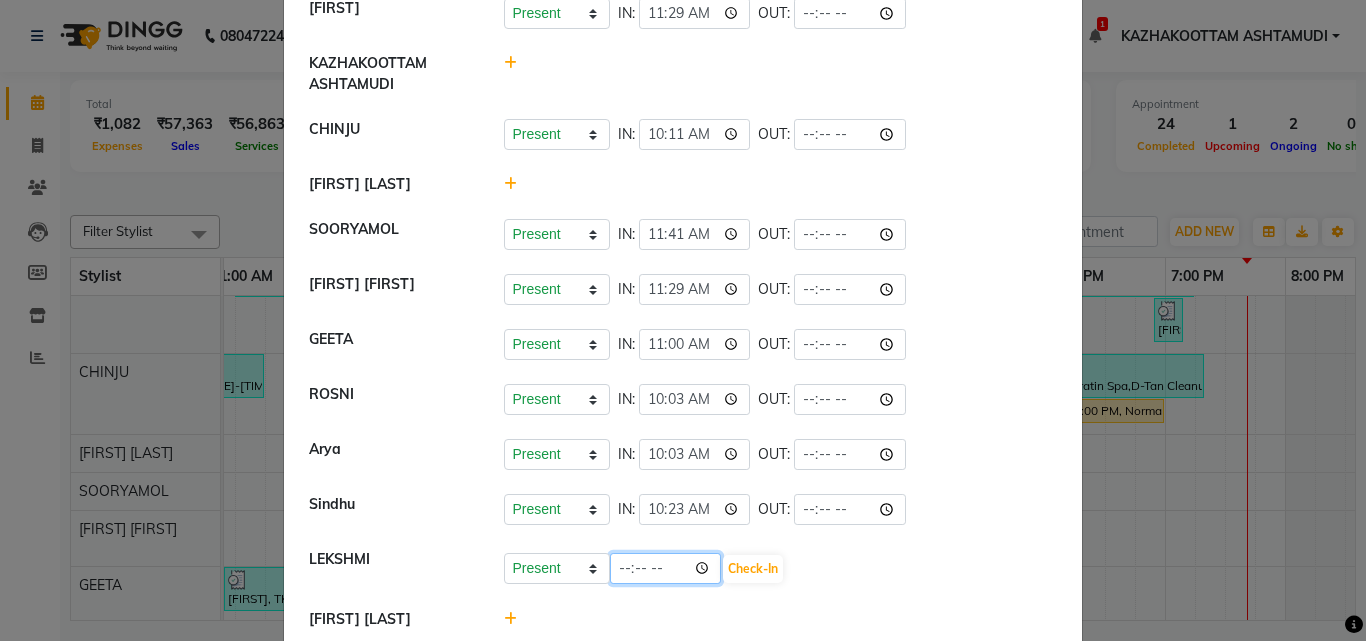 click on "19:42" 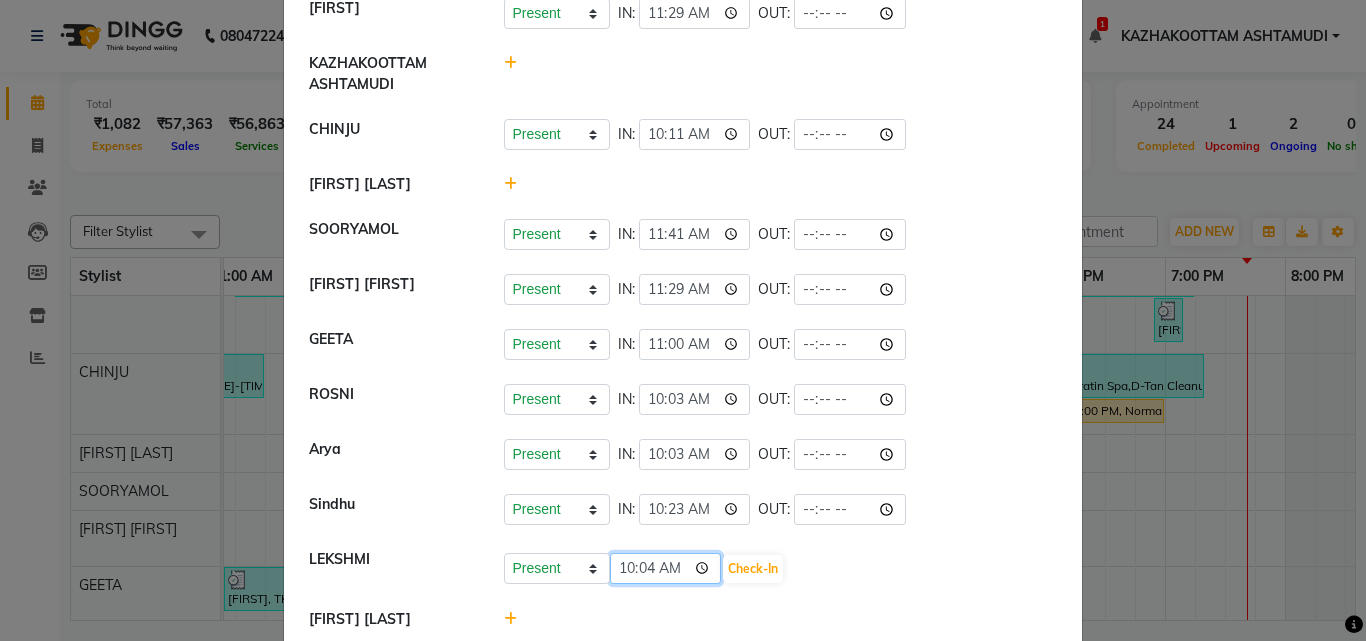 type on "10:41" 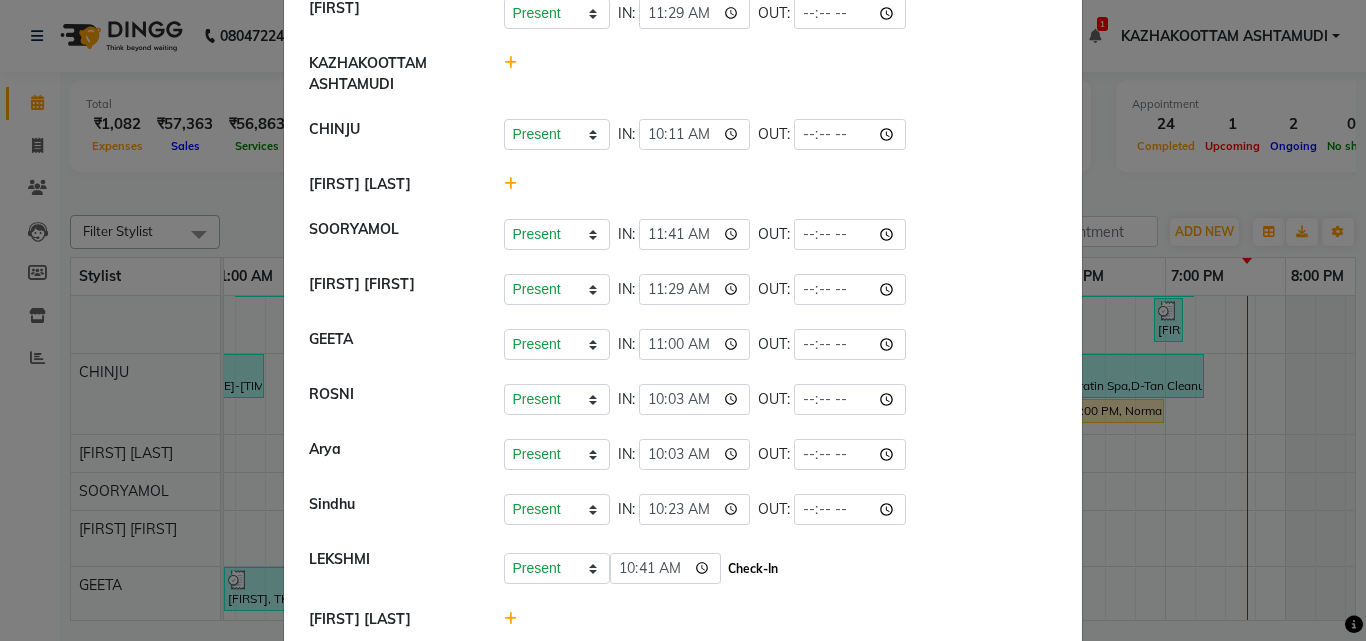 click on "Check-In" 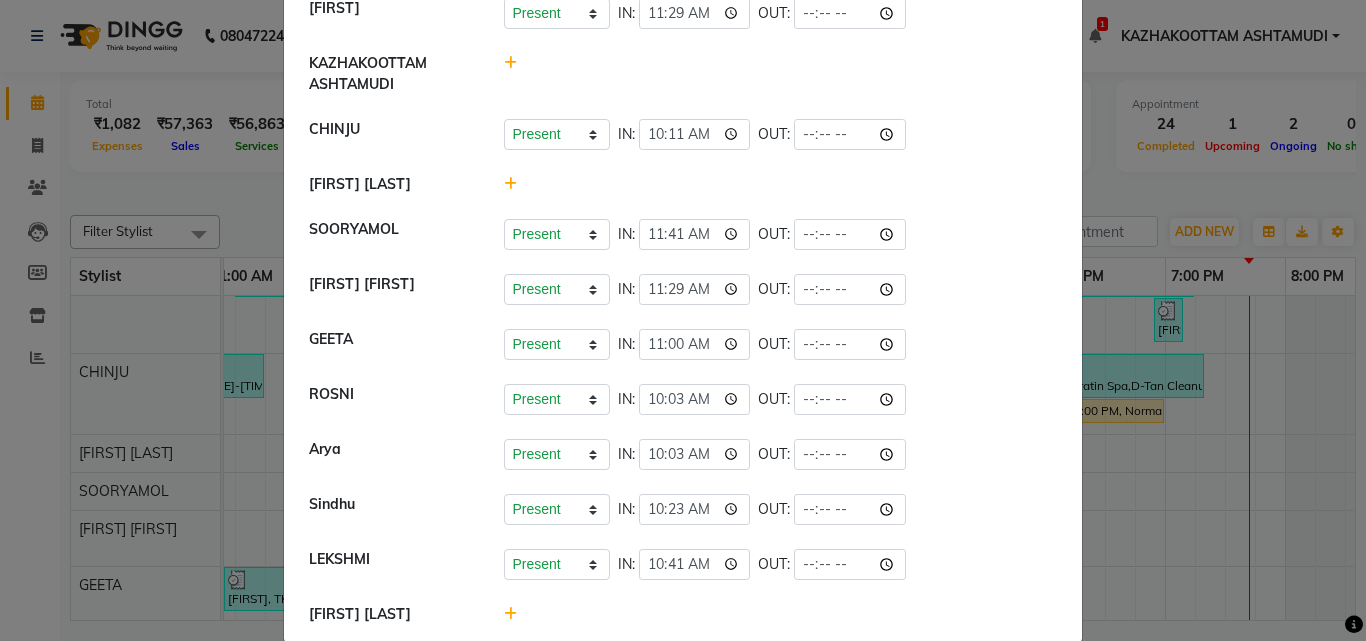 click 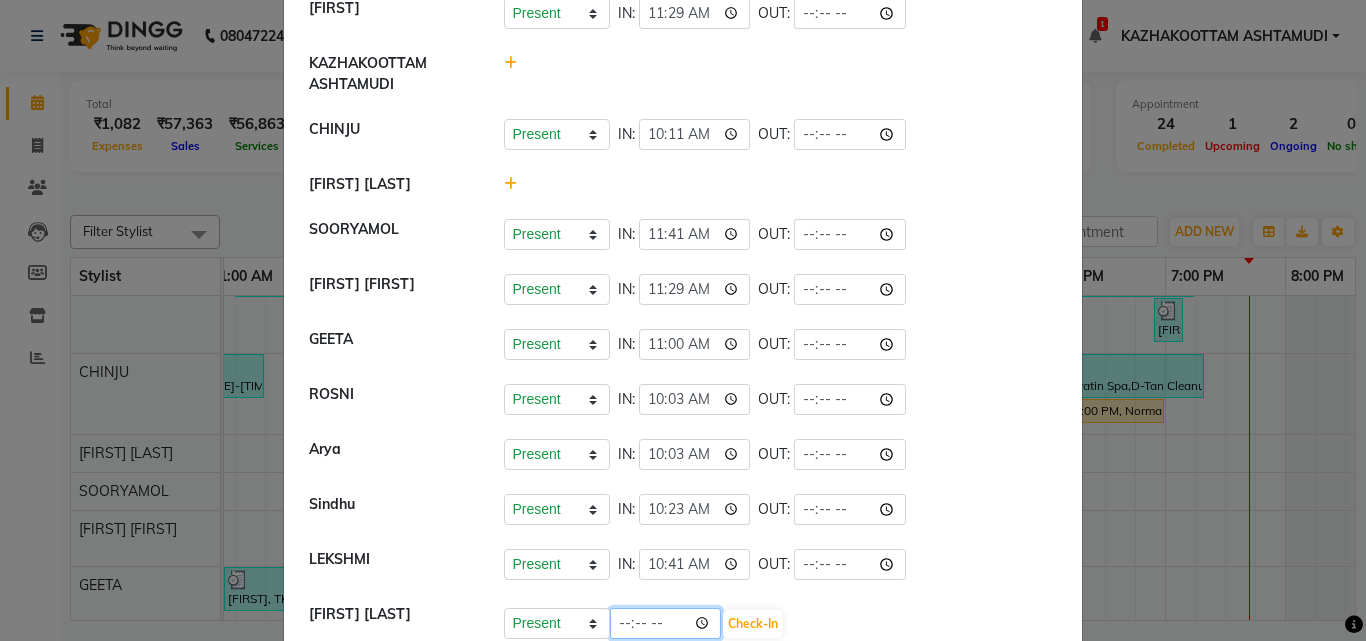 click on "19:43" 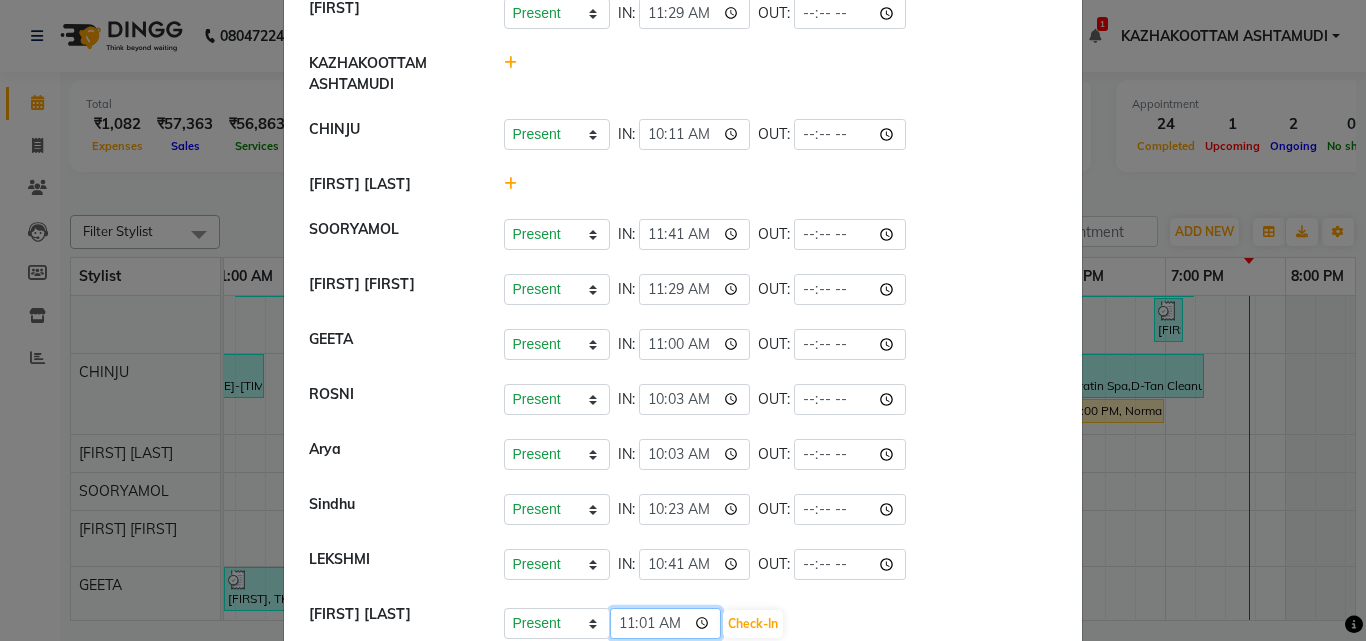 type on "11:17" 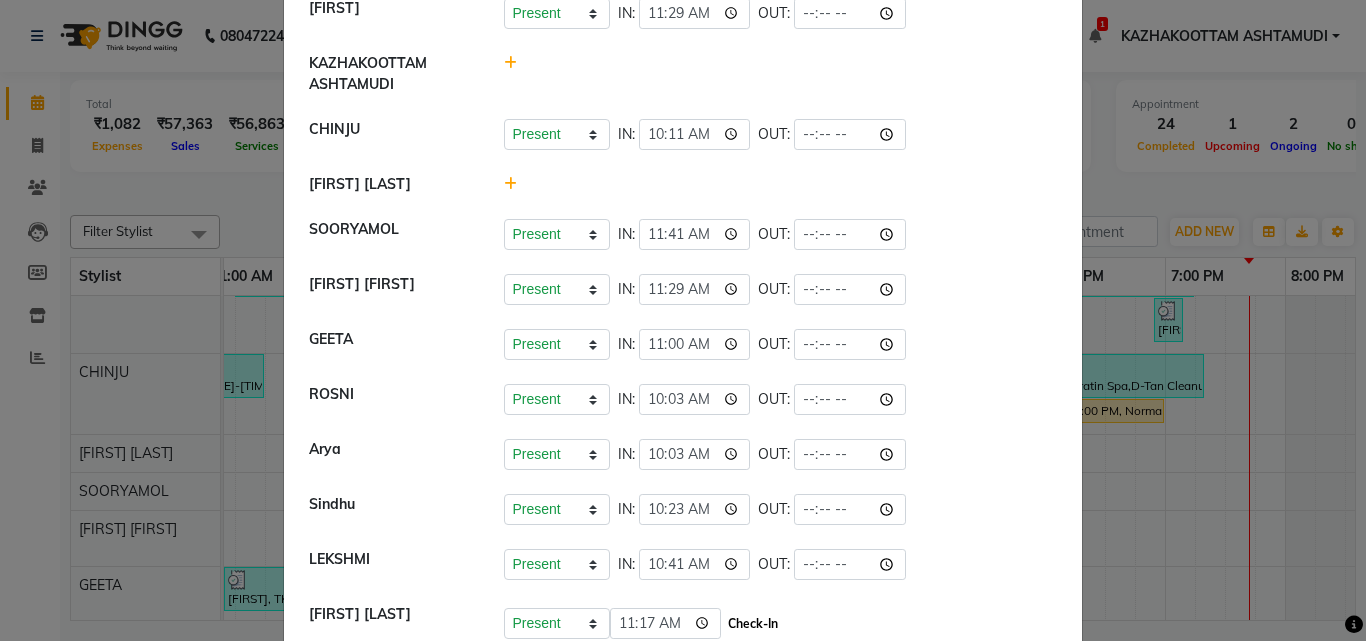 click on "Check-In" 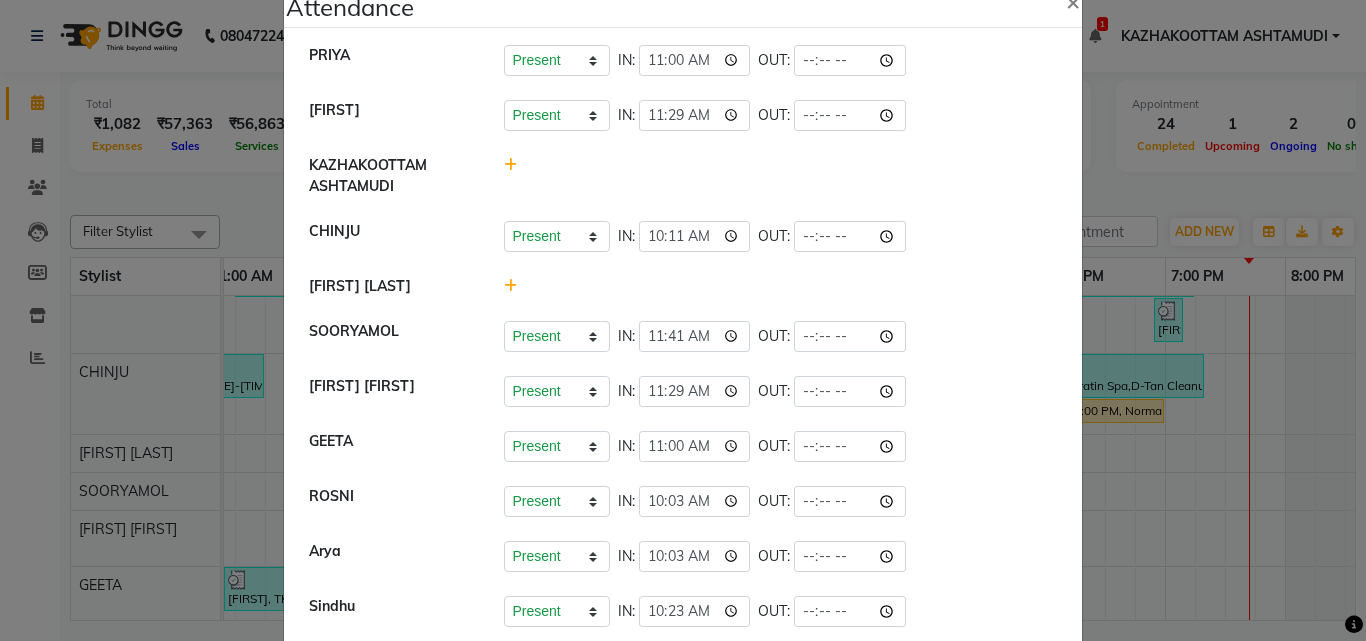 scroll, scrollTop: 0, scrollLeft: 0, axis: both 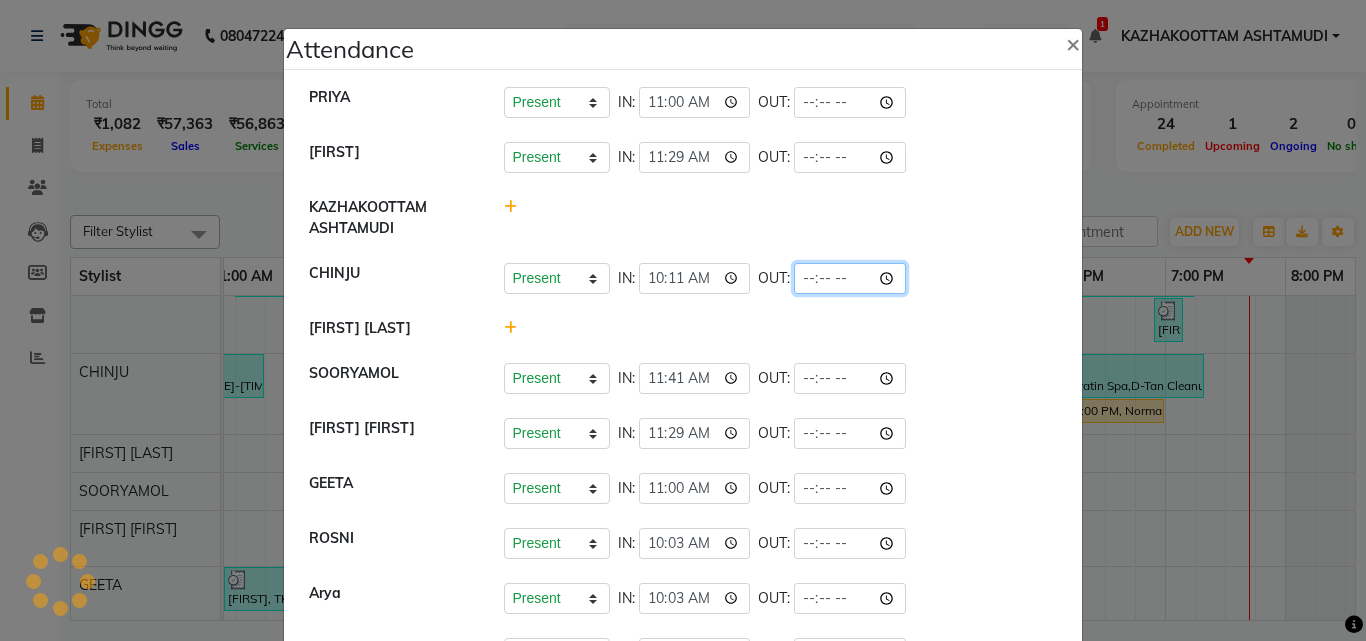 click 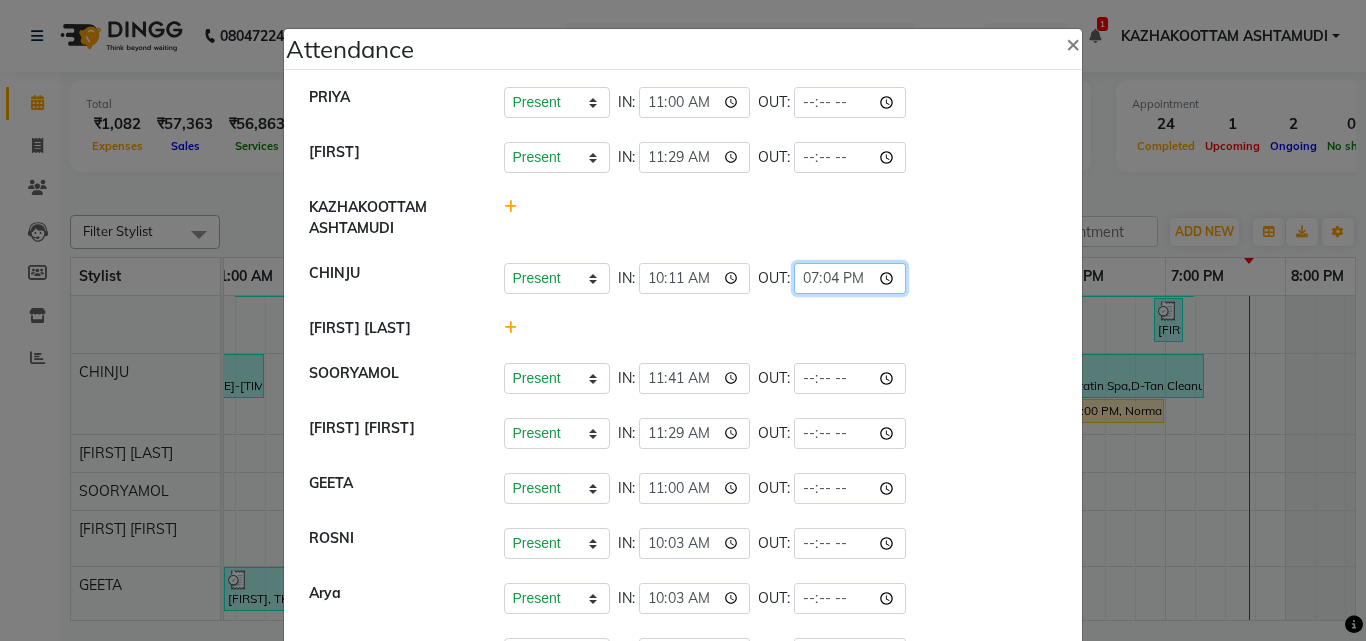 type on "19:40" 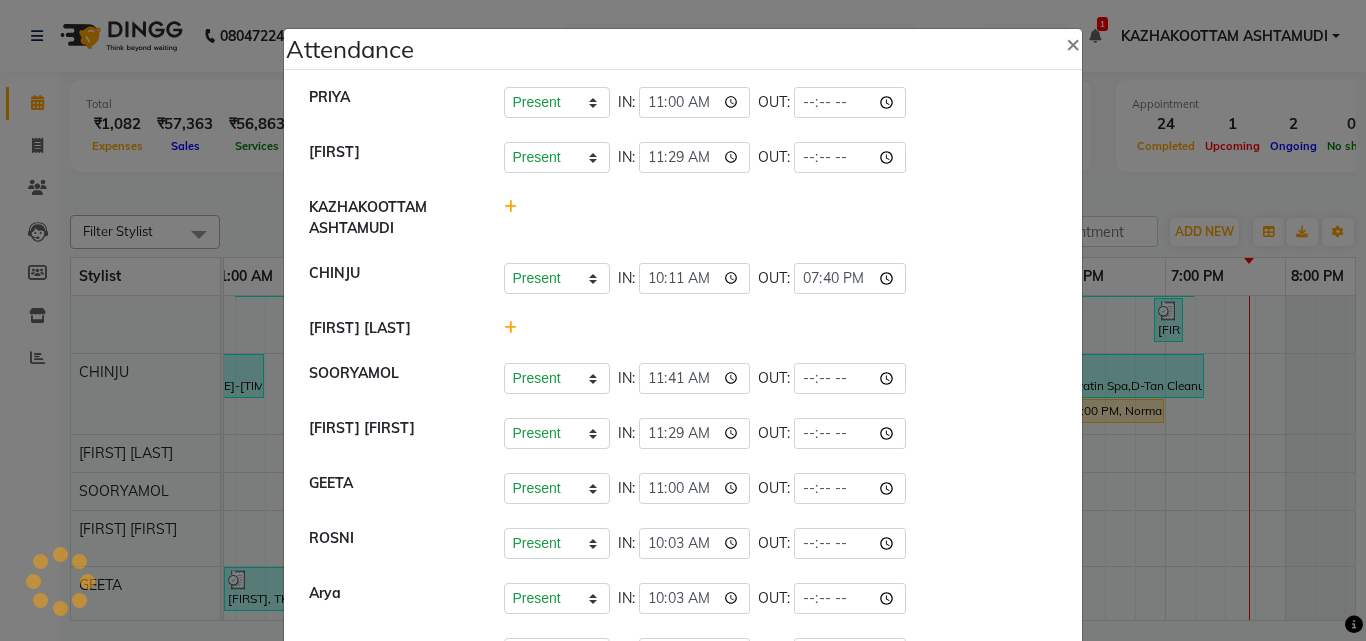 click on "CHINJU   Present   Absent   Late   Half Day   Weekly Off  IN:  10:11 OUT:  19:40" 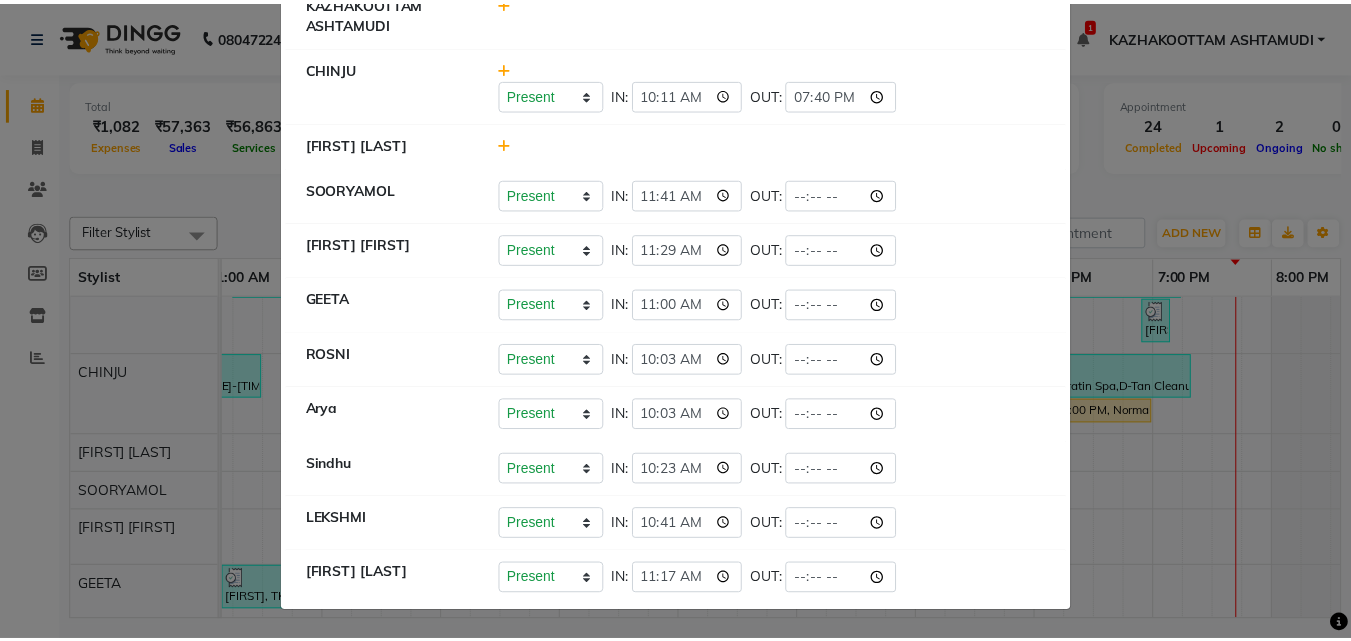 scroll, scrollTop: 0, scrollLeft: 0, axis: both 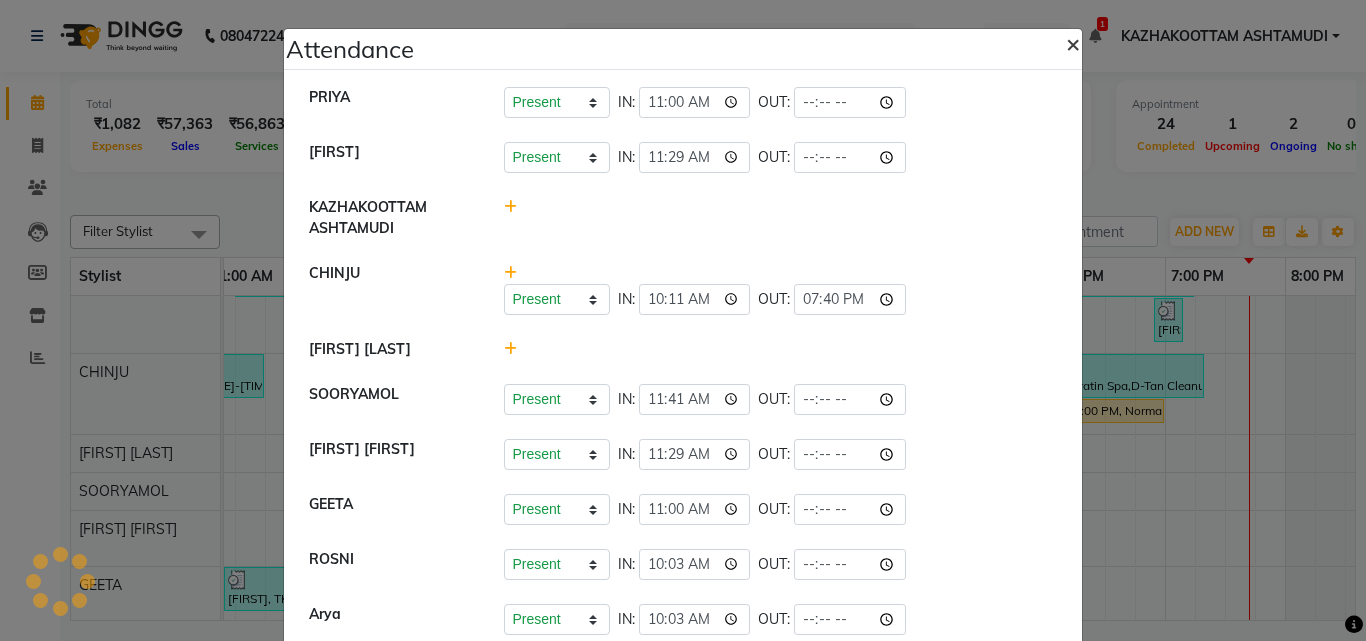 click on "×" 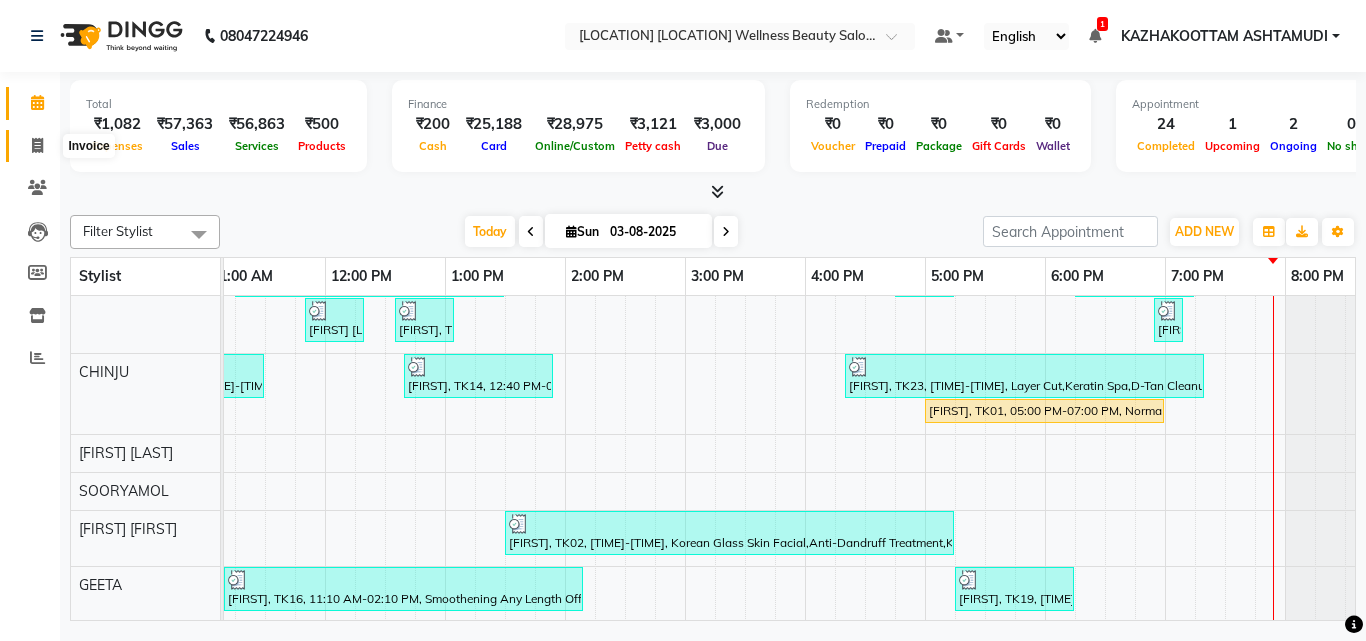 click 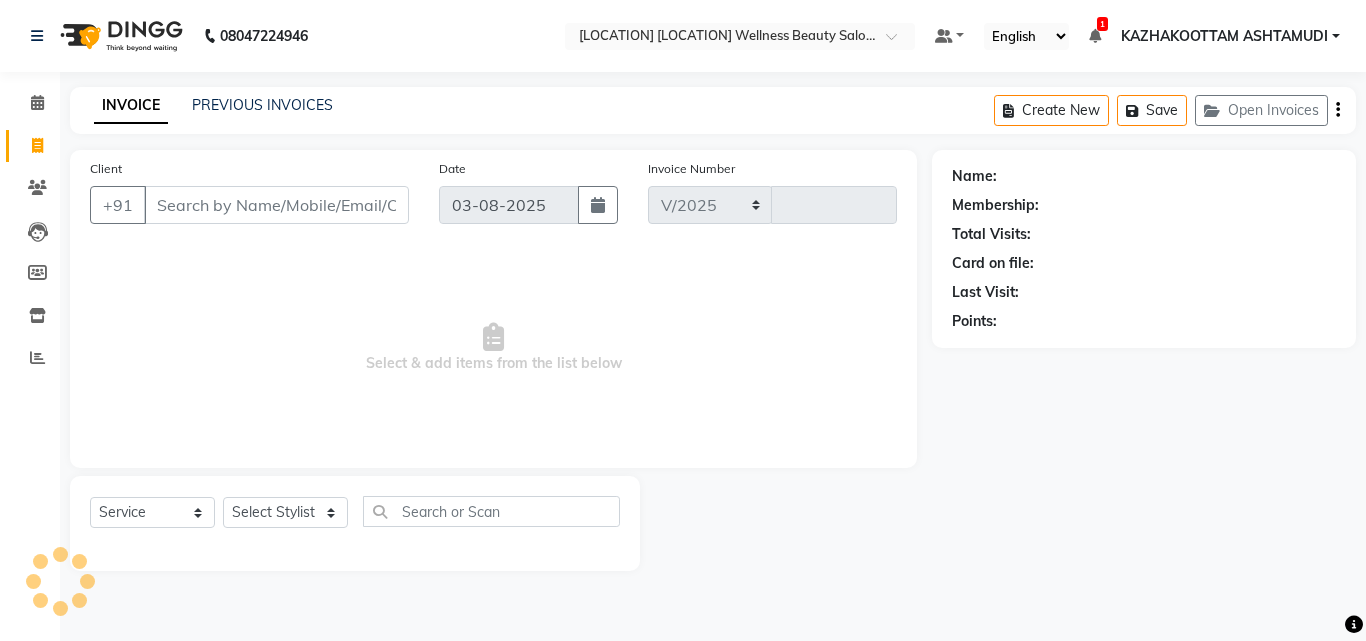 select on "4662" 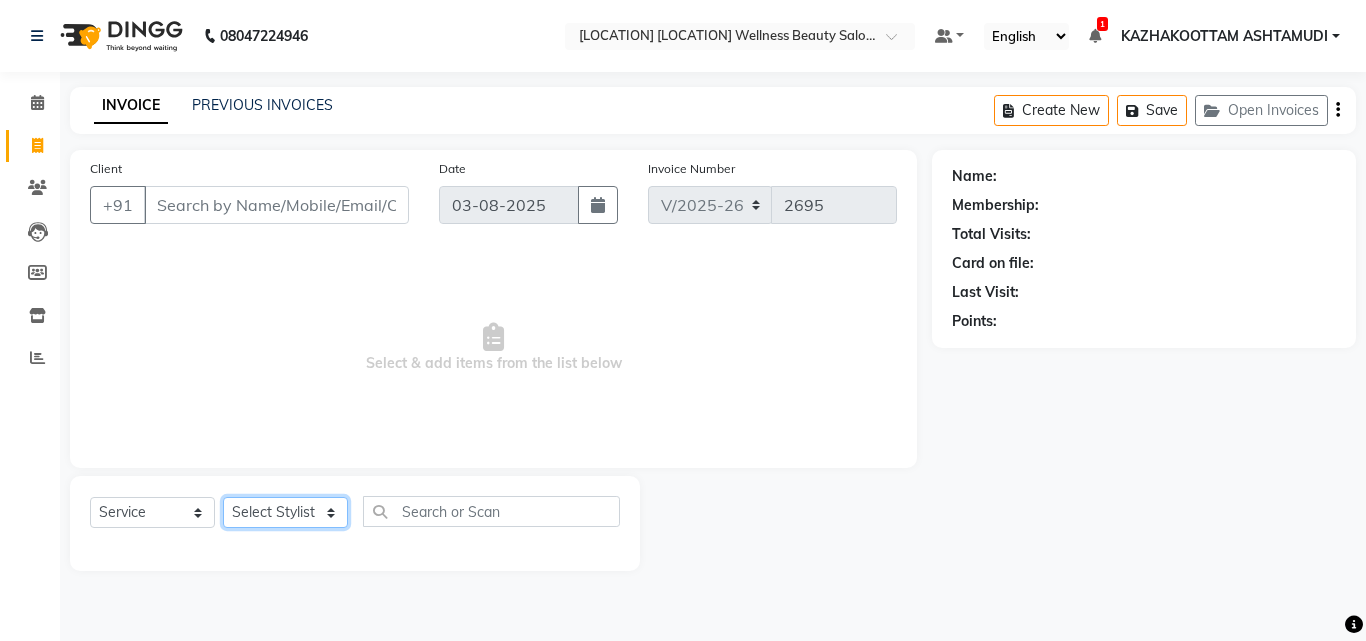 click on "Select Stylist Arya  CHINJU GEETA KAZHAKOOTTAM ASHTAMUDI KRISHNA LEKSHMI MADONNA MICHAEL MINCY VARGHESE Poornima Gopal PRIYA ROSNI Sindhu SOORYAMOL" 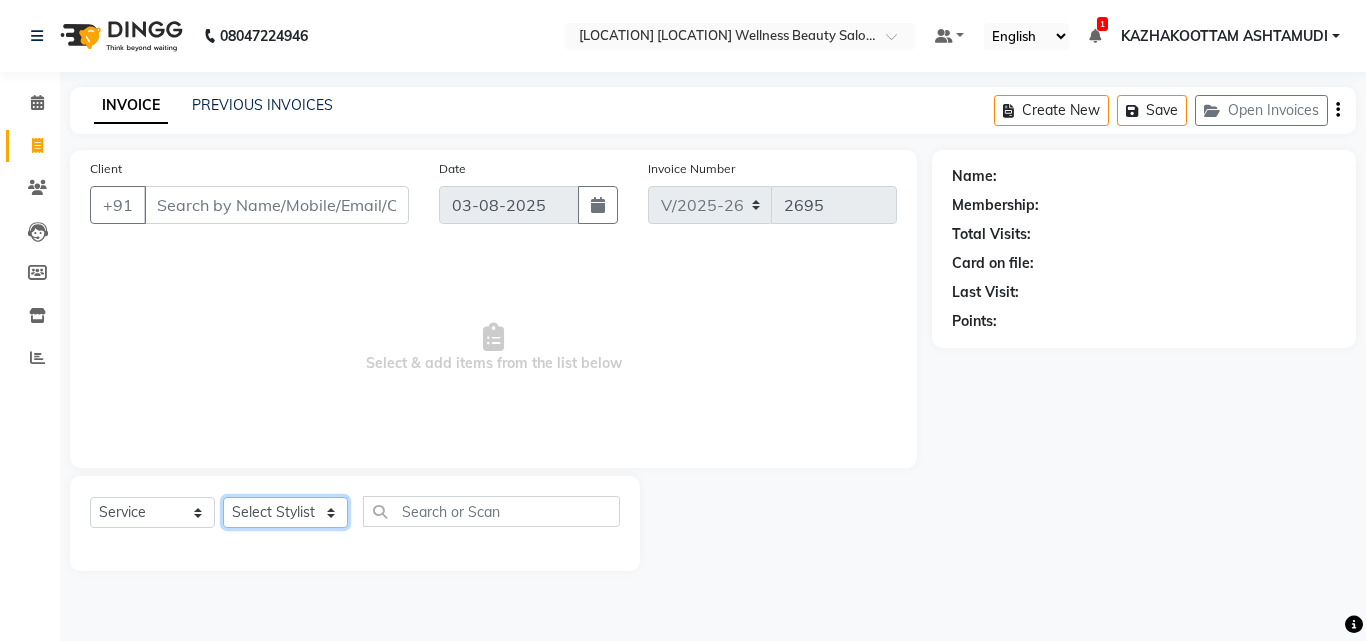 select on "27414" 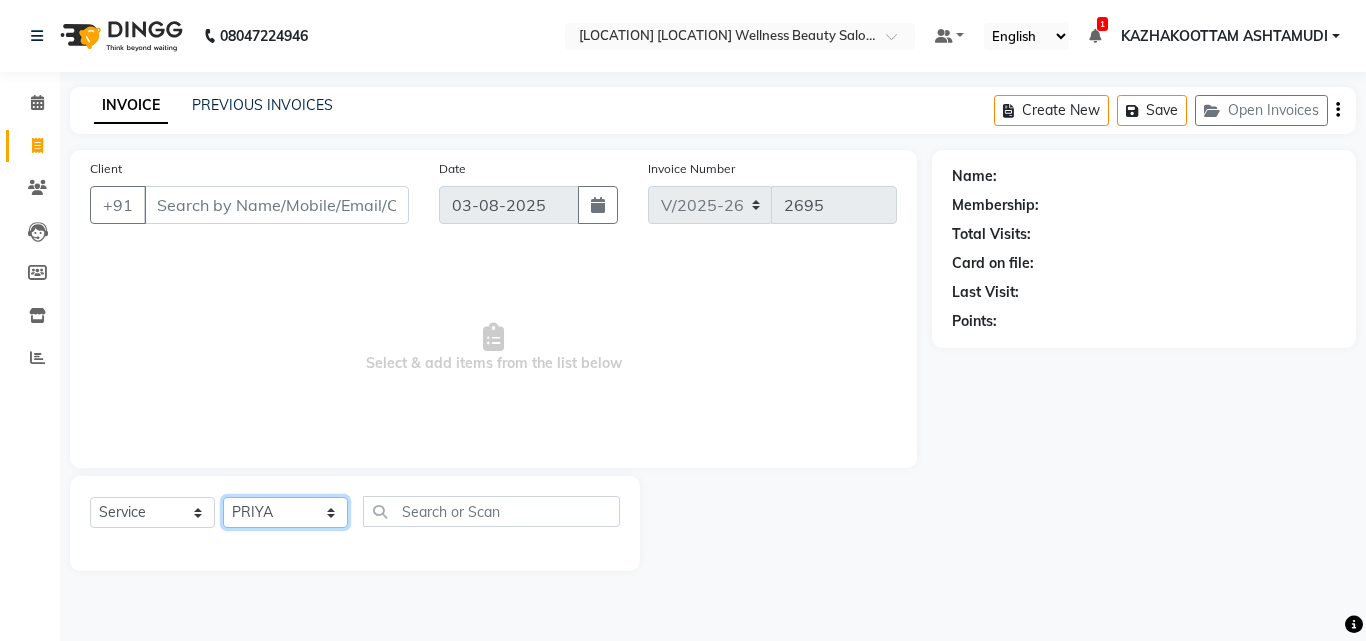 click on "Select Stylist Arya  CHINJU GEETA KAZHAKOOTTAM ASHTAMUDI KRISHNA LEKSHMI MADONNA MICHAEL MINCY VARGHESE Poornima Gopal PRIYA ROSNI Sindhu SOORYAMOL" 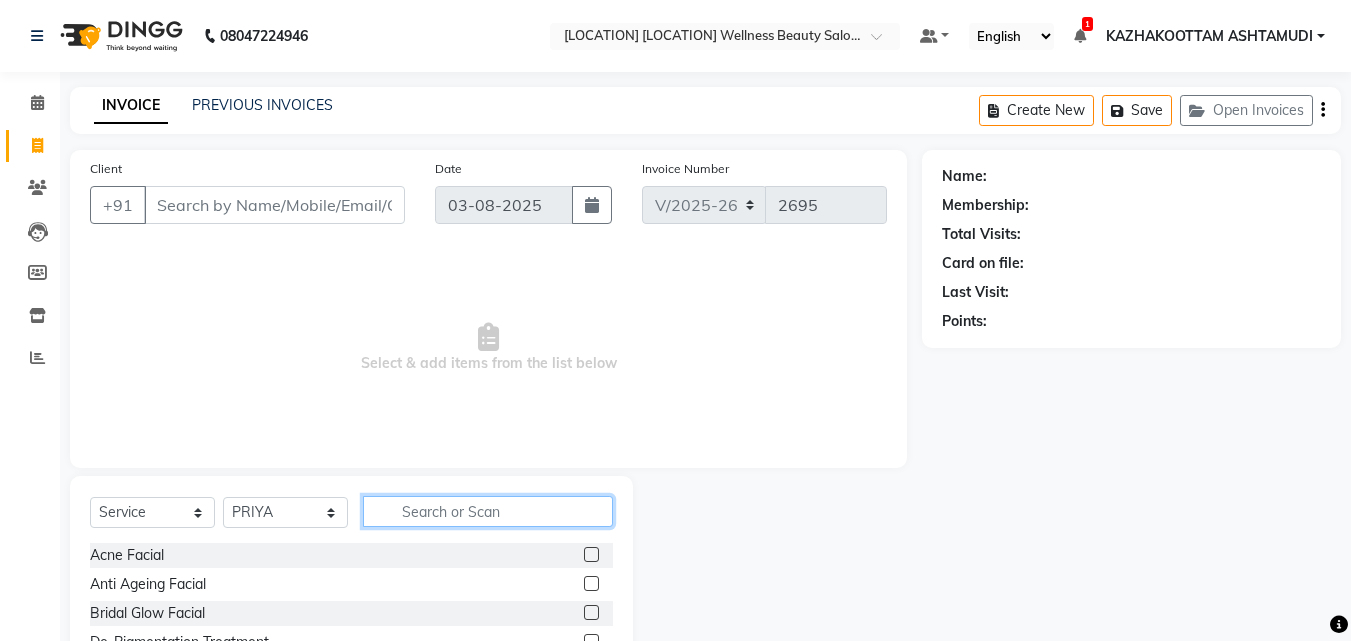 click 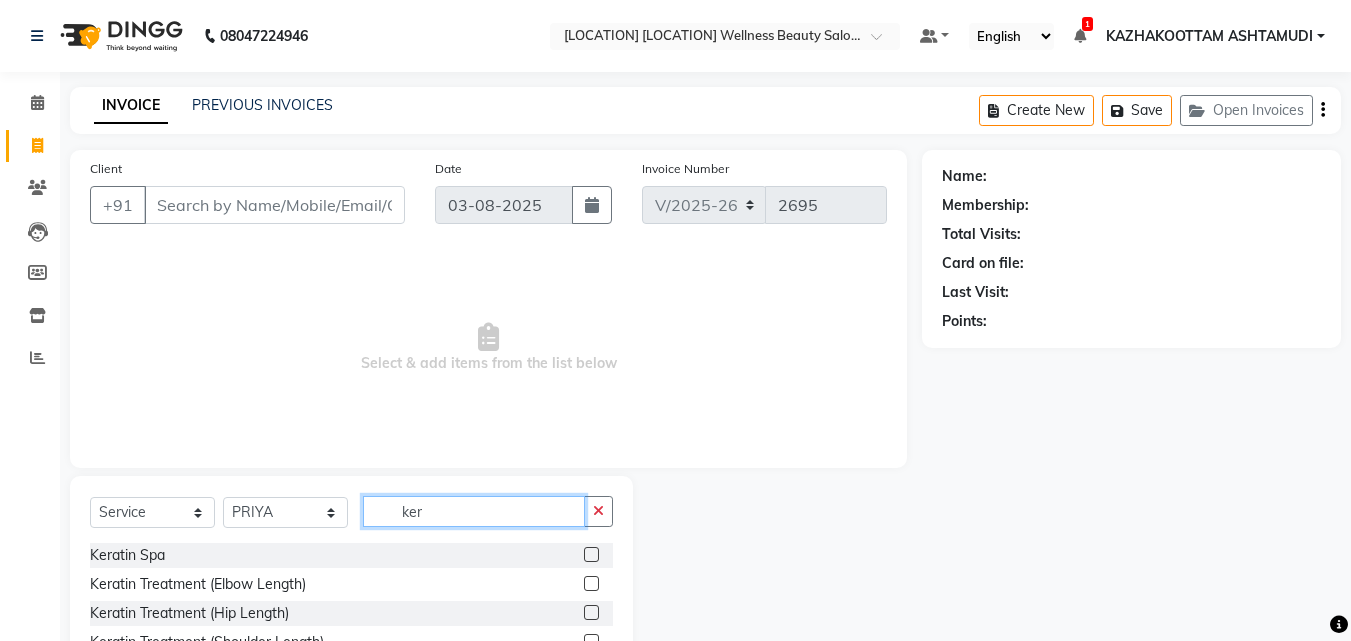 type on "ker" 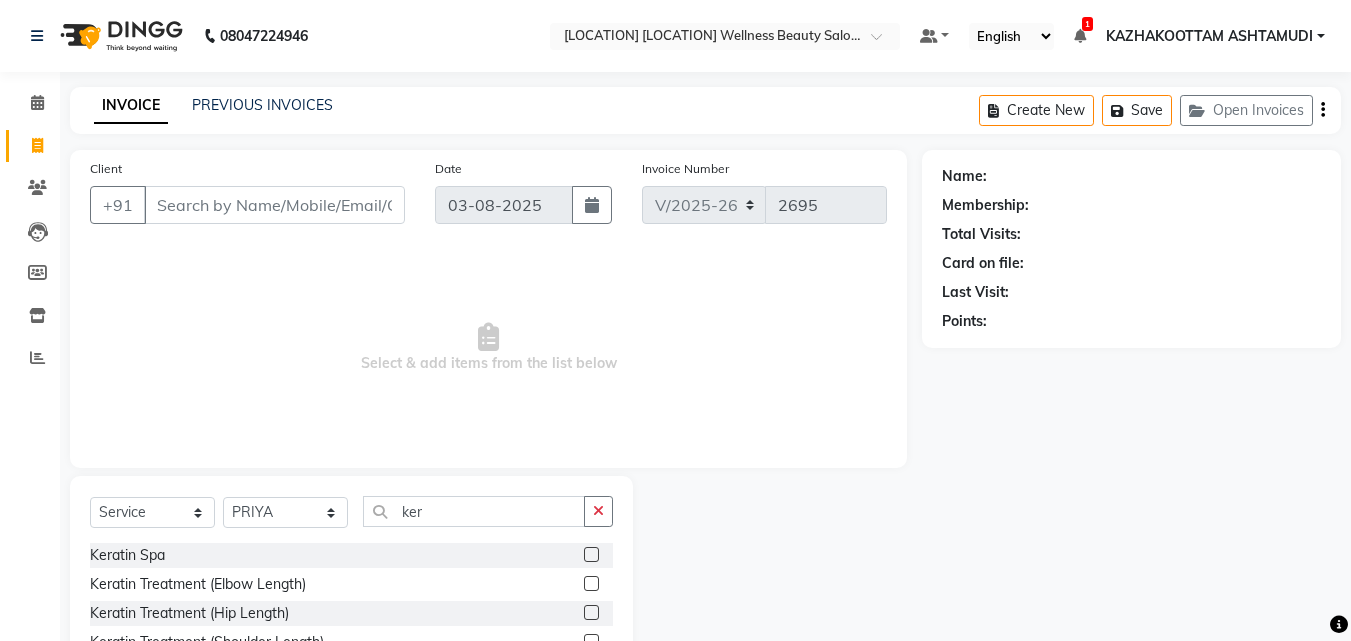 click 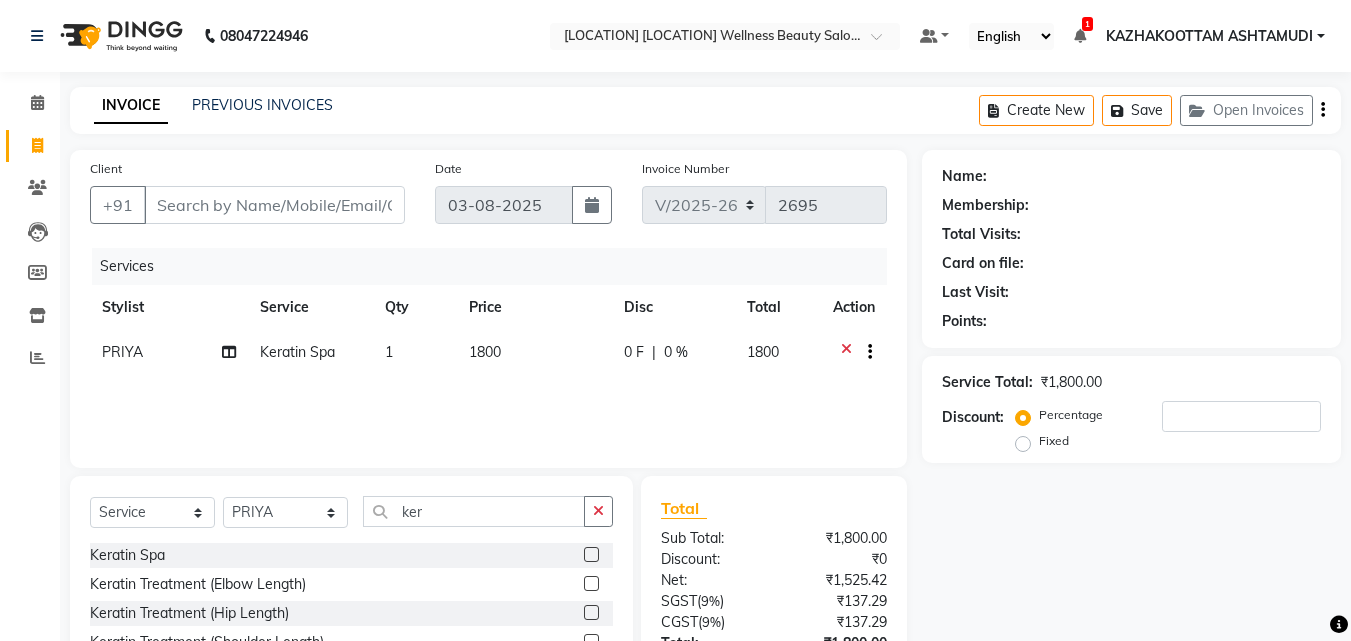 click 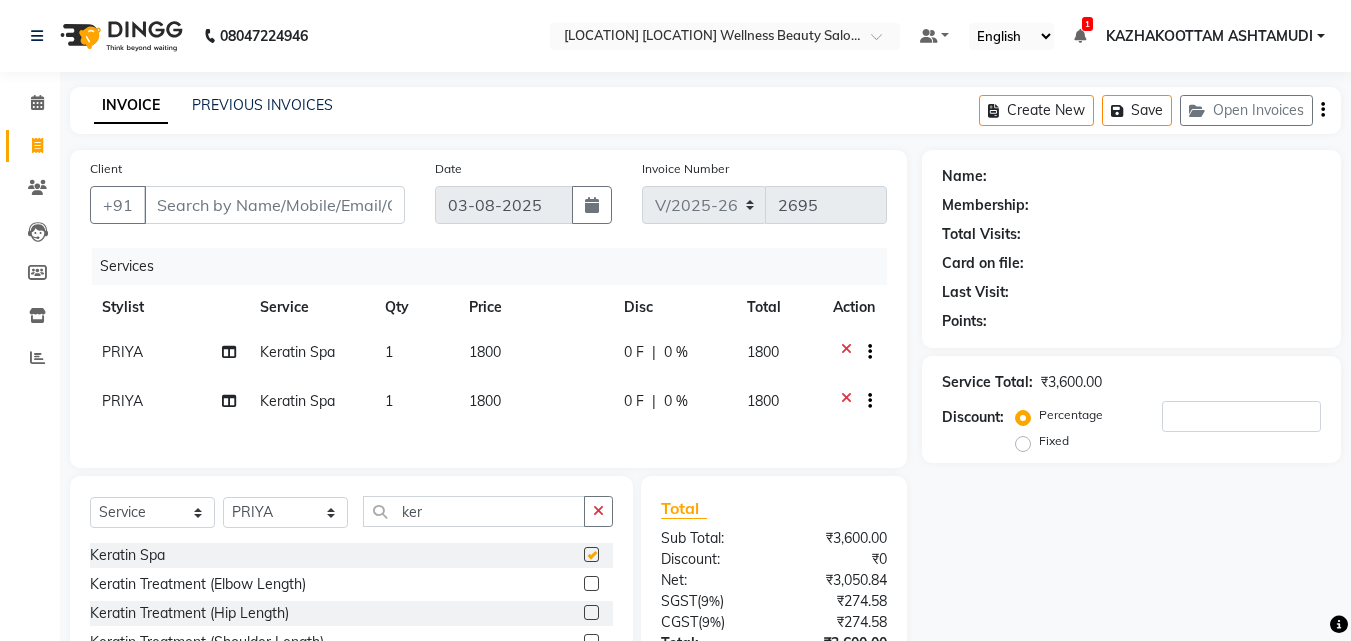 checkbox on "false" 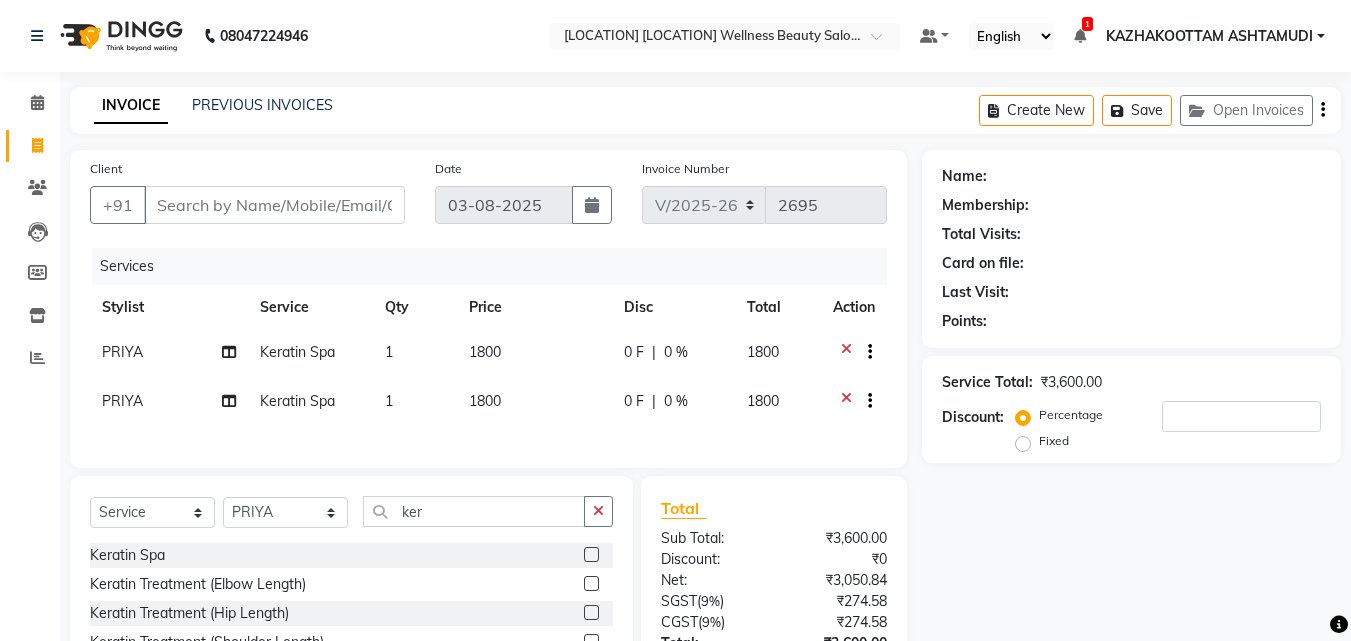 click 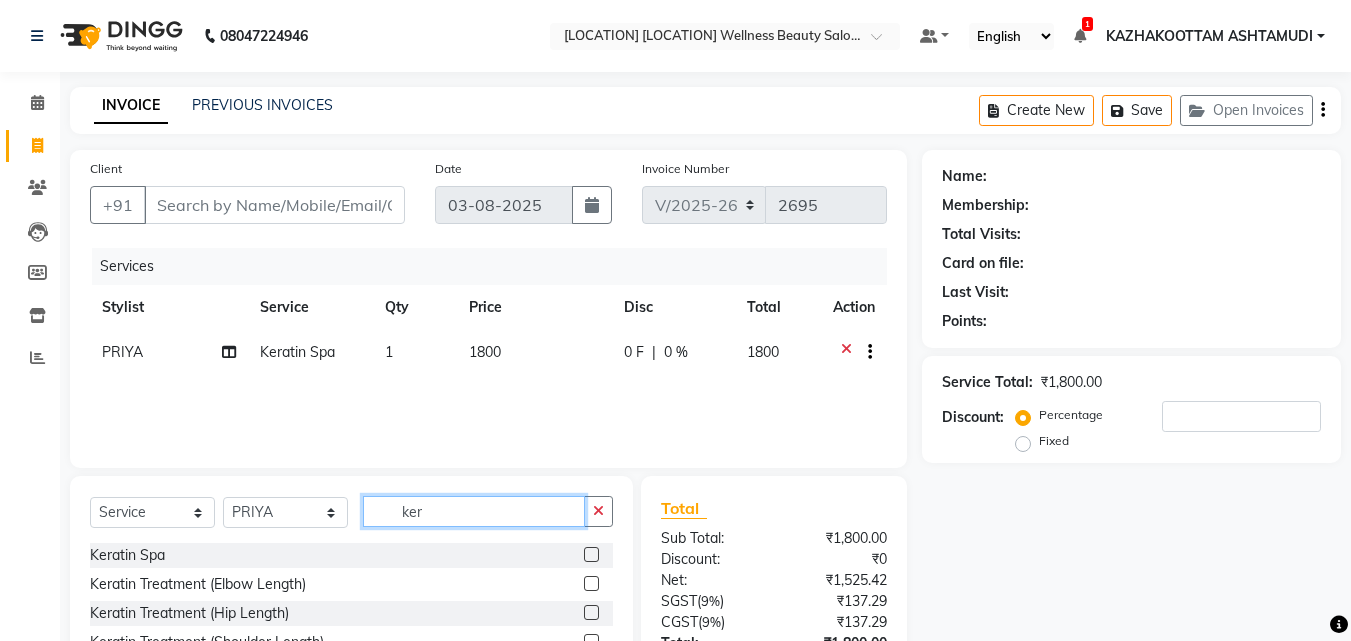 drag, startPoint x: 495, startPoint y: 516, endPoint x: 139, endPoint y: 469, distance: 359.0891 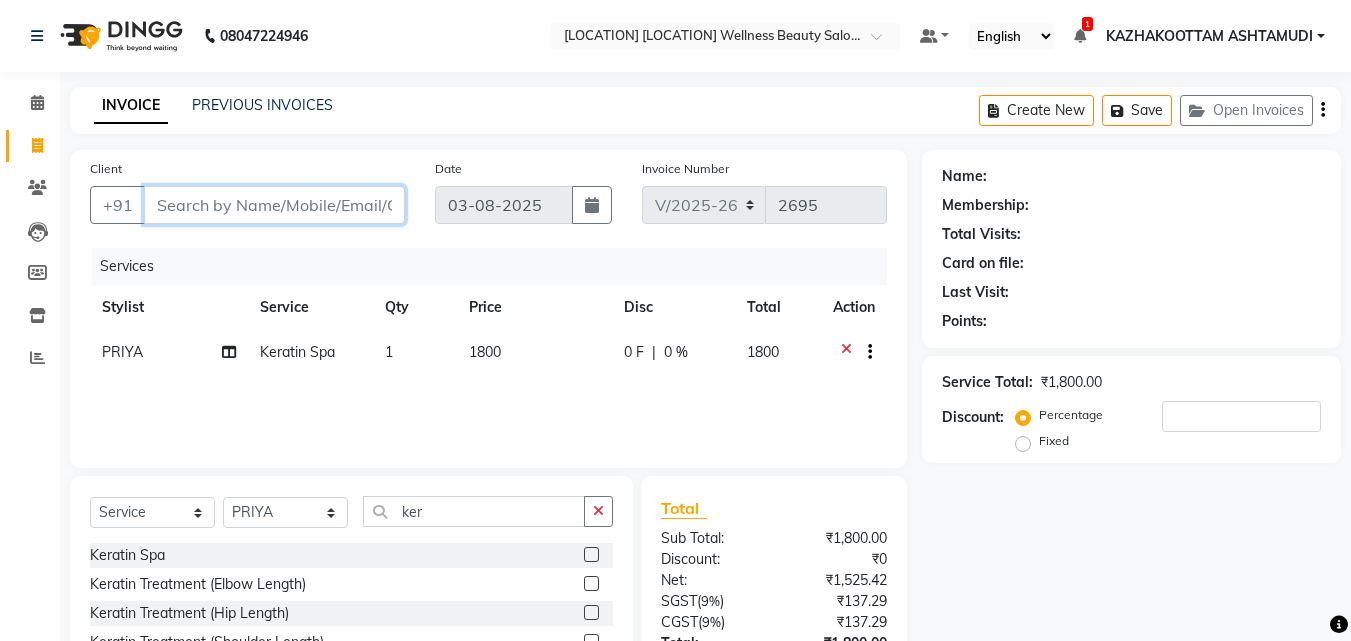 click on "Client" at bounding box center (274, 205) 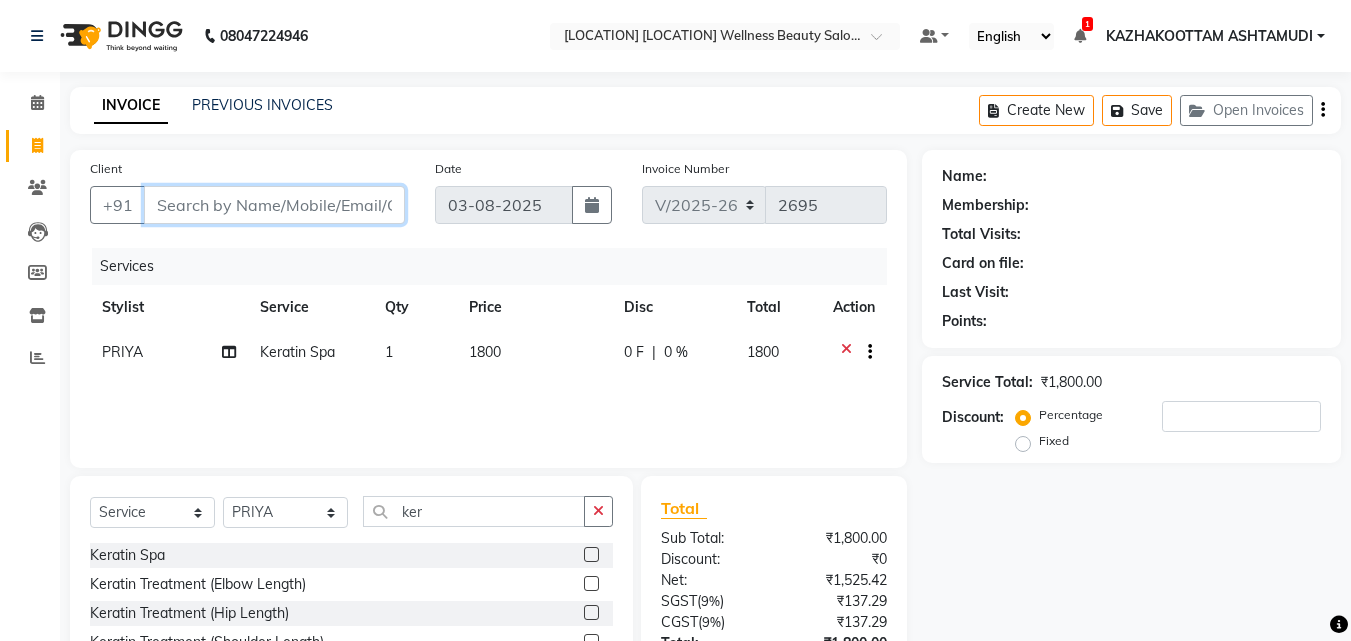 type on "9" 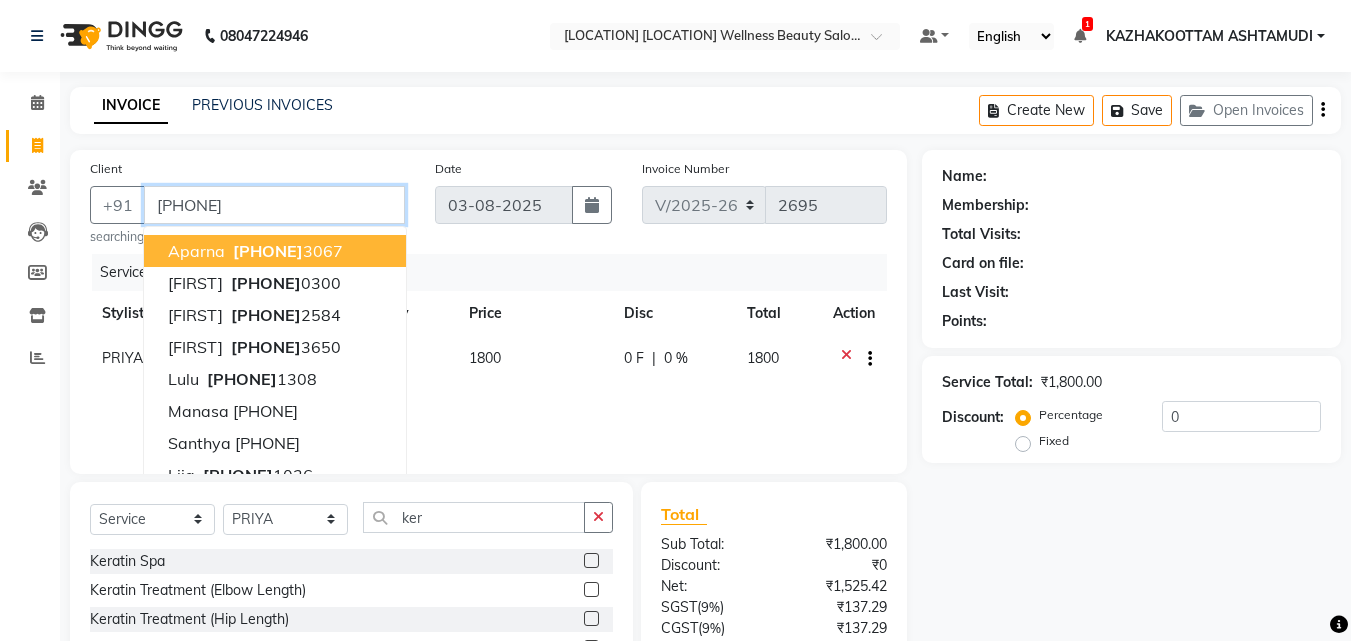 type on "9188782331" 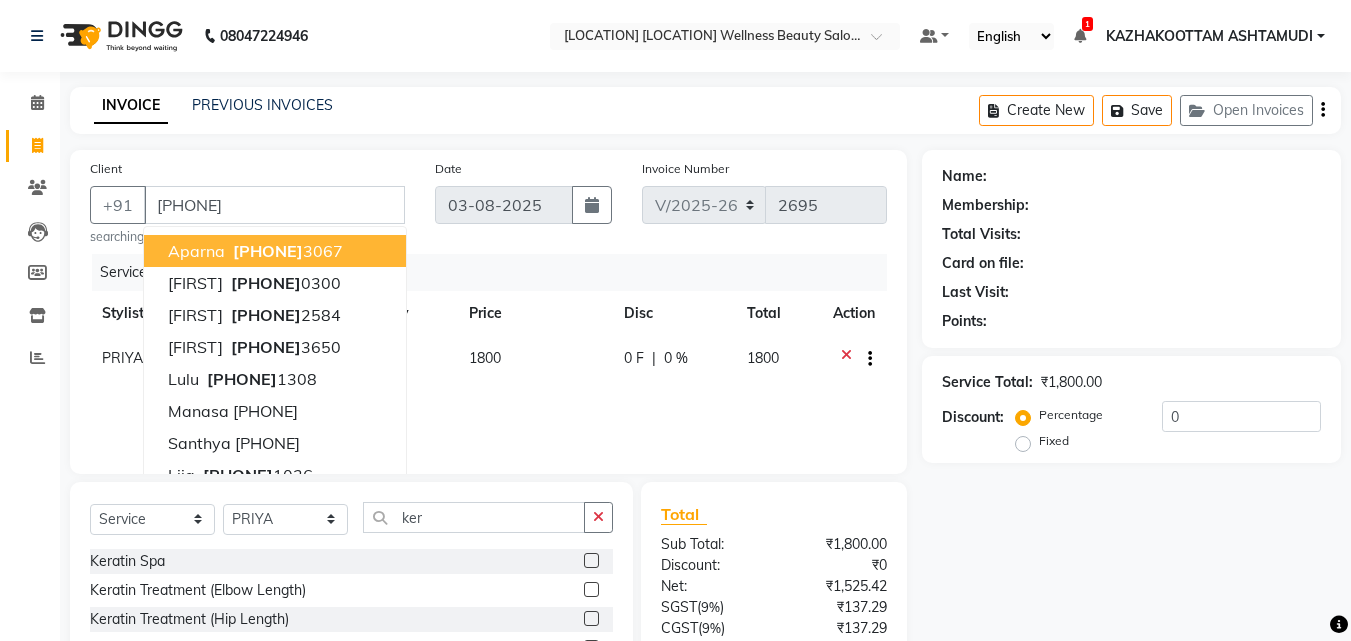 select on "1: Object" 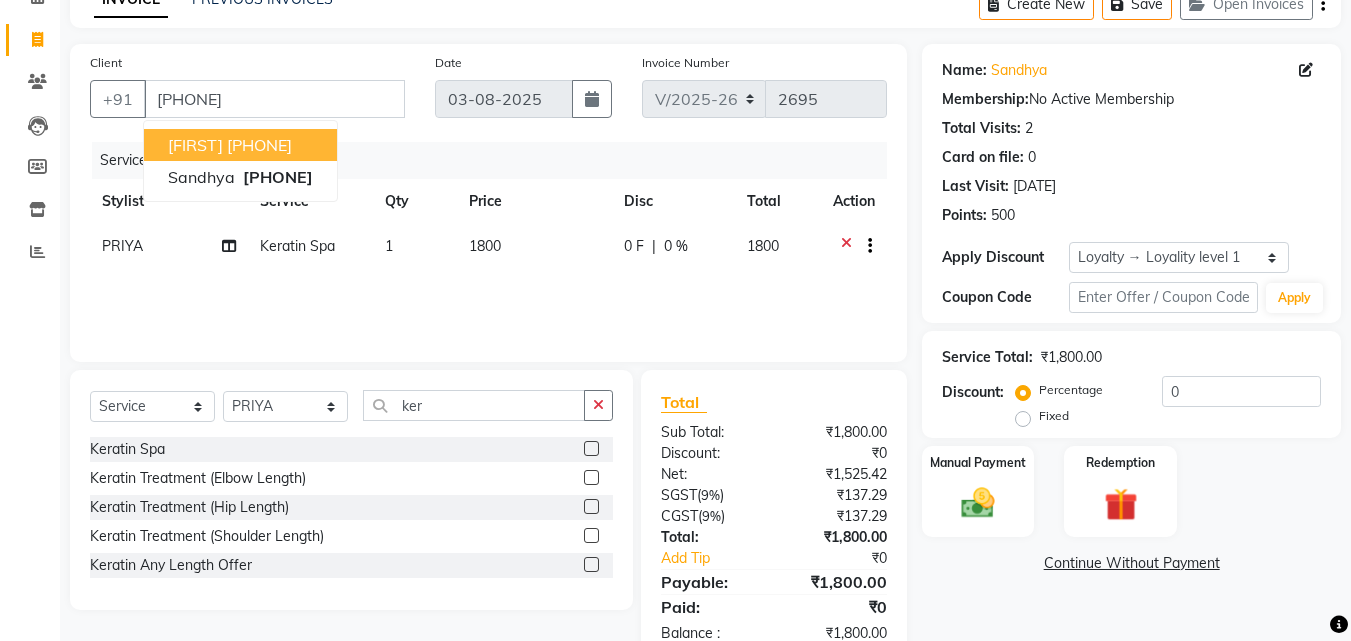 scroll, scrollTop: 159, scrollLeft: 0, axis: vertical 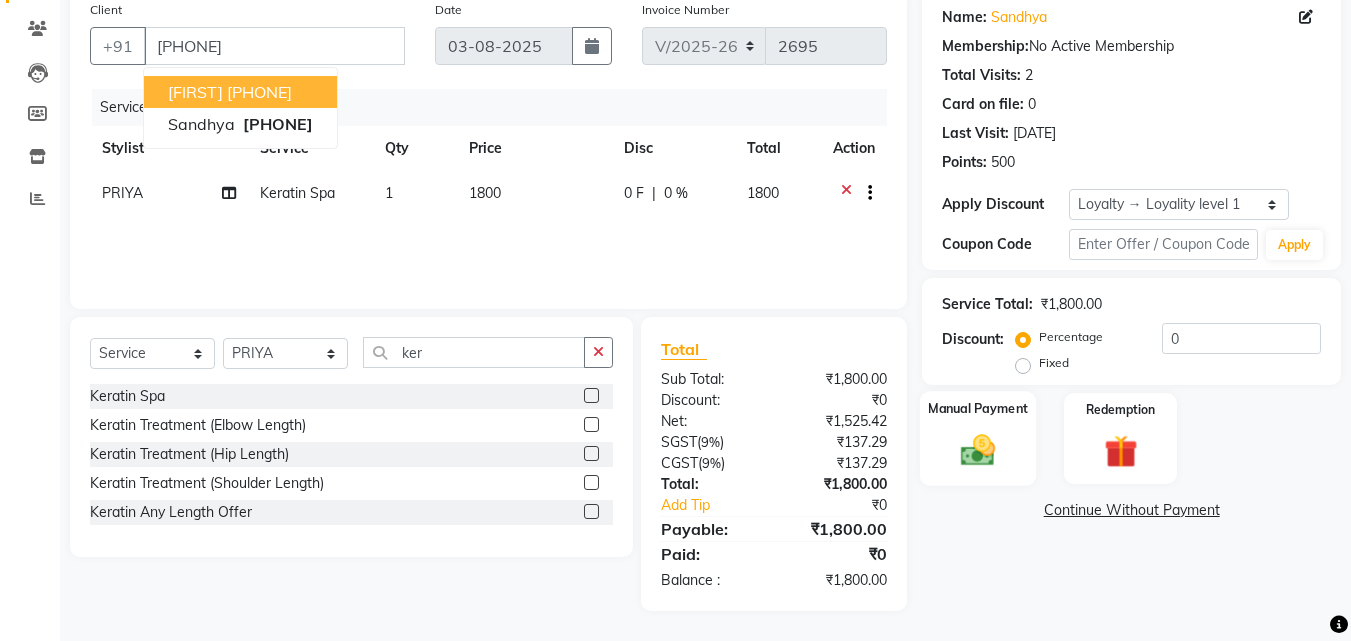 click on "Manual Payment" 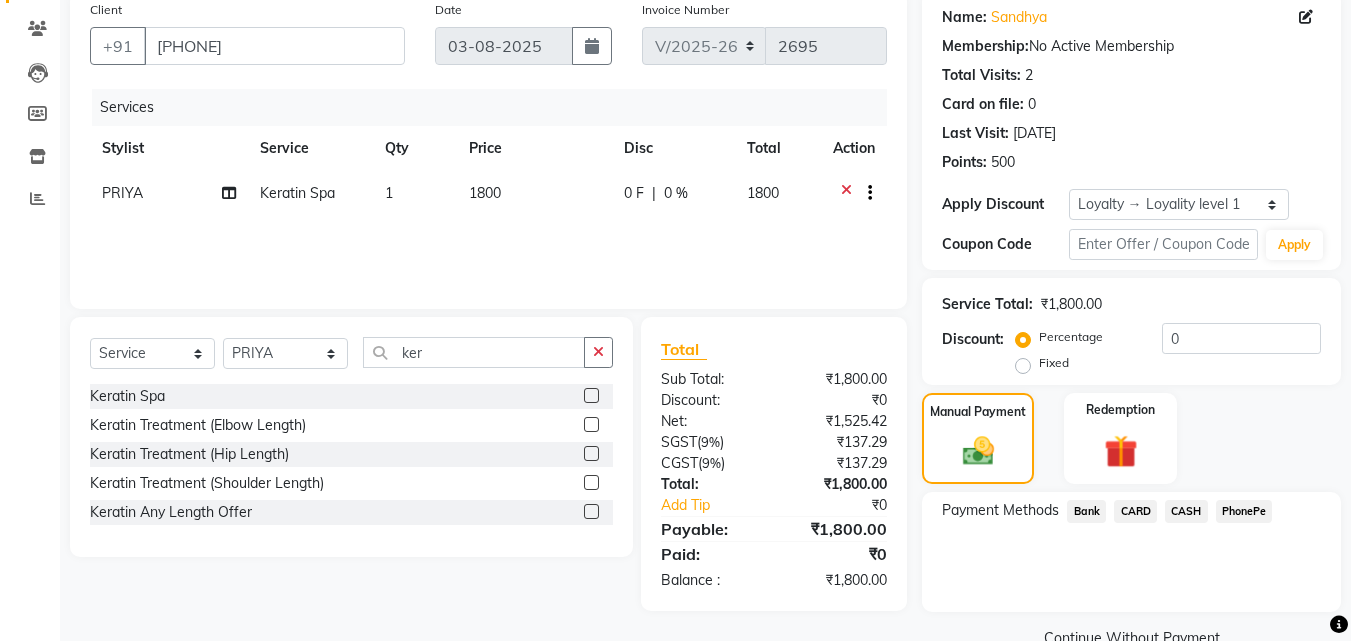 click on "PhonePe" 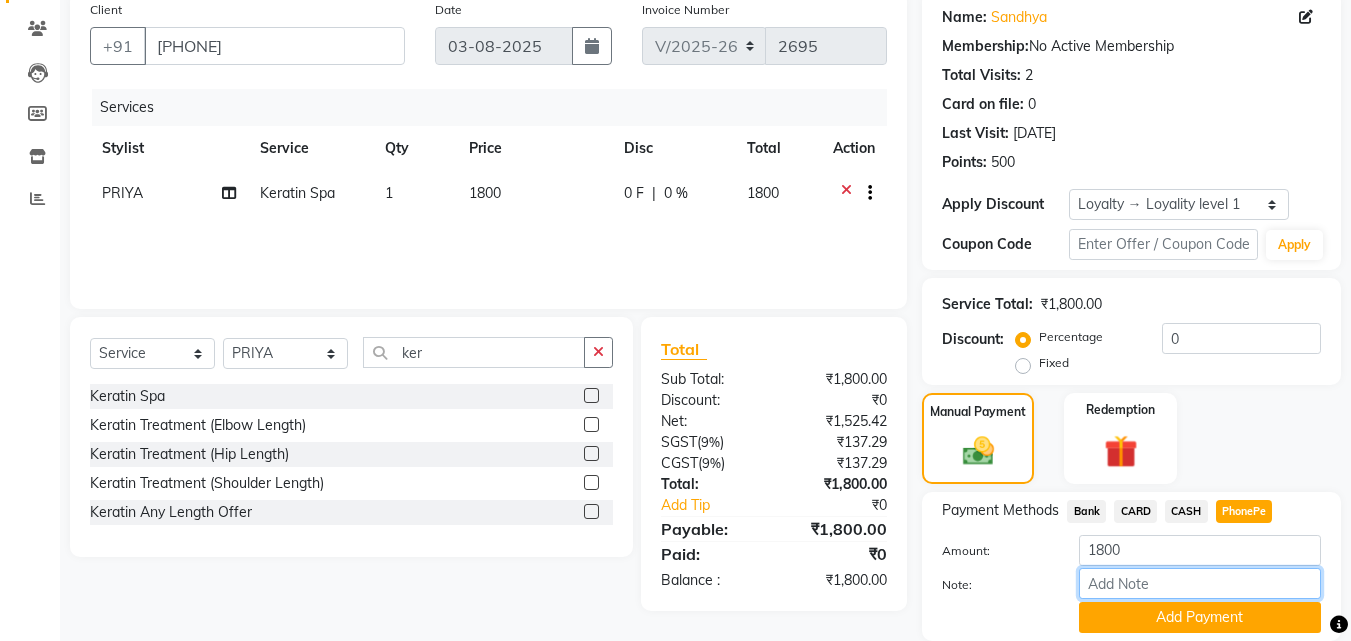 click on "Note:" at bounding box center [1200, 583] 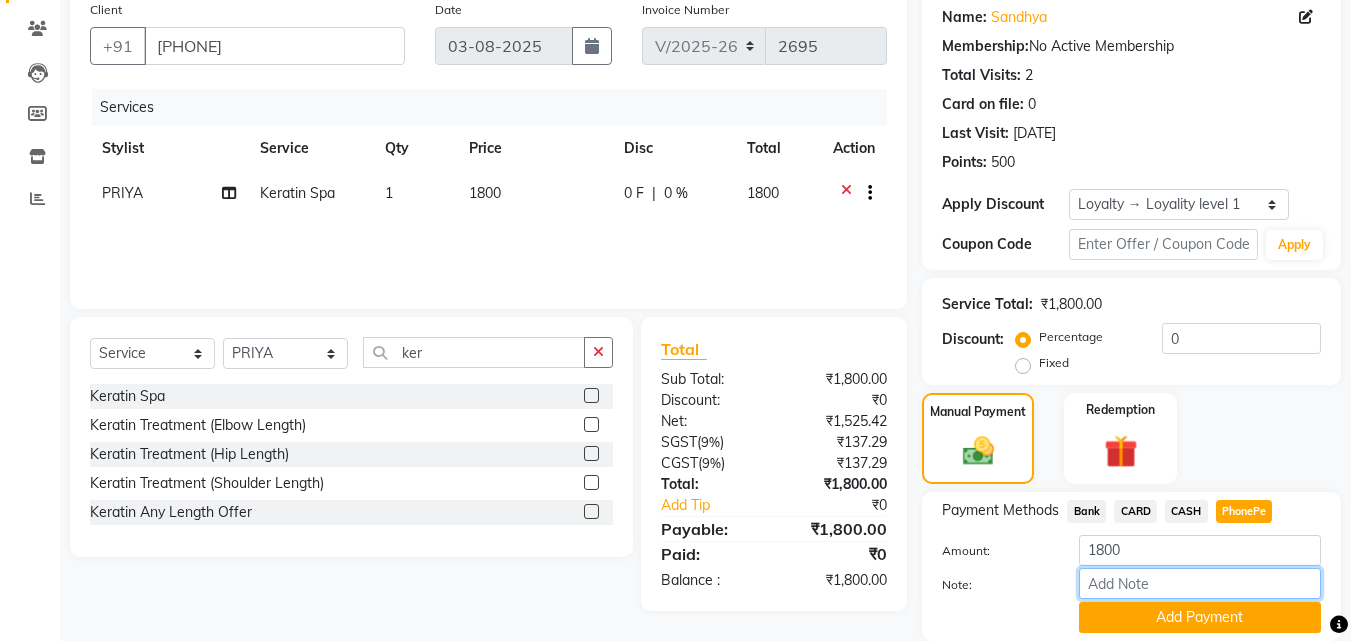 type on "mincy" 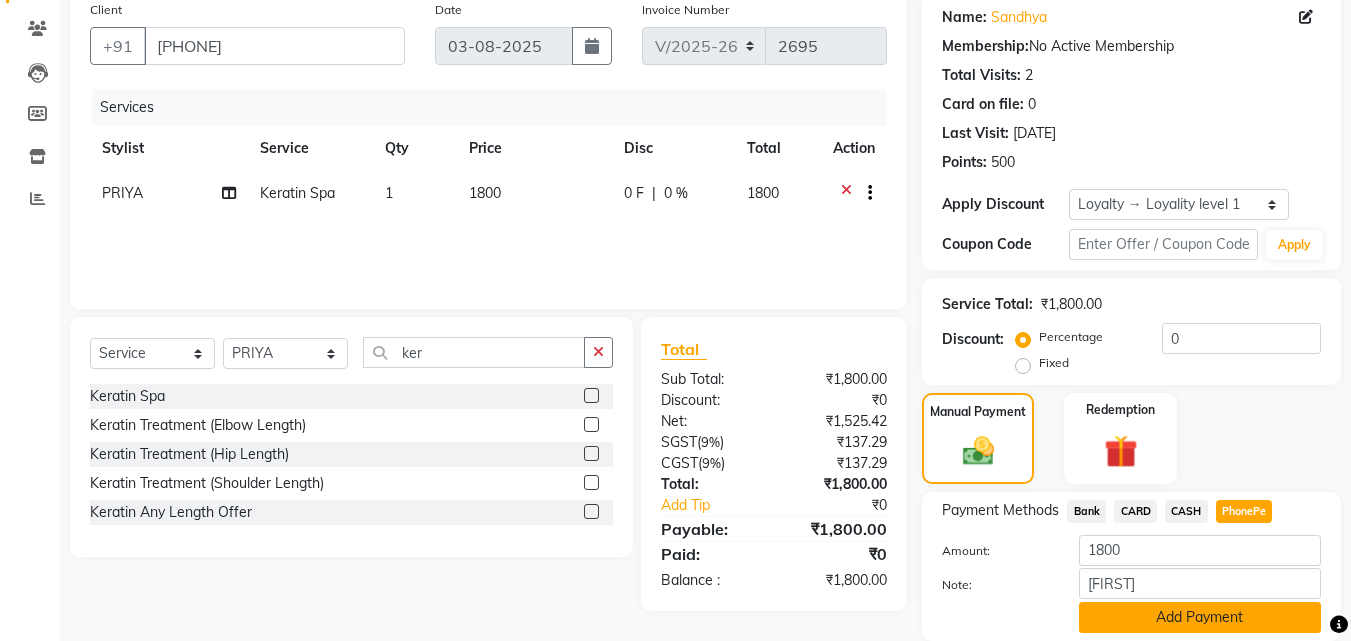 click on "Add Payment" 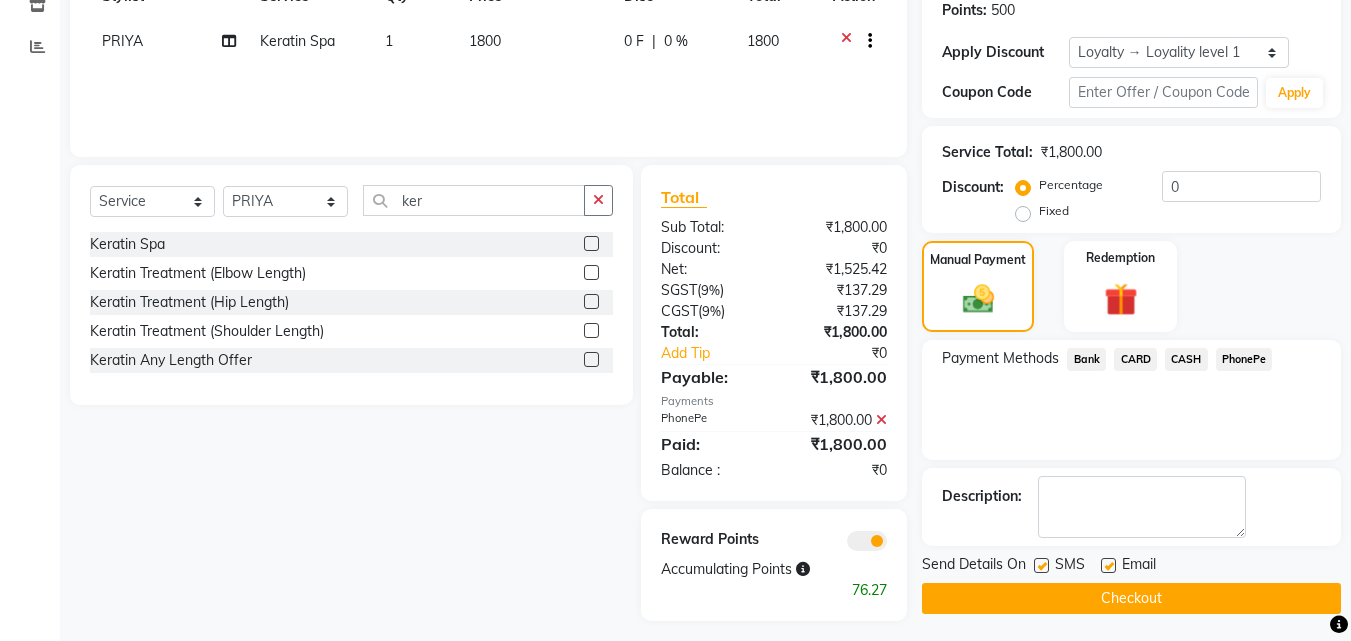 scroll, scrollTop: 321, scrollLeft: 0, axis: vertical 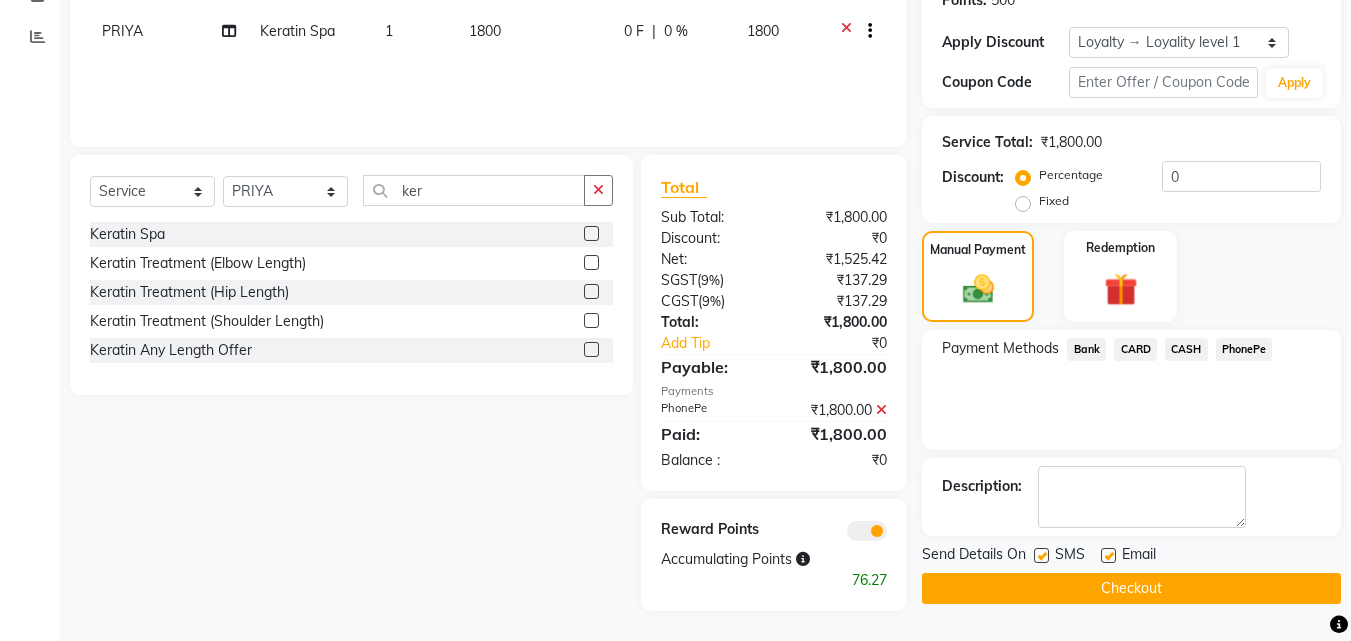 click 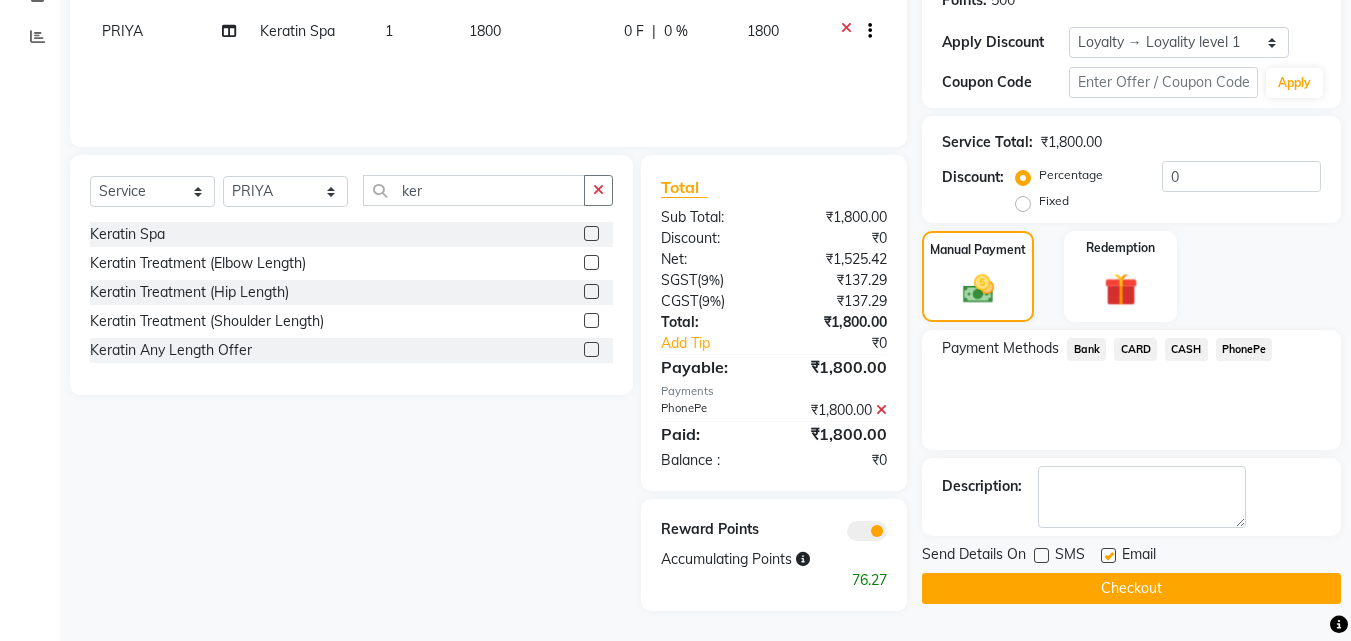 click on "Email" 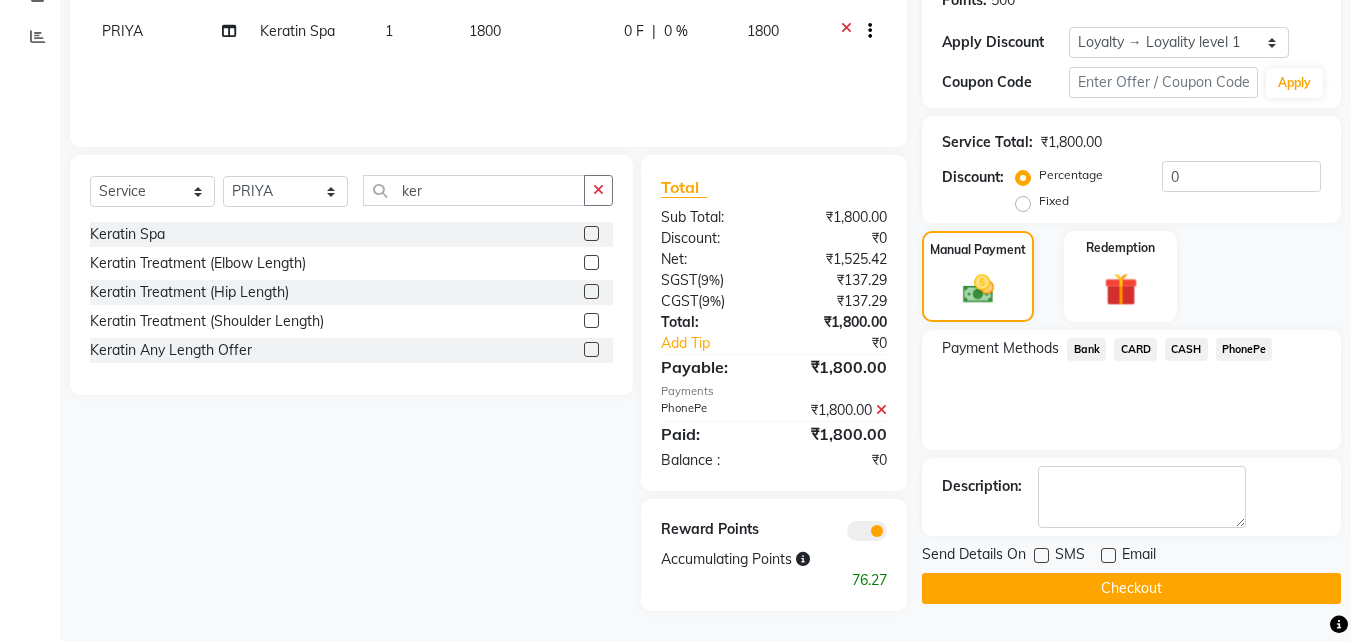 click on "Checkout" 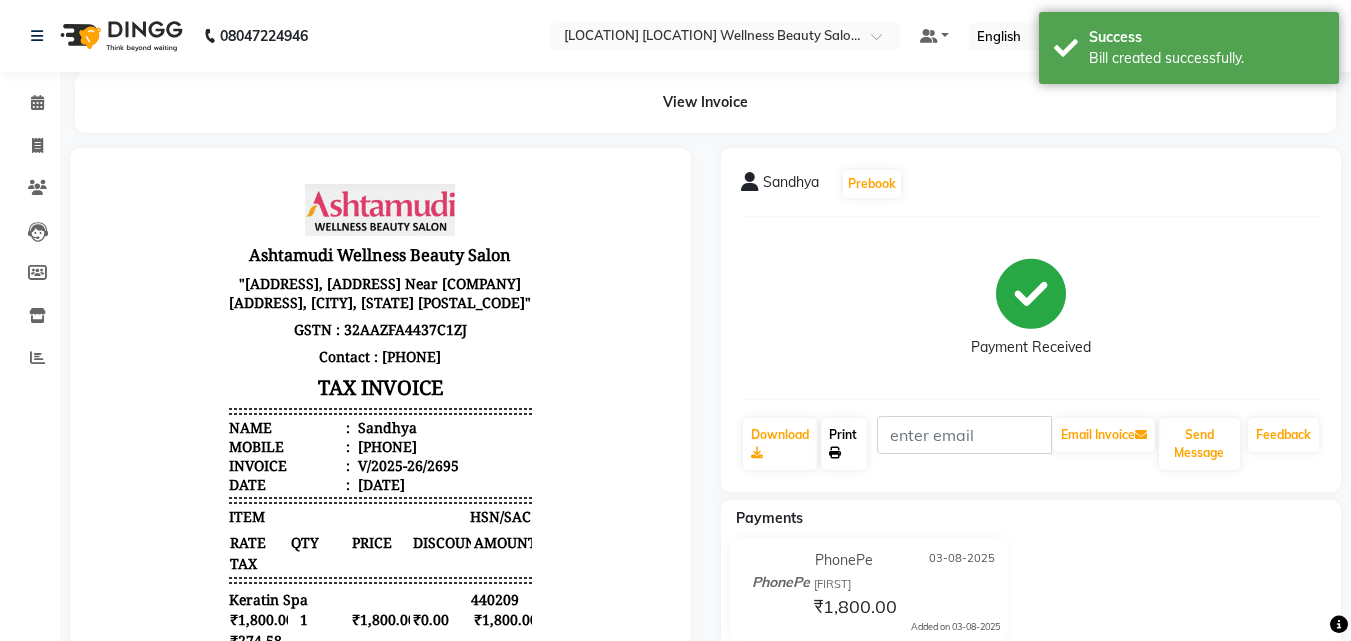 scroll, scrollTop: 0, scrollLeft: 0, axis: both 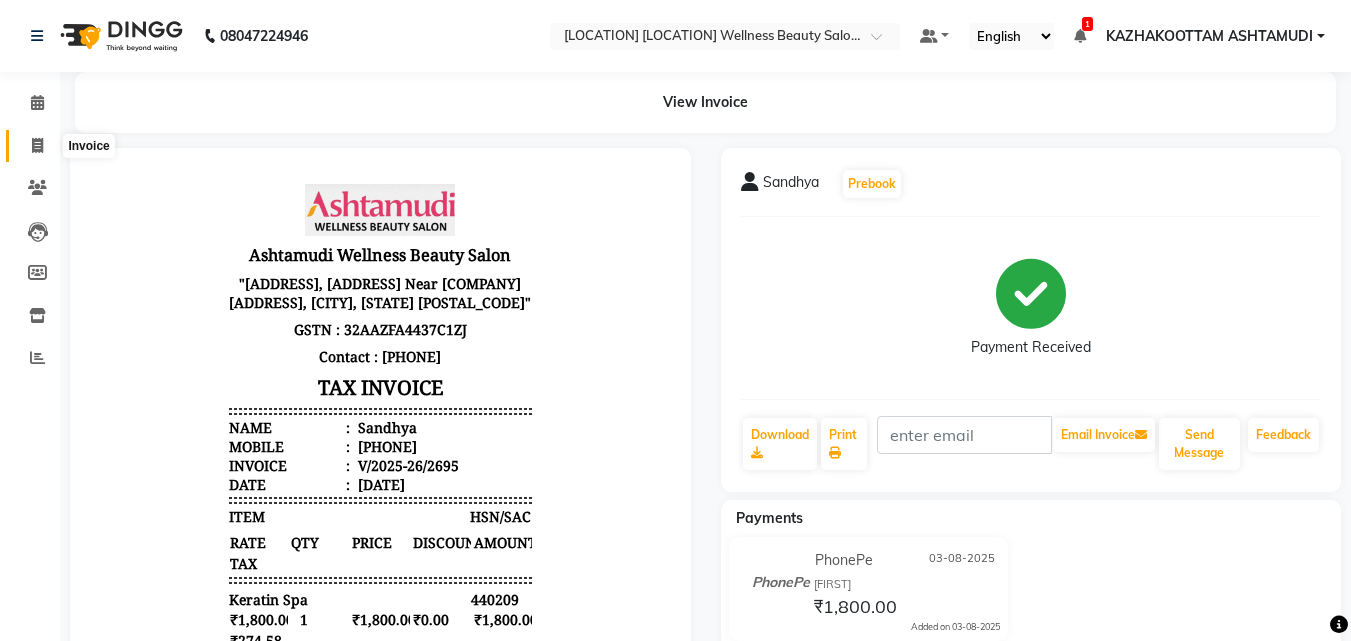 click 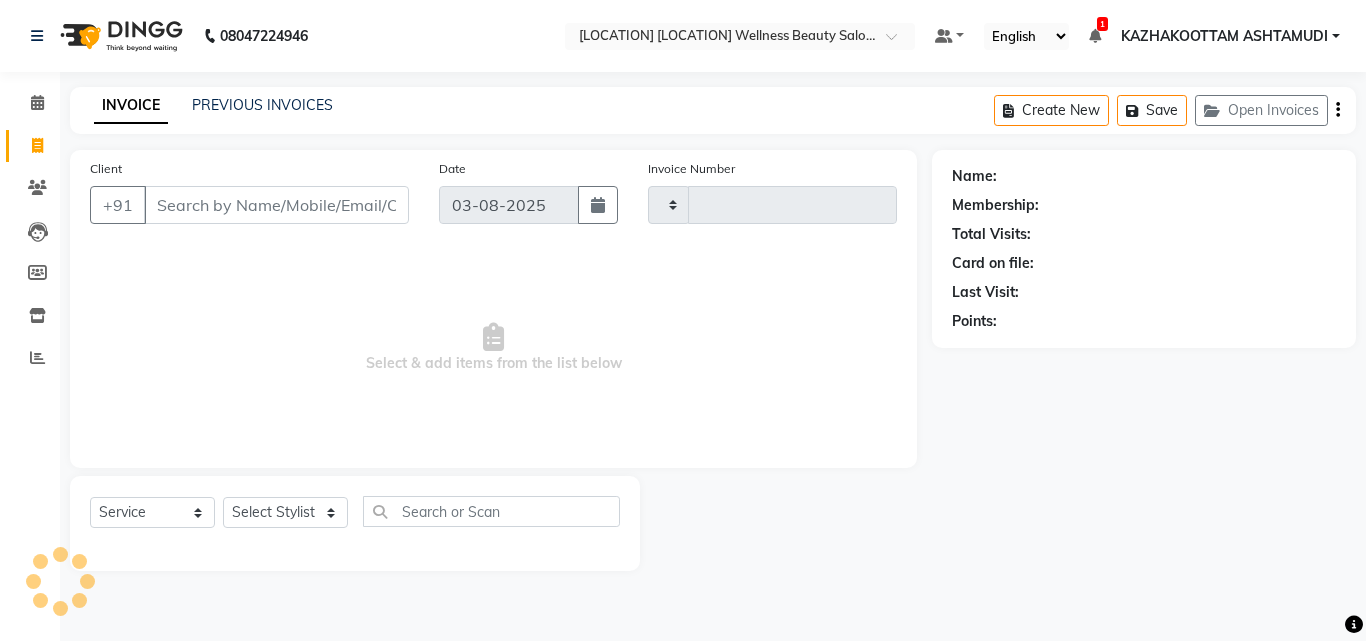 type on "2696" 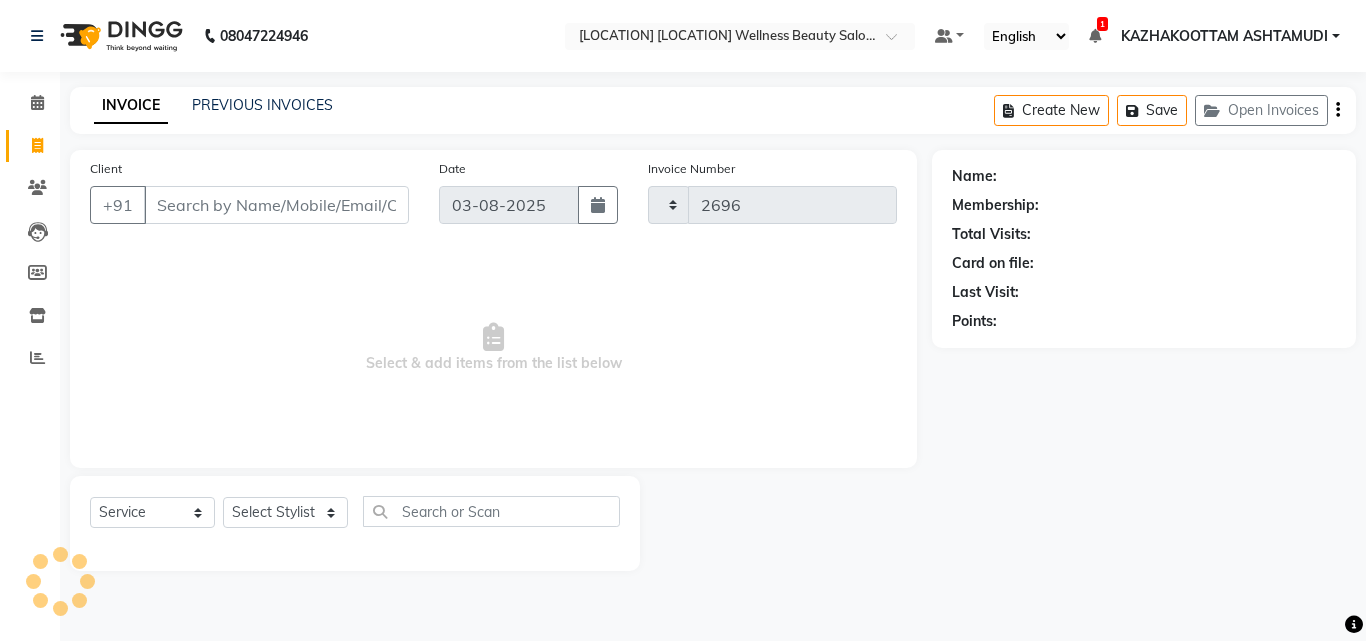 select on "4662" 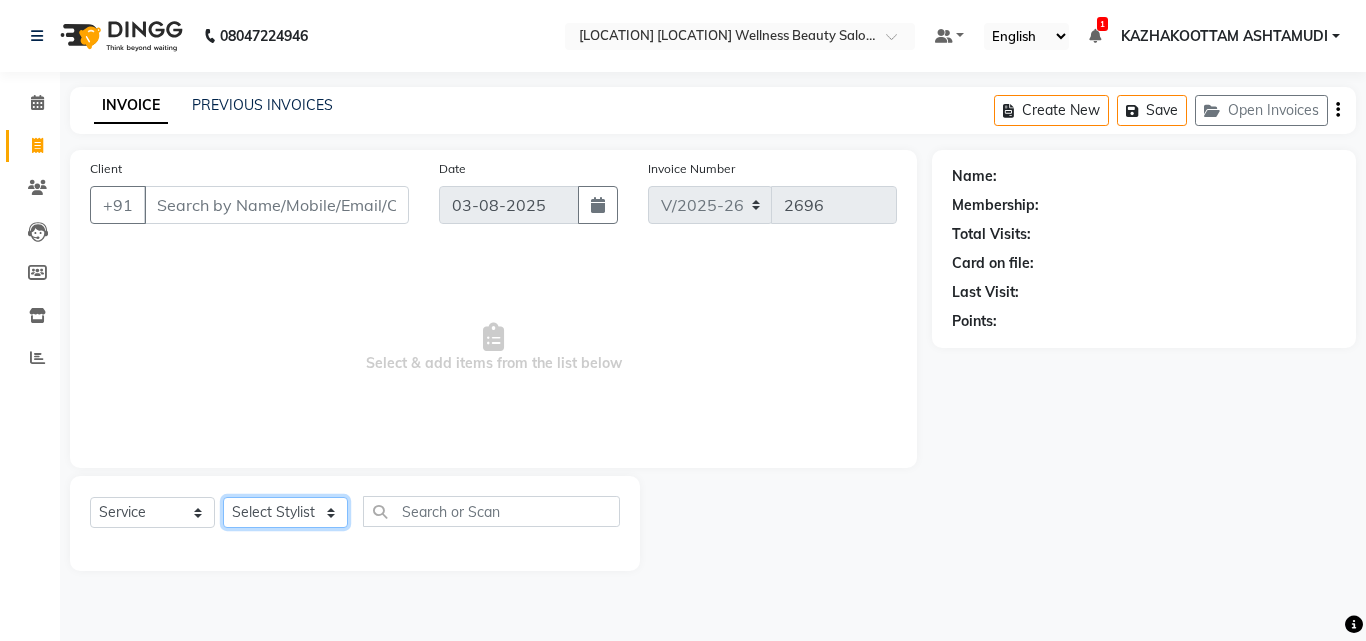 click on "Select Stylist Arya  CHINJU GEETA KAZHAKOOTTAM ASHTAMUDI KRISHNA LEKSHMI MADONNA MICHAEL MINCY VARGHESE Poornima Gopal PRIYA ROSNI Sindhu SOORYAMOL" 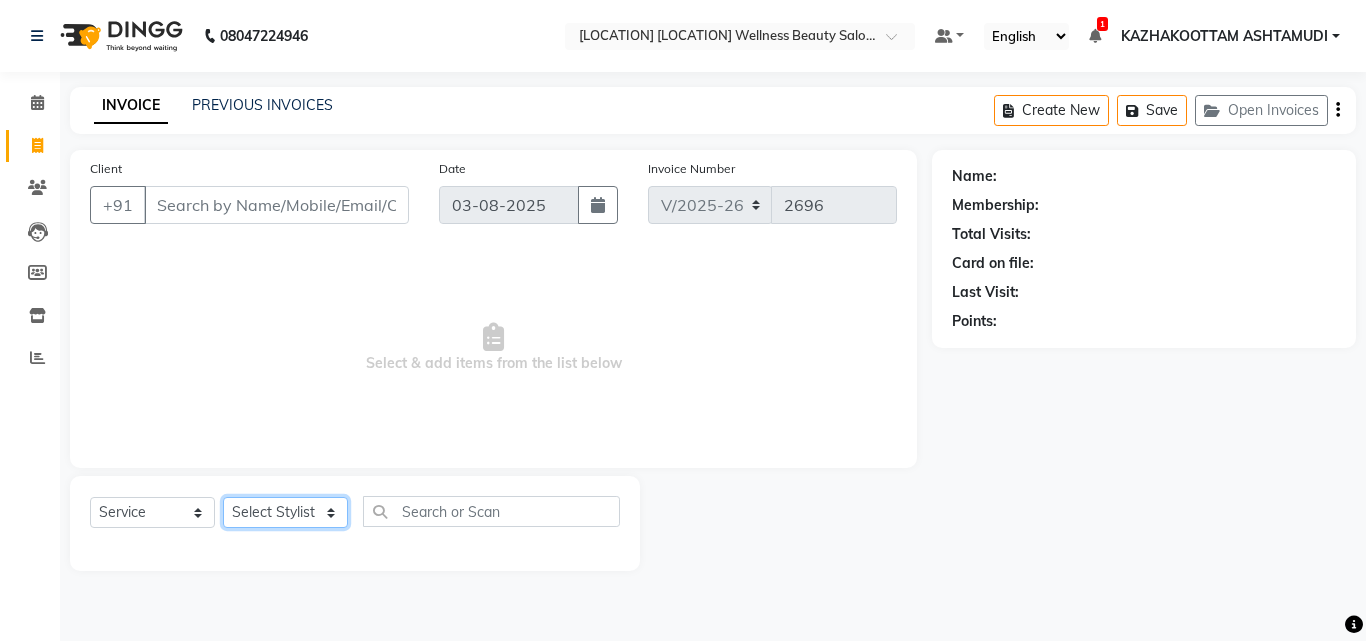 select on "52755" 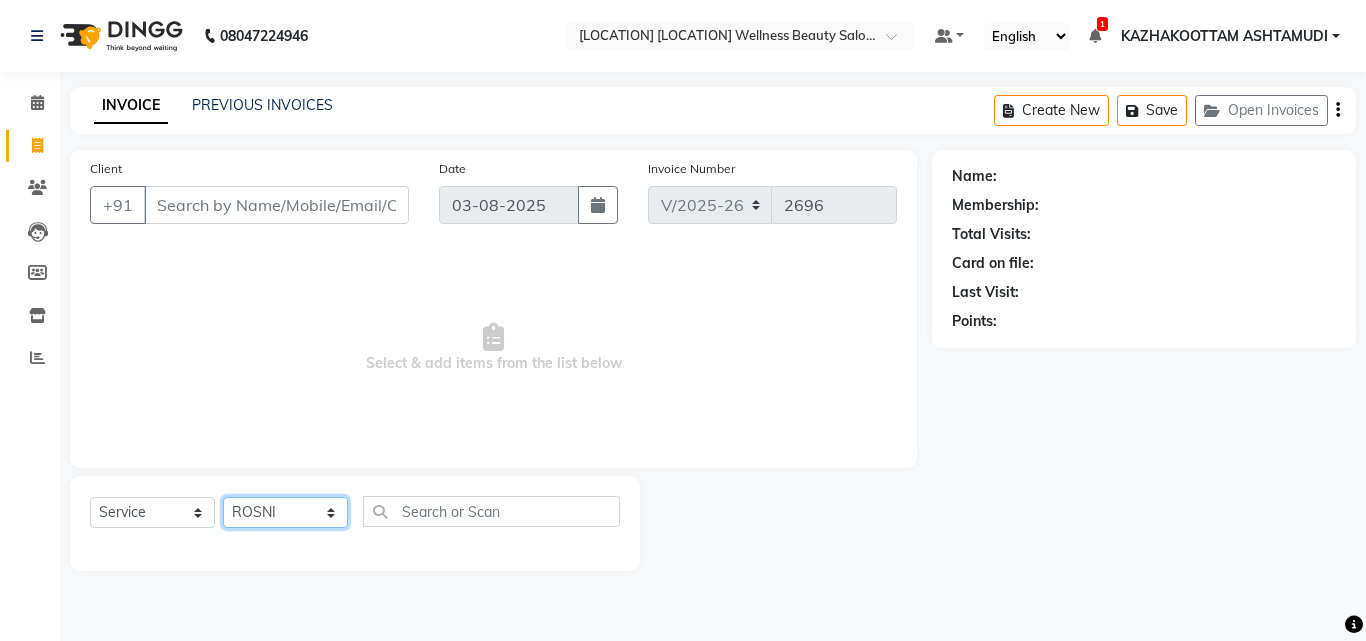 click on "Select Stylist Arya  CHINJU GEETA KAZHAKOOTTAM ASHTAMUDI KRISHNA LEKSHMI MADONNA MICHAEL MINCY VARGHESE Poornima Gopal PRIYA ROSNI Sindhu SOORYAMOL" 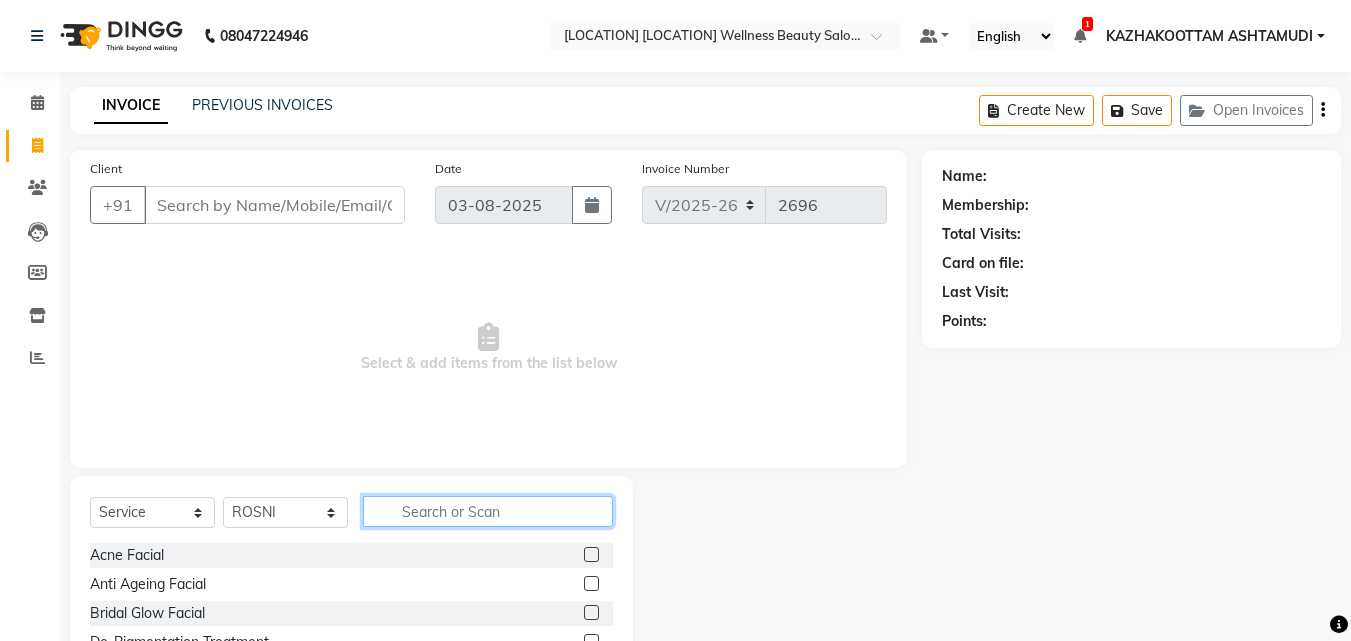 click 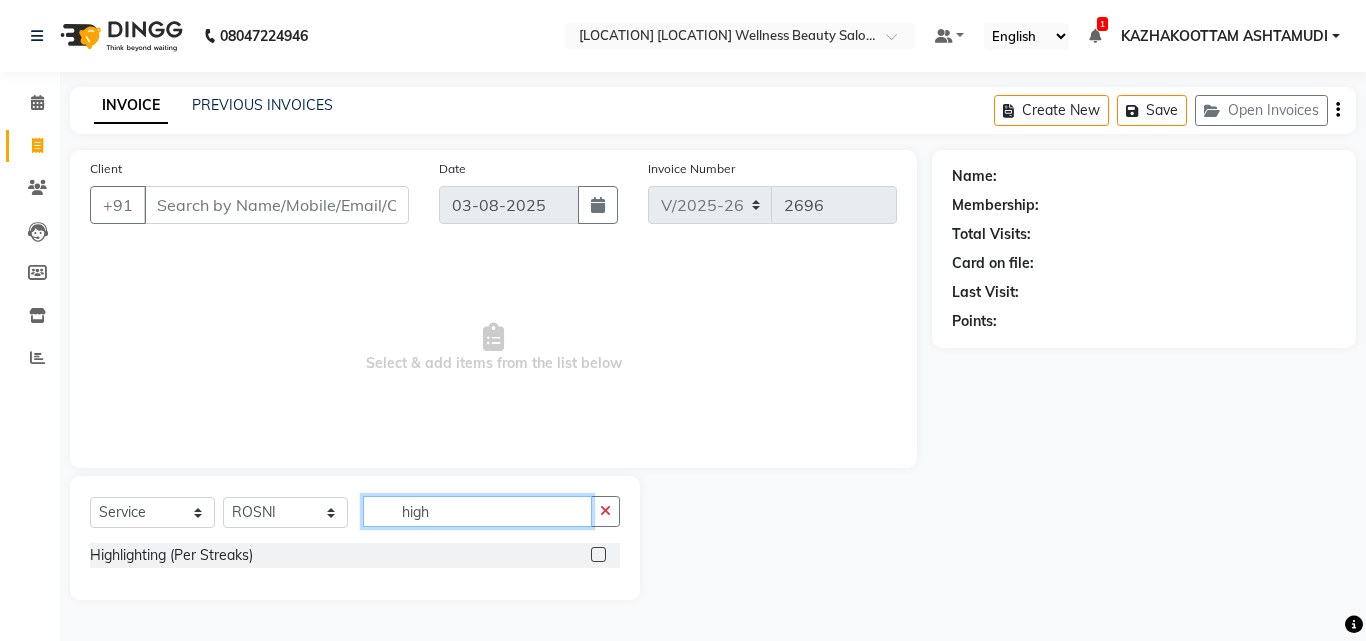 type on "high" 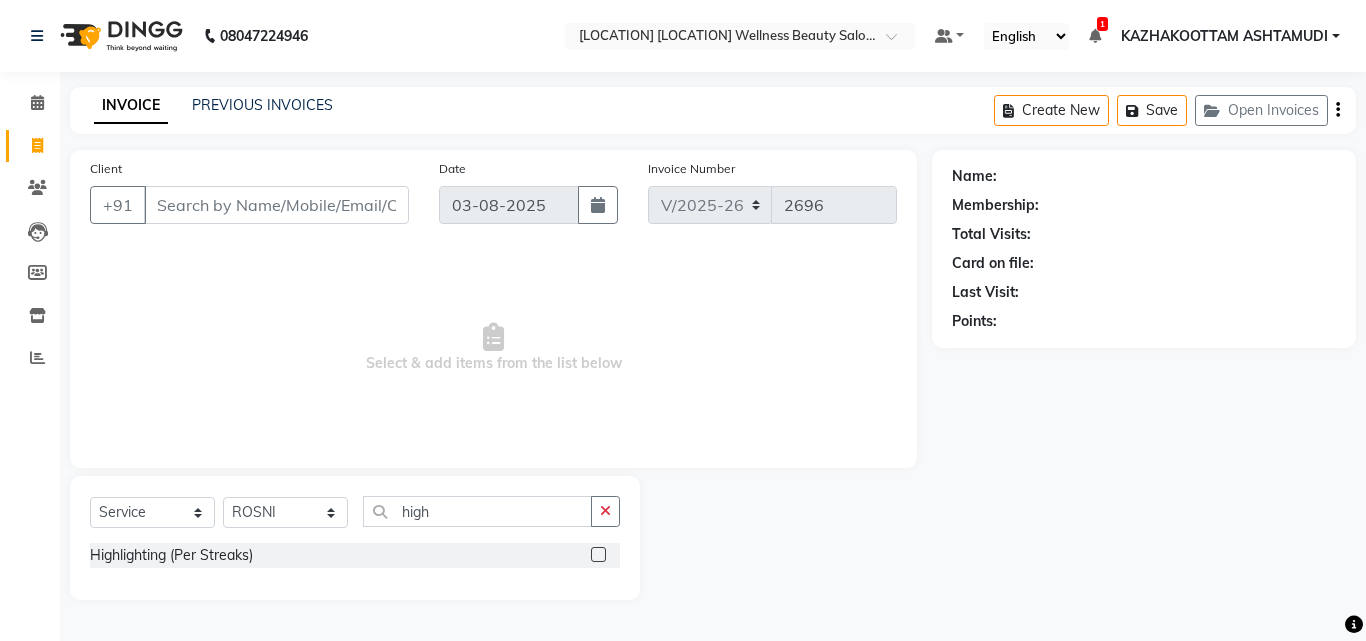 click 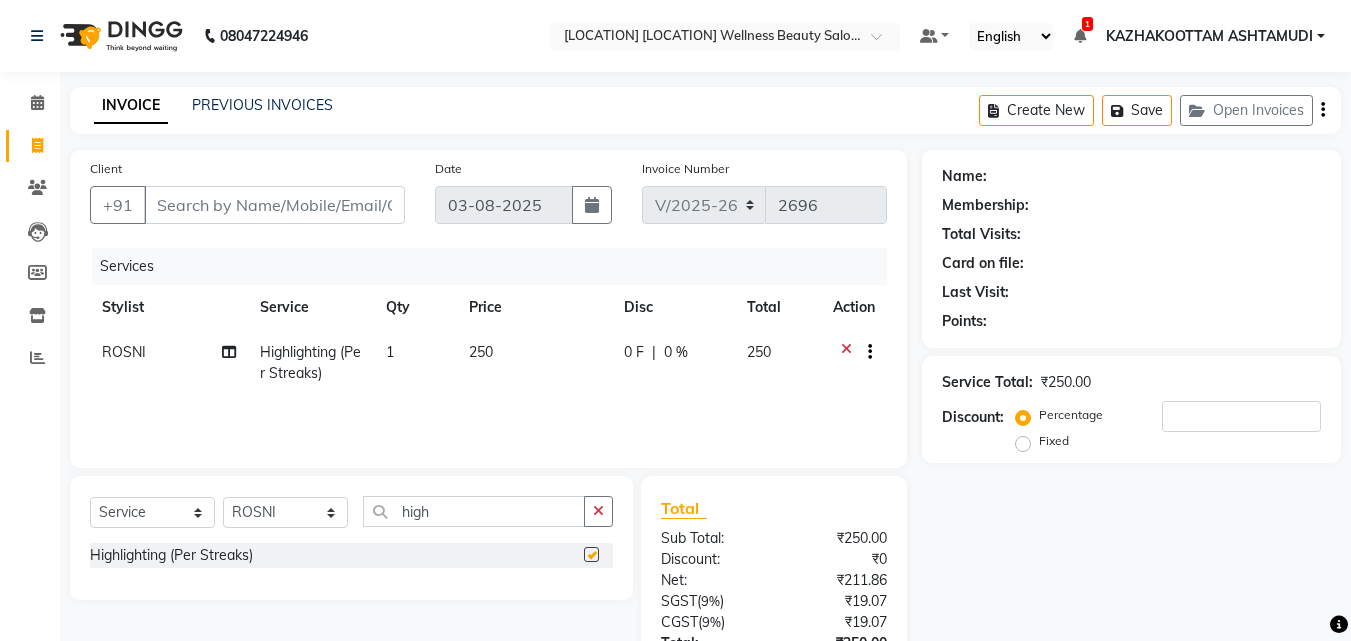 checkbox on "false" 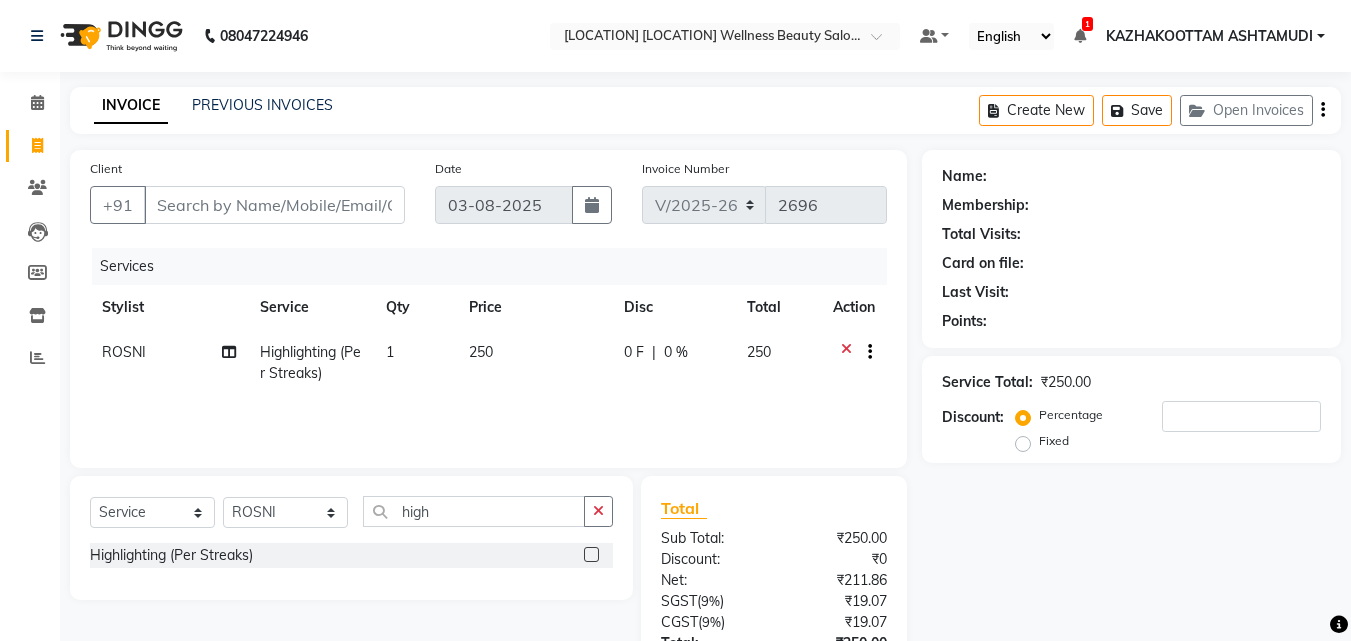 click on "1" 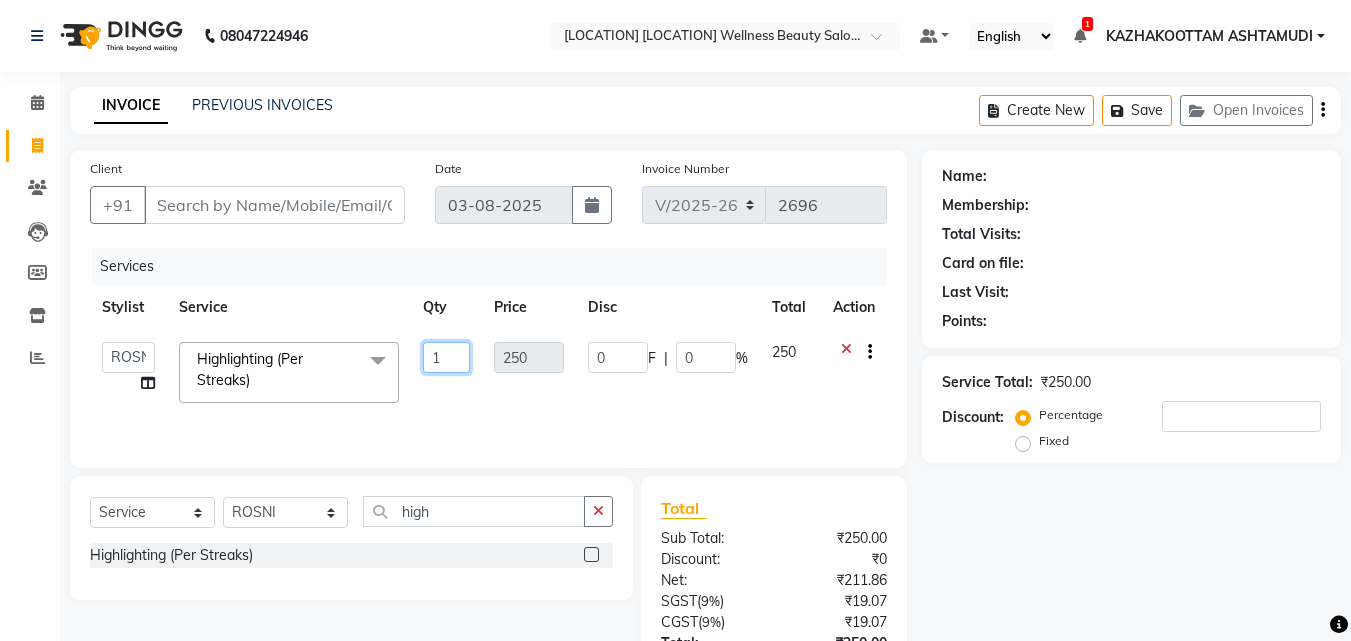 click on "1" 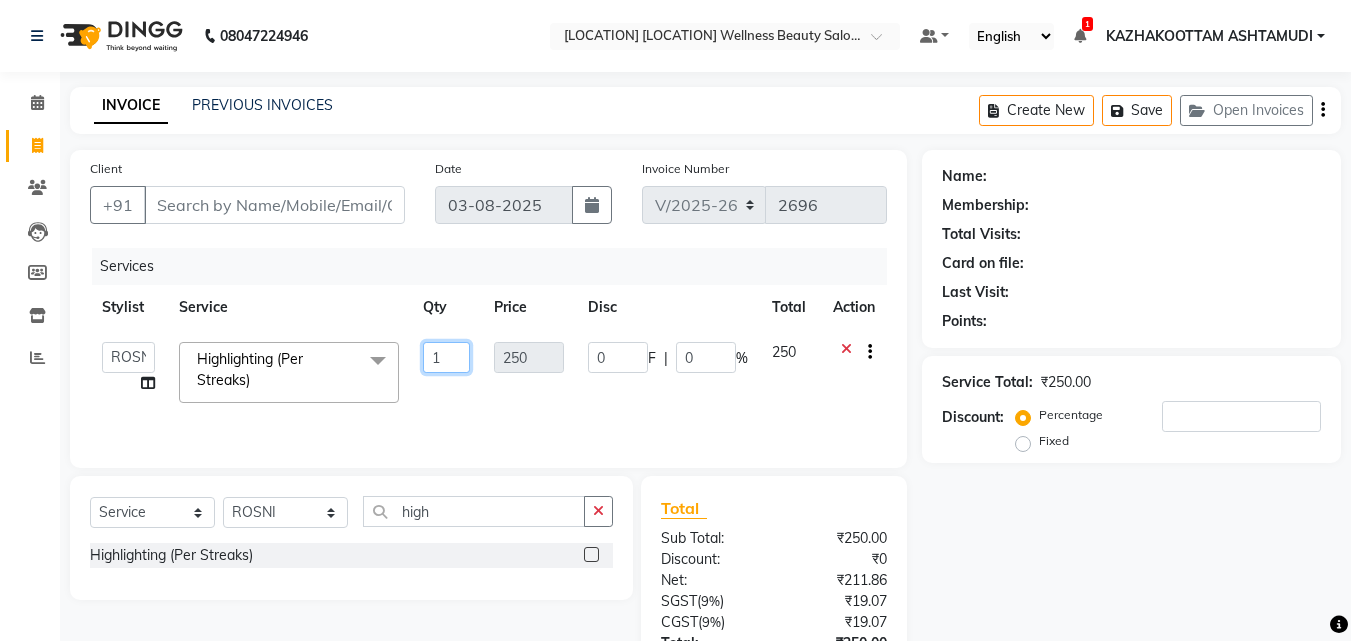 type on "15" 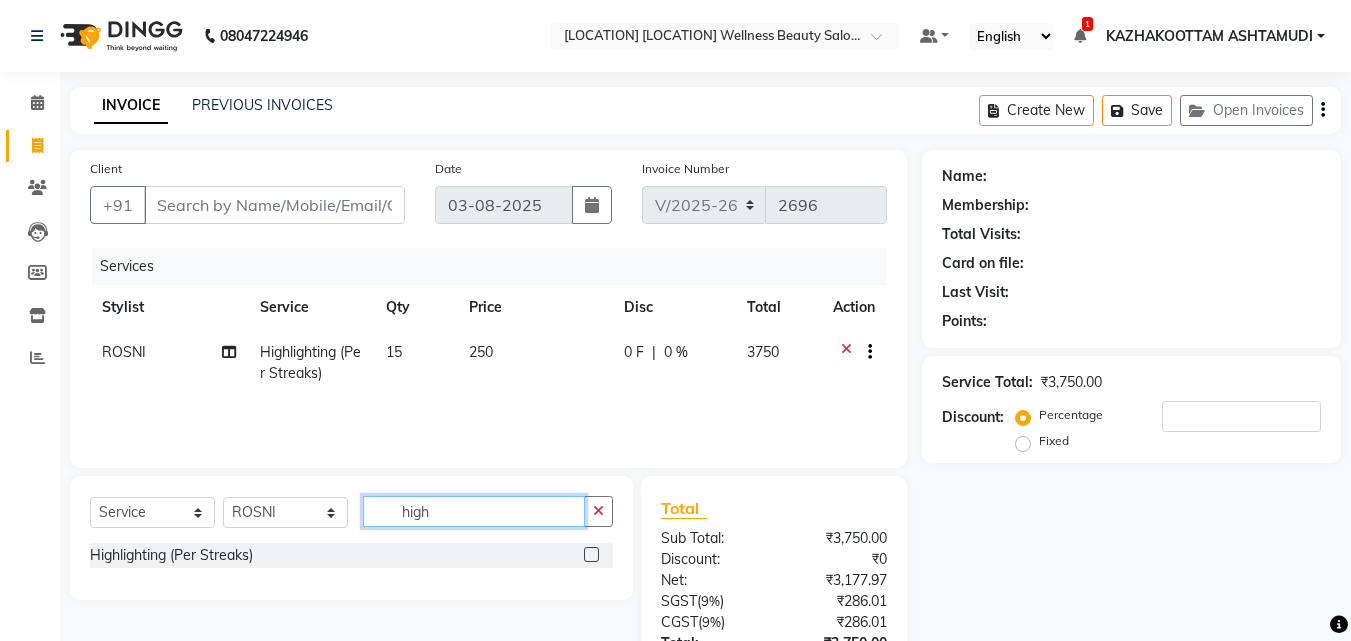 drag, startPoint x: 481, startPoint y: 514, endPoint x: 368, endPoint y: 504, distance: 113.44161 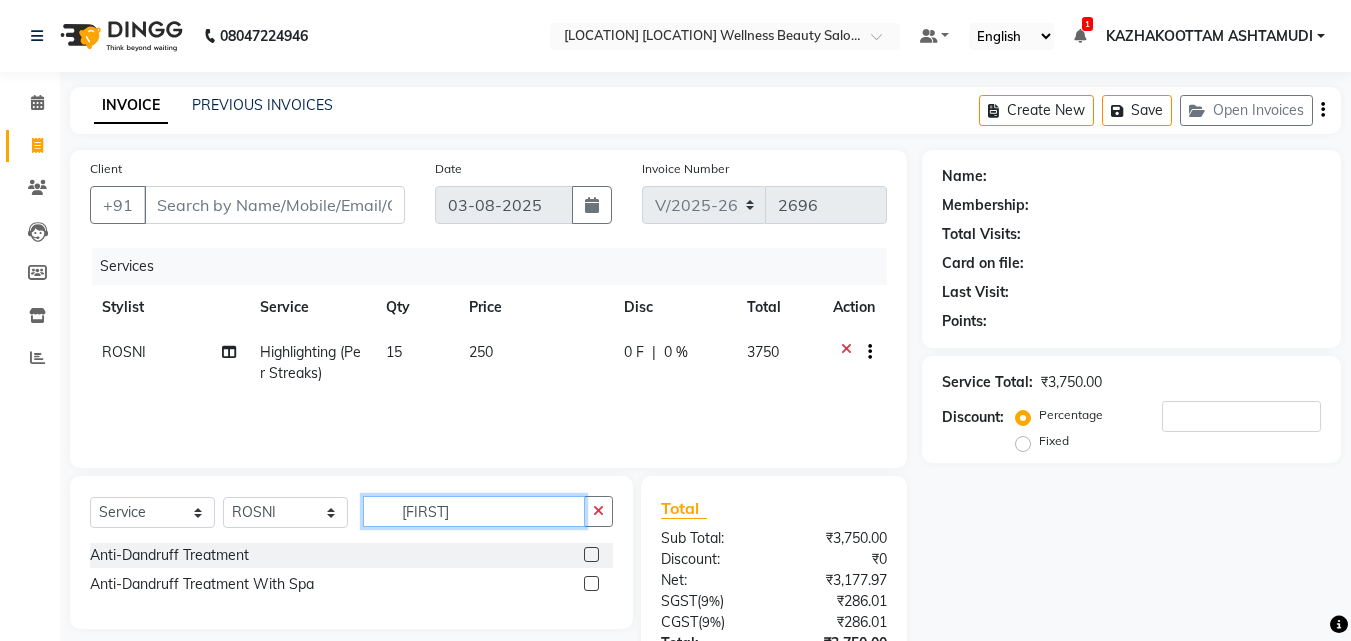 type on "dan" 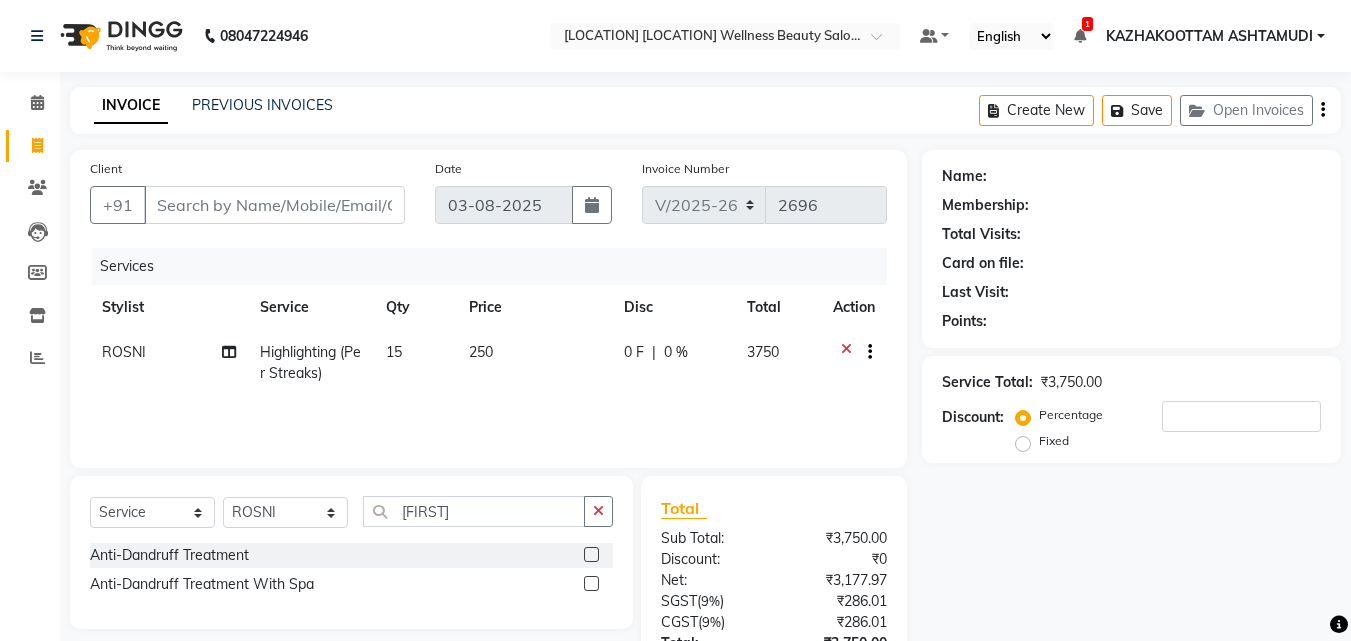 click 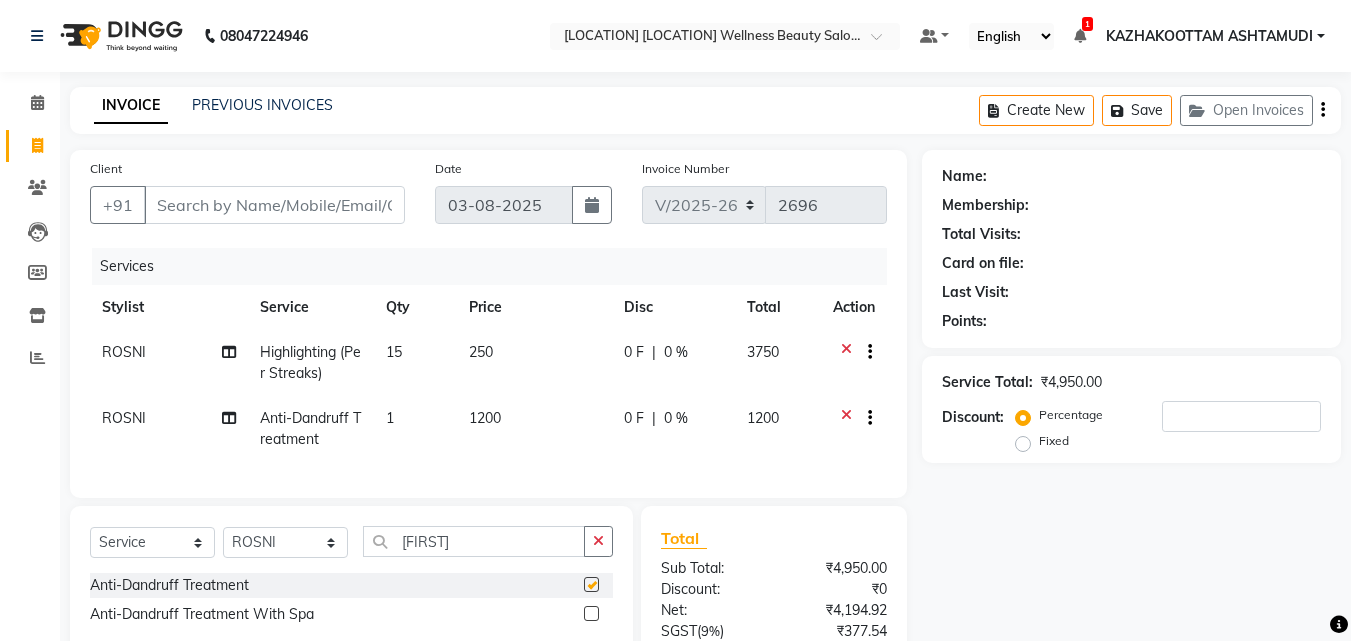 checkbox on "false" 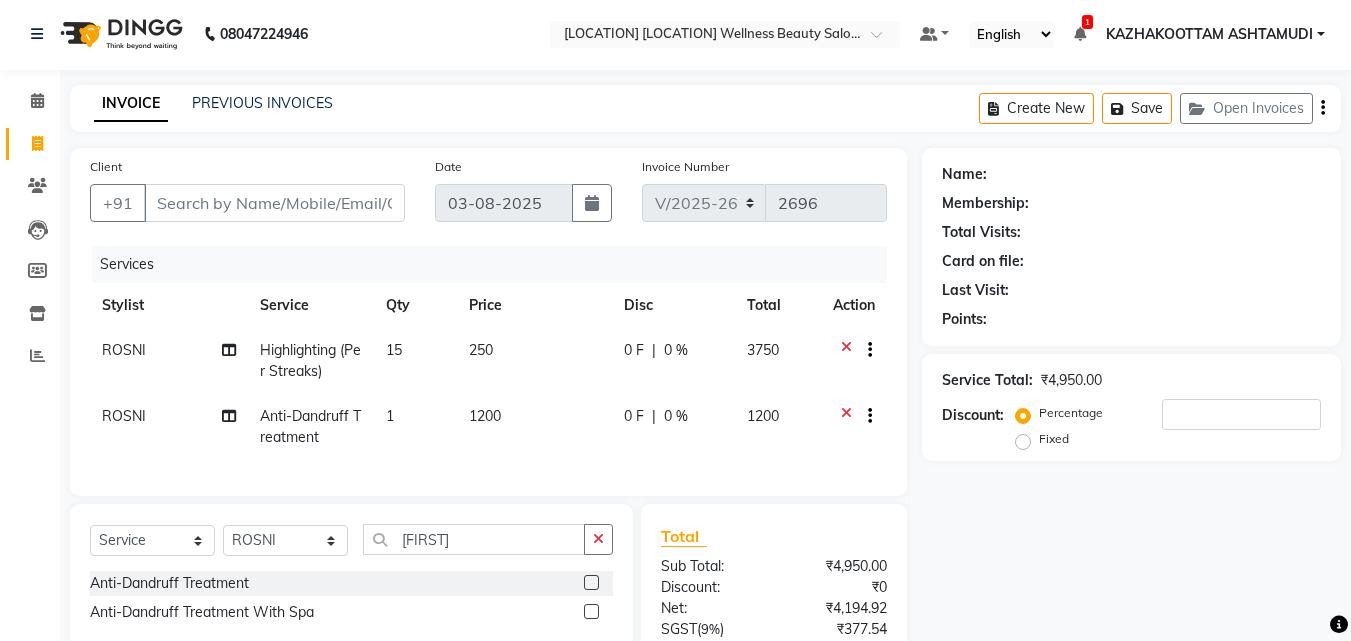 scroll, scrollTop: 0, scrollLeft: 0, axis: both 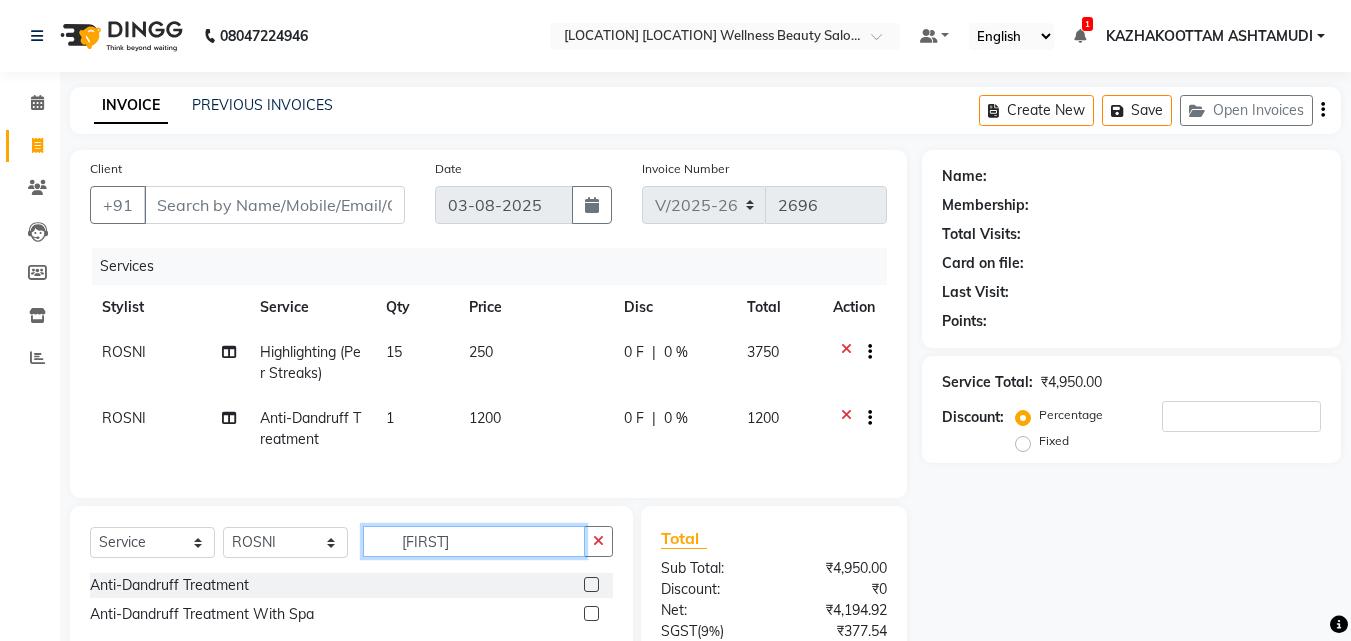 drag, startPoint x: 485, startPoint y: 561, endPoint x: 310, endPoint y: 564, distance: 175.02571 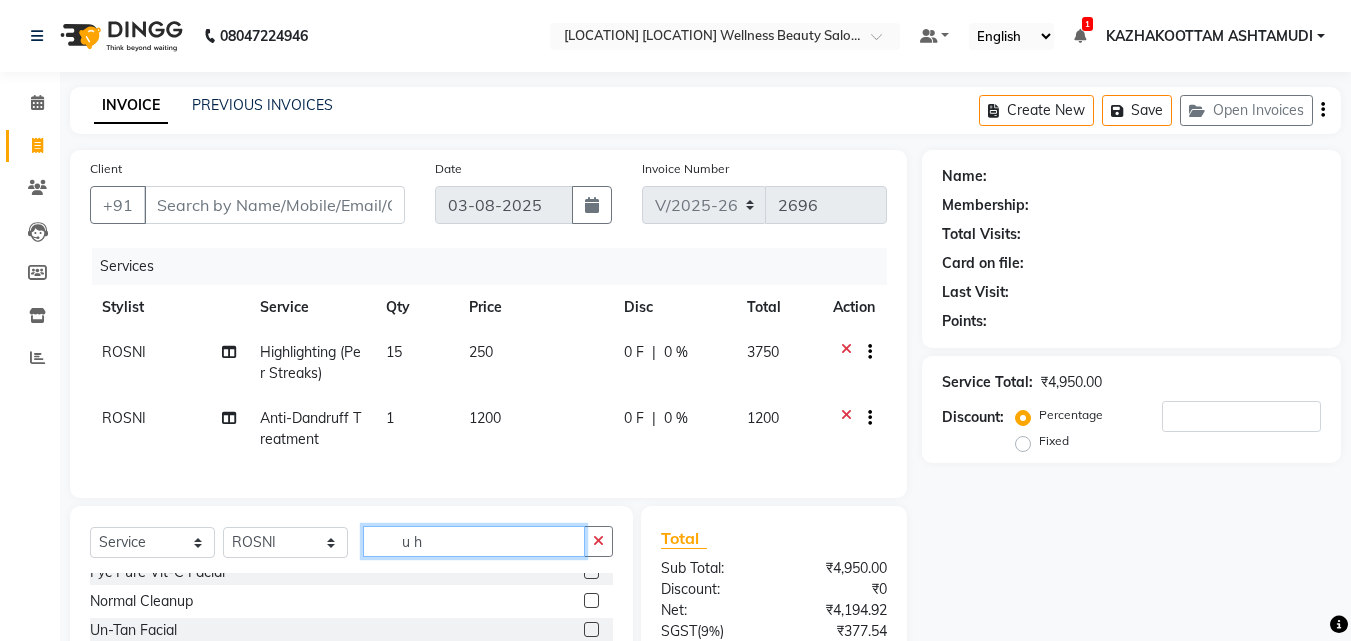 scroll, scrollTop: 0, scrollLeft: 0, axis: both 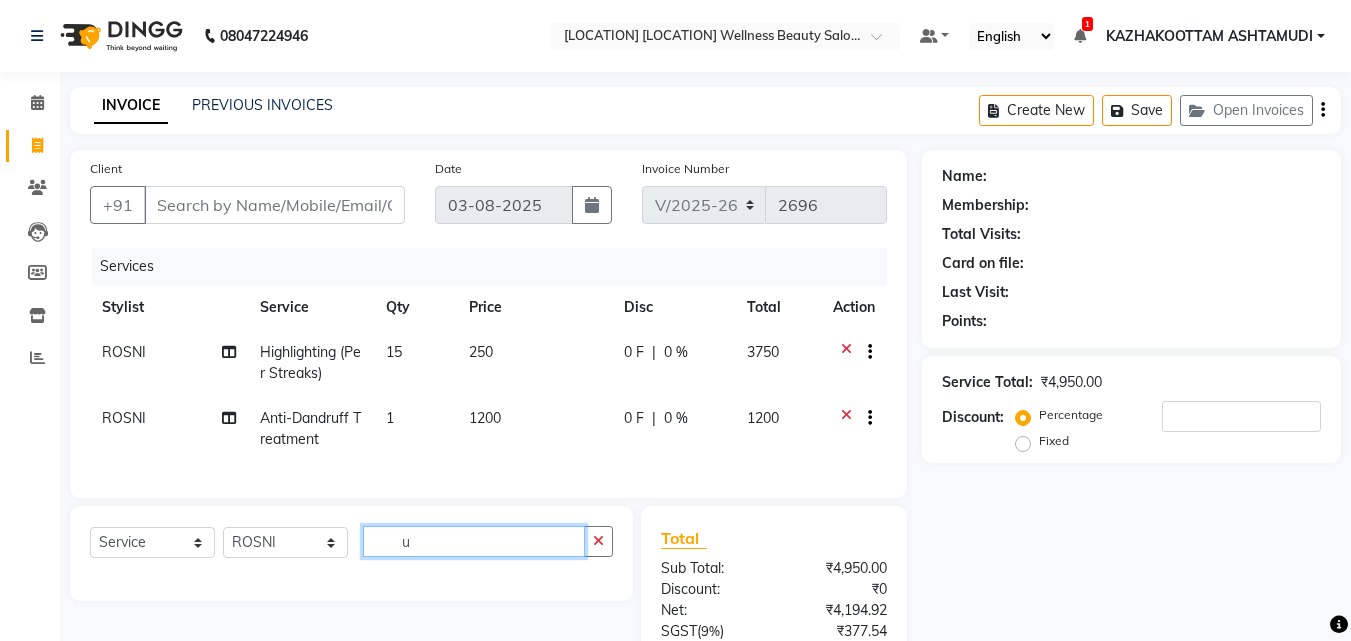 type on "u" 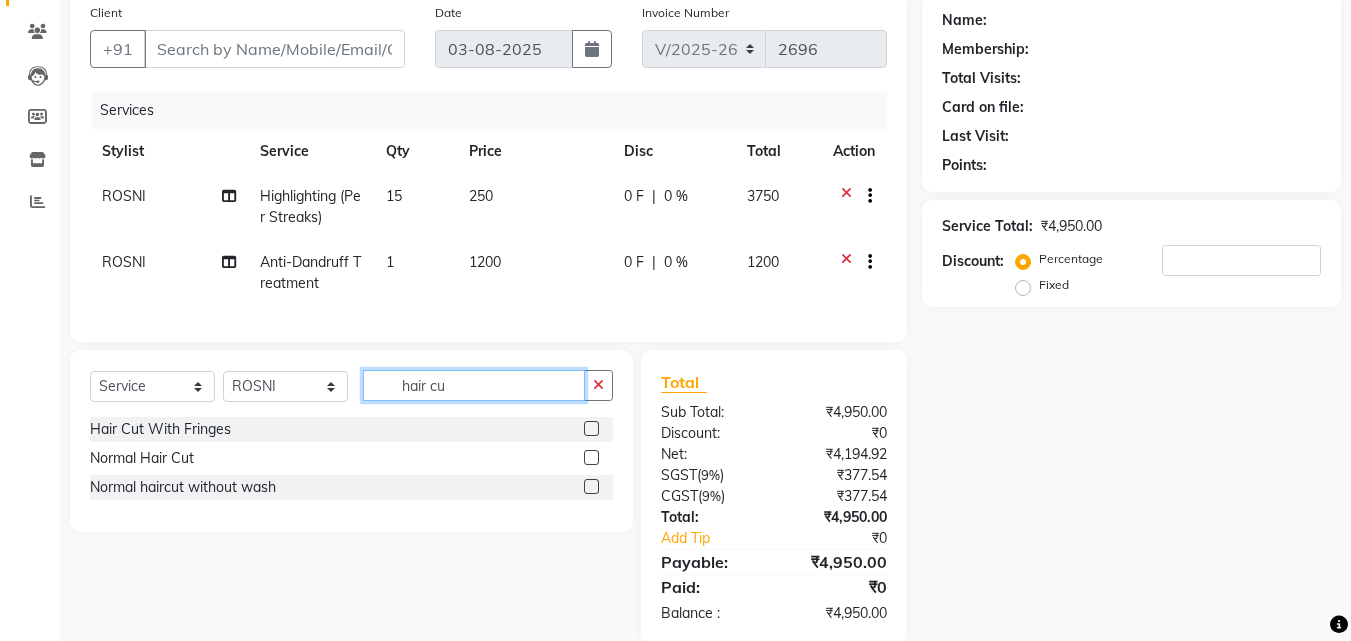 scroll, scrollTop: 204, scrollLeft: 0, axis: vertical 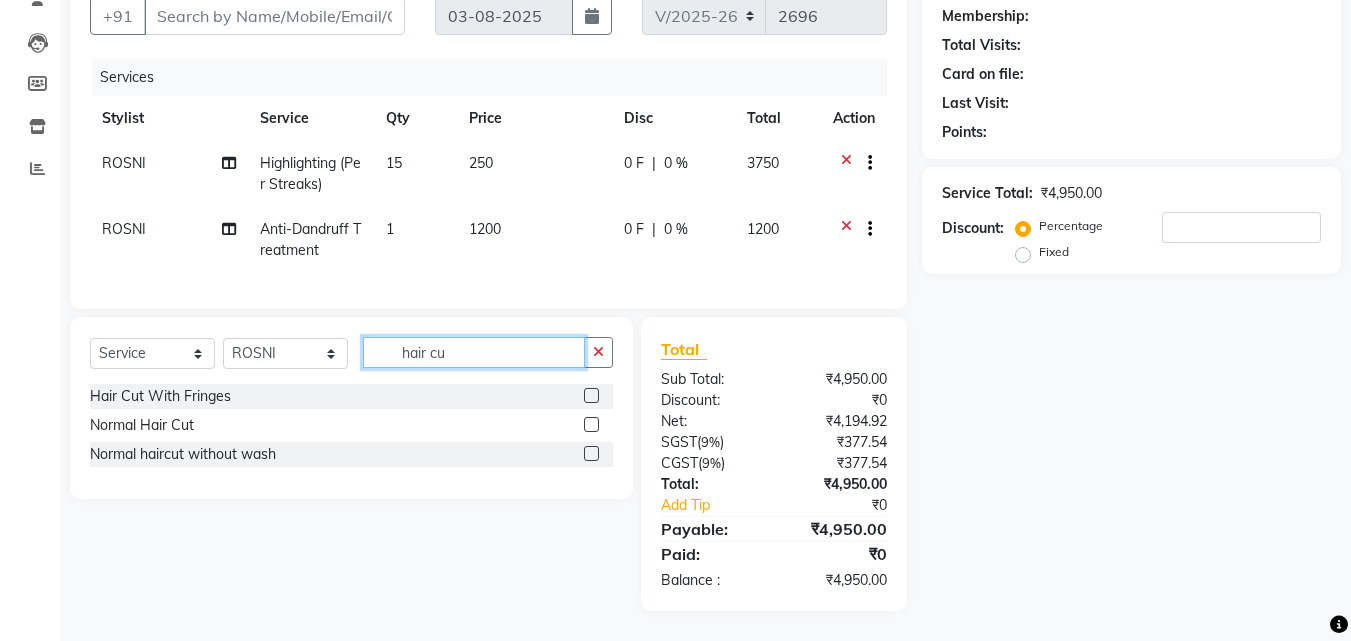 click on "hair cu" 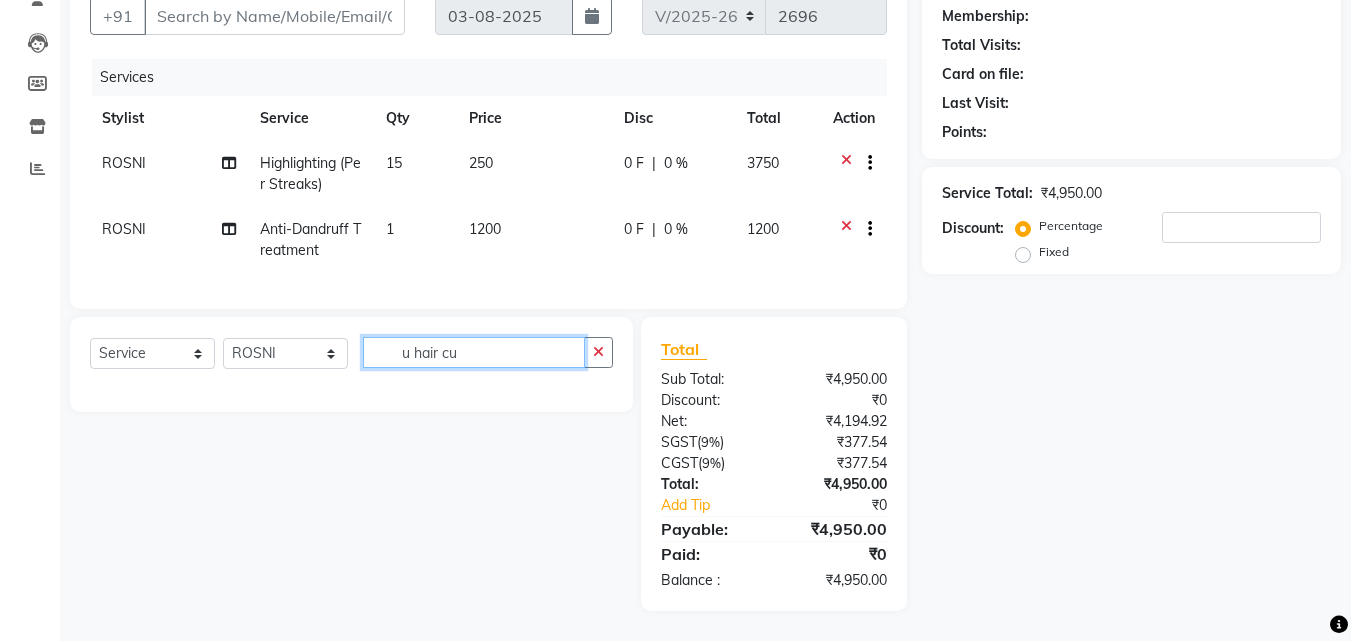 click on "u hair cu" 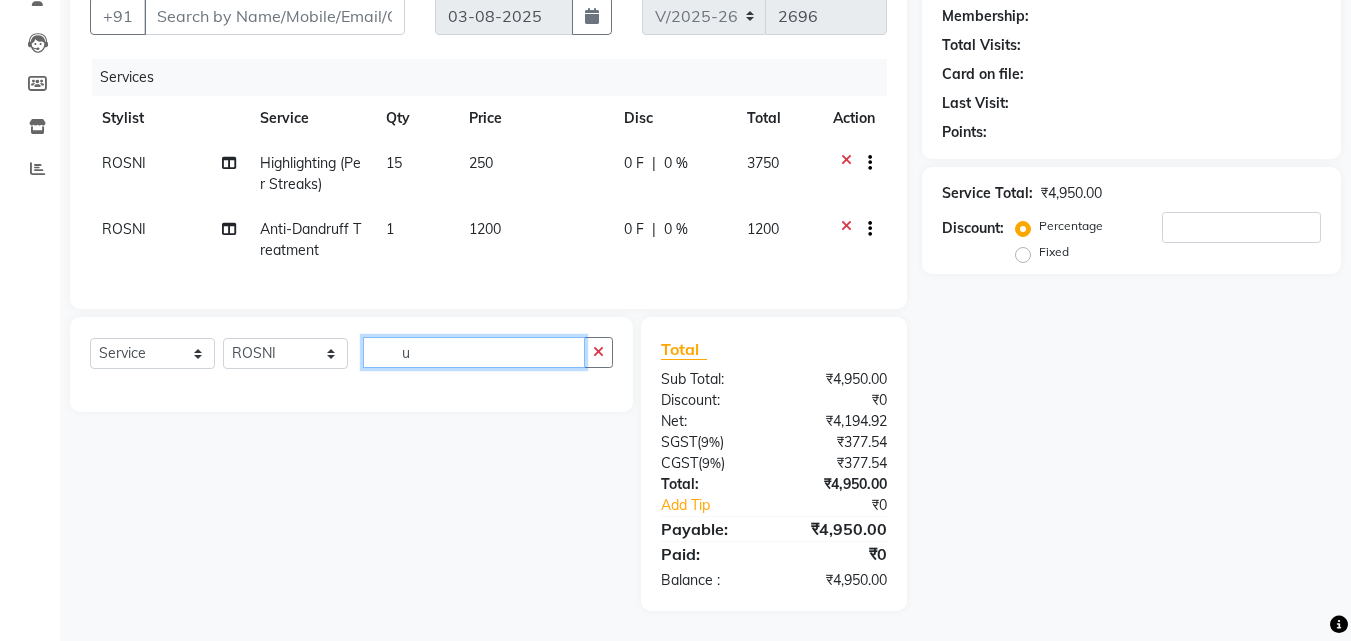 type on "u" 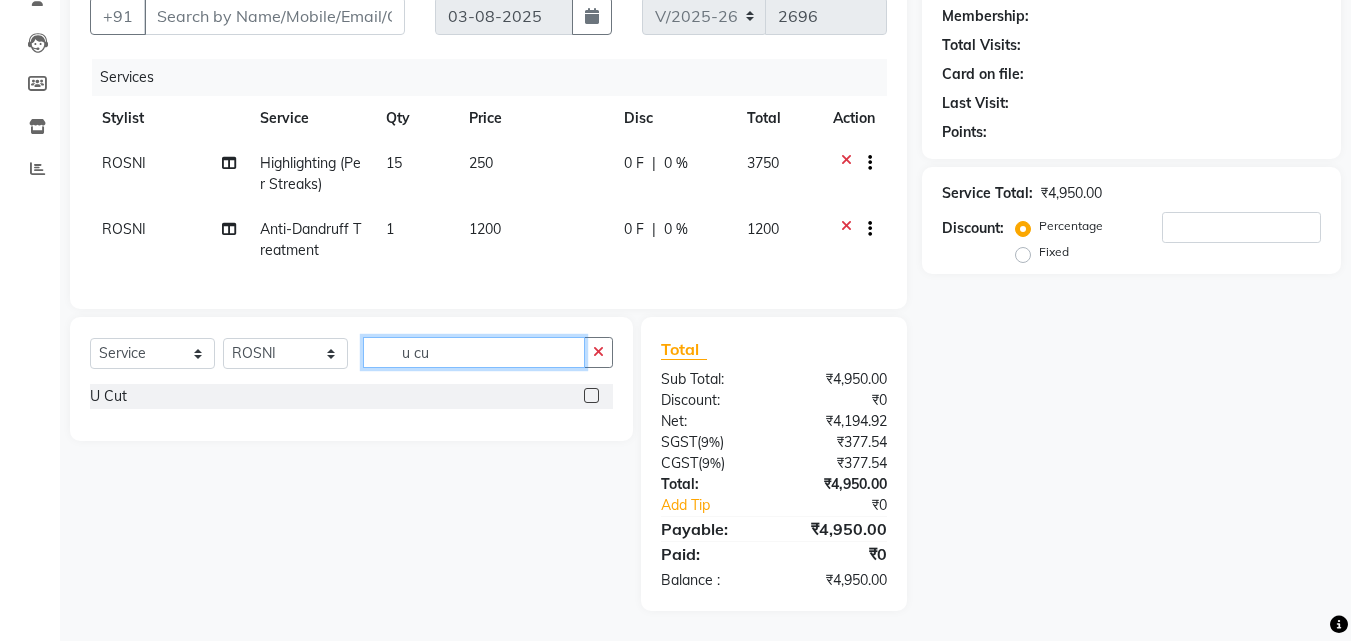 type on "u cu" 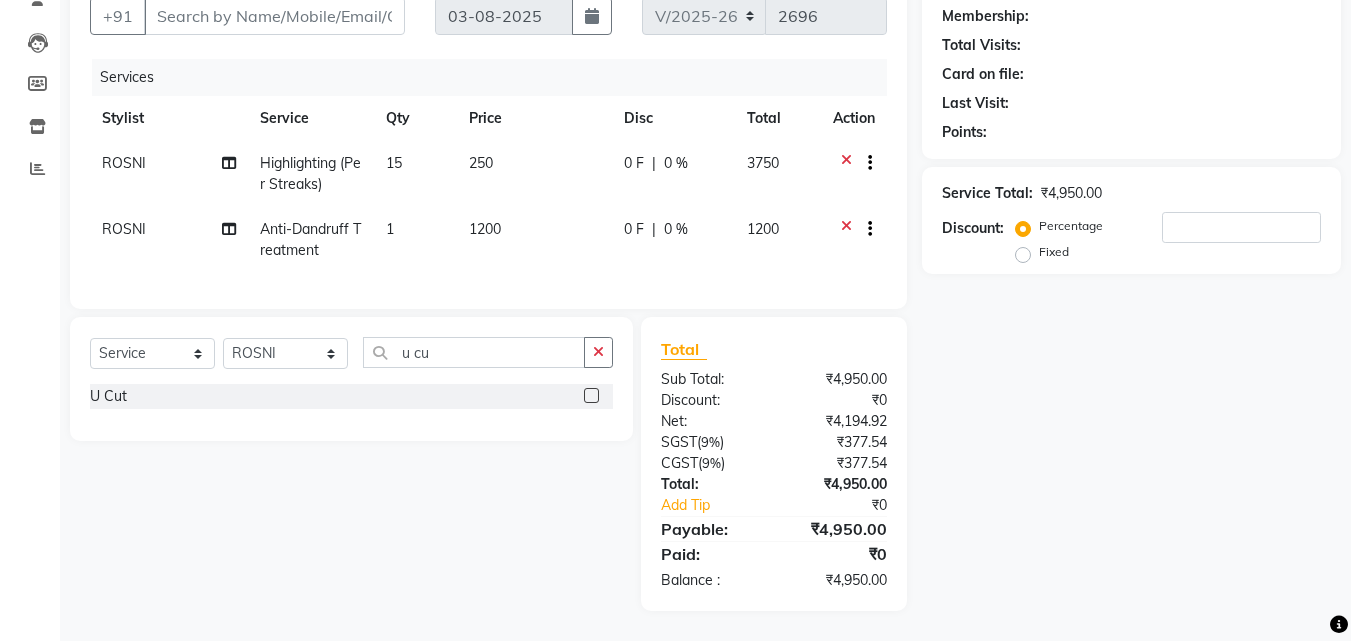 drag, startPoint x: 589, startPoint y: 392, endPoint x: 570, endPoint y: 402, distance: 21.470911 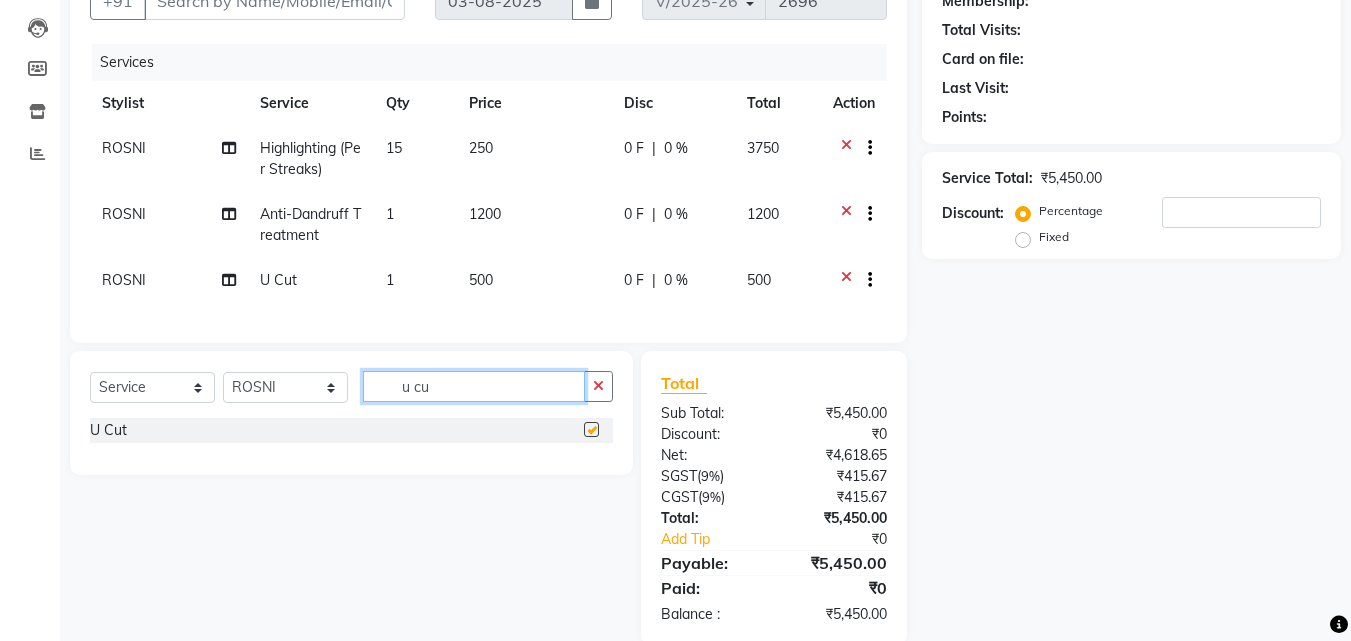 checkbox on "false" 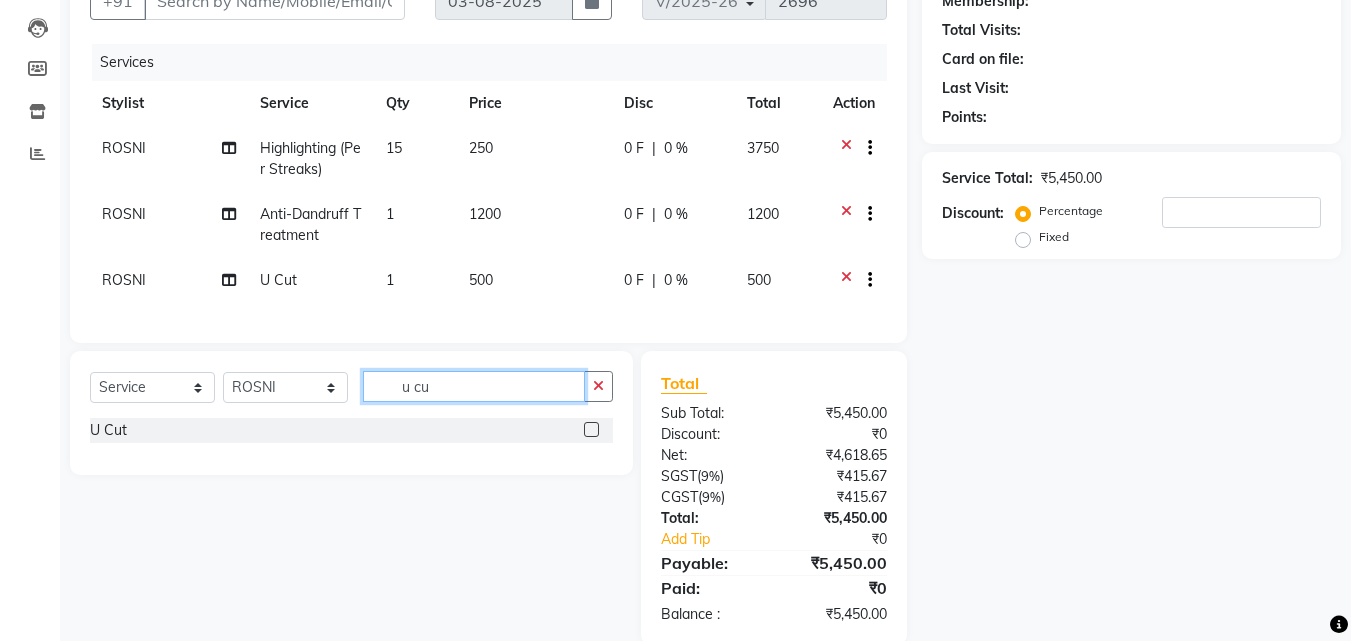 click on "u cu" 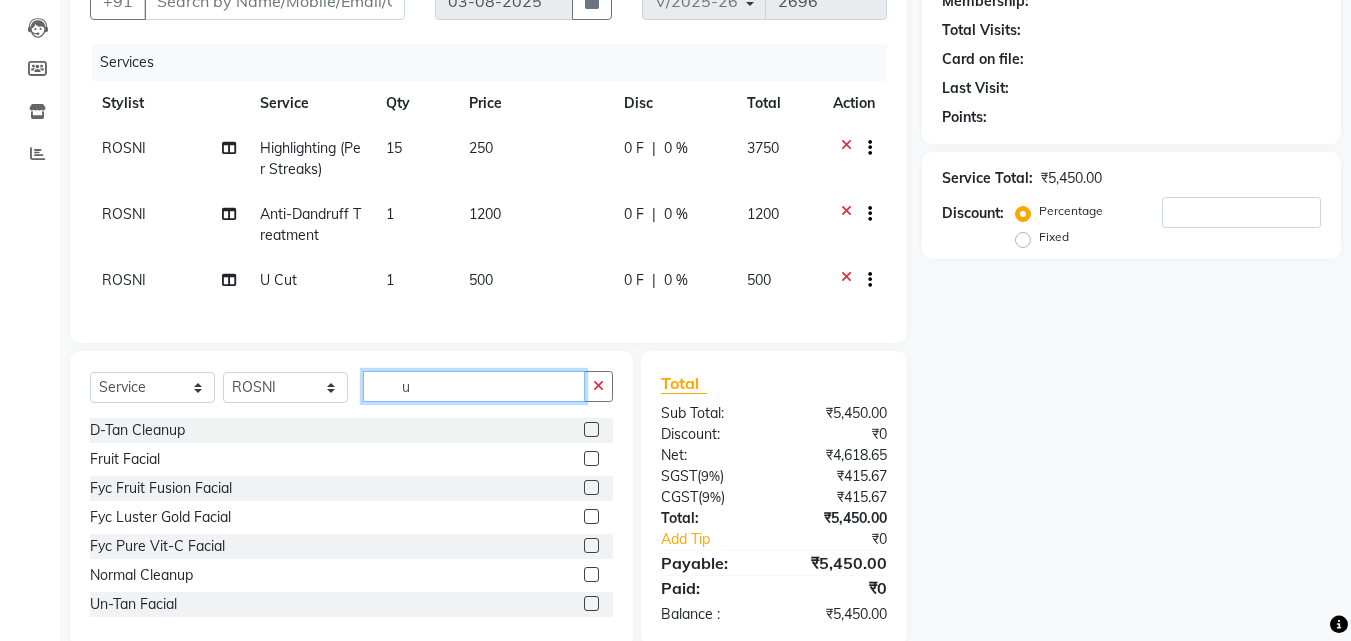 type on "u" 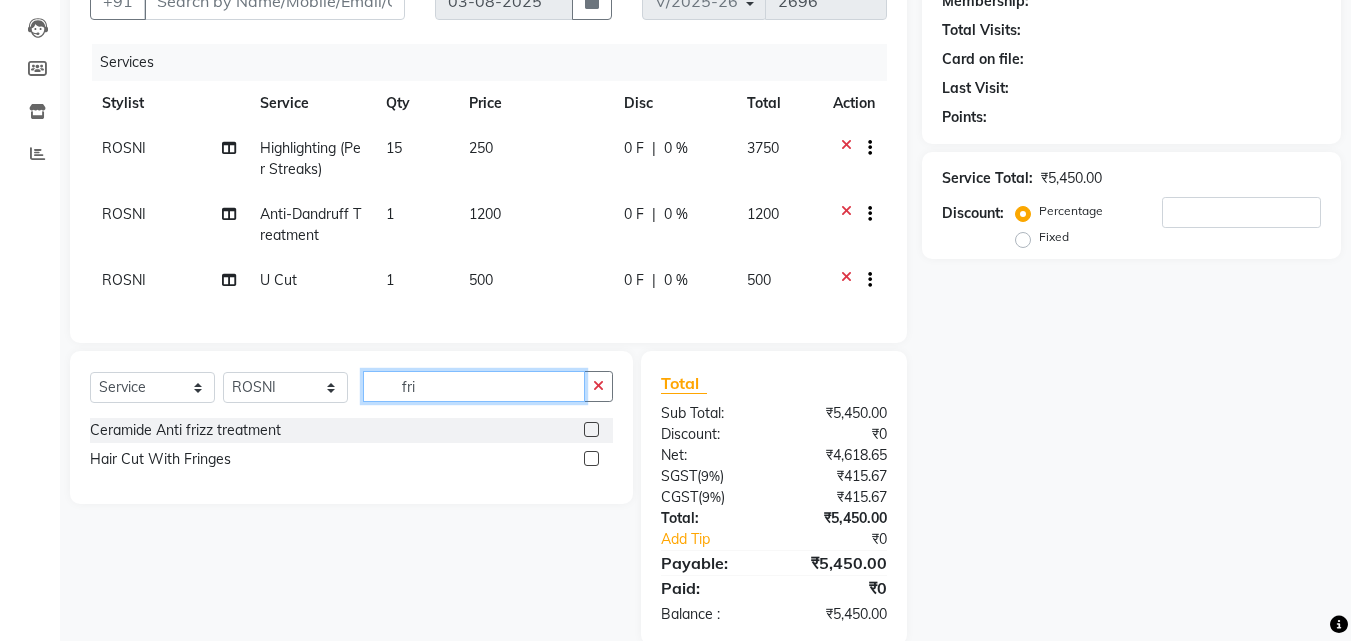 type on "fri" 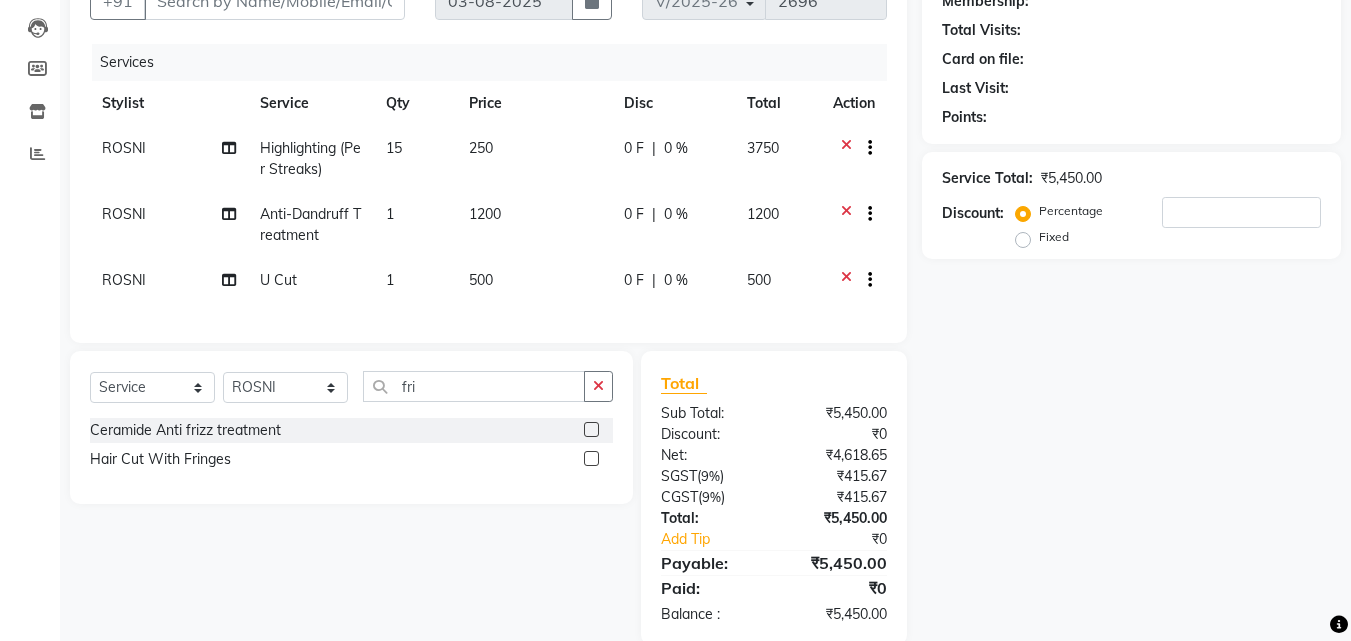 click 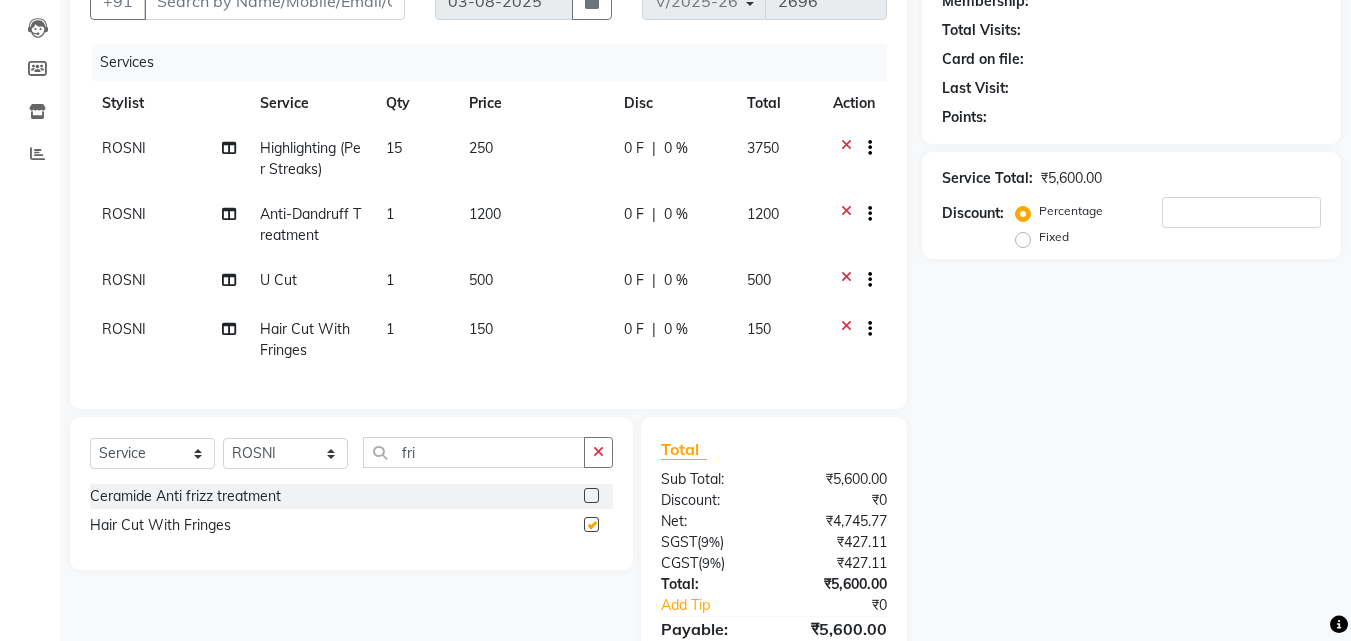 checkbox on "false" 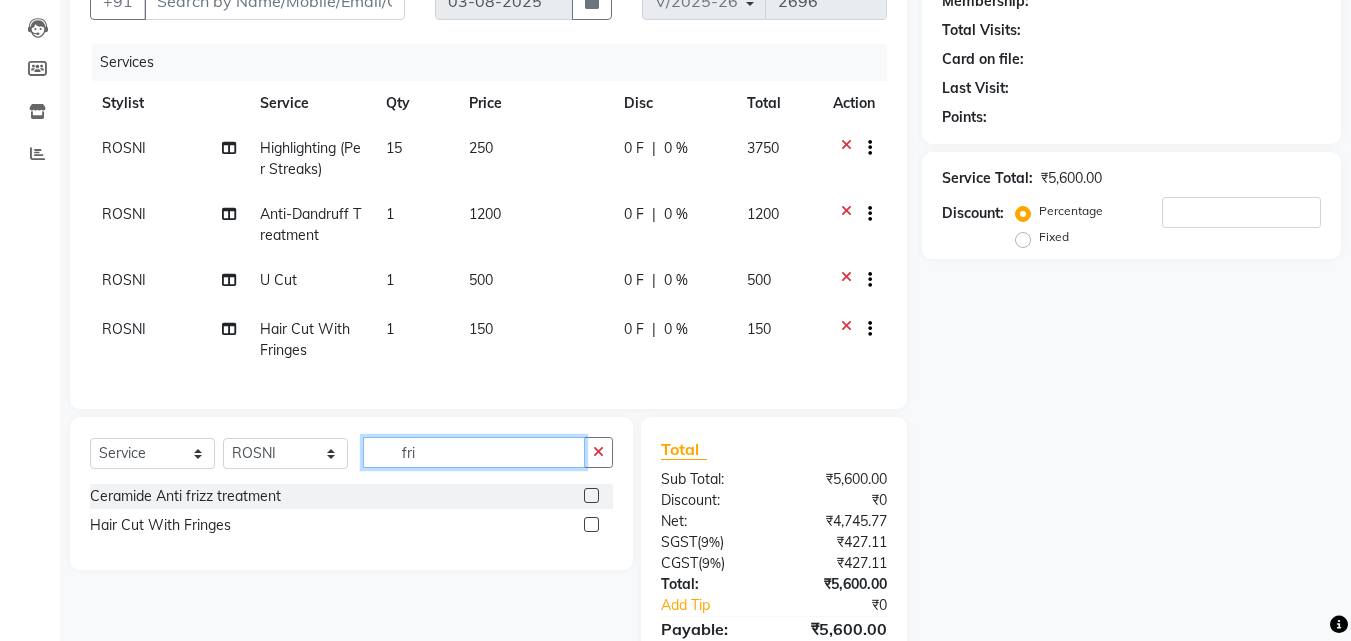 click on "fri" 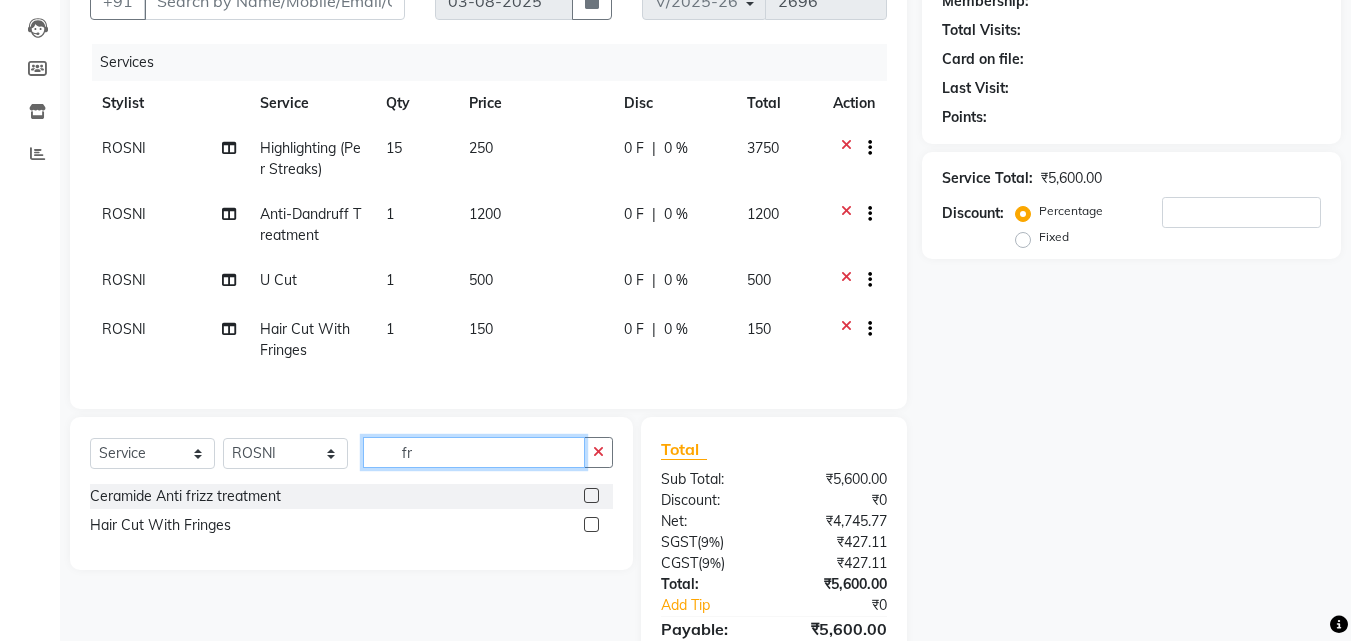 type on "f" 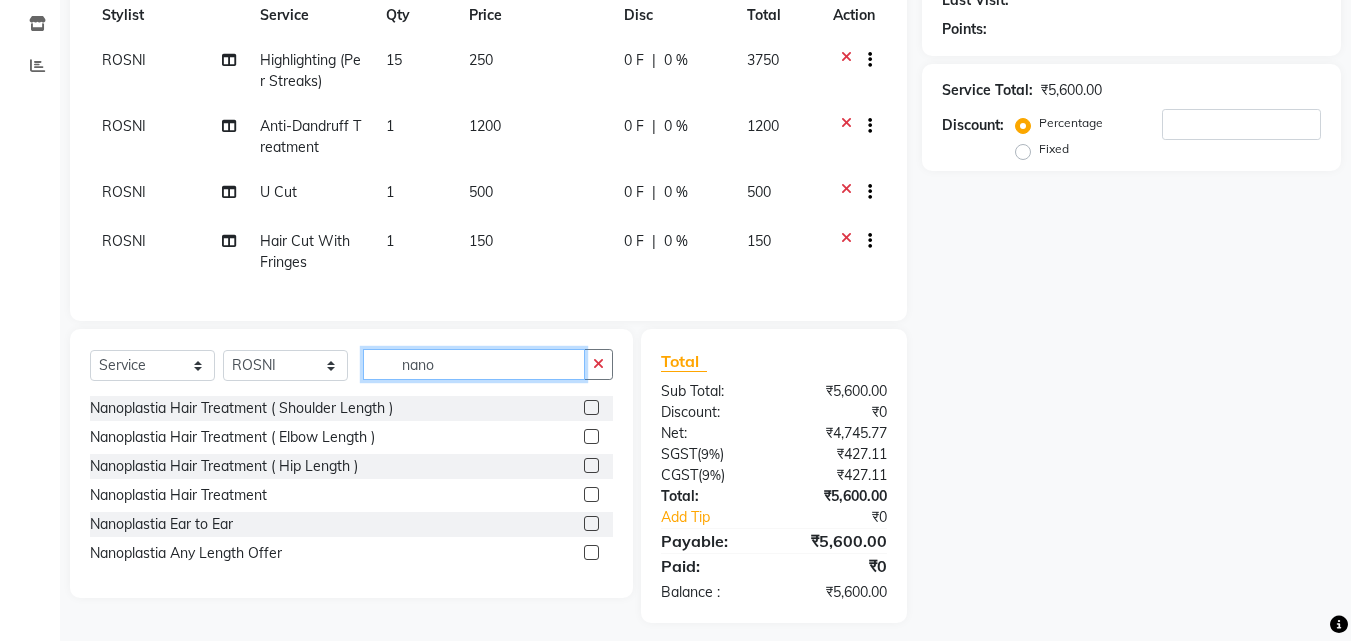 scroll, scrollTop: 304, scrollLeft: 0, axis: vertical 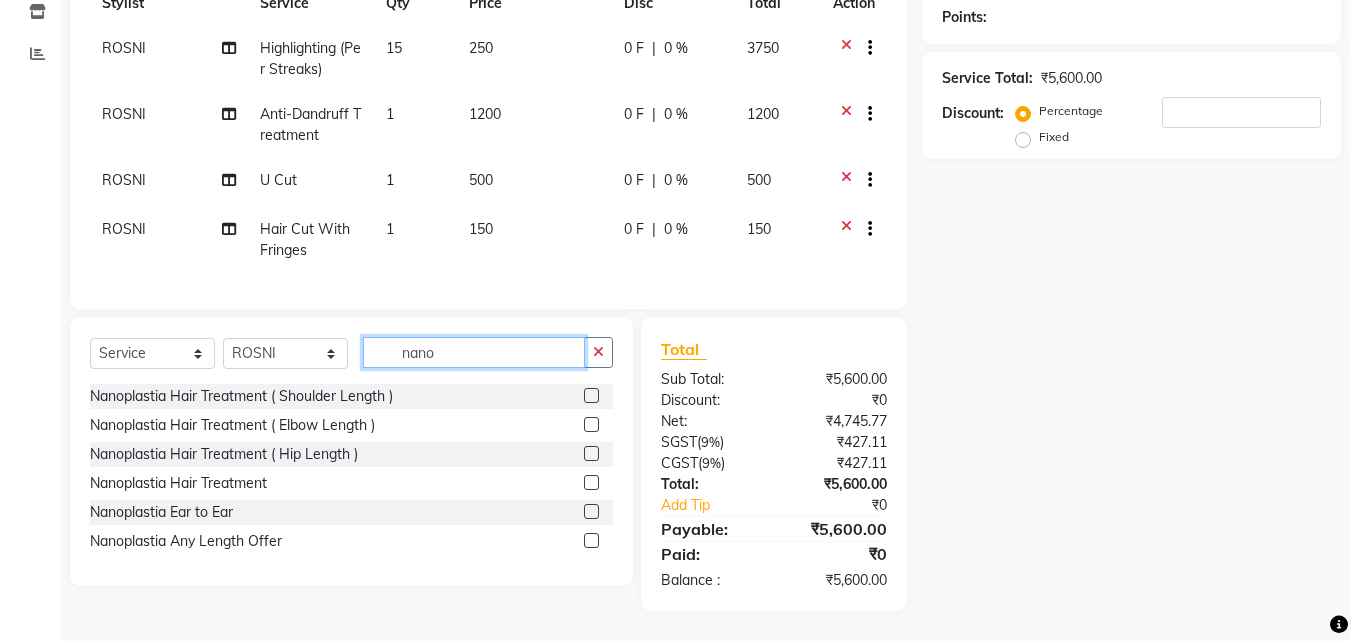type on "nano" 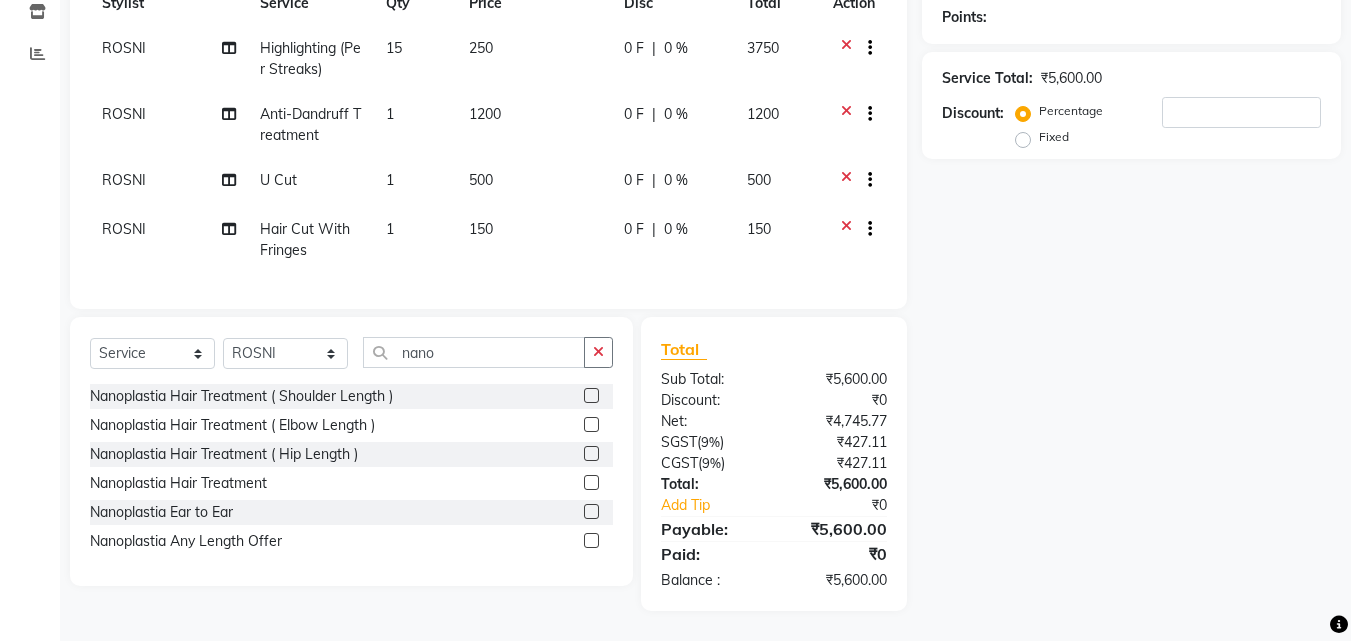 click 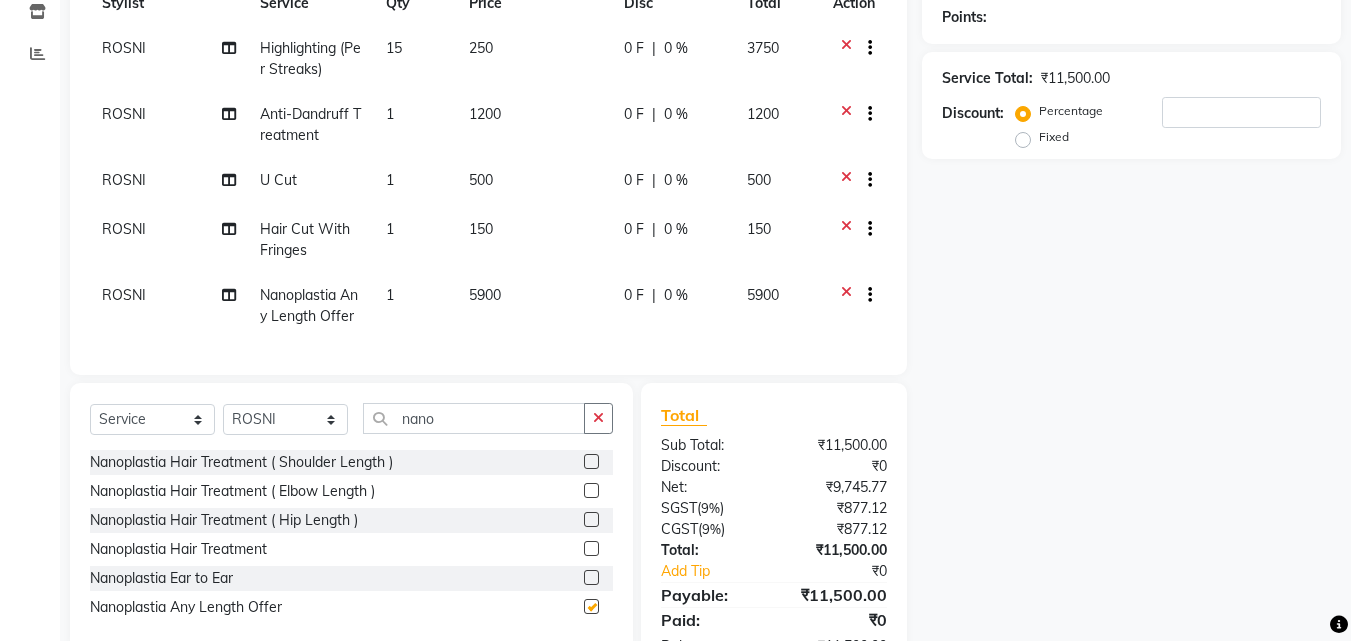 checkbox on "false" 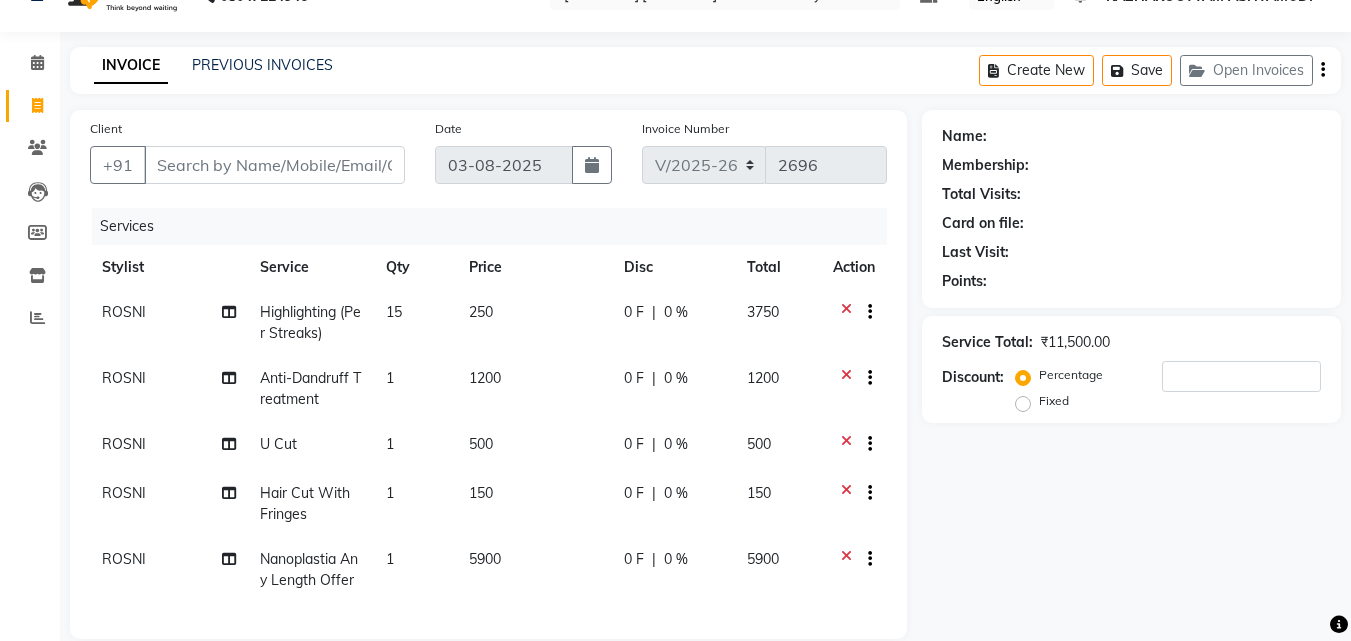 scroll, scrollTop: 0, scrollLeft: 0, axis: both 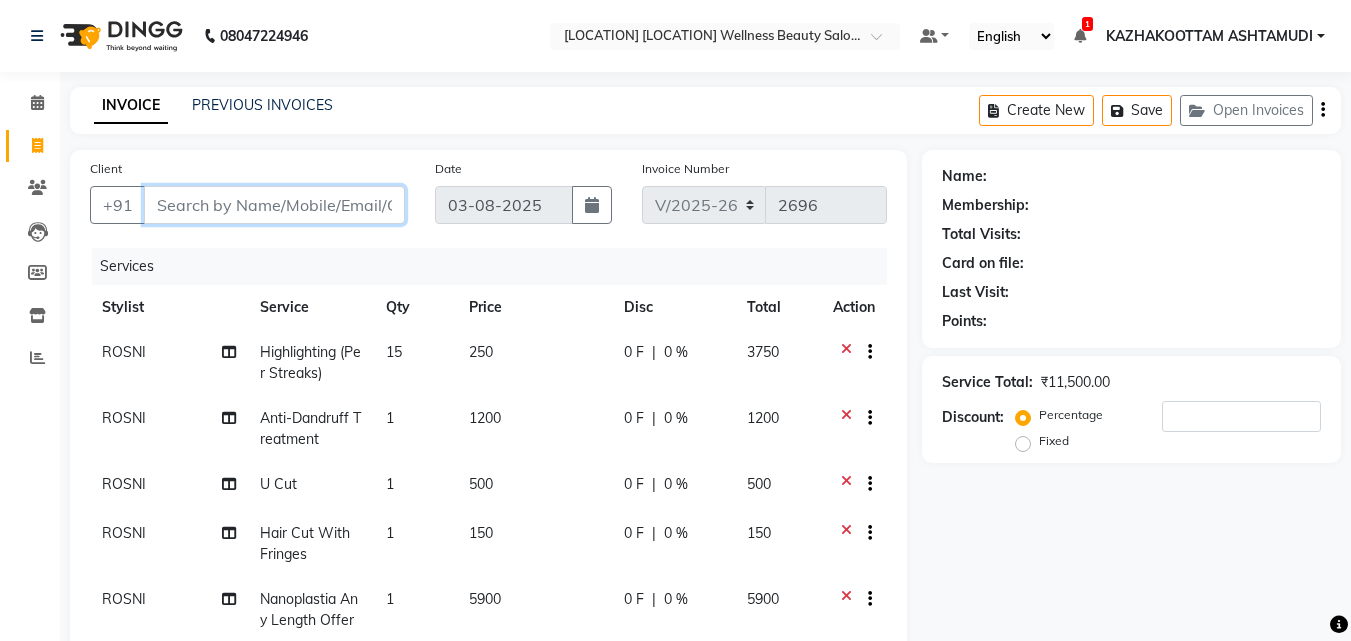 click on "Client" at bounding box center (274, 205) 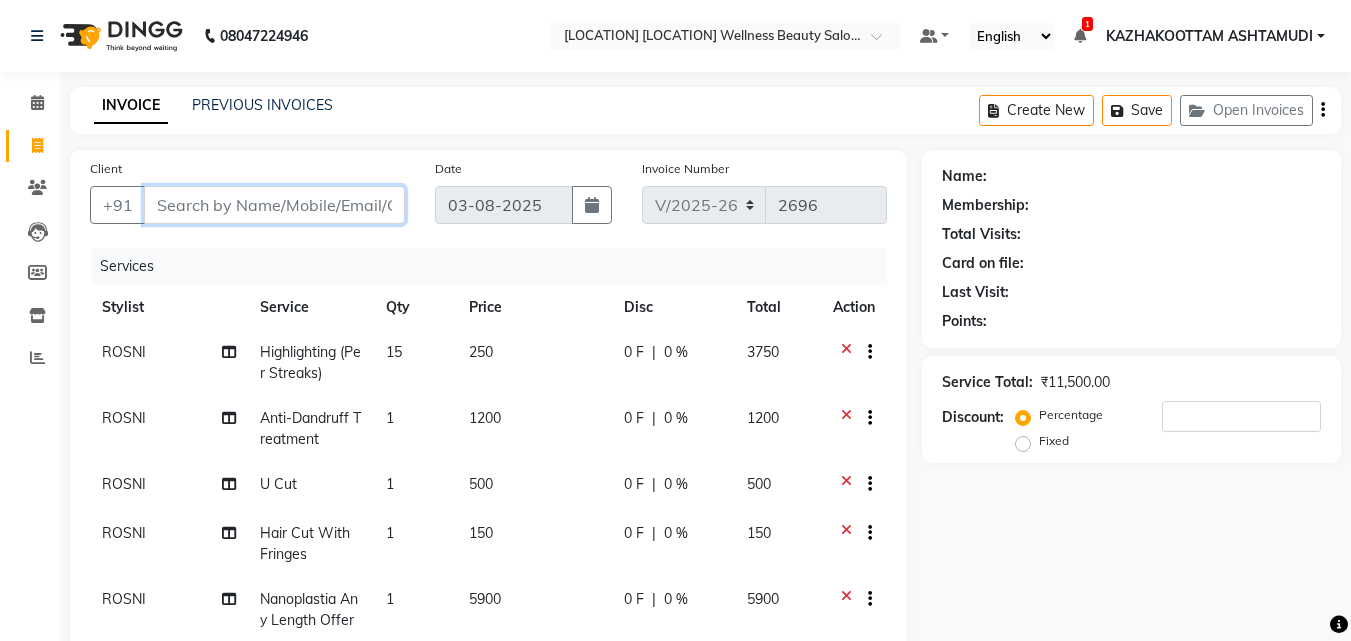type on "9" 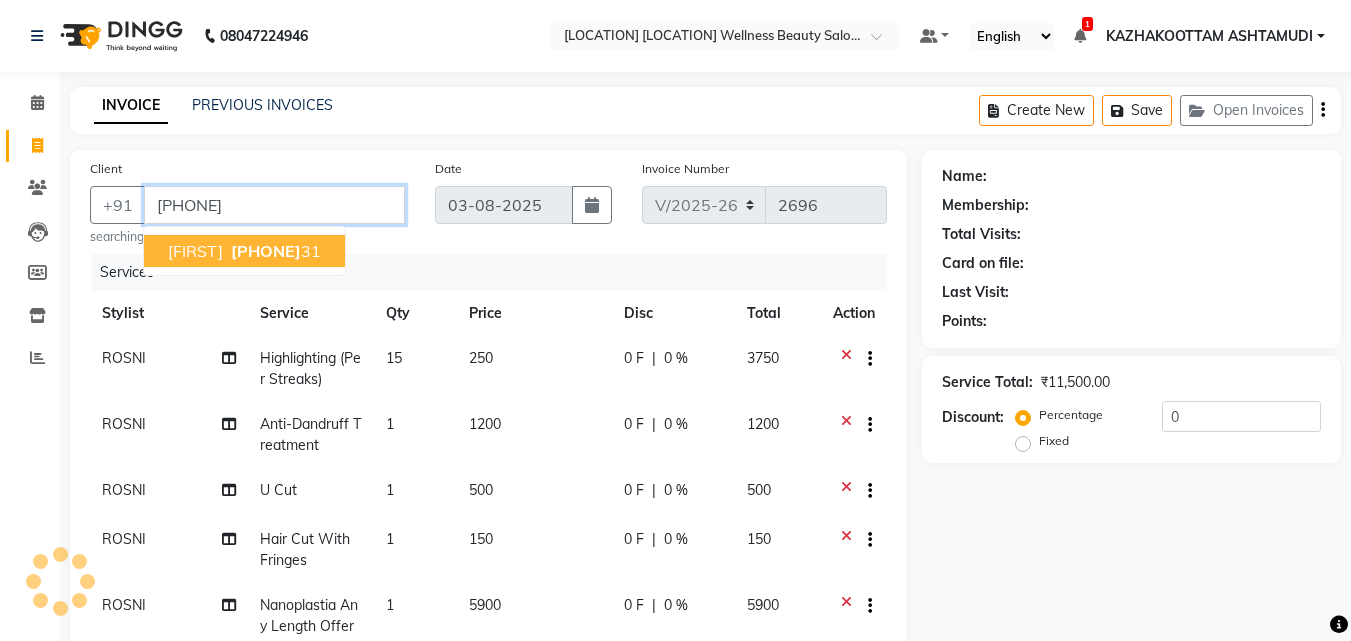 type on "9496799931" 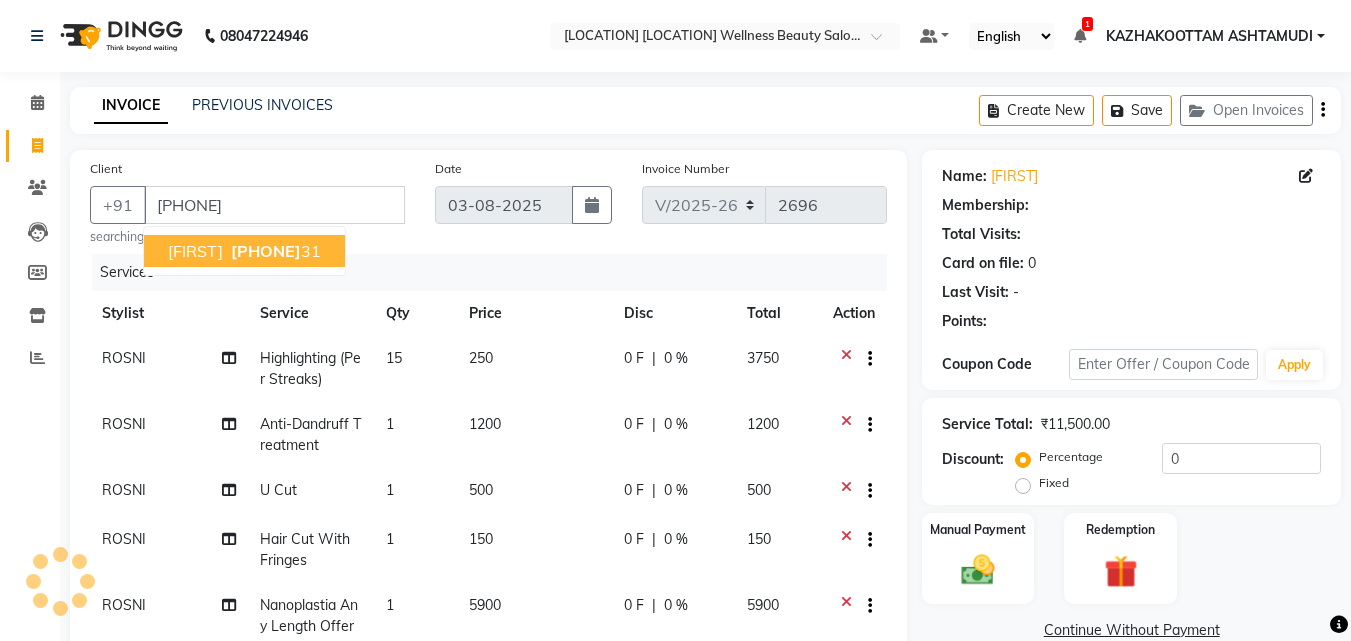 select on "1: Object" 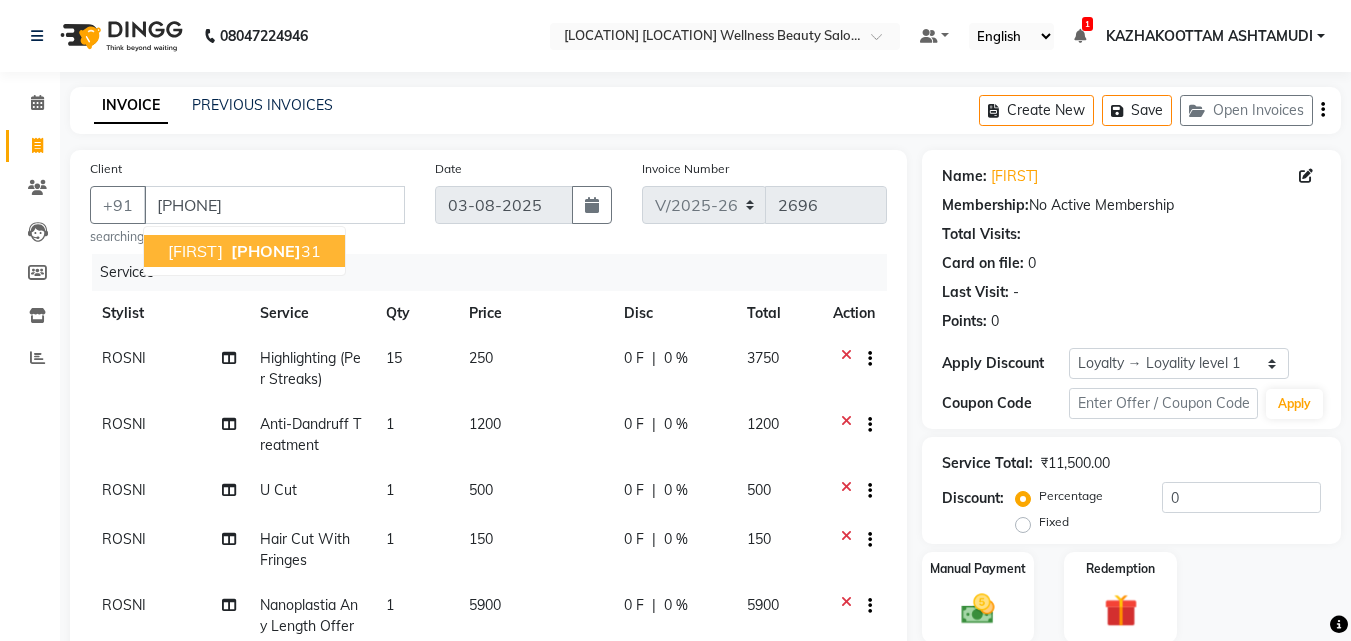 click on "94967999" at bounding box center (266, 251) 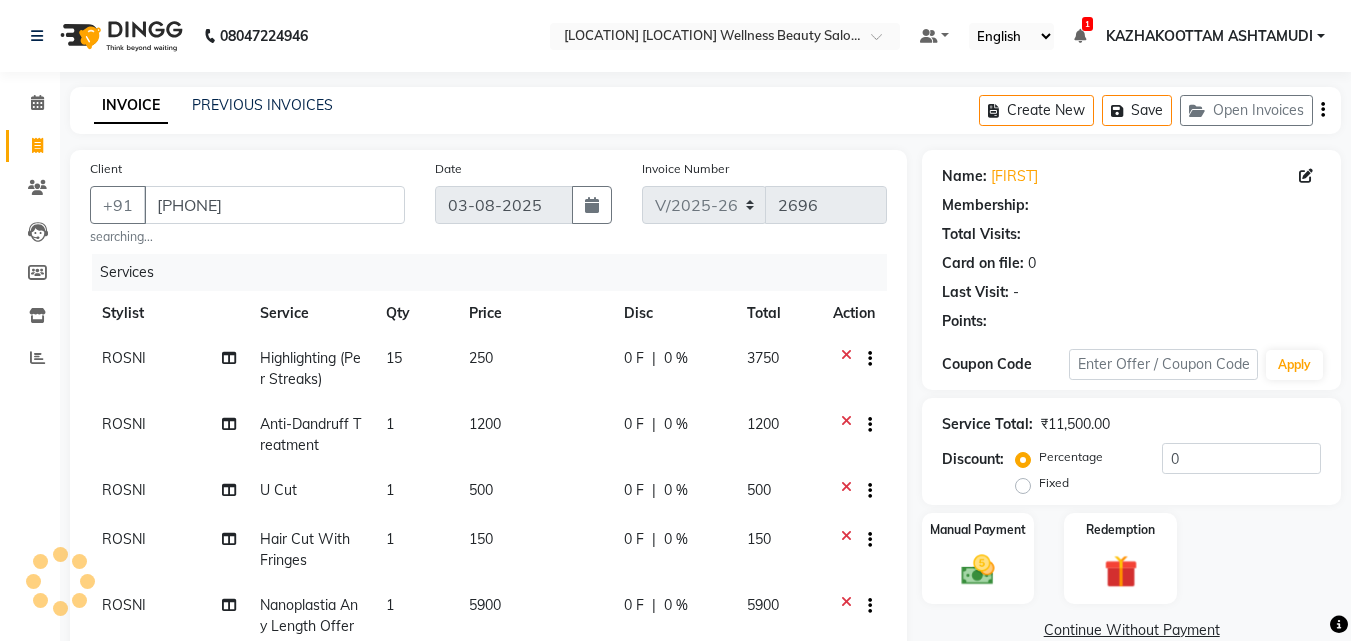 select on "1: Object" 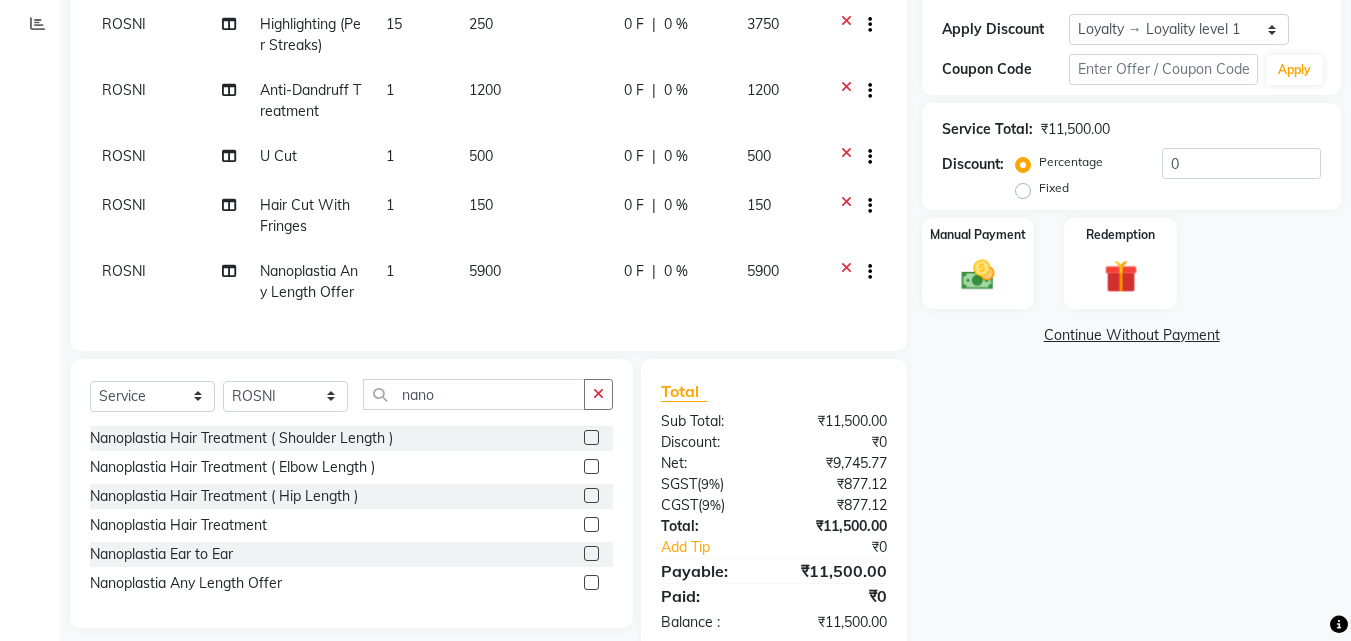 scroll, scrollTop: 391, scrollLeft: 0, axis: vertical 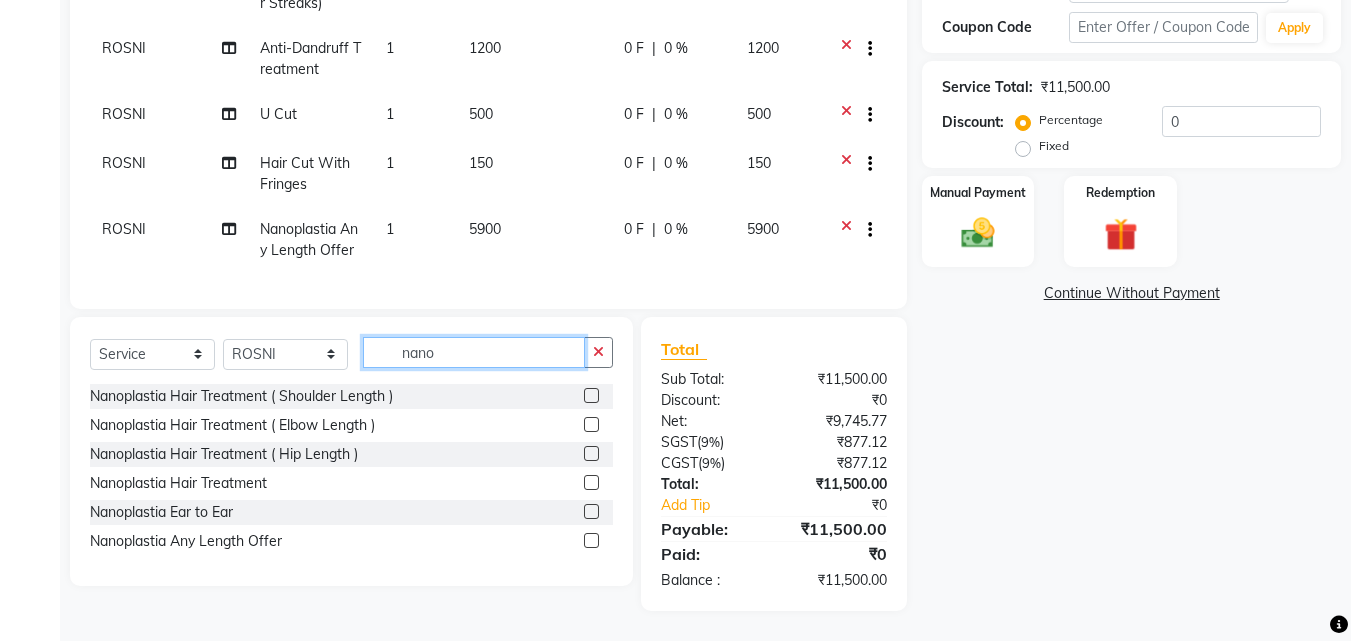 click on "nano" 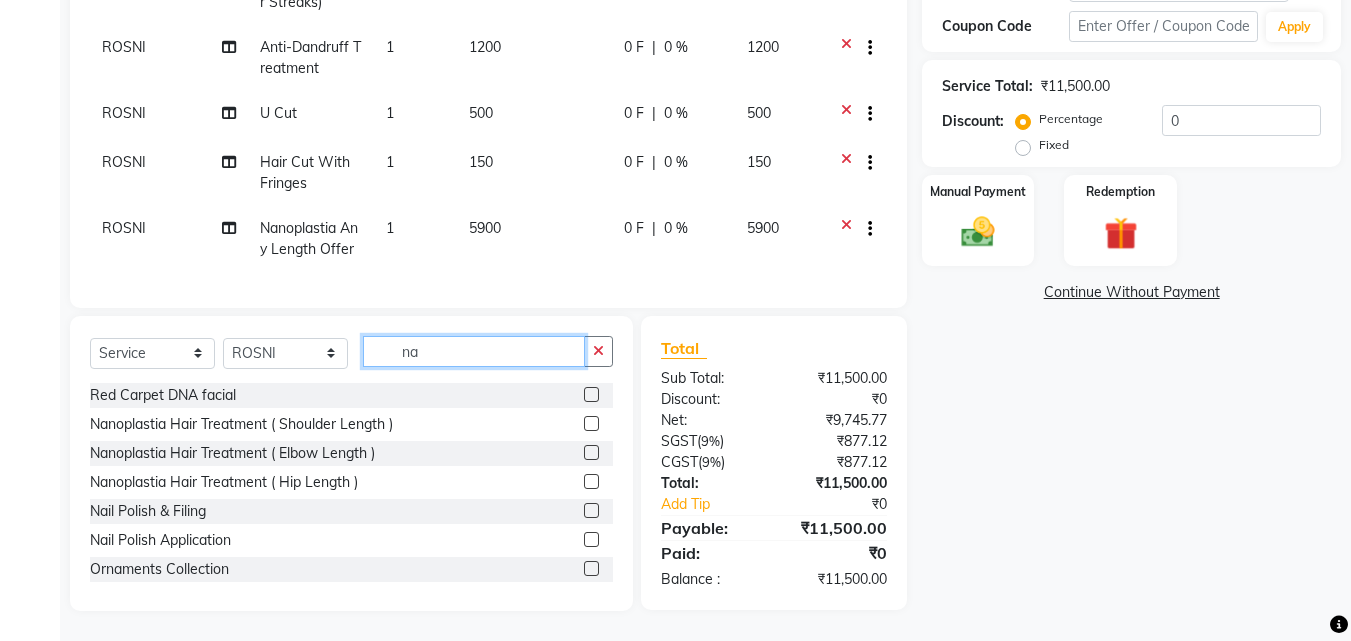 type on "n" 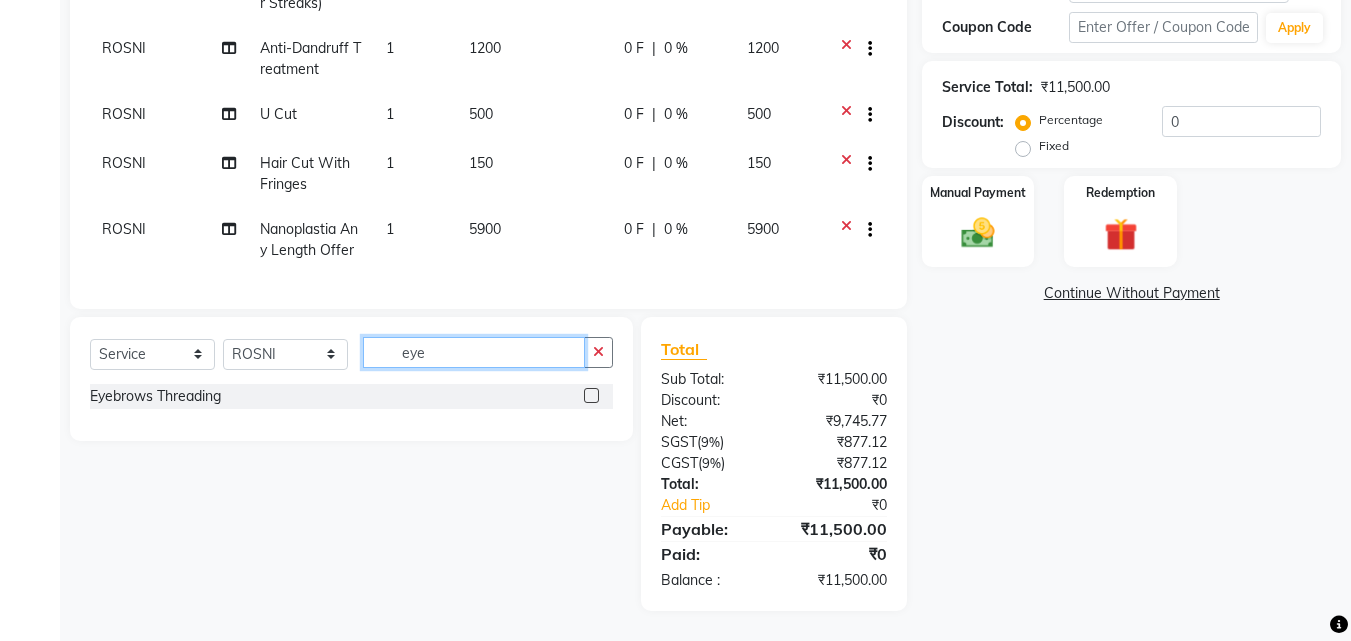 type on "eye" 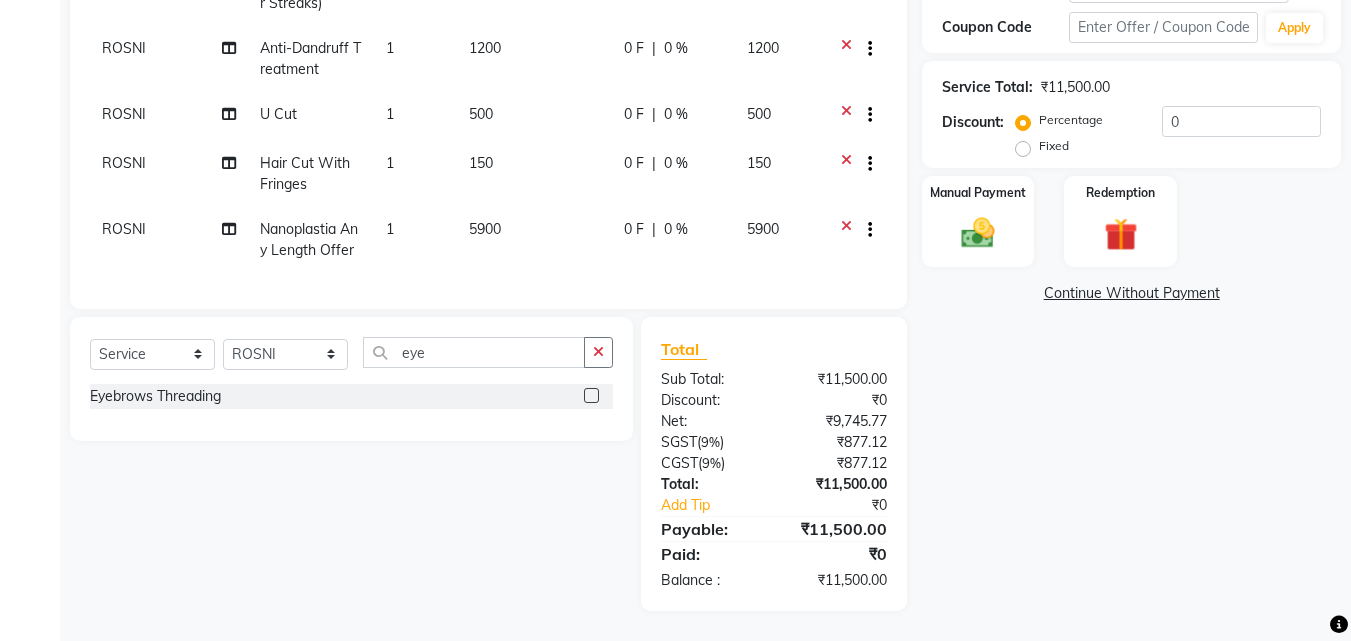 click 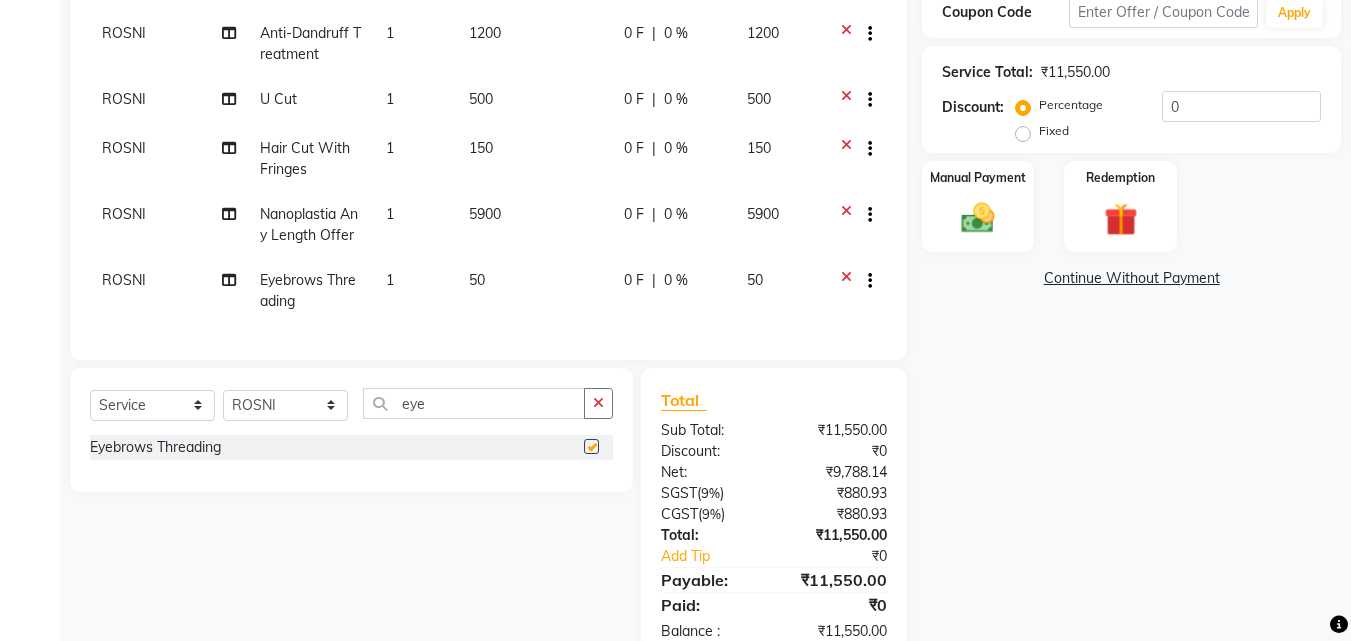 checkbox on "false" 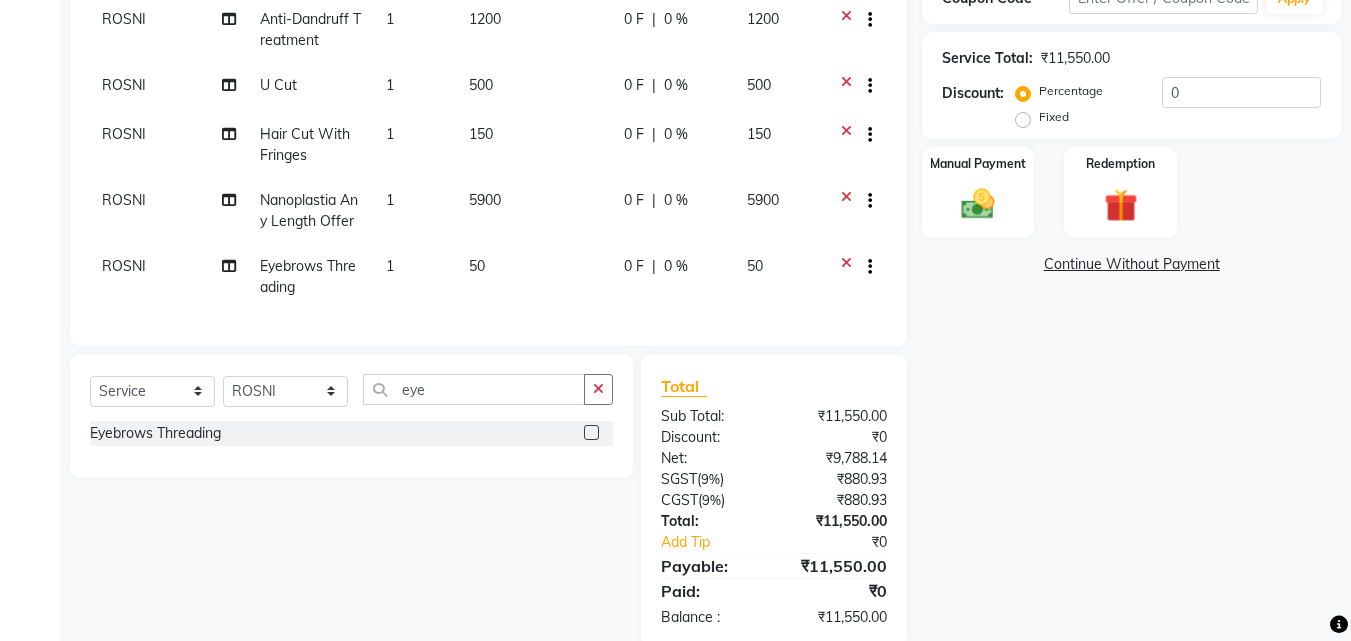 scroll, scrollTop: 357, scrollLeft: 0, axis: vertical 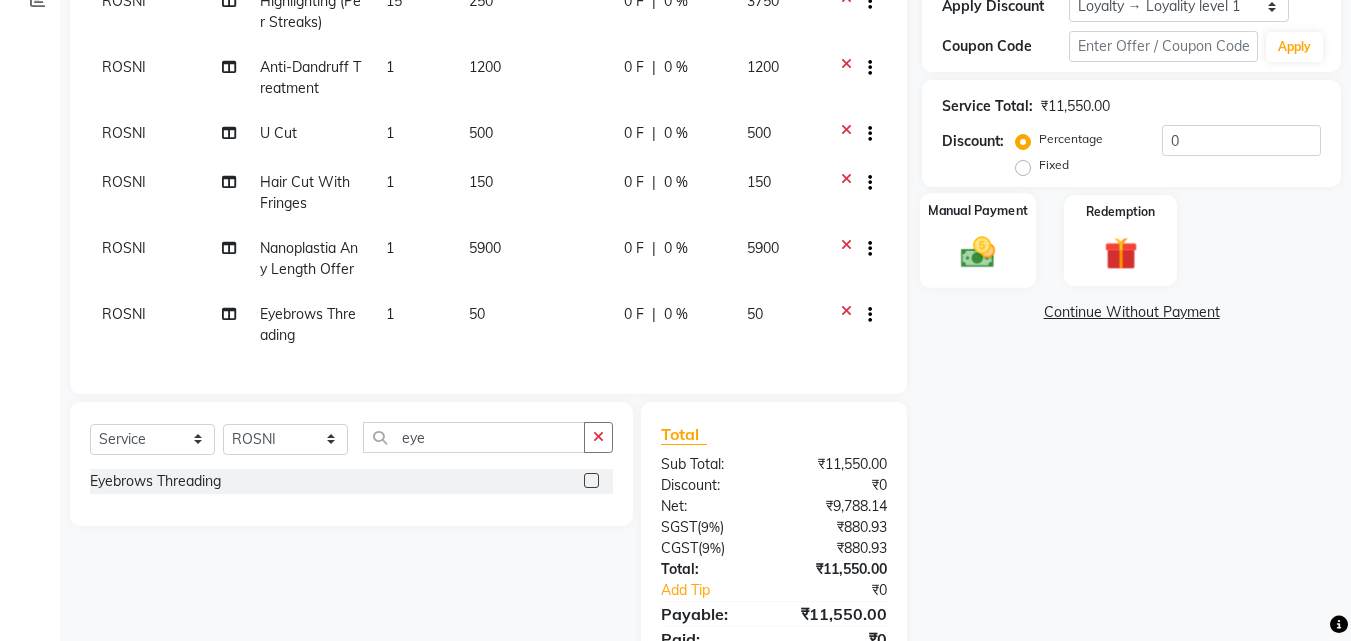 click 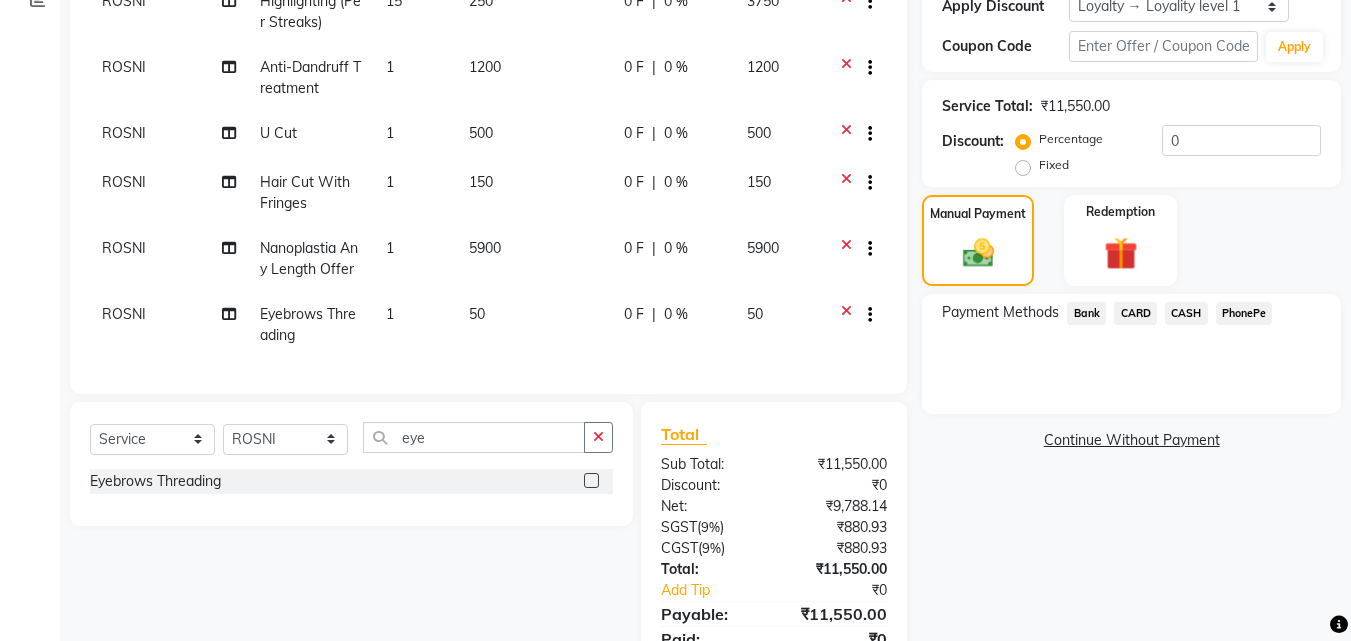 click on "CARD" 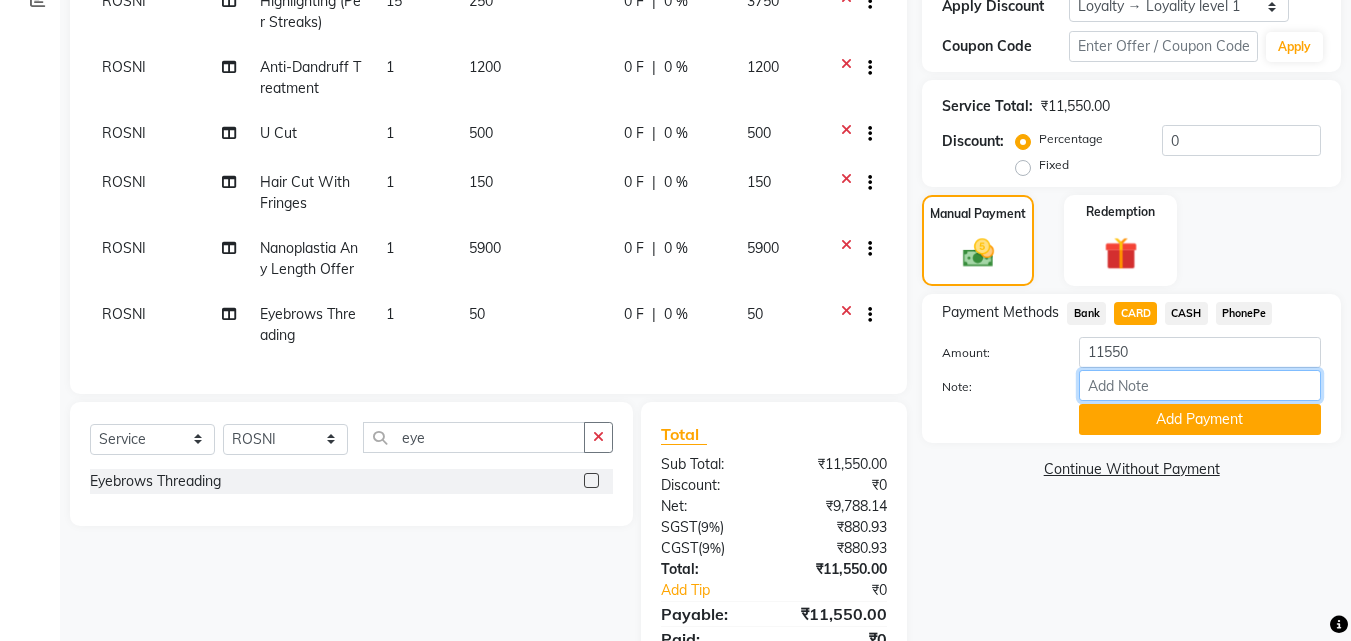 click on "Note:" at bounding box center [1200, 385] 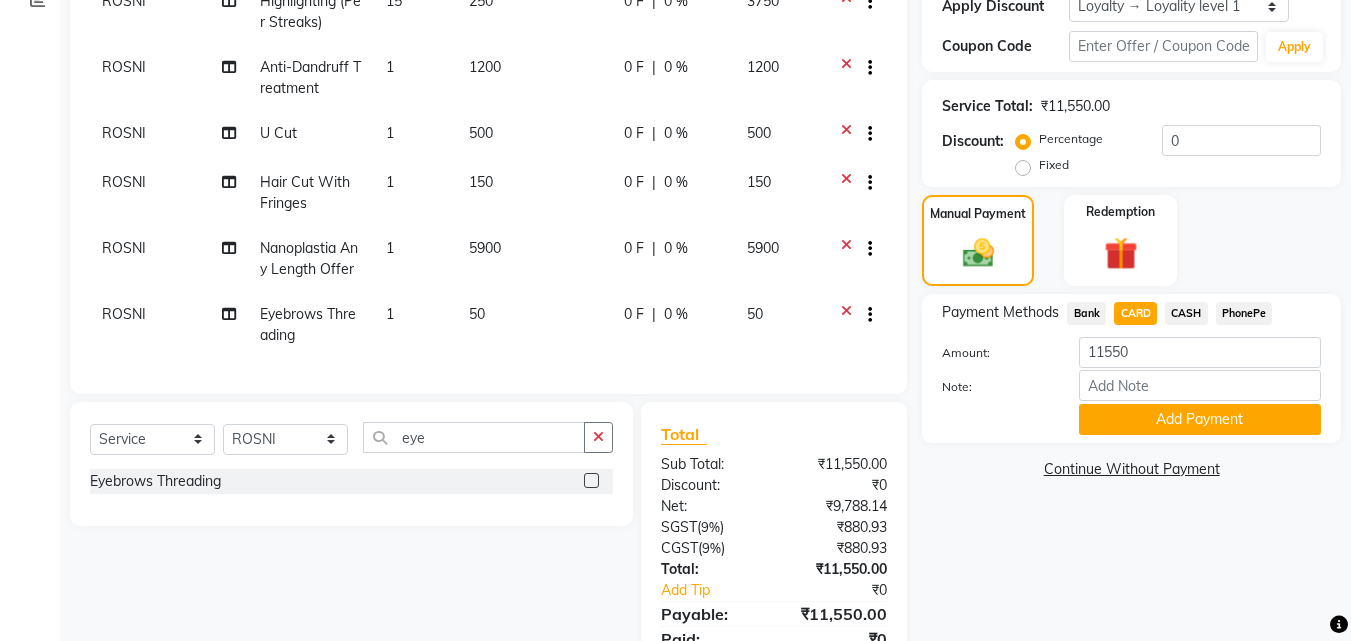 click on "Name: Manjusha  Membership:  No Active Membership  Total Visits:   Card on file:  0 Last Visit:   - Points:   0  Apply Discount Select  Loyalty → Loyality level 1  Coupon Code Apply Service Total:  ₹11,550.00  Discount:  Percentage   Fixed  0 Manual Payment Redemption Payment Methods  Bank   CARD   CASH   PhonePe  Amount: 11550 Note: Add Payment  Continue Without Payment" 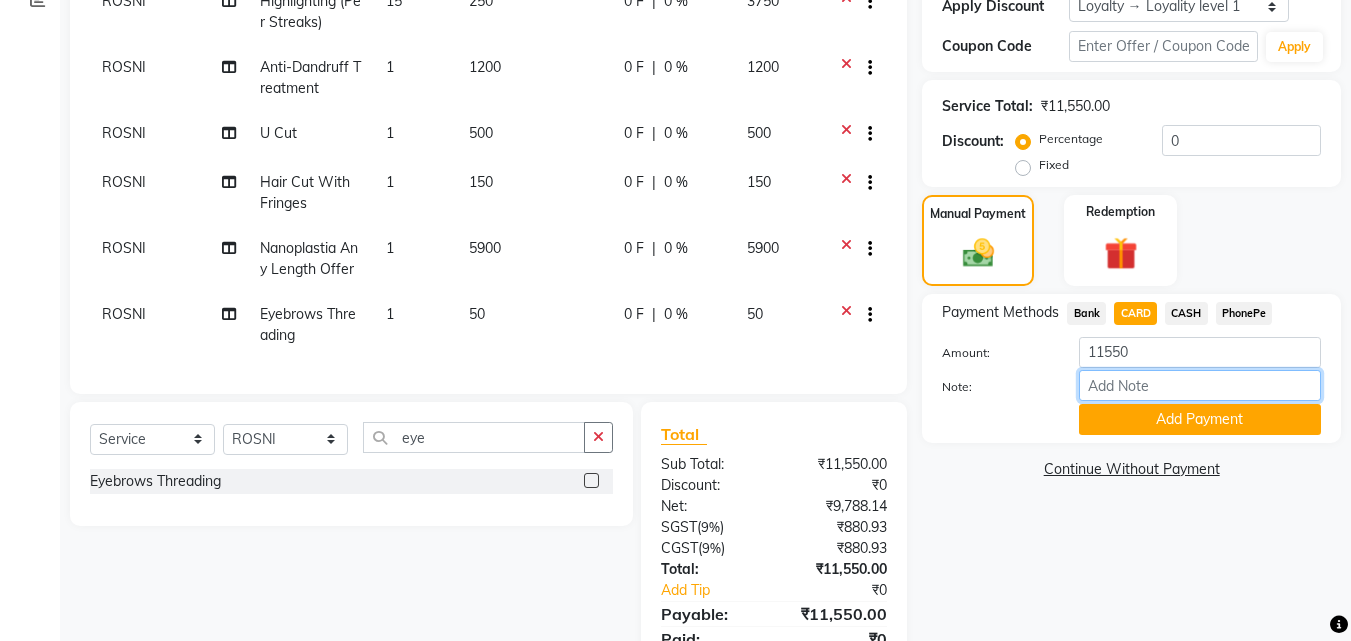 click on "Note:" at bounding box center (1200, 385) 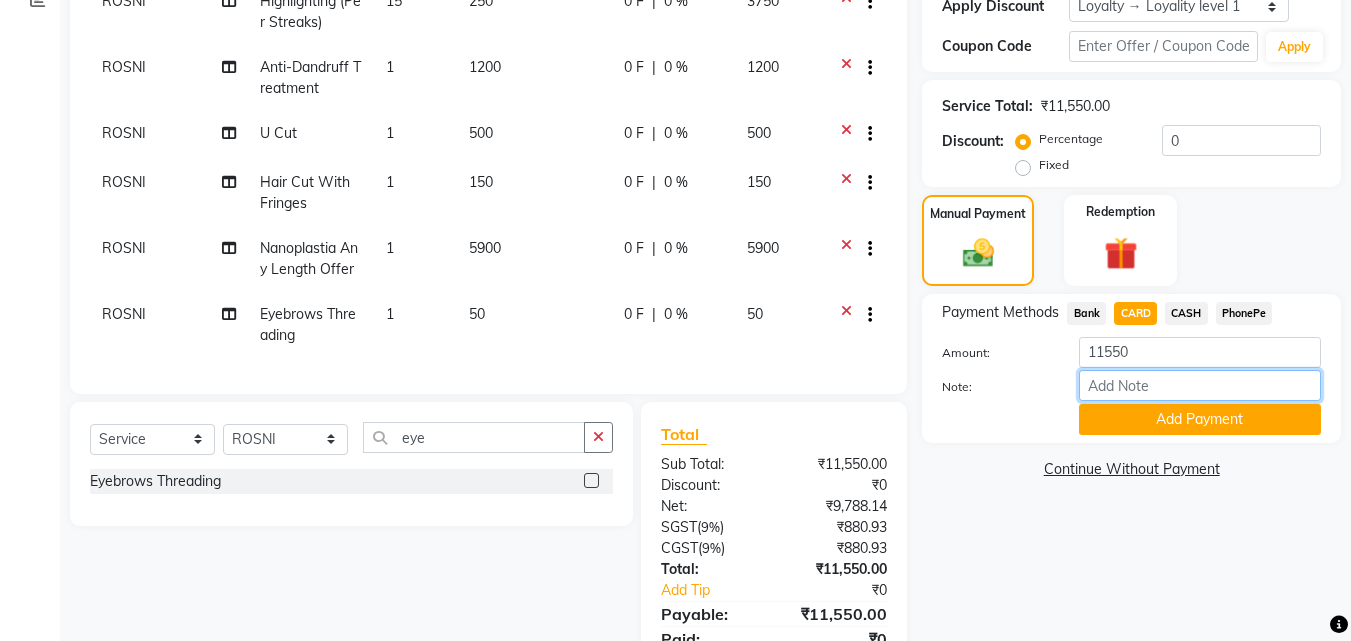 type on "soorya" 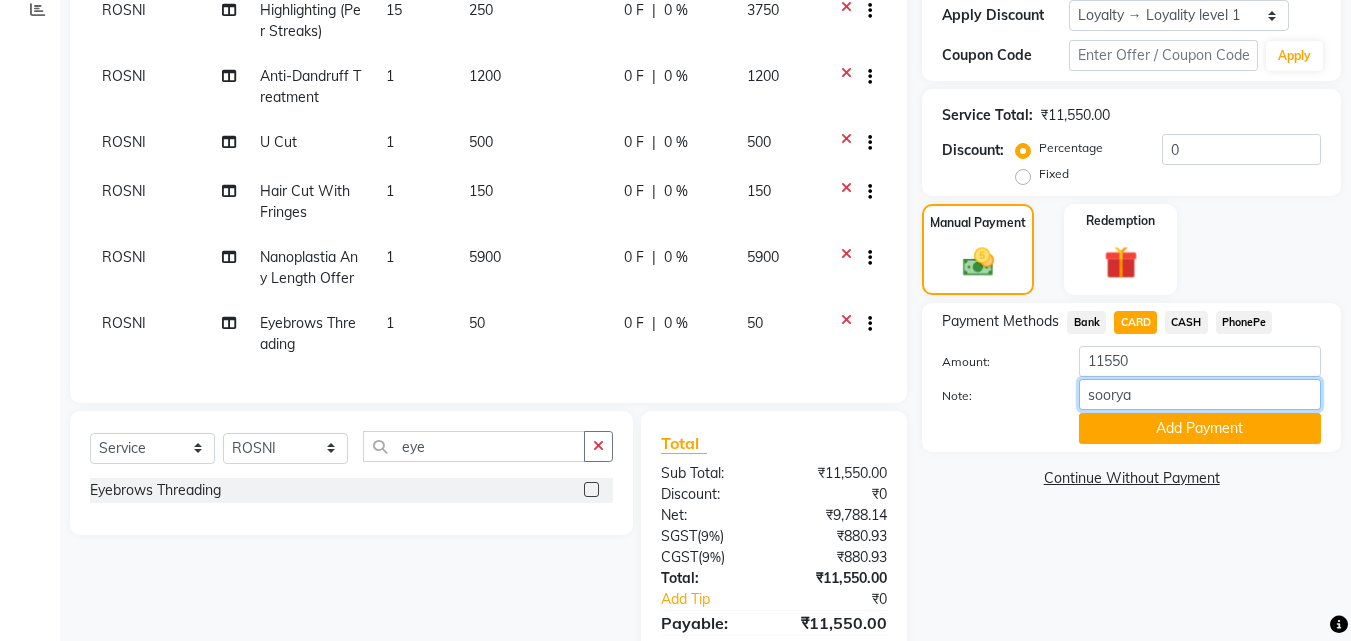 scroll, scrollTop: 357, scrollLeft: 0, axis: vertical 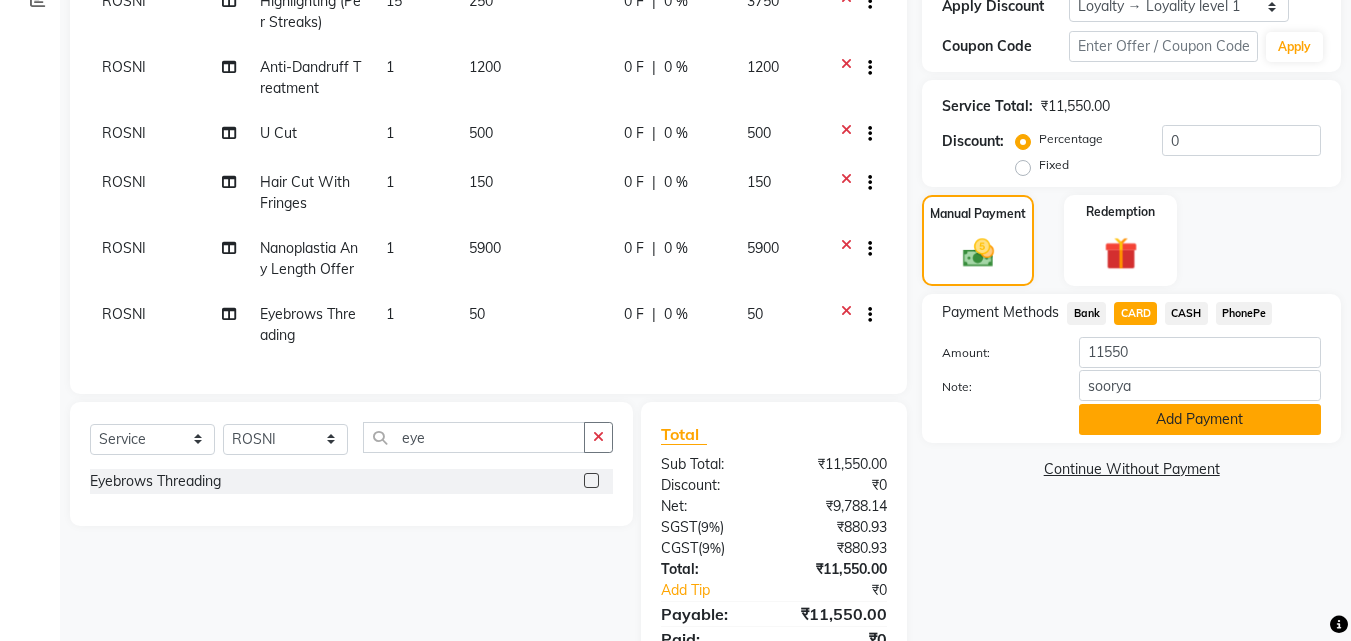 click on "Add Payment" 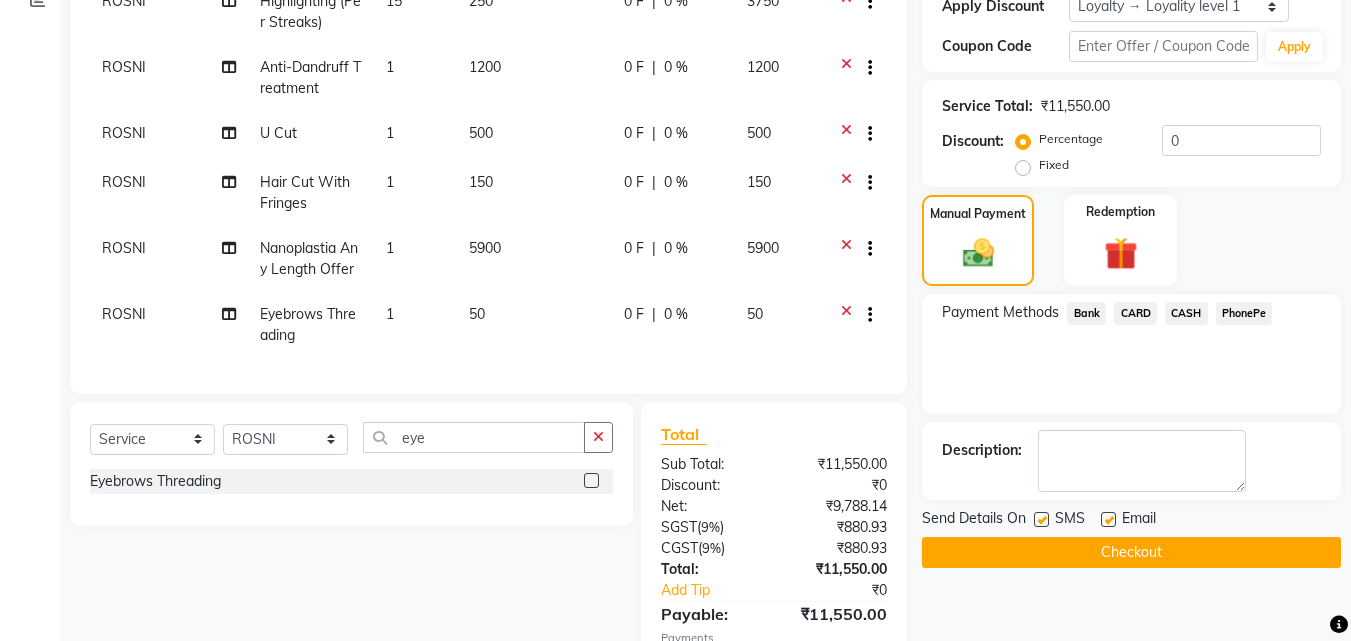 click 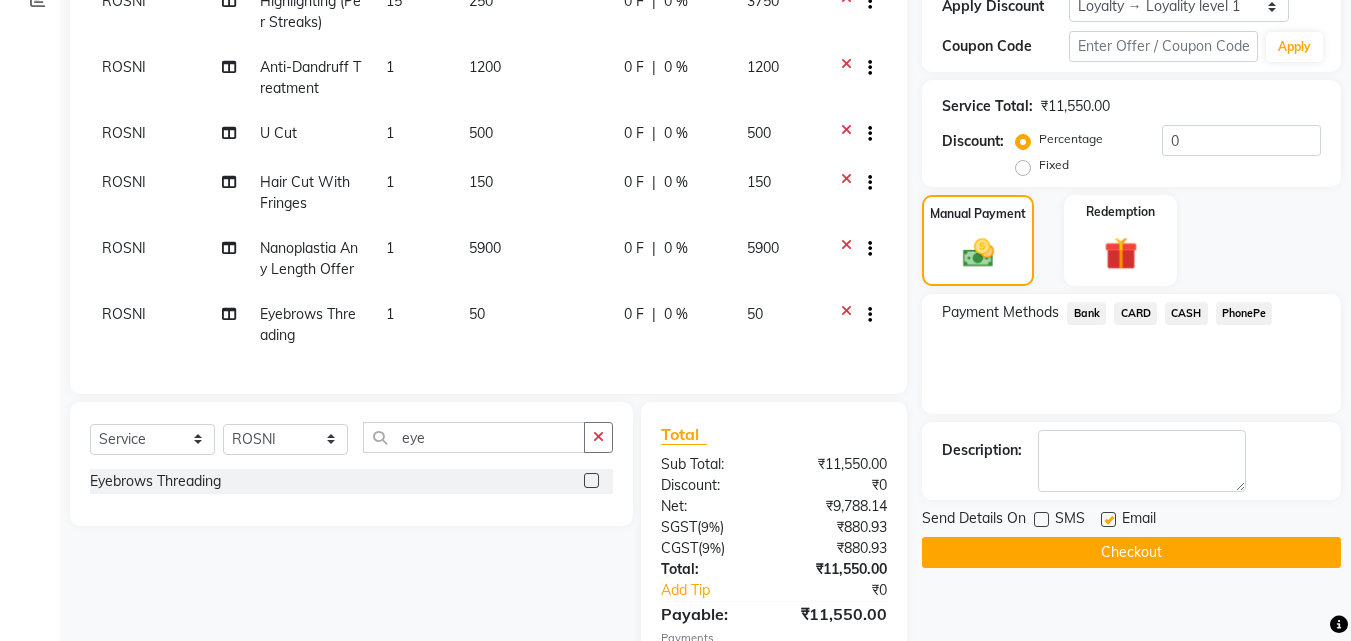 click 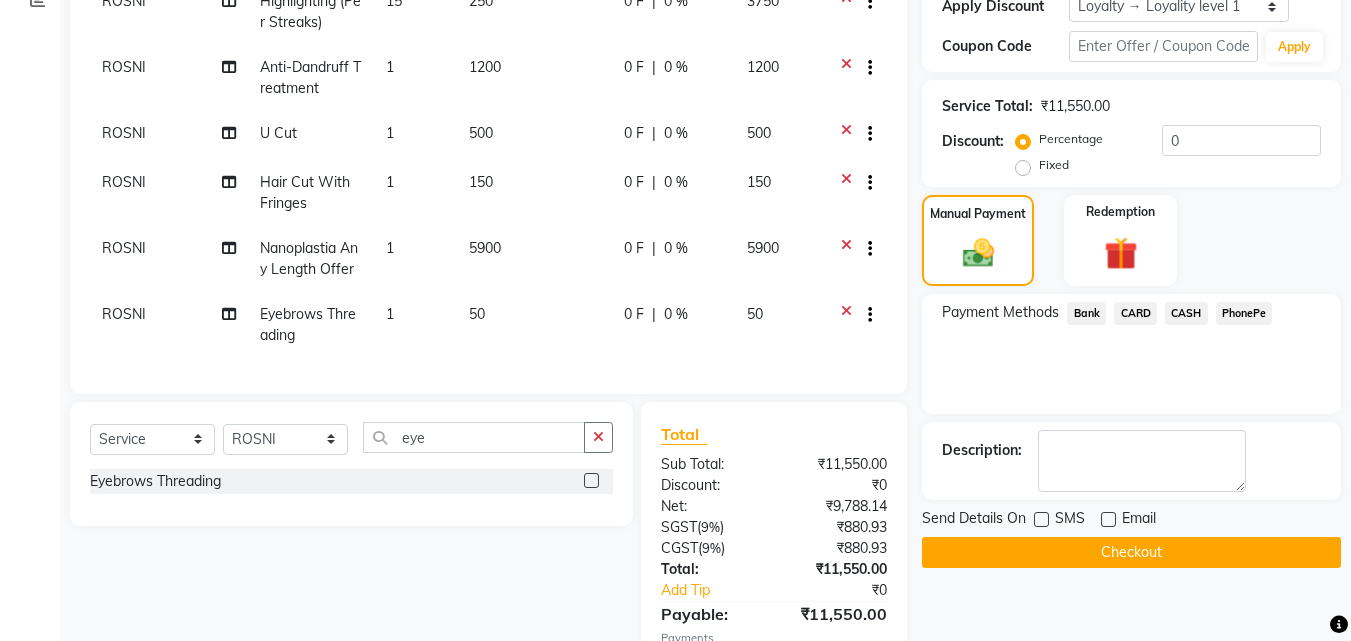 click on "Checkout" 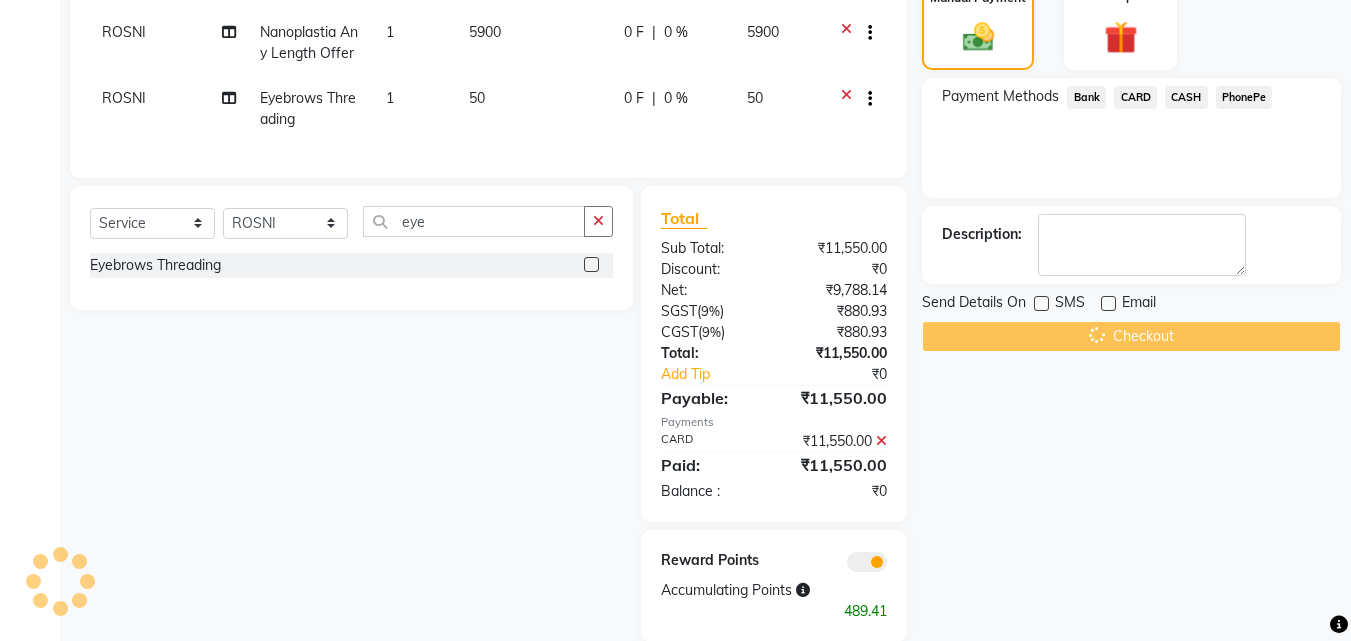 scroll, scrollTop: 619, scrollLeft: 0, axis: vertical 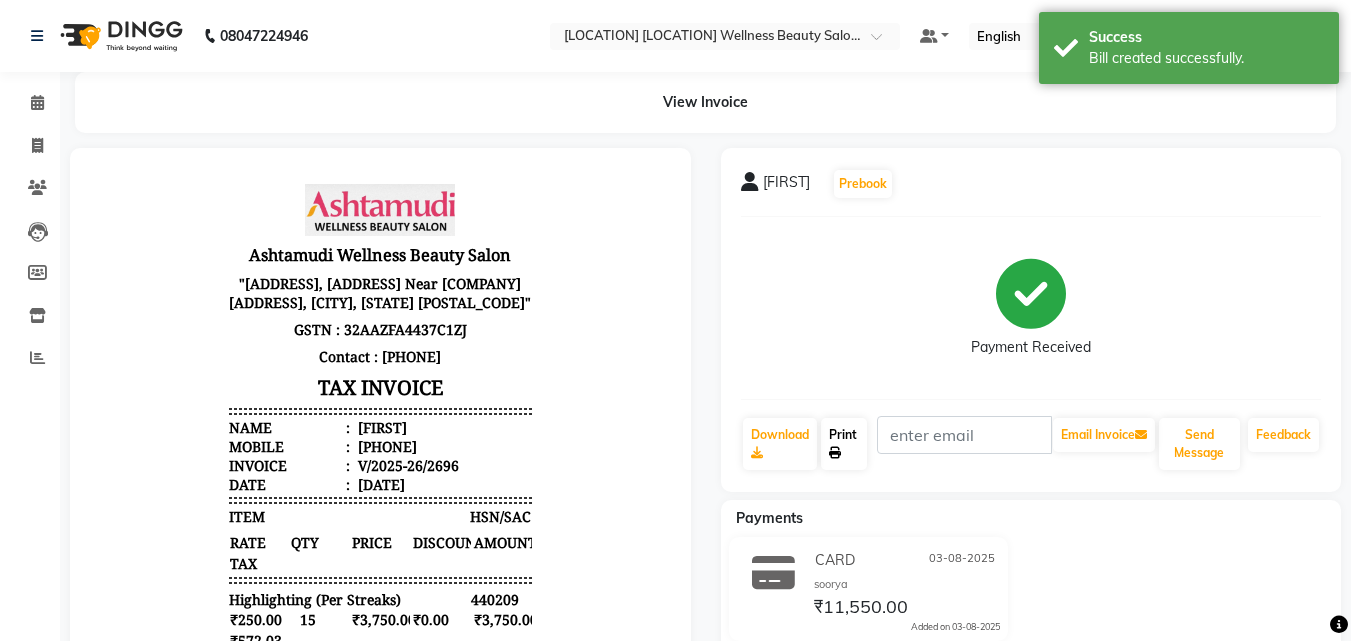 click on "Print" 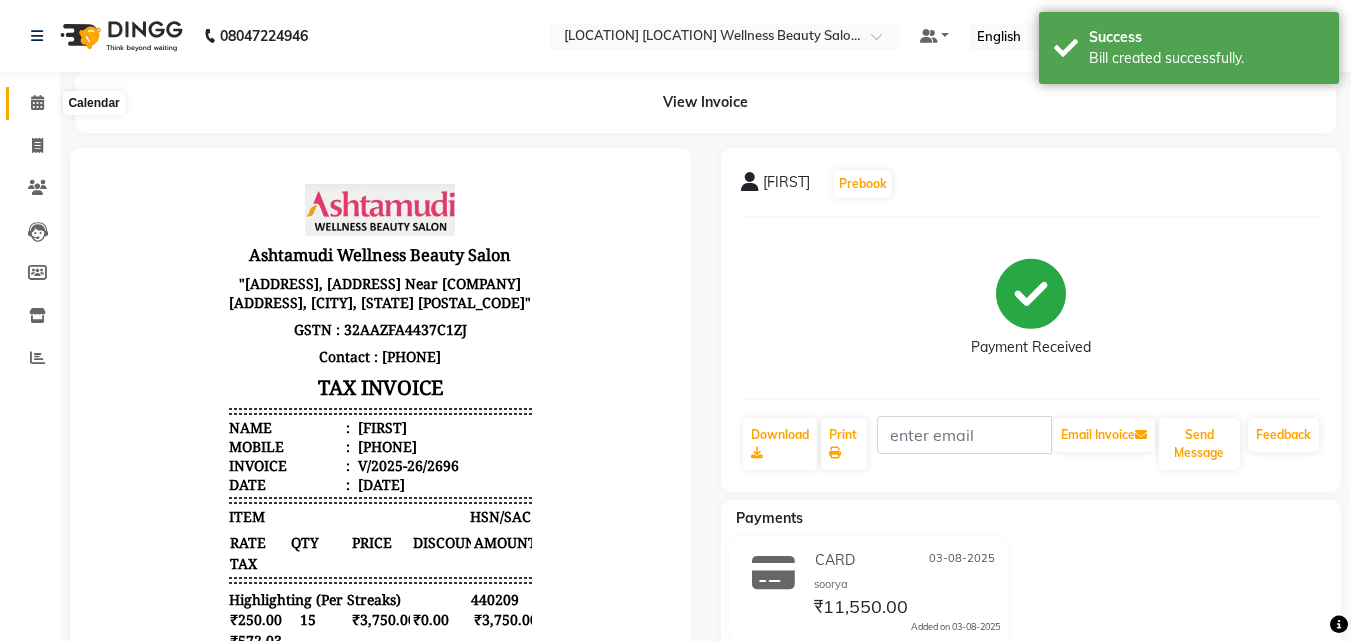 click 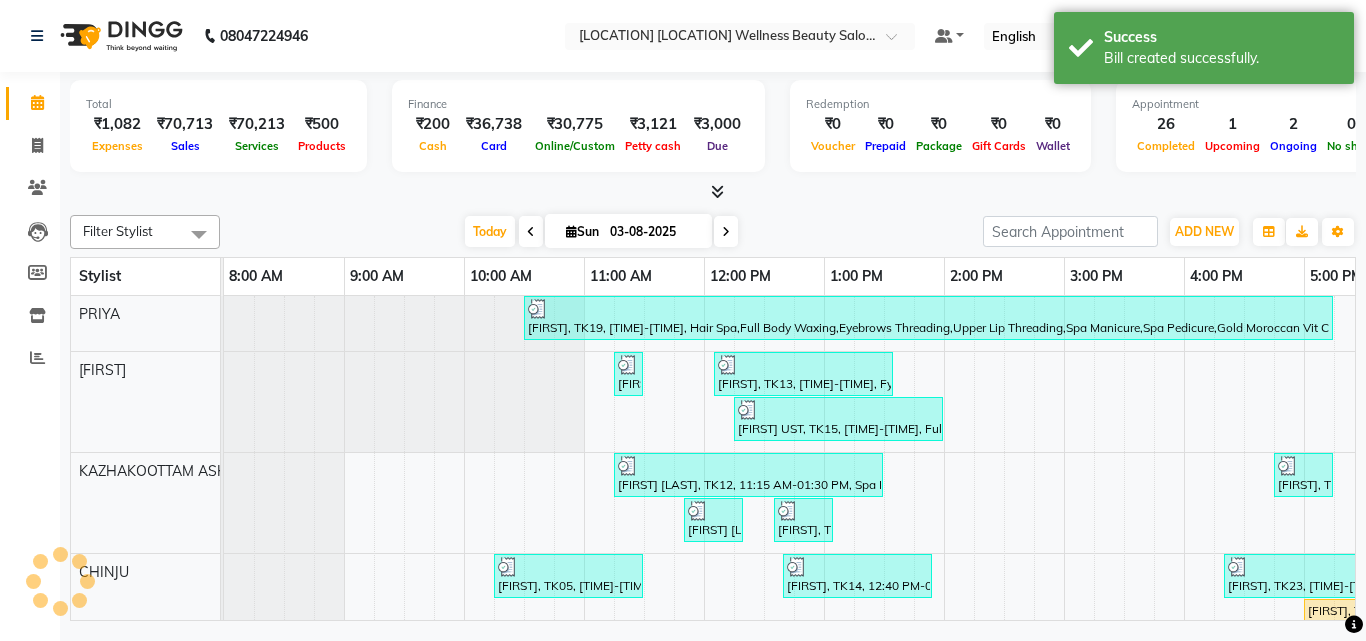 scroll, scrollTop: 0, scrollLeft: 0, axis: both 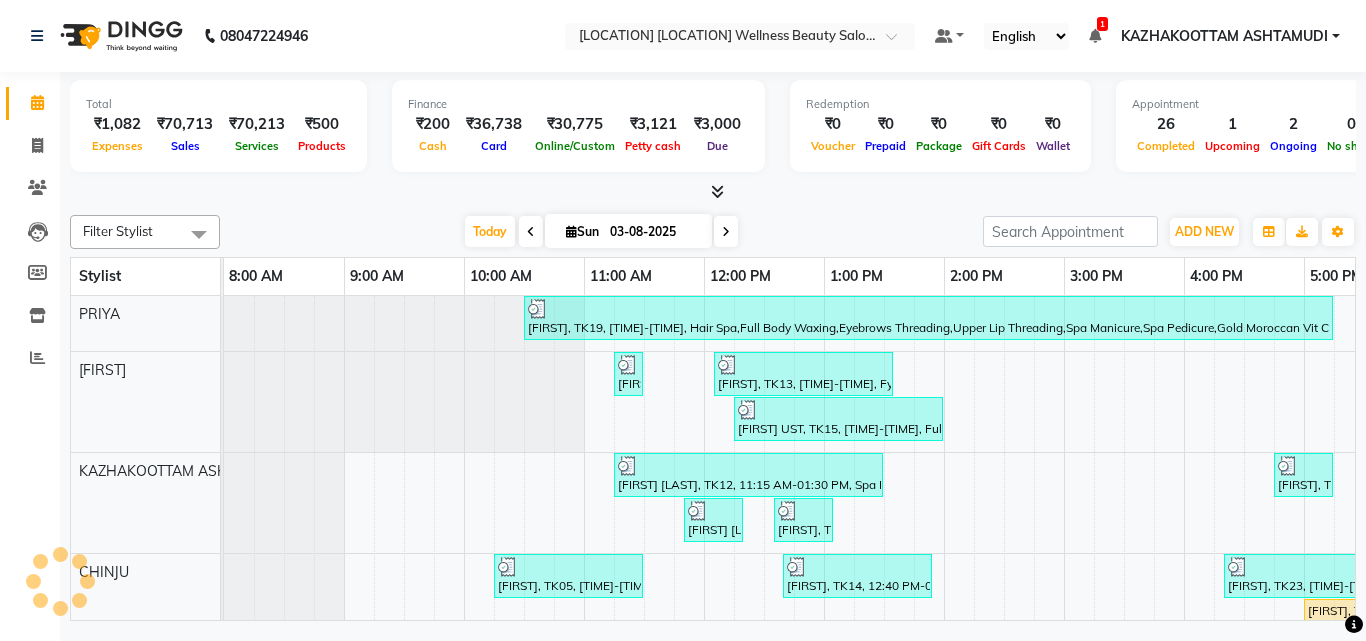 click at bounding box center (717, 191) 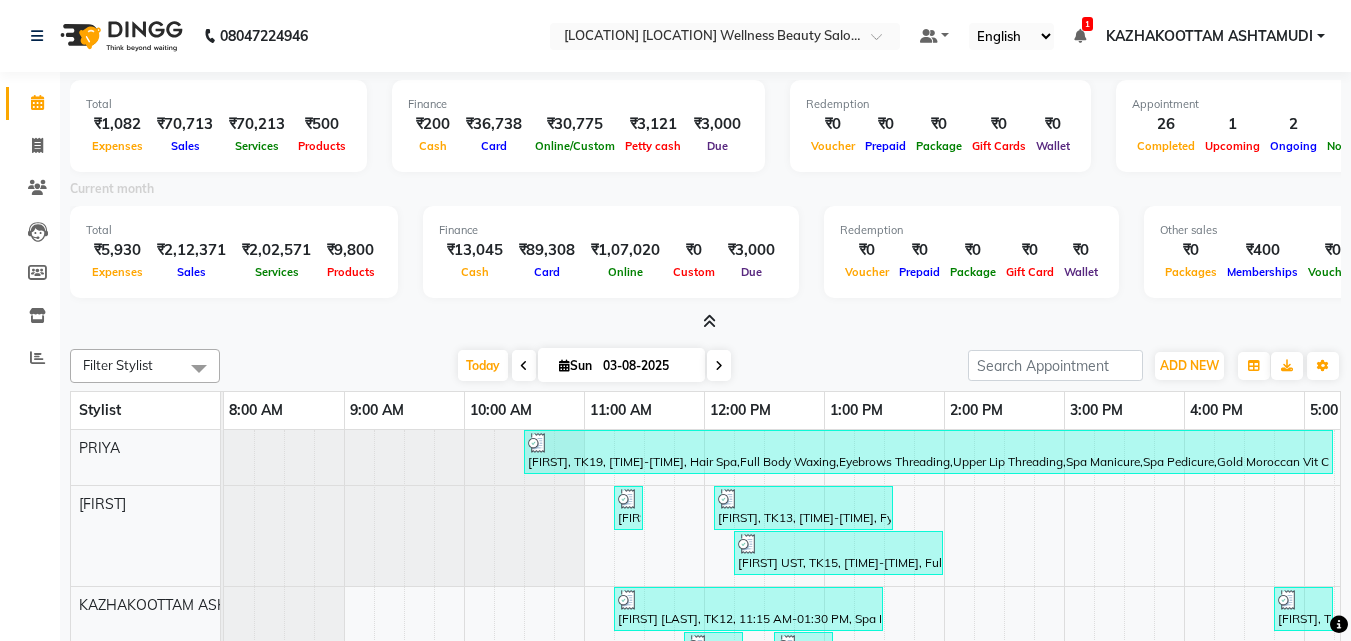 click at bounding box center [709, 321] 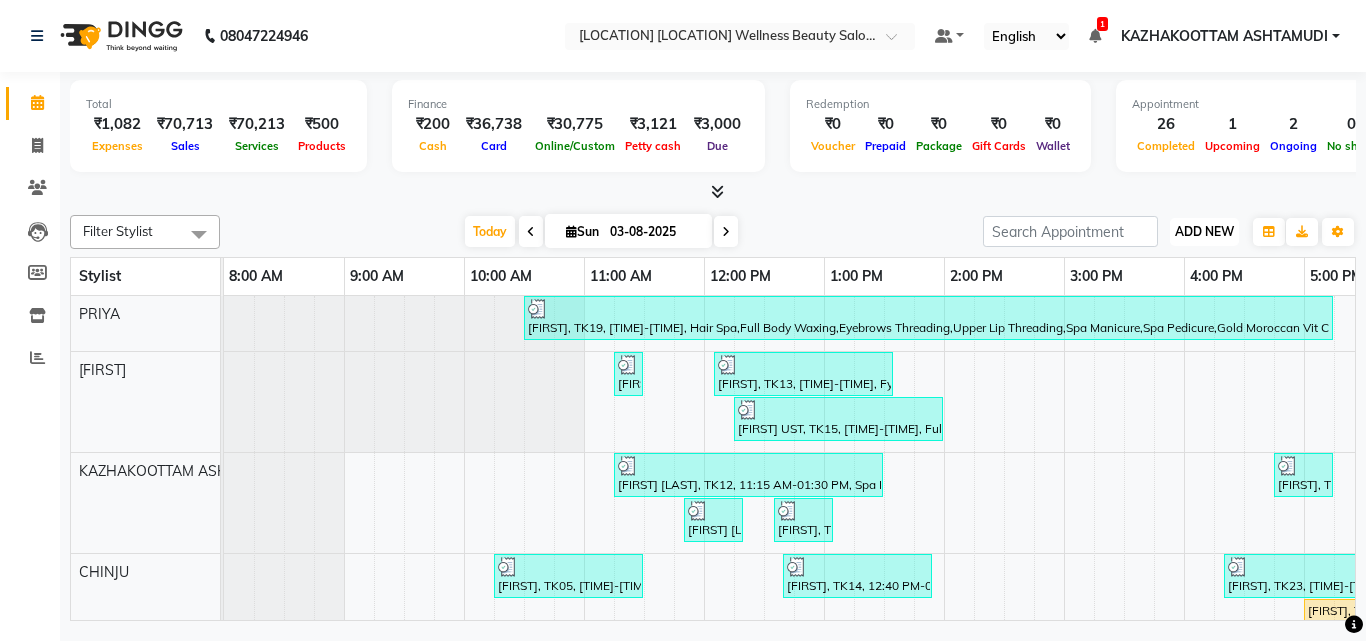 click on "ADD NEW" at bounding box center [1204, 231] 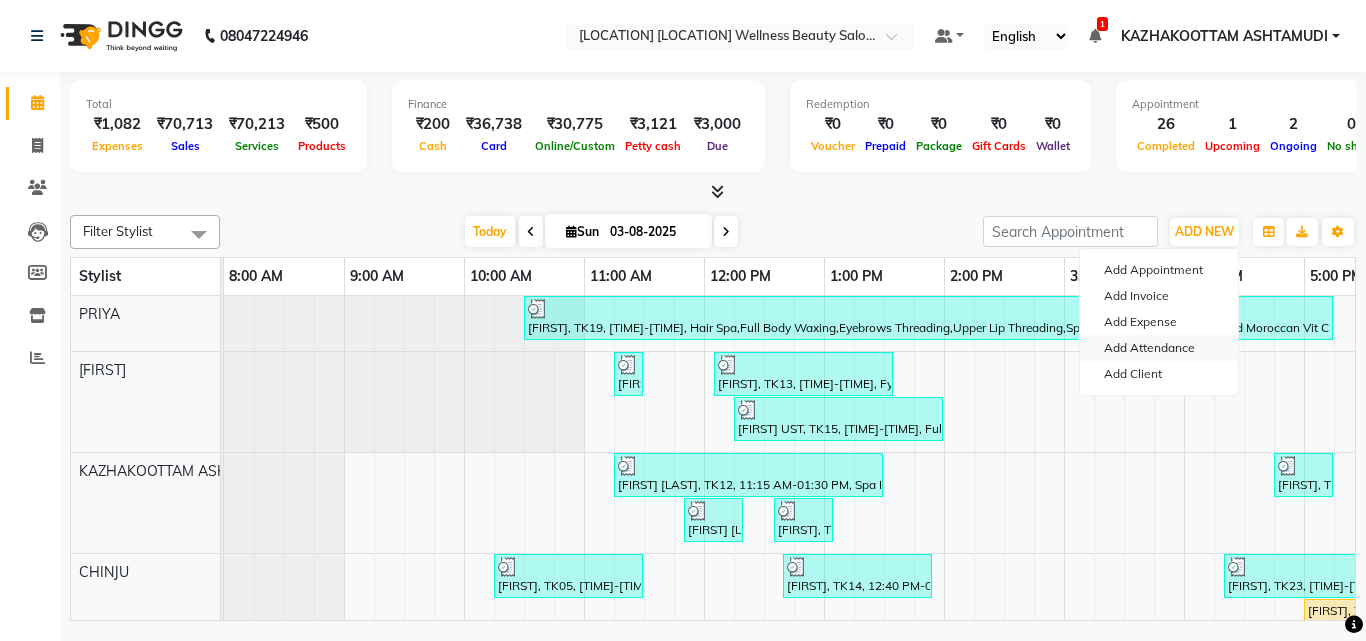 click on "Add Attendance" at bounding box center (1159, 348) 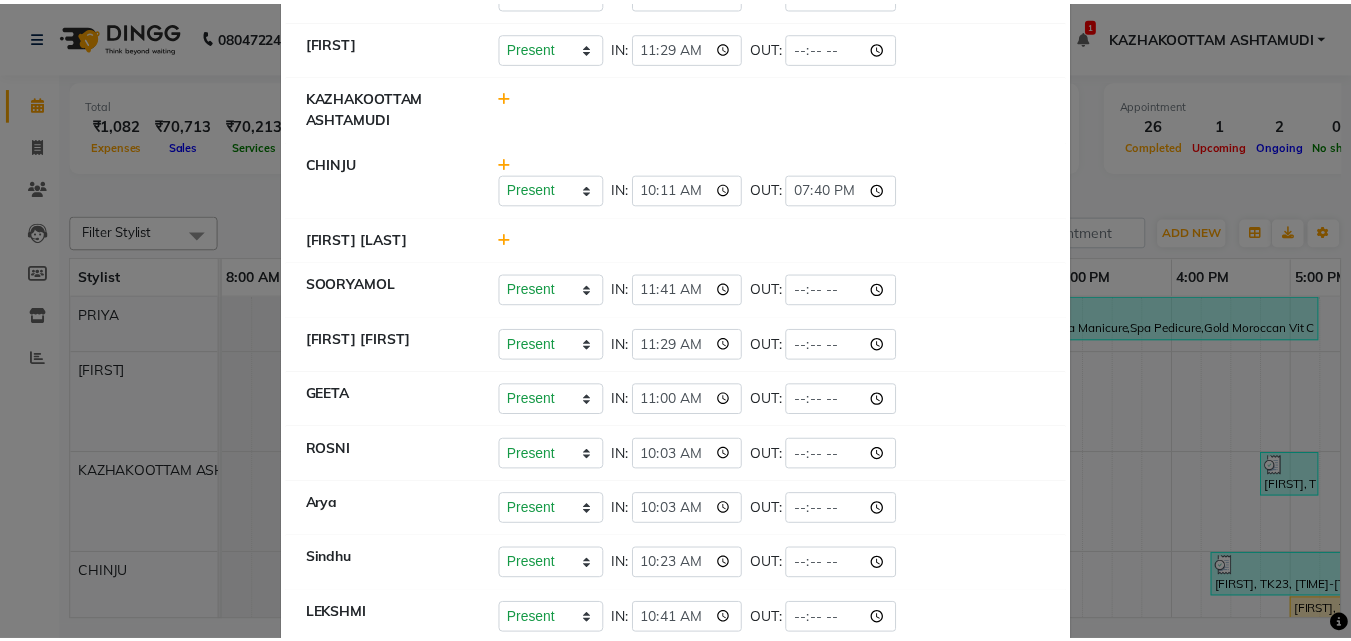 scroll, scrollTop: 0, scrollLeft: 0, axis: both 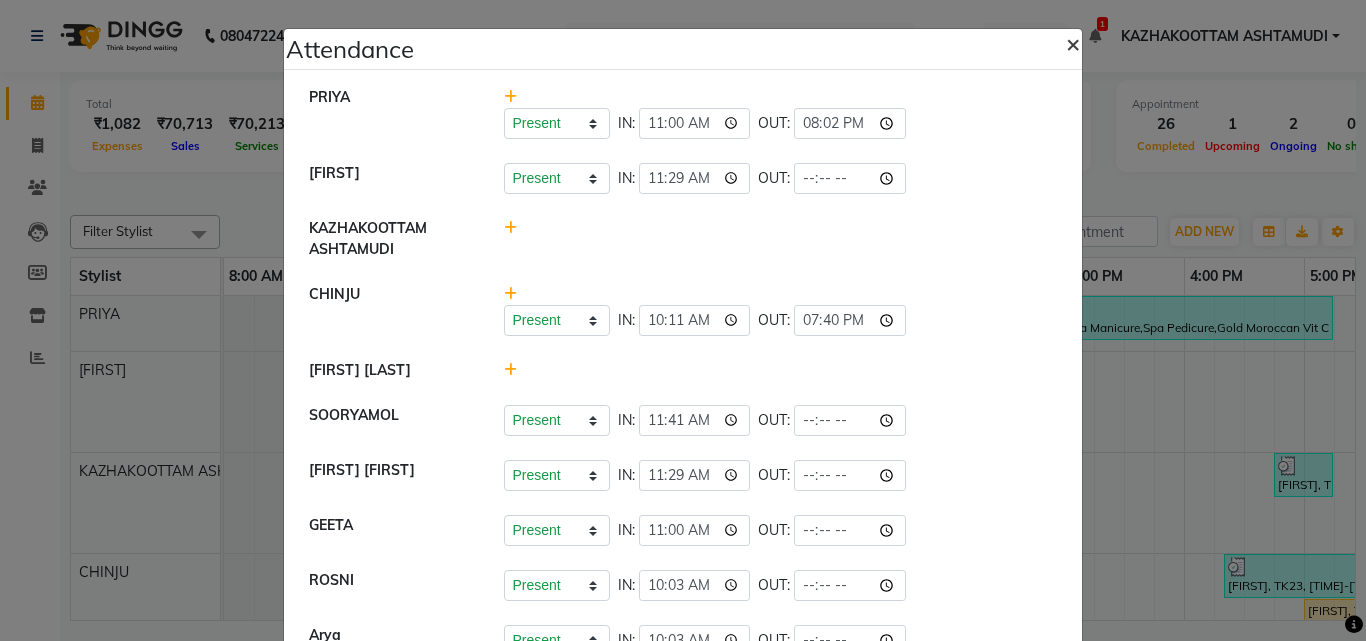 click on "×" 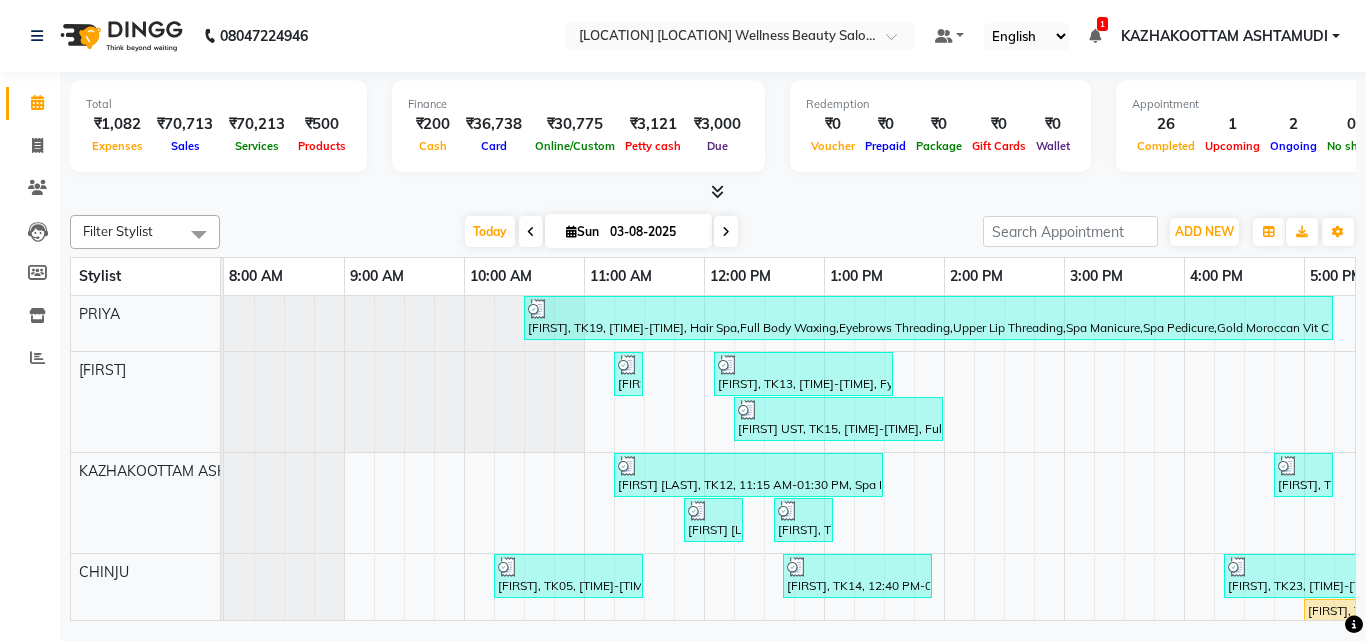 click at bounding box center [717, 191] 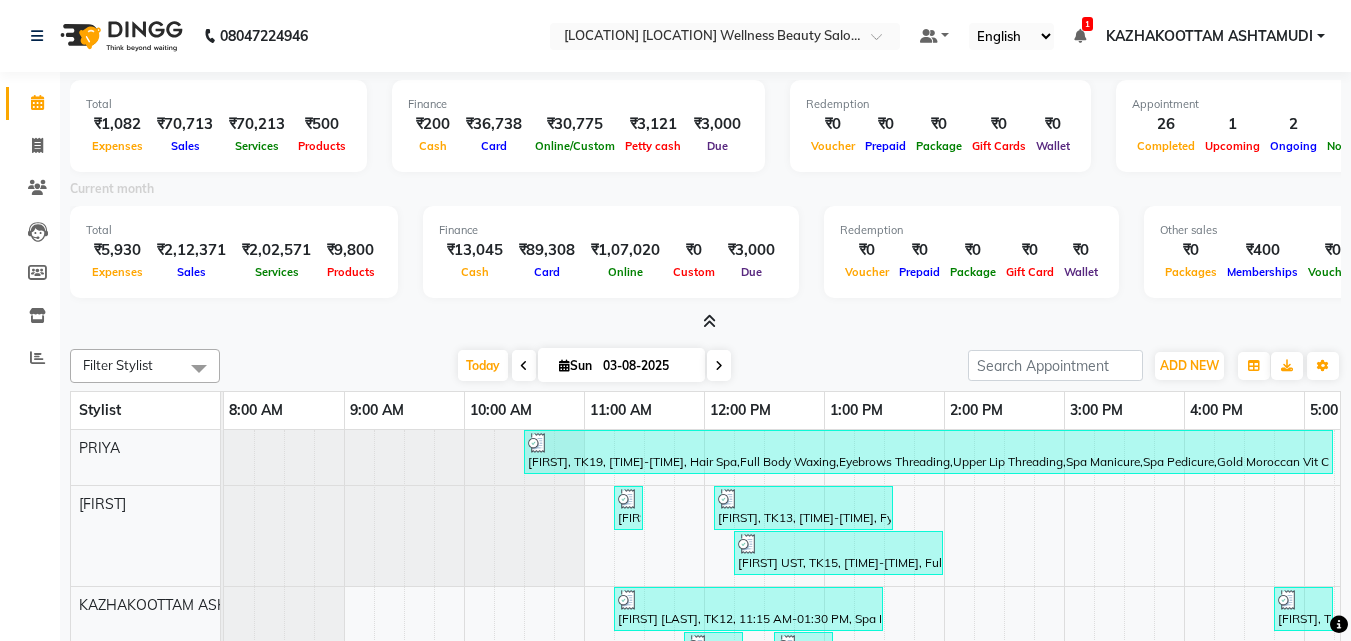 click at bounding box center [709, 321] 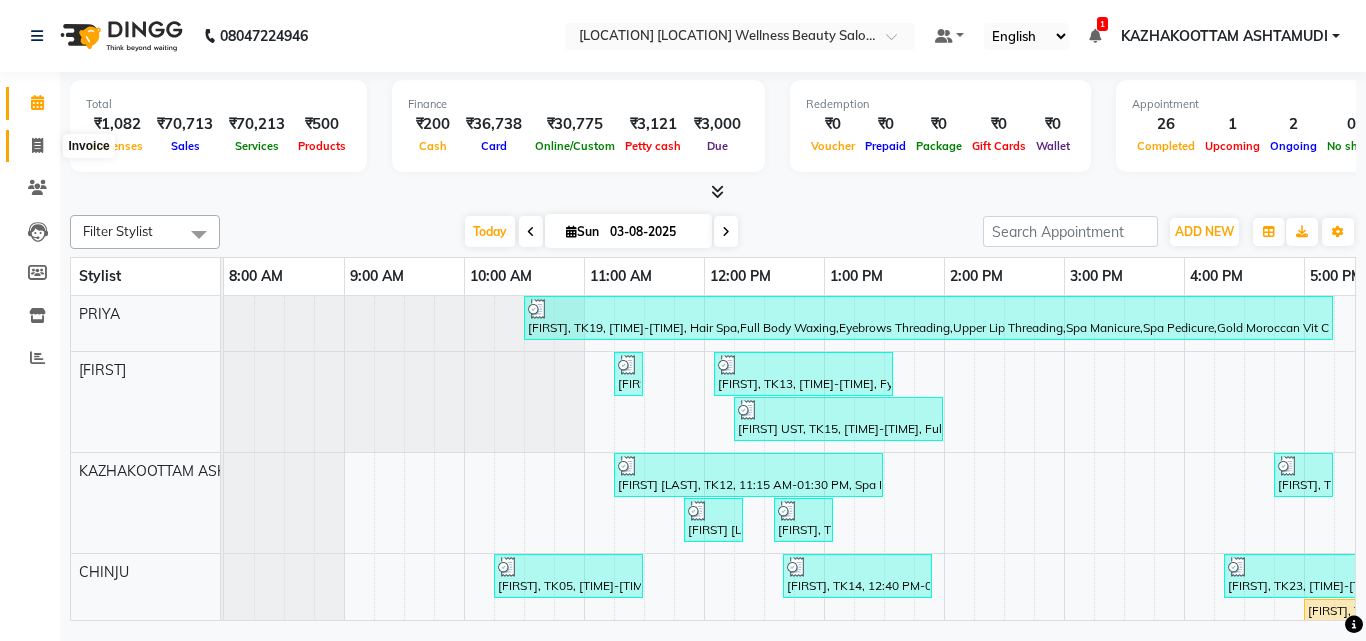 click 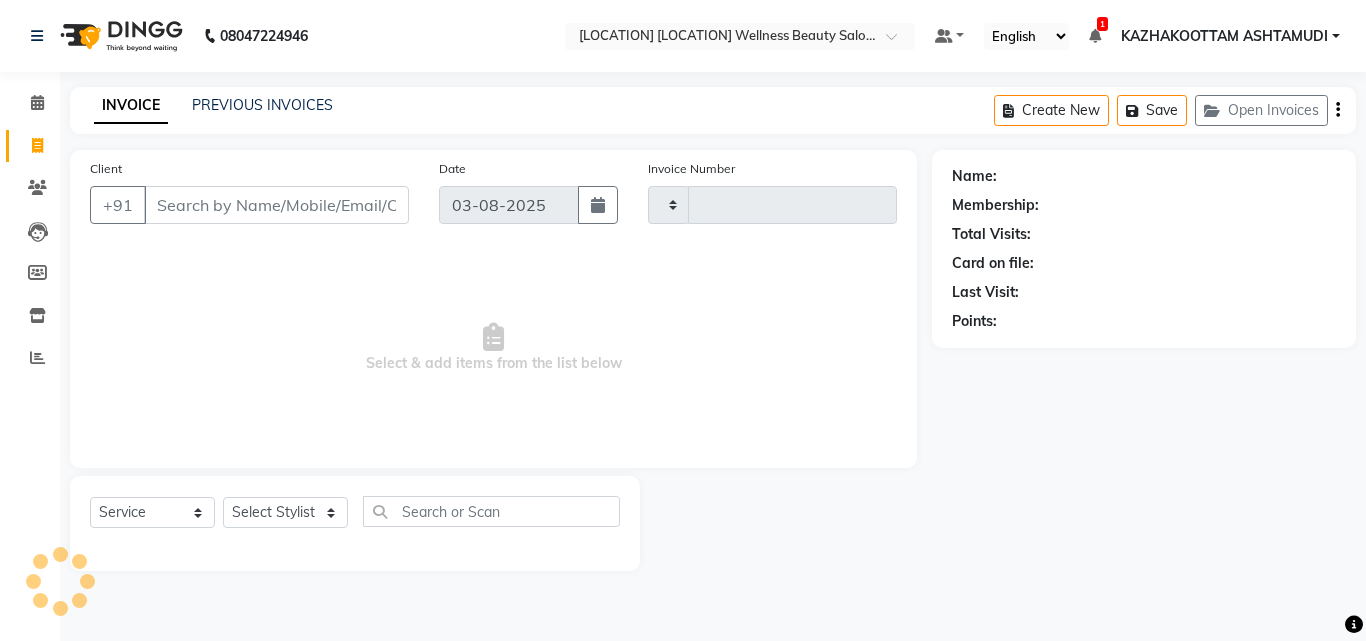 type on "2697" 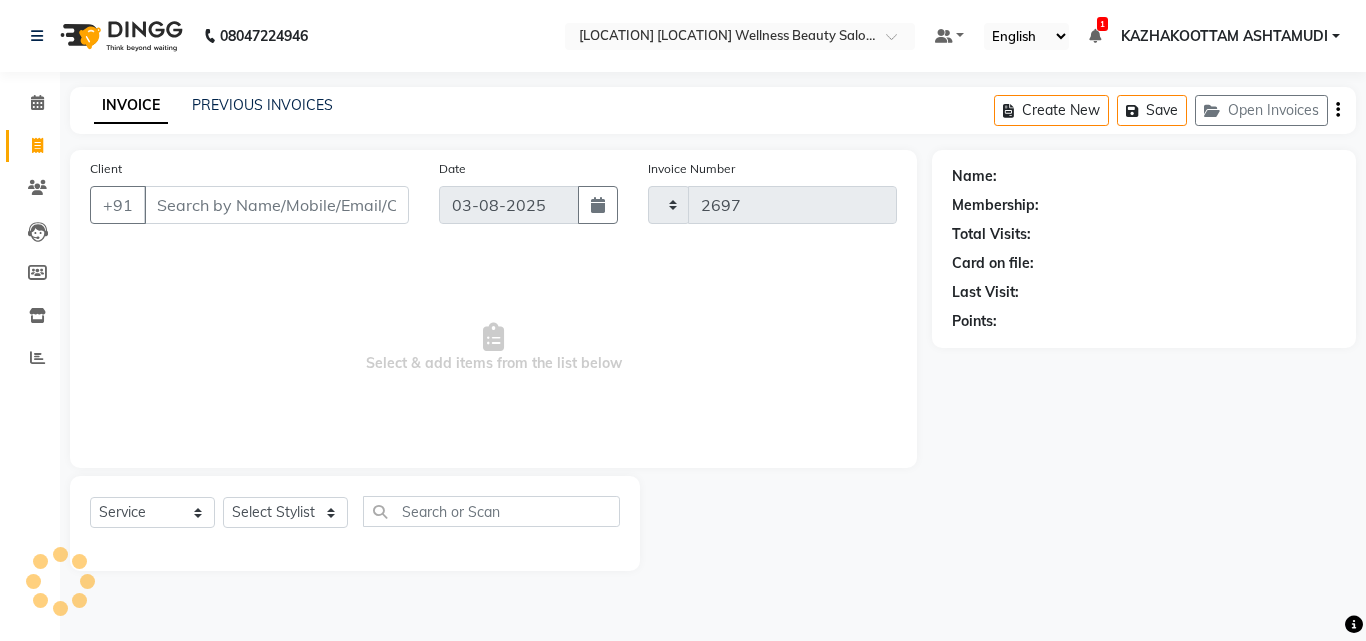 select on "4662" 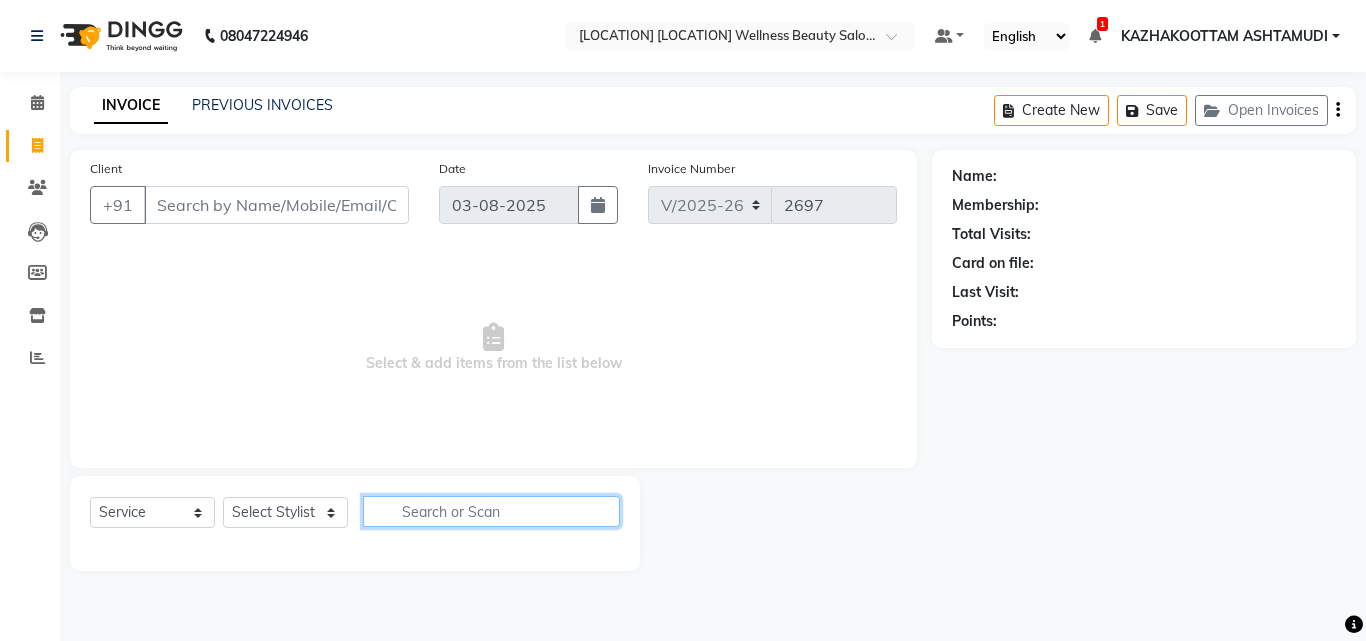 click 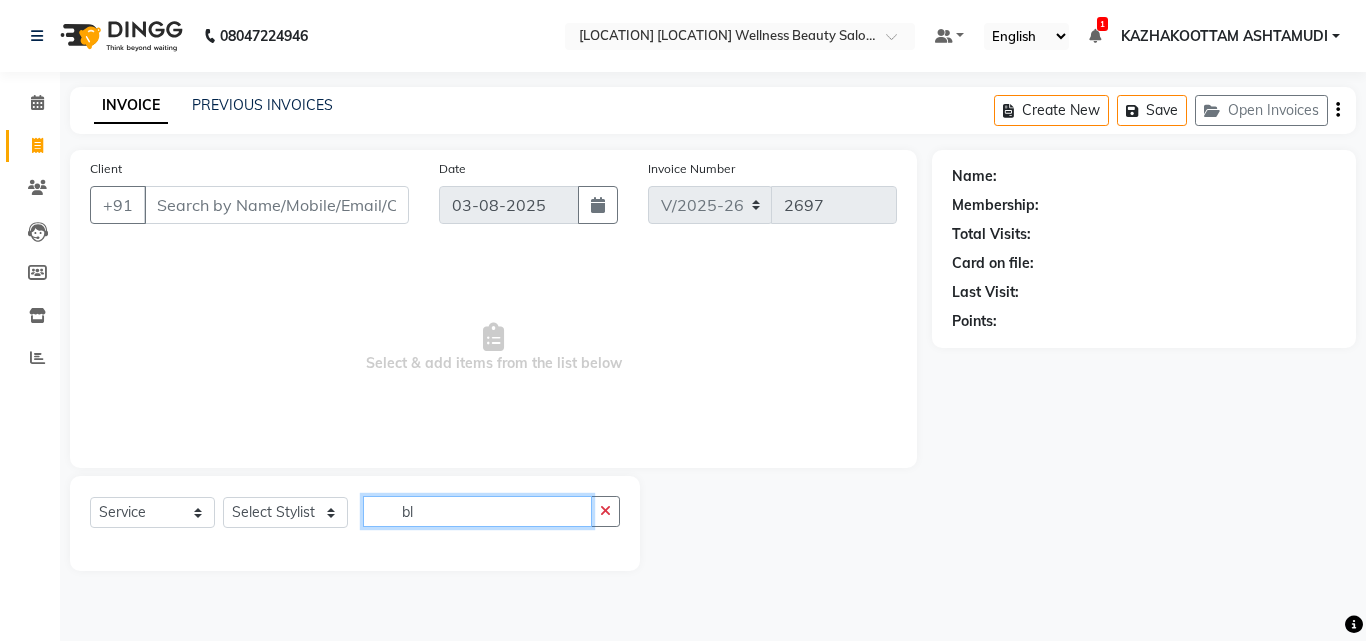 type on "b" 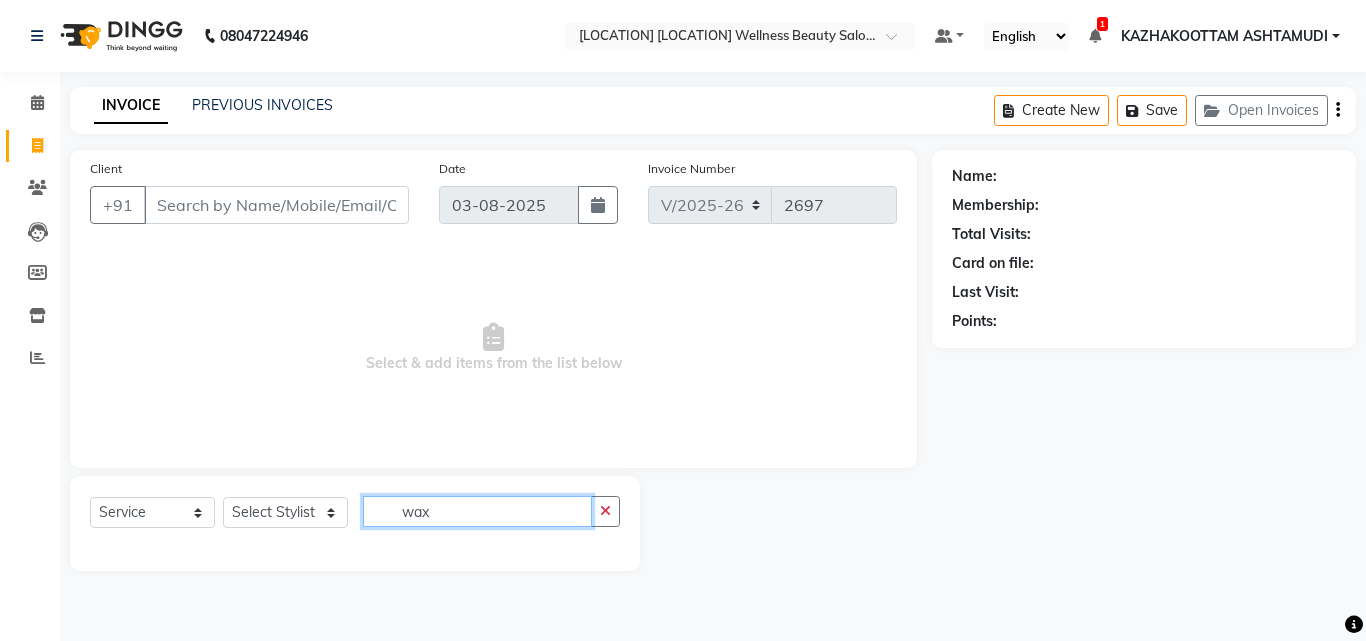 type on "wax" 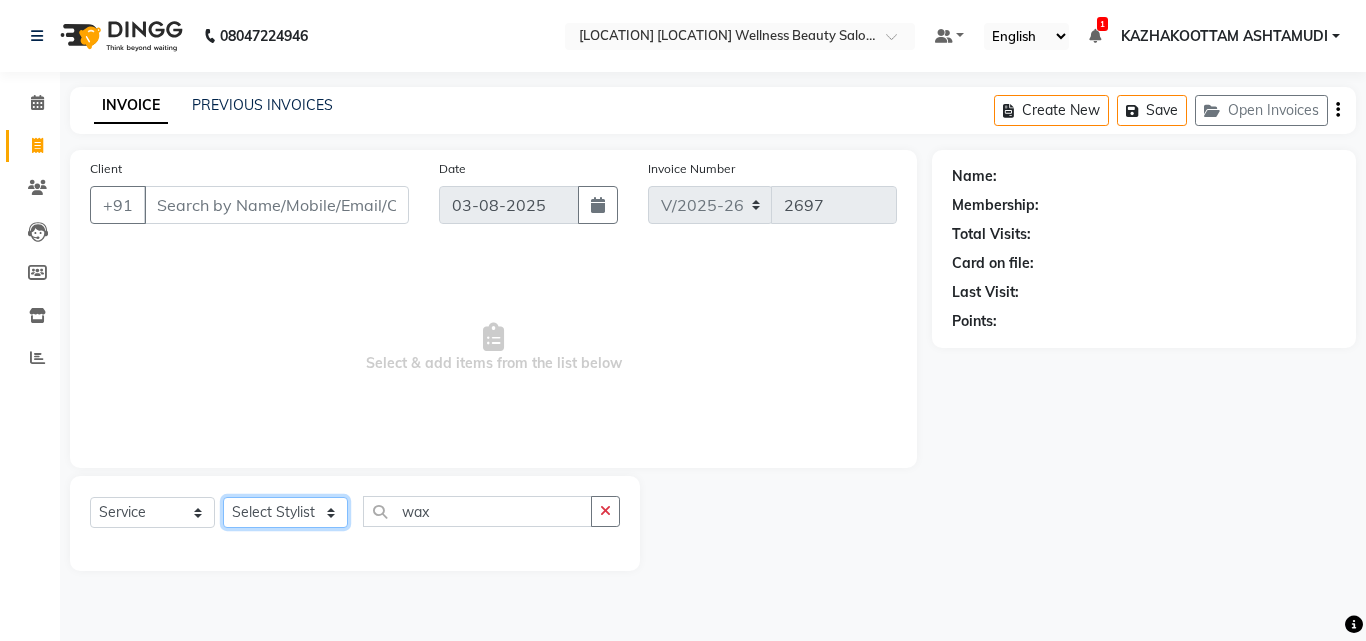 click on "Select Stylist Arya  CHINJU GEETA KAZHAKOOTTAM ASHTAMUDI KRISHNA LEKSHMI MADONNA MICHAEL MINCY VARGHESE Poornima Gopal PRIYA ROSNI Sindhu SOORYAMOL" 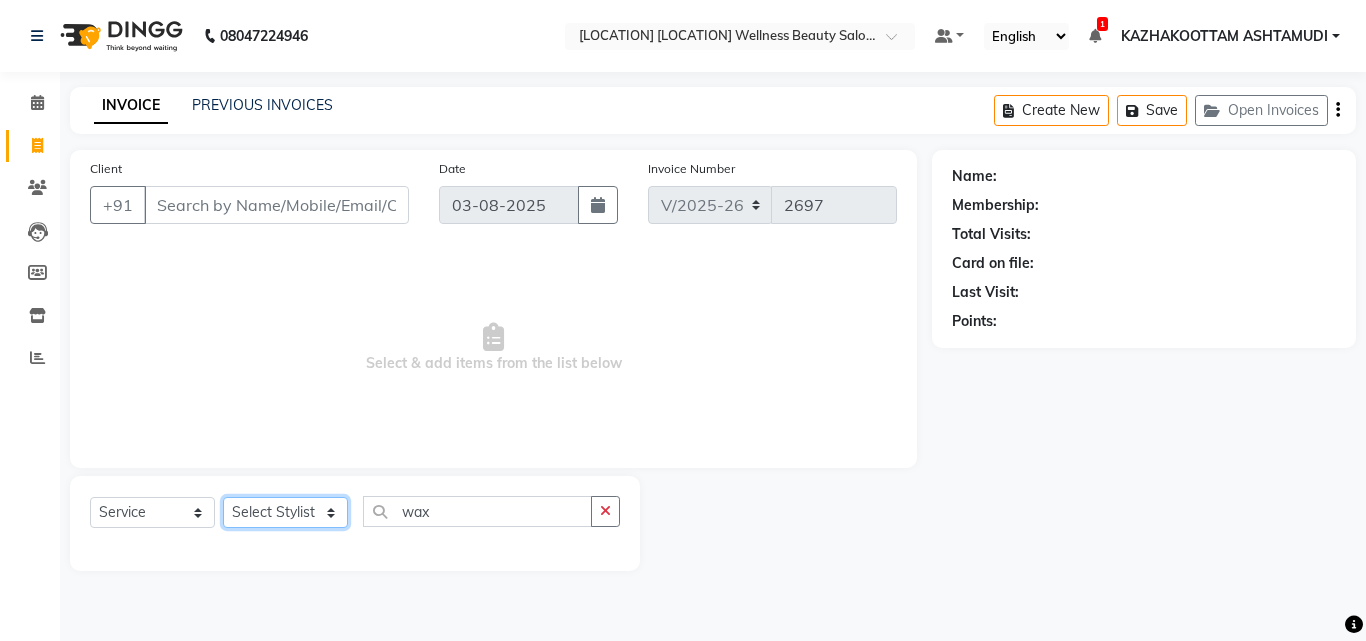 select on "59473" 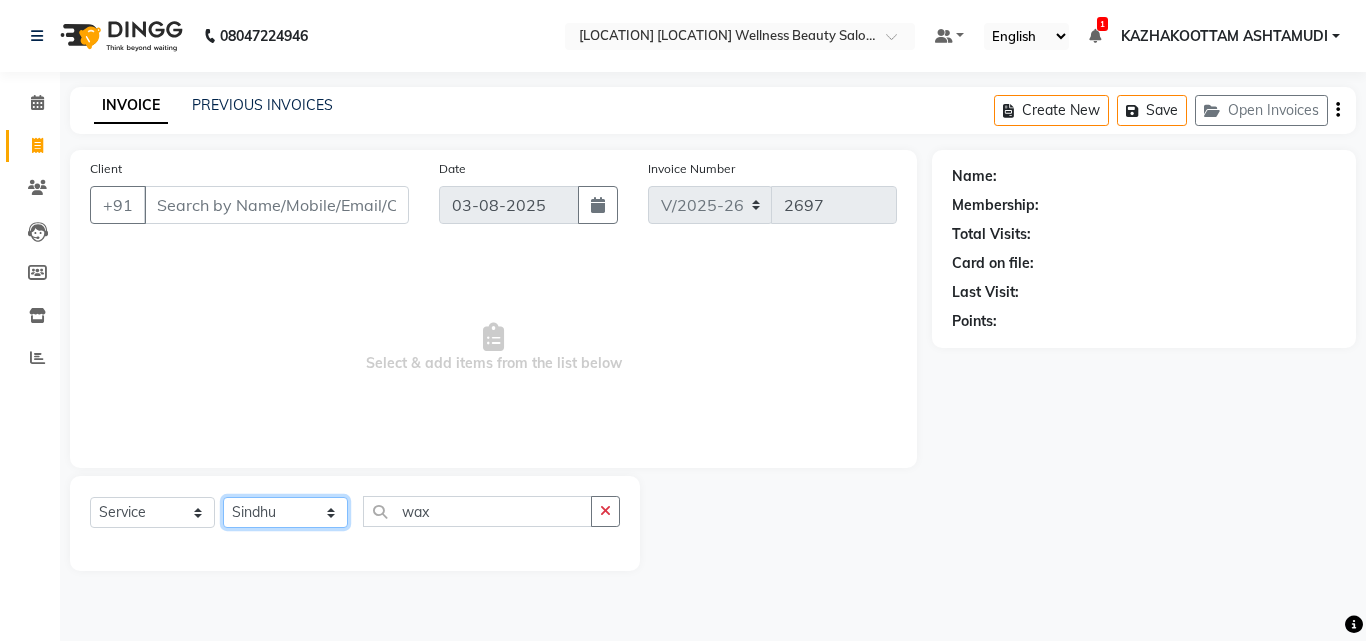click on "Select Stylist Arya  CHINJU GEETA KAZHAKOOTTAM ASHTAMUDI KRISHNA LEKSHMI MADONNA MICHAEL MINCY VARGHESE Poornima Gopal PRIYA ROSNI Sindhu SOORYAMOL" 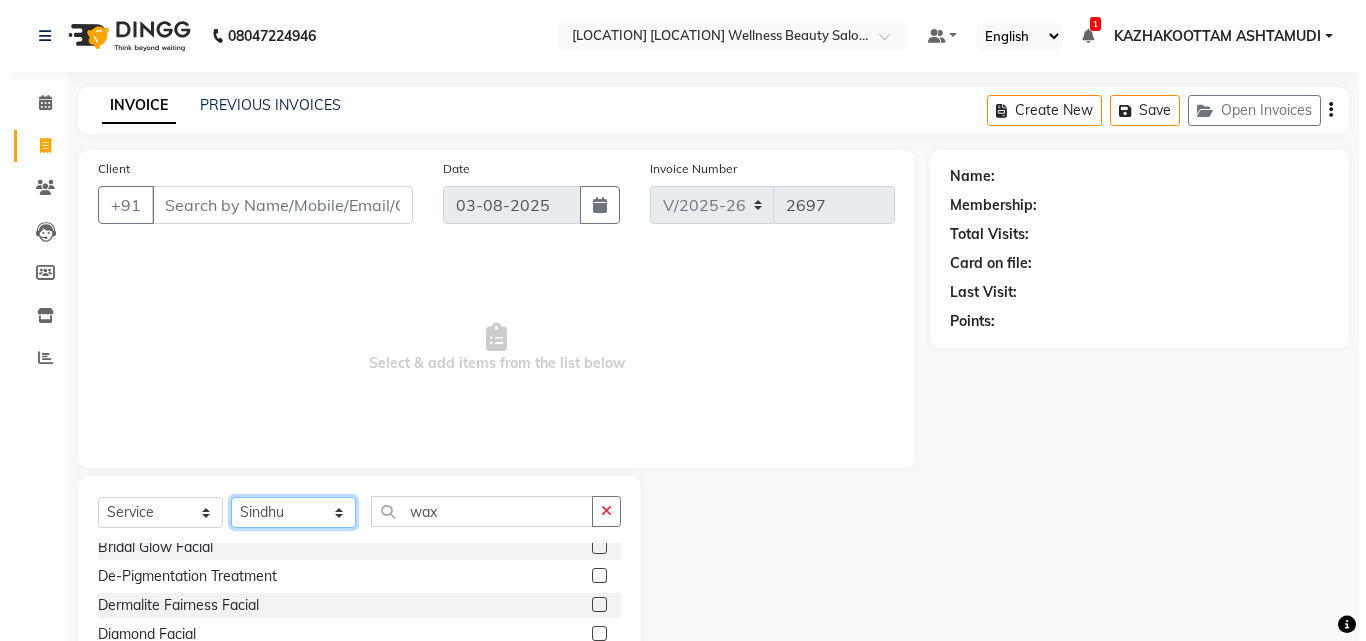 scroll, scrollTop: 100, scrollLeft: 0, axis: vertical 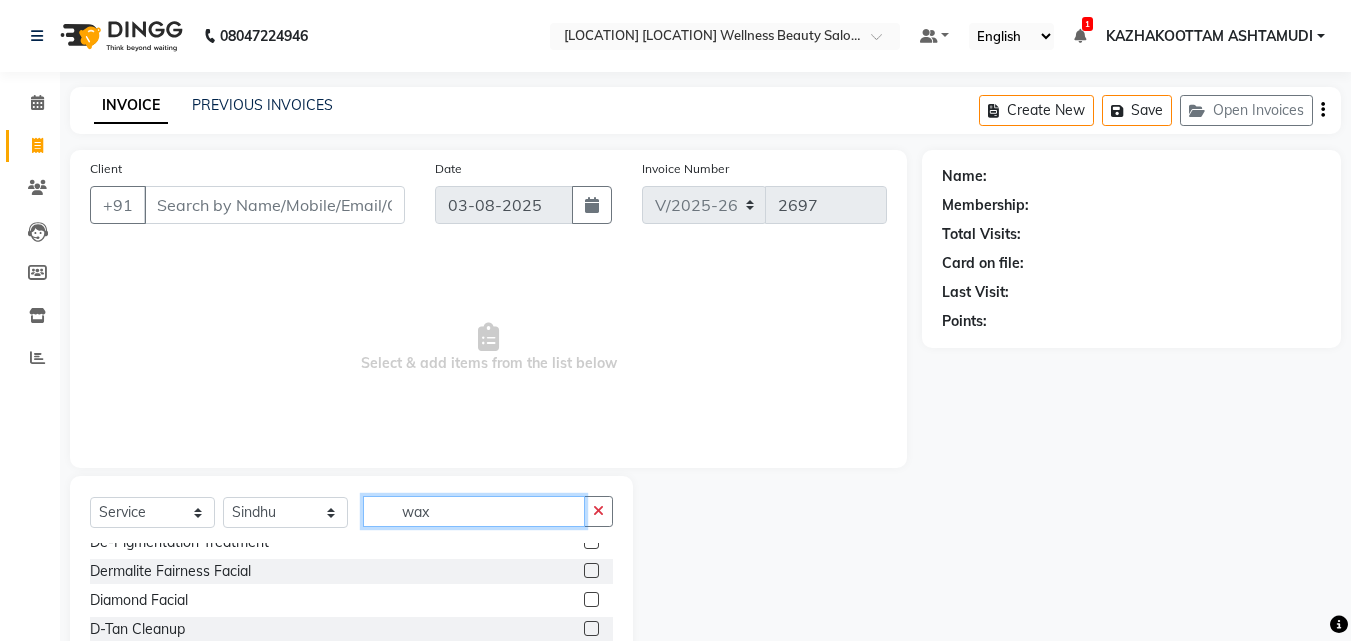 click on "wax" 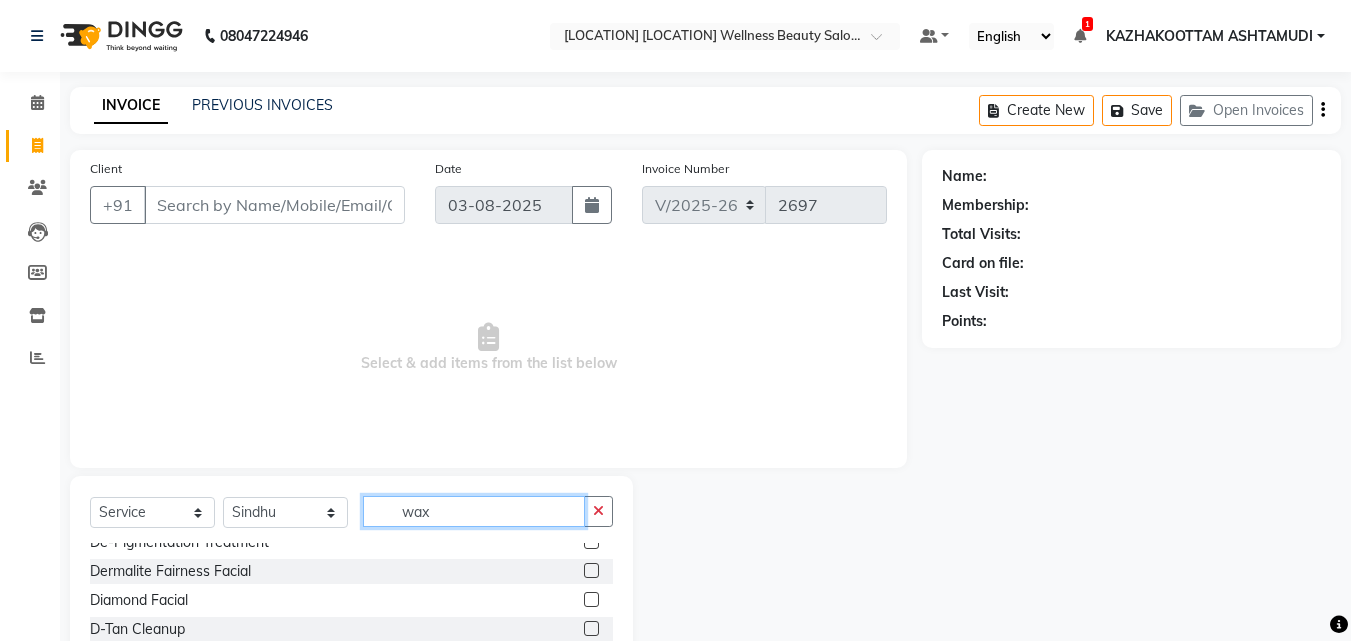 click on "wax" 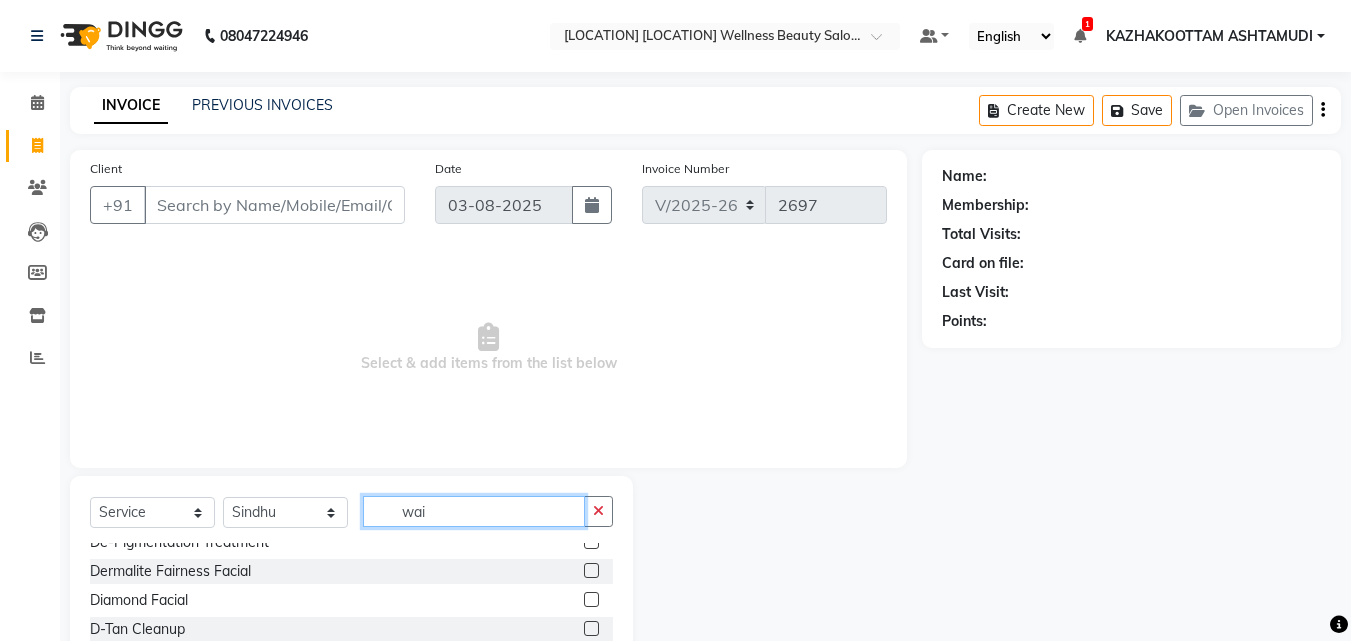 scroll, scrollTop: 0, scrollLeft: 0, axis: both 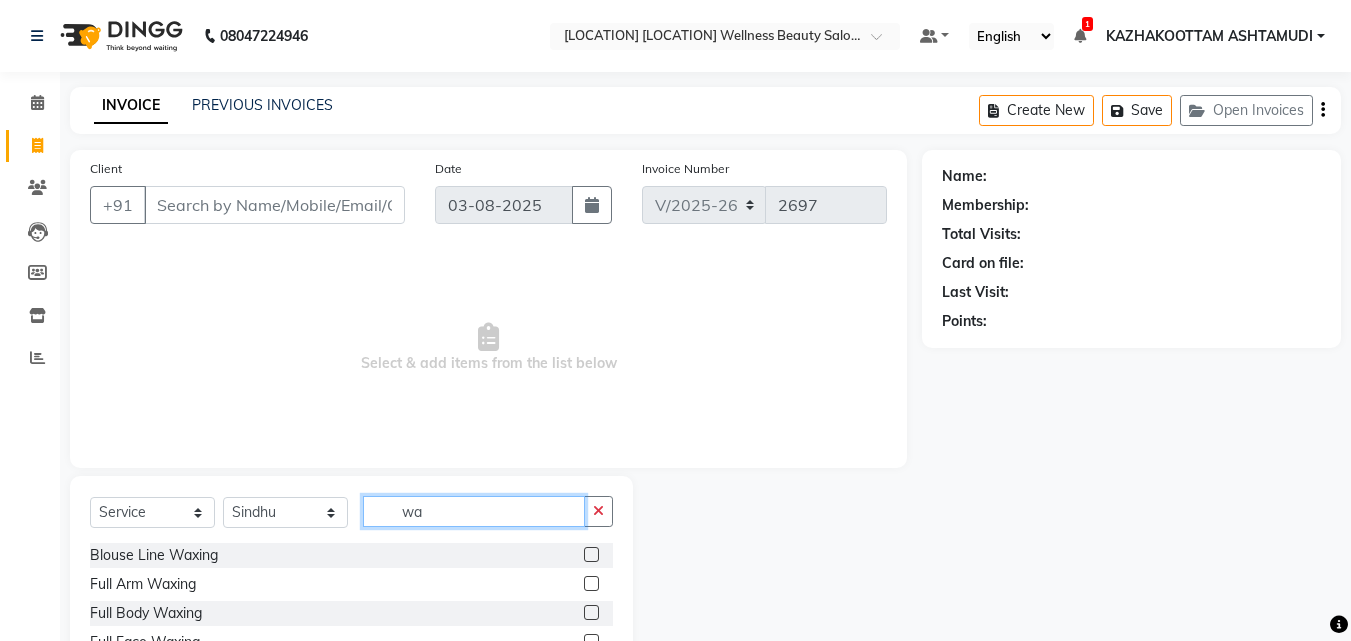 type on "w" 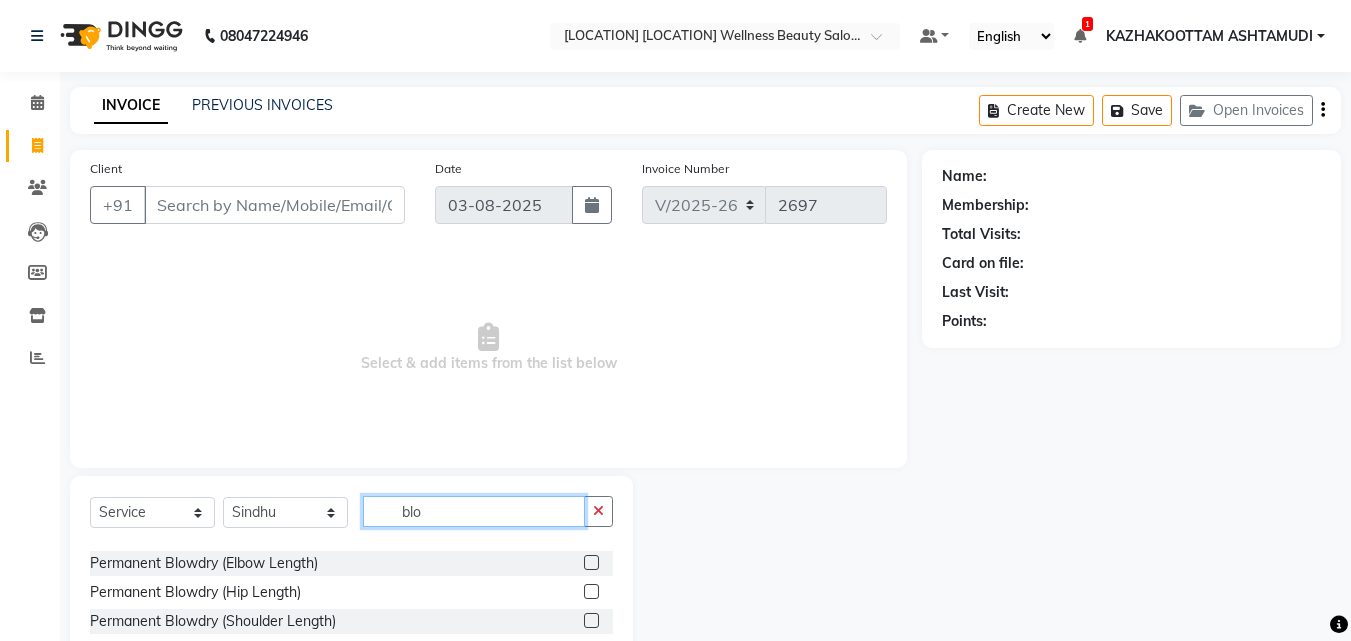 scroll, scrollTop: 90, scrollLeft: 0, axis: vertical 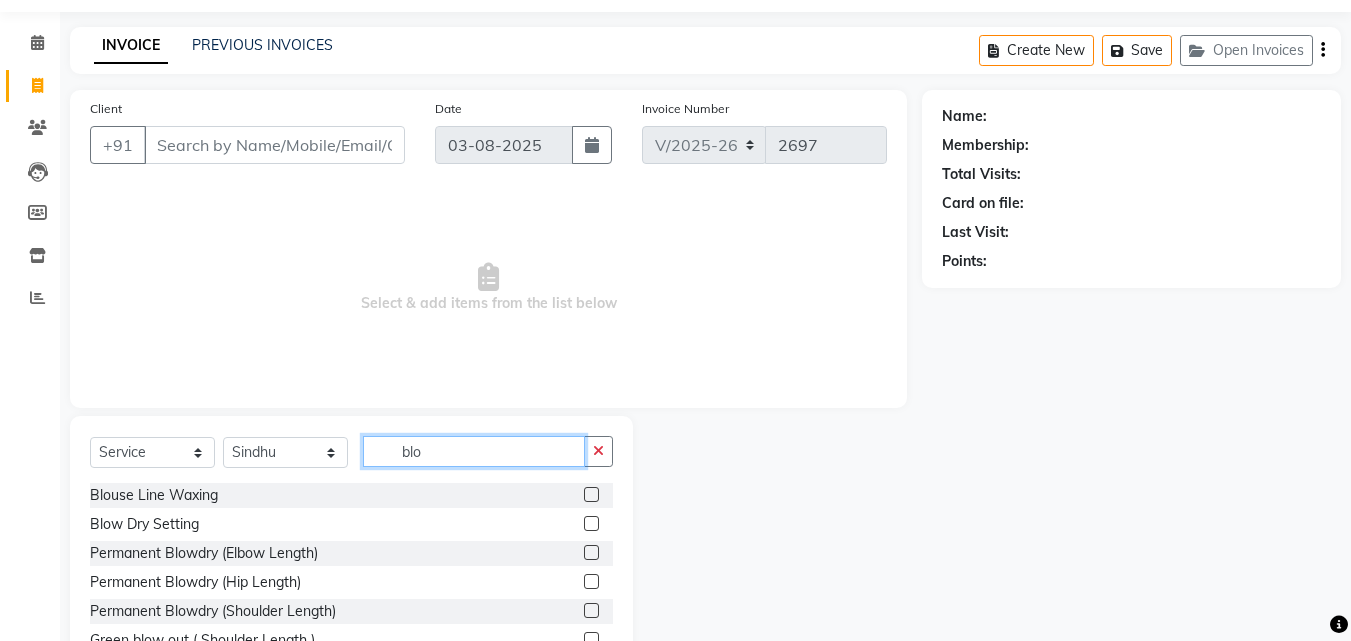 type on "blo" 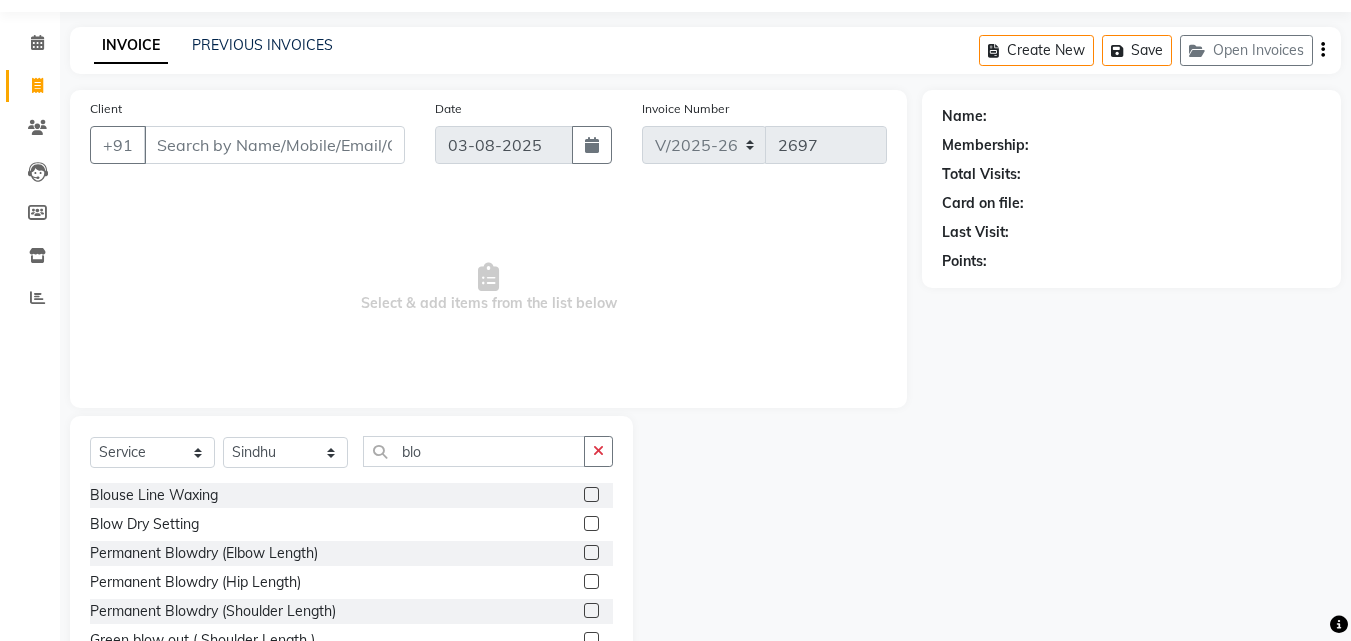 click 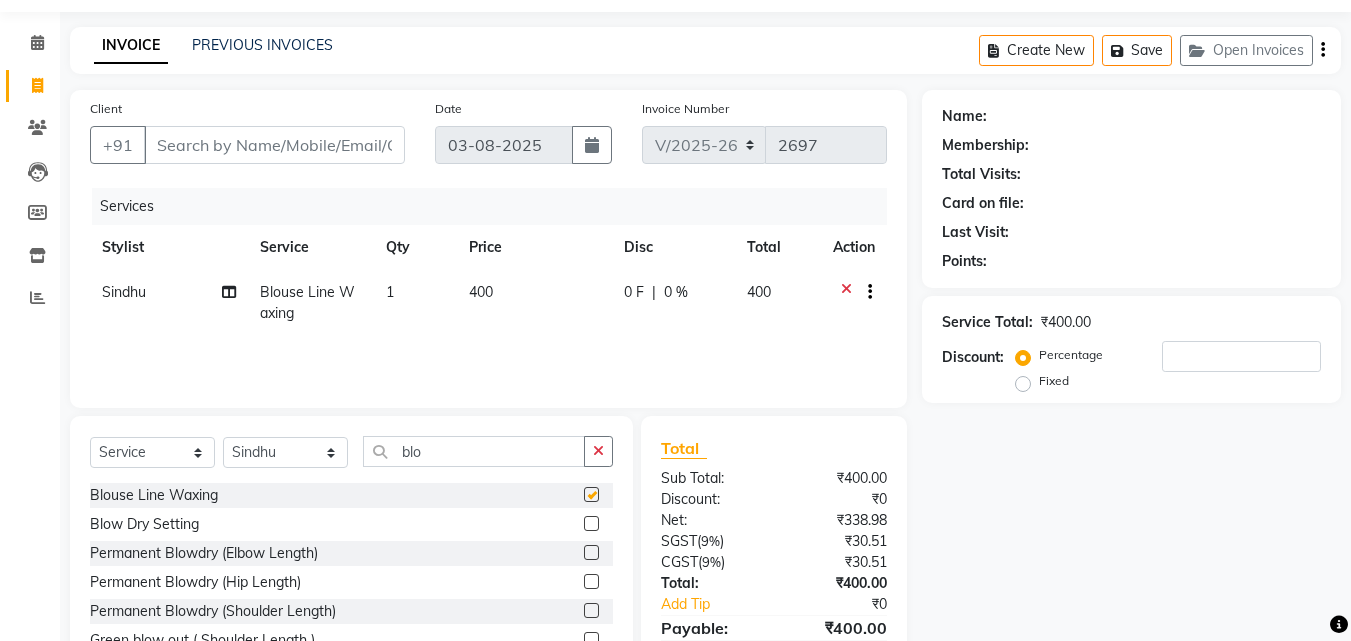checkbox on "false" 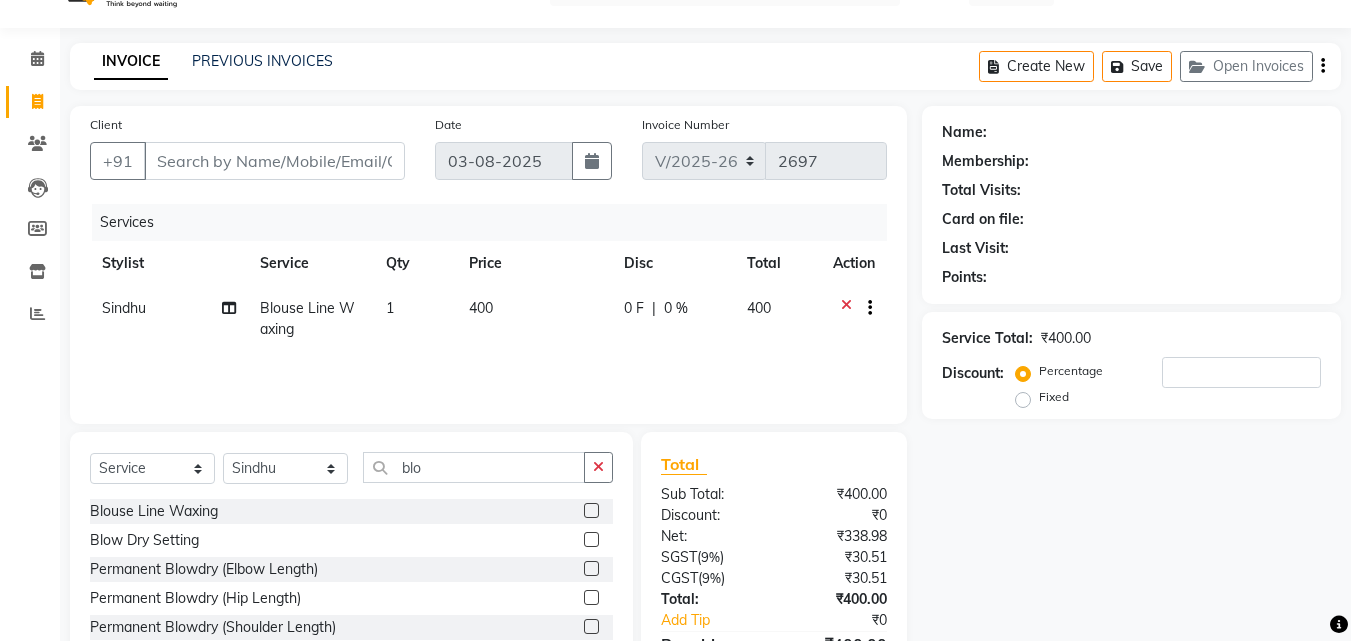 scroll, scrollTop: 0, scrollLeft: 0, axis: both 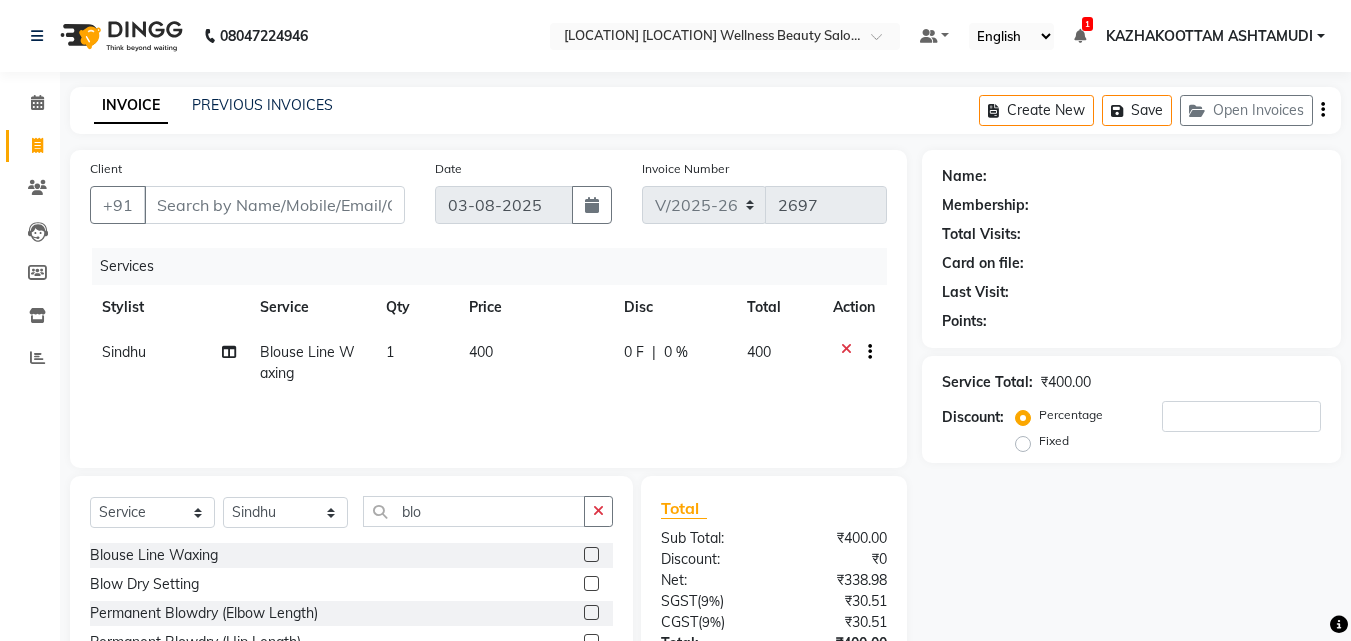 click 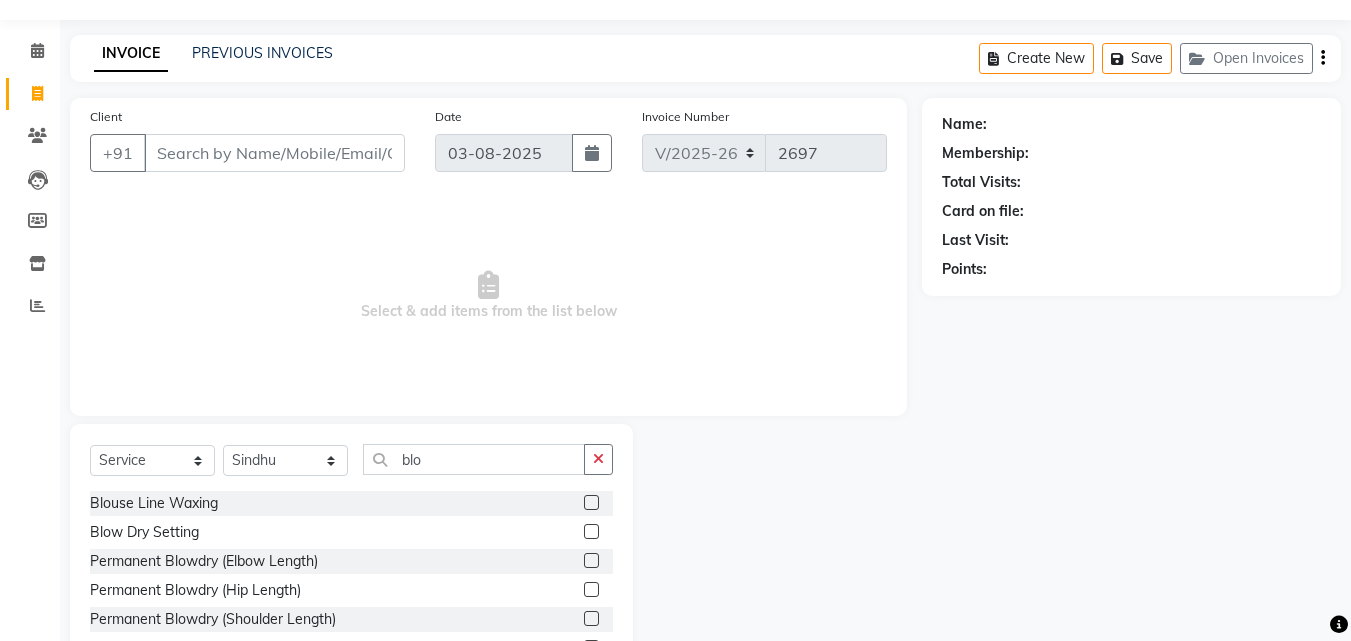 scroll, scrollTop: 160, scrollLeft: 0, axis: vertical 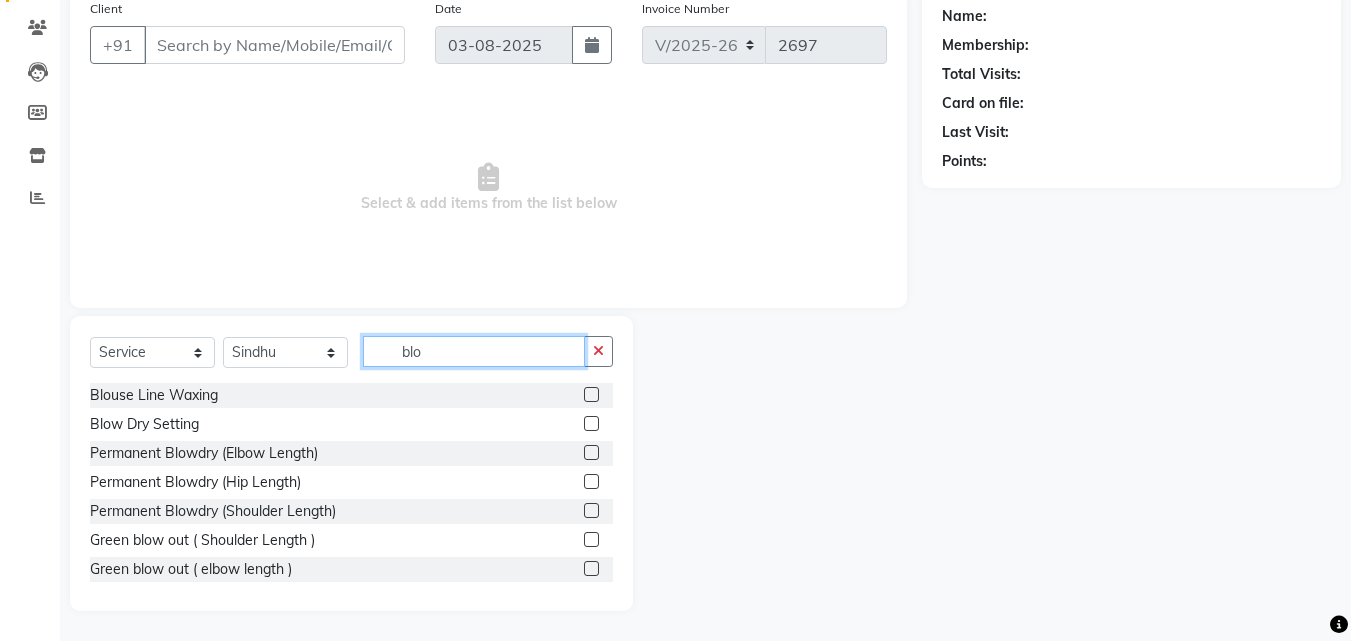 click on "blo" 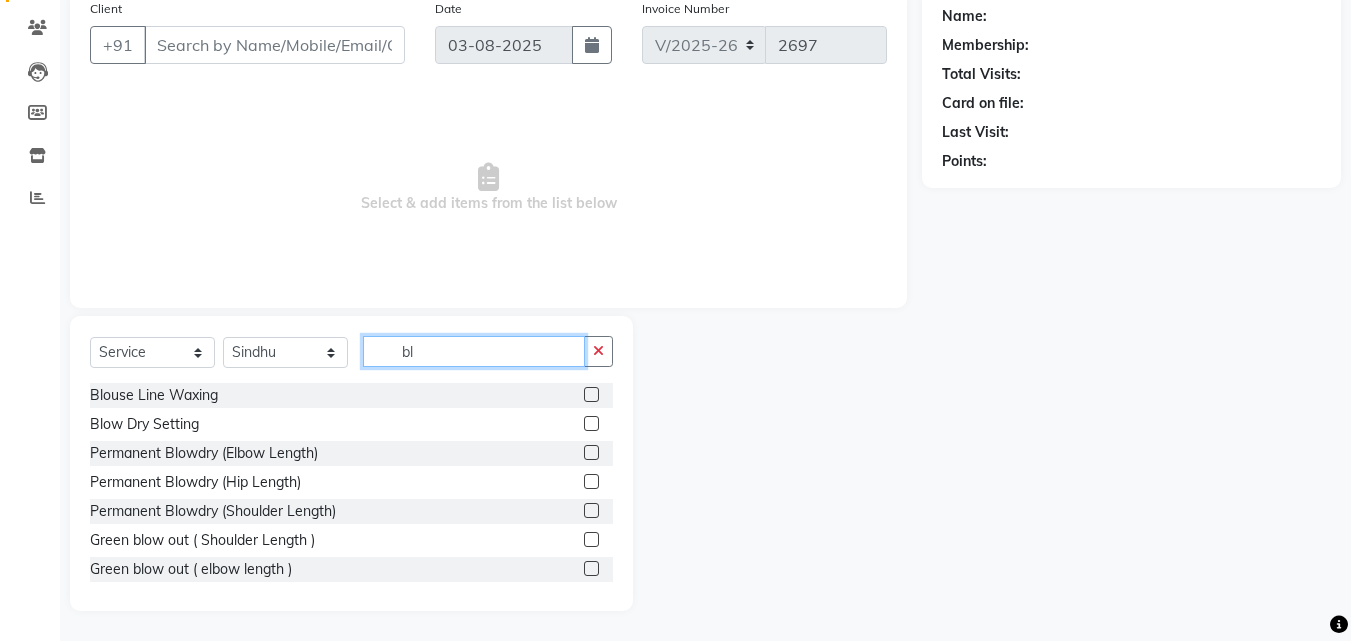 type on "b" 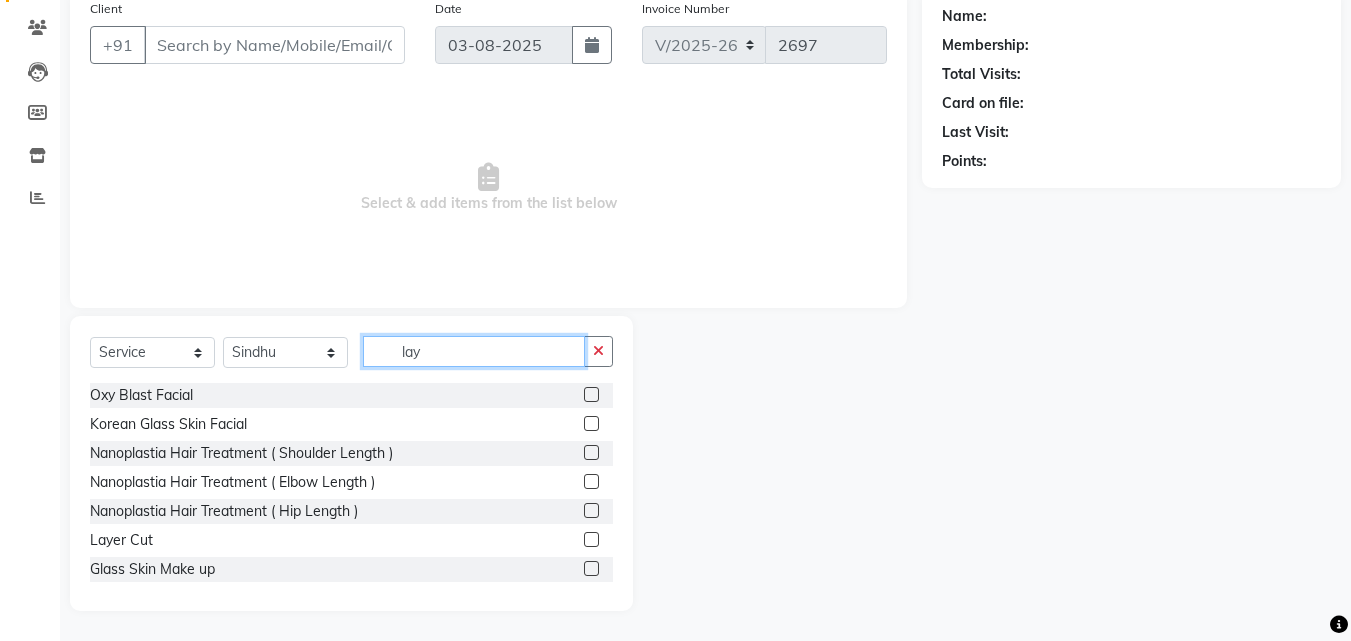 scroll, scrollTop: 18, scrollLeft: 0, axis: vertical 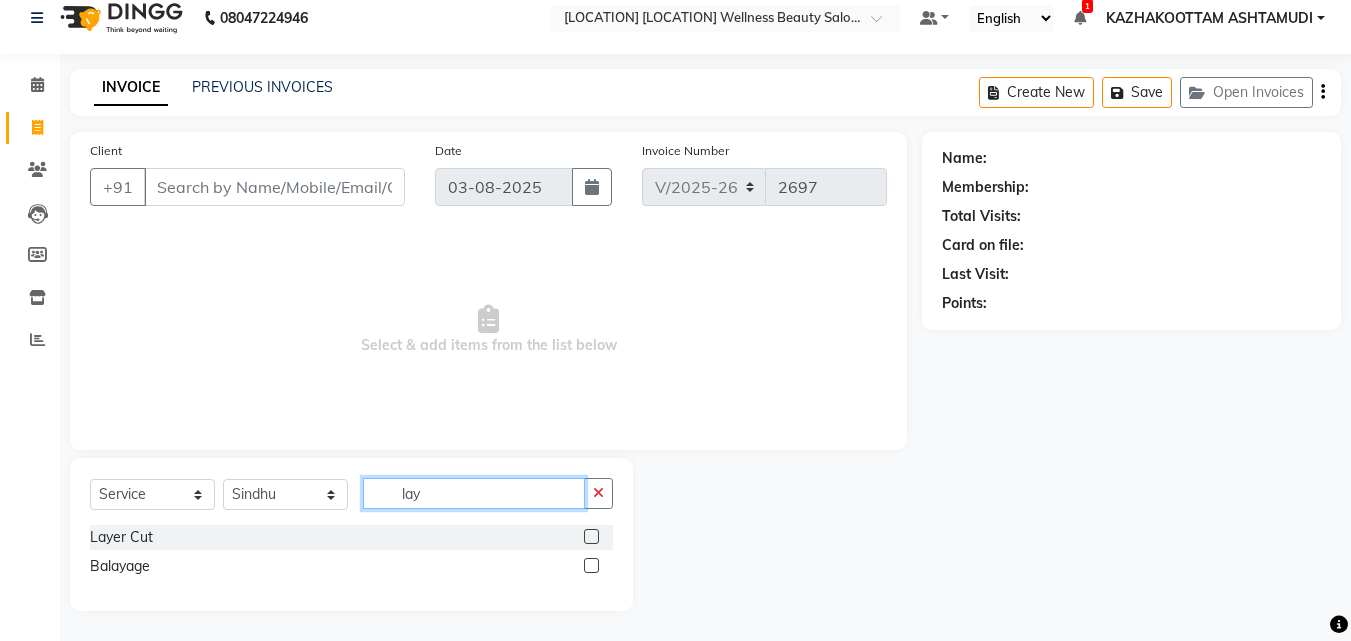 type on "lay" 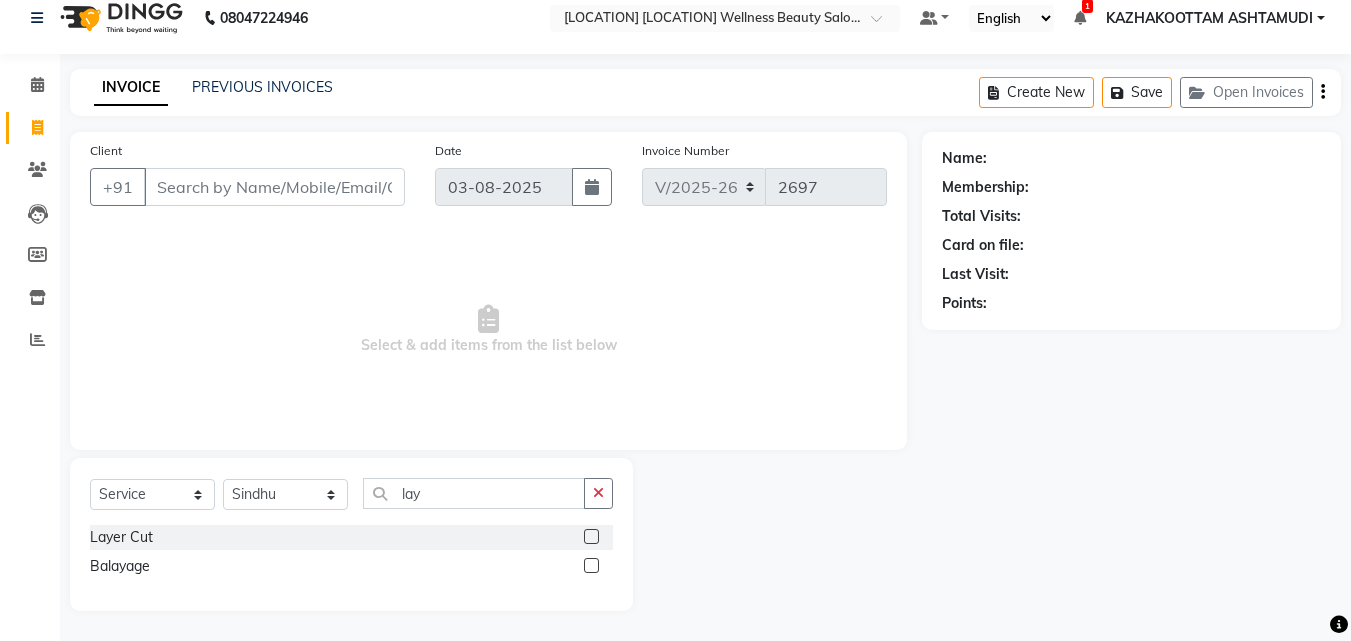 drag, startPoint x: 590, startPoint y: 536, endPoint x: 581, endPoint y: 531, distance: 10.29563 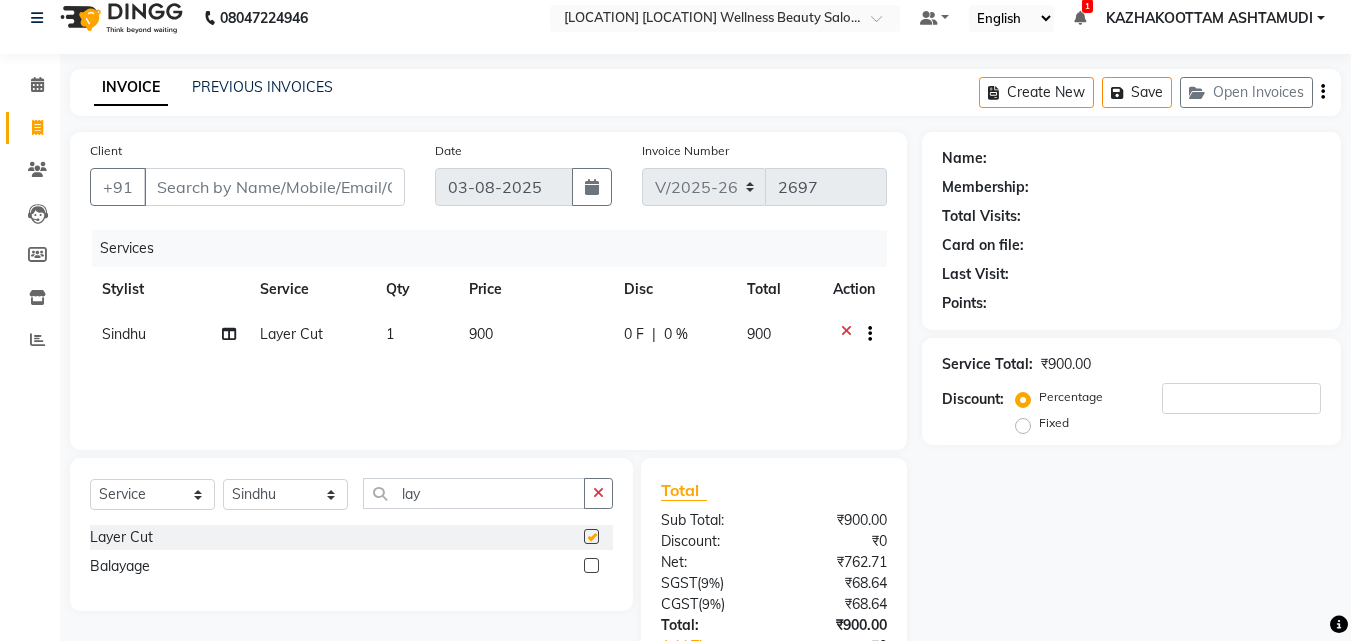 checkbox on "false" 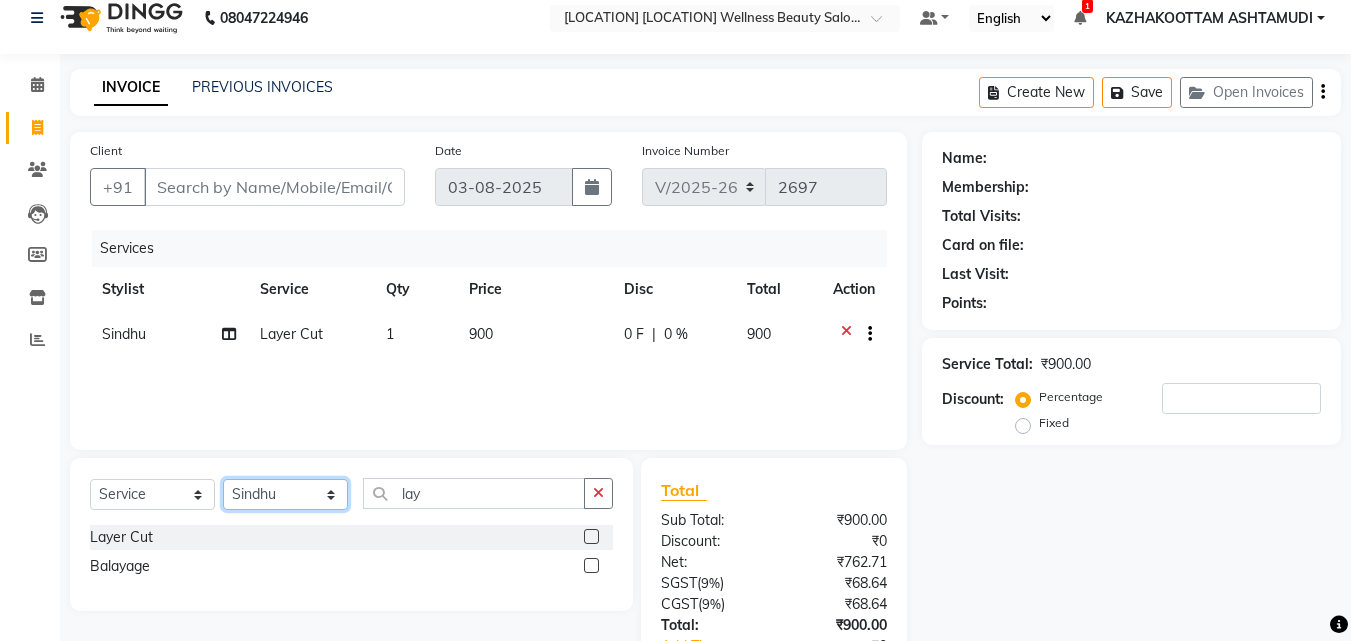 click on "Select Stylist Arya  CHINJU GEETA KAZHAKOOTTAM ASHTAMUDI KRISHNA LEKSHMI MADONNA MICHAEL MINCY VARGHESE Poornima Gopal PRIYA ROSNI Sindhu SOORYAMOL" 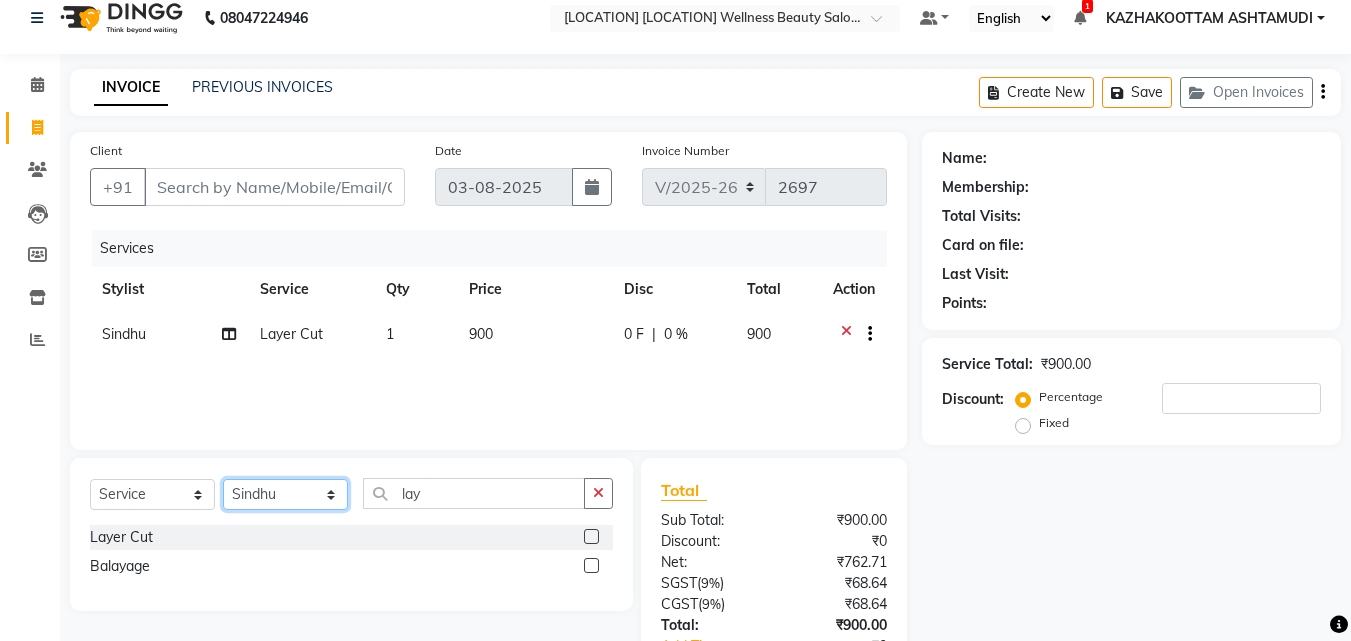 select on "52755" 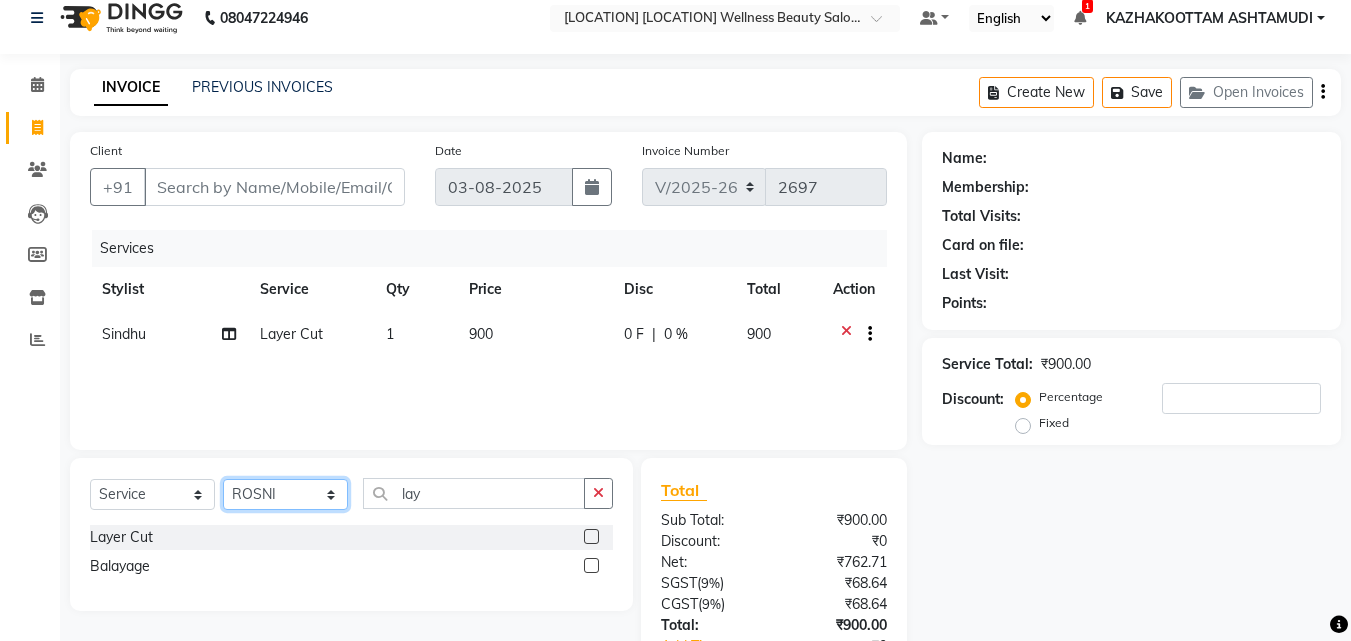 click on "Select Stylist Arya  CHINJU GEETA KAZHAKOOTTAM ASHTAMUDI KRISHNA LEKSHMI MADONNA MICHAEL MINCY VARGHESE Poornima Gopal PRIYA ROSNI Sindhu SOORYAMOL" 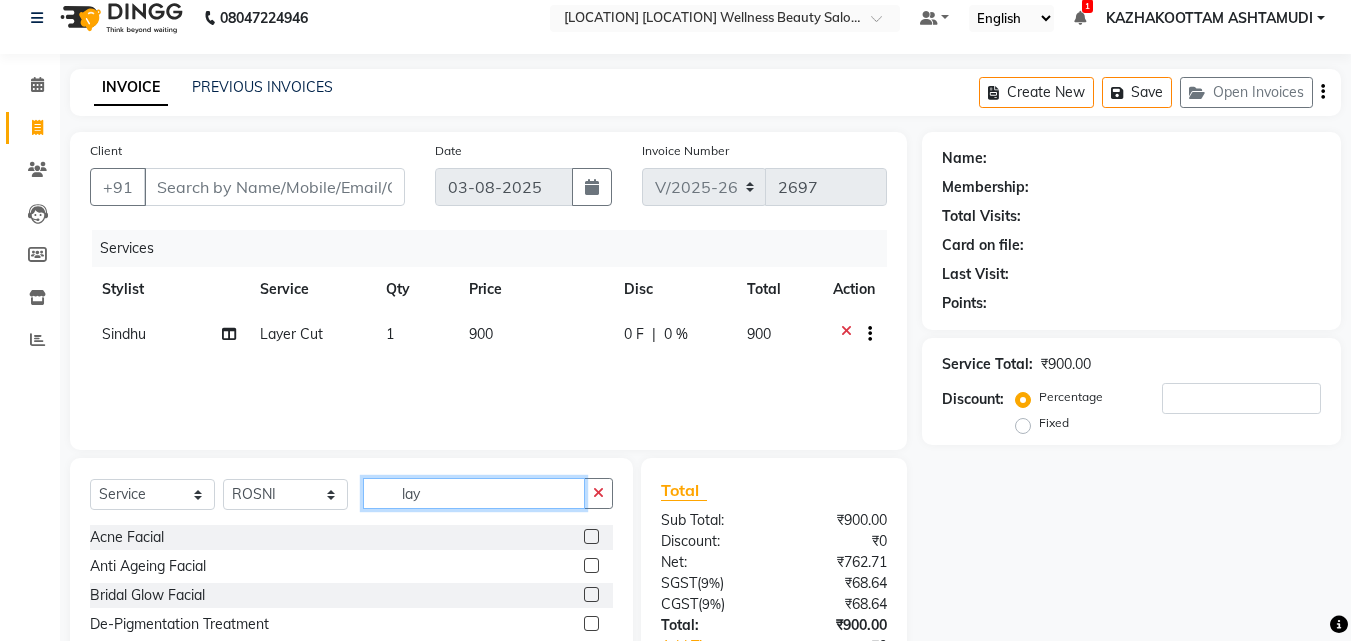 click on "lay" 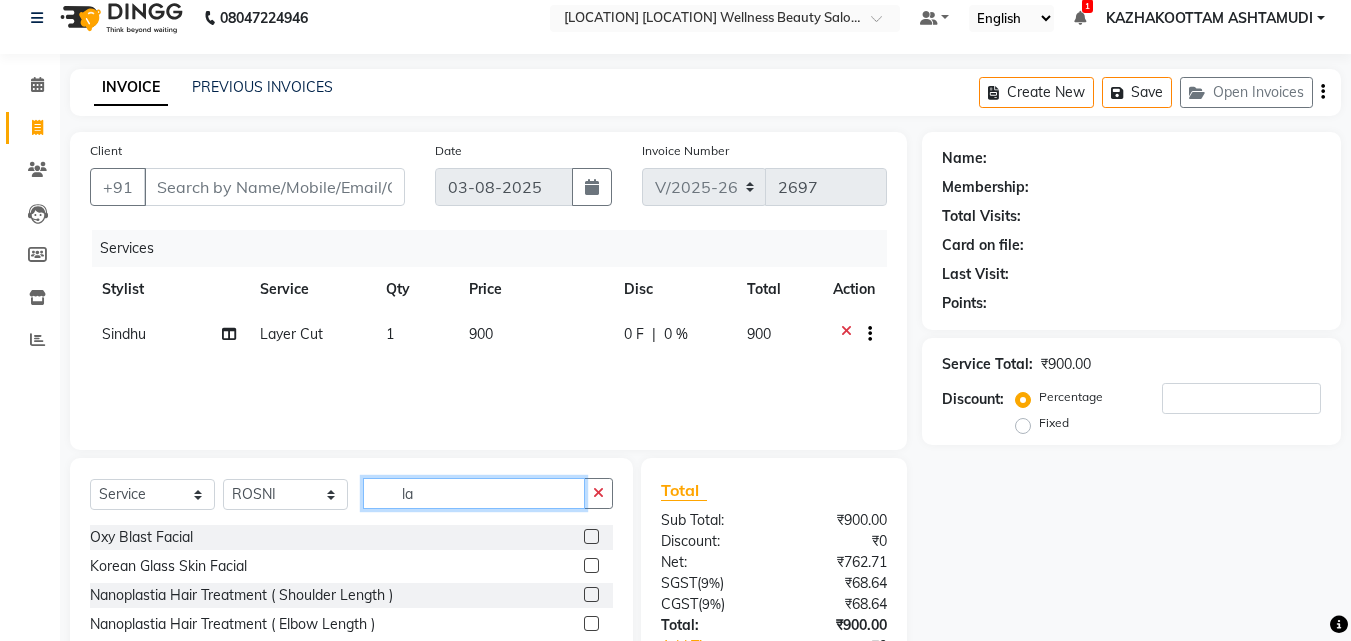 type on "l" 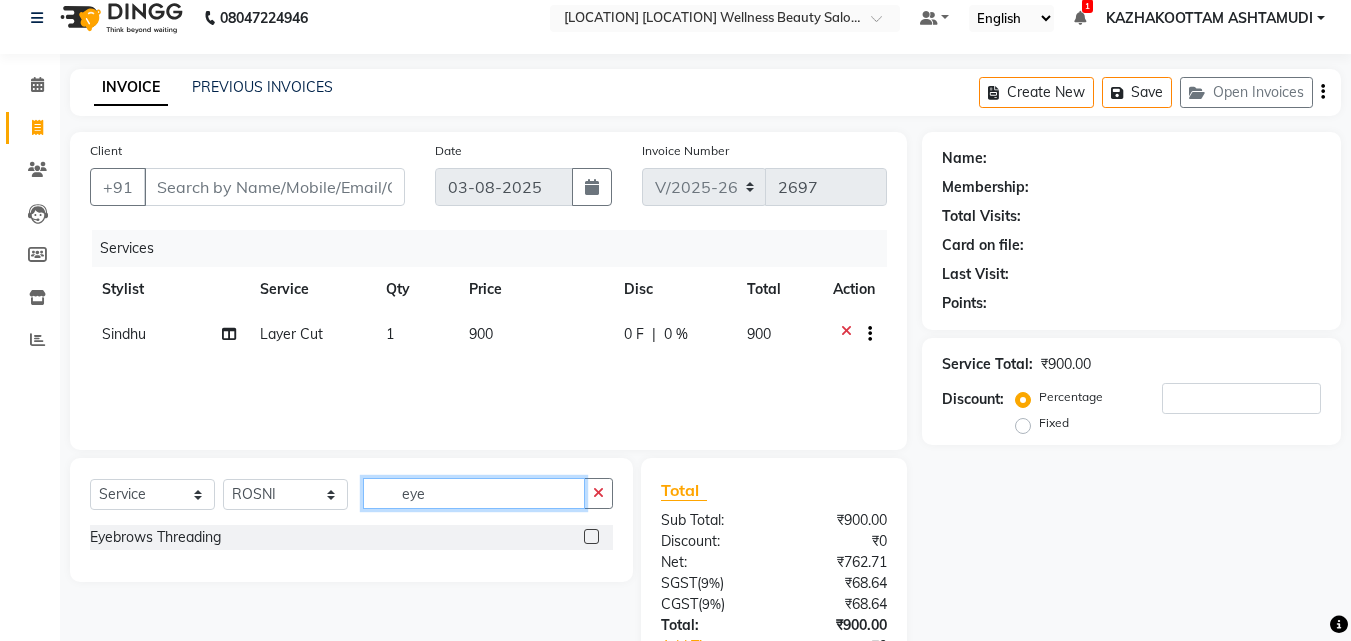 type on "eye" 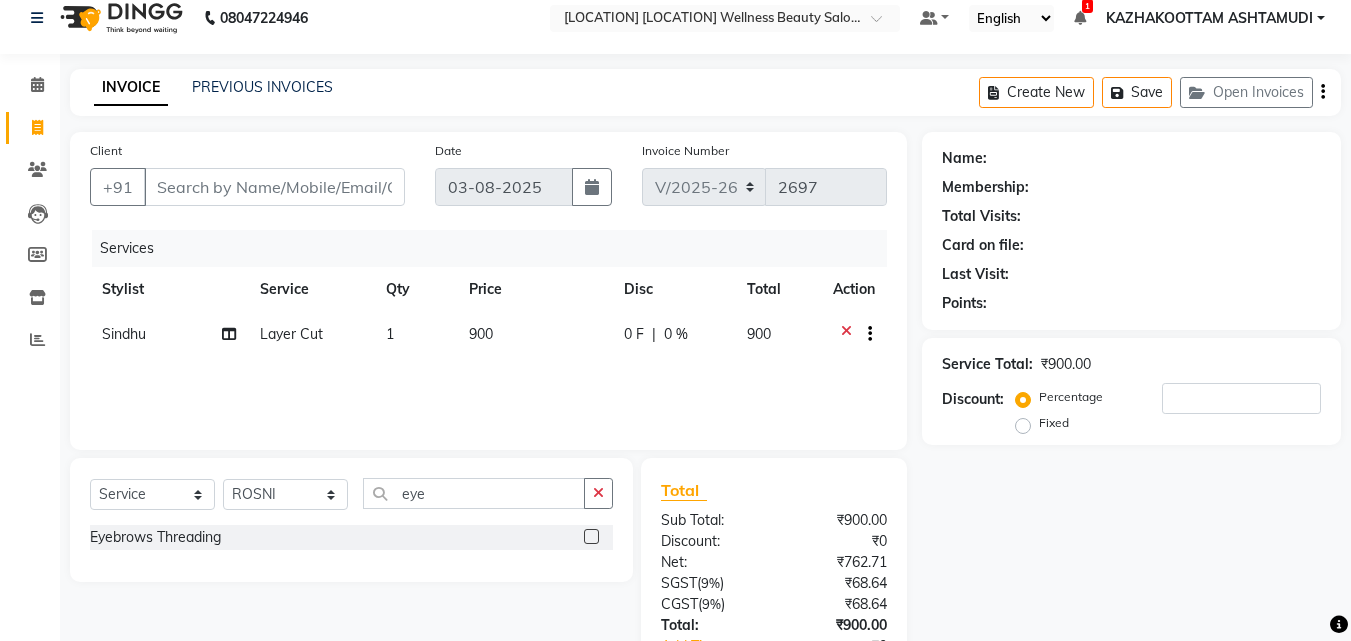 click 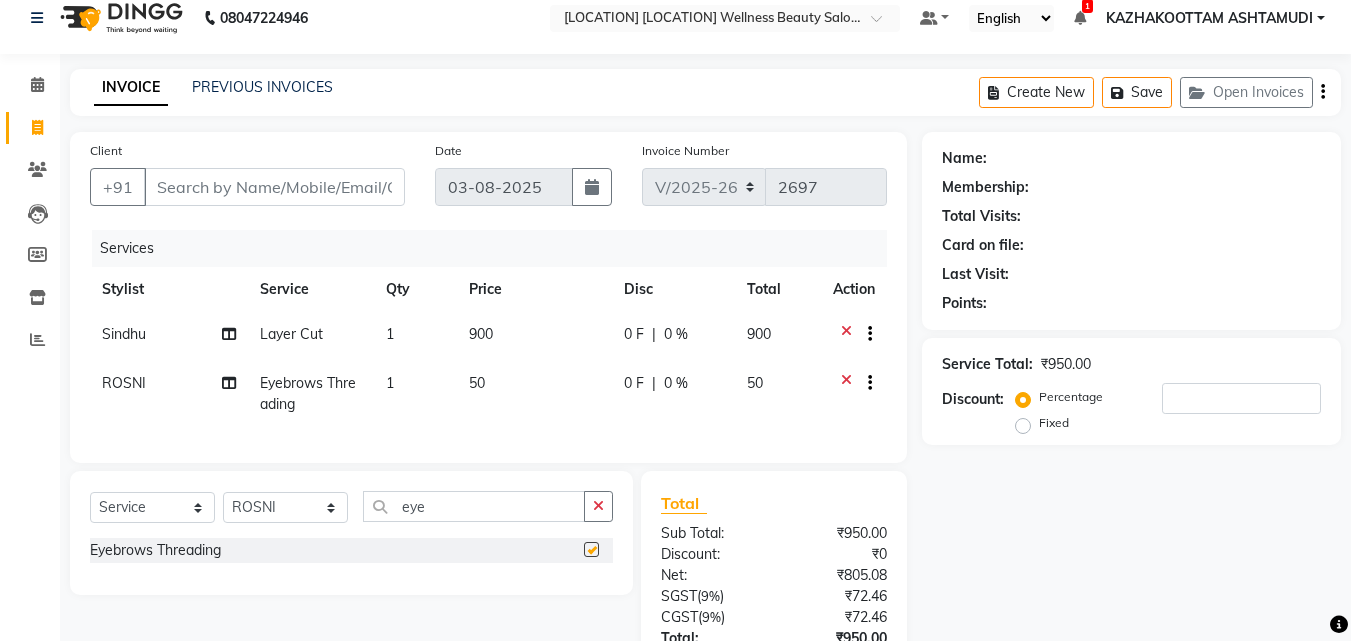 checkbox on "false" 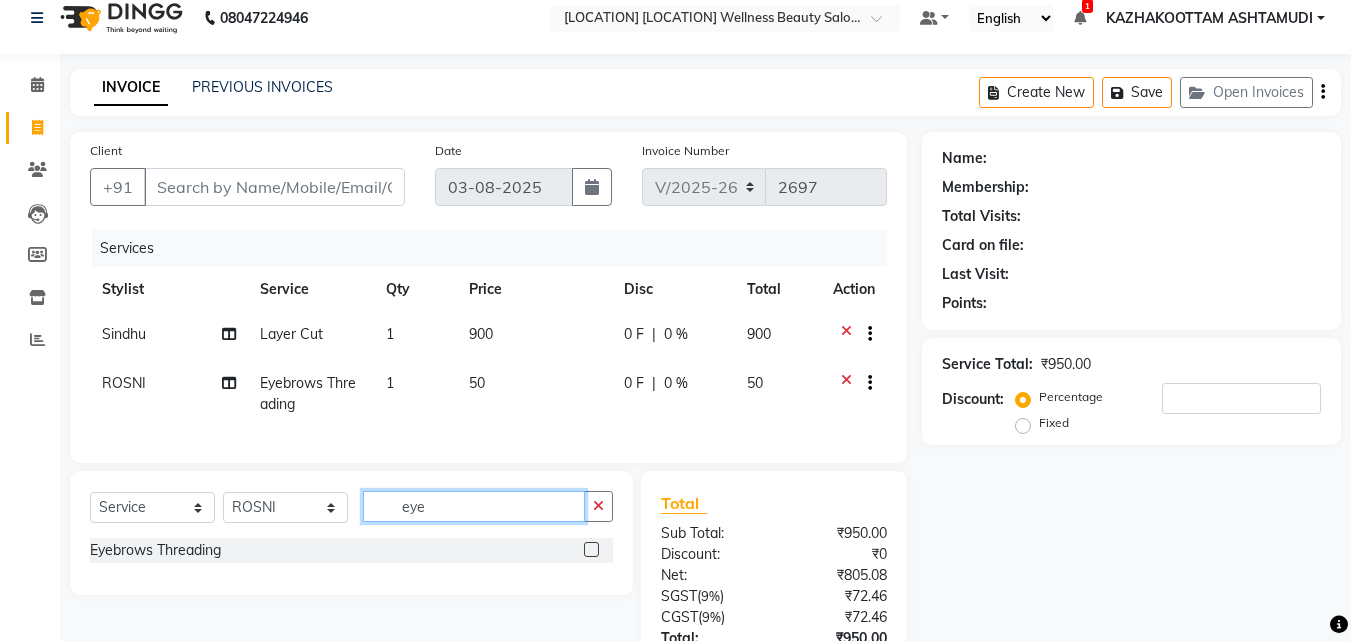 click on "eye" 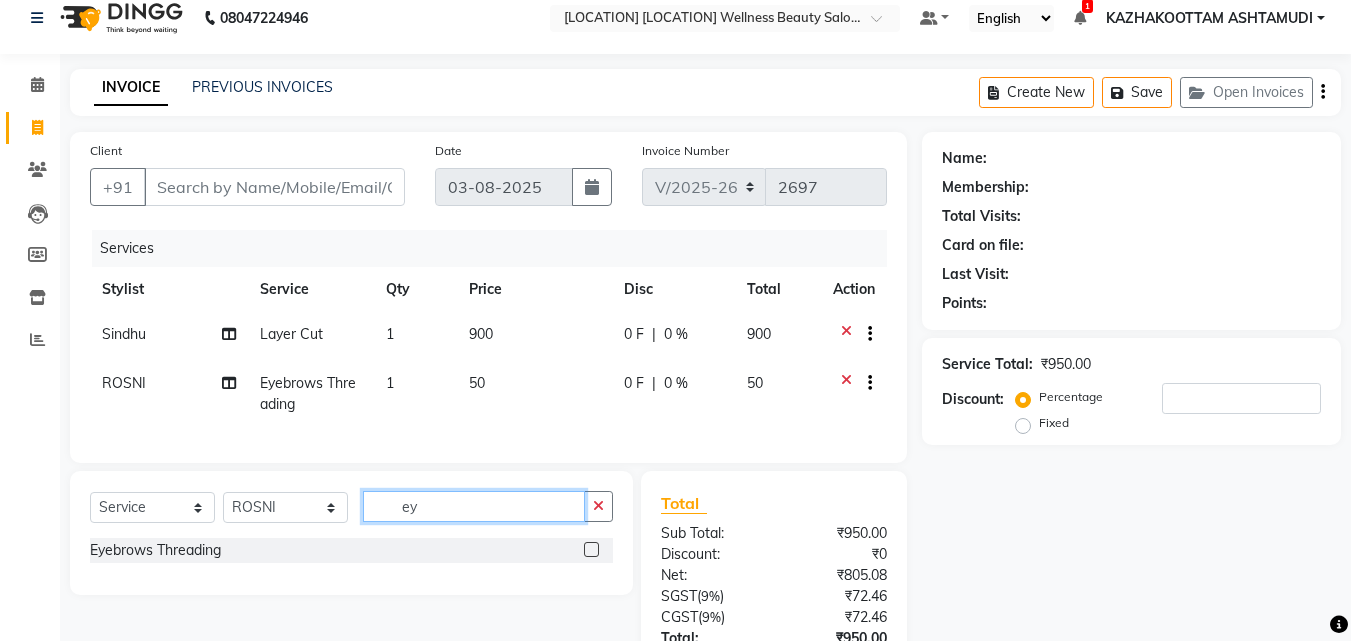 type on "e" 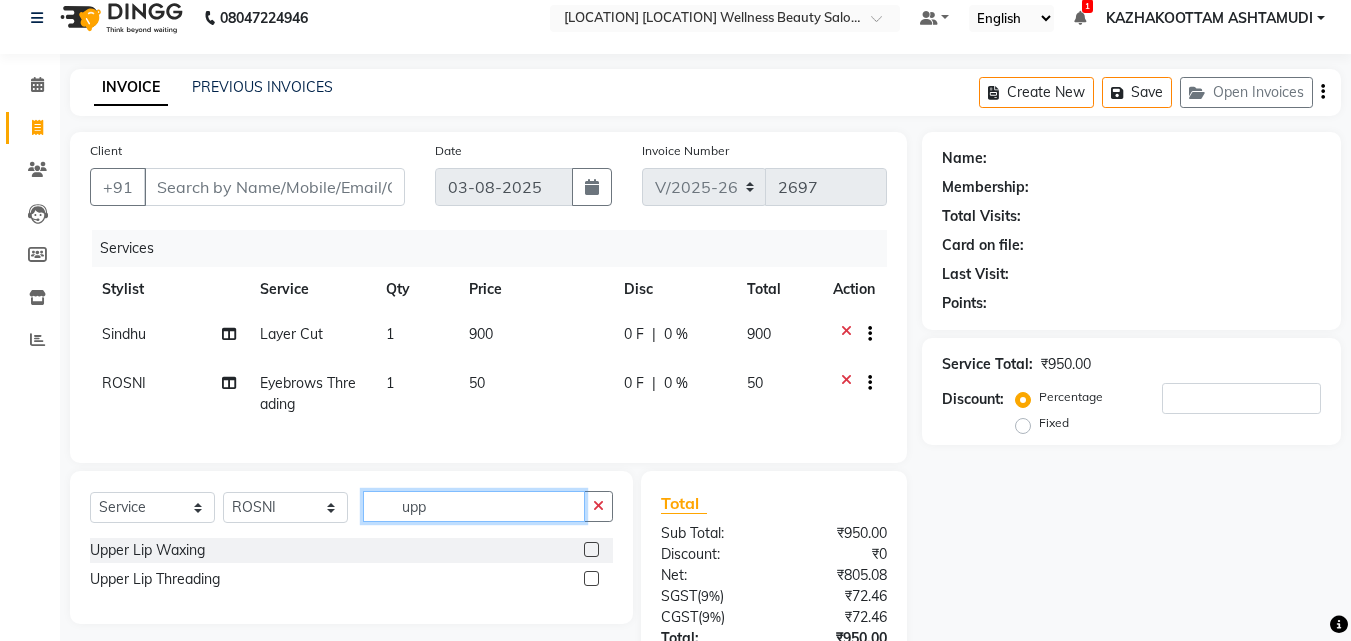 type on "upp" 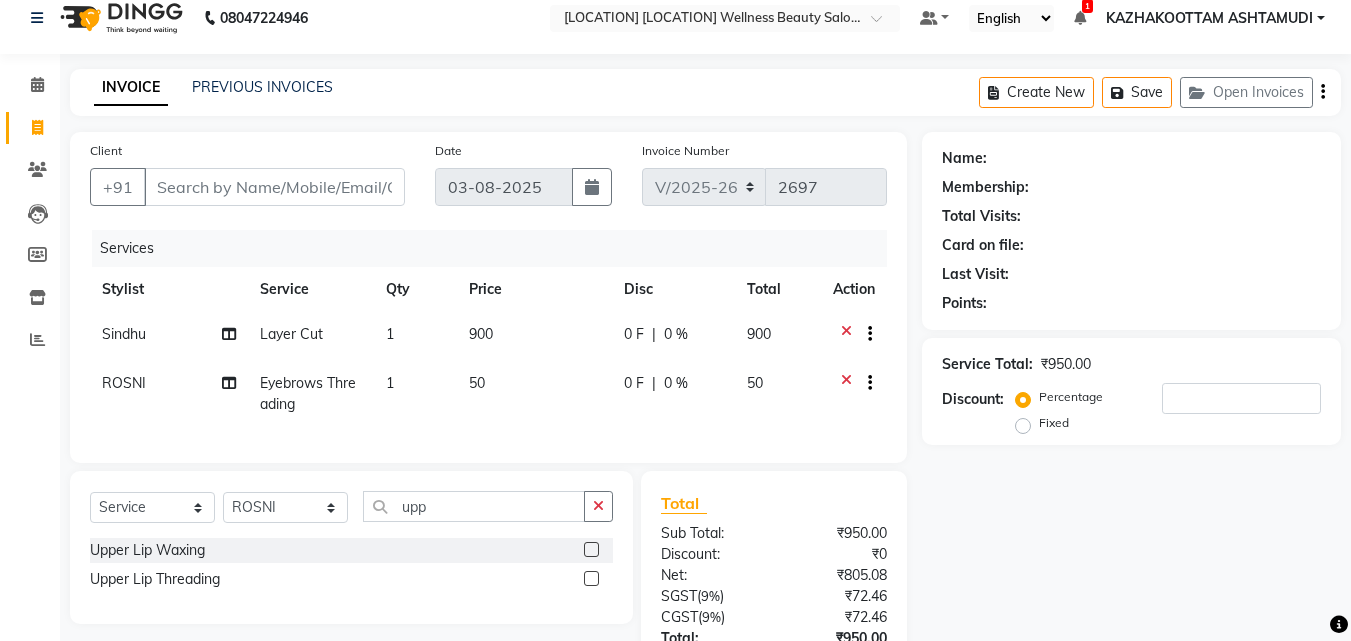 click 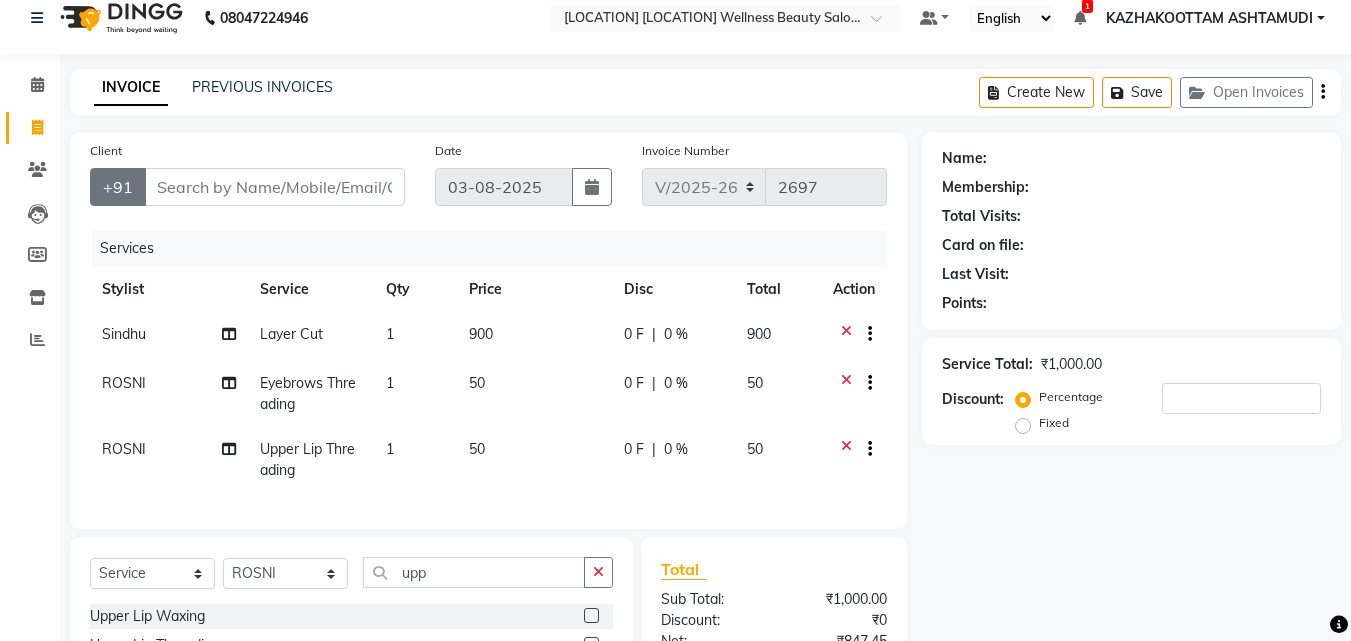 checkbox on "false" 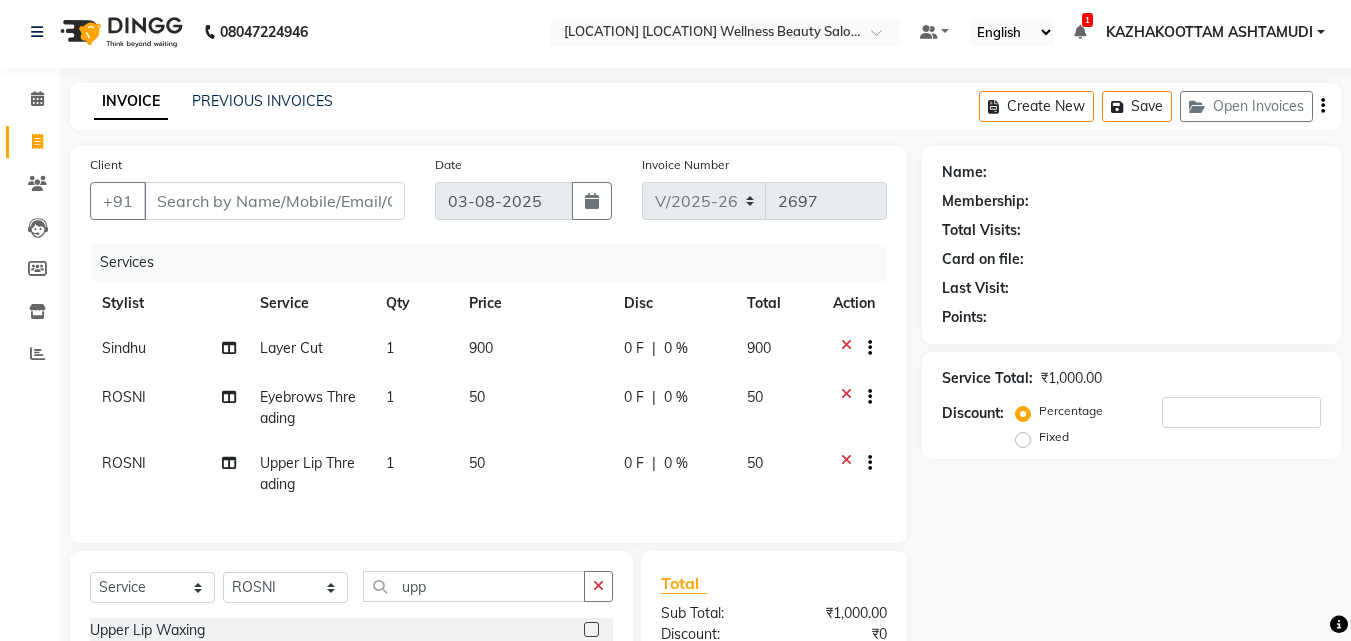 scroll, scrollTop: 0, scrollLeft: 0, axis: both 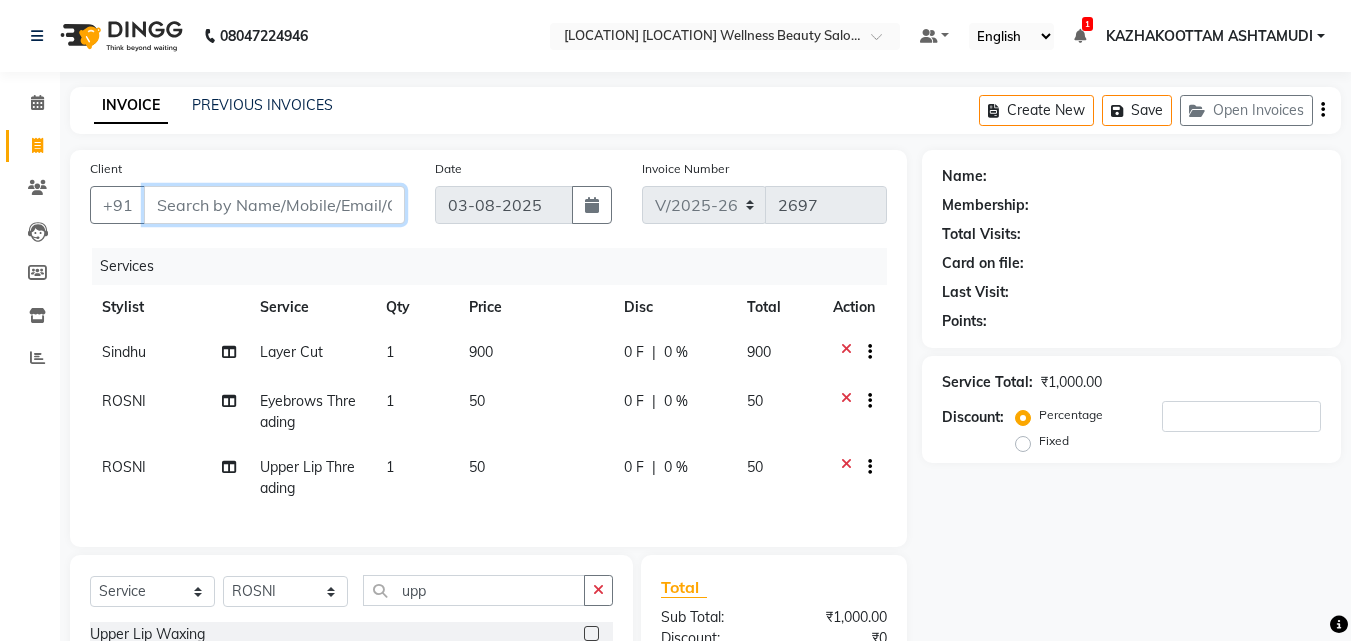 click on "Client" at bounding box center (274, 205) 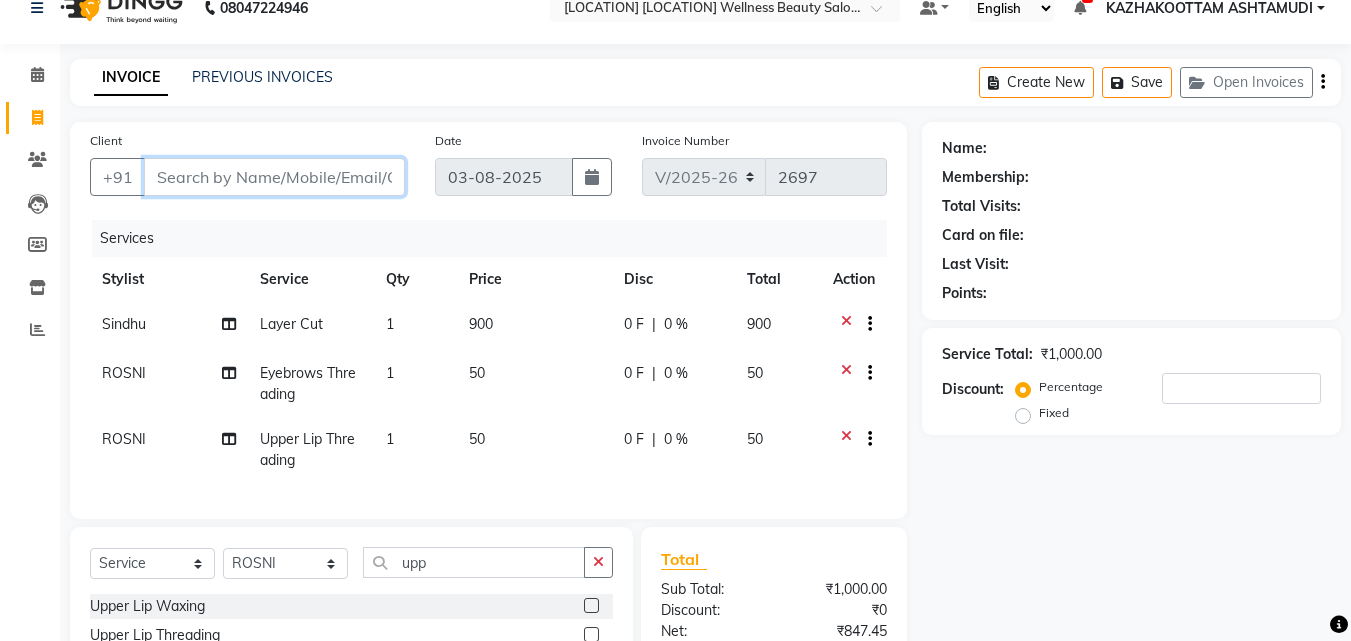 scroll, scrollTop: 0, scrollLeft: 0, axis: both 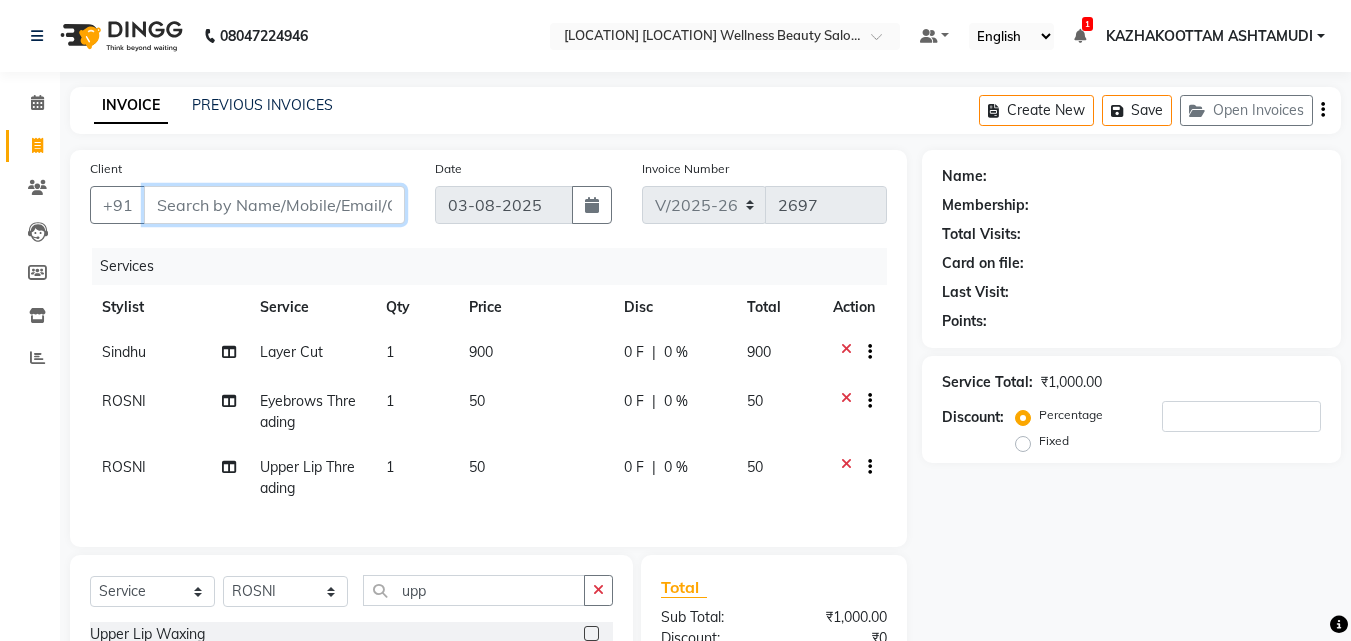 click on "Client" at bounding box center [274, 205] 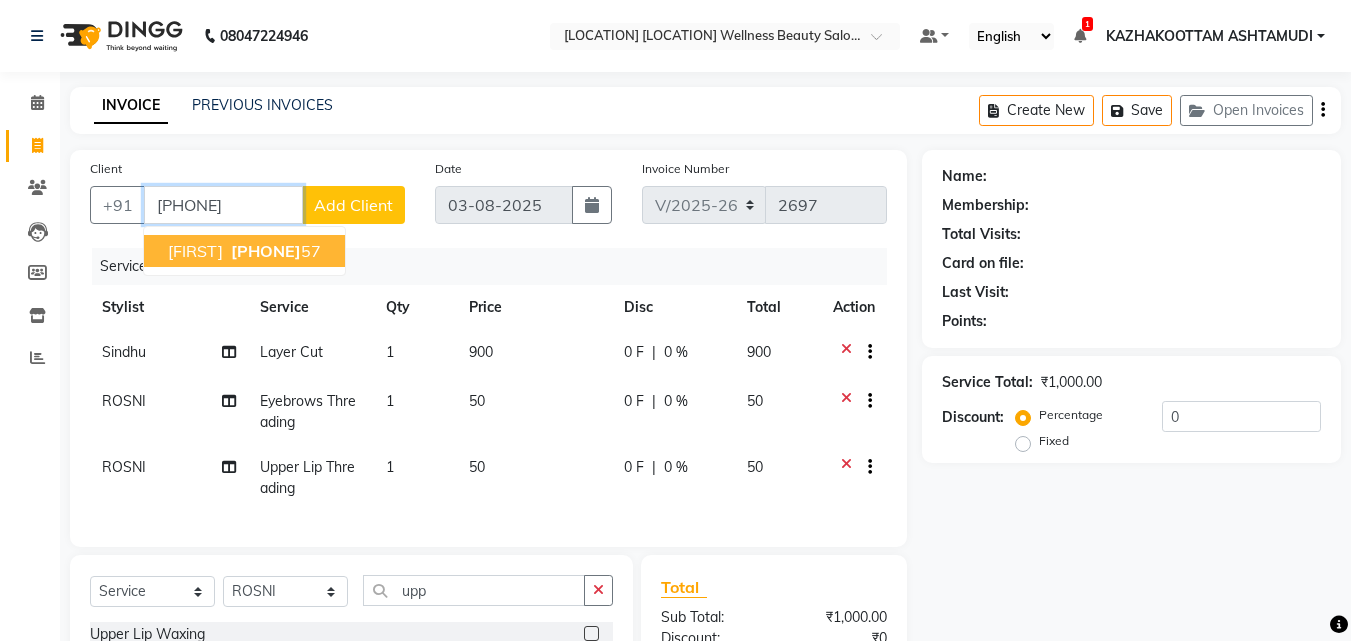 click on "96334914 57" at bounding box center [274, 251] 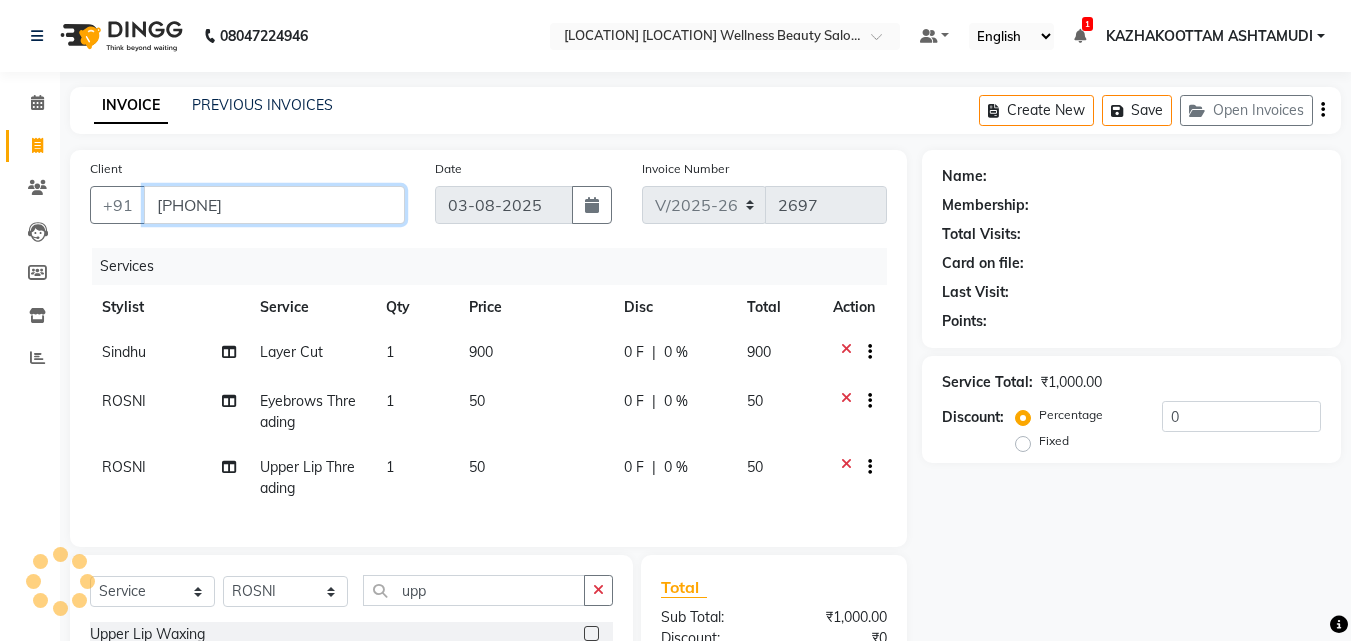 type on "9633491457" 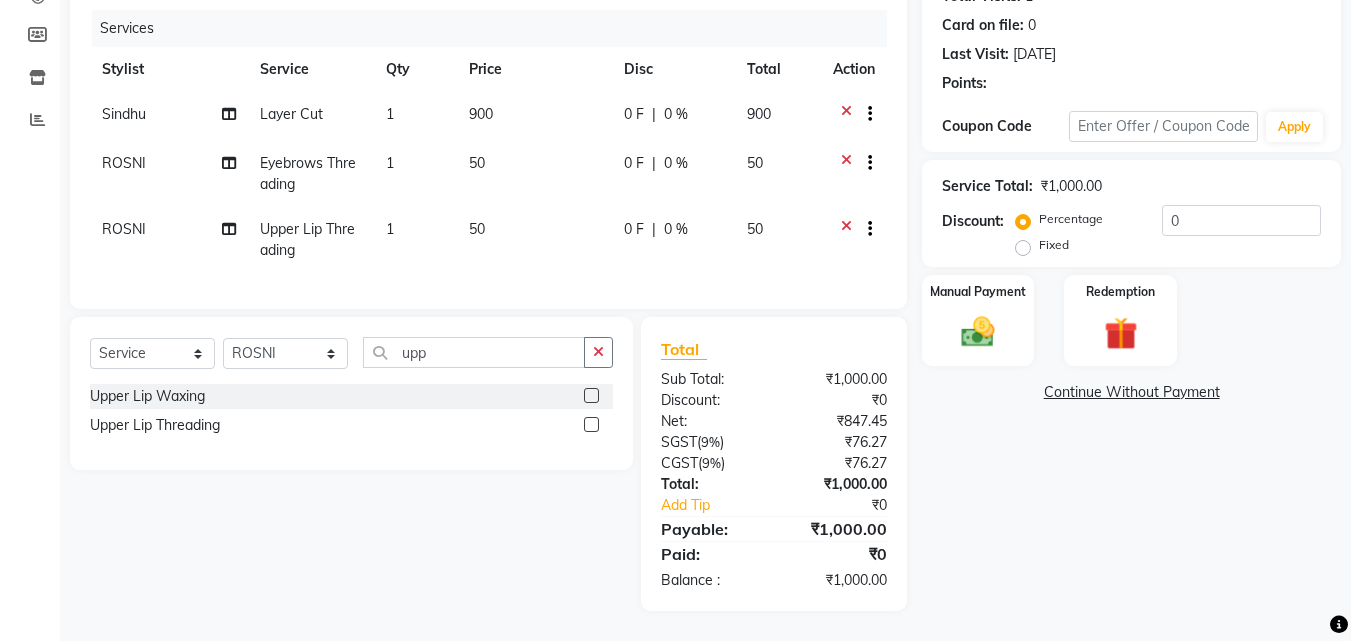 scroll, scrollTop: 253, scrollLeft: 0, axis: vertical 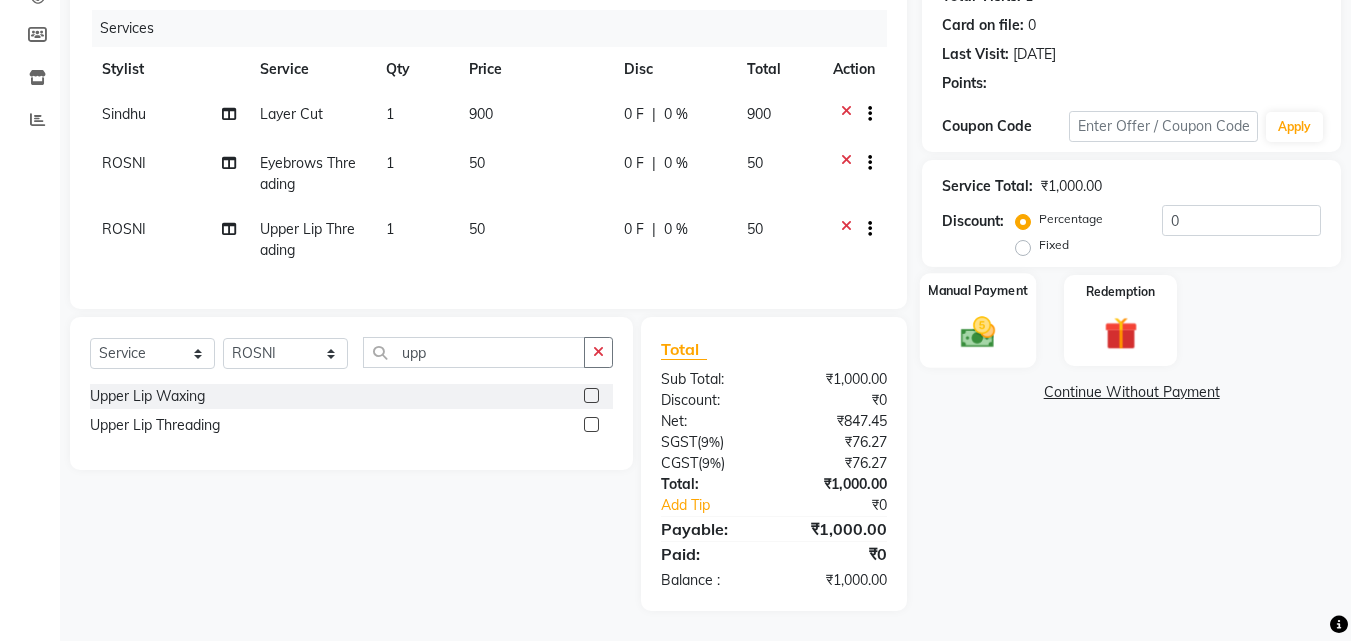 click 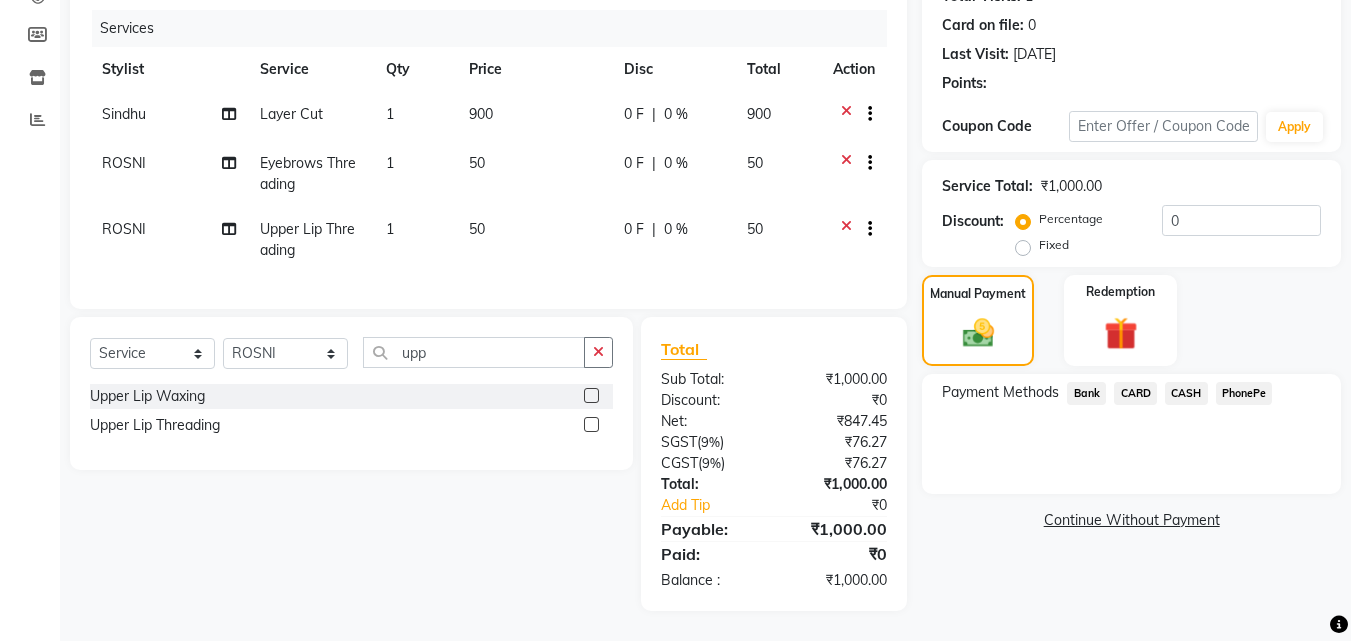 click on "PhonePe" 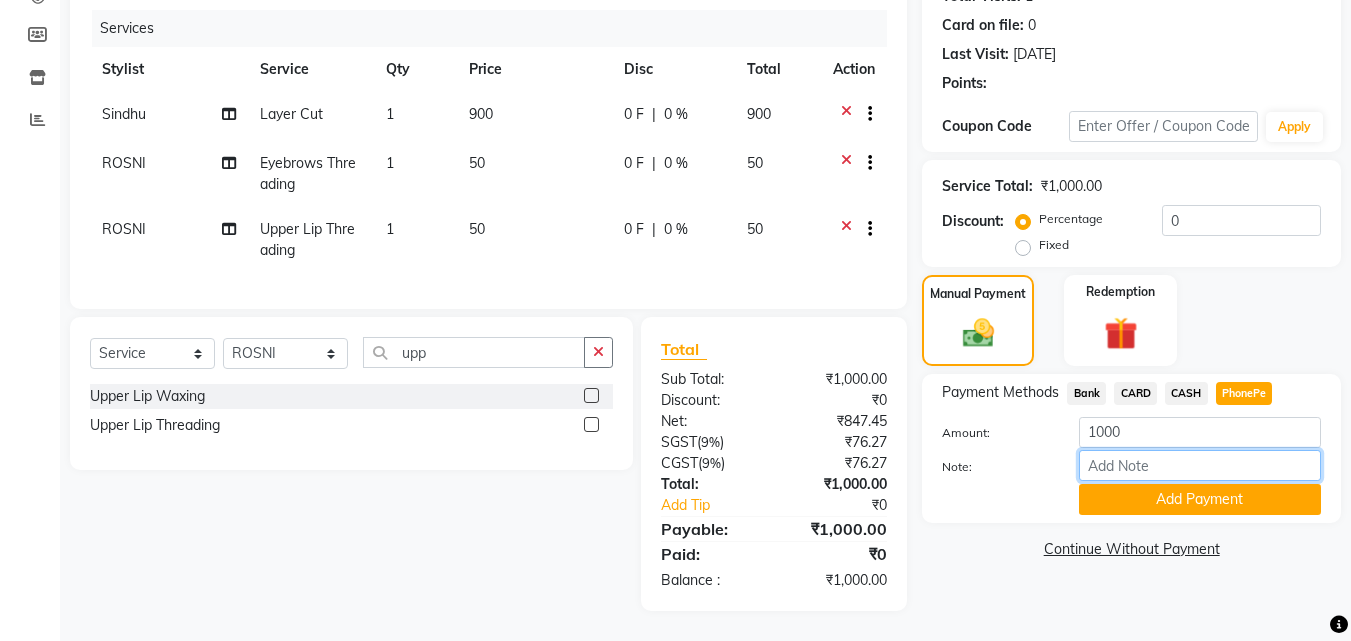 click on "Note:" at bounding box center (1200, 465) 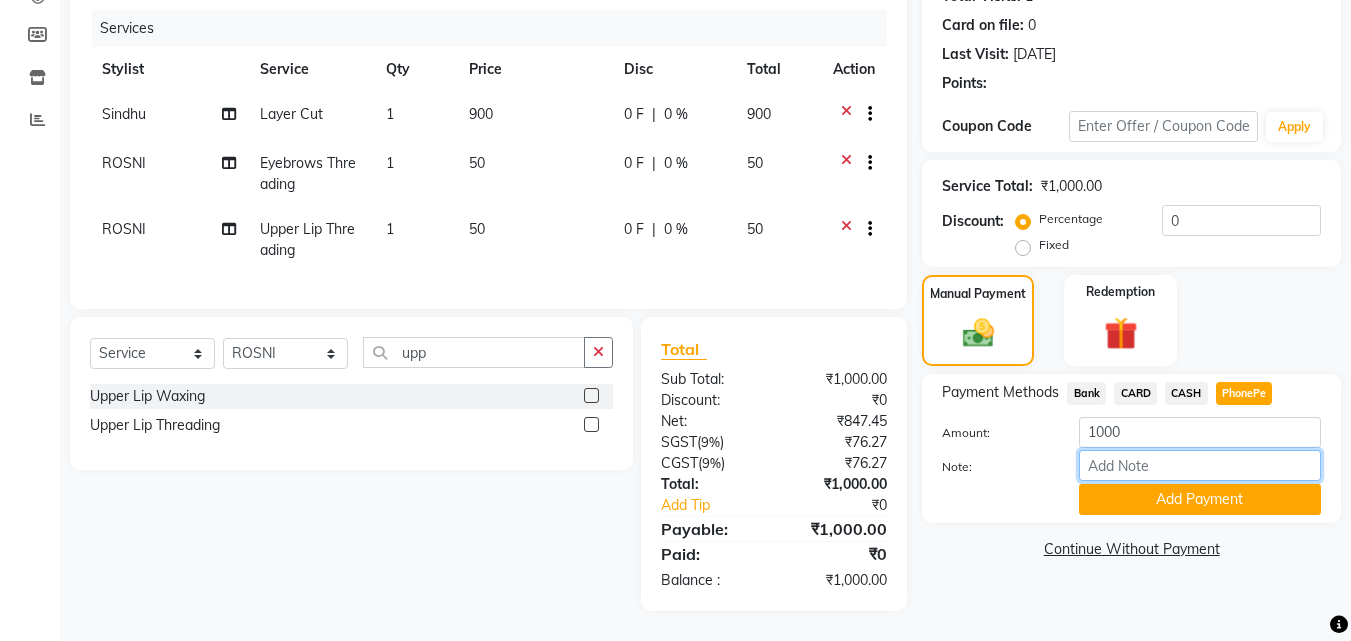 type on "soorya" 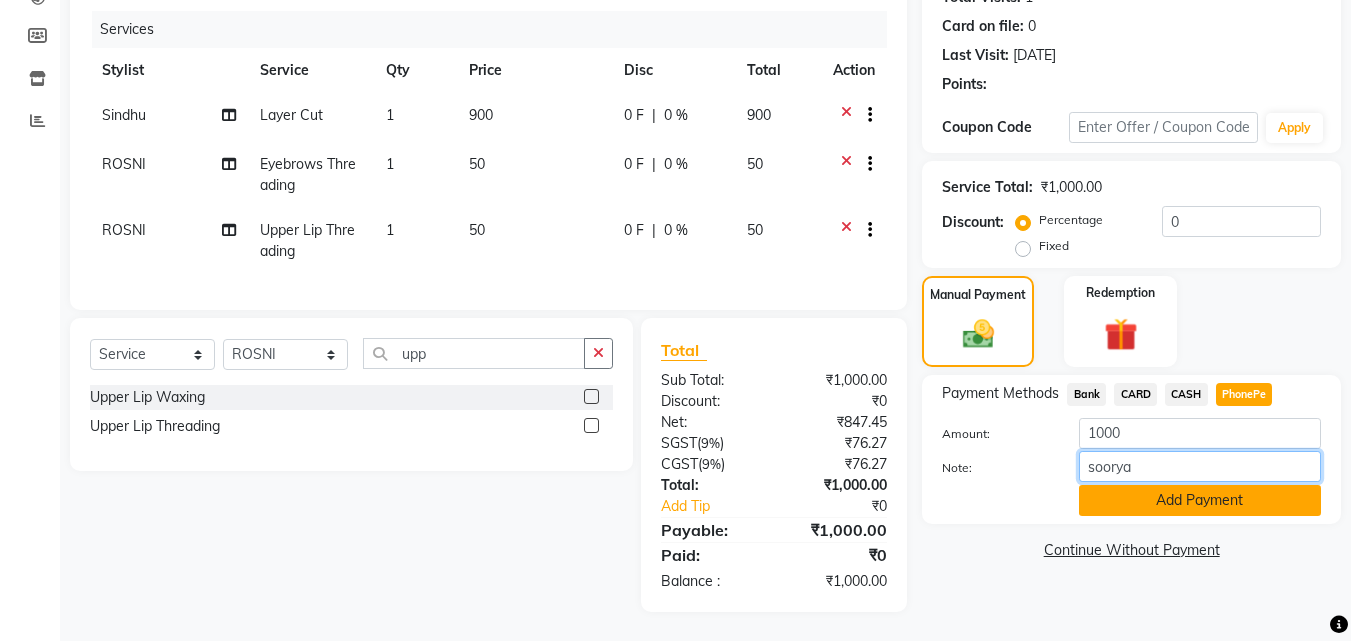 scroll, scrollTop: 253, scrollLeft: 0, axis: vertical 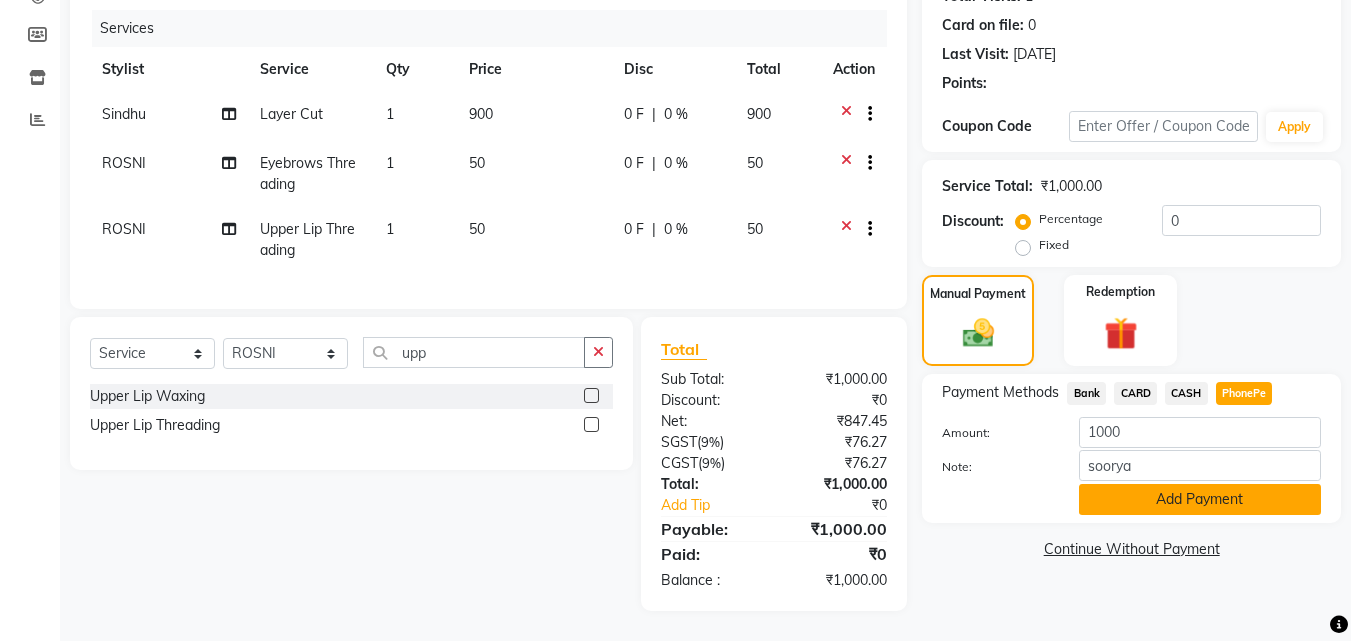click on "Add Payment" 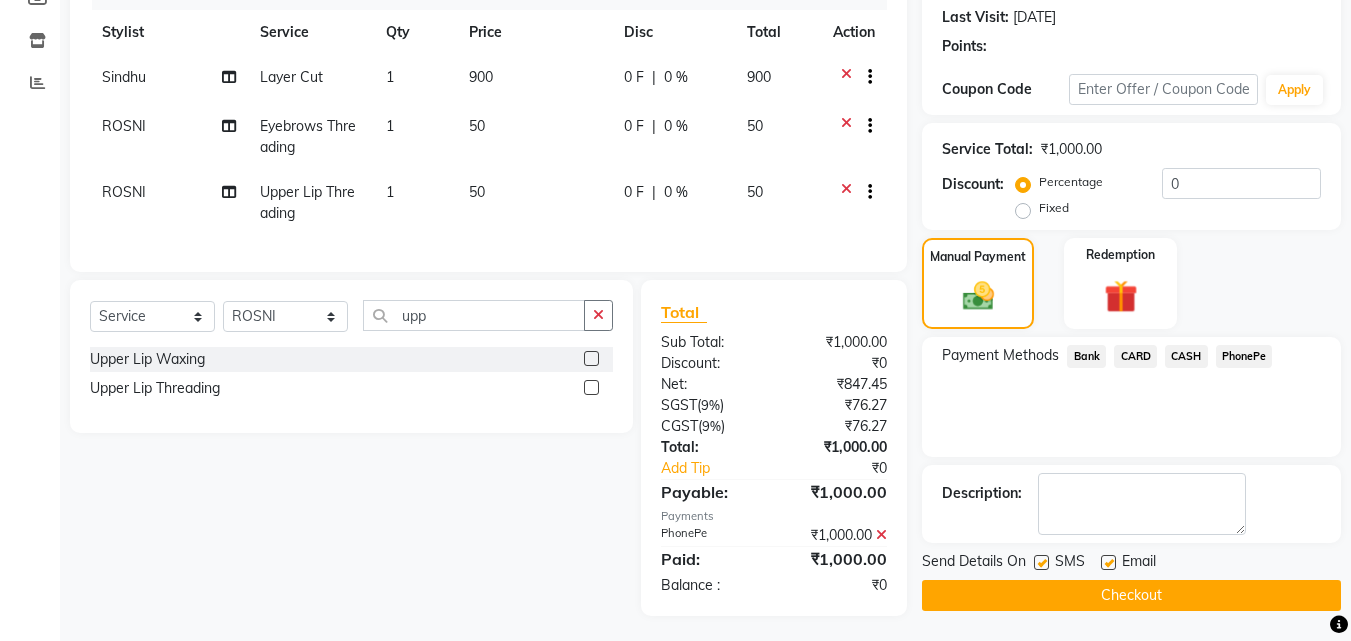 scroll, scrollTop: 295, scrollLeft: 0, axis: vertical 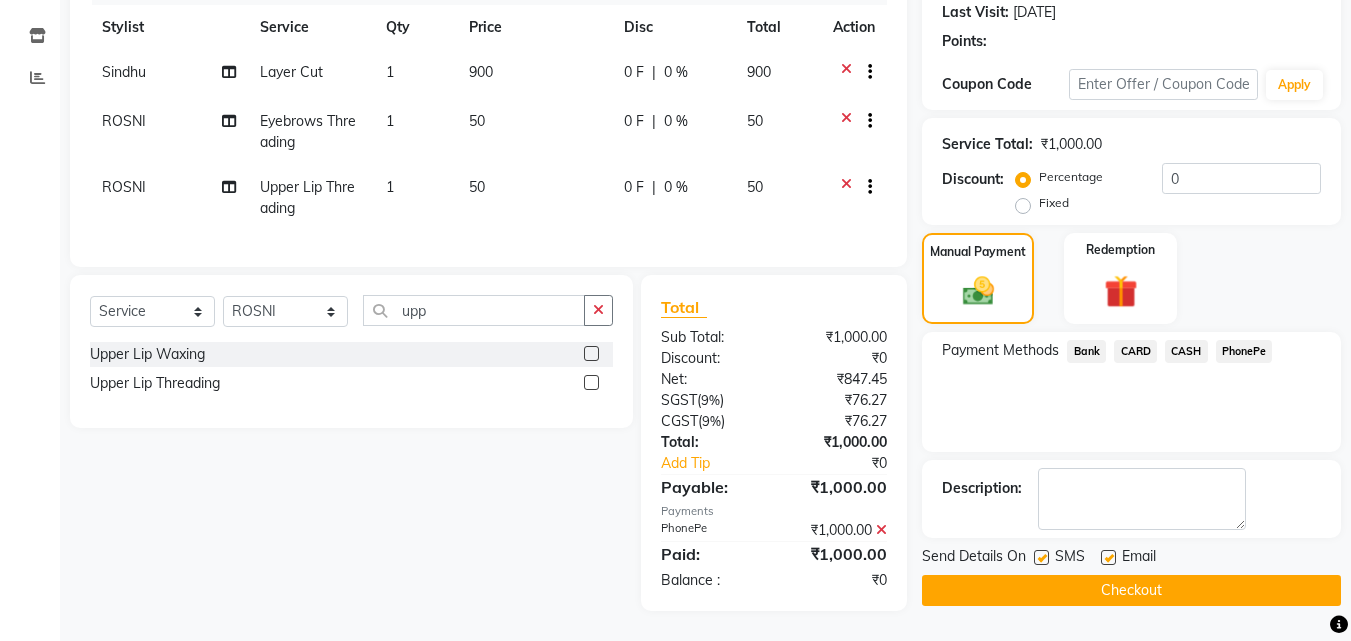 click 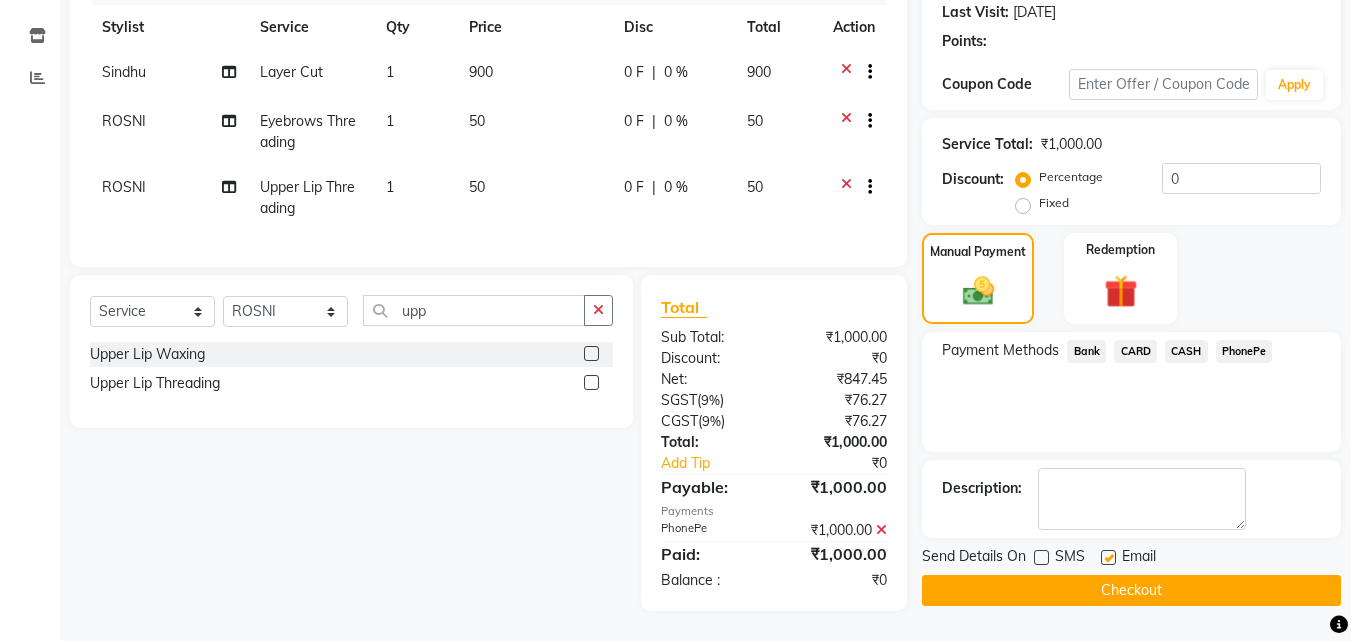 click 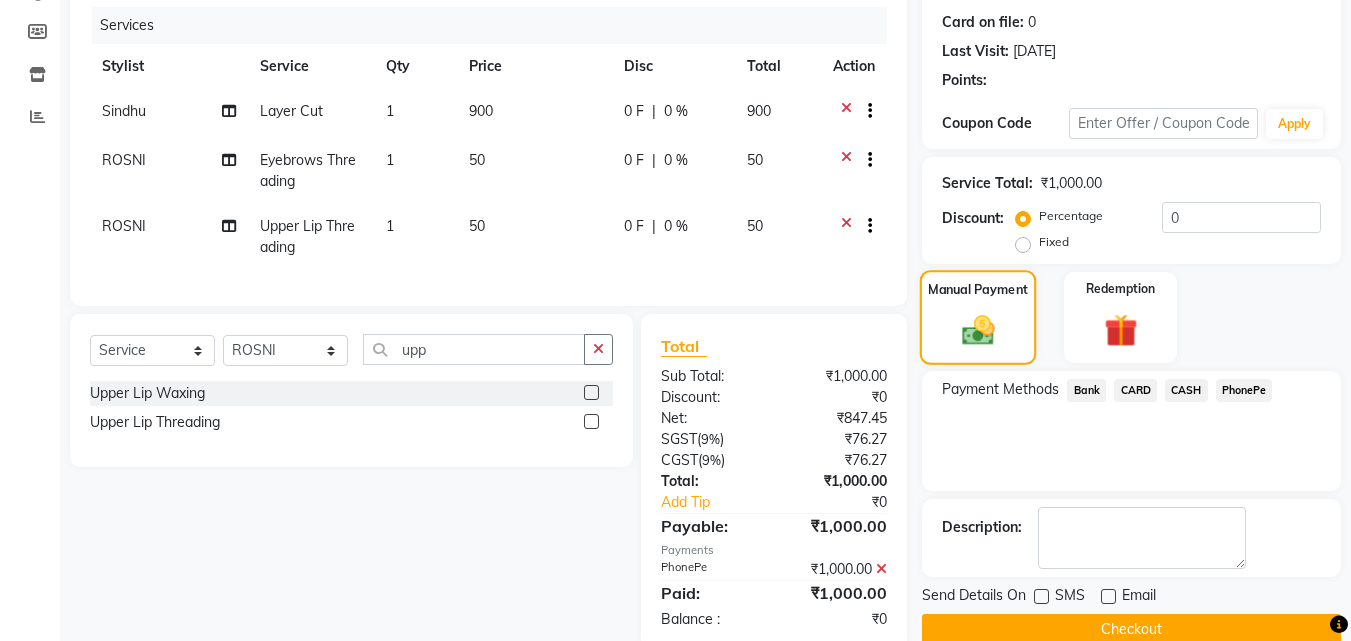 scroll, scrollTop: 95, scrollLeft: 0, axis: vertical 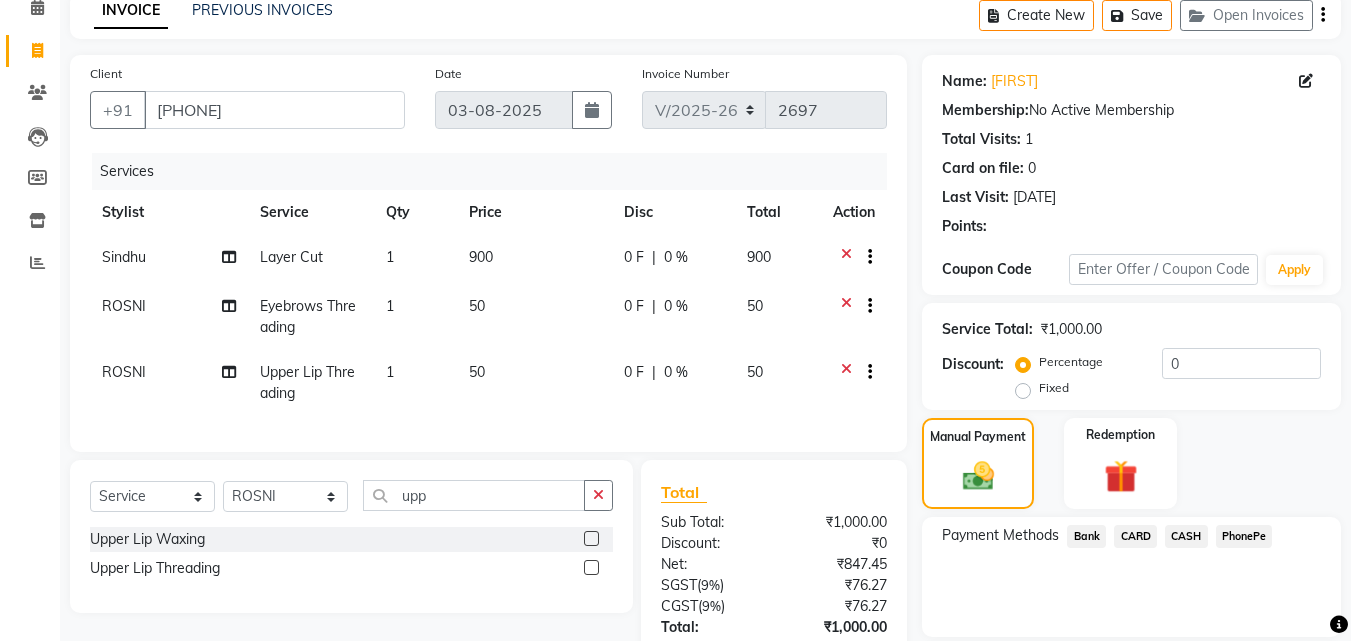 click 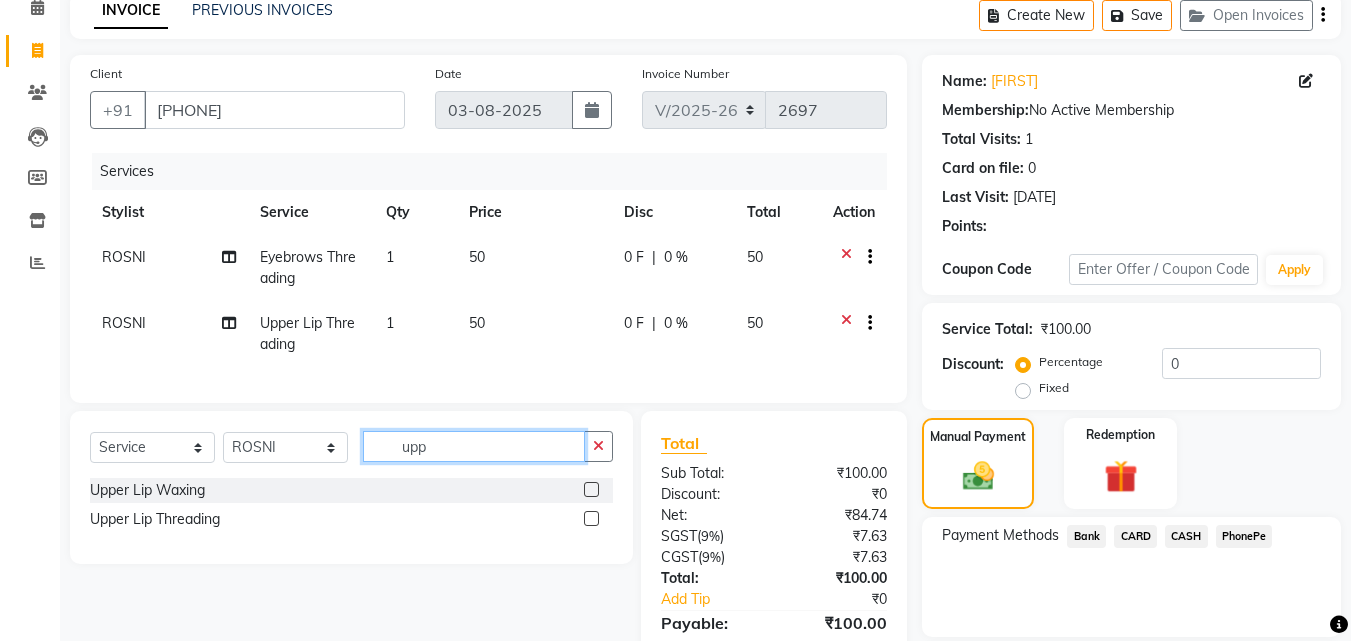 click on "upp" 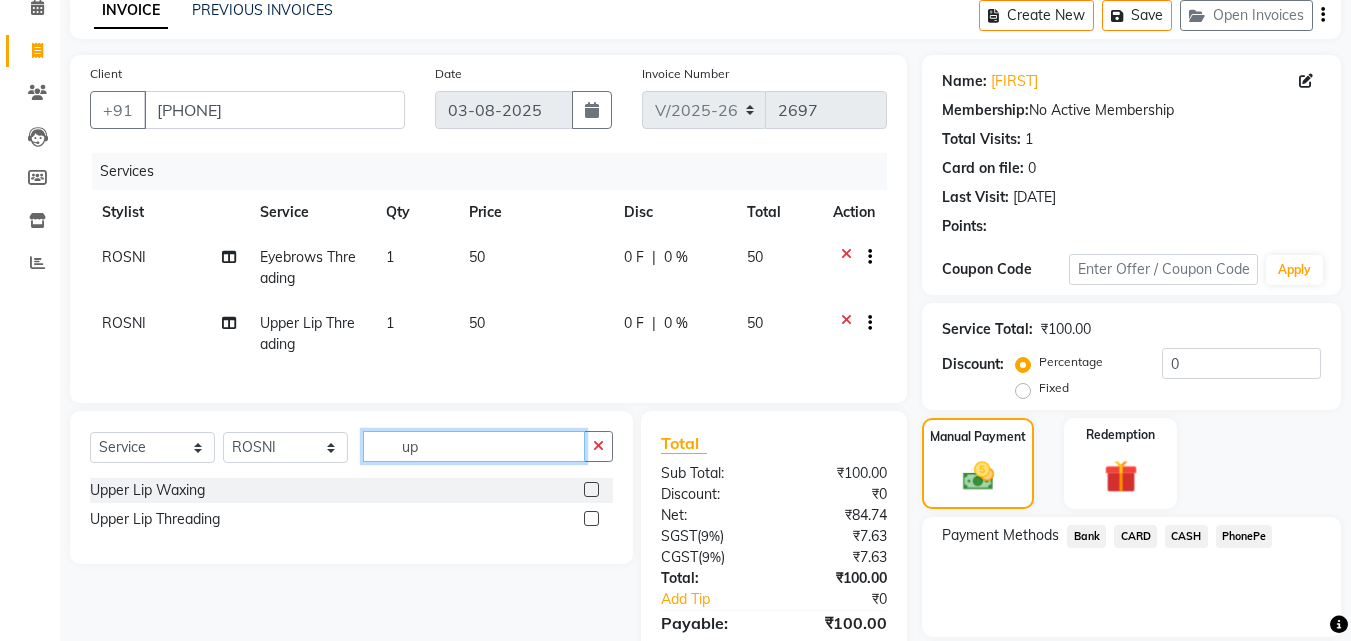 type on "u" 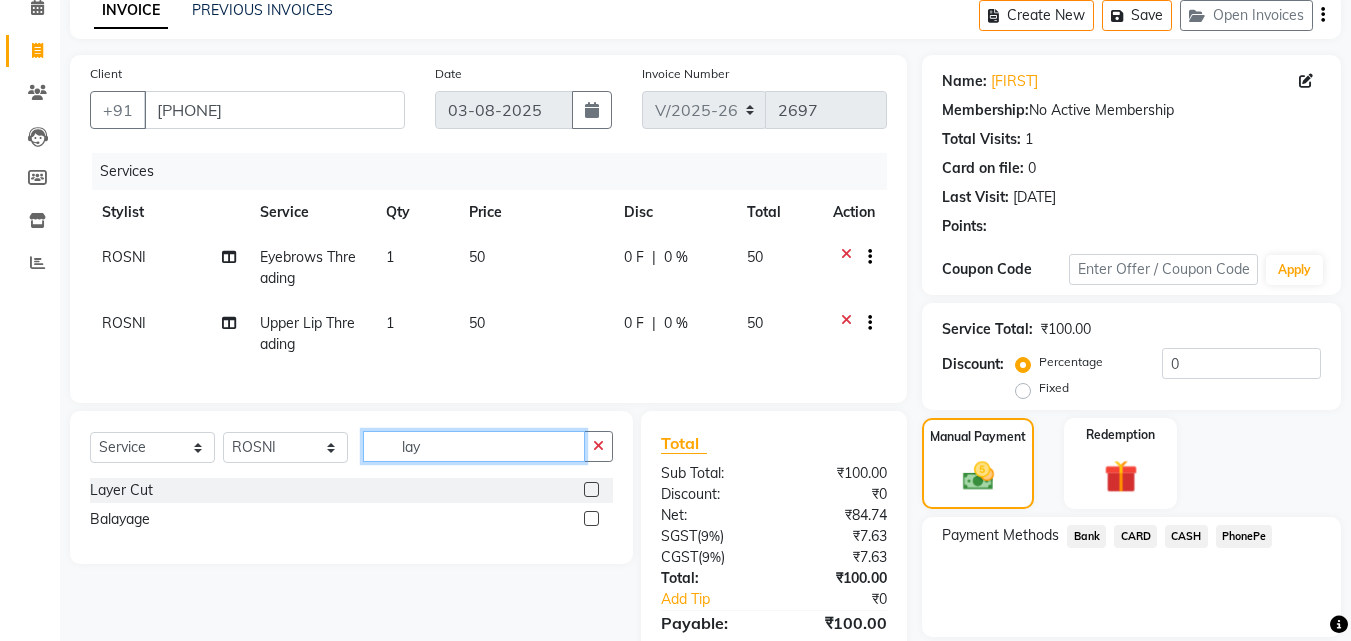 type on "lay" 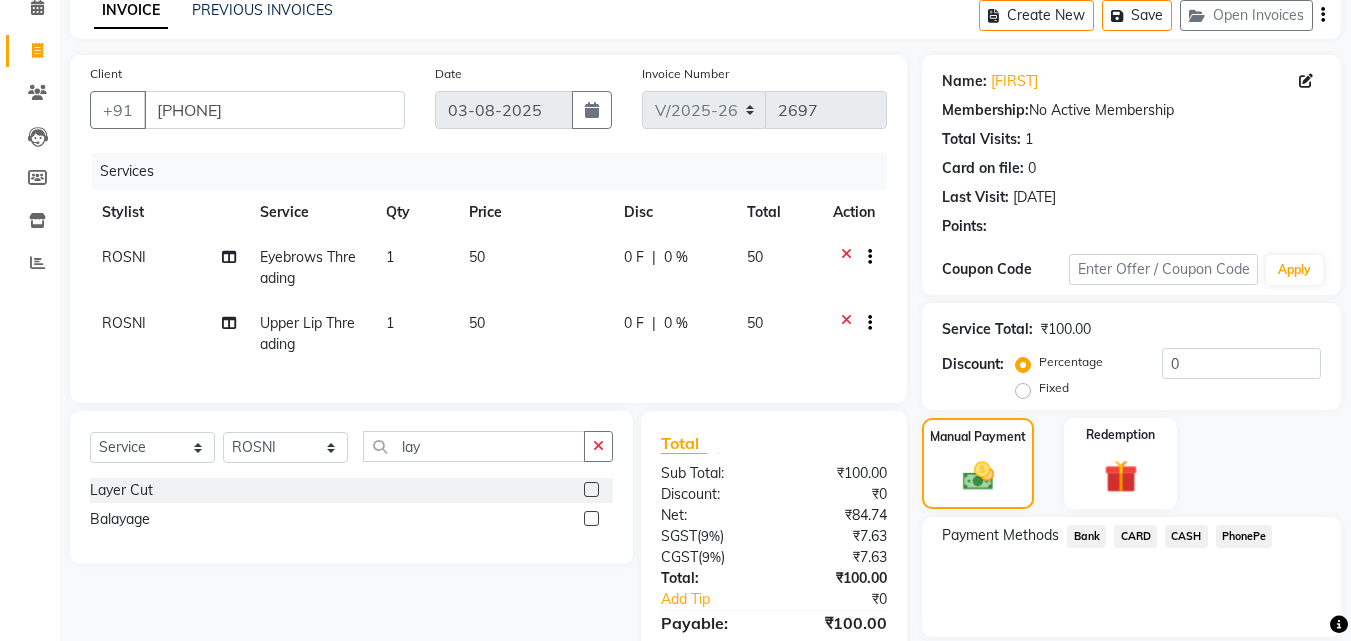 click 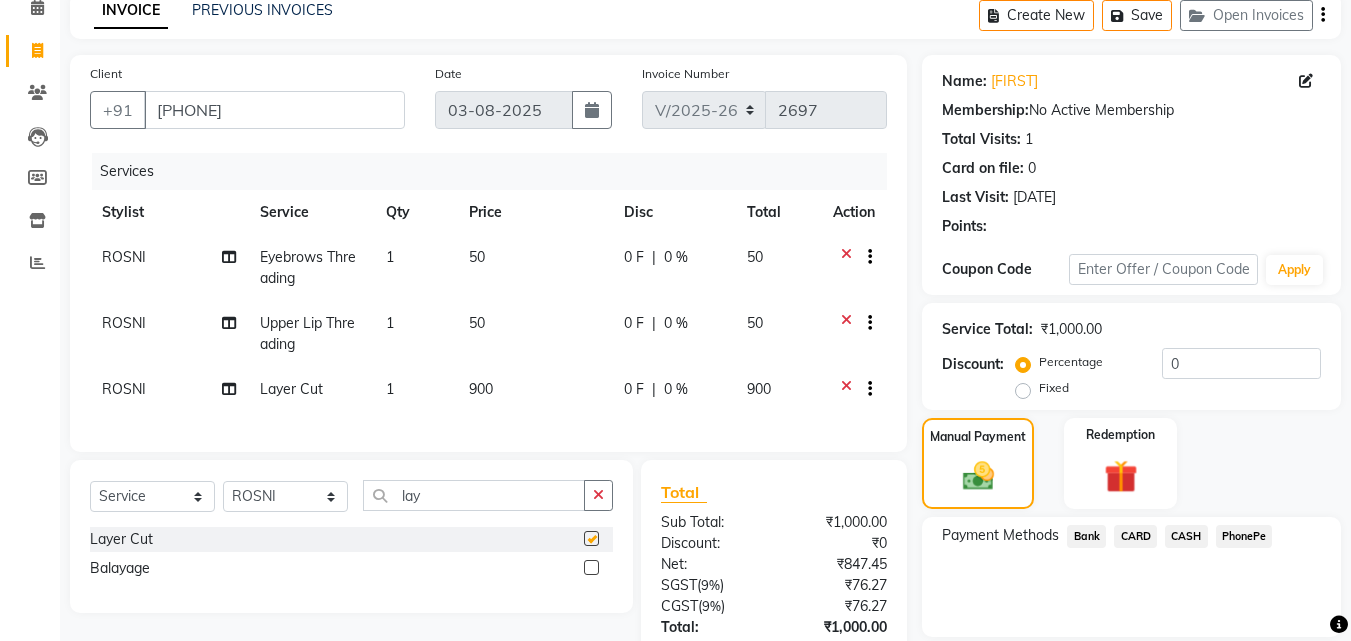 checkbox on "false" 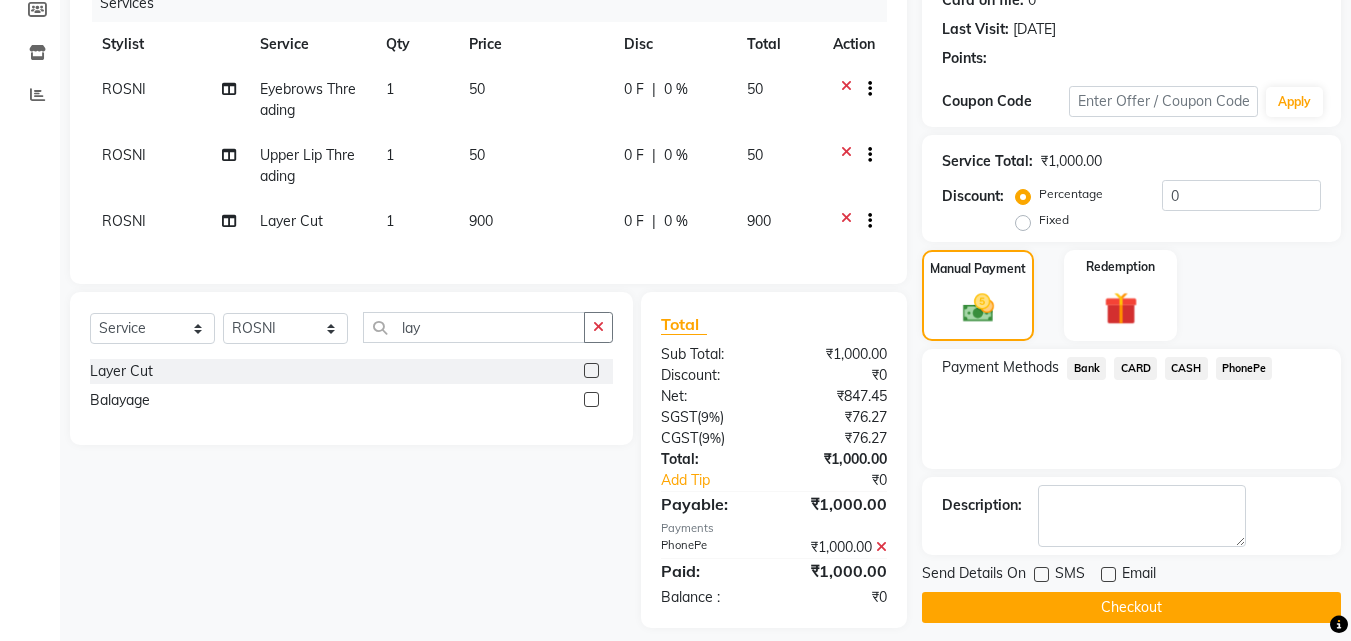 scroll, scrollTop: 295, scrollLeft: 0, axis: vertical 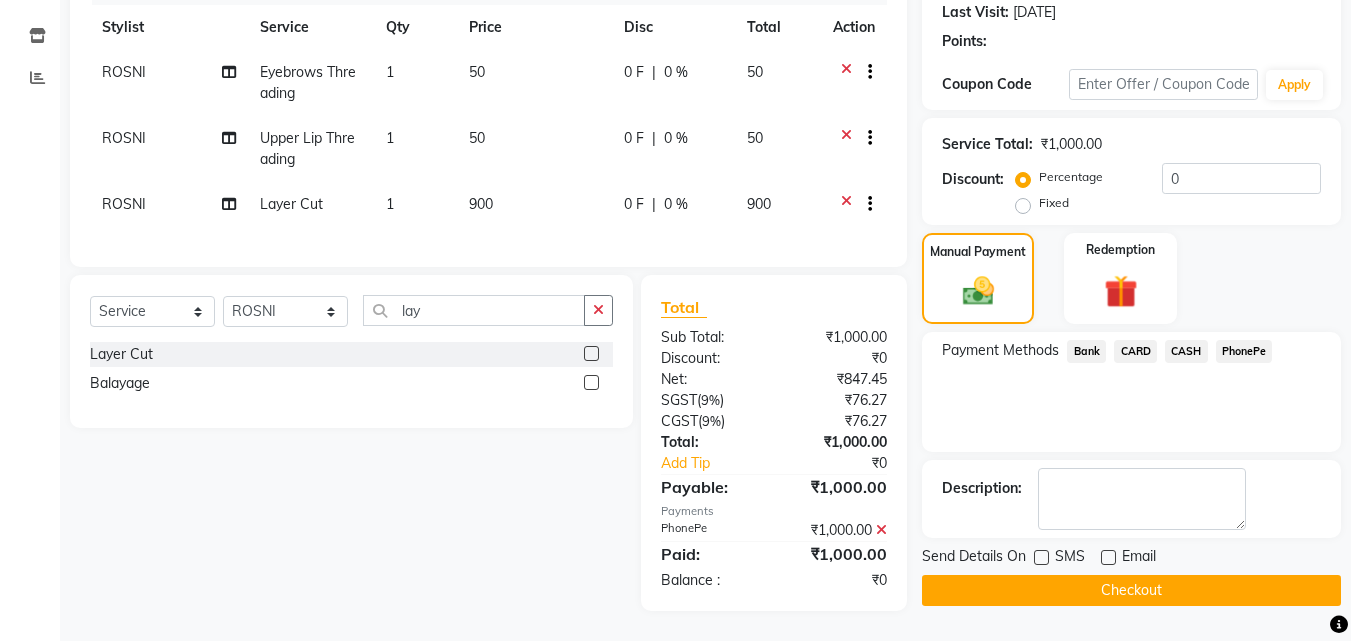 click on "Checkout" 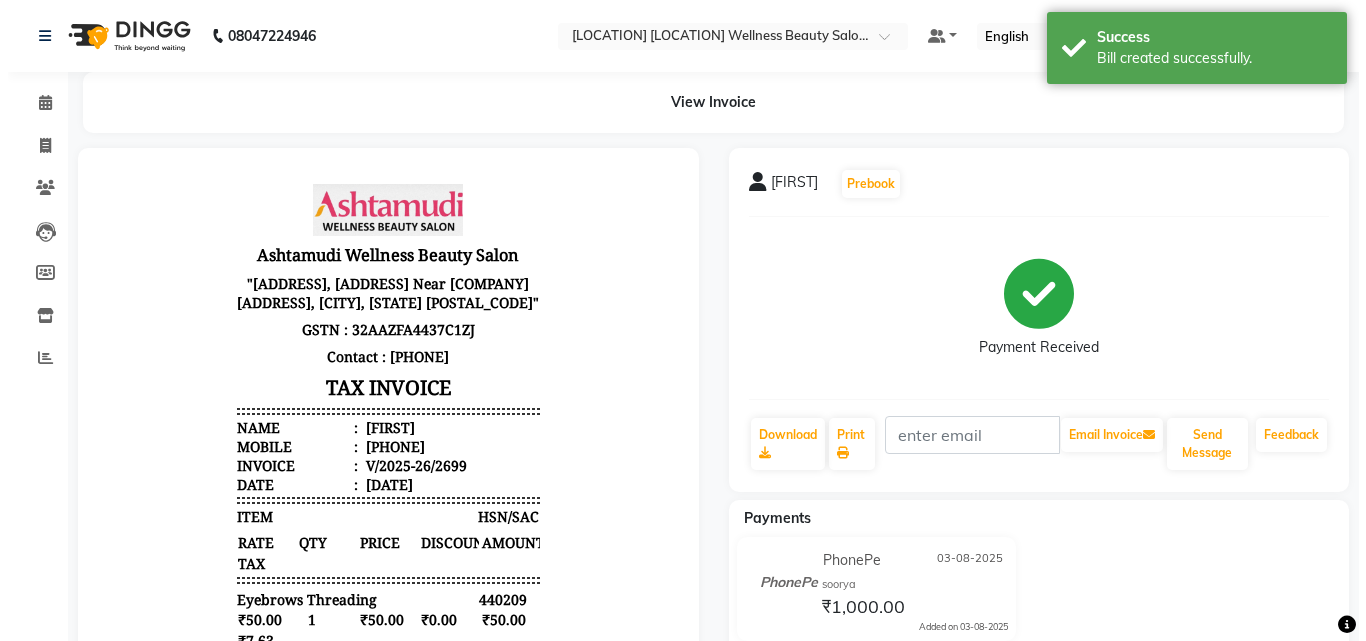 scroll, scrollTop: 0, scrollLeft: 0, axis: both 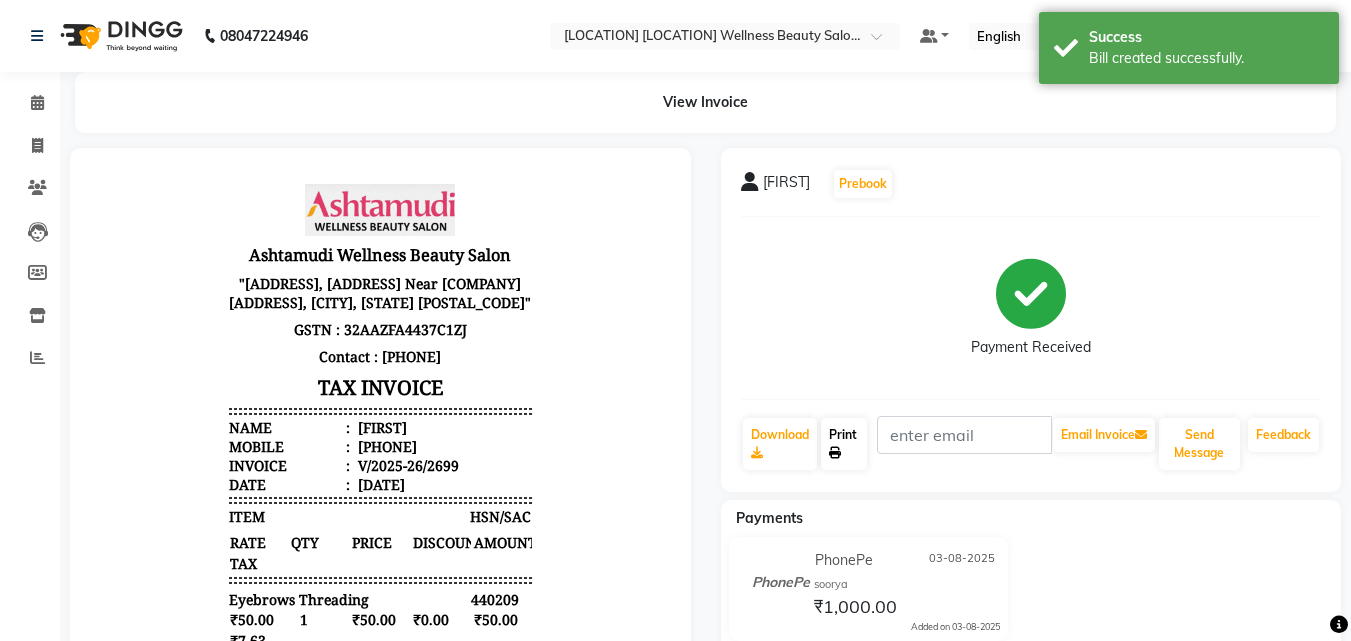 click on "Print" 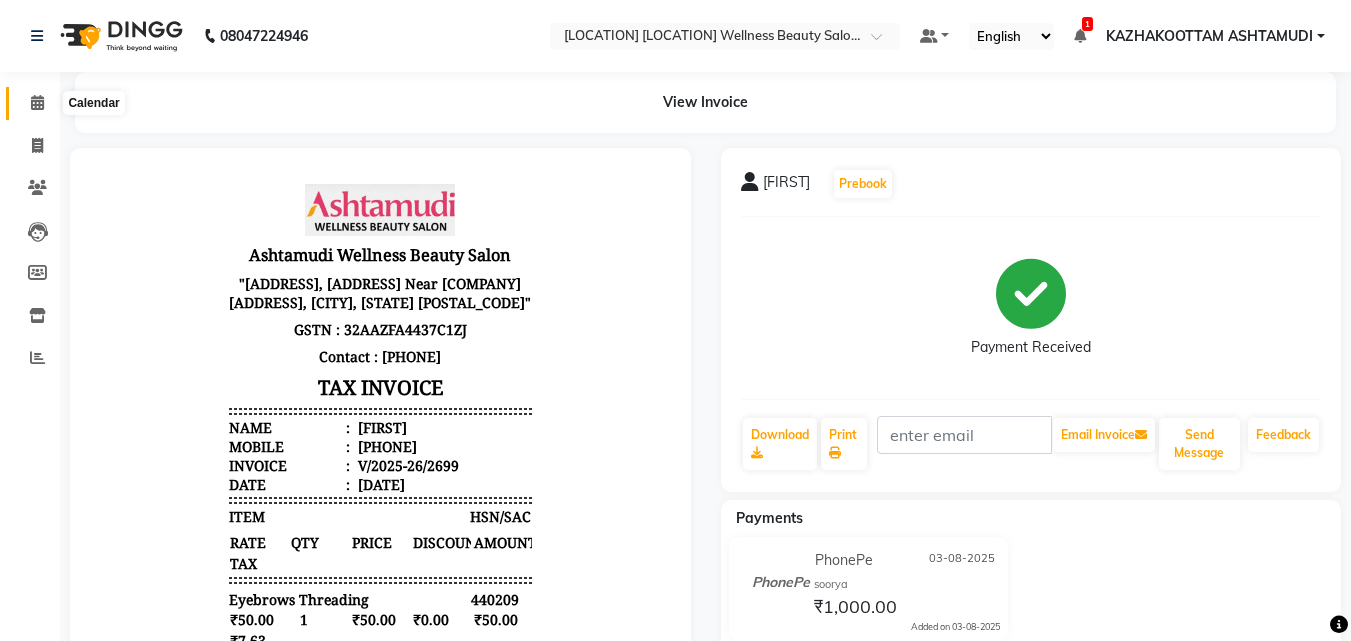 click 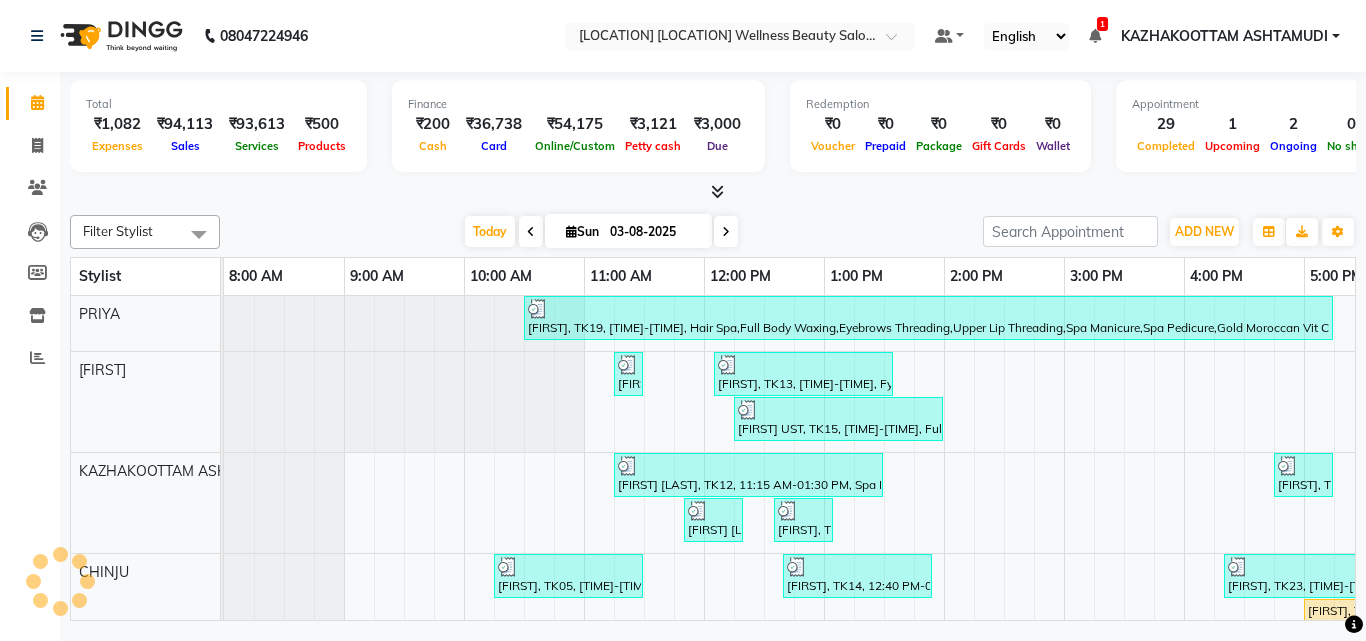 scroll, scrollTop: 0, scrollLeft: 0, axis: both 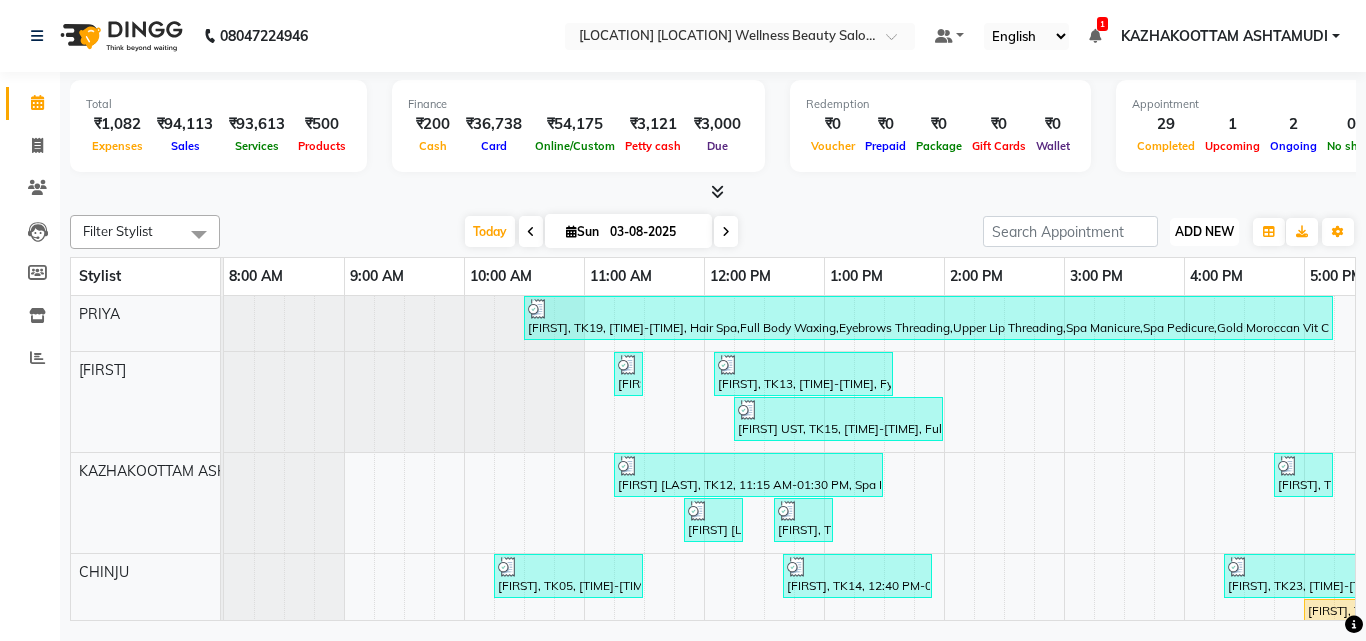 click on "ADD NEW" at bounding box center [1204, 231] 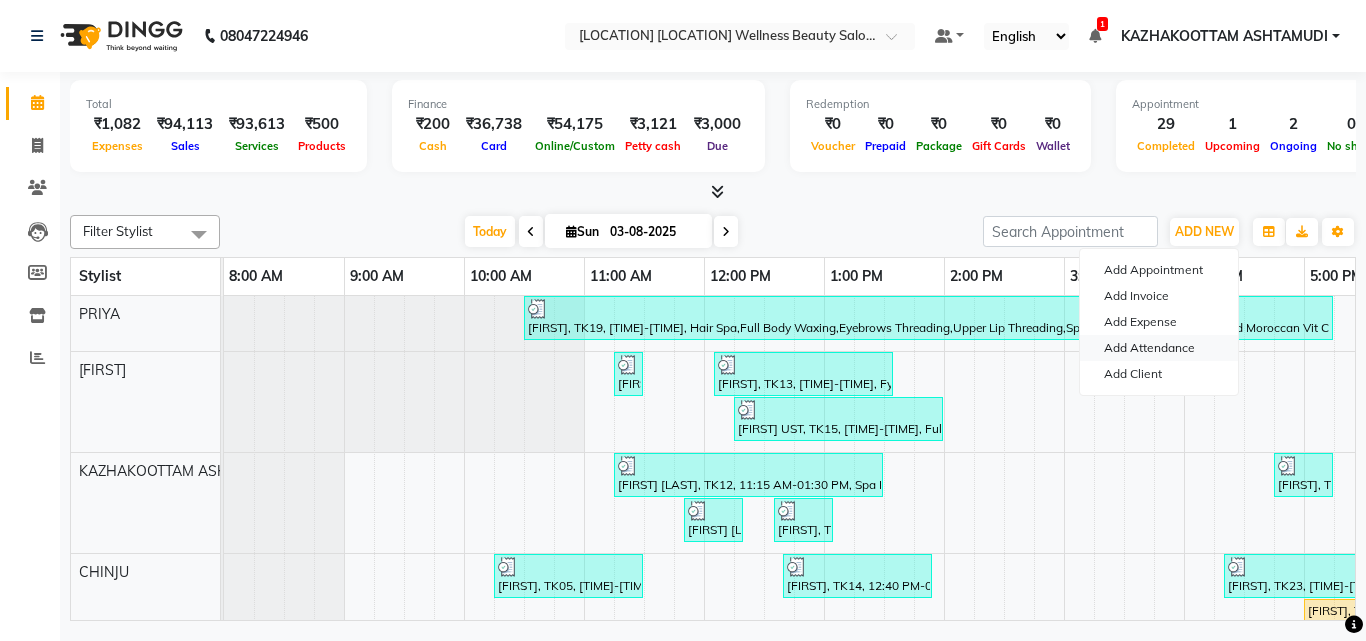click on "Add Attendance" at bounding box center [1159, 348] 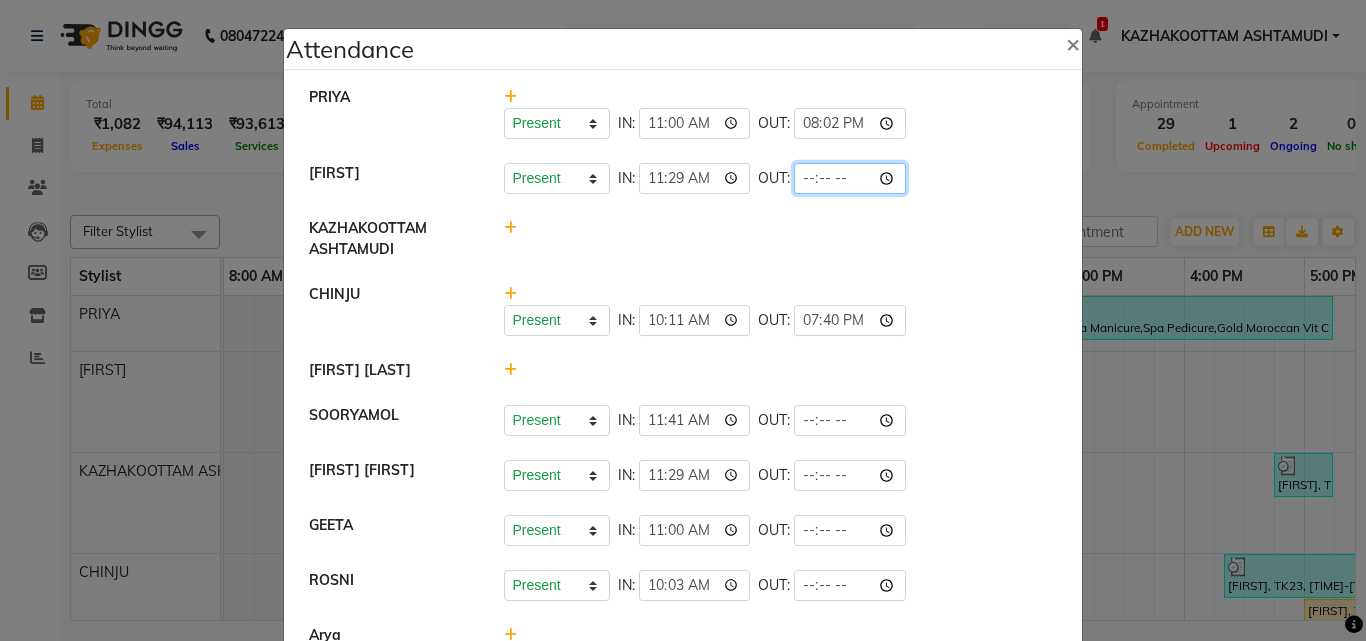 click 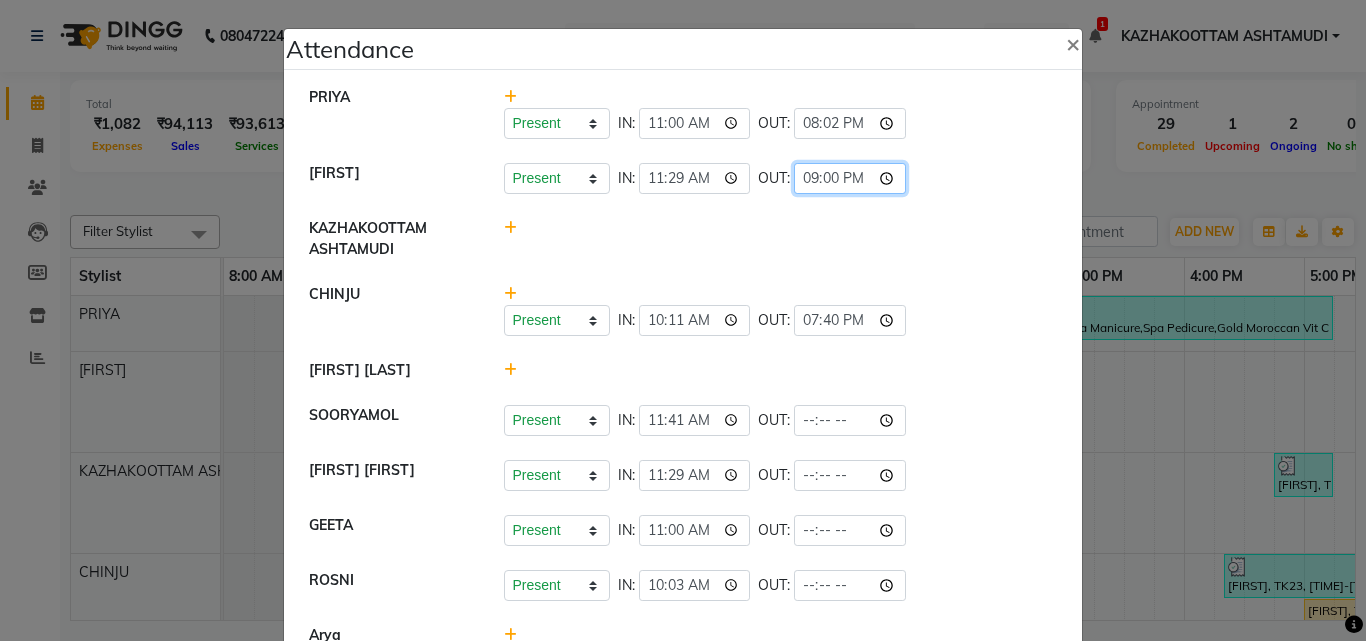 type on "21:03" 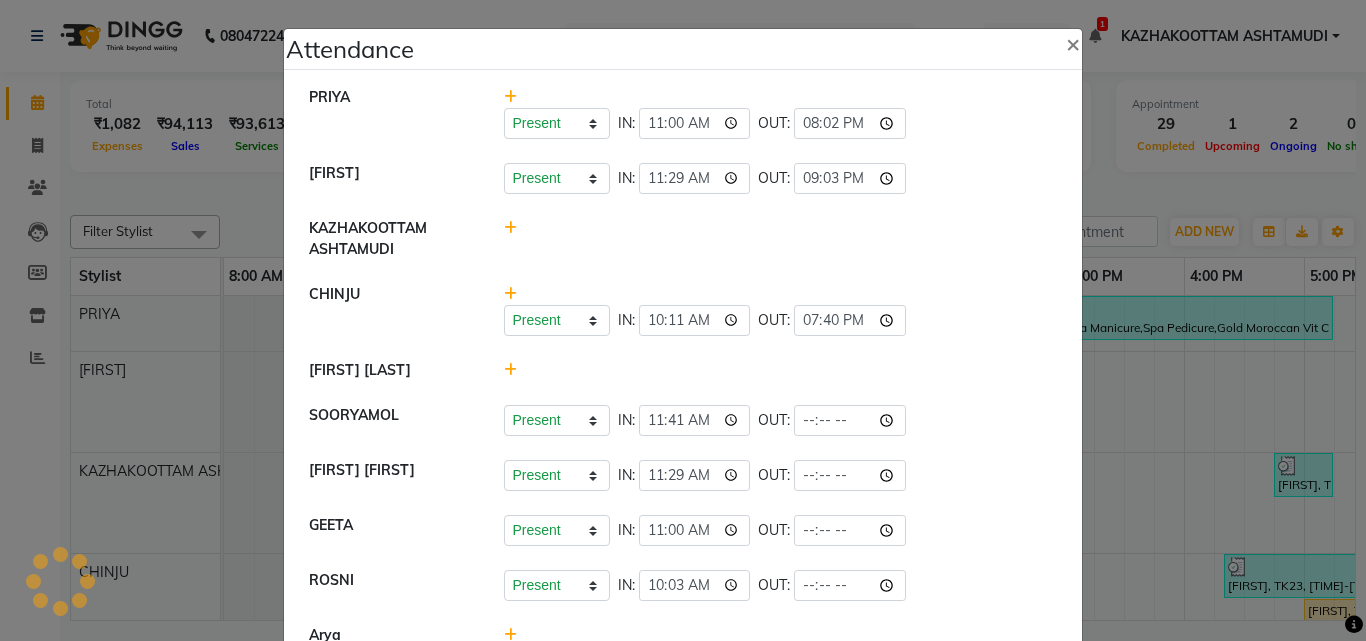 click on "KRISHNA   Present   Absent   Late   Half Day   Weekly Off  IN:  11:29 OUT:  21:03" 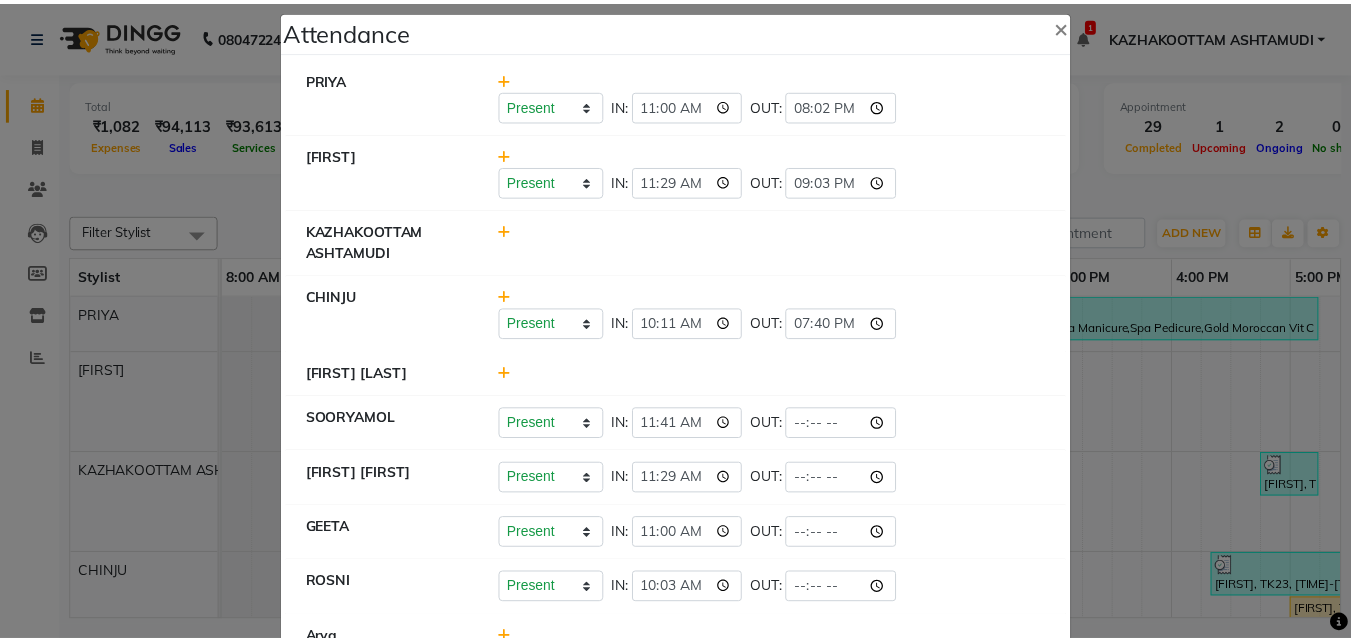 scroll, scrollTop: 0, scrollLeft: 0, axis: both 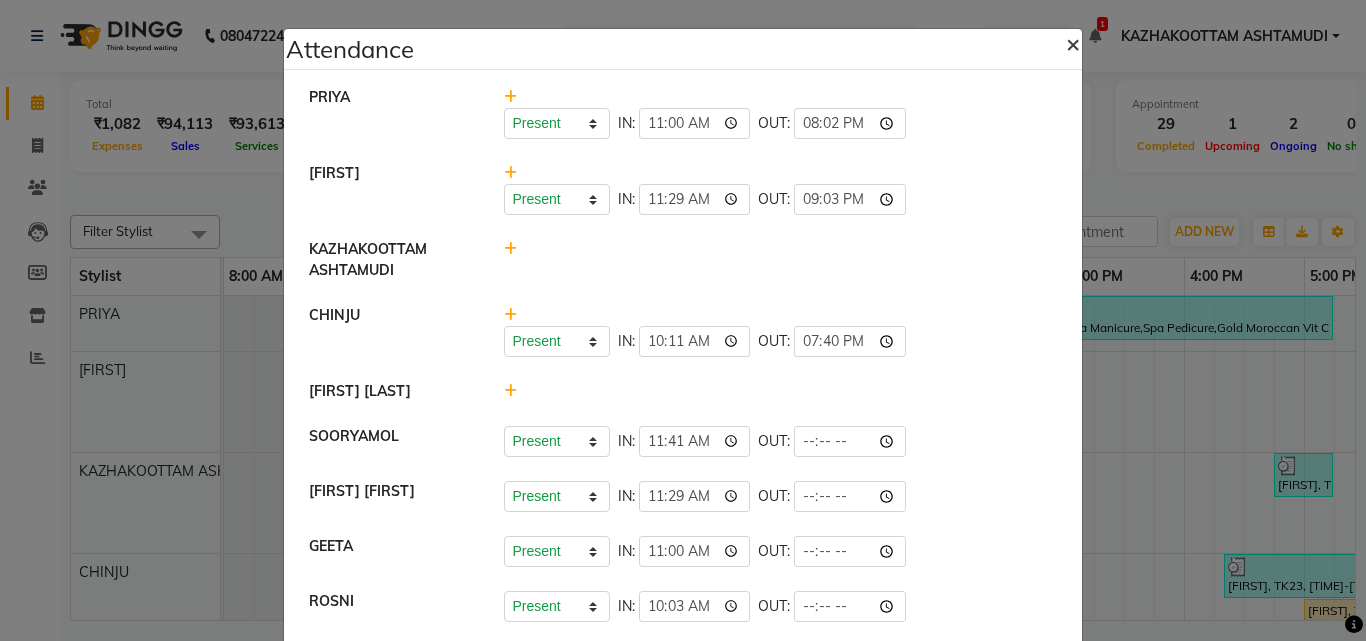click on "×" 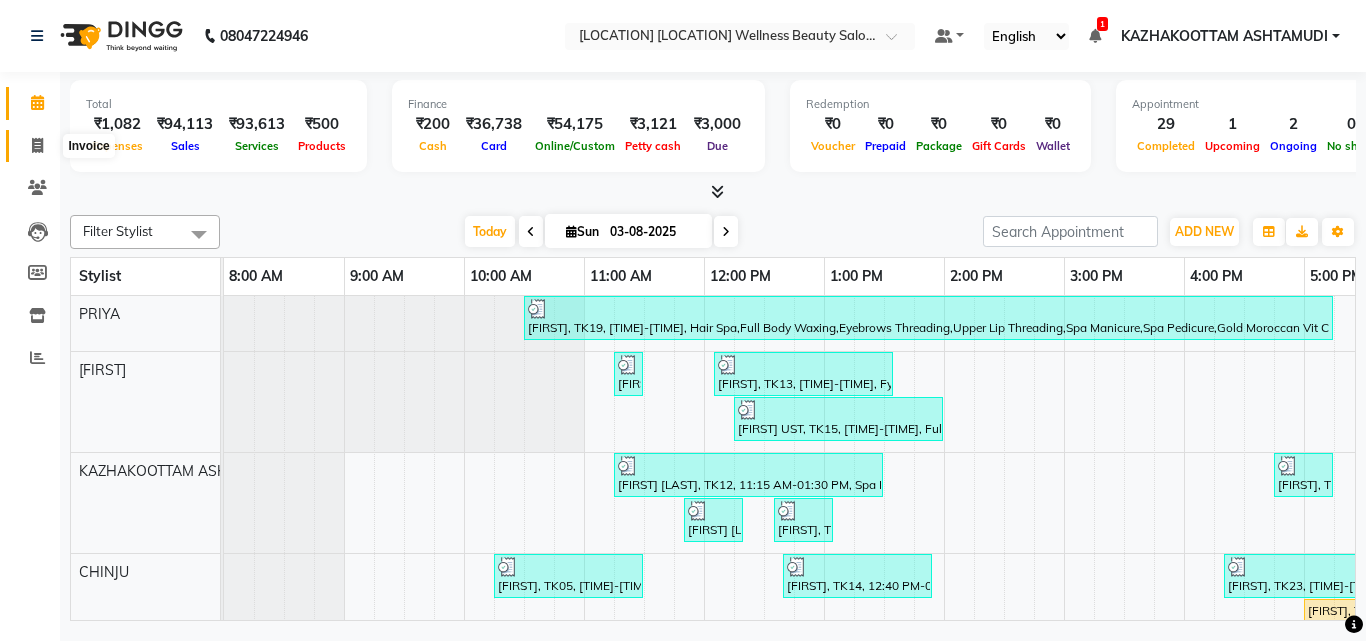 click 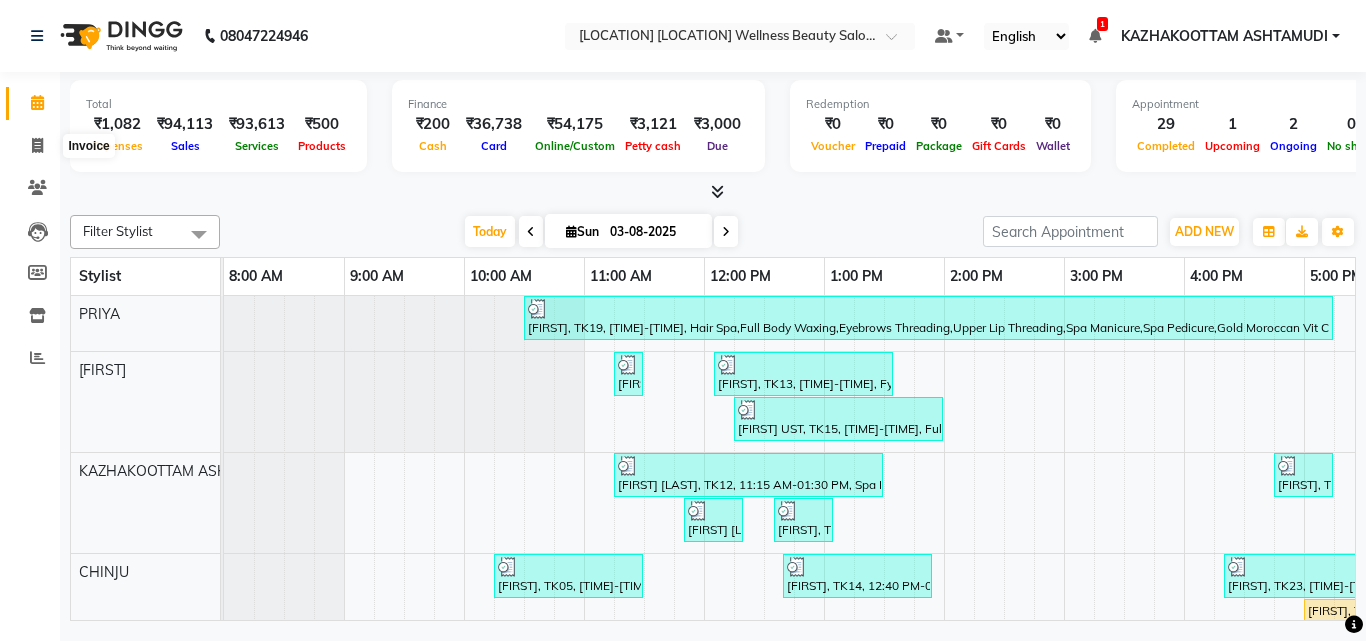 select on "service" 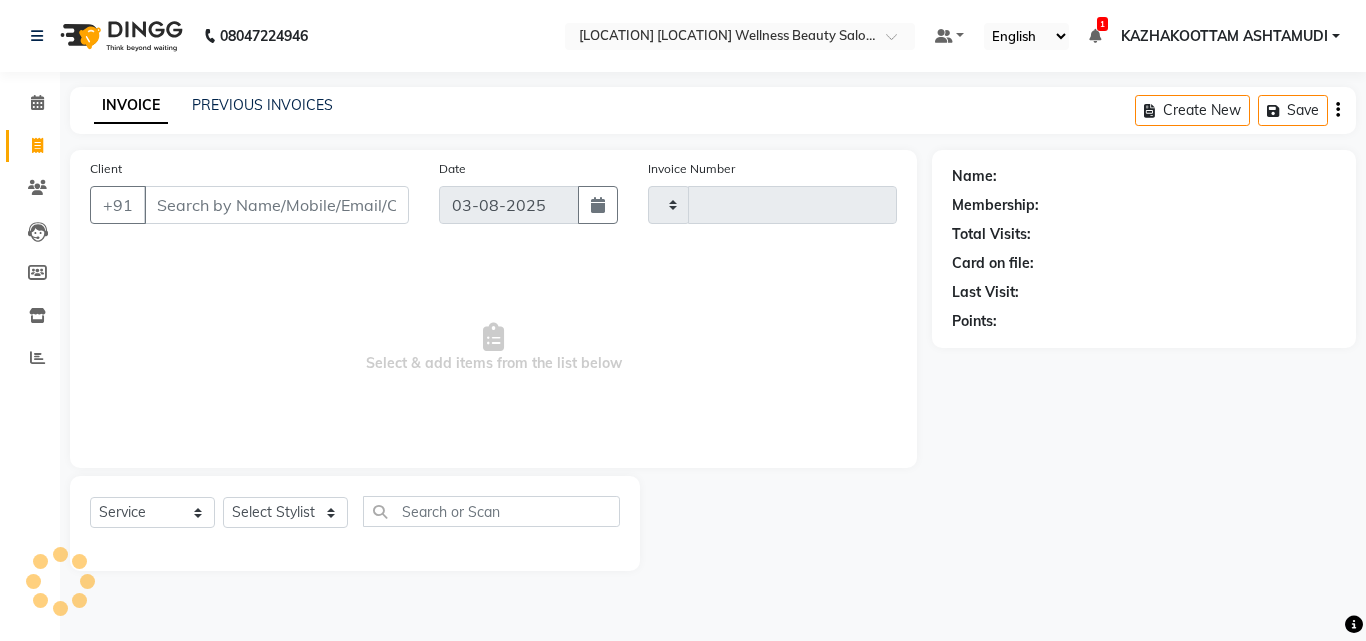 type on "2700" 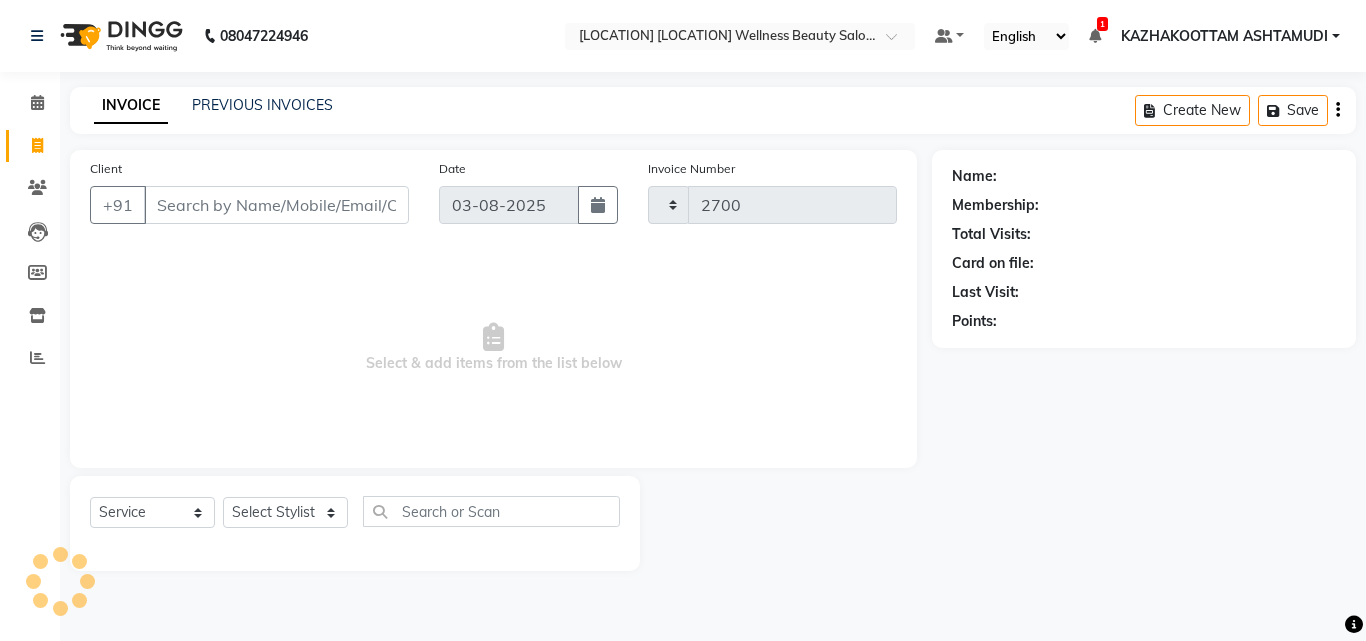 select on "4662" 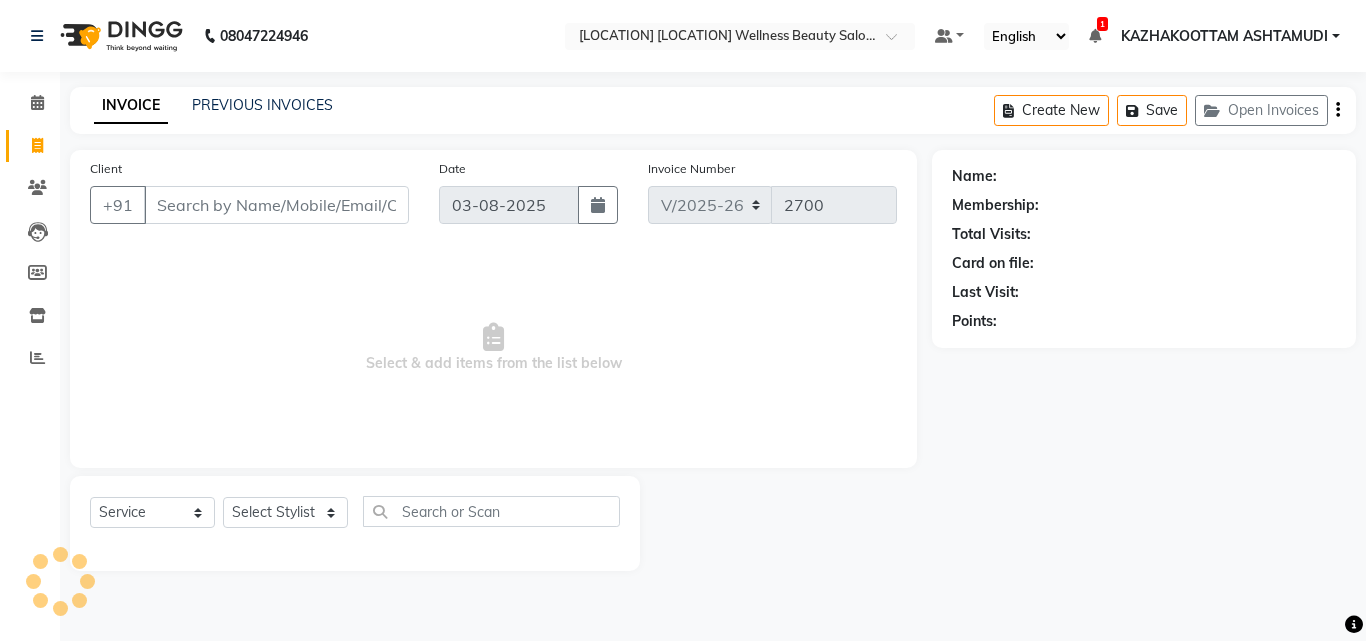 click on "Client" at bounding box center (276, 205) 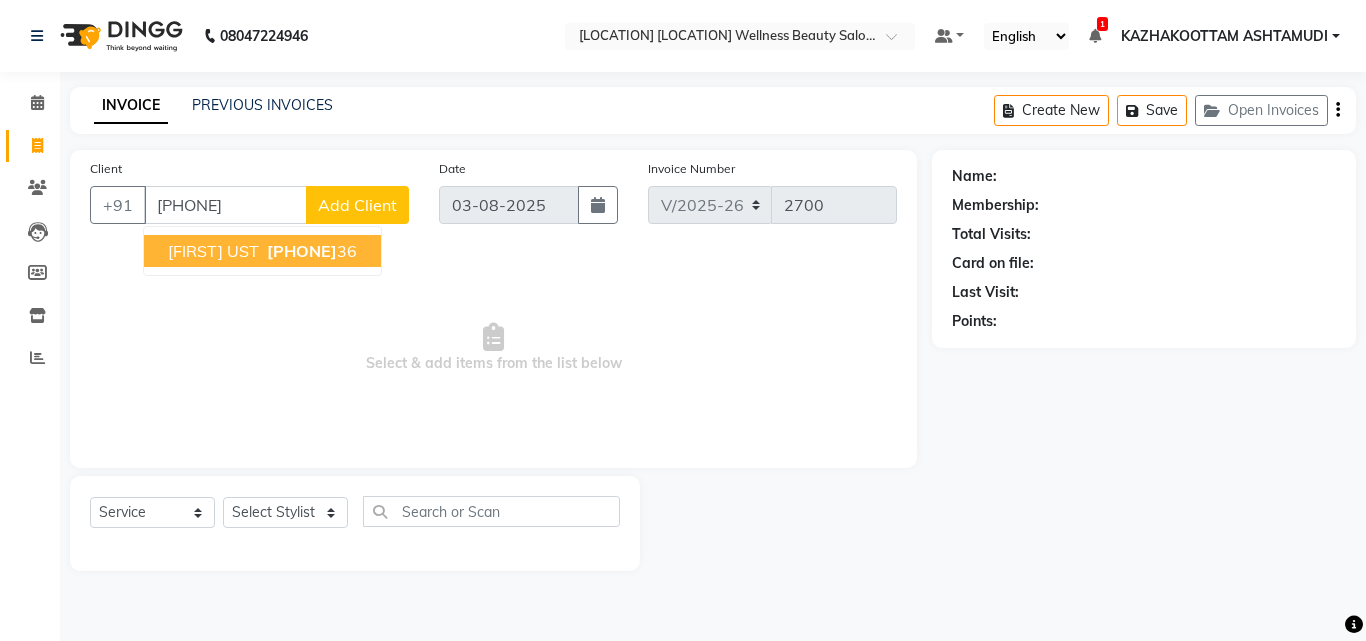 click on "77362627" at bounding box center (302, 251) 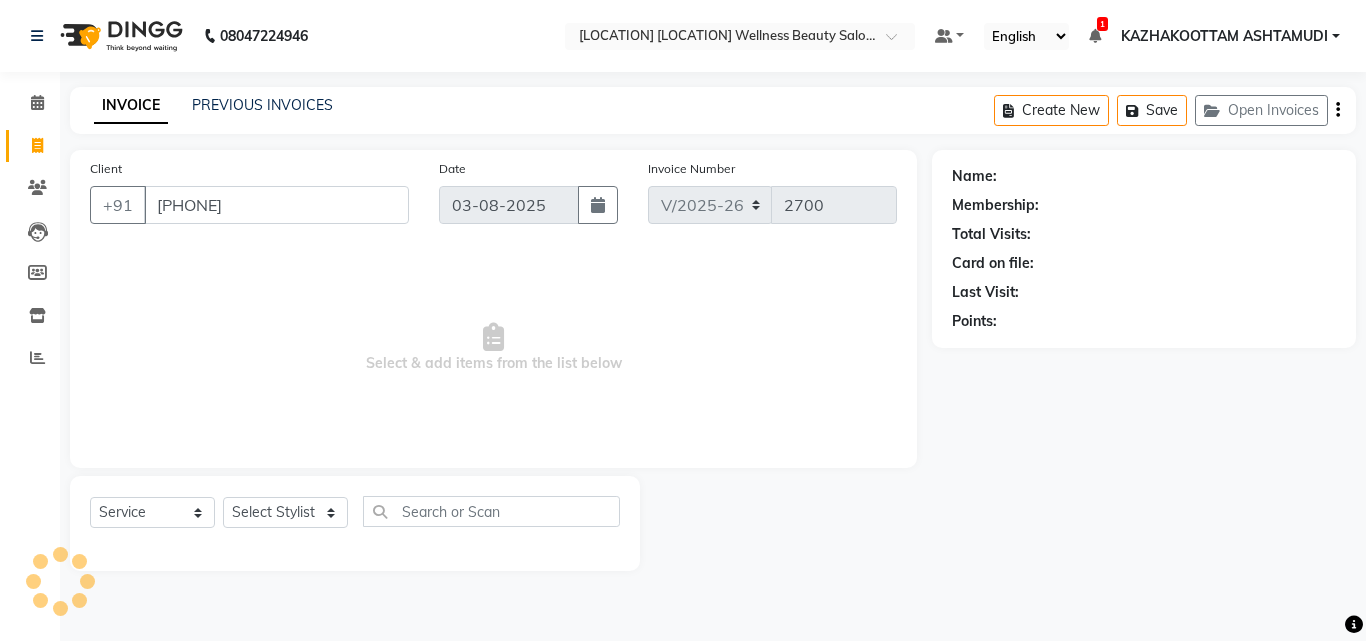 type on "7736262736" 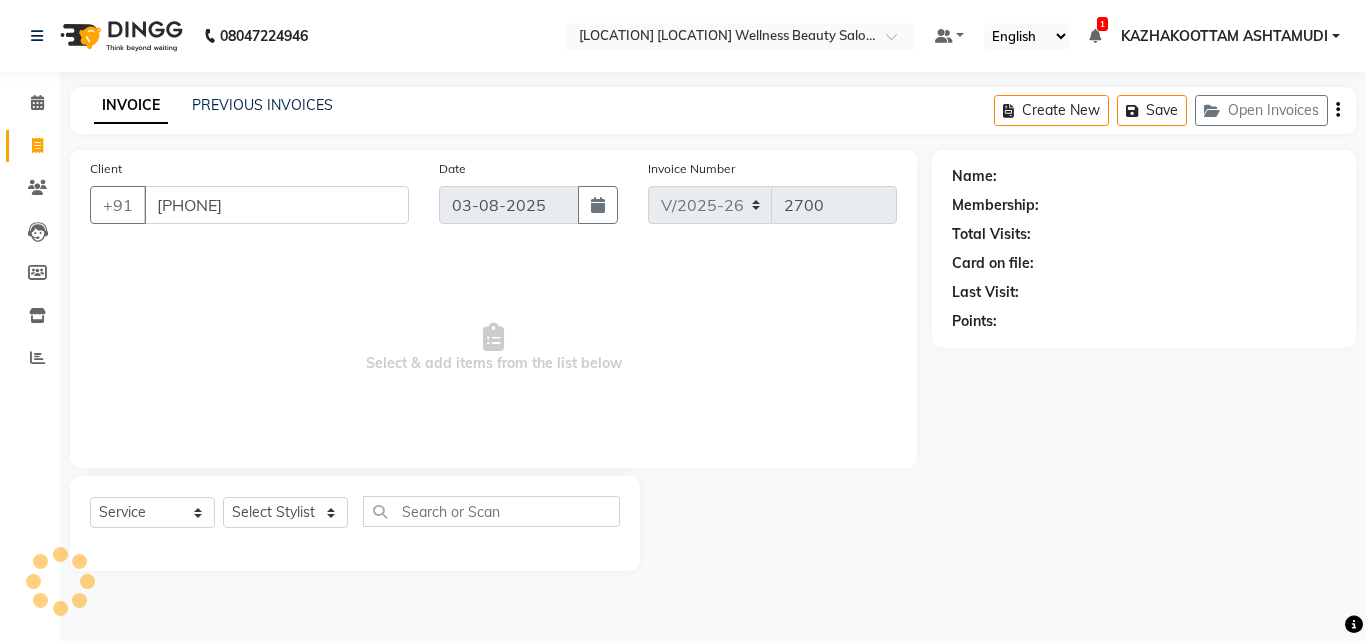 select on "1: Object" 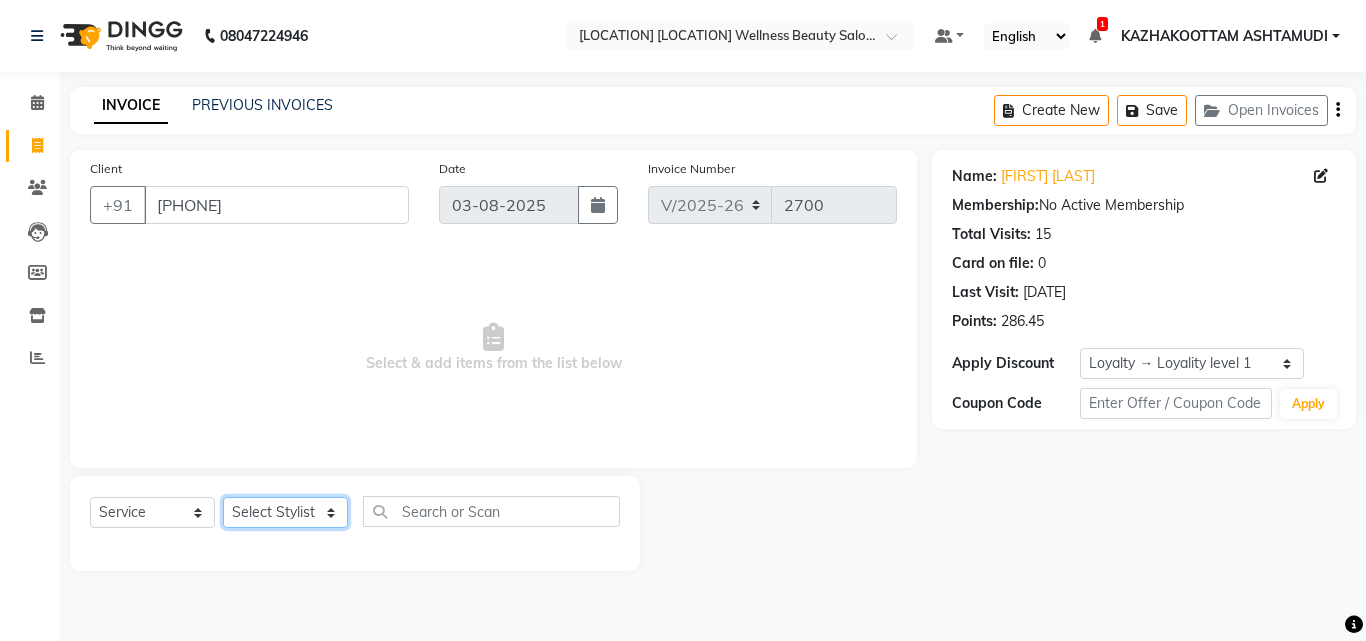 click on "Select Stylist Arya  CHINJU GEETA KAZHAKOOTTAM ASHTAMUDI KRISHNA LEKSHMI MADONNA MICHAEL MINCY VARGHESE Poornima Gopal PRIYA ROSNI Sindhu SOORYAMOL" 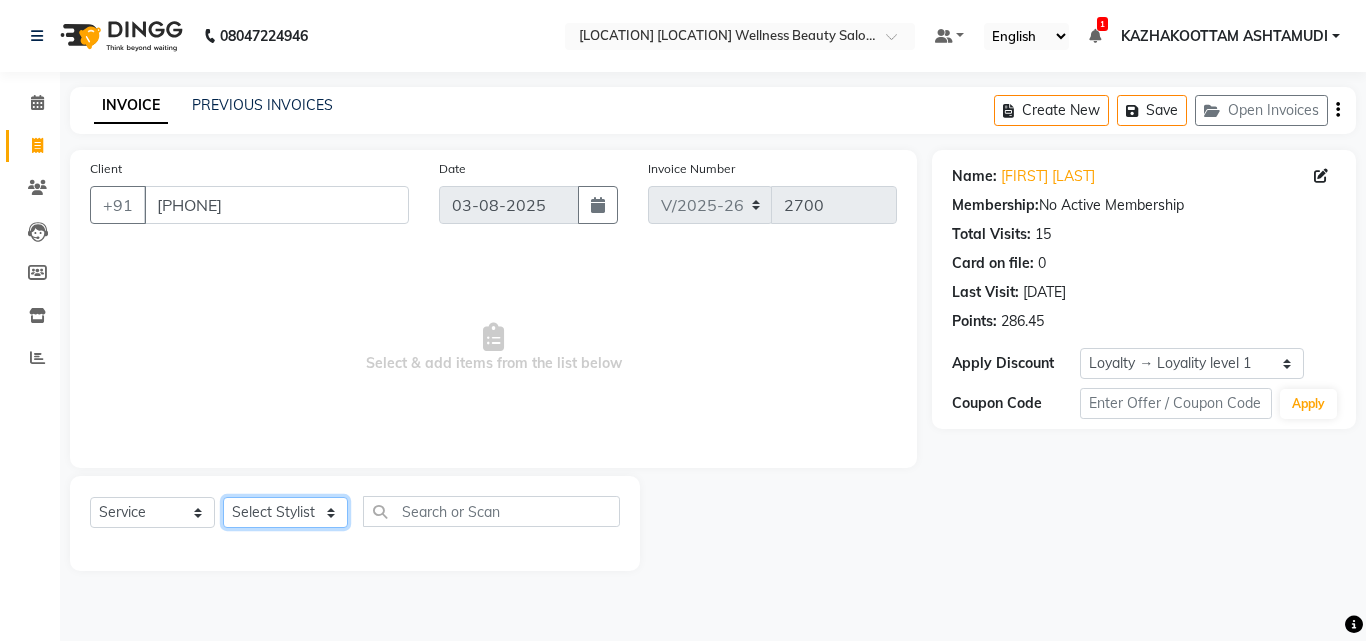 select on "49717" 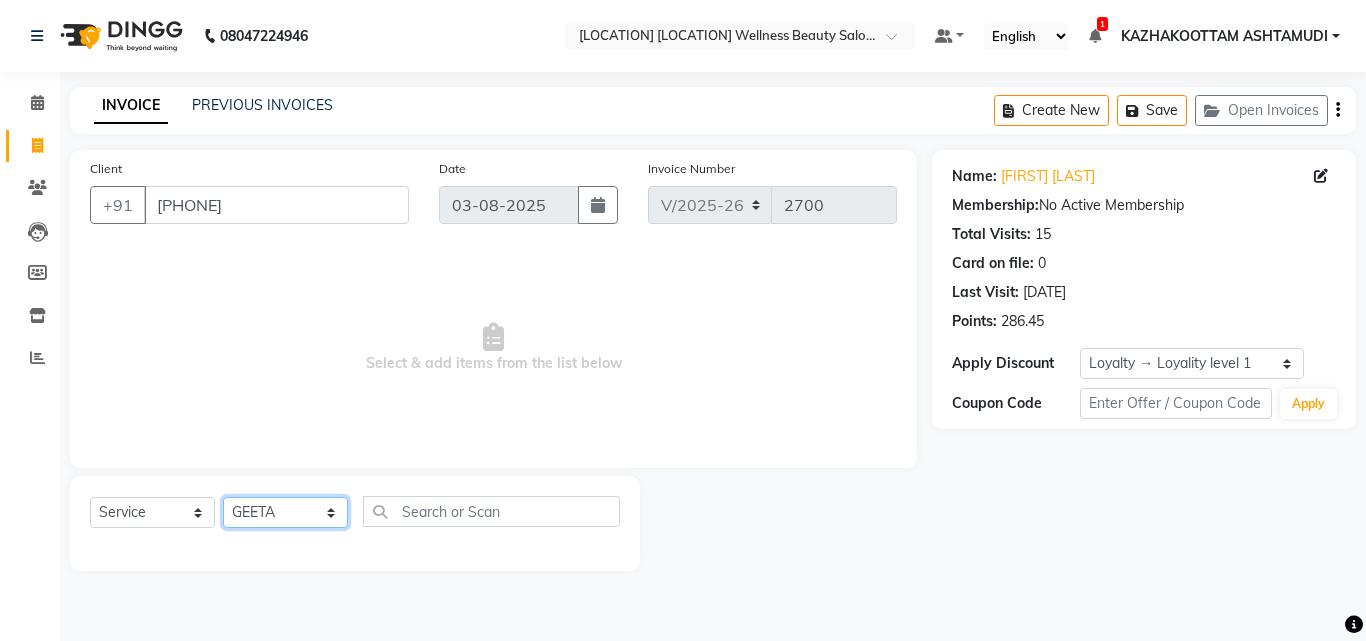 click on "Select Stylist Arya  CHINJU GEETA KAZHAKOOTTAM ASHTAMUDI KRISHNA LEKSHMI MADONNA MICHAEL MINCY VARGHESE Poornima Gopal PRIYA ROSNI Sindhu SOORYAMOL" 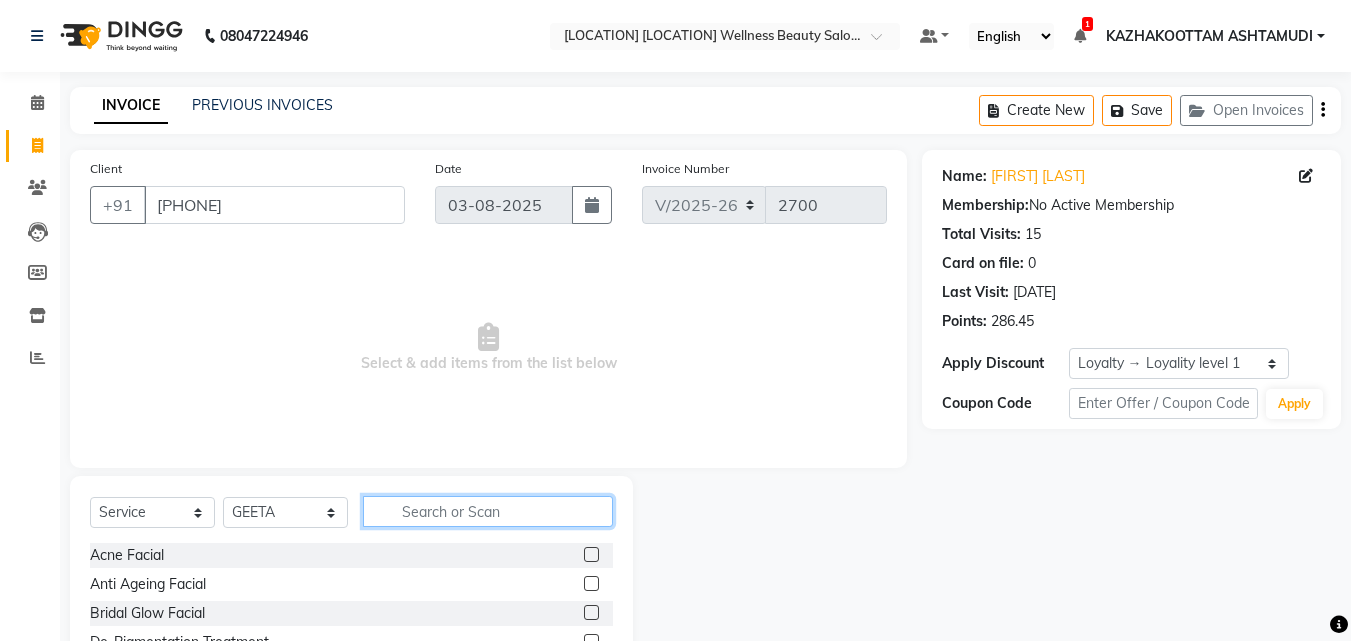 click 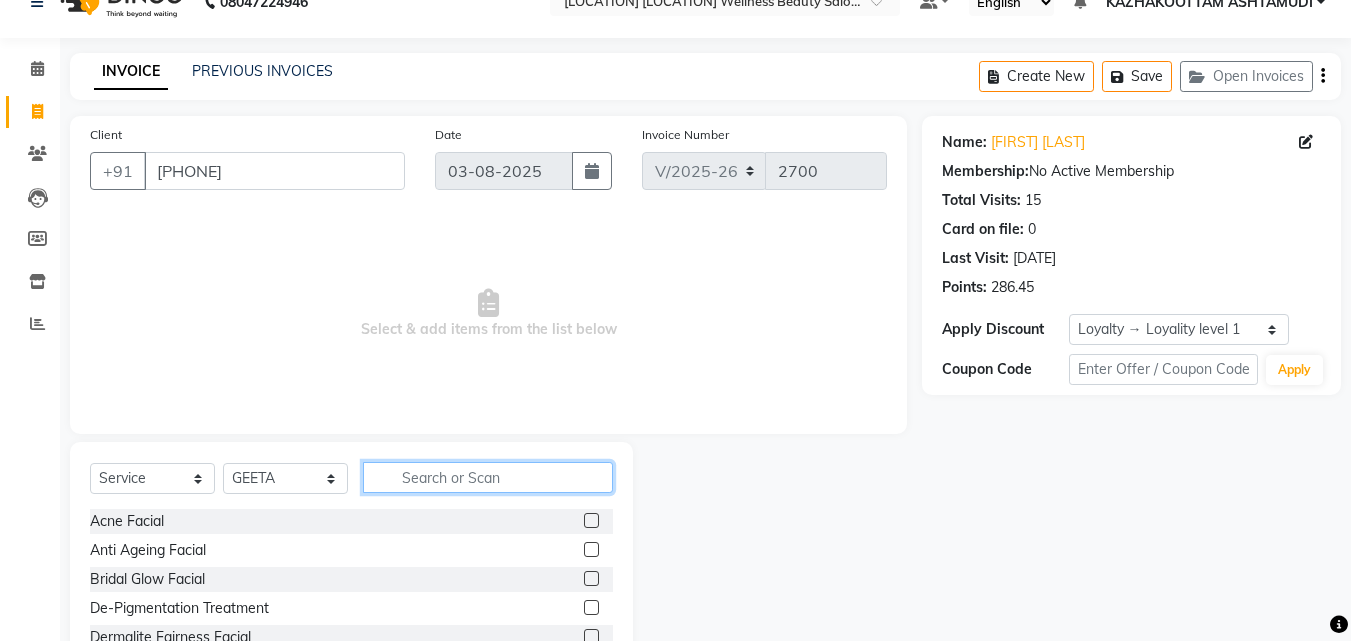 scroll, scrollTop: 0, scrollLeft: 0, axis: both 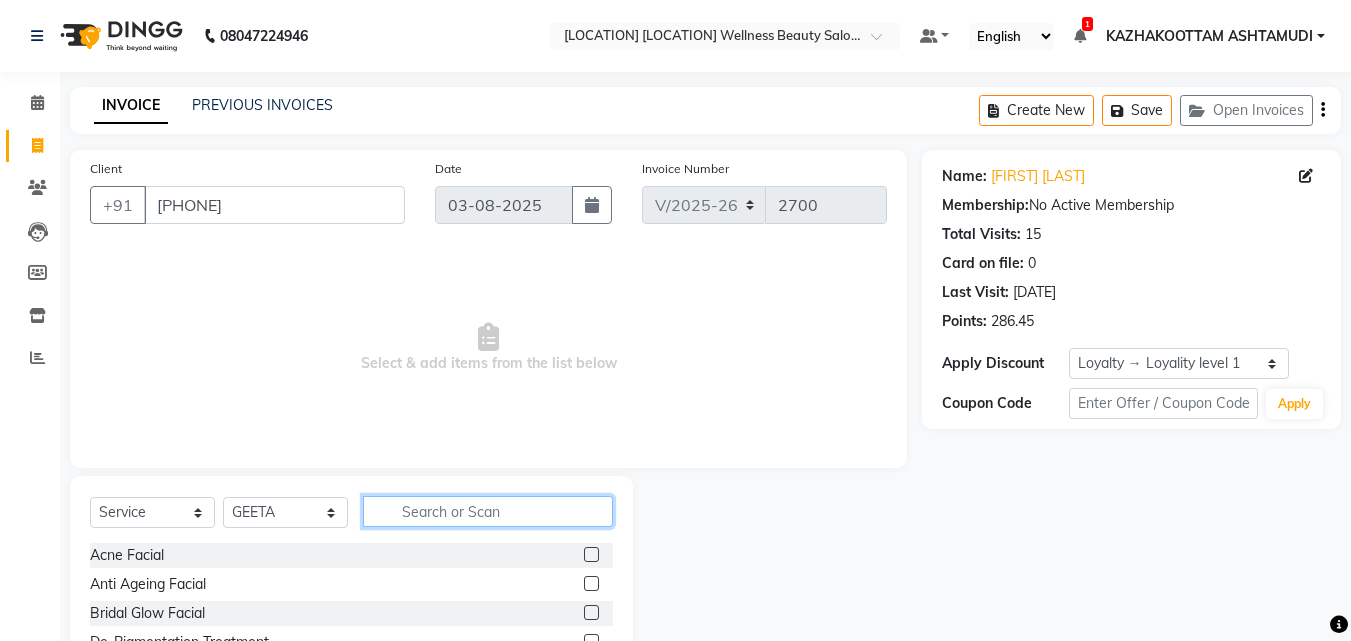click 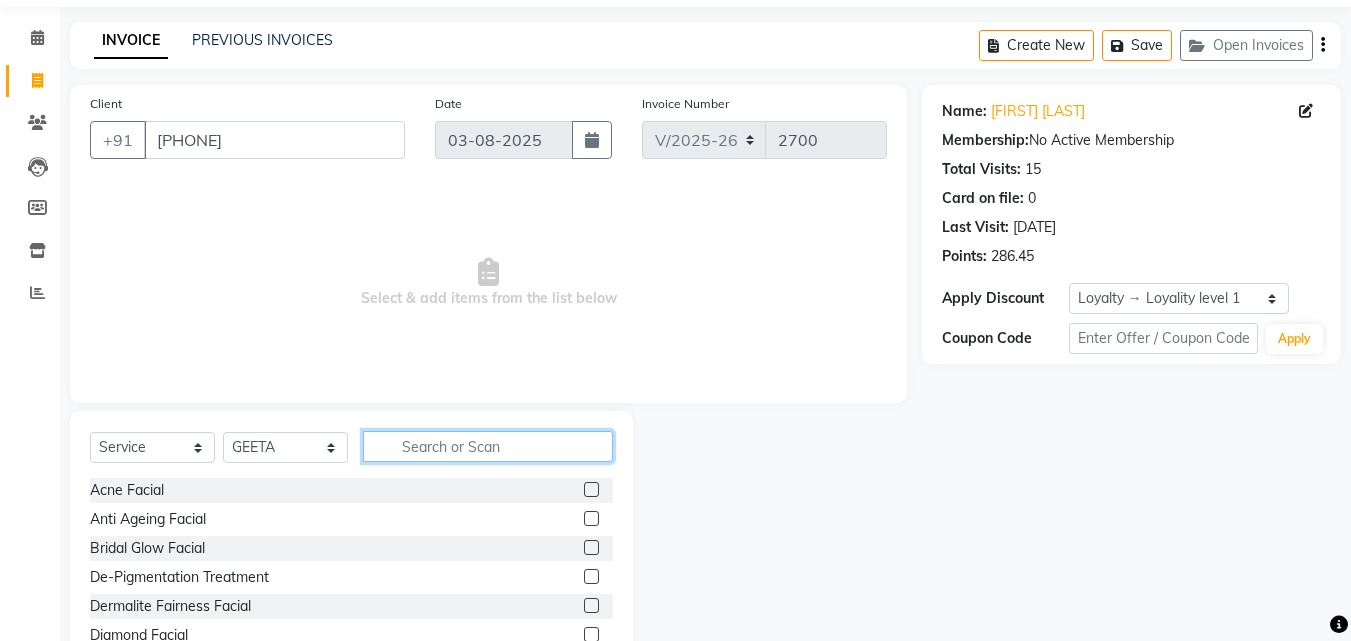 scroll, scrollTop: 100, scrollLeft: 0, axis: vertical 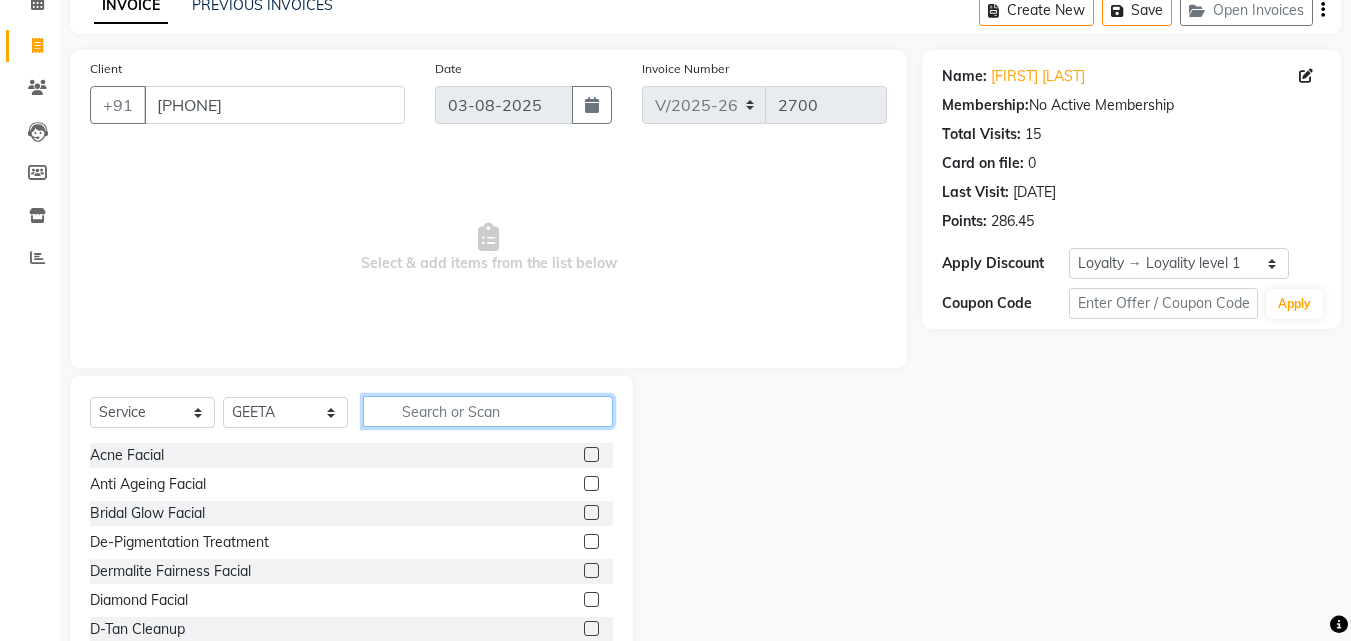 click 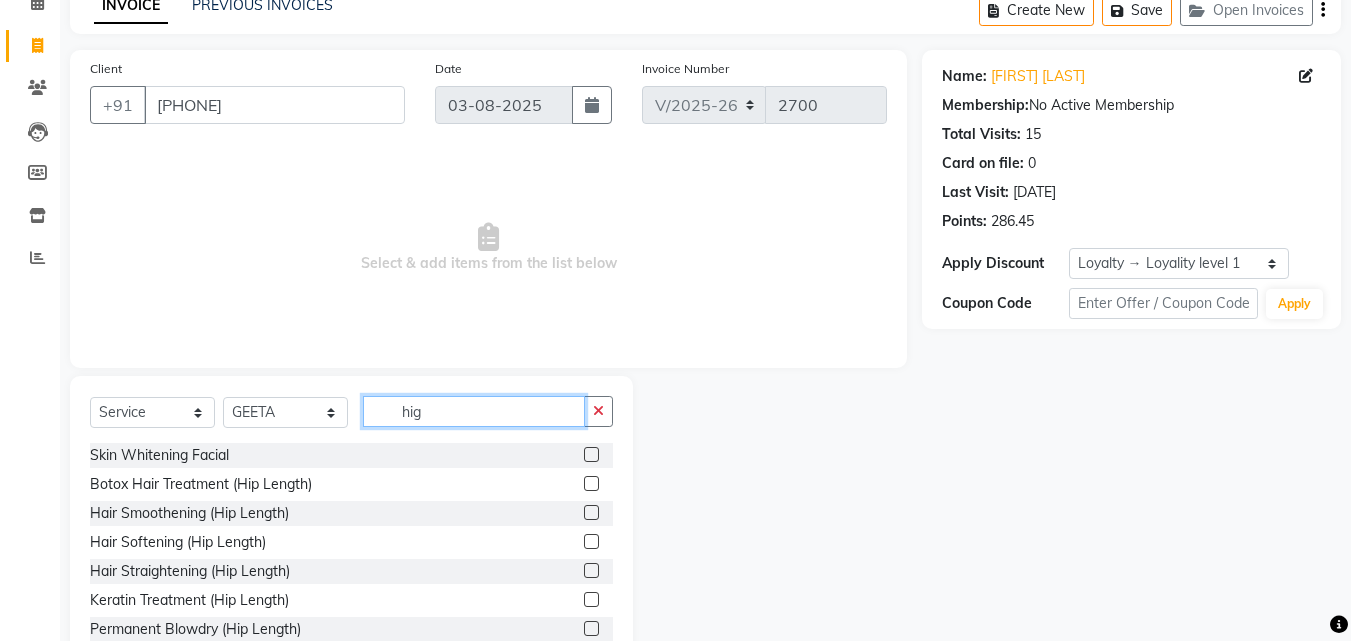 scroll, scrollTop: 0, scrollLeft: 0, axis: both 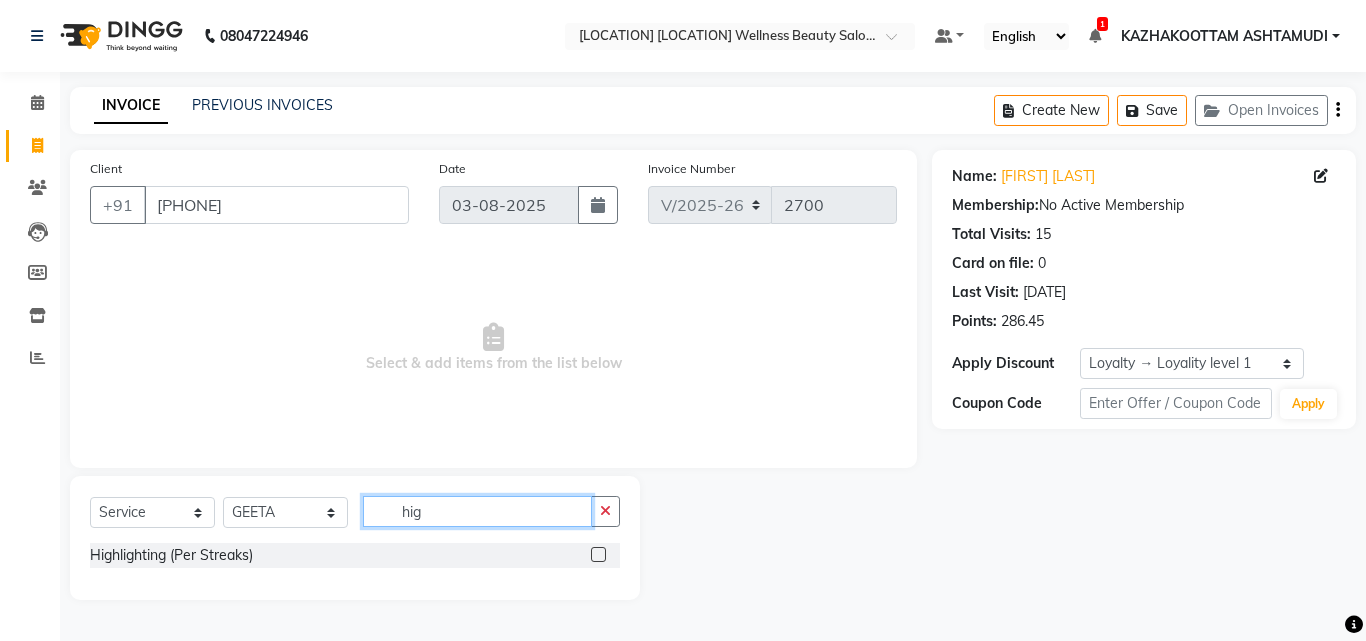 type on "hig" 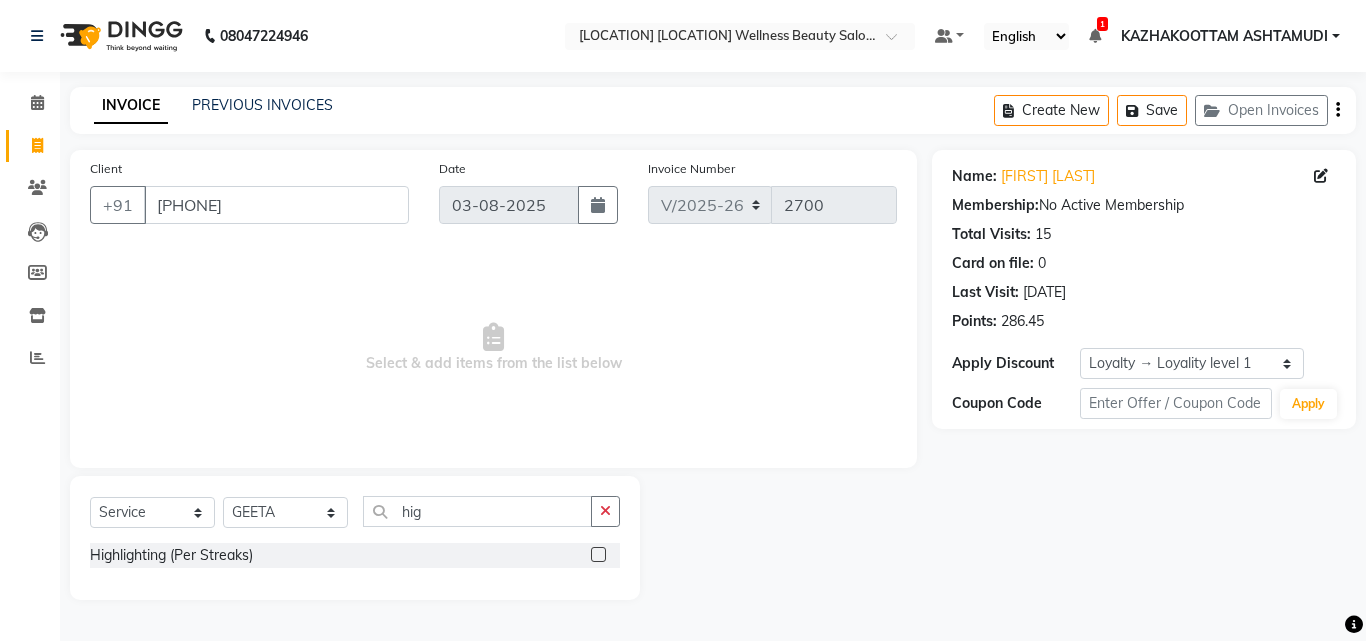 click 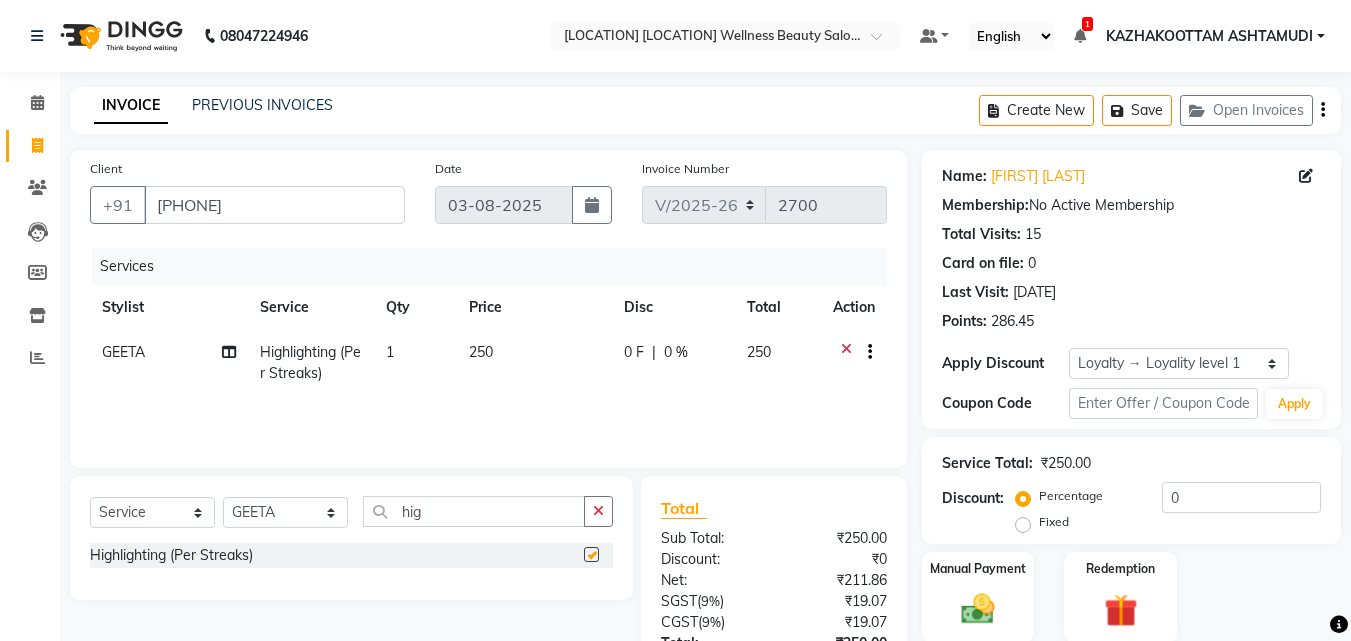 checkbox on "false" 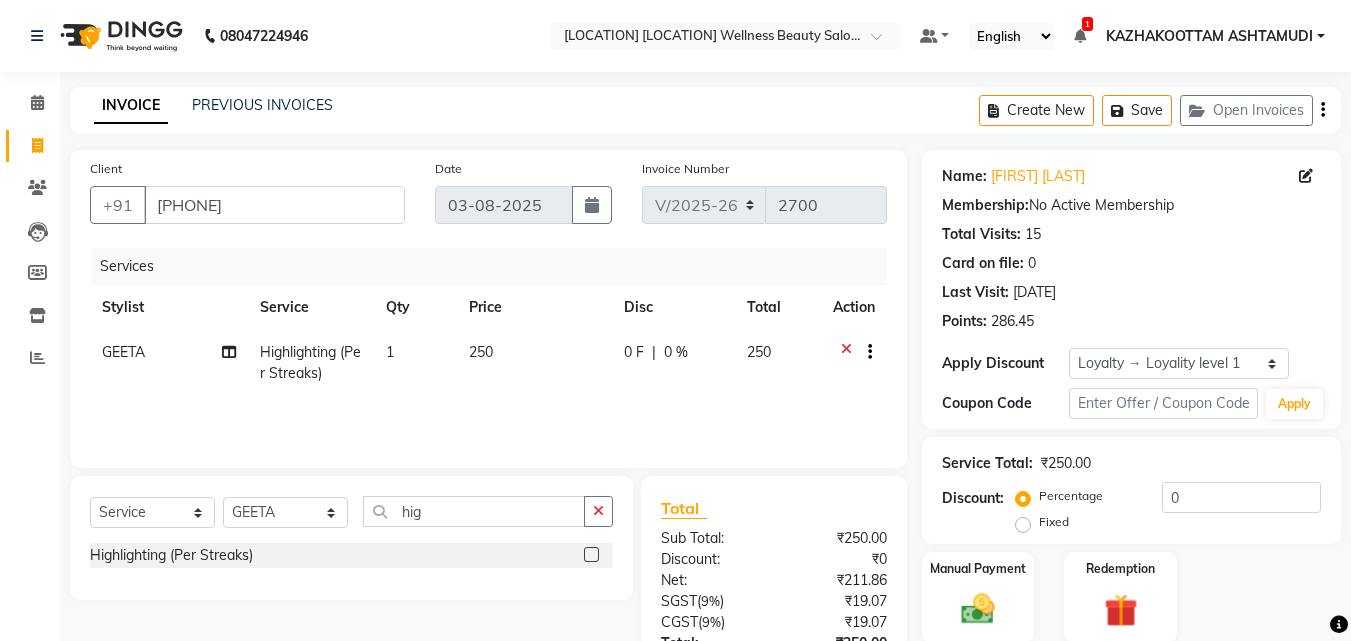 click on "1" 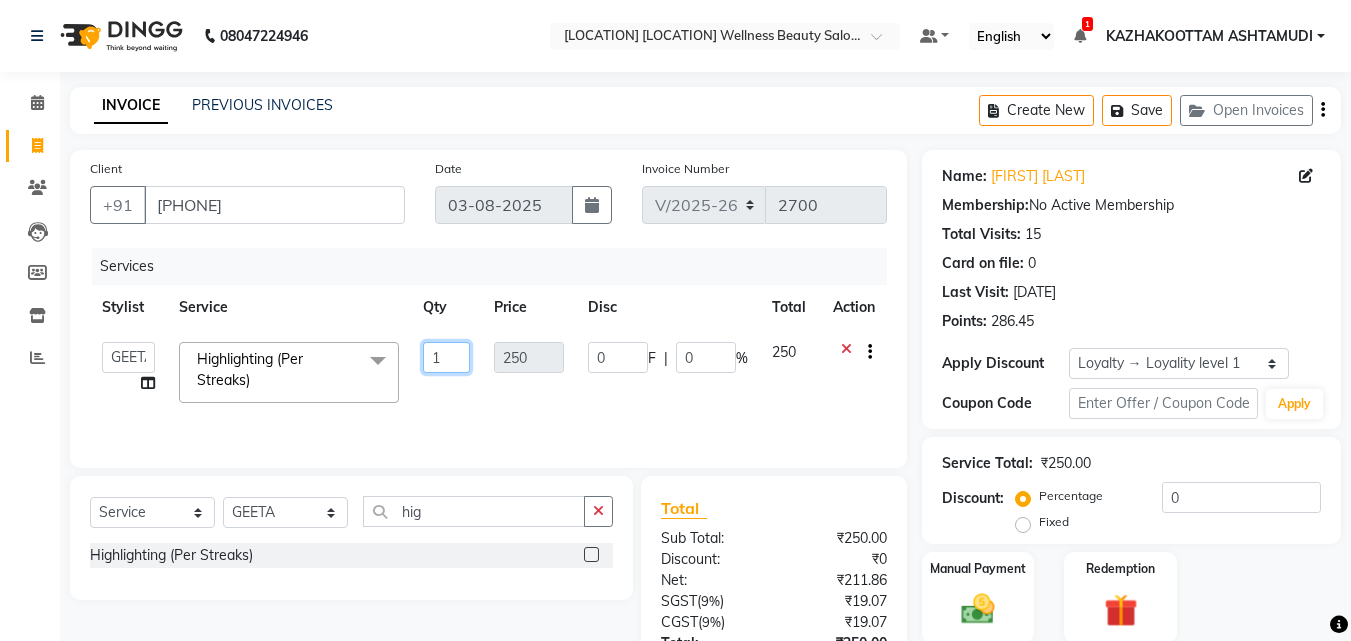 click on "1" 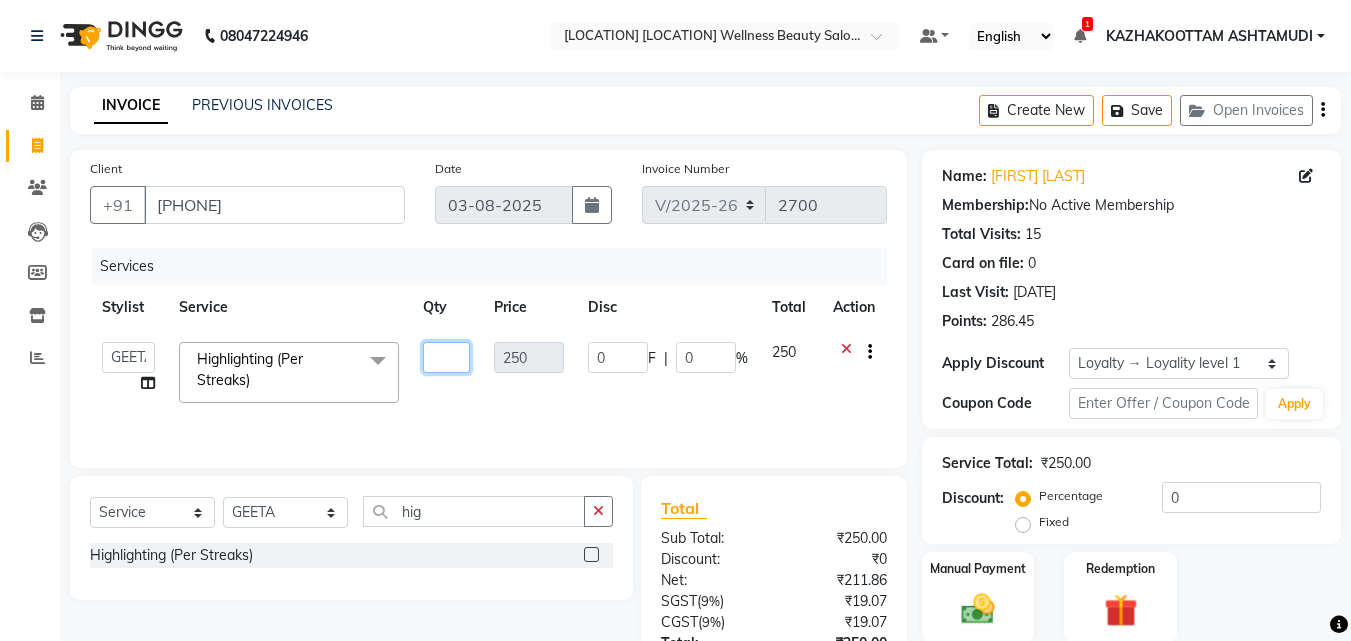 type on "6" 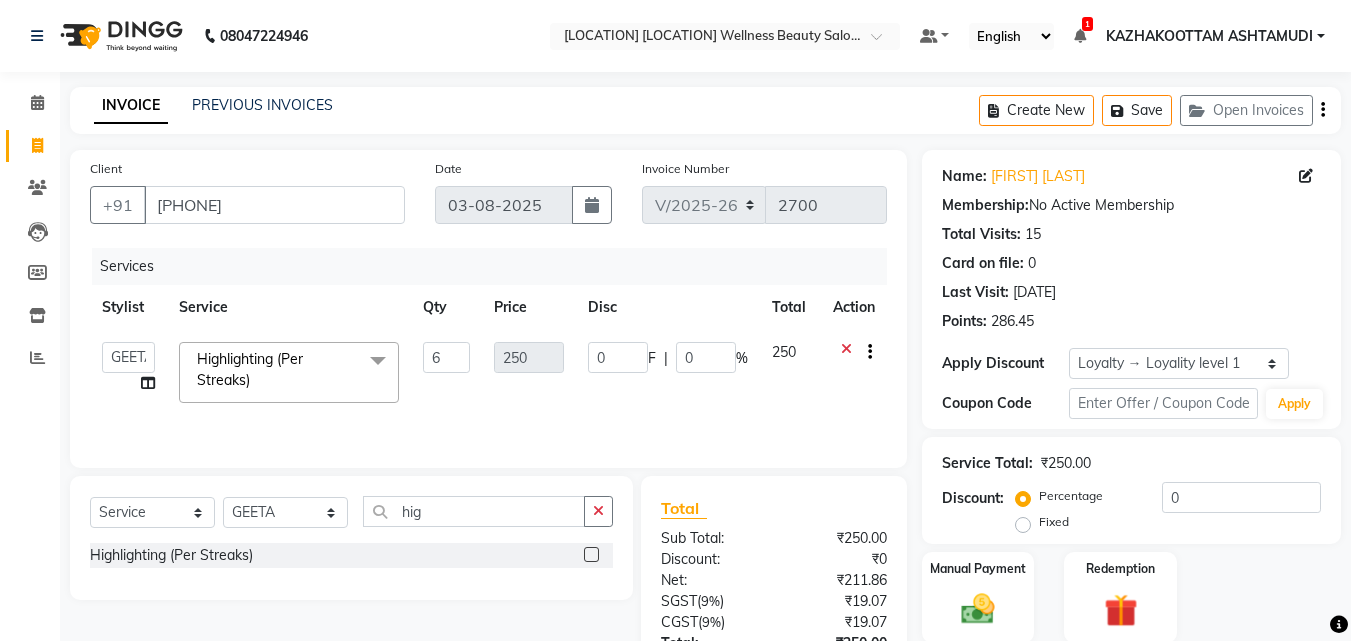 drag, startPoint x: 518, startPoint y: 397, endPoint x: 531, endPoint y: 400, distance: 13.341664 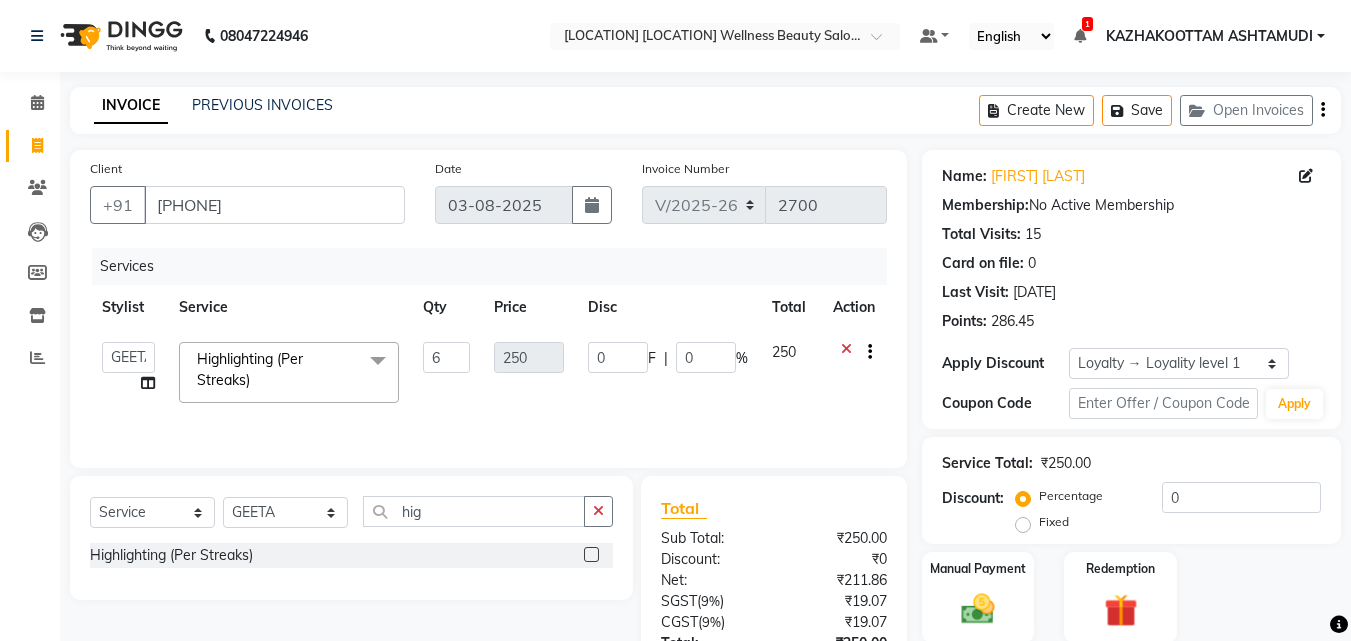 click on "Services Stylist Service Qty Price Disc Total Action  Arya    CHINJU   GEETA   KAZHAKOOTTAM ASHTAMUDI   KRISHNA   LEKSHMI   MADONNA MICHAEL   MINCY VARGHESE   Poornima Gopal   PRIYA   ROSNI   Sindhu   SOORYAMOL  Highlighting (Per Streaks)  x Acne Facial Anti Ageing Facial Bridal Glow Facial De-Pigmentation Treatment Dermalite Fairness Facial Diamond Facial D-Tan Cleanup D-Tan Facial D-Tan Pack Fruit Facial Fyc Bamboo Charcoal Facial Fyc Bio Marine Facial Fyc Fruit Fusion Facial Fyc Luster Gold Facial Fyc Pure Vit-C Facial Fyc Red Wine Facial Glovite Facial Gold Moroccan Vit C facial Dry Skin Gold Moroccan Vit C facial Oily Skin Golden Facial Hydra Brightening Facial Hydra Facial Hydramoist Facial Microdermabrasion Treatment Normal Cleanup O2C2 Facial Oxy Blast Facial Oxy Bleach Pearl Facial Protein Bleach Red Carpet DNA facial Sensi Glow Facial Skin Glow Facial Skin Lightening Facial Skin Whitening Facial Stemcell  Facial Veg Peel Facial Un-Tan Facial  Korean Glass Skin Facial Anti-Dandruff Treatment Ironing" 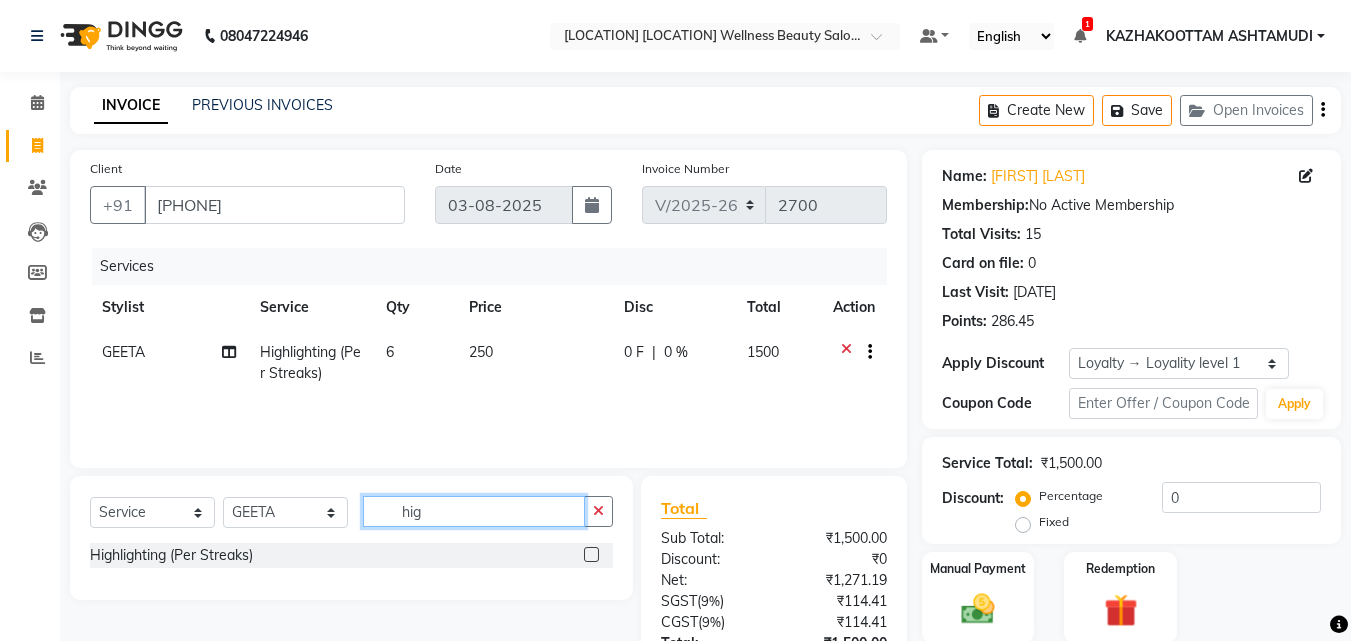 click on "hig" 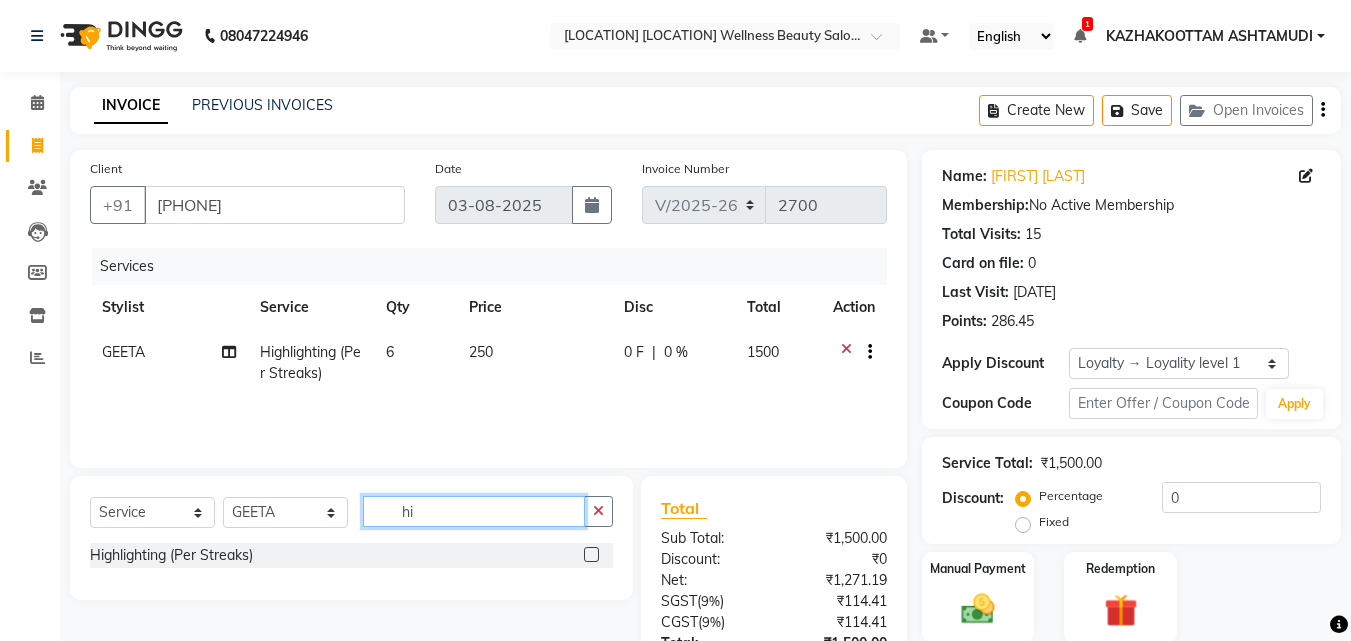 type on "h" 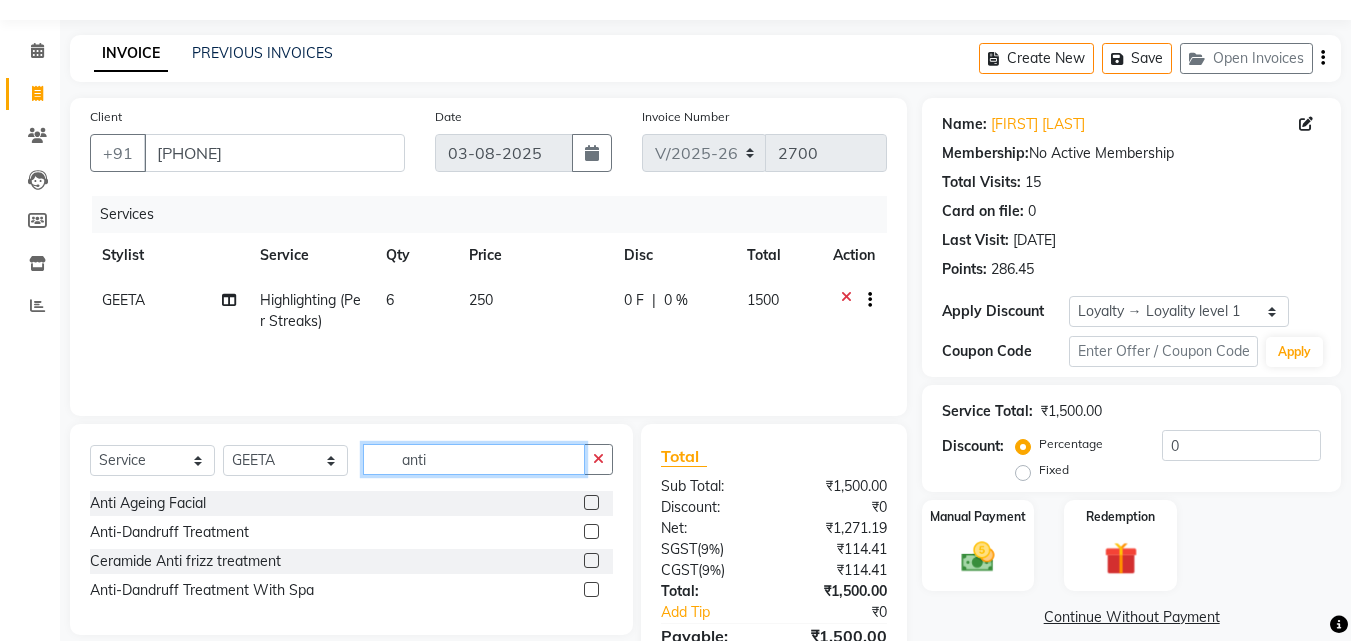 scroll, scrollTop: 159, scrollLeft: 0, axis: vertical 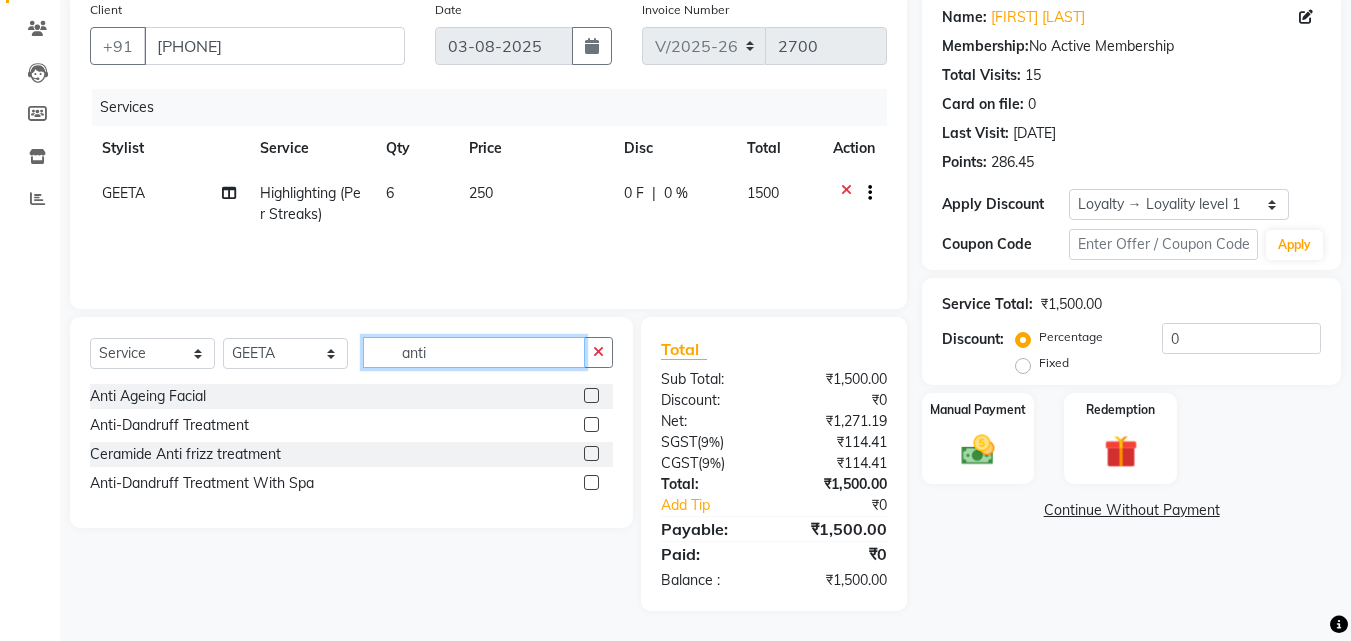 type on "anti" 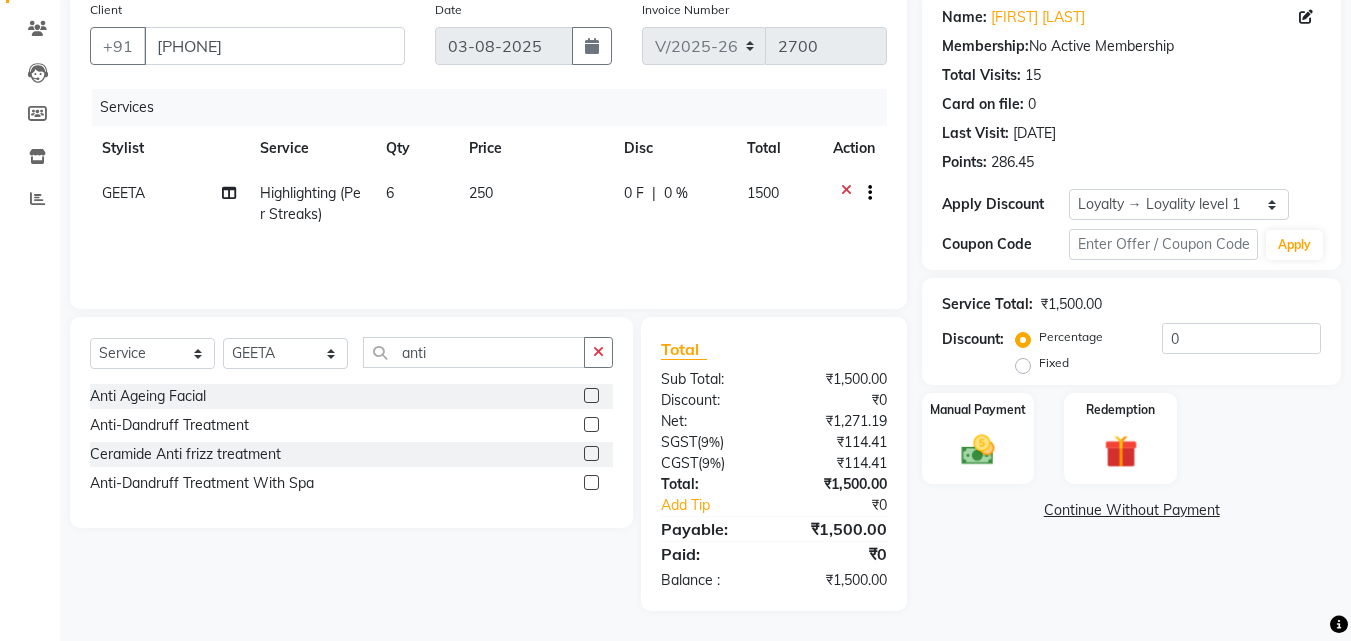 click 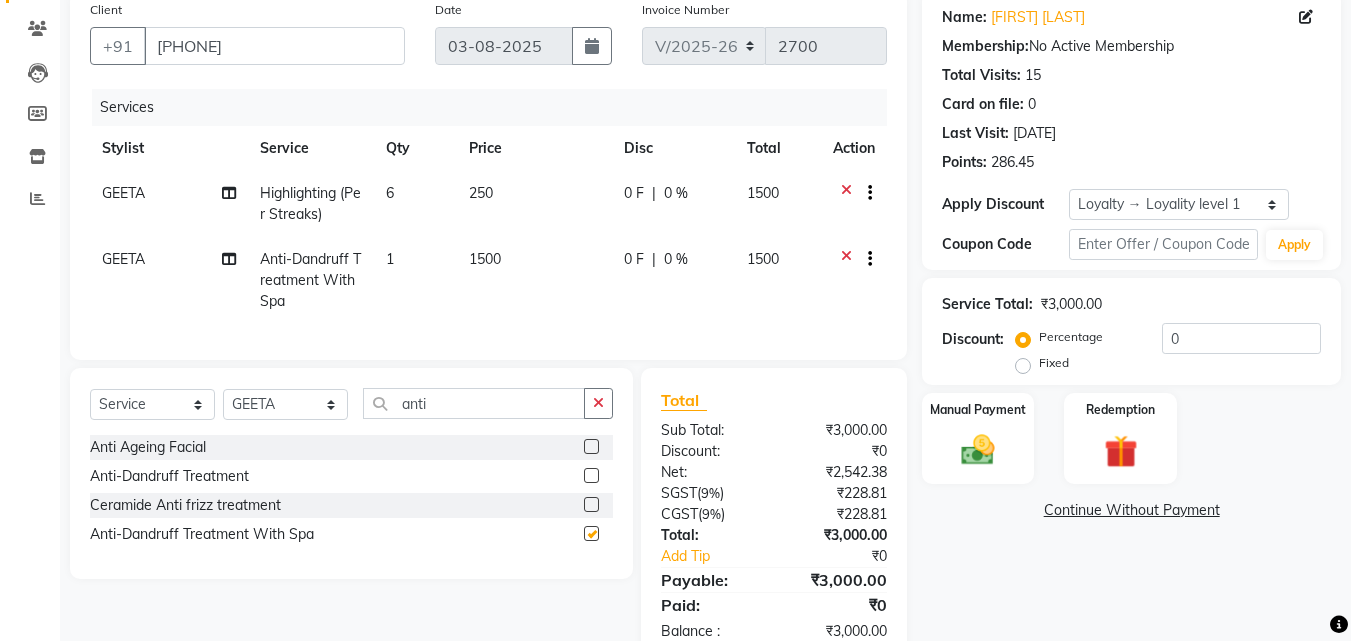 checkbox on "false" 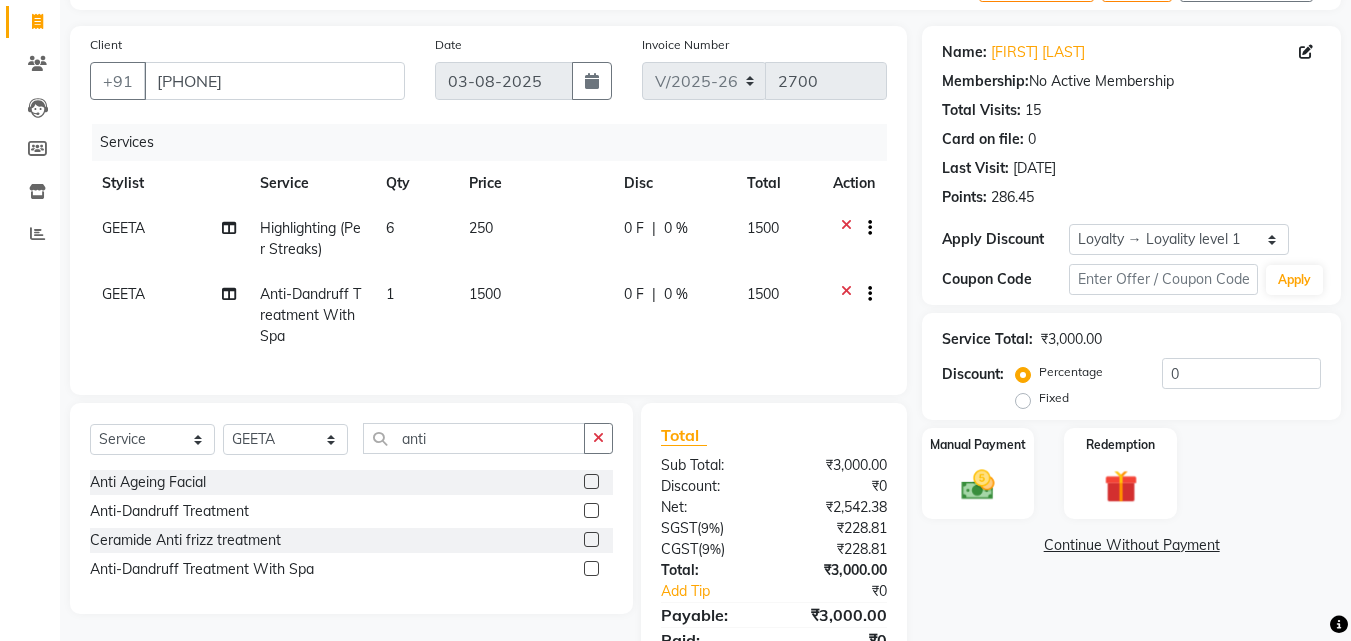 scroll, scrollTop: 159, scrollLeft: 0, axis: vertical 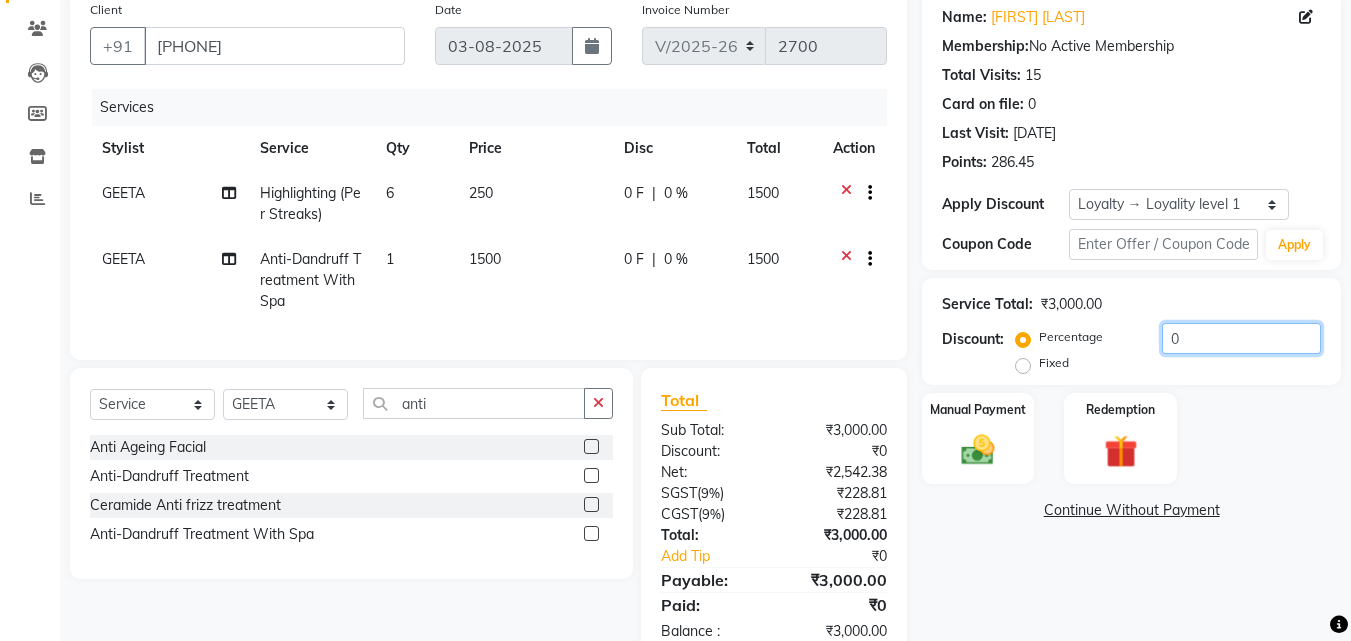 click on "0" 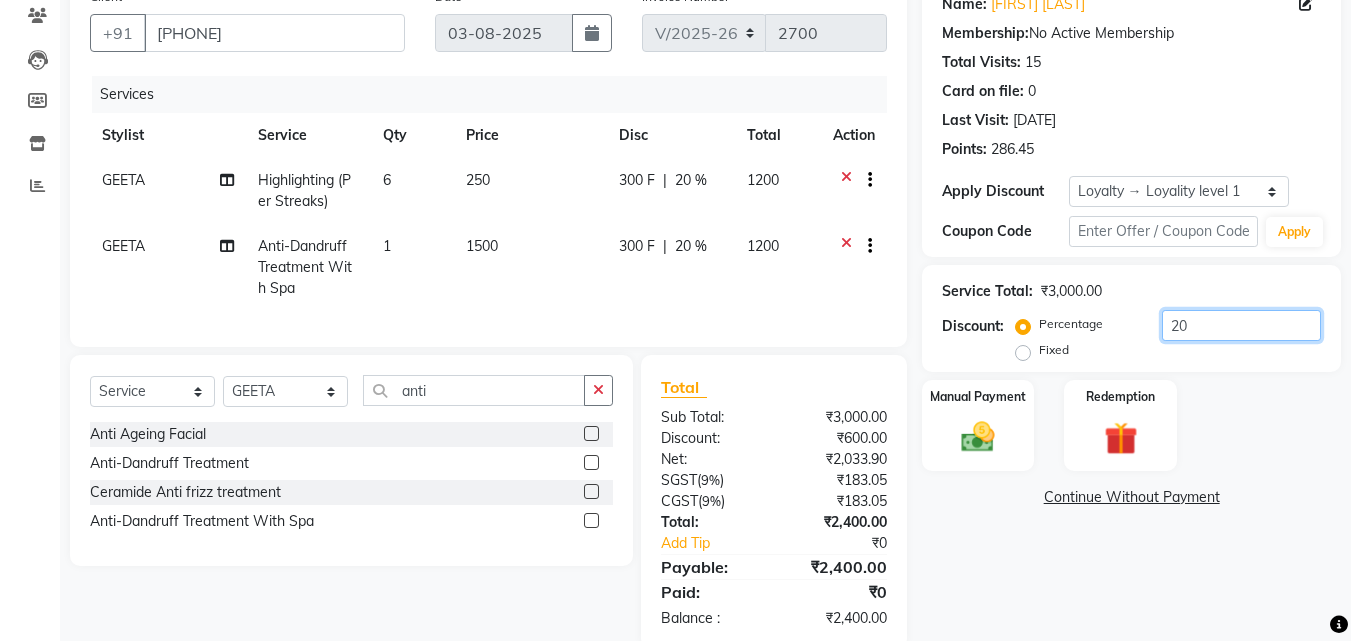 scroll, scrollTop: 125, scrollLeft: 0, axis: vertical 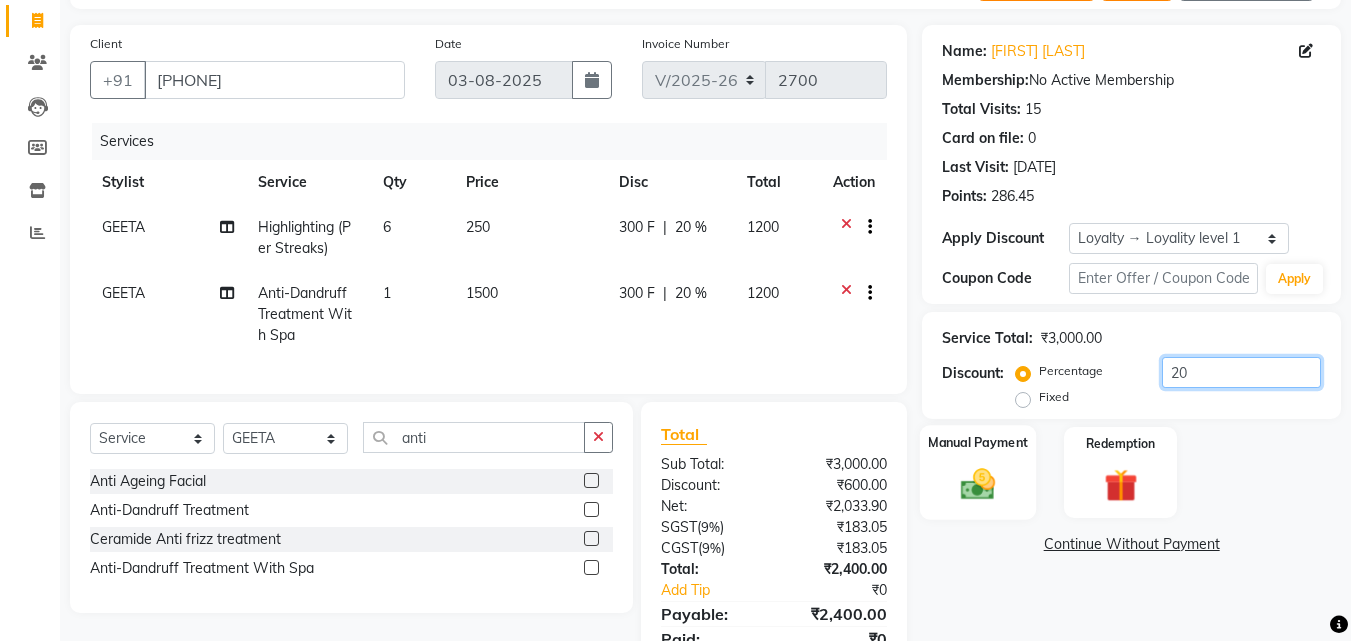 type on "20" 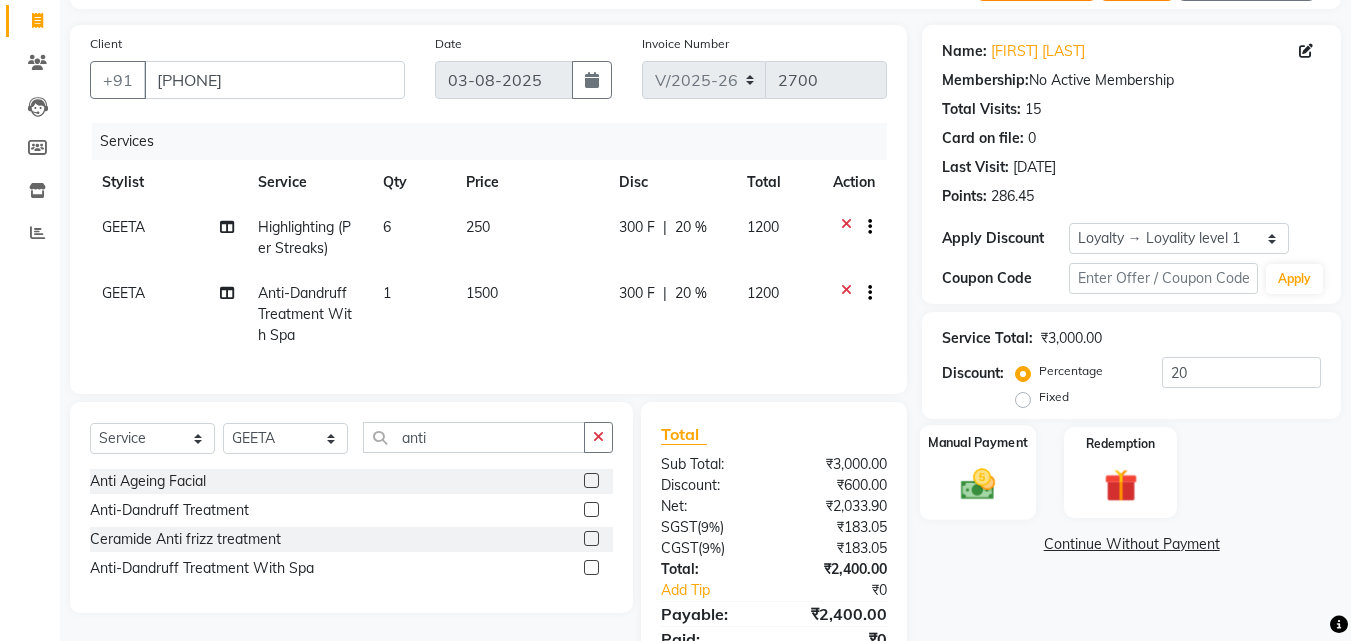 click 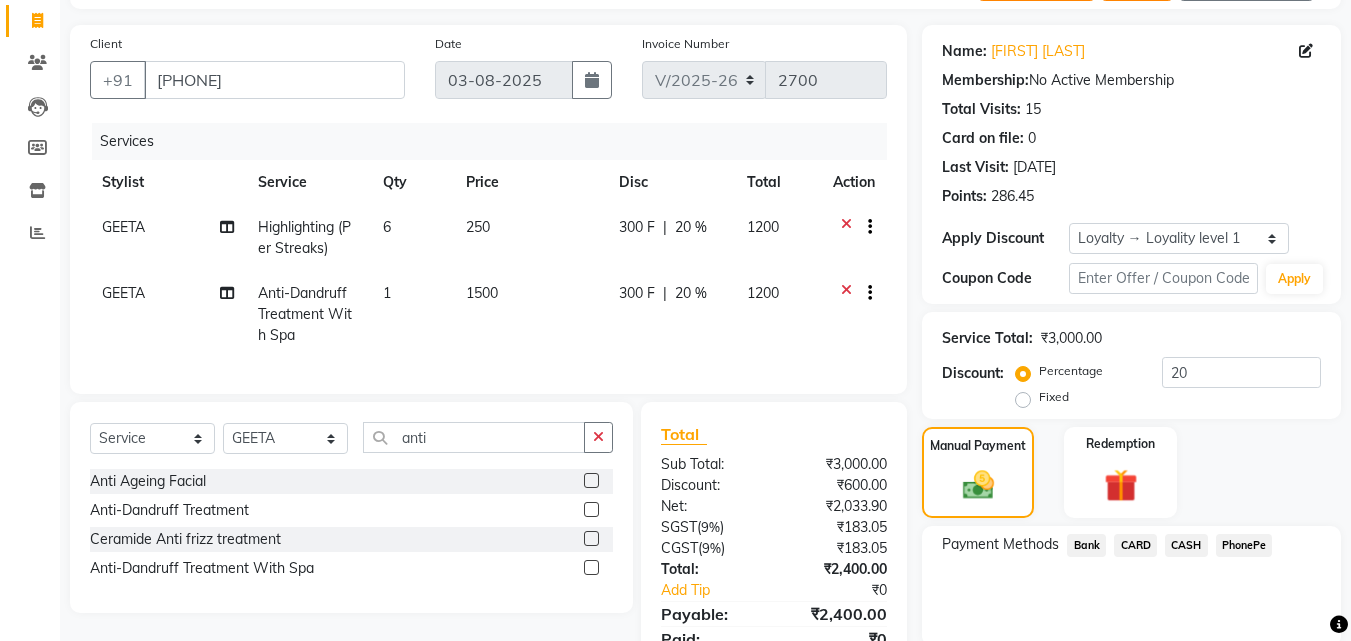 click on "PhonePe" 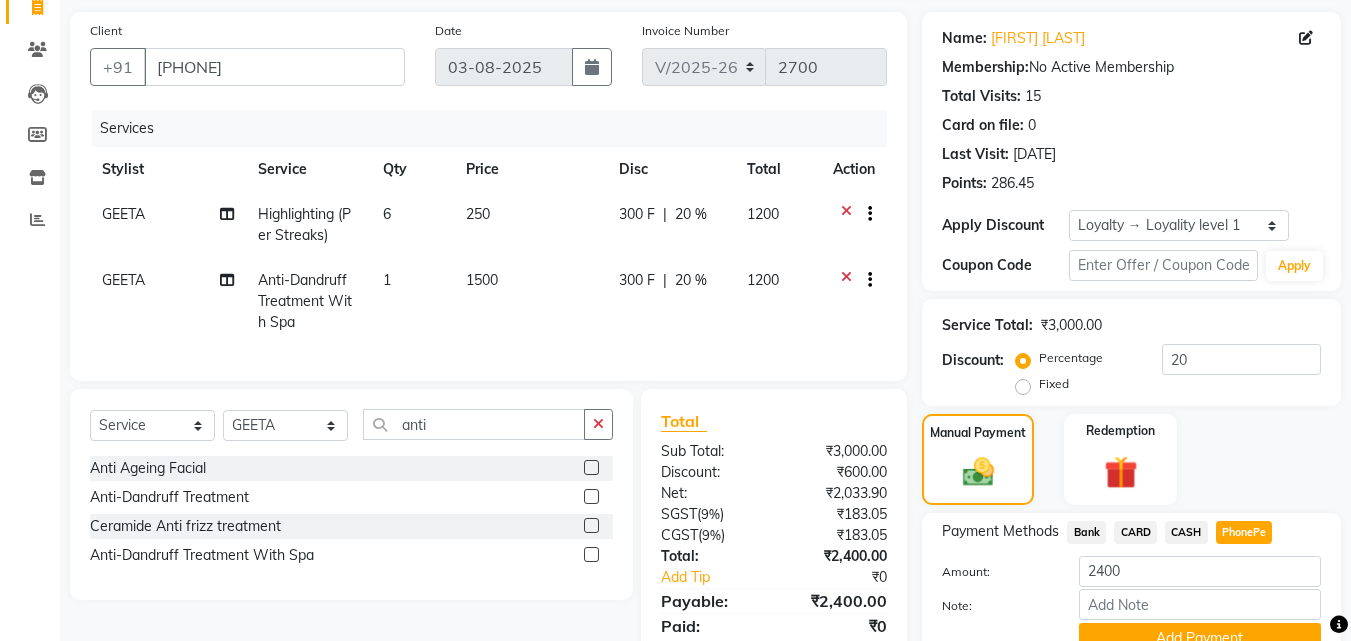 scroll, scrollTop: 225, scrollLeft: 0, axis: vertical 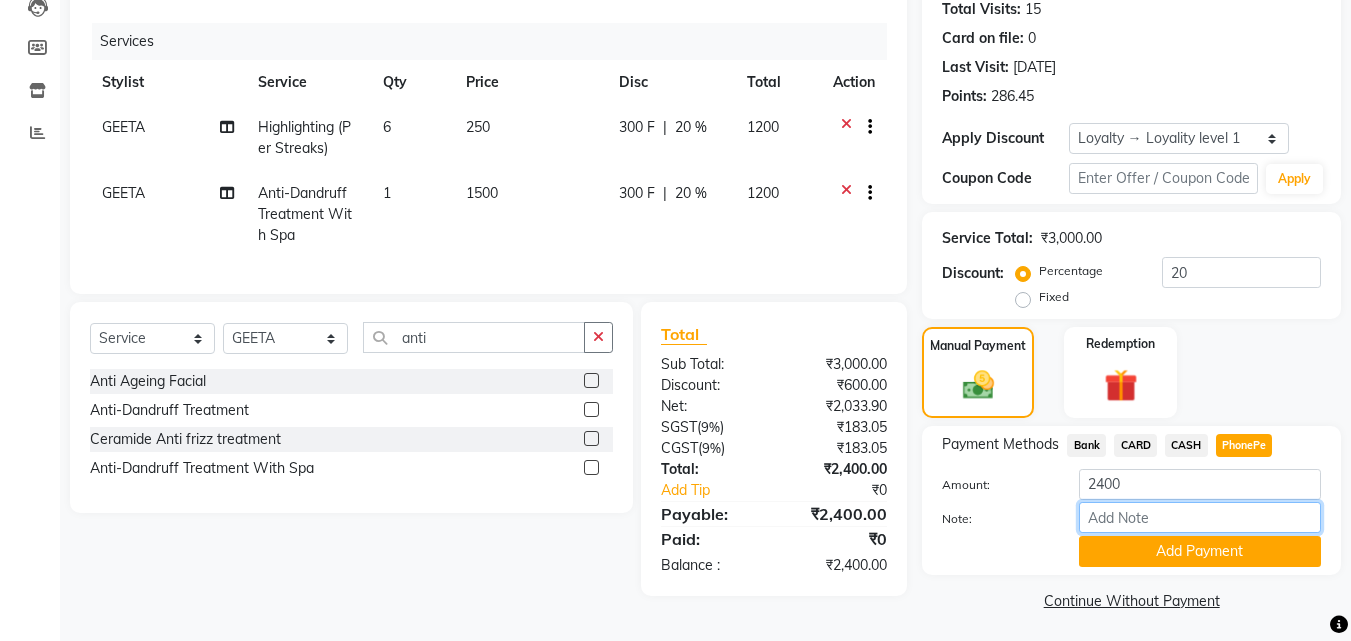 click on "Note:" at bounding box center [1200, 517] 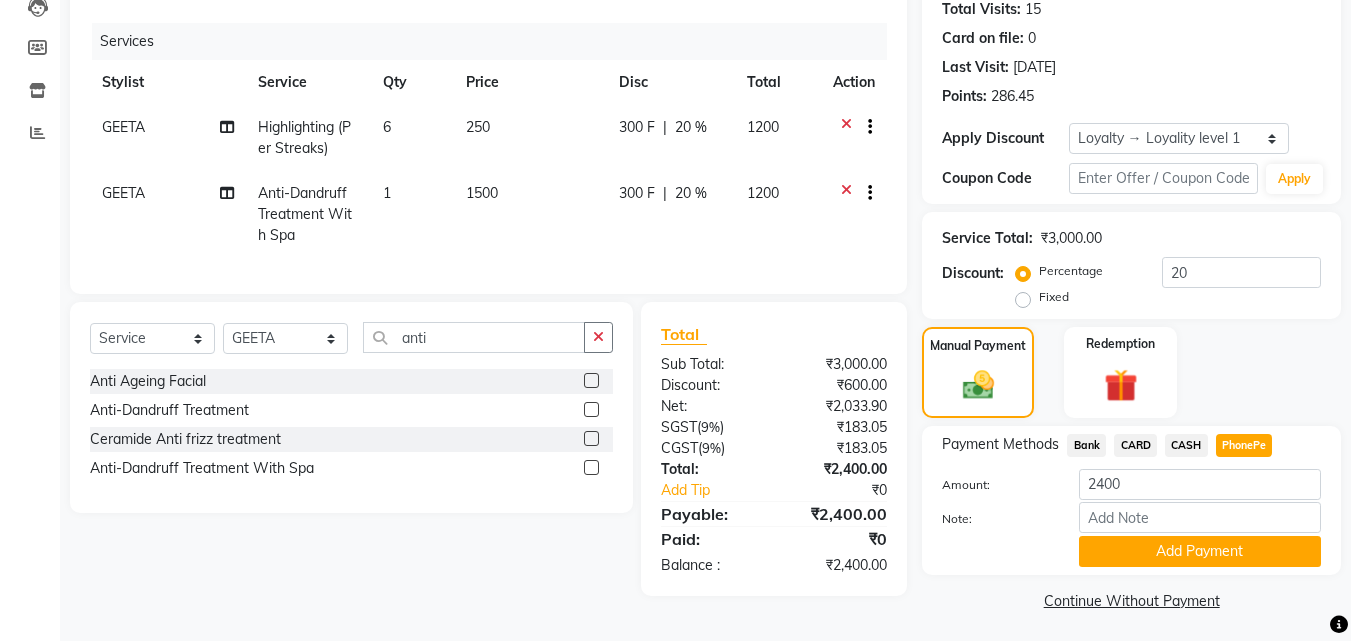 click on "Add Payment" 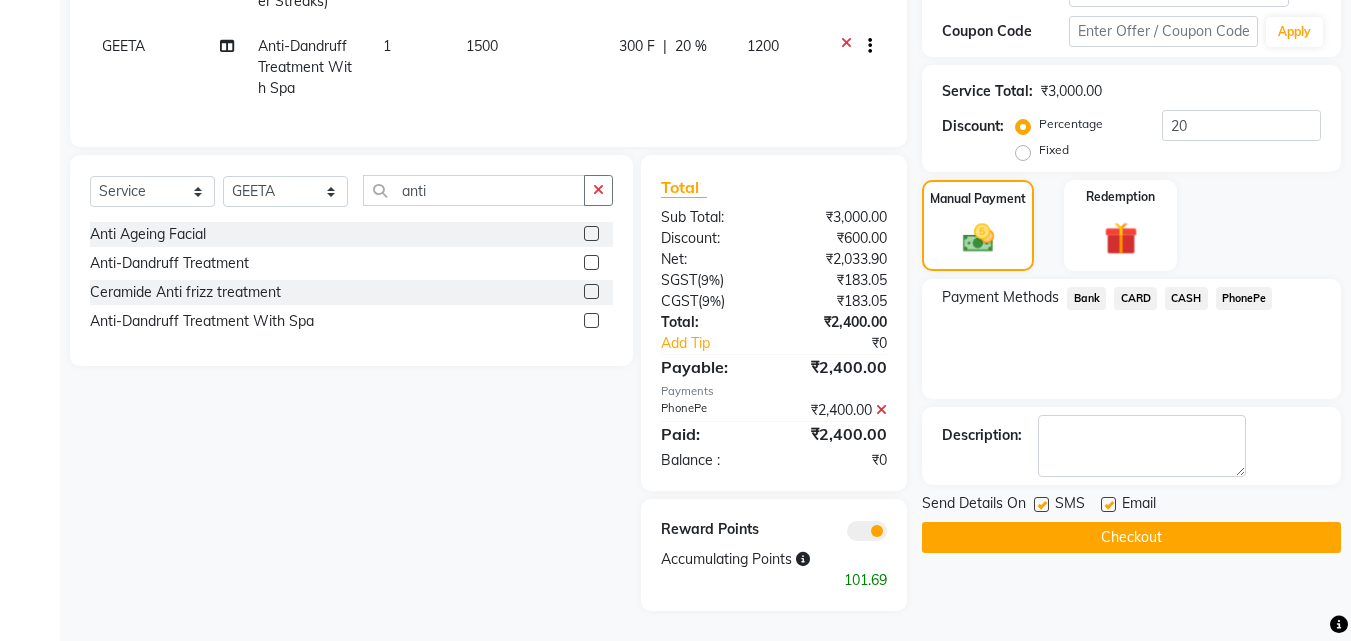 scroll, scrollTop: 387, scrollLeft: 0, axis: vertical 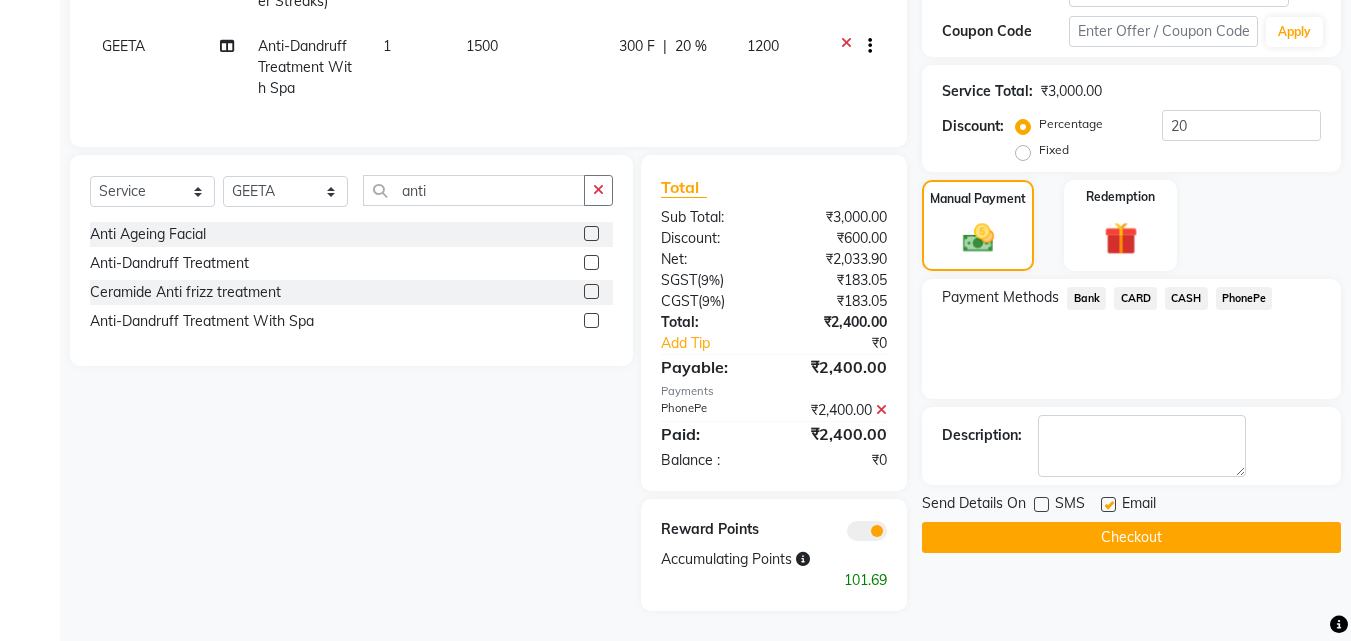 drag, startPoint x: 1106, startPoint y: 482, endPoint x: 1135, endPoint y: 496, distance: 32.202484 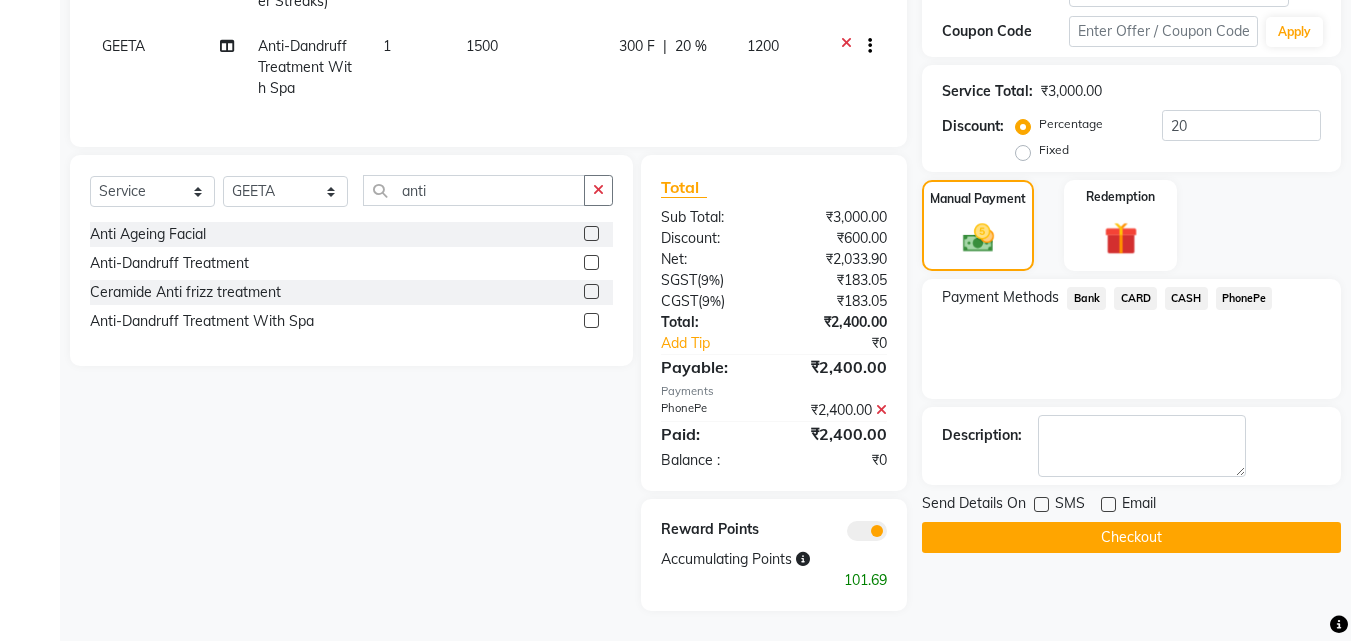 click on "Checkout" 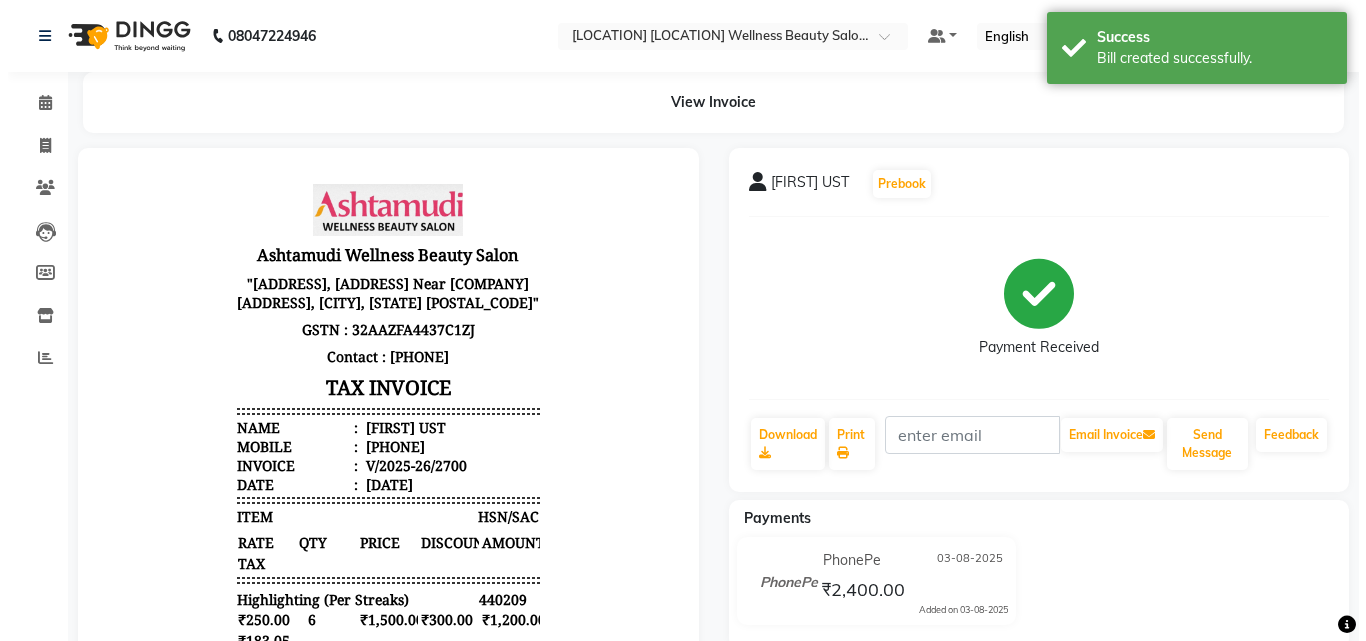 scroll, scrollTop: 0, scrollLeft: 0, axis: both 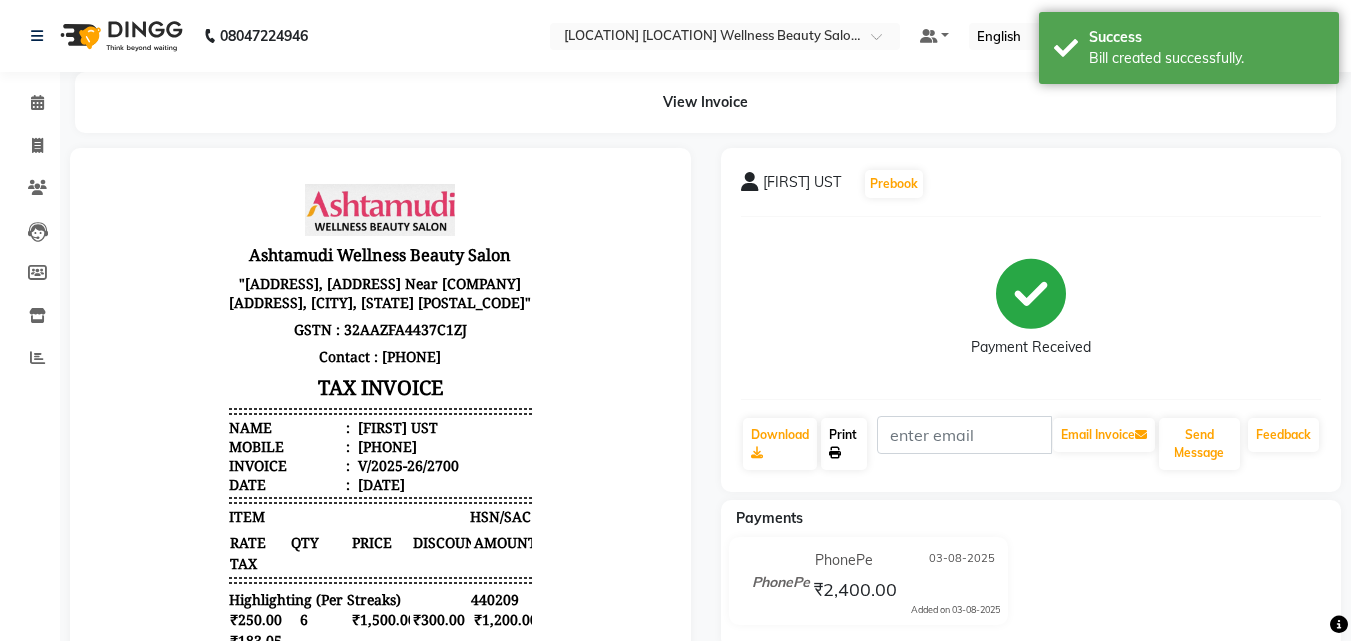 click on "Print" 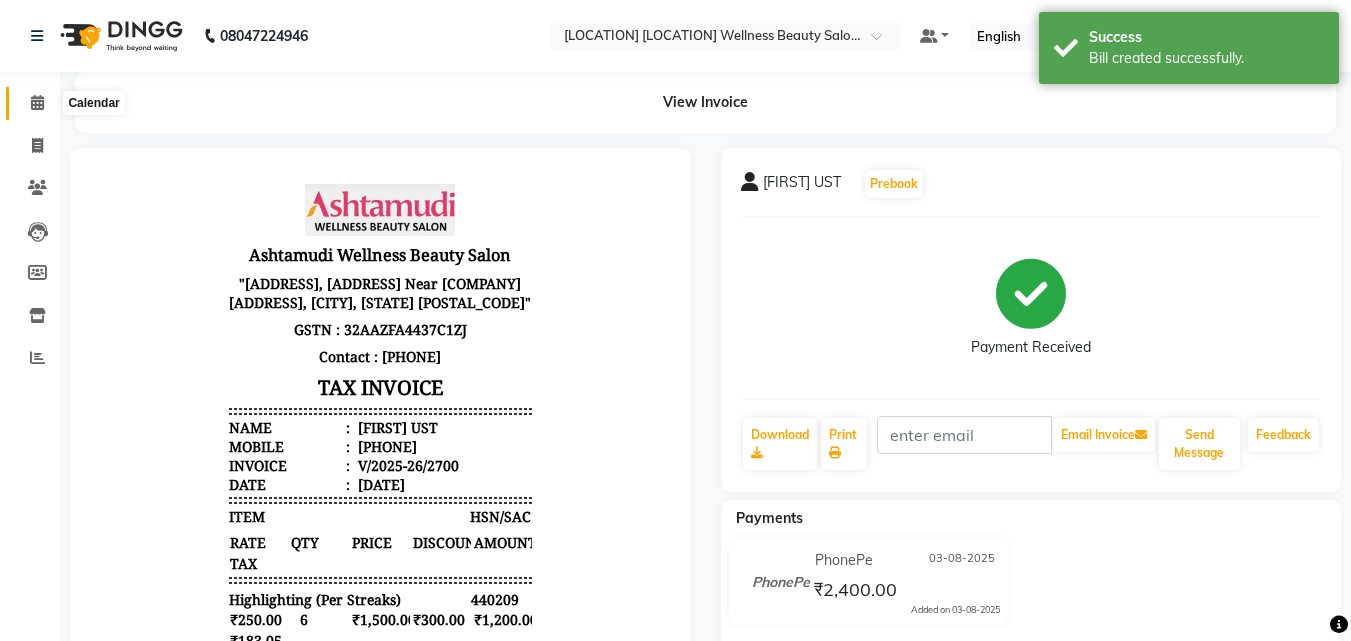 click 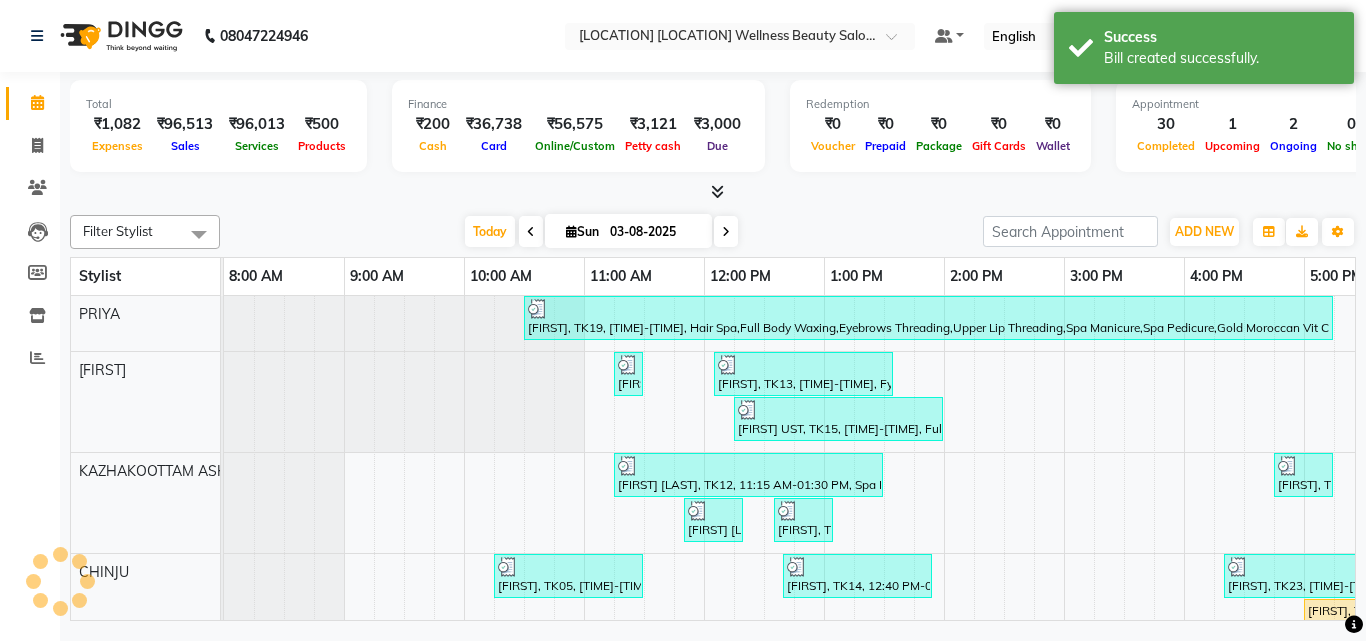 scroll, scrollTop: 0, scrollLeft: 0, axis: both 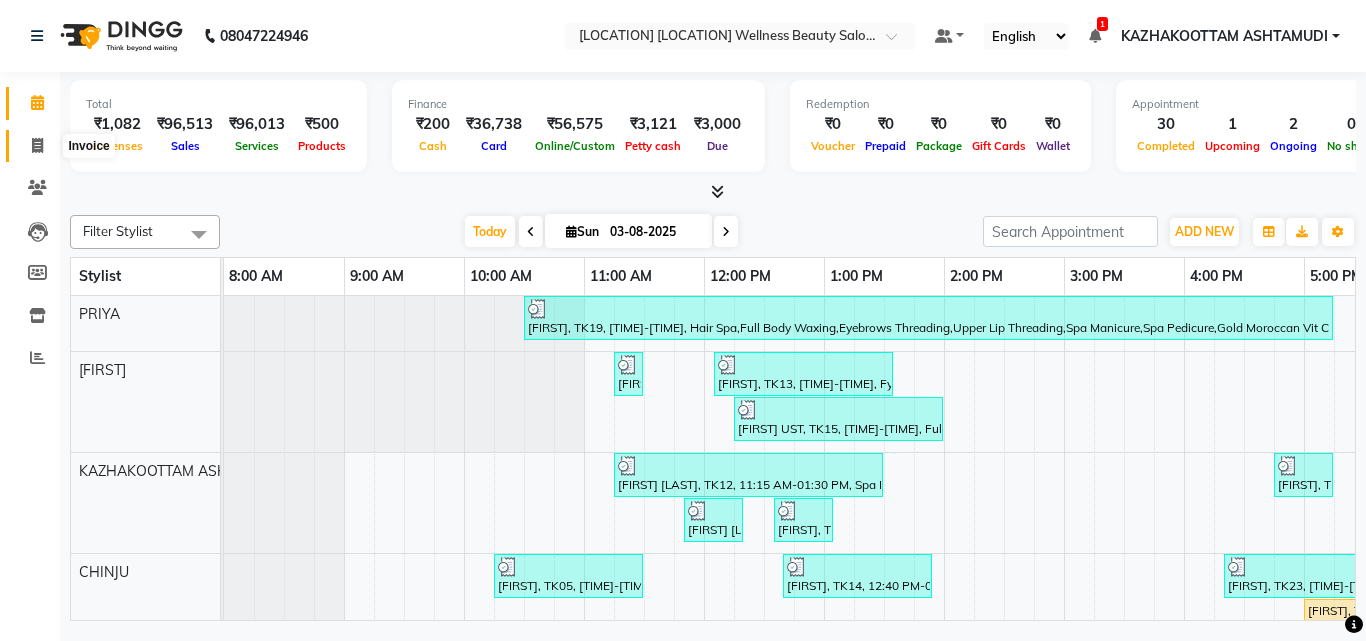 click 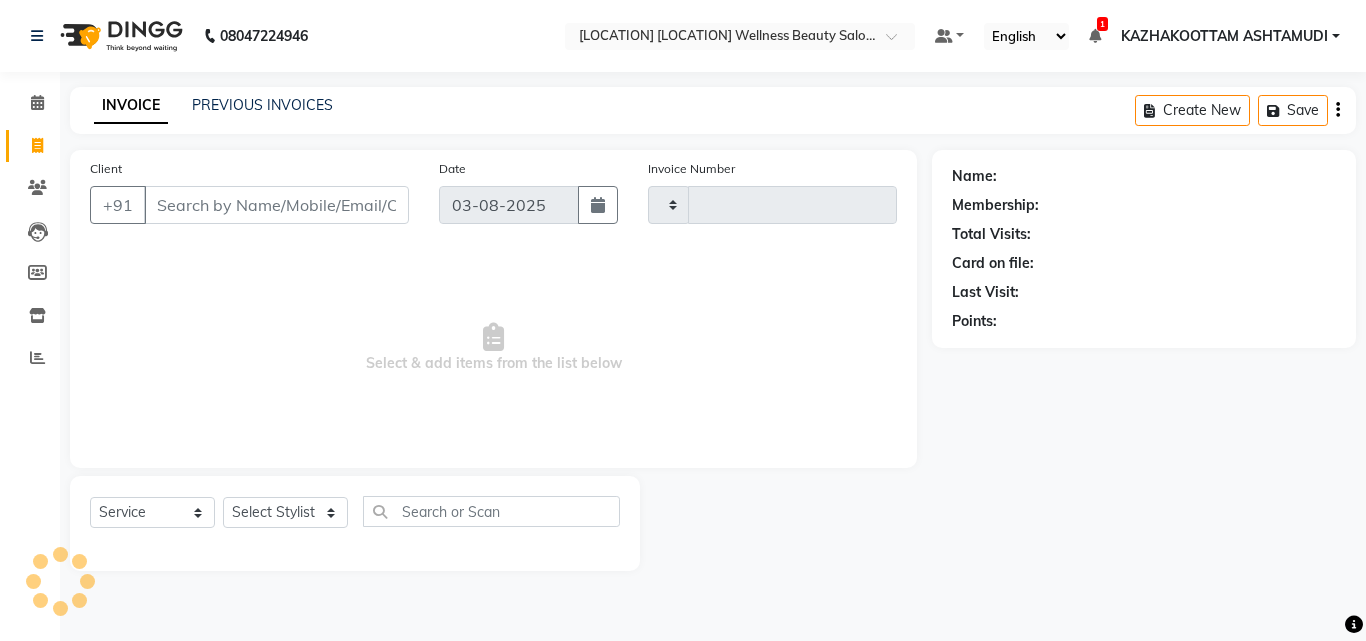 type on "2701" 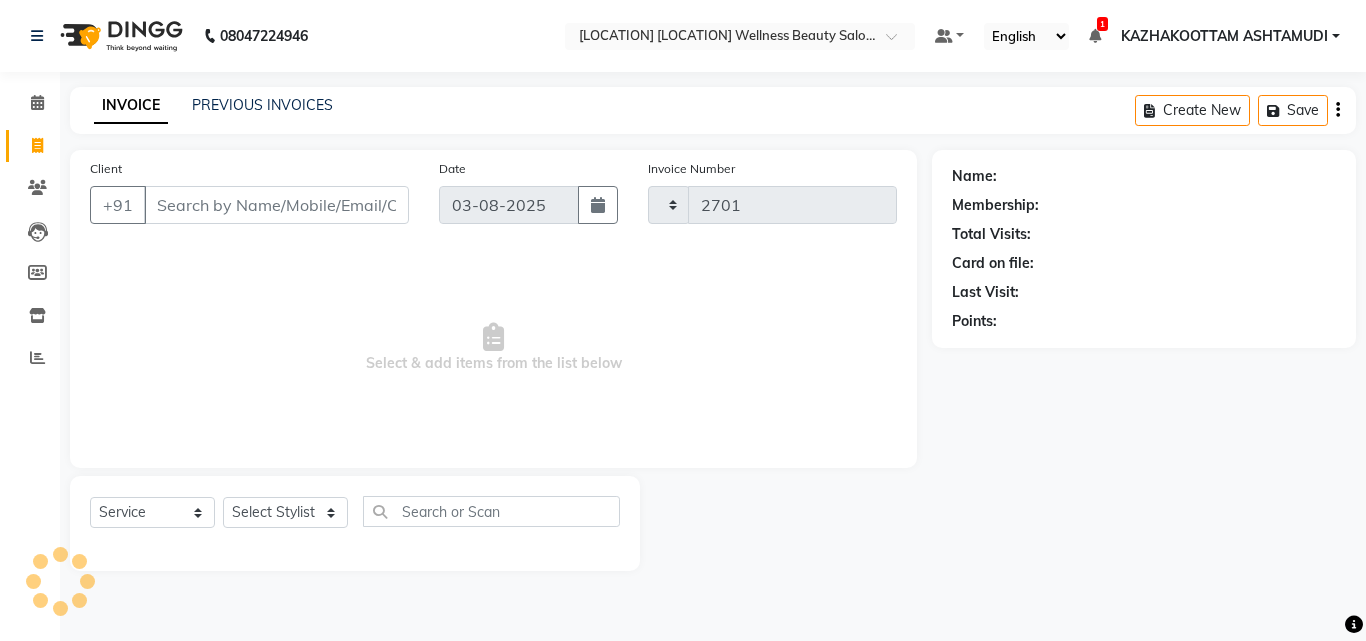 select on "4662" 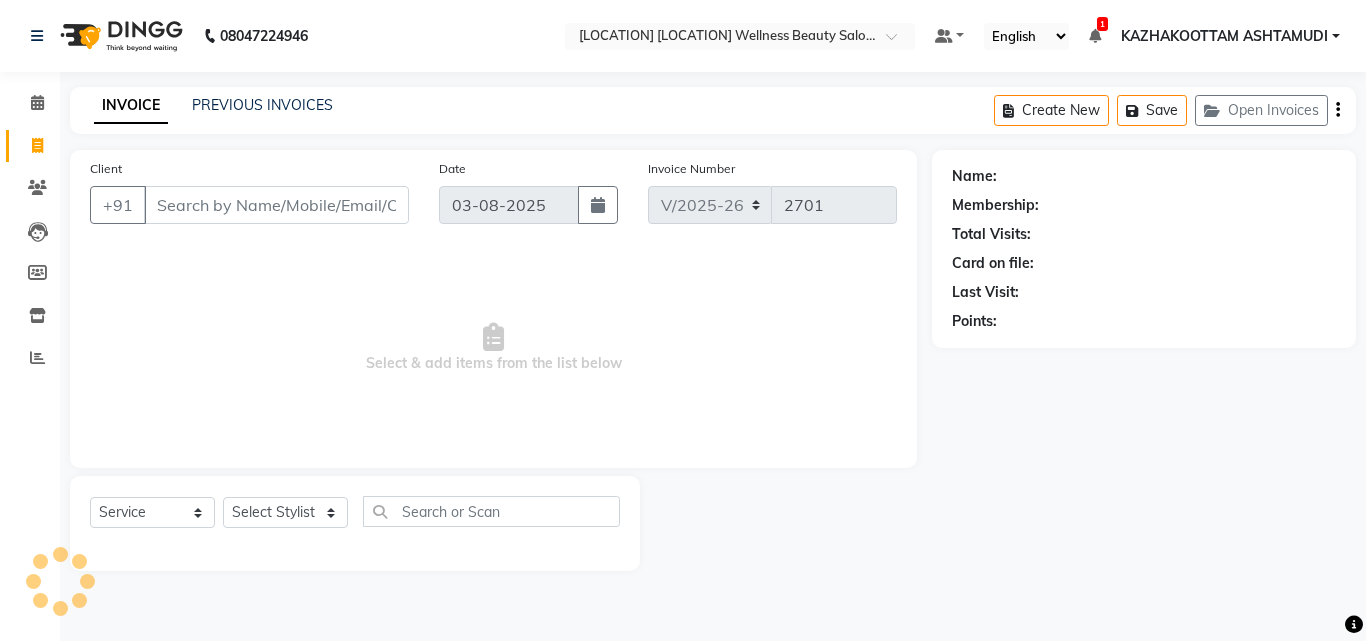 click on "Client" at bounding box center [276, 205] 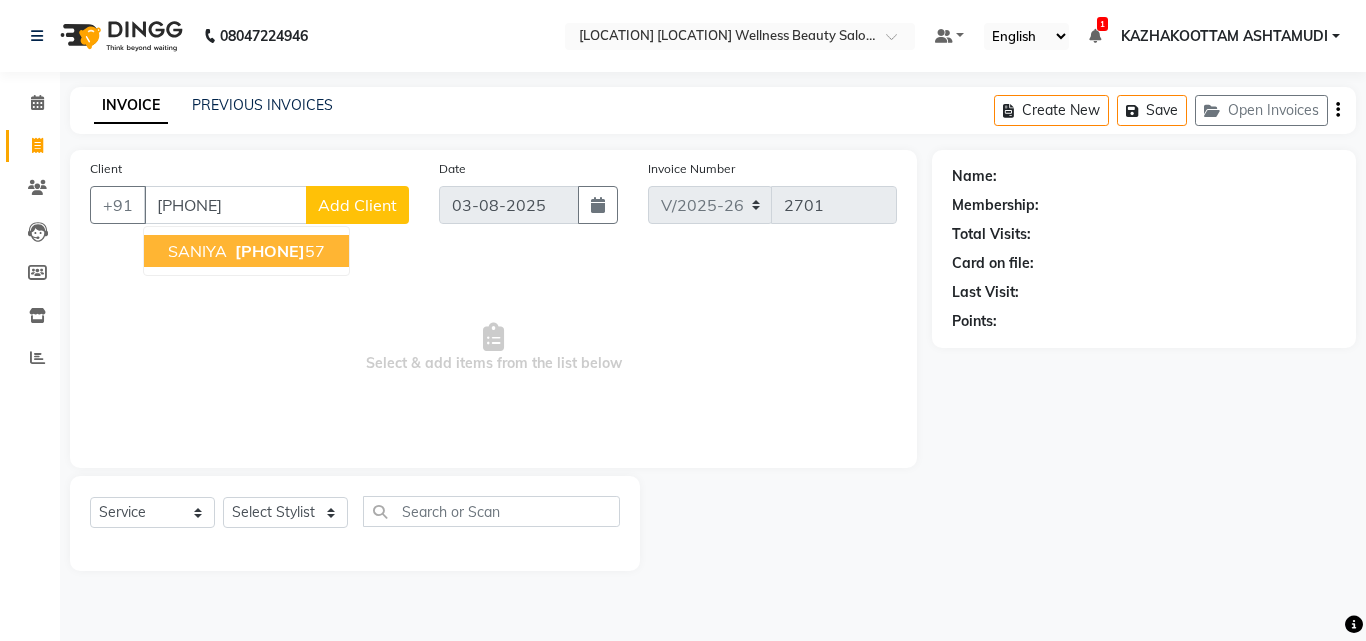 click on "81569084 57" at bounding box center (278, 251) 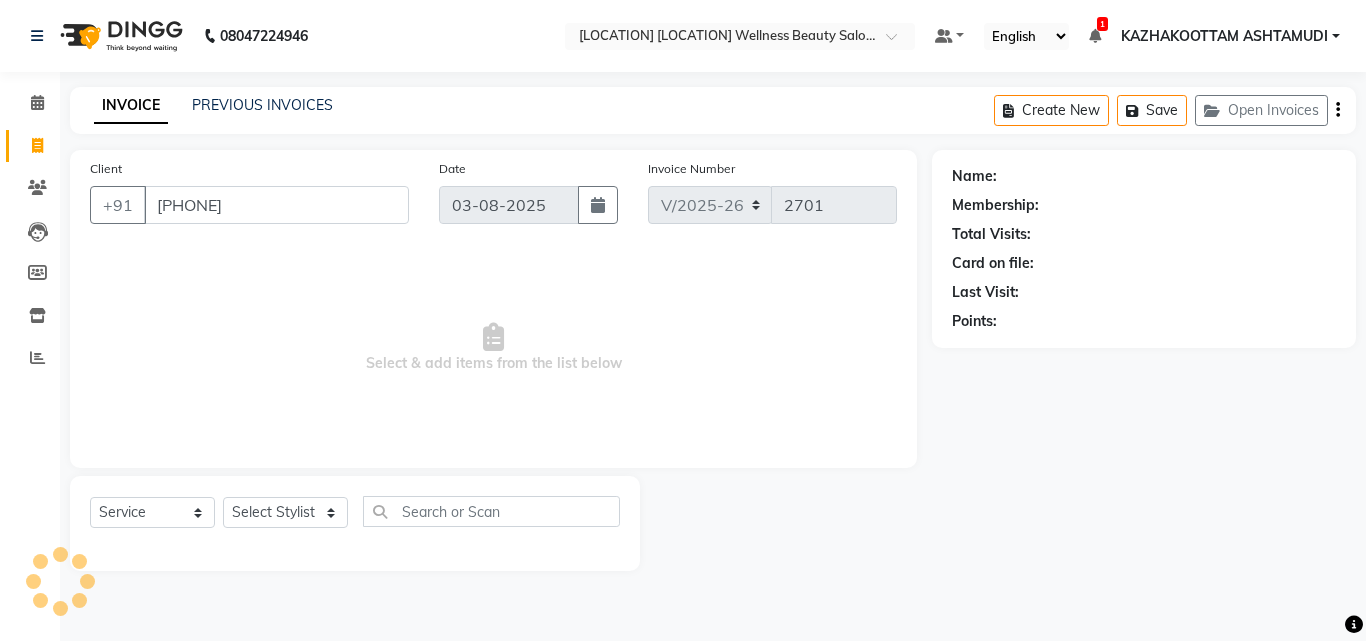 type on "8156908457" 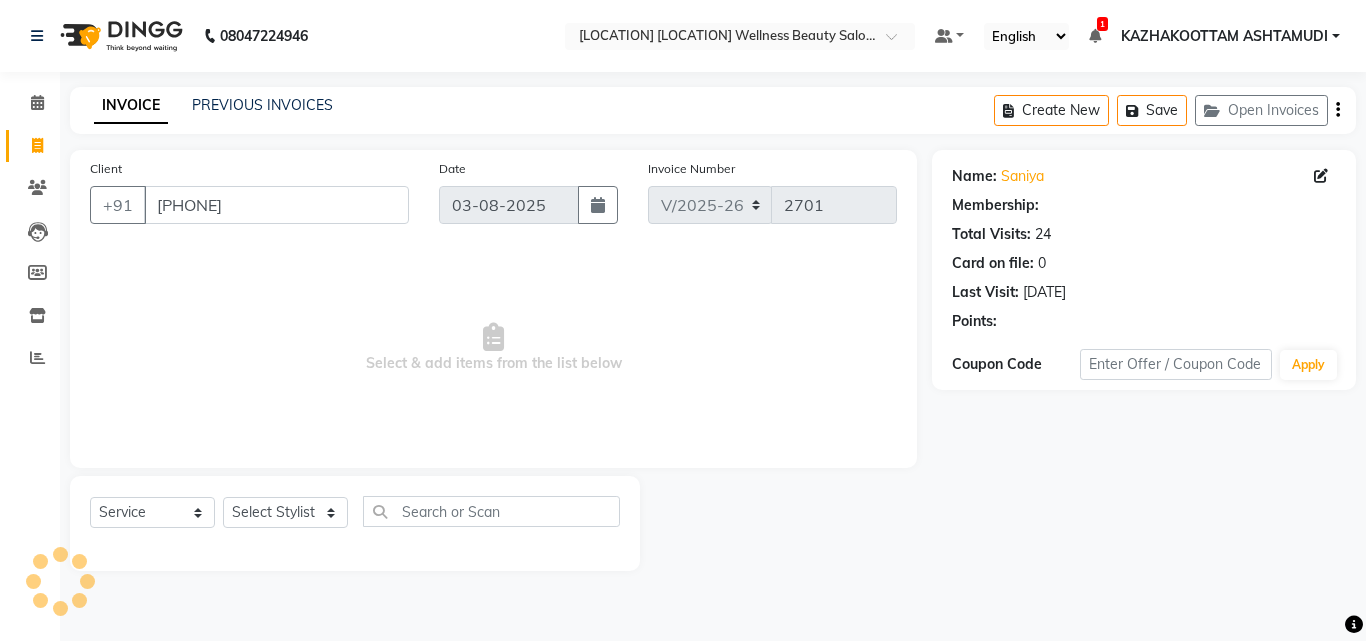 select on "2: Object" 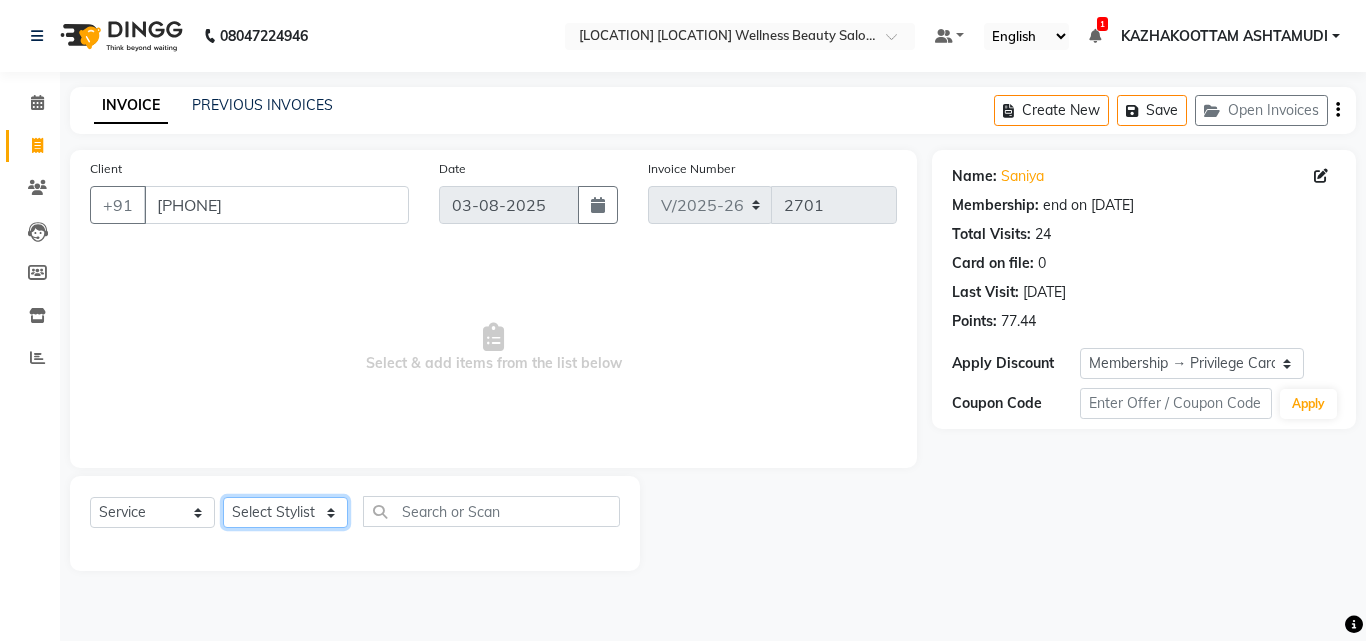 click on "Select Stylist Arya  CHINJU GEETA KAZHAKOOTTAM ASHTAMUDI KRISHNA LEKSHMI MADONNA MICHAEL MINCY VARGHESE Poornima Gopal PRIYA ROSNI Sindhu SOORYAMOL" 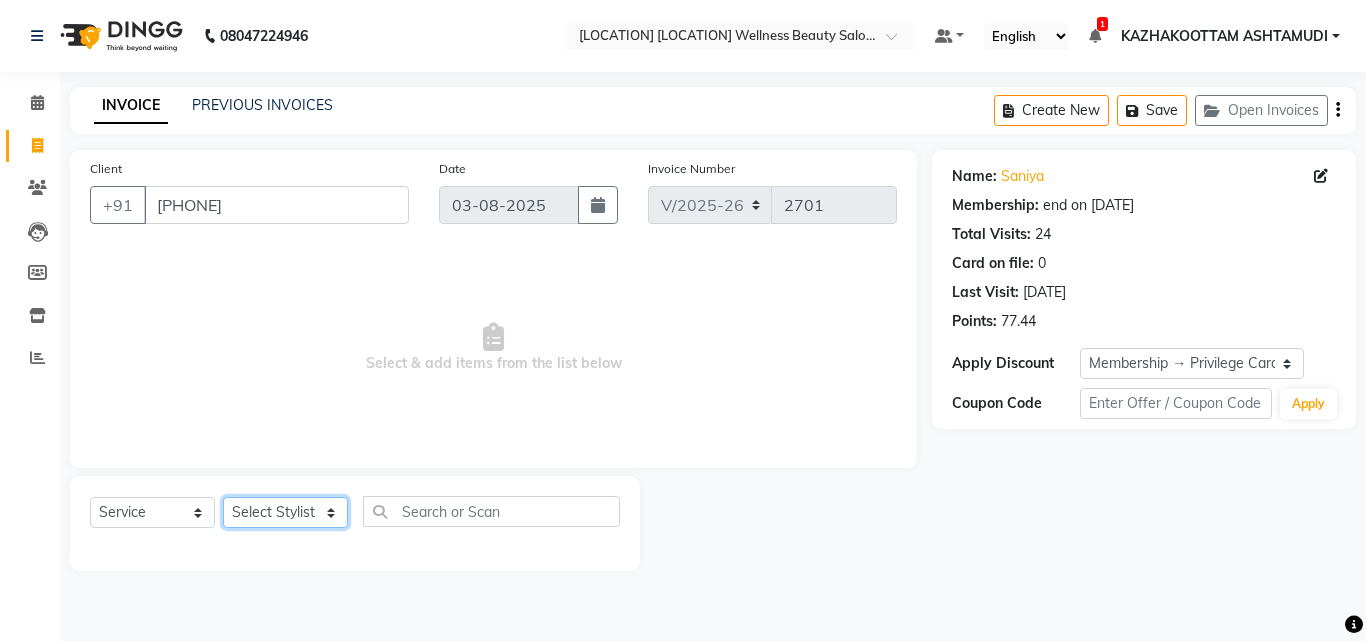 select on "49525" 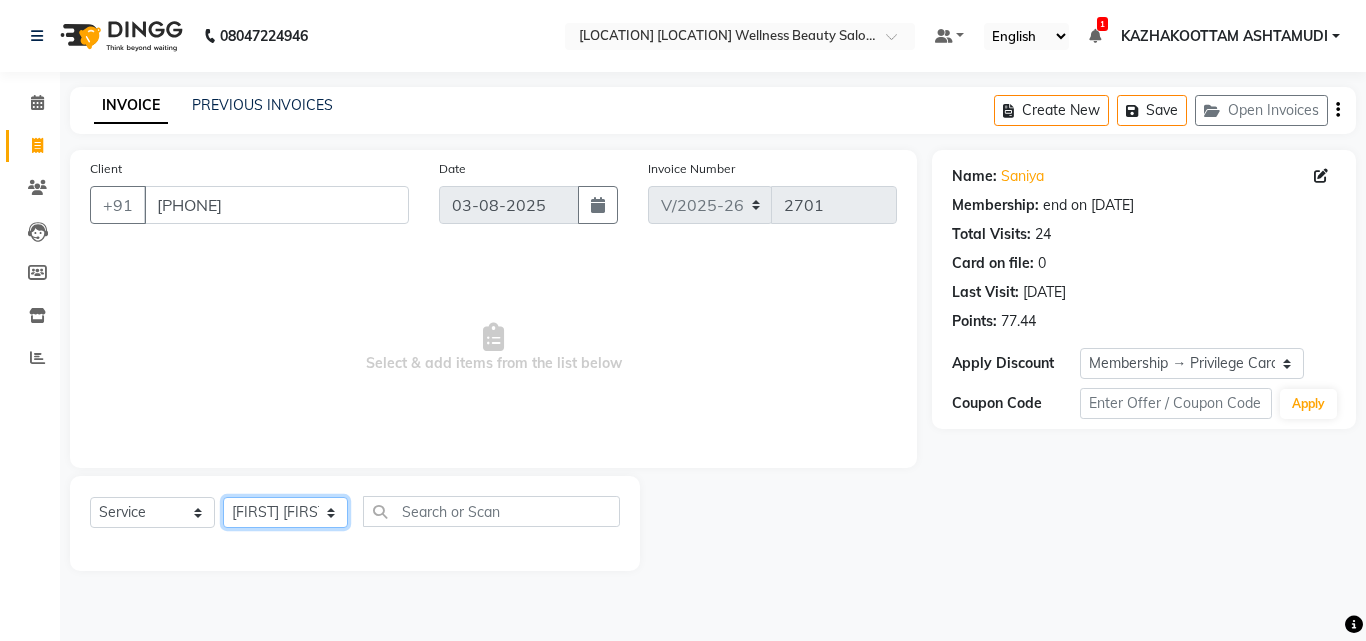 click on "Select Stylist Arya  CHINJU GEETA KAZHAKOOTTAM ASHTAMUDI KRISHNA LEKSHMI MADONNA MICHAEL MINCY VARGHESE Poornima Gopal PRIYA ROSNI Sindhu SOORYAMOL" 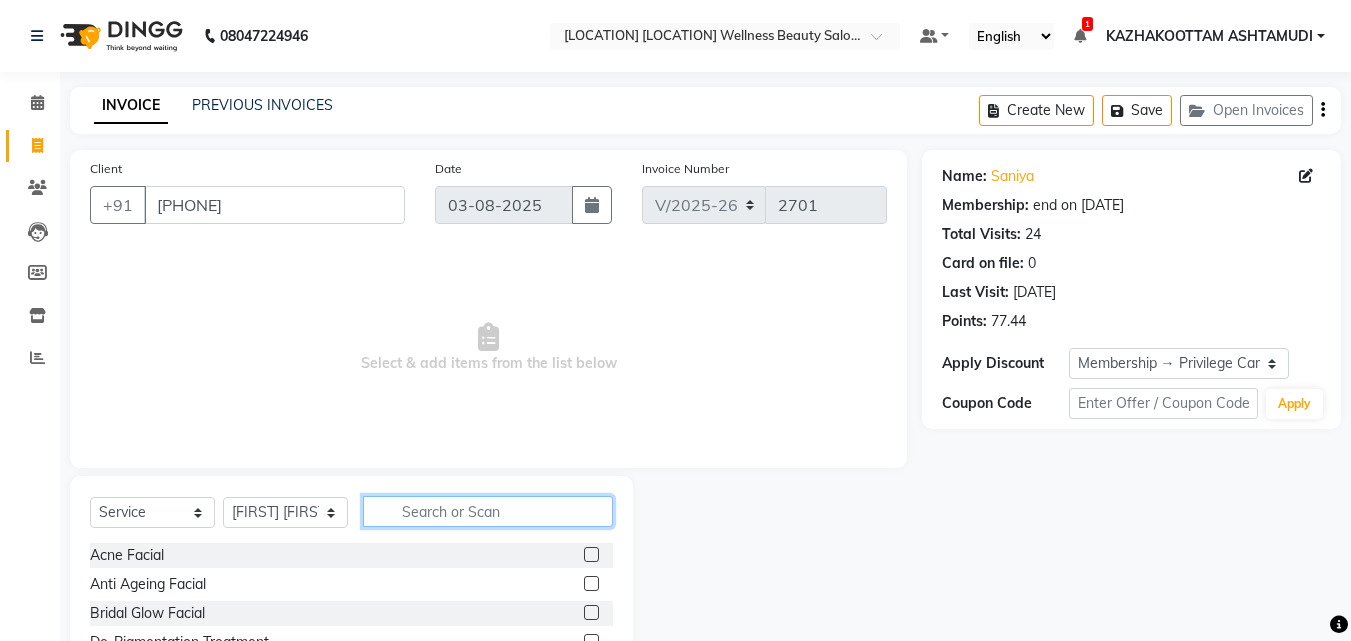 click 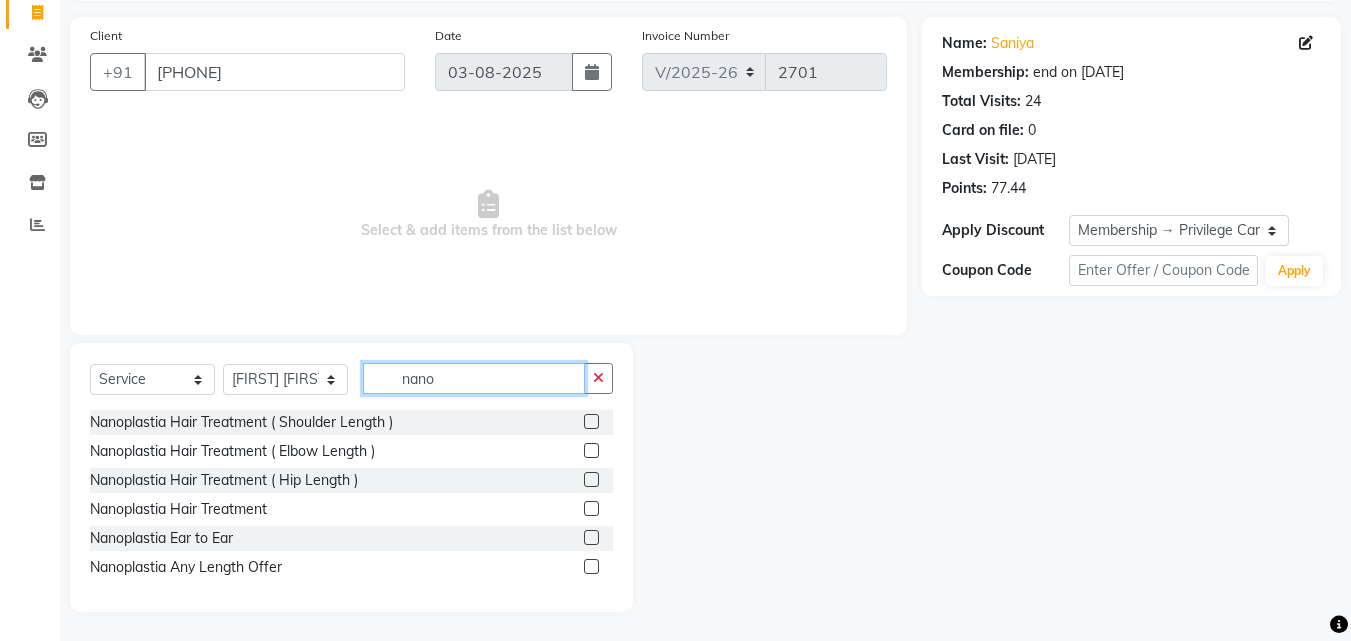 scroll, scrollTop: 134, scrollLeft: 0, axis: vertical 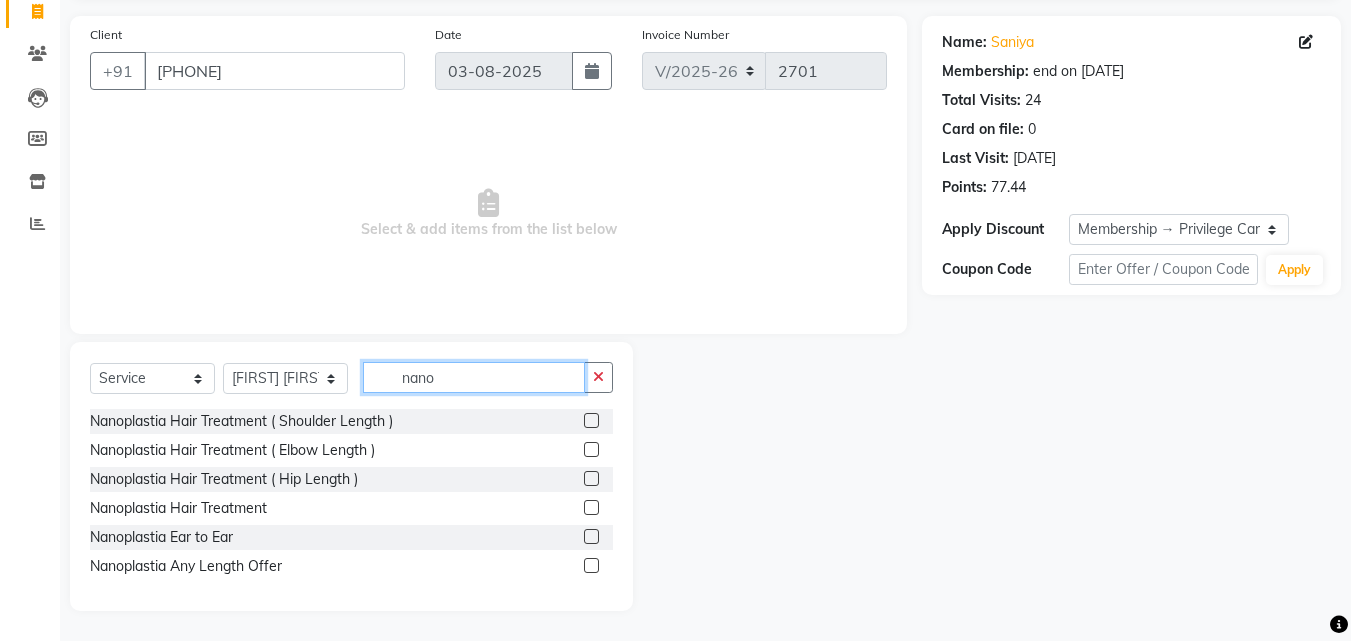 type on "nano" 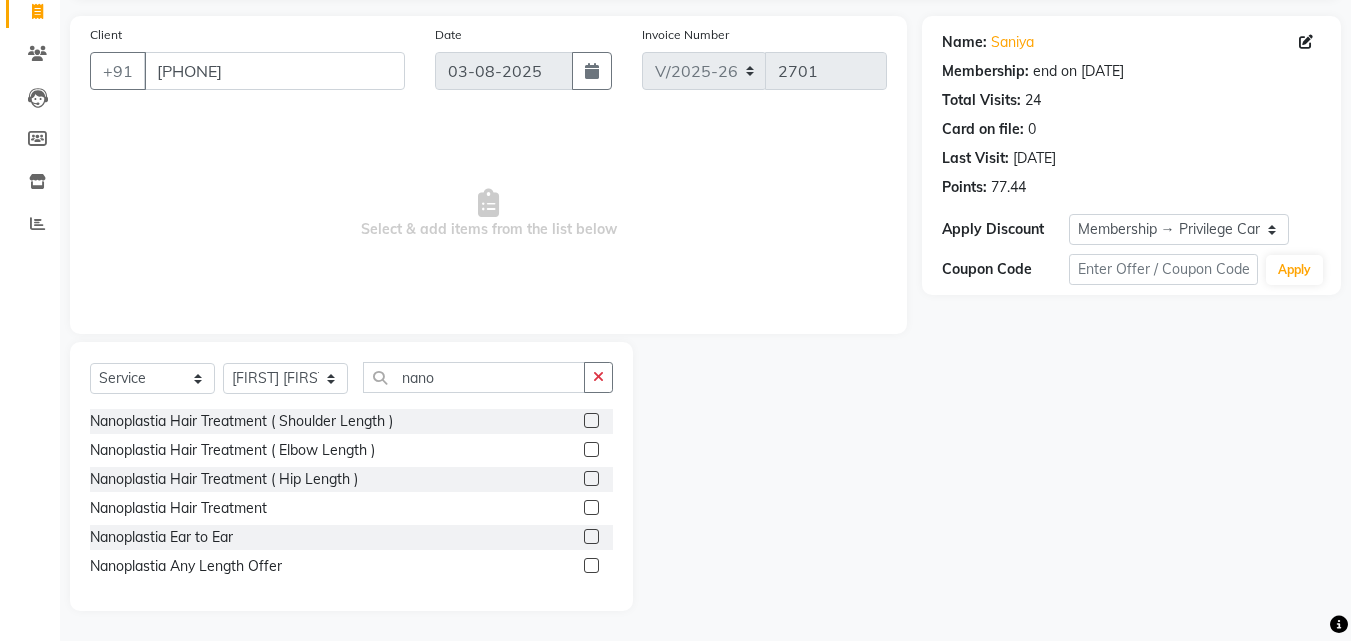 click 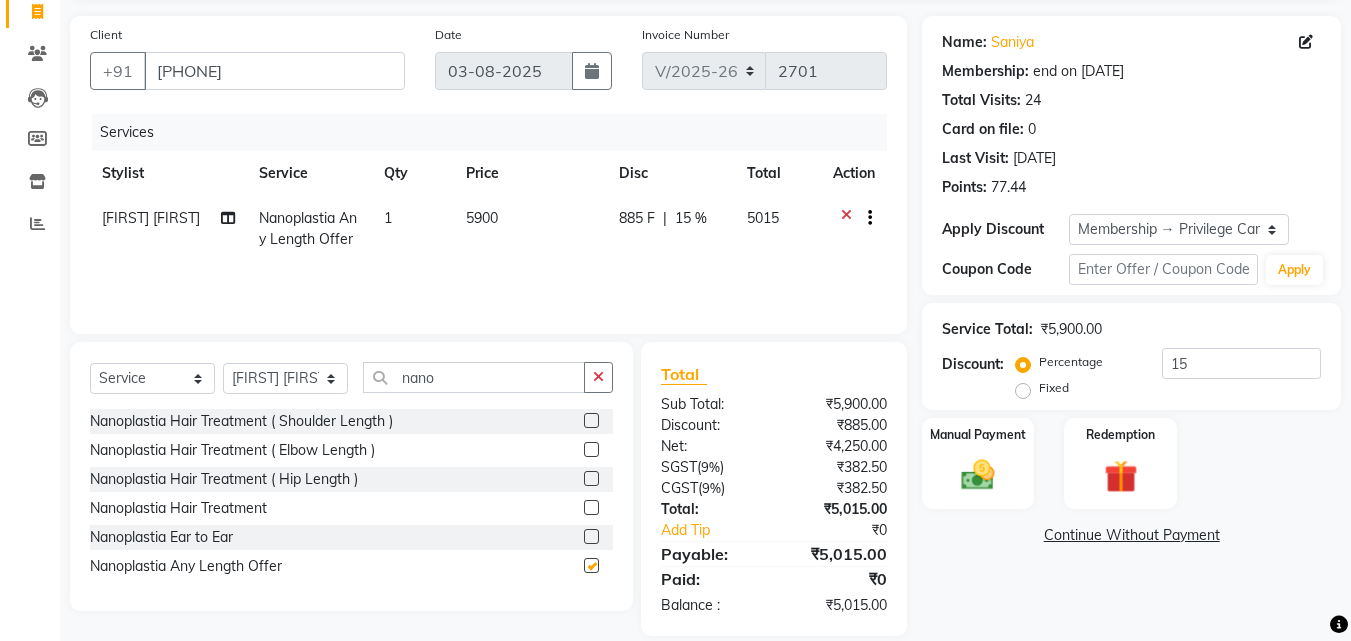 checkbox on "false" 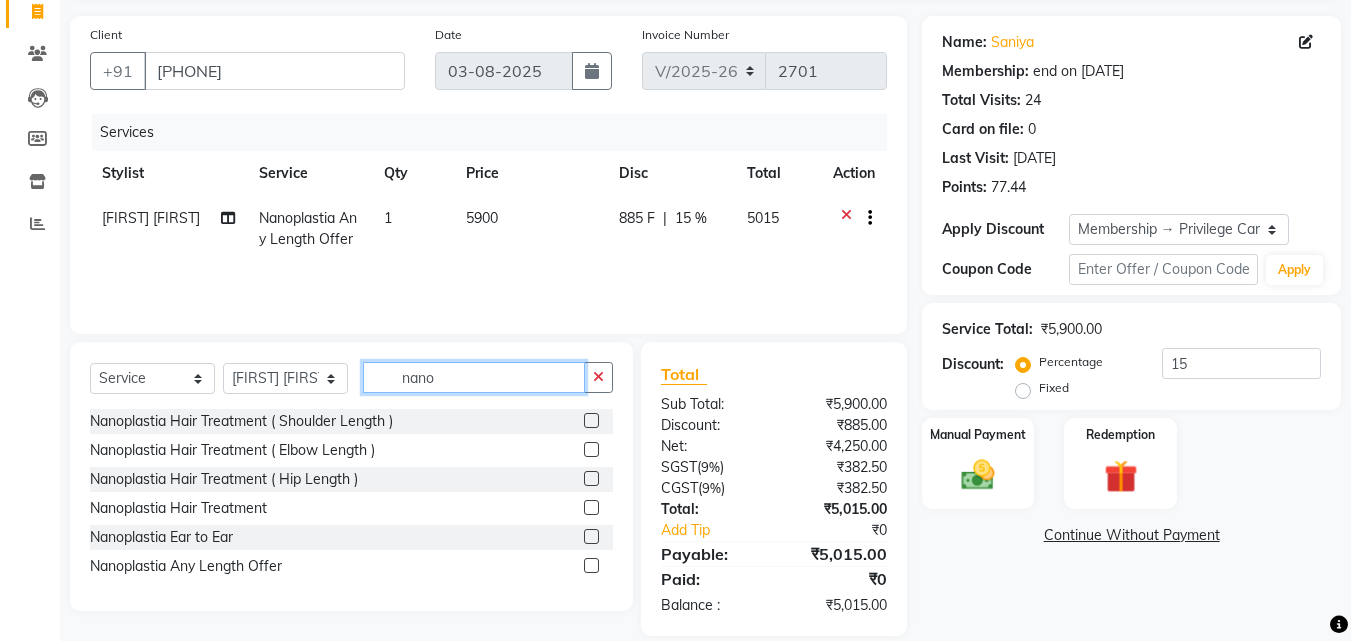 click on "nano" 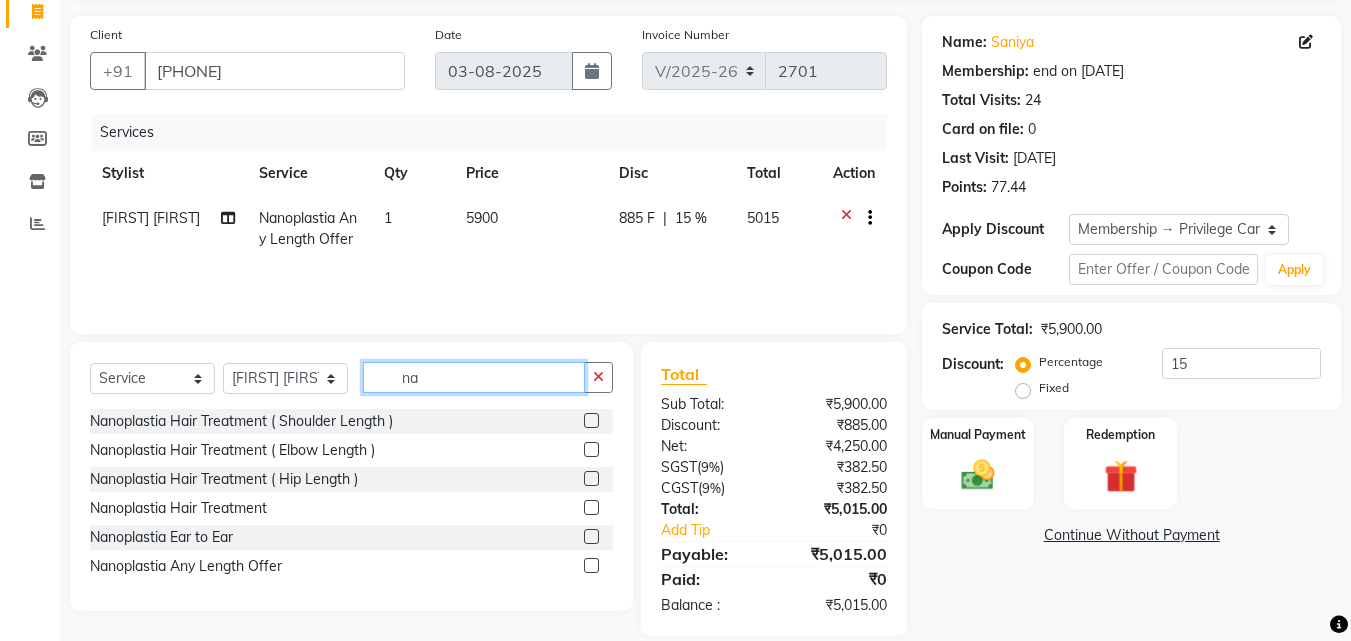 type on "n" 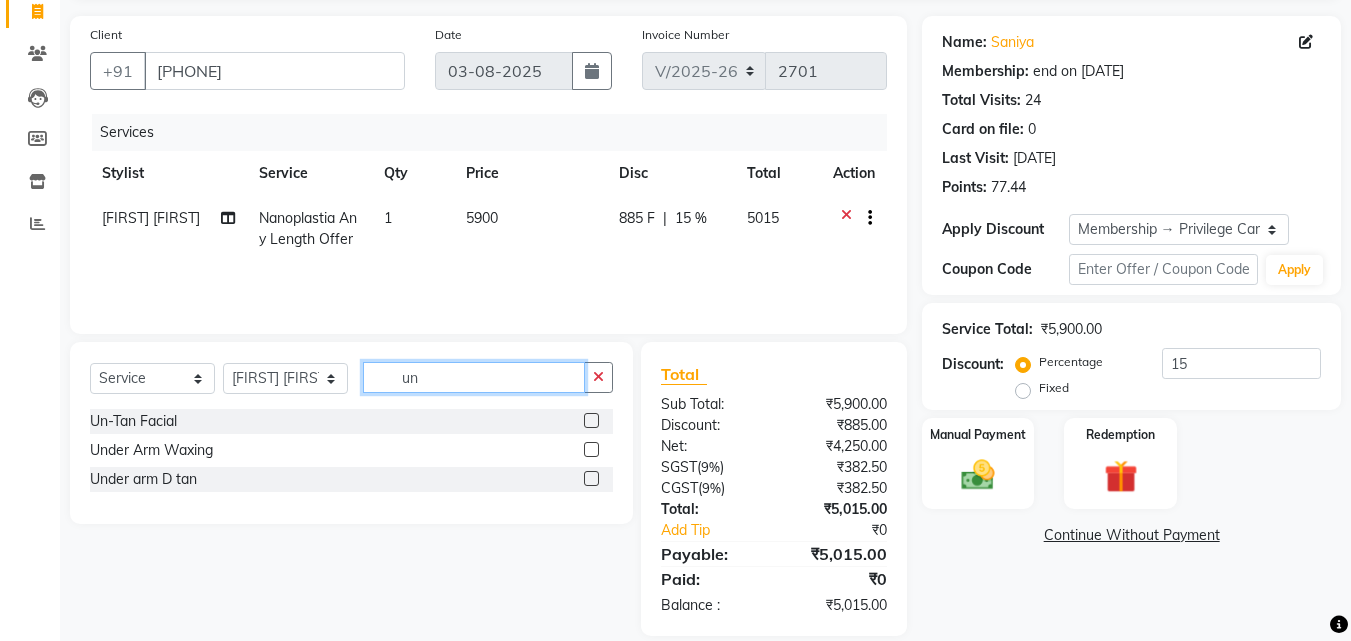 type on "un" 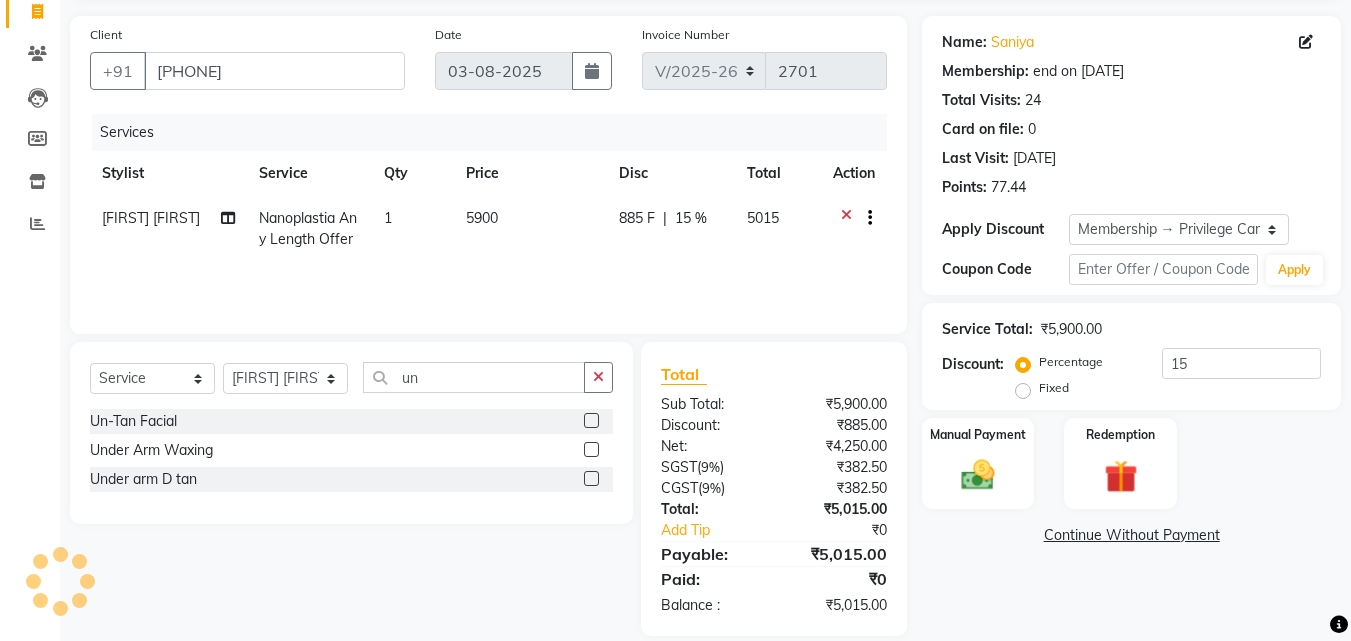 click 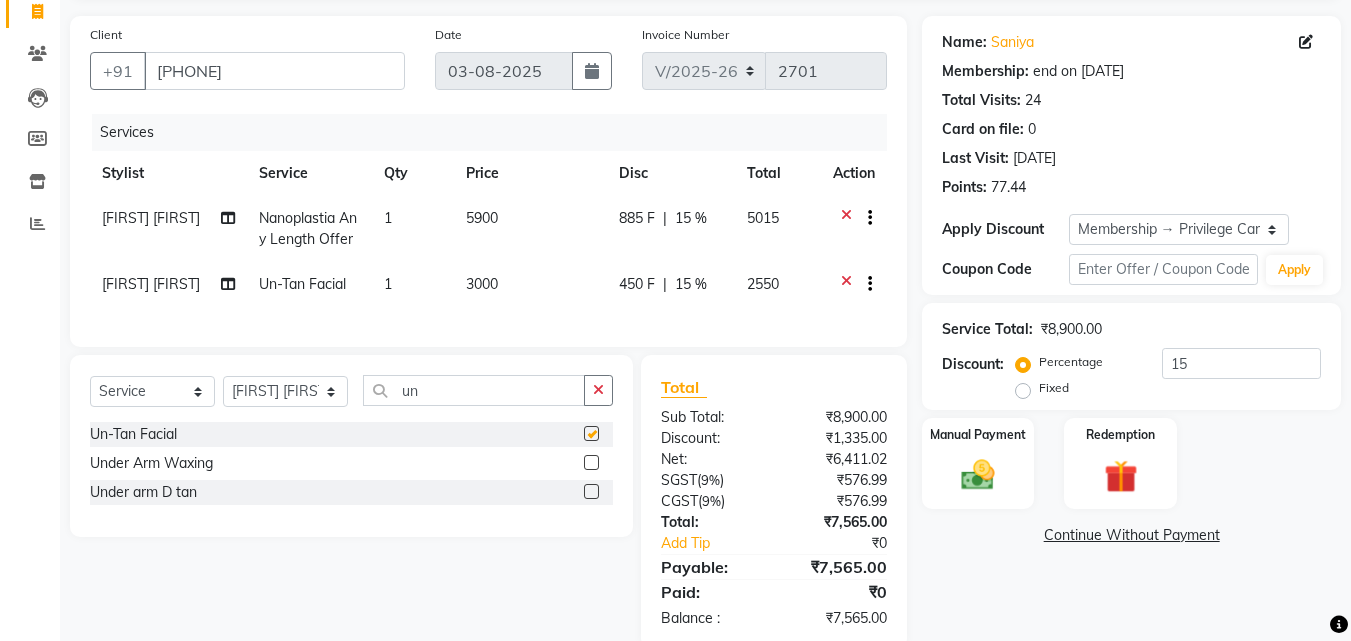 checkbox on "false" 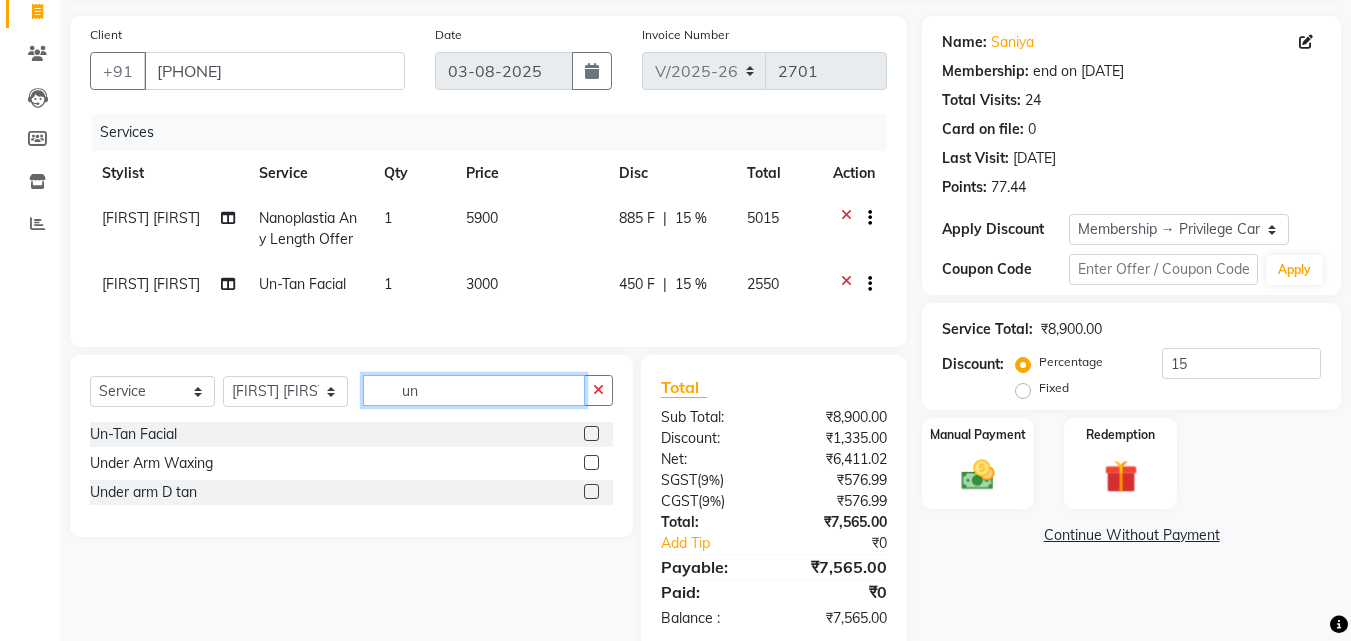 click on "un" 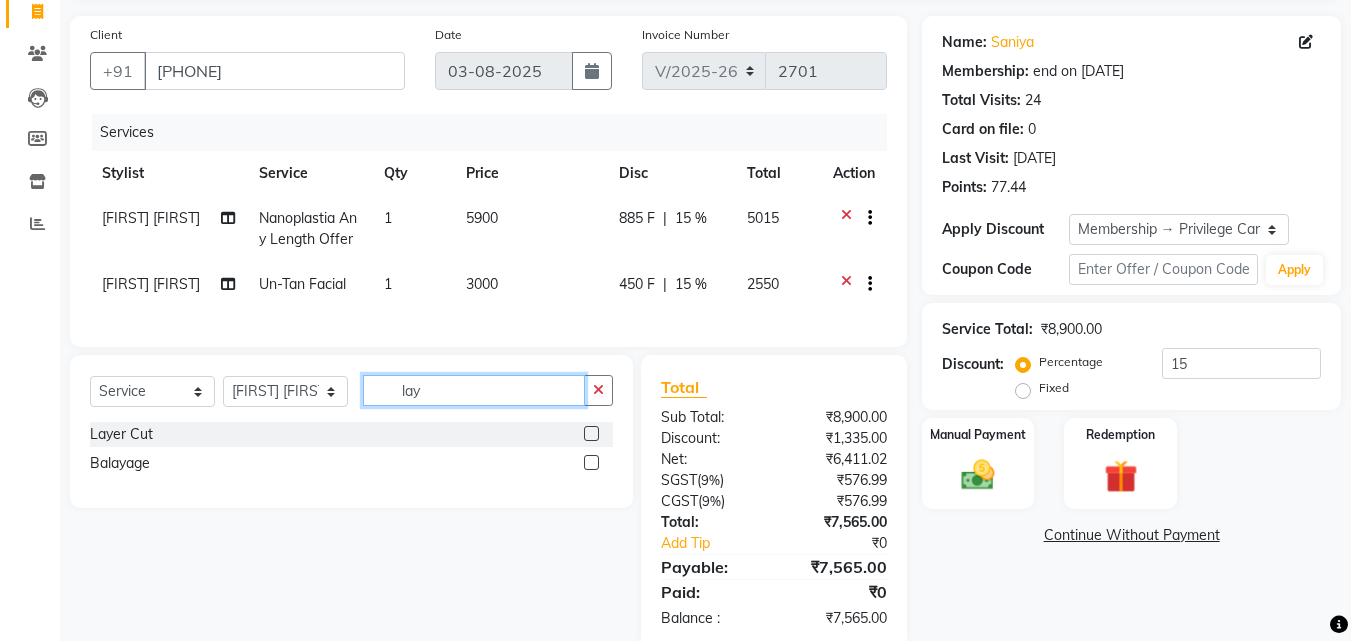 type on "lay" 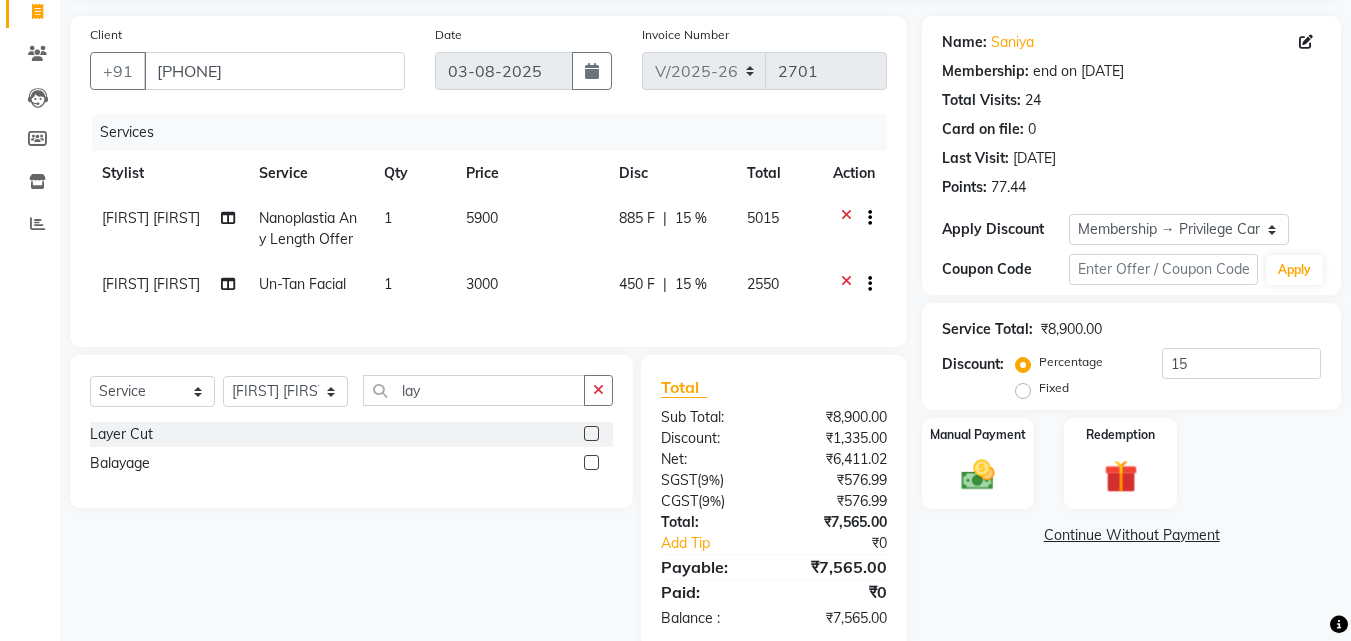 click 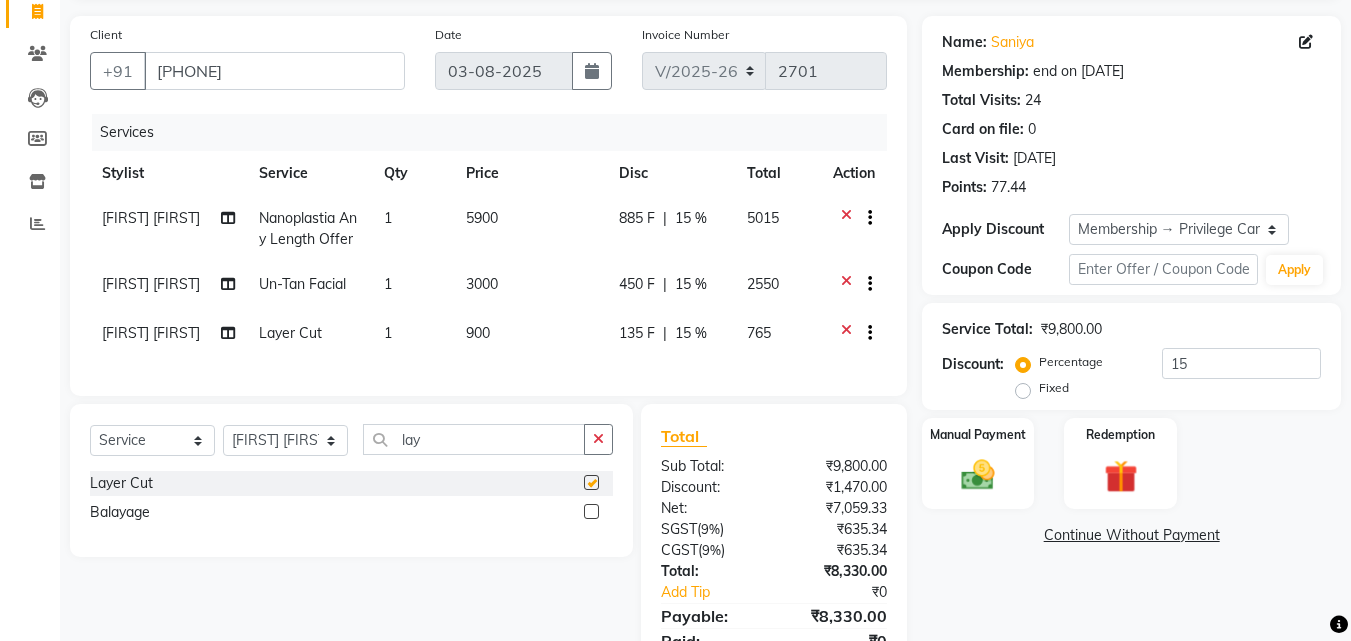 checkbox on "false" 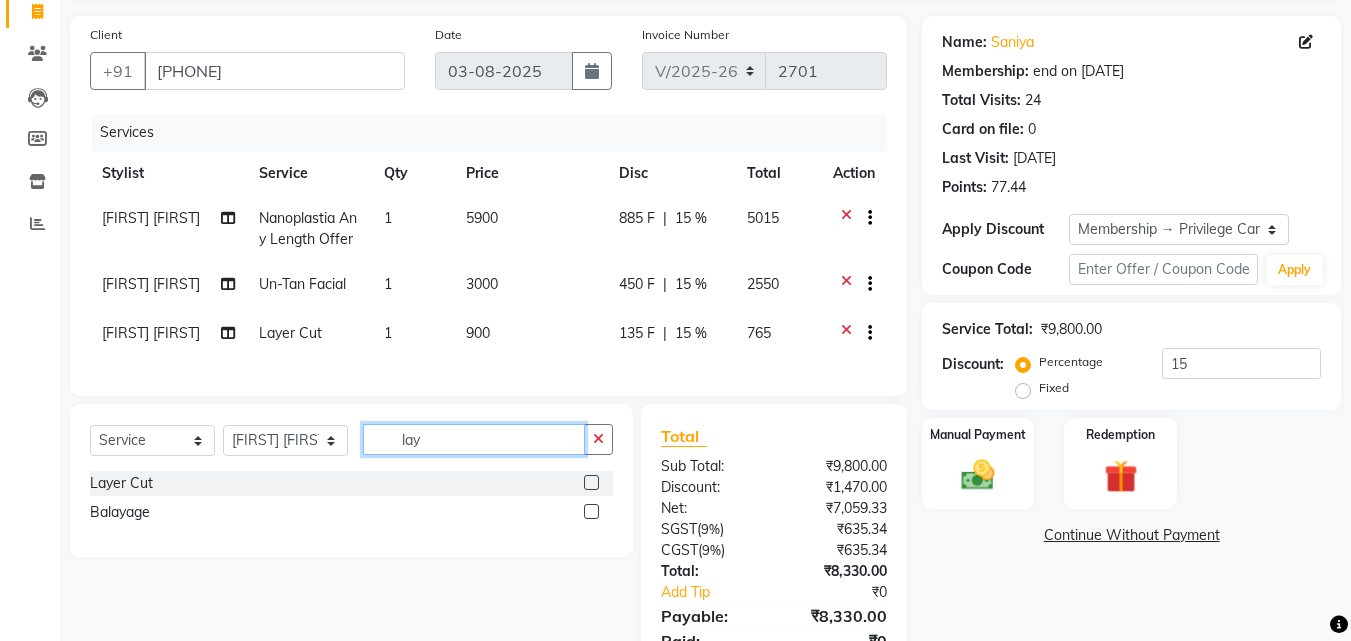 click on "lay" 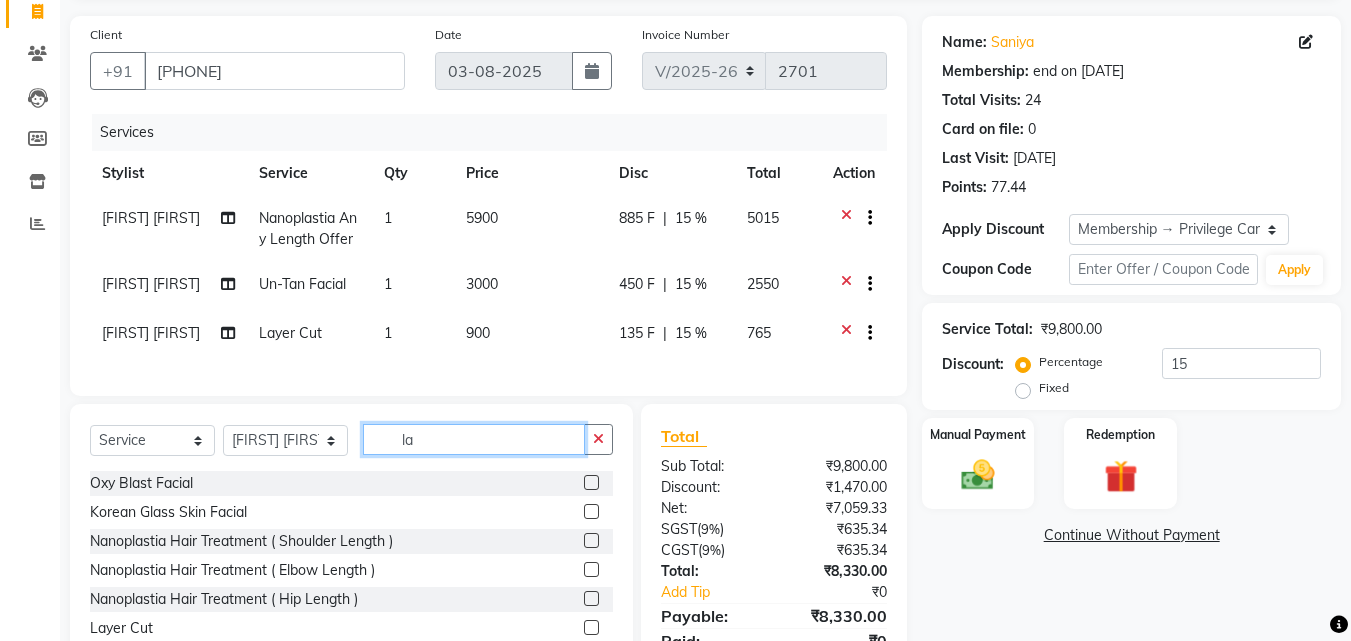 type on "l" 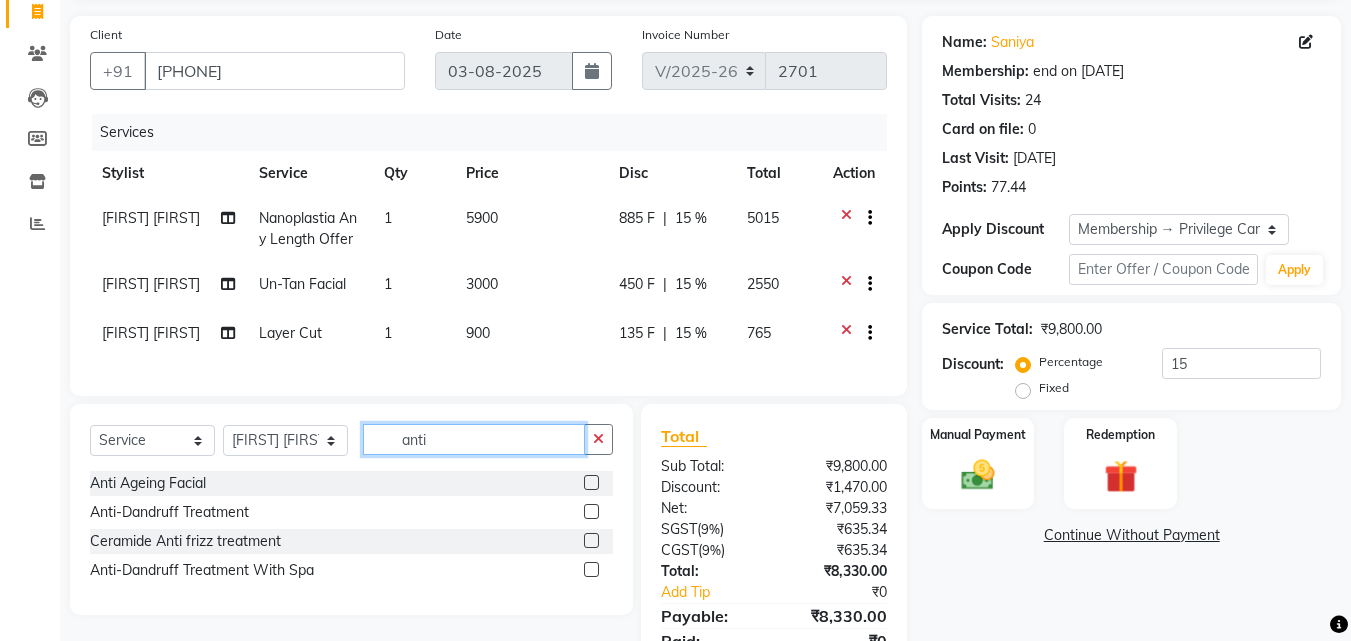 type on "anti" 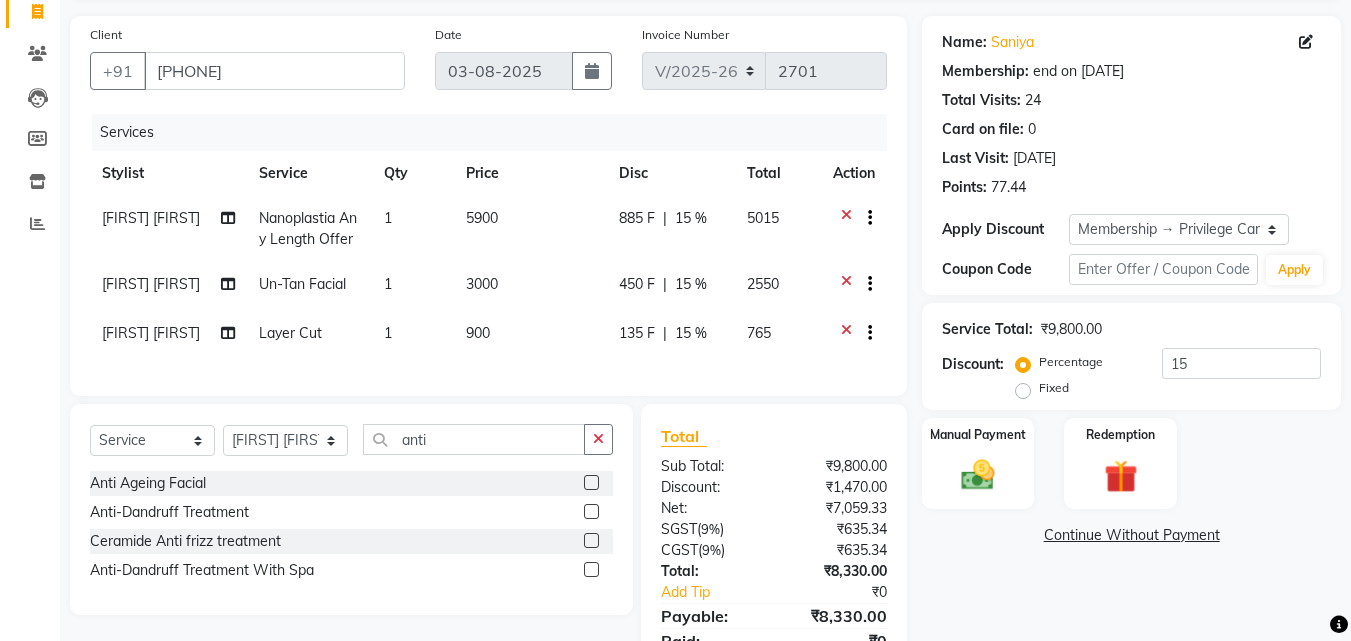 click 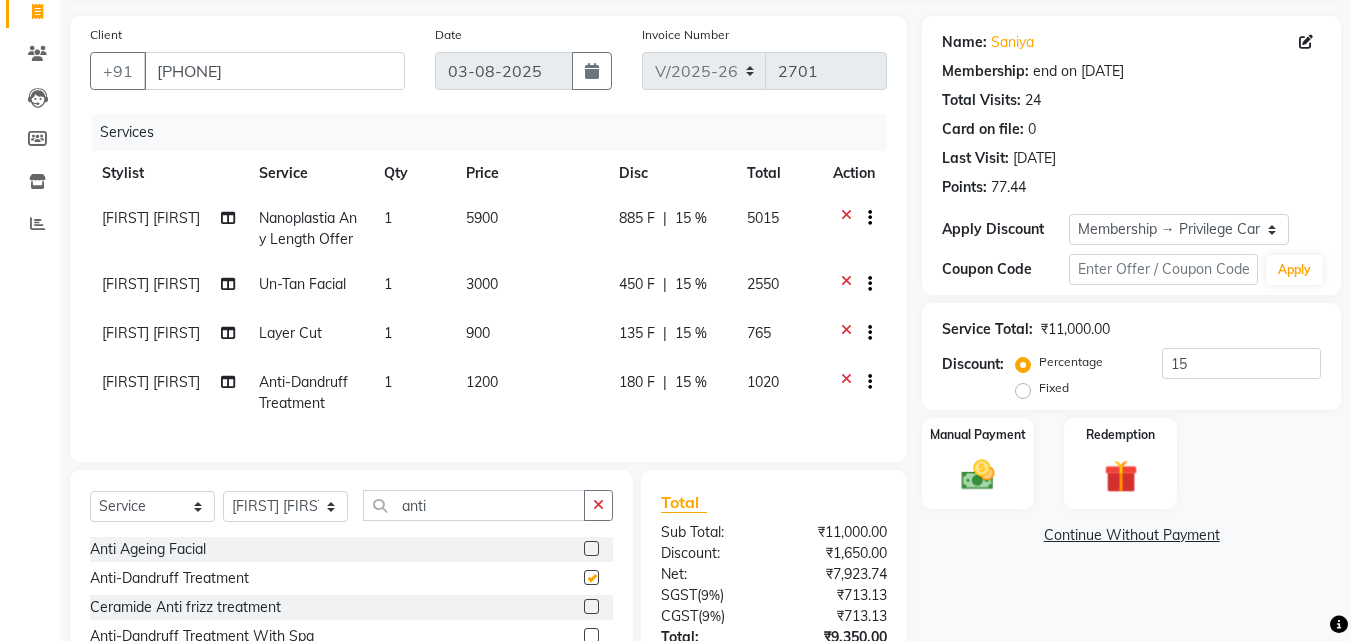 checkbox on "false" 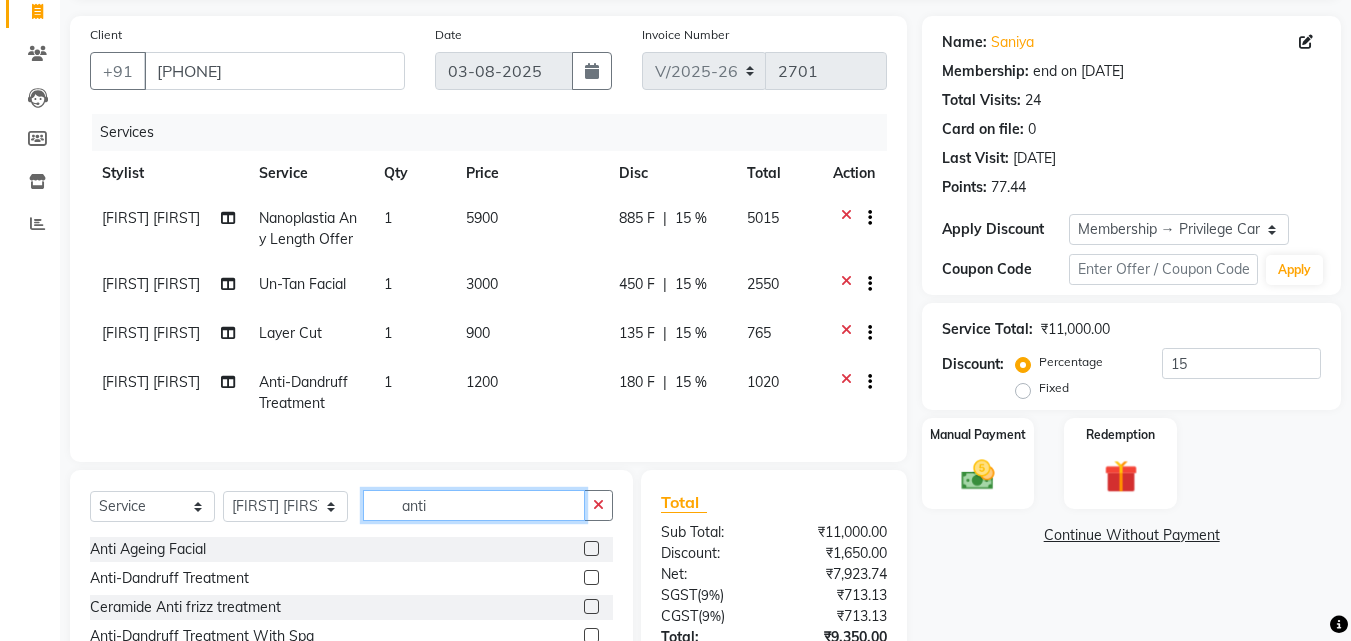 click on "anti" 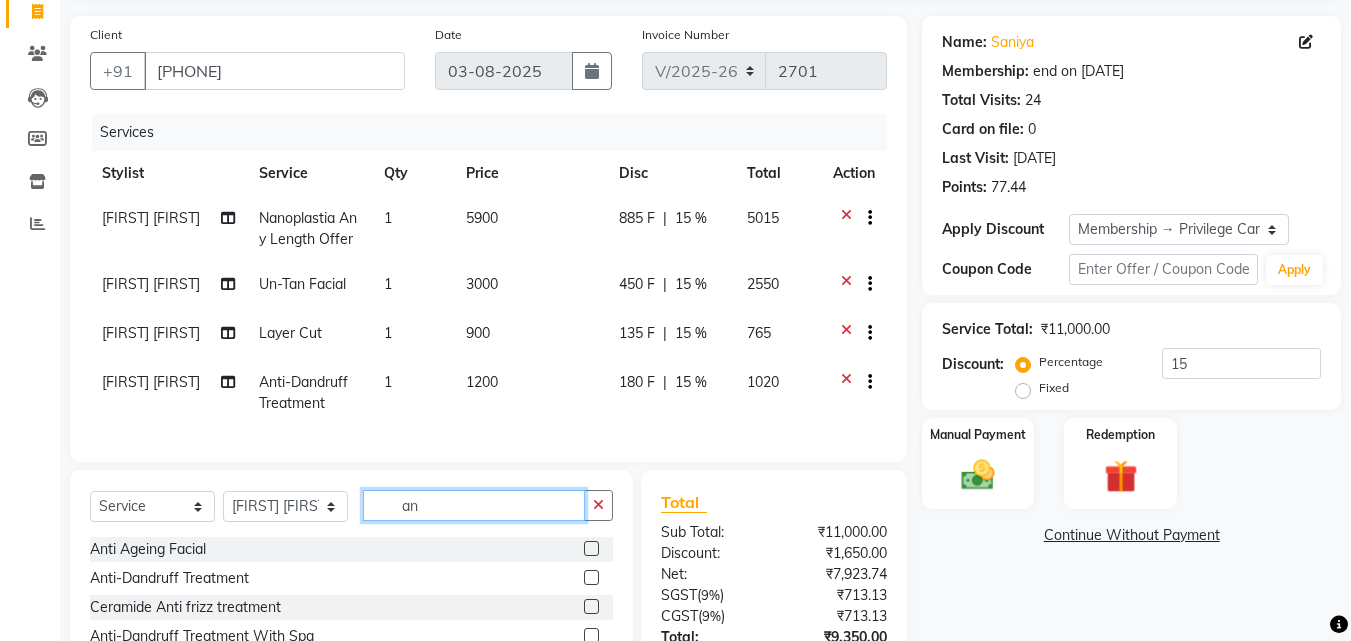 type on "a" 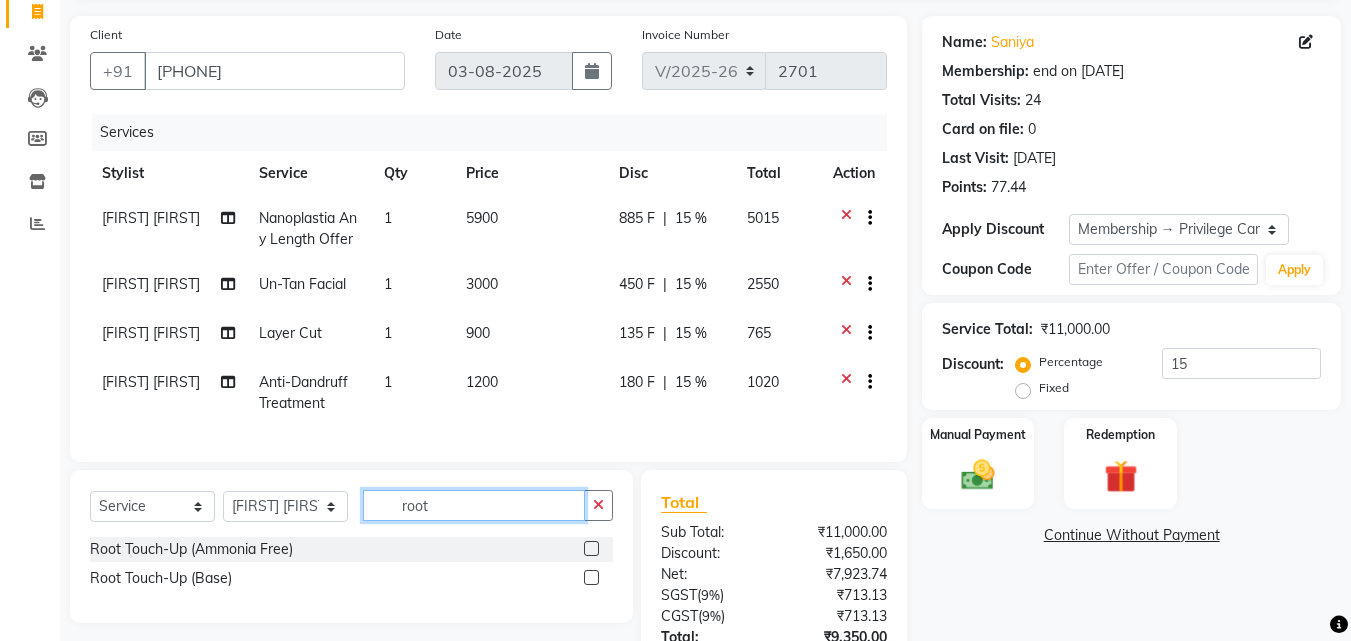 type on "root" 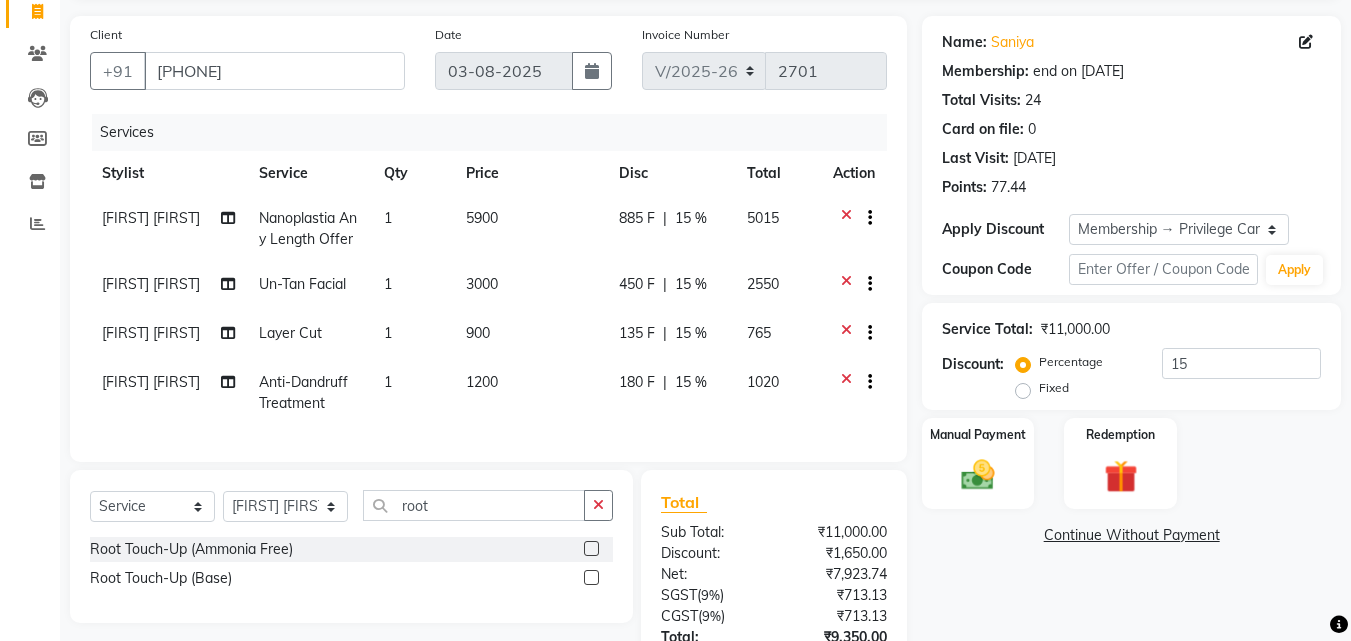 click 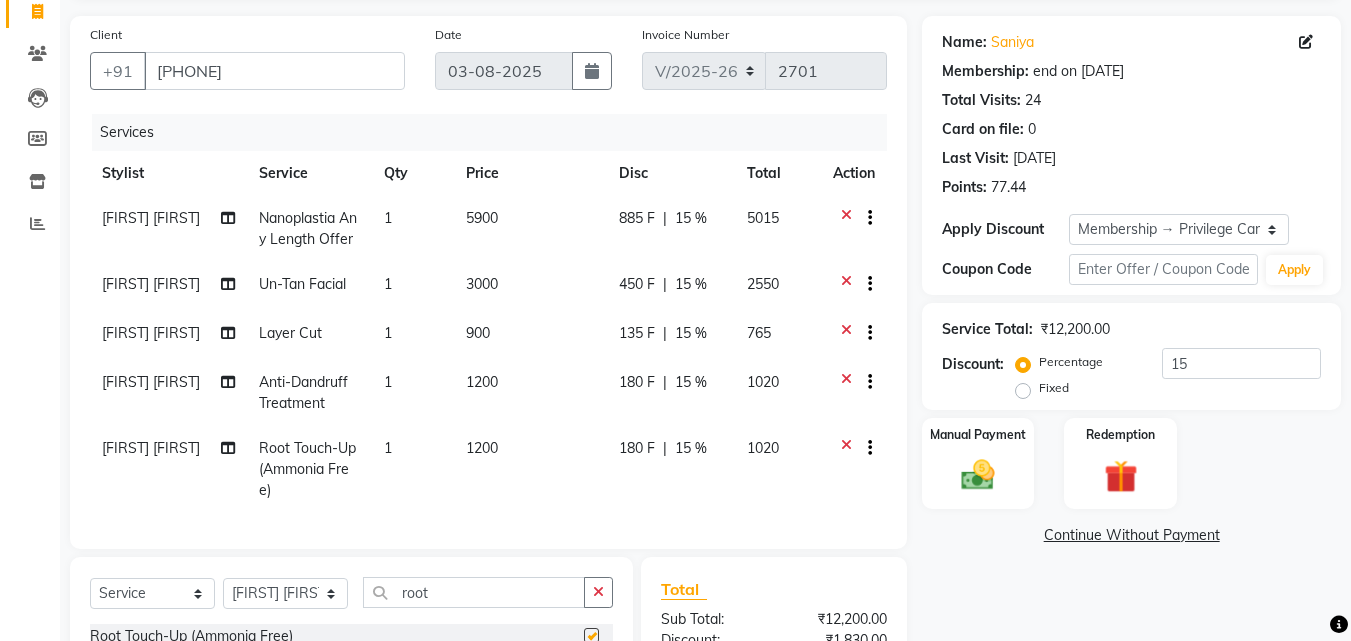 checkbox on "false" 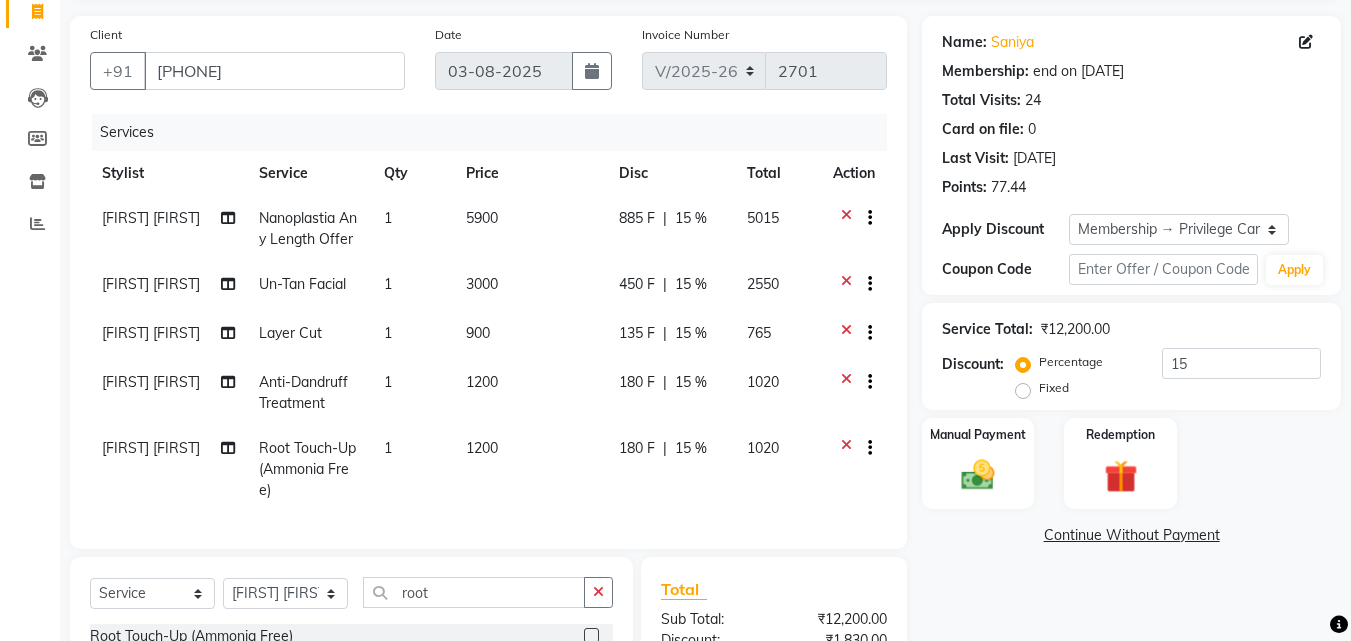 click on "885 F | 15 %" 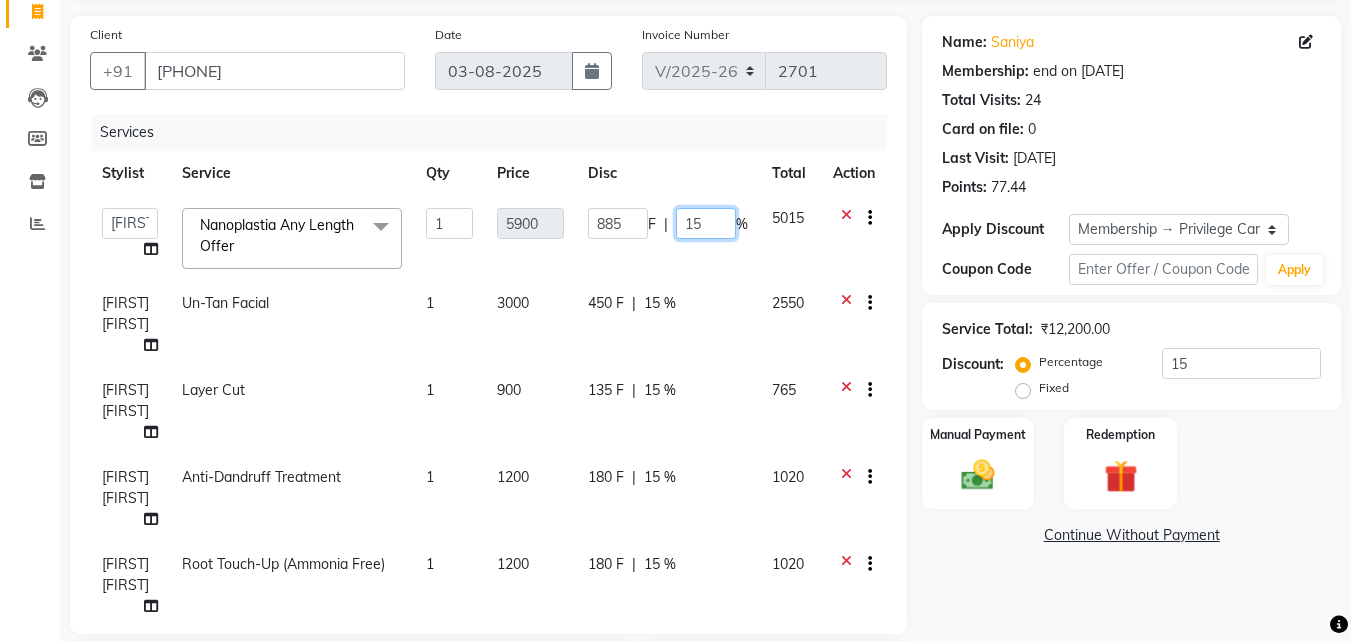 click on "15" 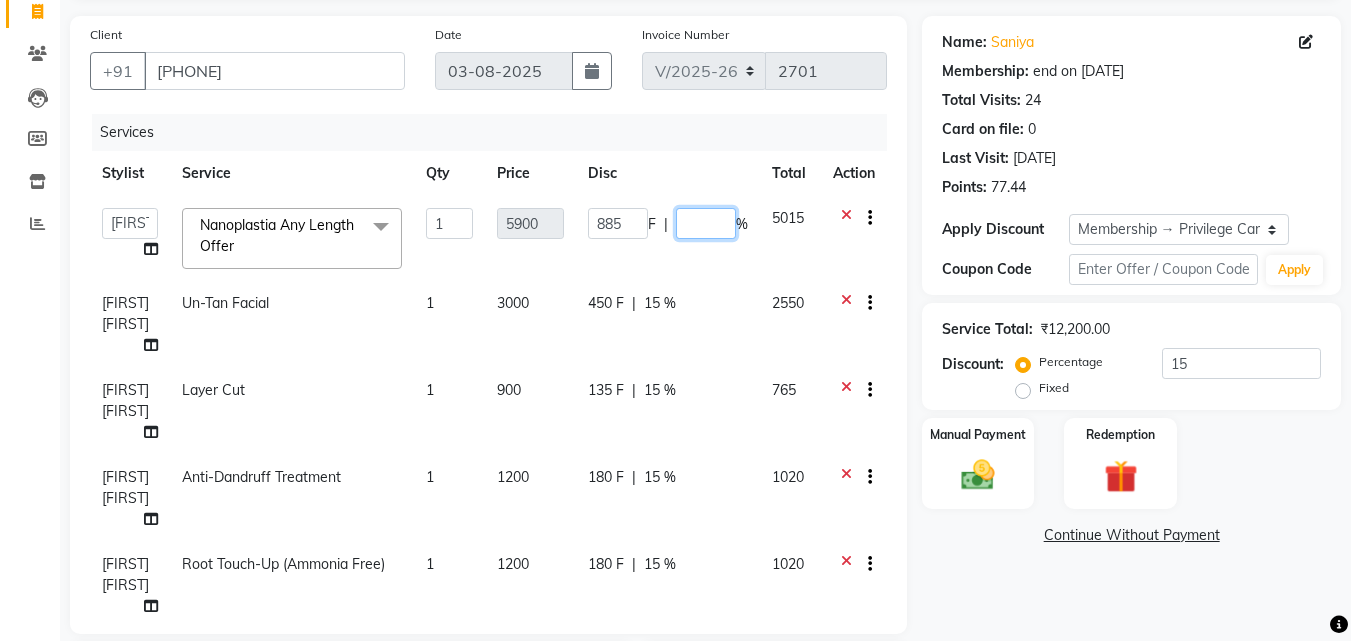 type on "0" 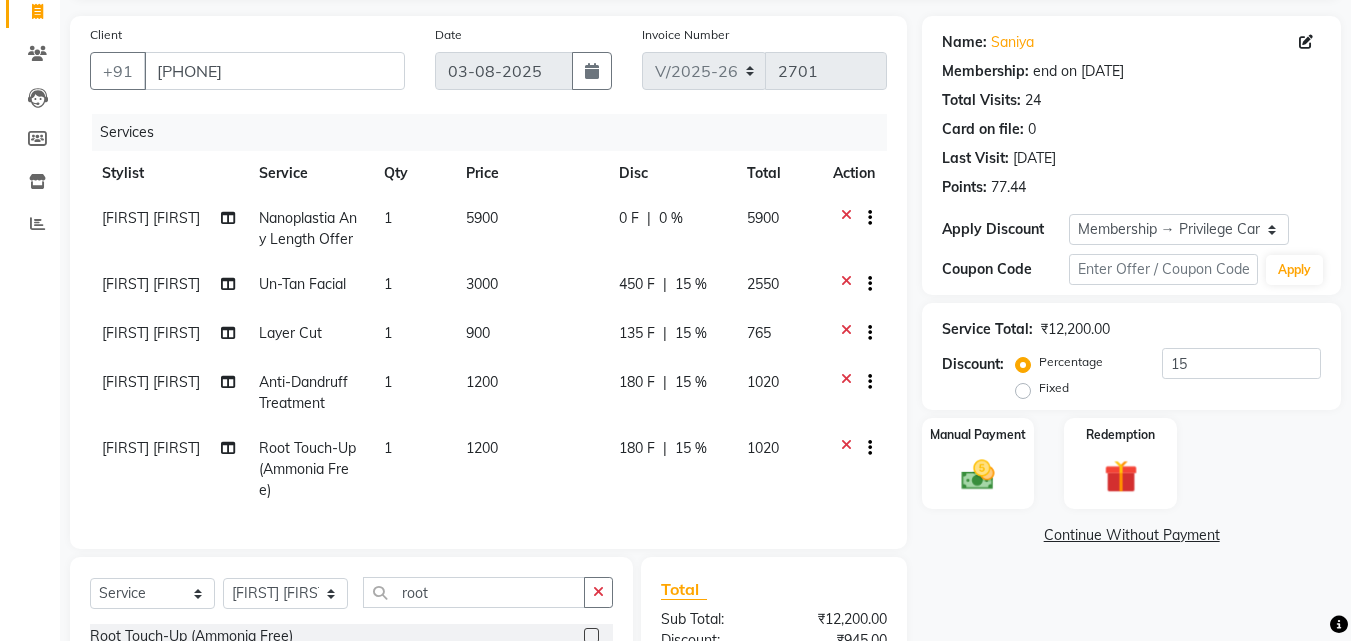click on "Poornima Gopal Nanoplastia Any Length Offer 1 5900 0 F | 0 % 5900" 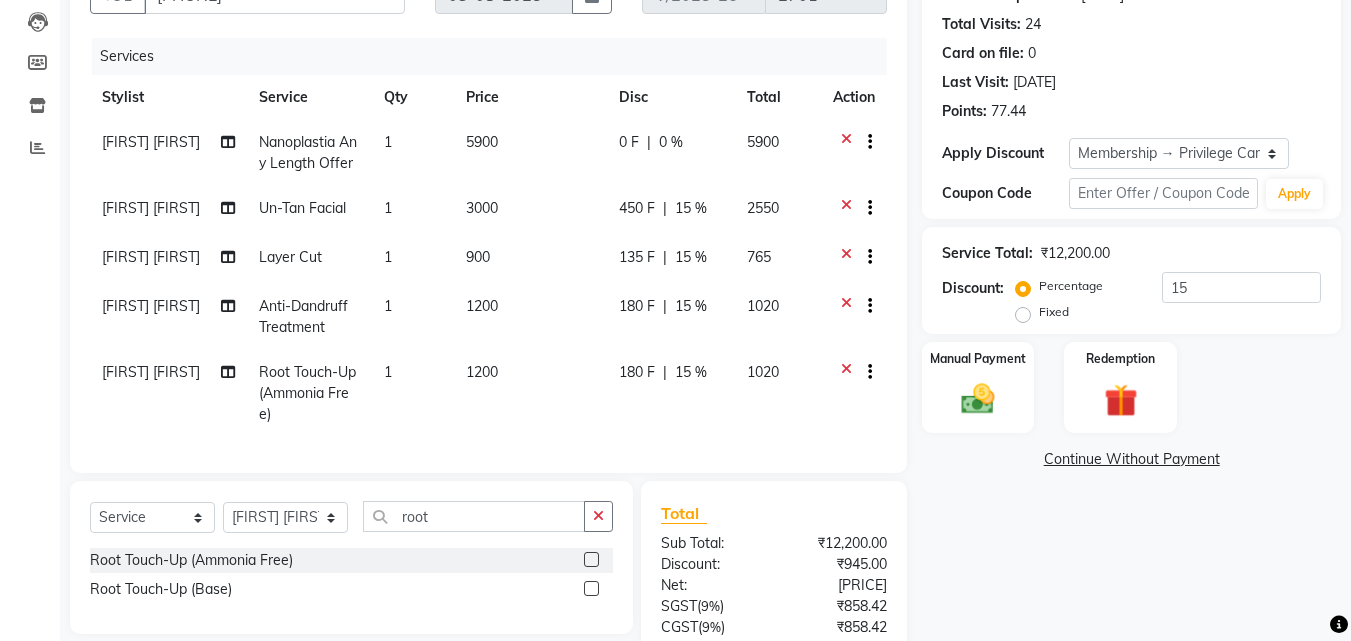 scroll, scrollTop: 310, scrollLeft: 0, axis: vertical 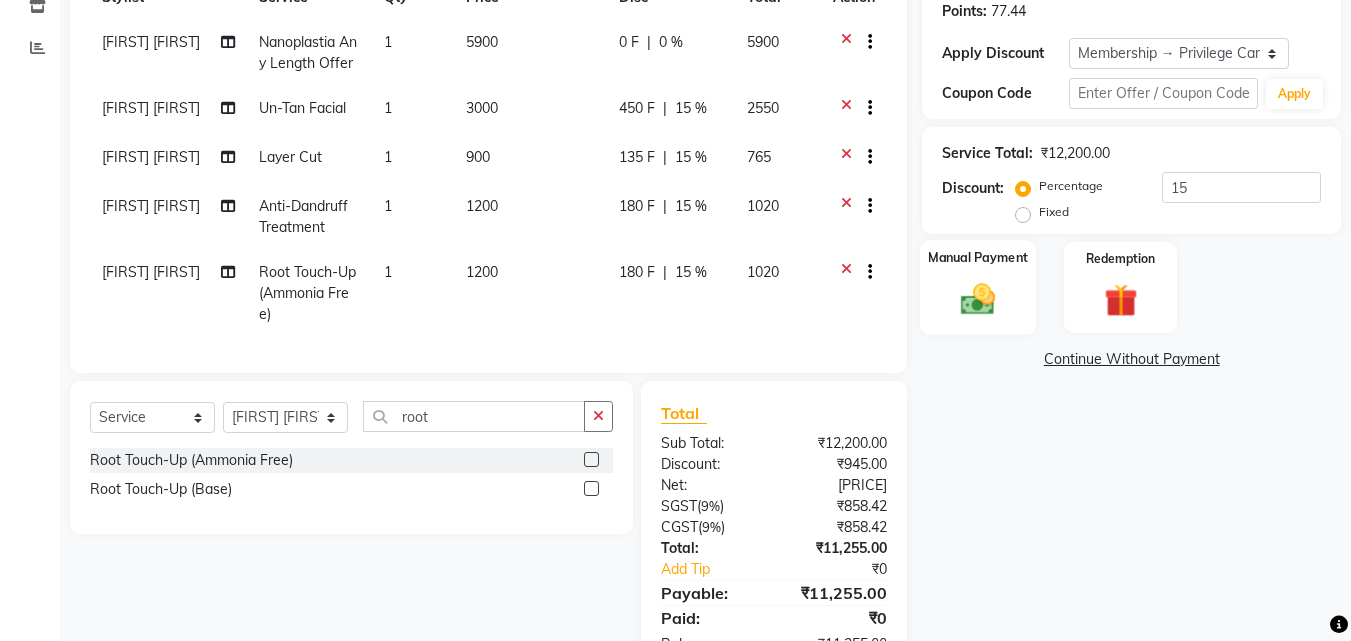 click 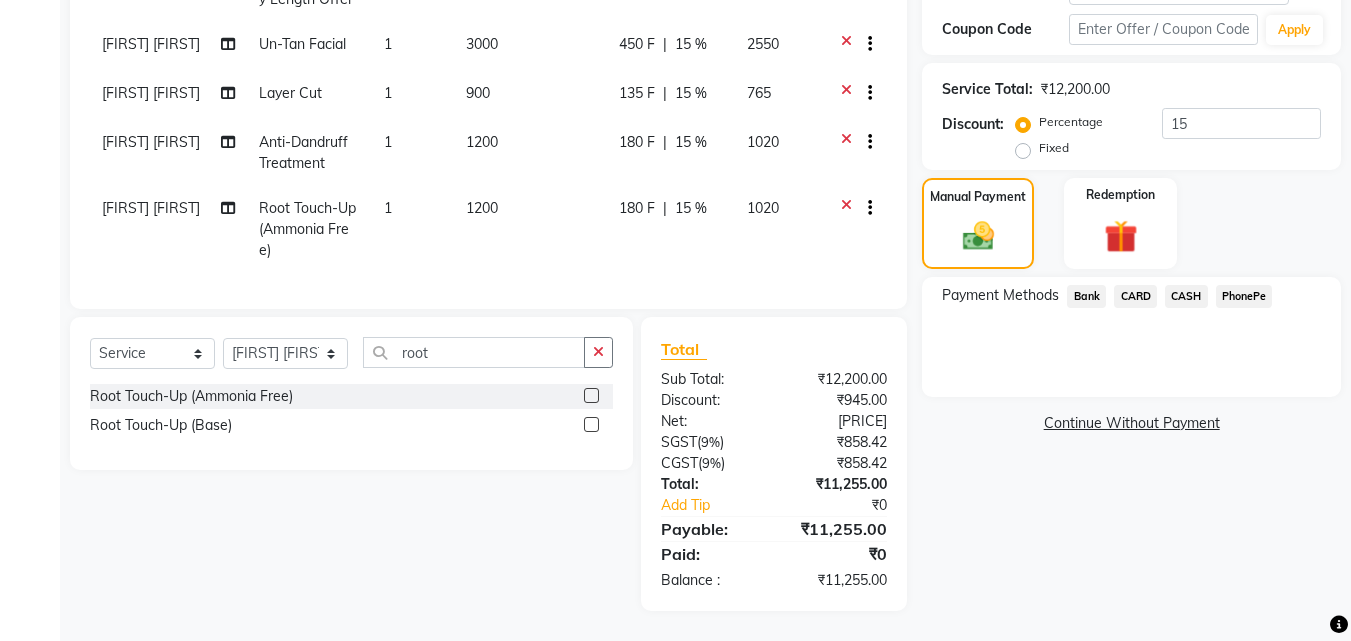 scroll, scrollTop: 410, scrollLeft: 0, axis: vertical 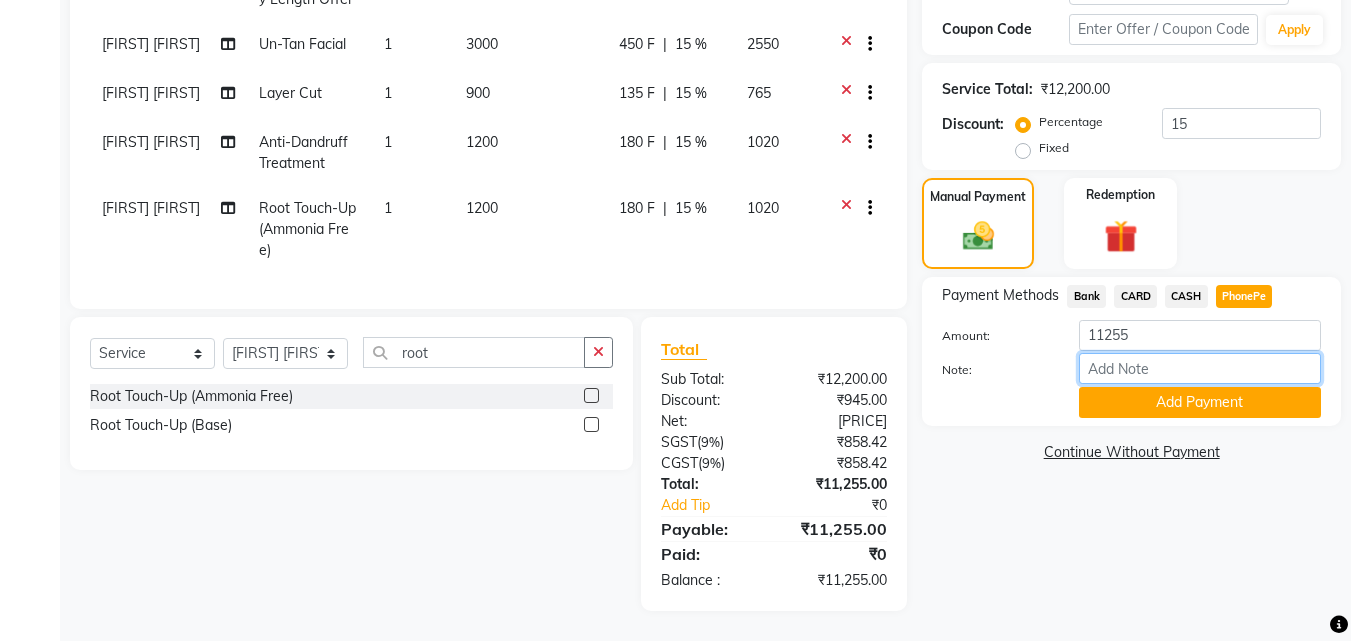 click on "Note:" at bounding box center (1200, 368) 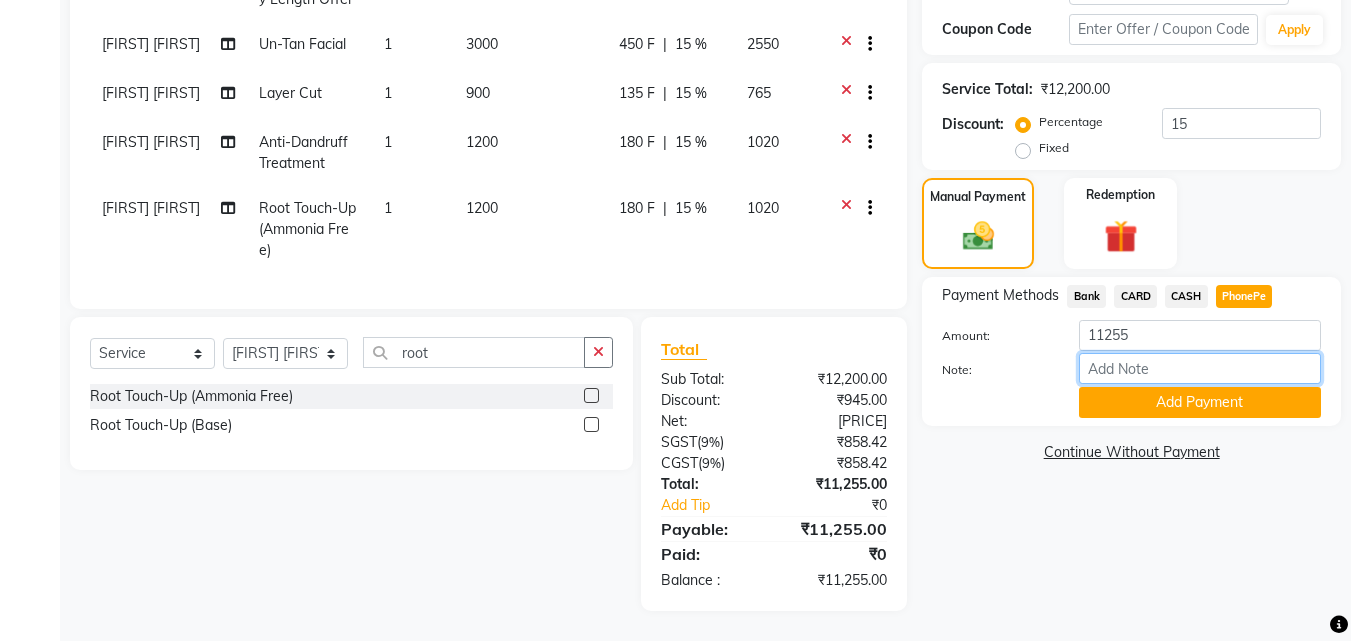type on "soorya" 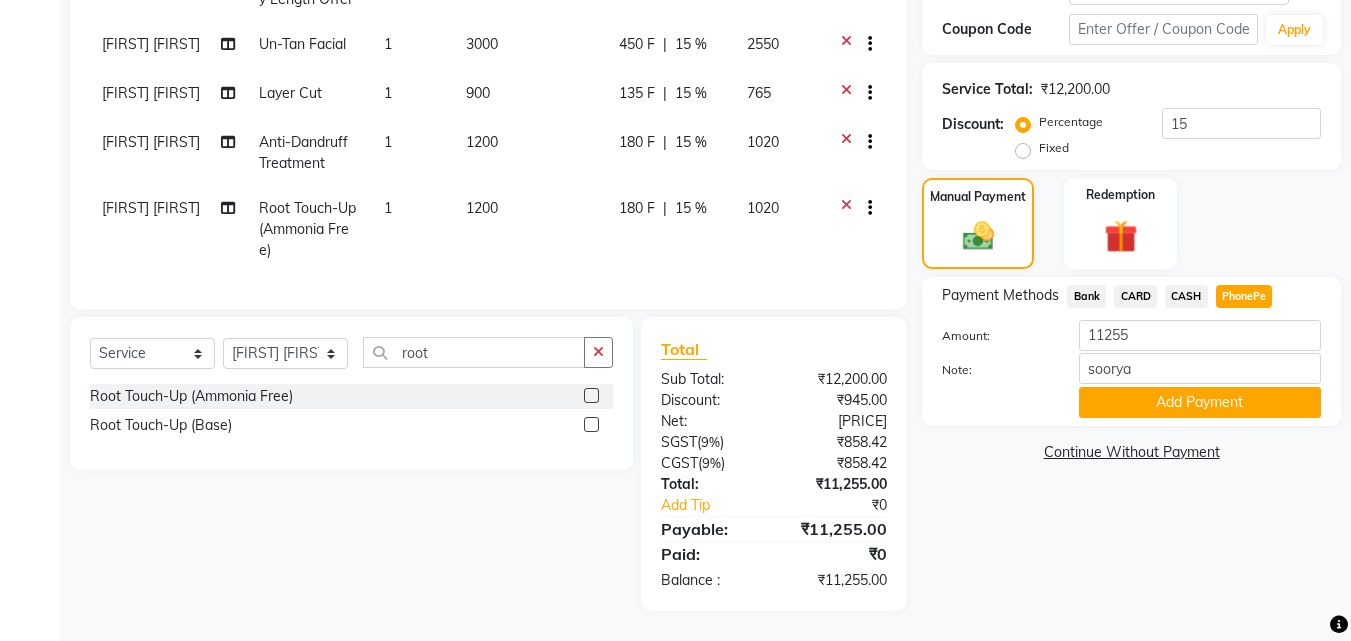 click on "Add Payment" 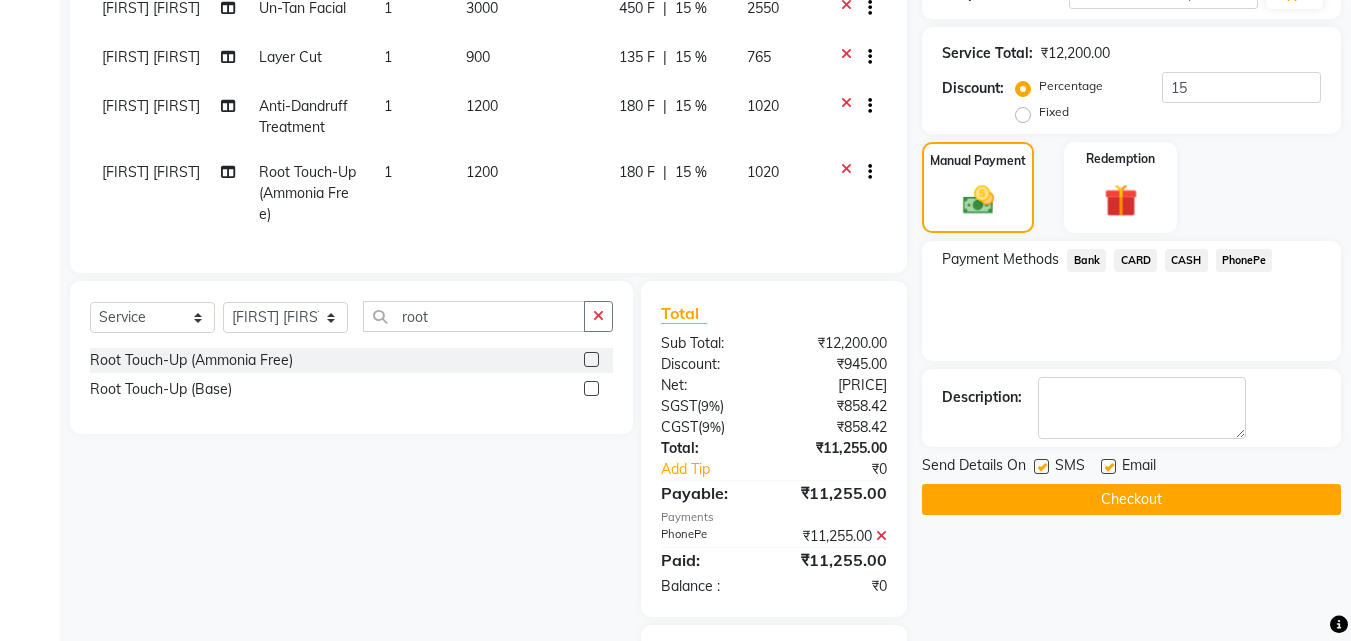 click 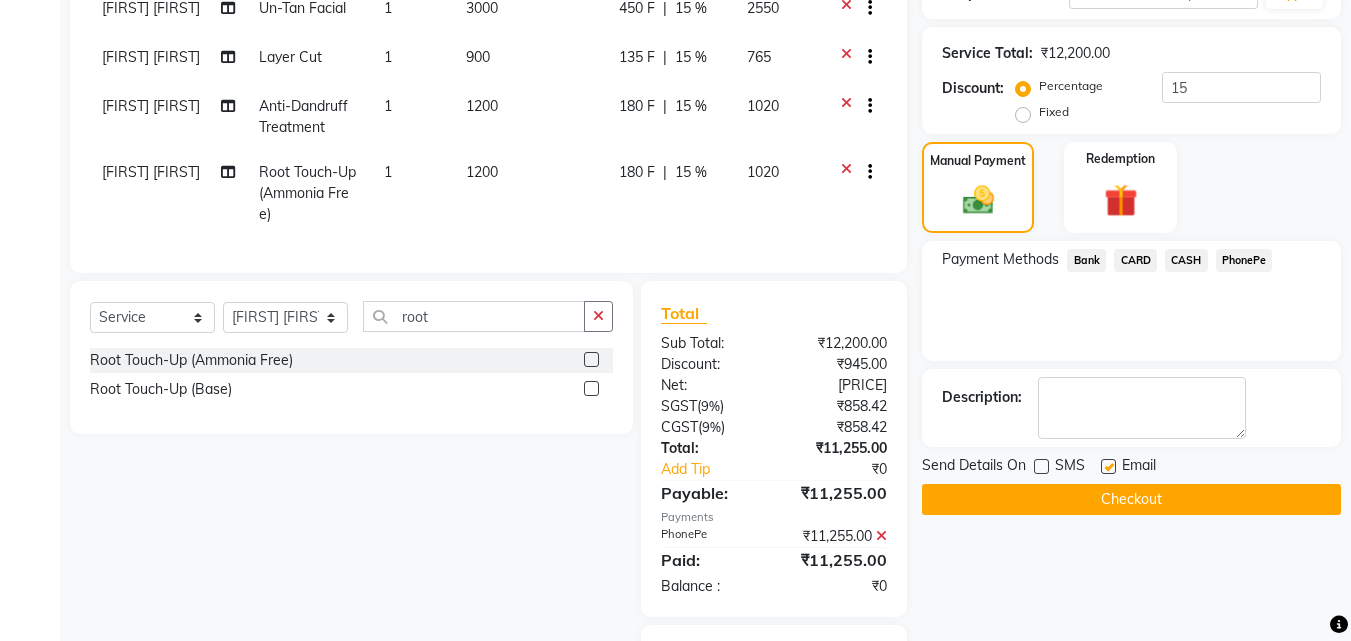 click 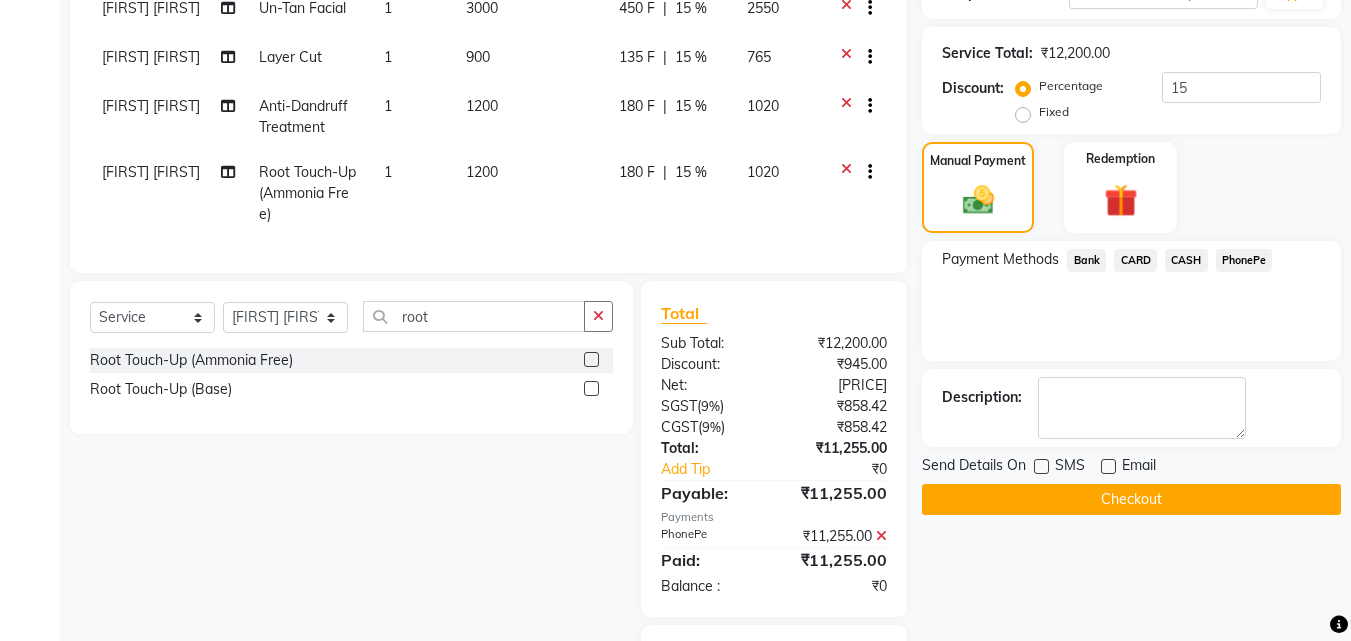 click on "Checkout" 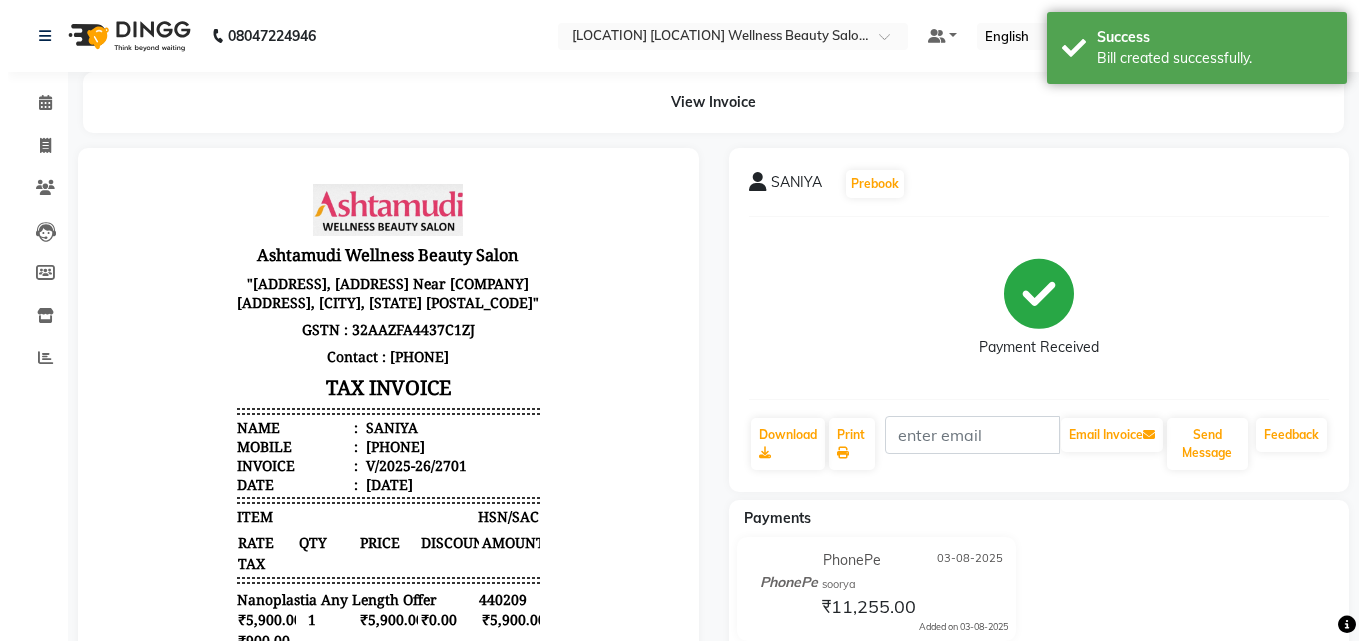 scroll, scrollTop: 0, scrollLeft: 0, axis: both 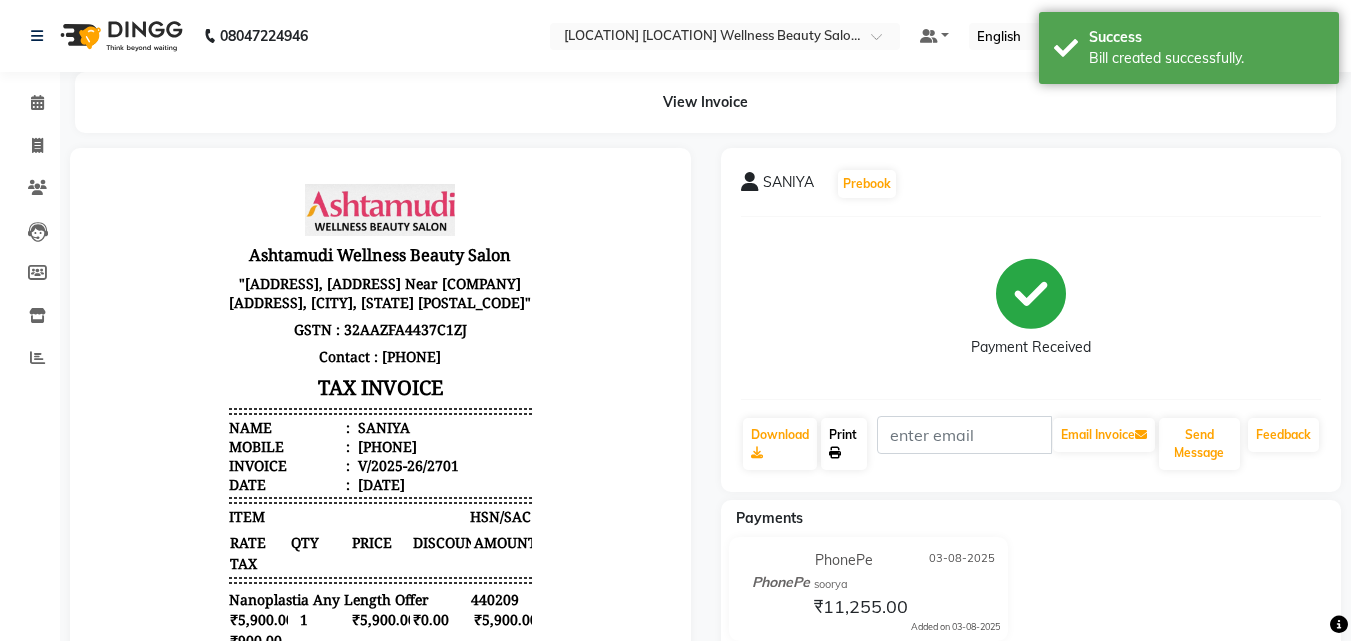 click on "Print" 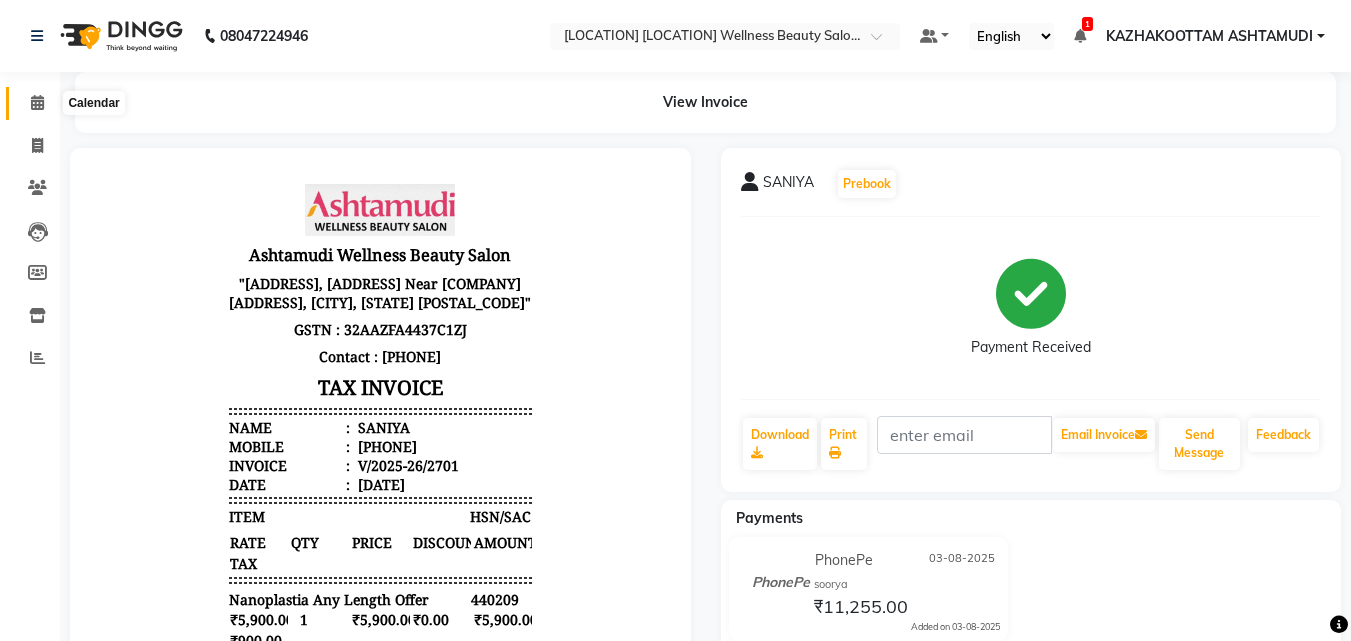 click 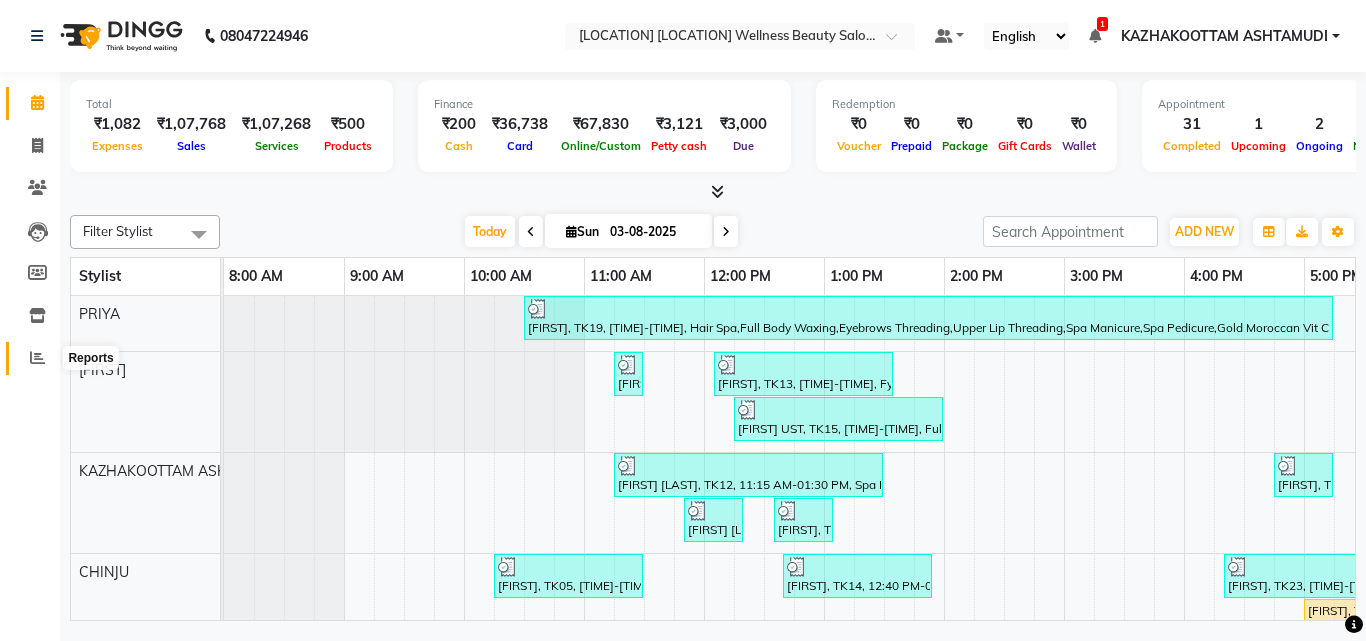 click 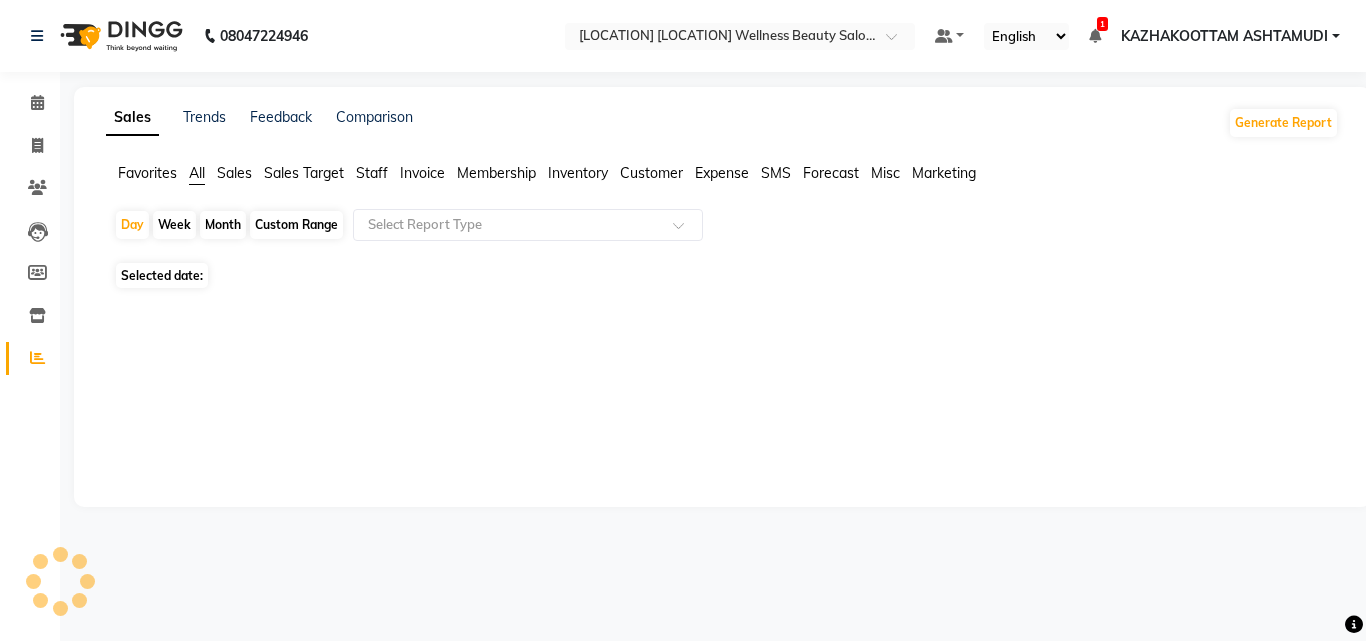 click on "Customer" 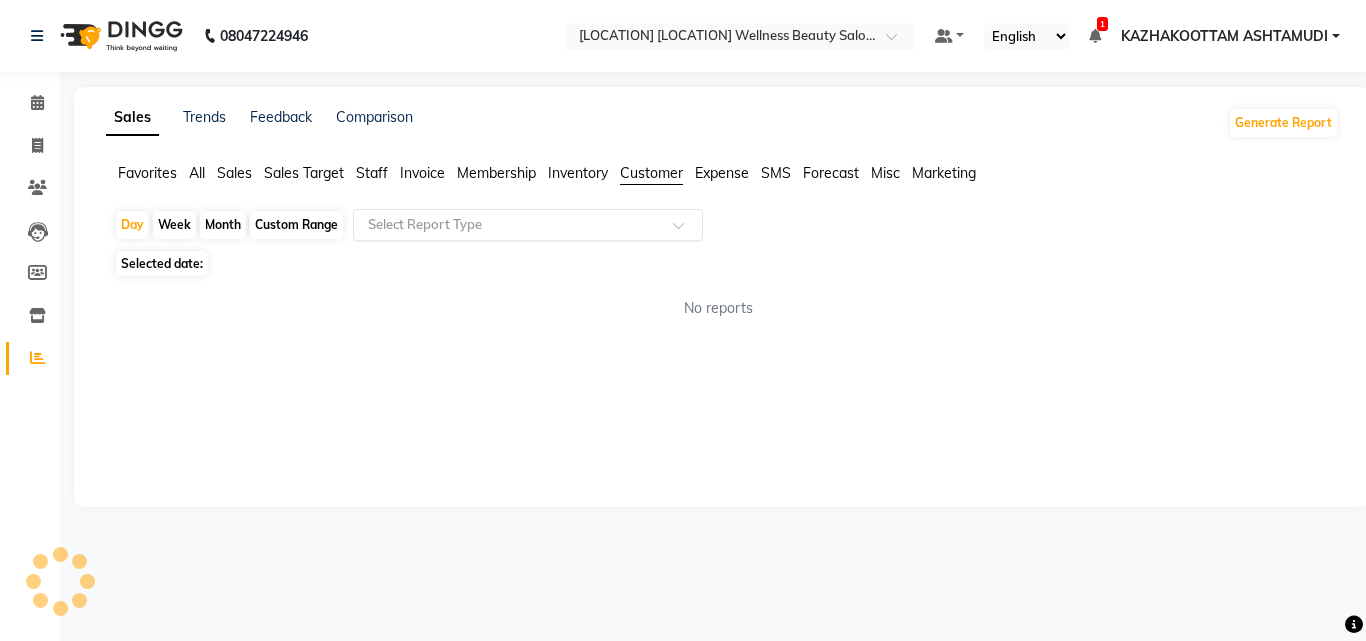 click 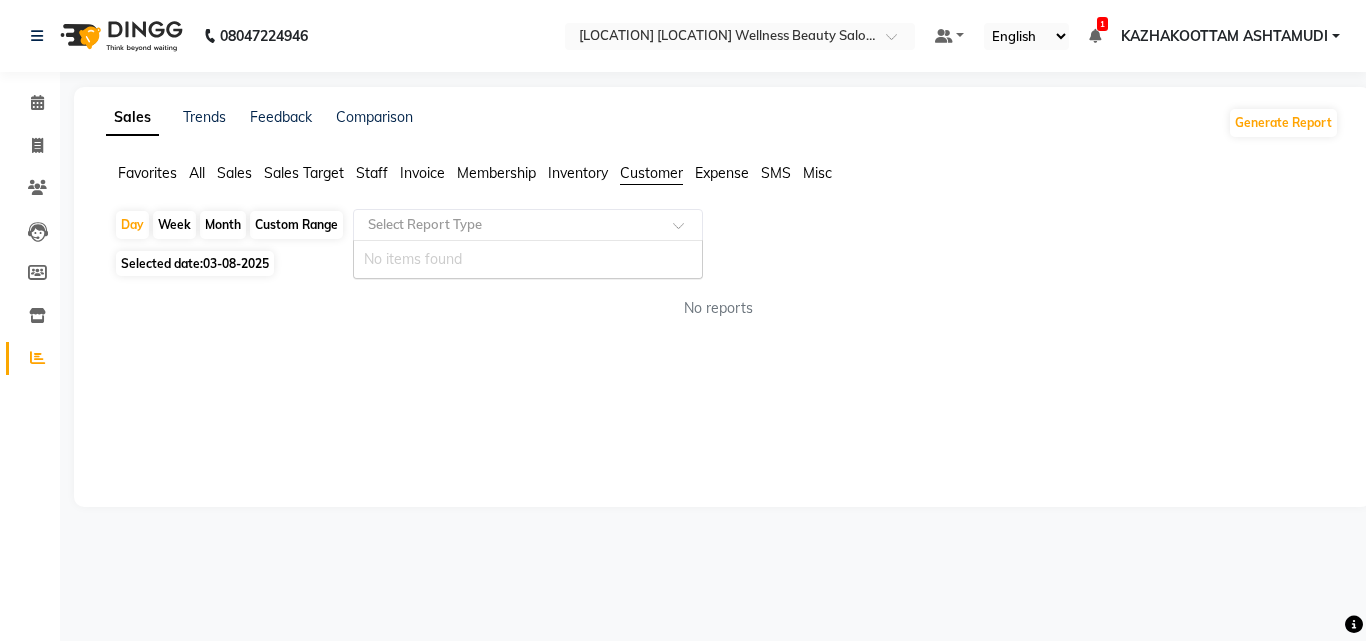 click 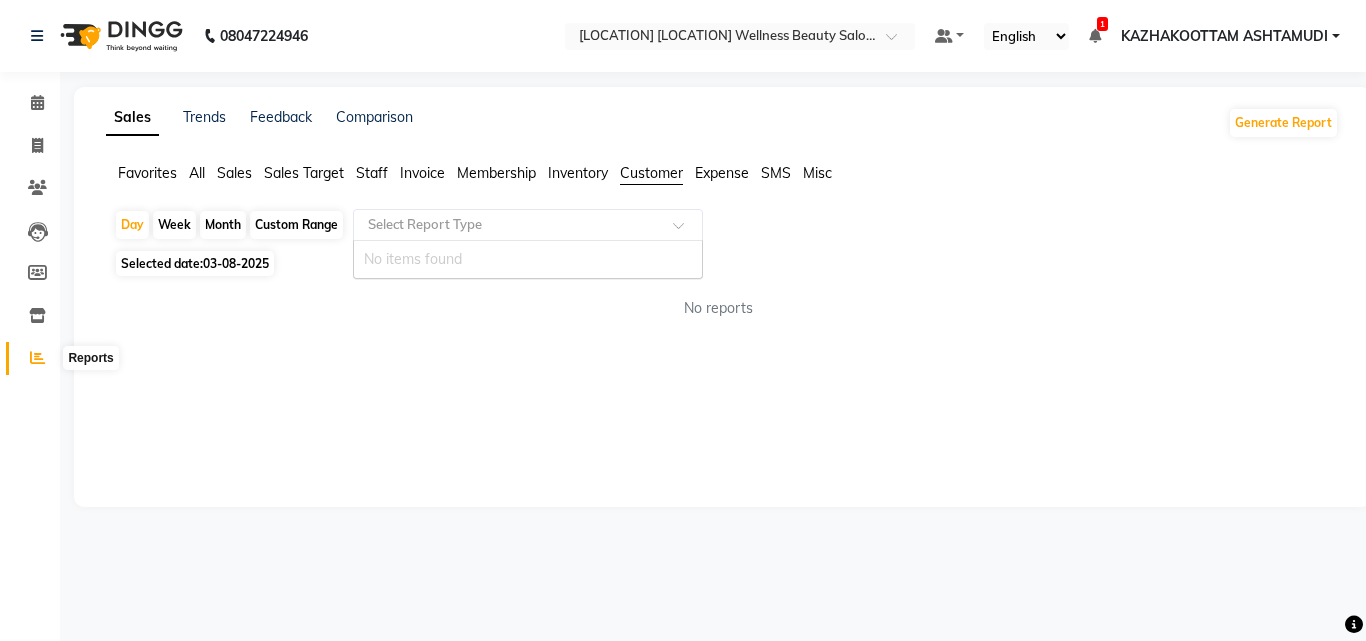 click 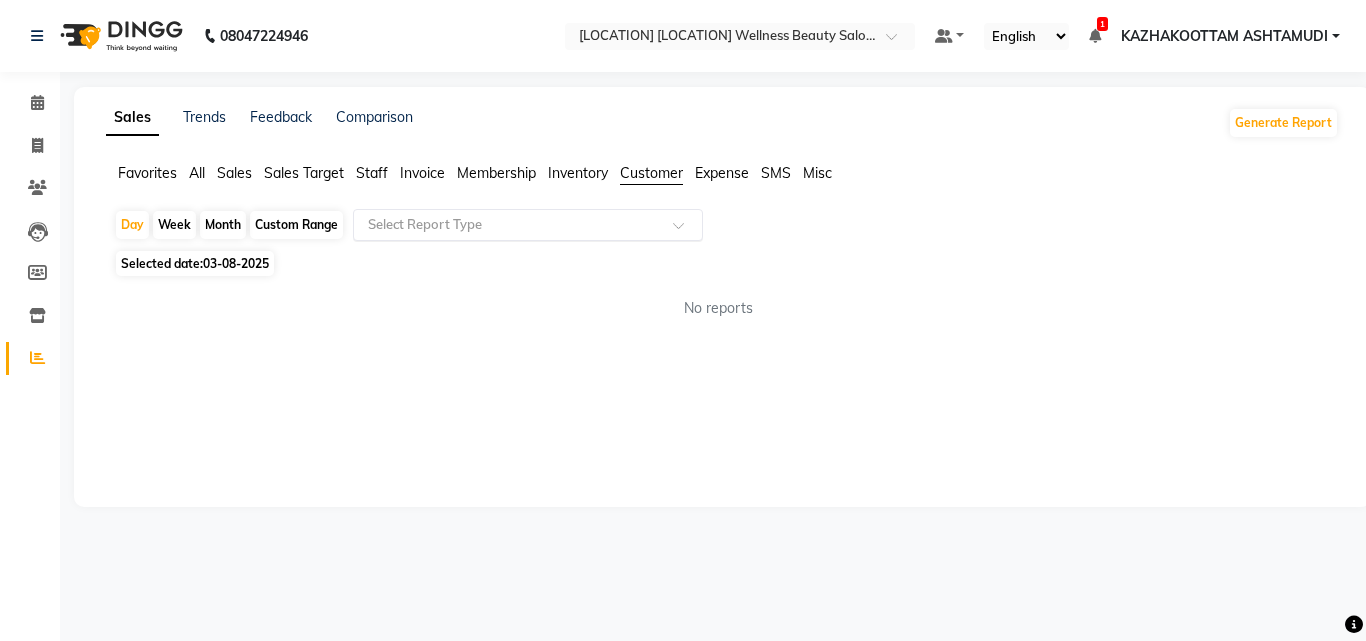 click 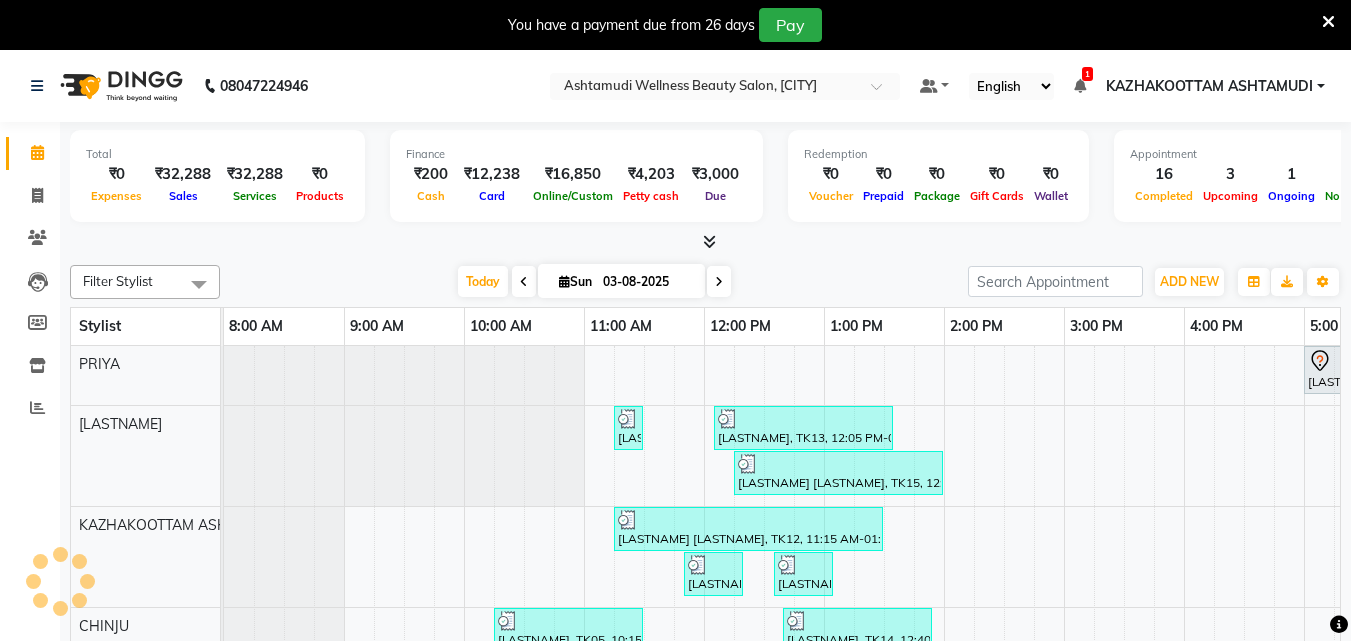 scroll, scrollTop: 50, scrollLeft: 0, axis: vertical 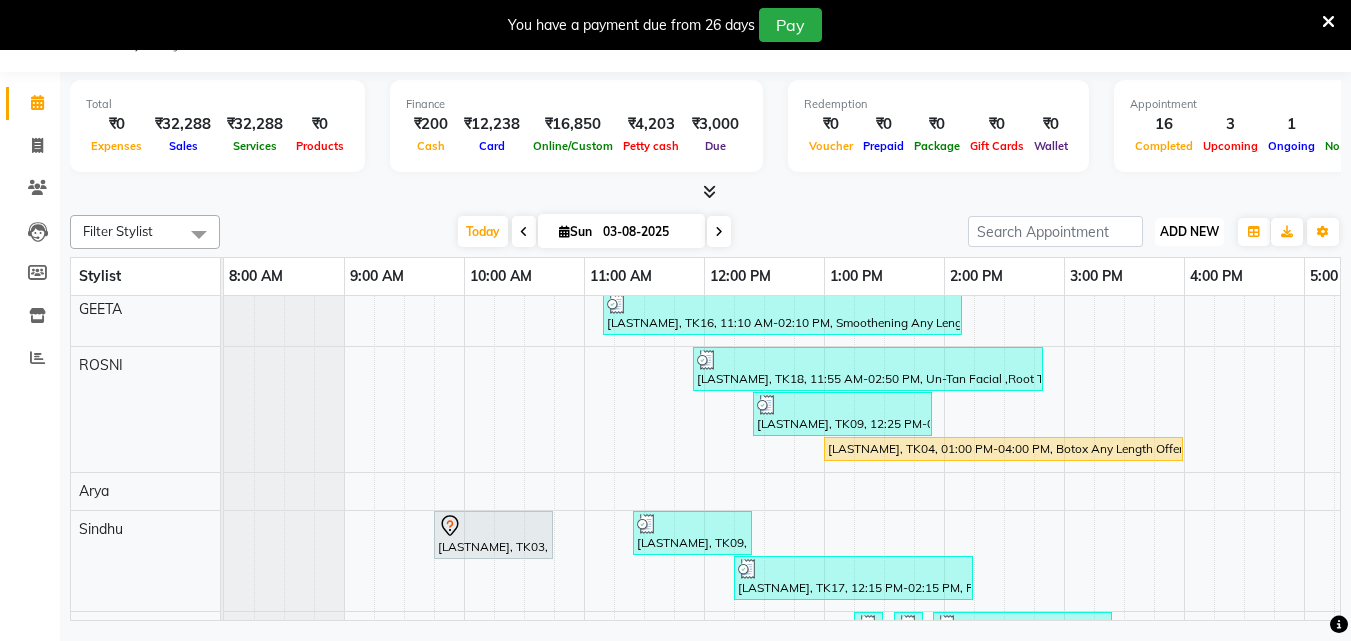 click on "ADD NEW" at bounding box center (1189, 231) 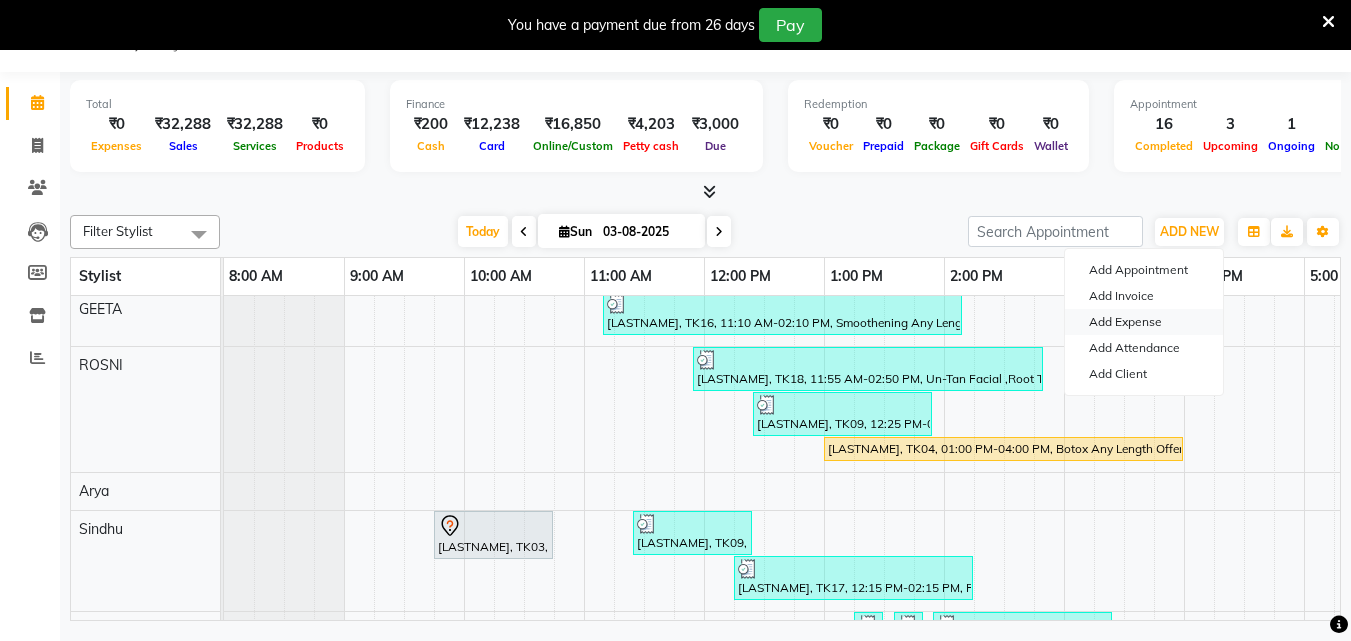 click on "Add Expense" at bounding box center [1144, 322] 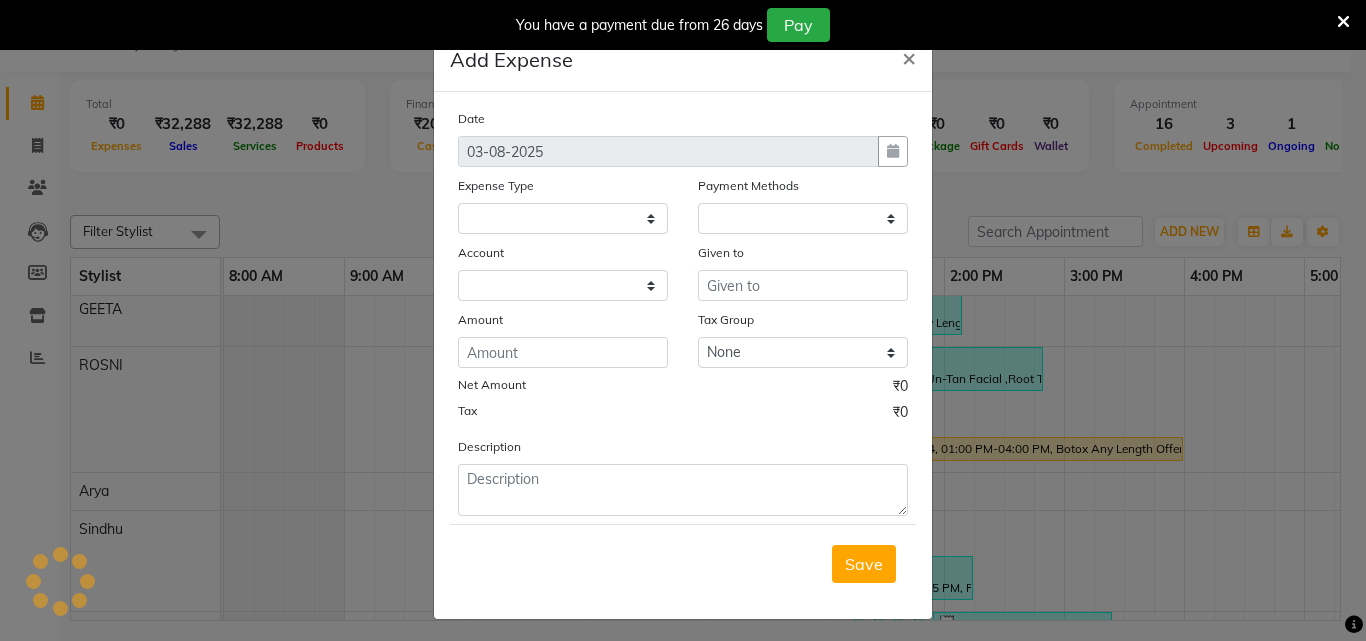 select 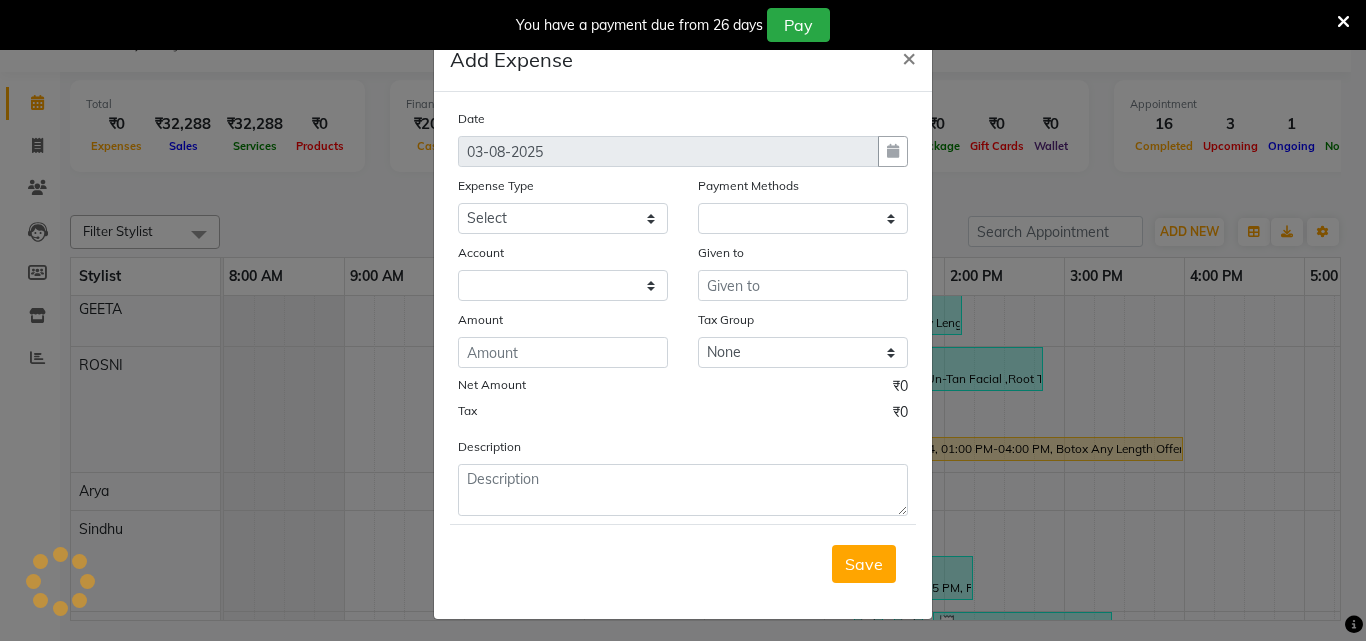 select on "1" 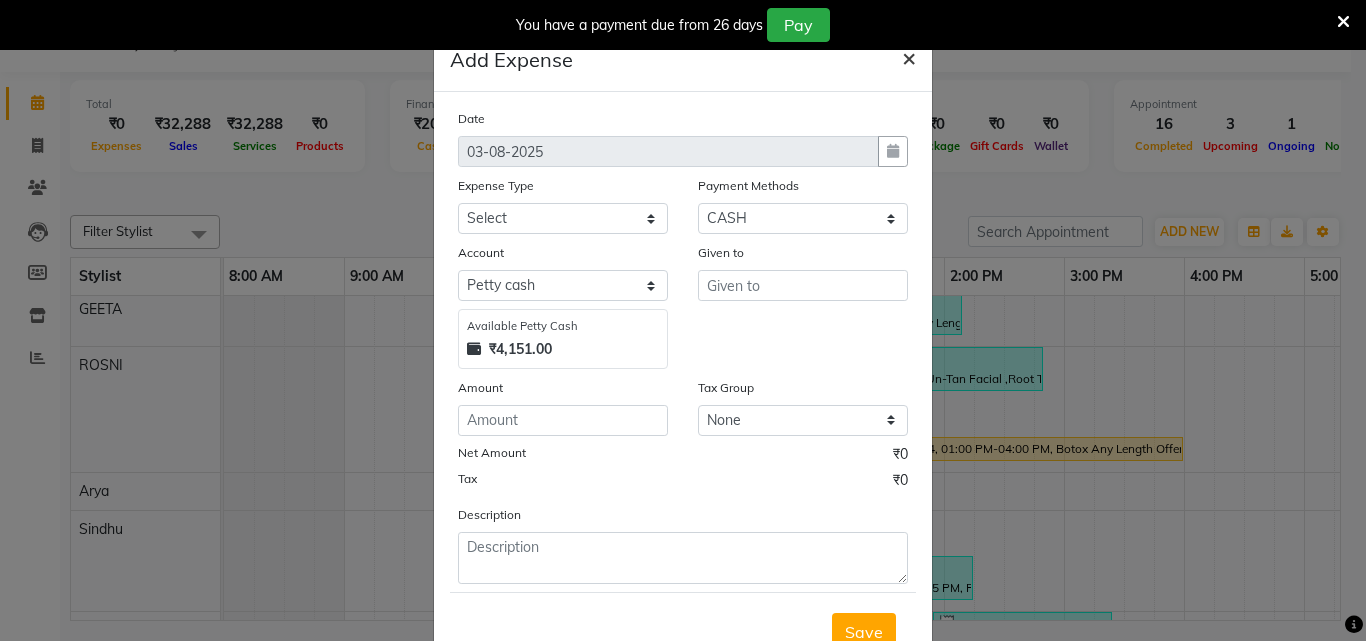 click on "×" 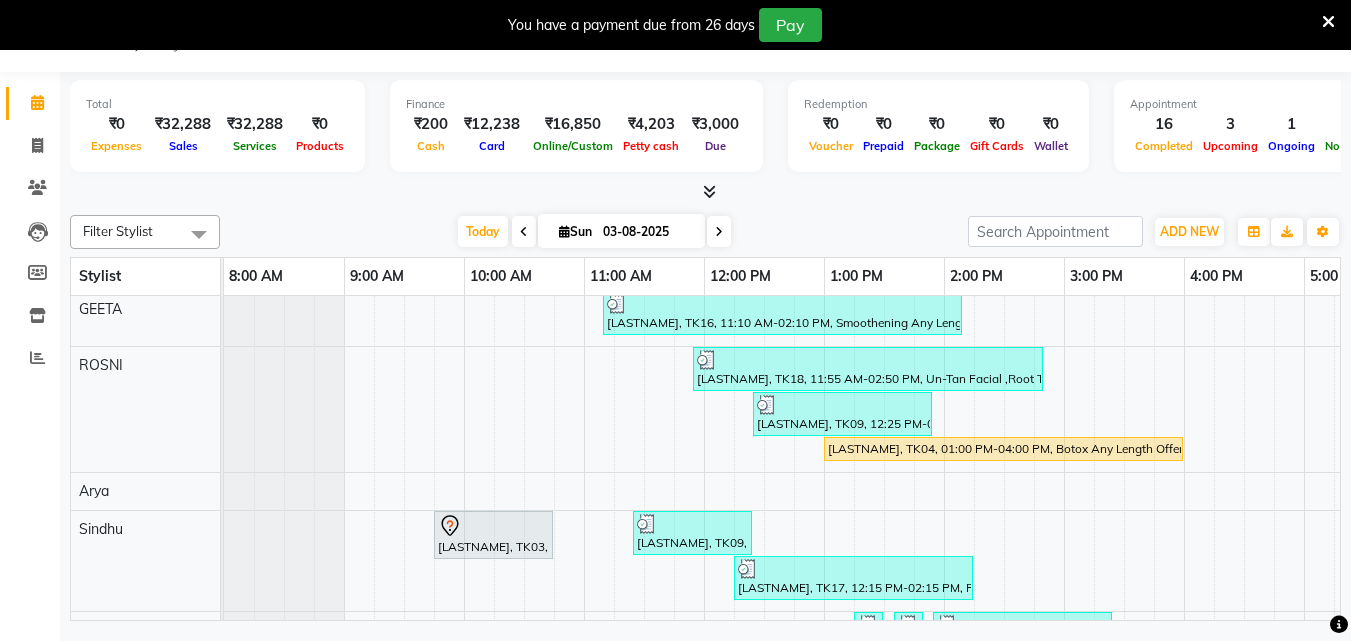 scroll, scrollTop: 328, scrollLeft: 0, axis: vertical 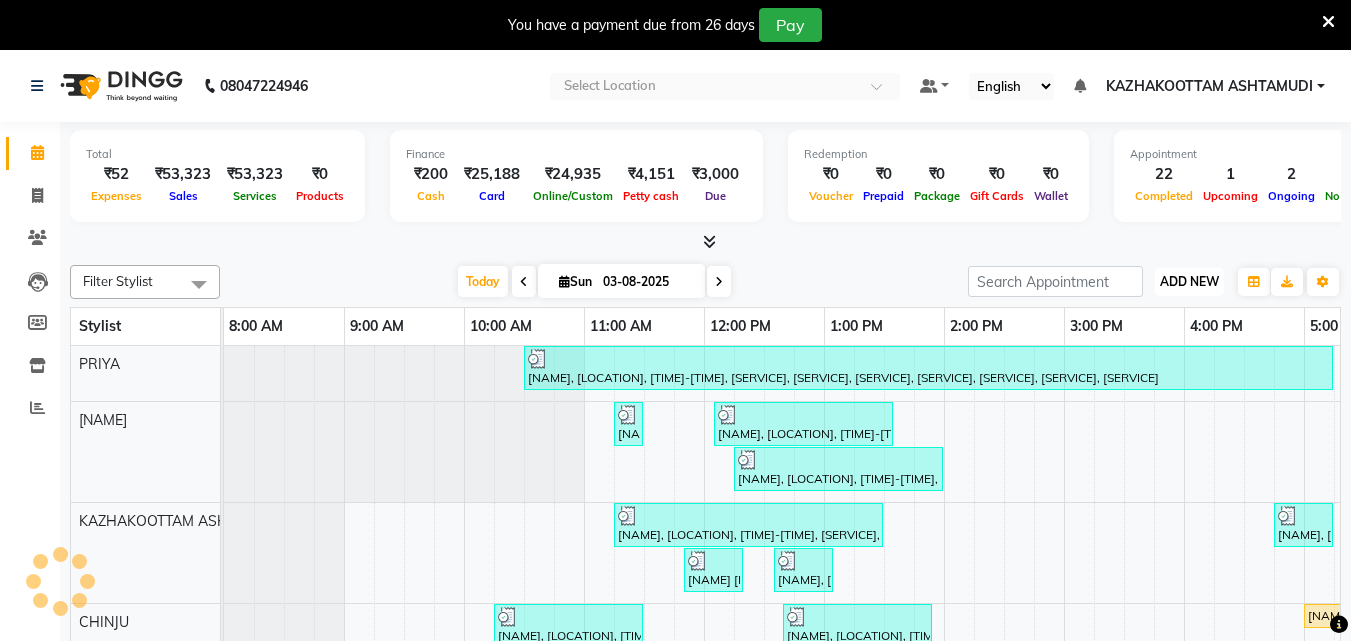 click on "ADD NEW" at bounding box center (1189, 281) 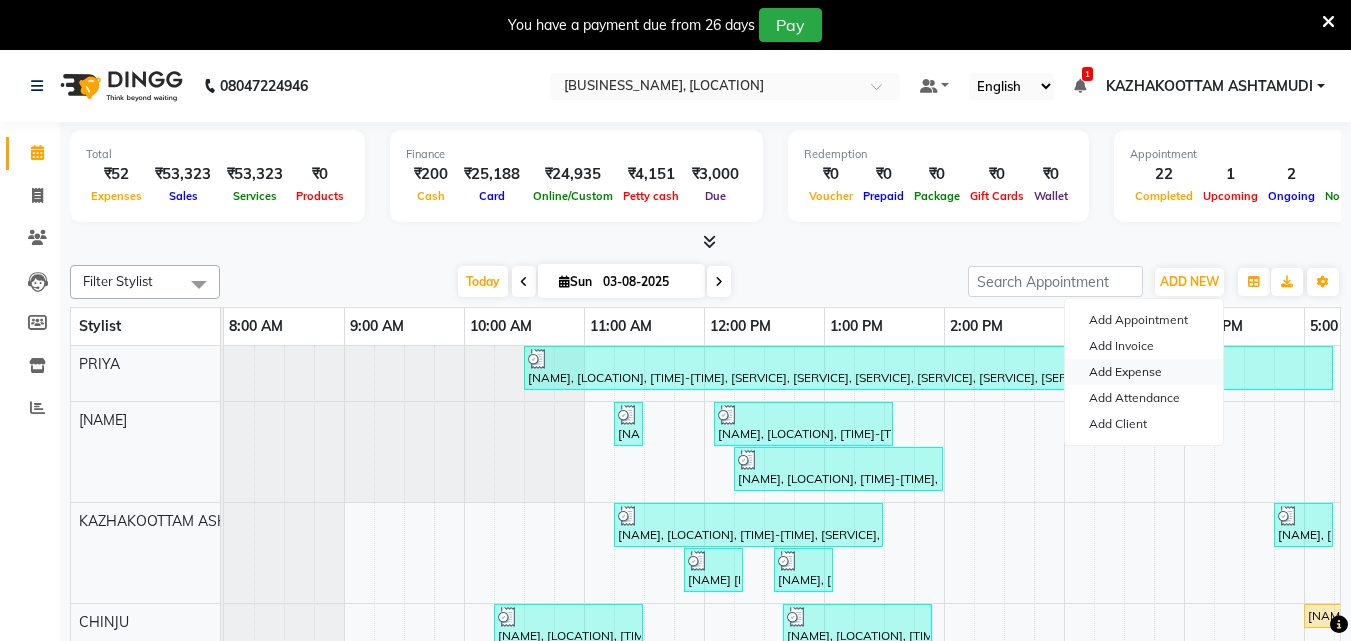 click on "Add Expense" at bounding box center (1144, 372) 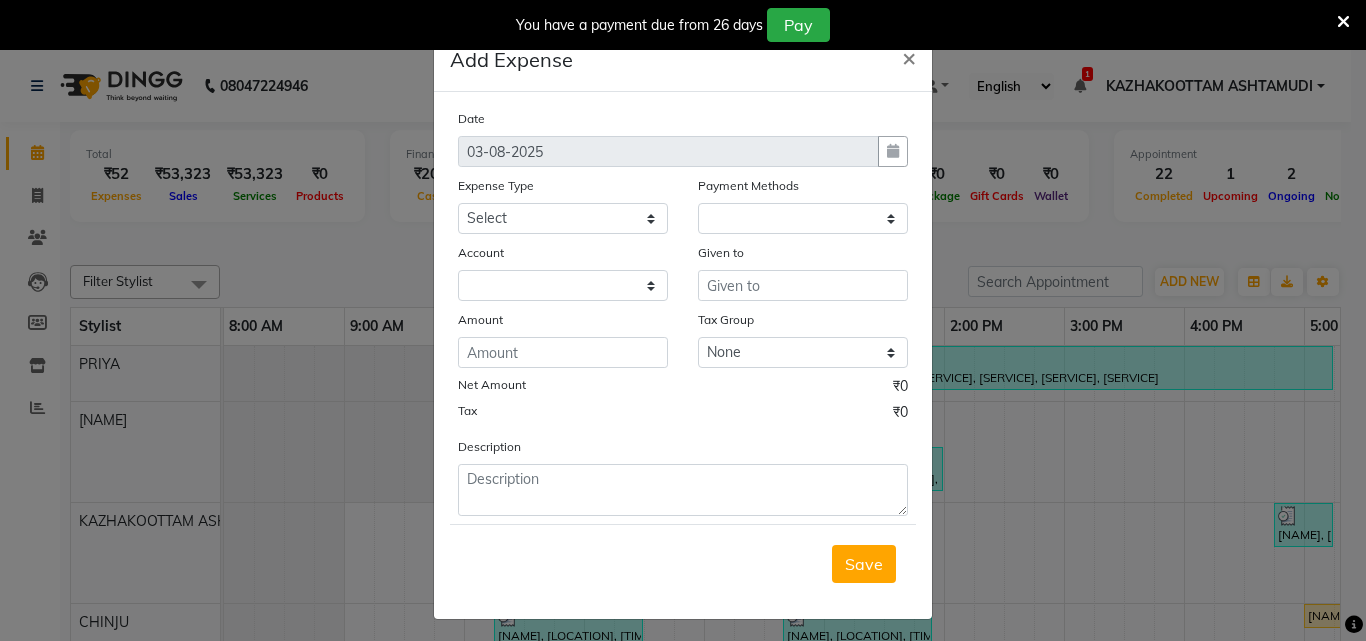 select on "1" 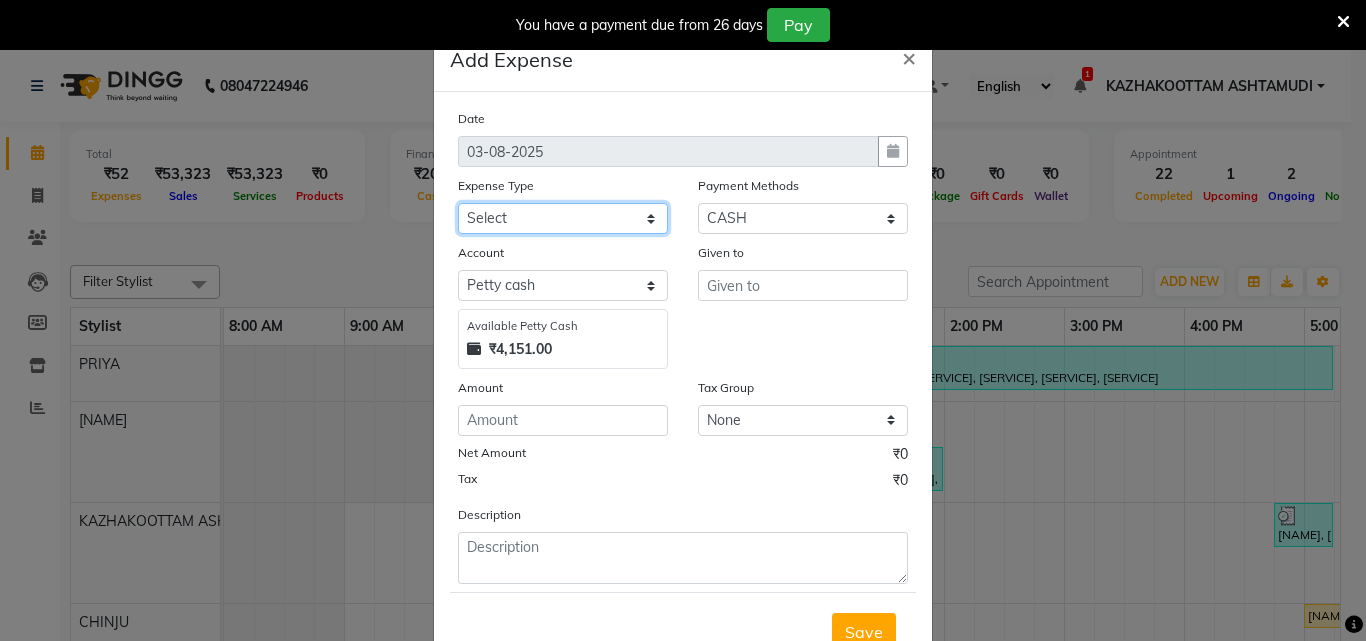 click on "Select ACCOMODATION EXPENSES ADVERTISEMENT SALES PROMOTIONAL EXPENSES Bonus BRIDAL ACCESSORIES REFUND BRIDAL COMMISSION BRIDAL FOOD BRIDAL INCENTIVES BRIDAL ORNAMENTS REFUND BRIDAL TA CASH DEPOSIT RAK BANK COMPUTER ACCESSORIES MOBILE PHONE Donation and Charity Expenses ELECTRICITY CHARGES ELECTRONICS FITTINGS Event Expense FISH FOOD EXPENSES FOOD REFRESHMENT FOR CLIENTS FOOD REFRESHMENT FOR STAFFS Freight And Forwarding Charges FUEL FOR GENERATOR FURNITURE AND EQUIPMENTS Gifts for Clients GIFTS FOR STAFFS GOKULAM CHITS HOSTEL RENT LAUNDRY EXPENSES LICENSE OTHER FEES LOADING UNLOADING CHARGES Medical Expenses MEHNDI PAYMENTS MISCELLANEOUS EXPENSES NEWSPAPER PERIODICALS Ornaments Maintenance Expense OVERTIME ALLOWANCES Payment For Pest Control Perfomance based incentives POSTAGE COURIER CHARGES Printing PRINTING STATIONERY EXPENSES PROFESSIONAL TAX REPAIRS MAINTENANCE ROUND OFF Salary SALARY ADVANCE Sales Incentives Membership Card SALES INCENTIVES PRODUCT SALES INCENTIVES SERVICES SALON ESSENTIALS SALON RENT" 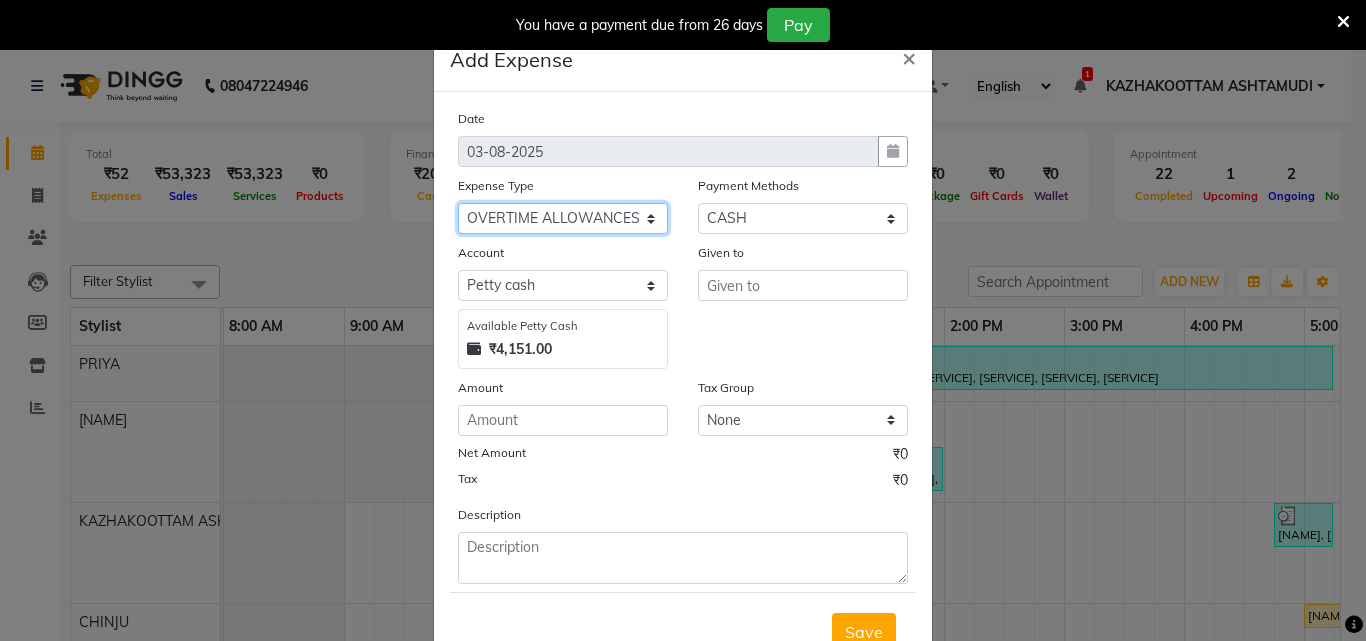 click on "Select ACCOMODATION EXPENSES ADVERTISEMENT SALES PROMOTIONAL EXPENSES Bonus BRIDAL ACCESSORIES REFUND BRIDAL COMMISSION BRIDAL FOOD BRIDAL INCENTIVES BRIDAL ORNAMENTS REFUND BRIDAL TA CASH DEPOSIT RAK BANK COMPUTER ACCESSORIES MOBILE PHONE Donation and Charity Expenses ELECTRICITY CHARGES ELECTRONICS FITTINGS Event Expense FISH FOOD EXPENSES FOOD REFRESHMENT FOR CLIENTS FOOD REFRESHMENT FOR STAFFS Freight And Forwarding Charges FUEL FOR GENERATOR FURNITURE AND EQUIPMENTS Gifts for Clients GIFTS FOR STAFFS GOKULAM CHITS HOSTEL RENT LAUNDRY EXPENSES LICENSE OTHER FEES LOADING UNLOADING CHARGES Medical Expenses MEHNDI PAYMENTS MISCELLANEOUS EXPENSES NEWSPAPER PERIODICALS Ornaments Maintenance Expense OVERTIME ALLOWANCES Payment For Pest Control Perfomance based incentives POSTAGE COURIER CHARGES Printing PRINTING STATIONERY EXPENSES PROFESSIONAL TAX REPAIRS MAINTENANCE ROUND OFF Salary SALARY ADVANCE Sales Incentives Membership Card SALES INCENTIVES PRODUCT SALES INCENTIVES SERVICES SALON ESSENTIALS SALON RENT" 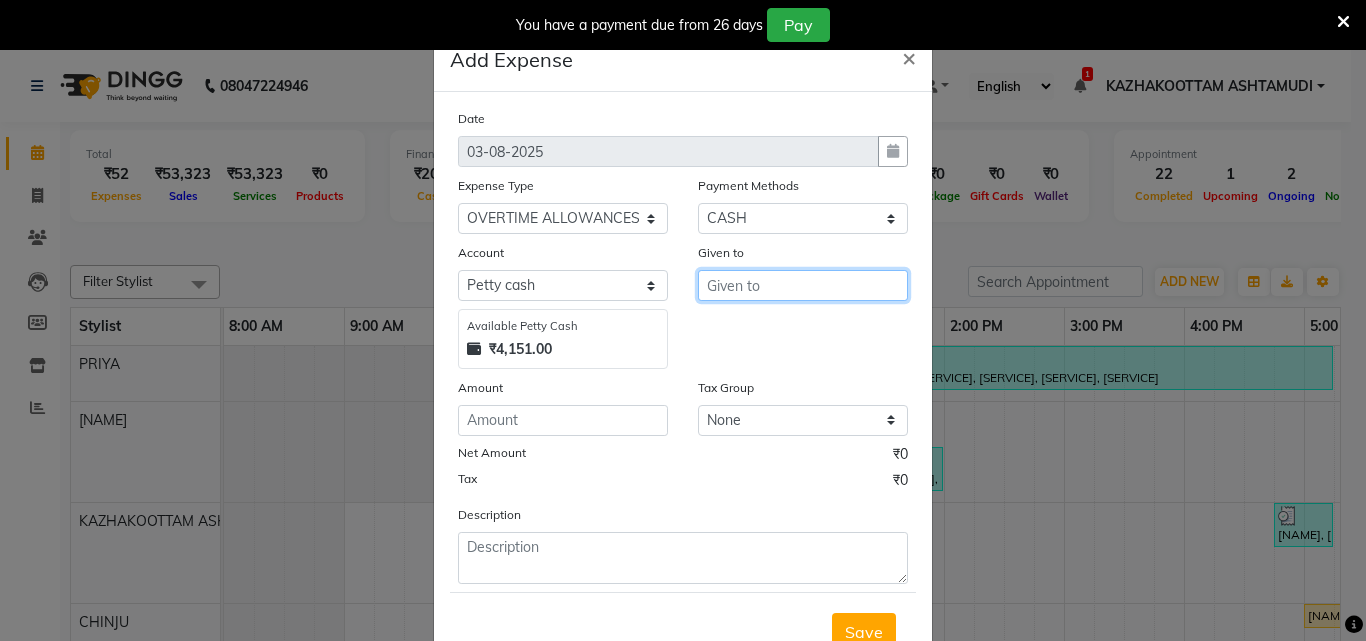click at bounding box center (803, 285) 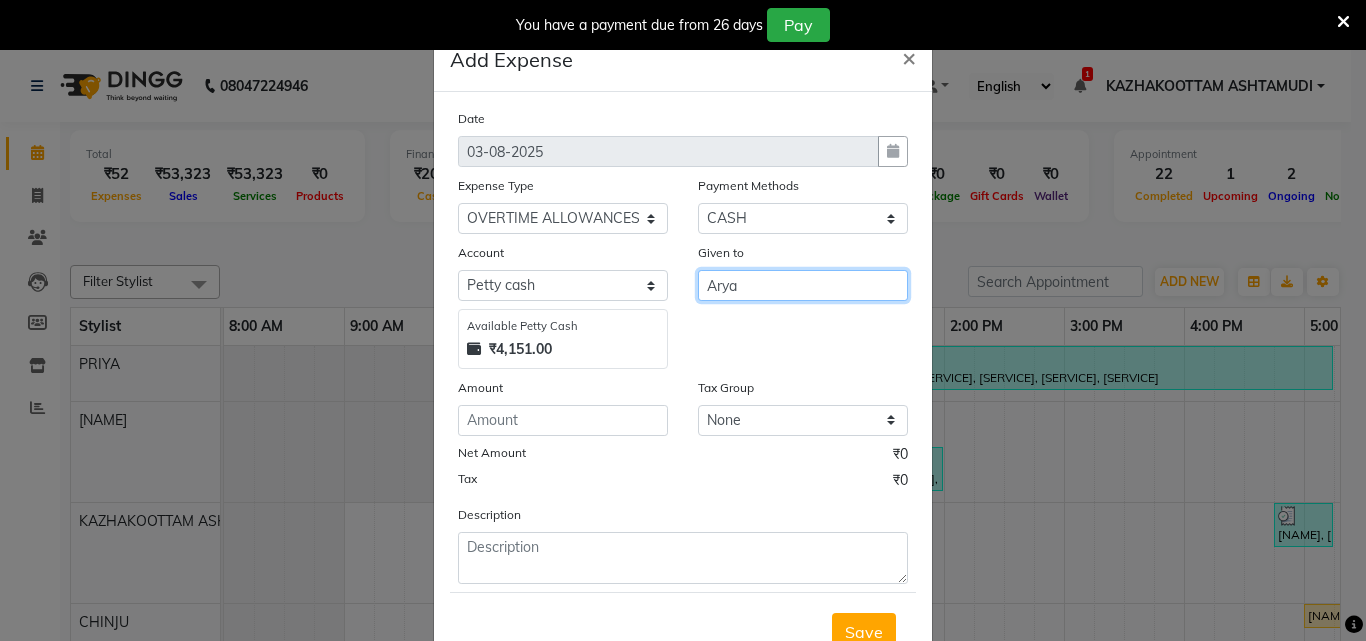 type on "Arya" 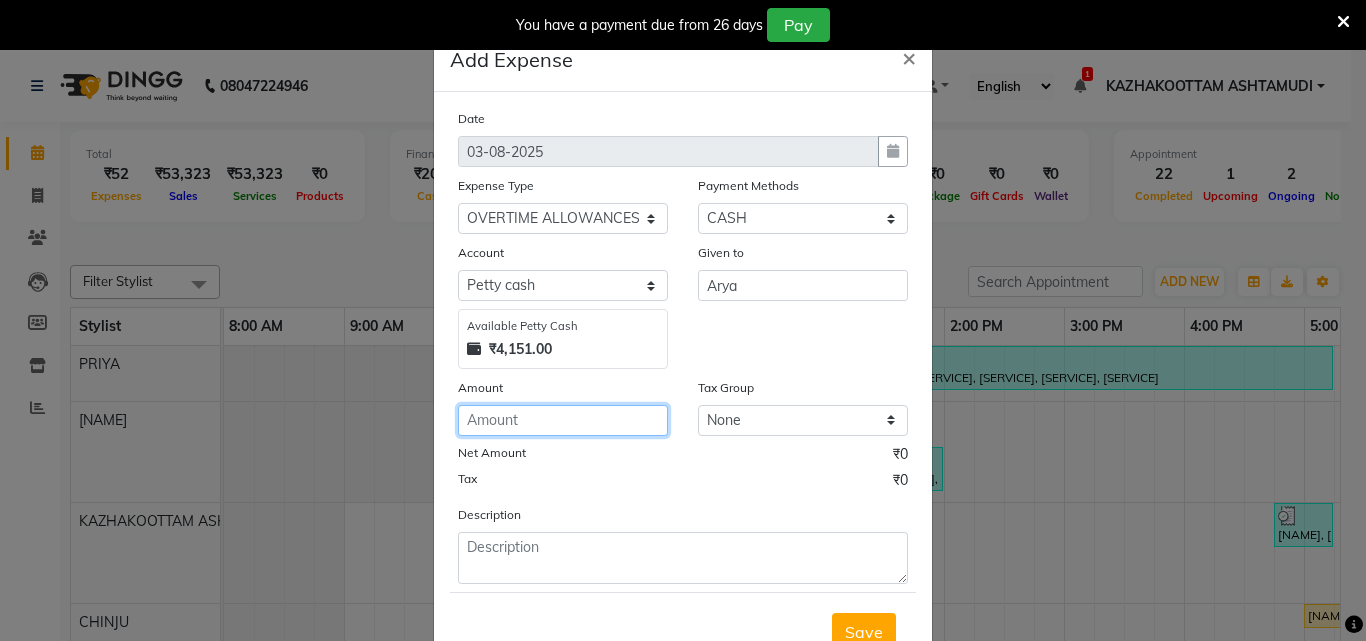 click 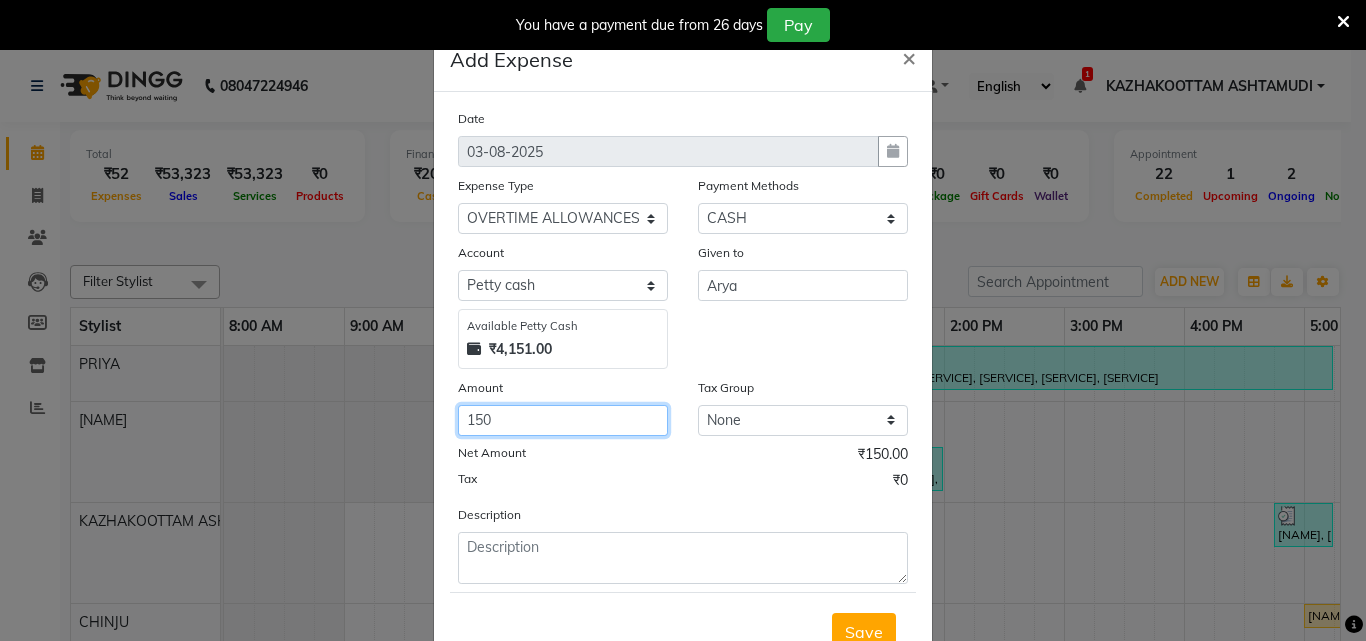 type on "150" 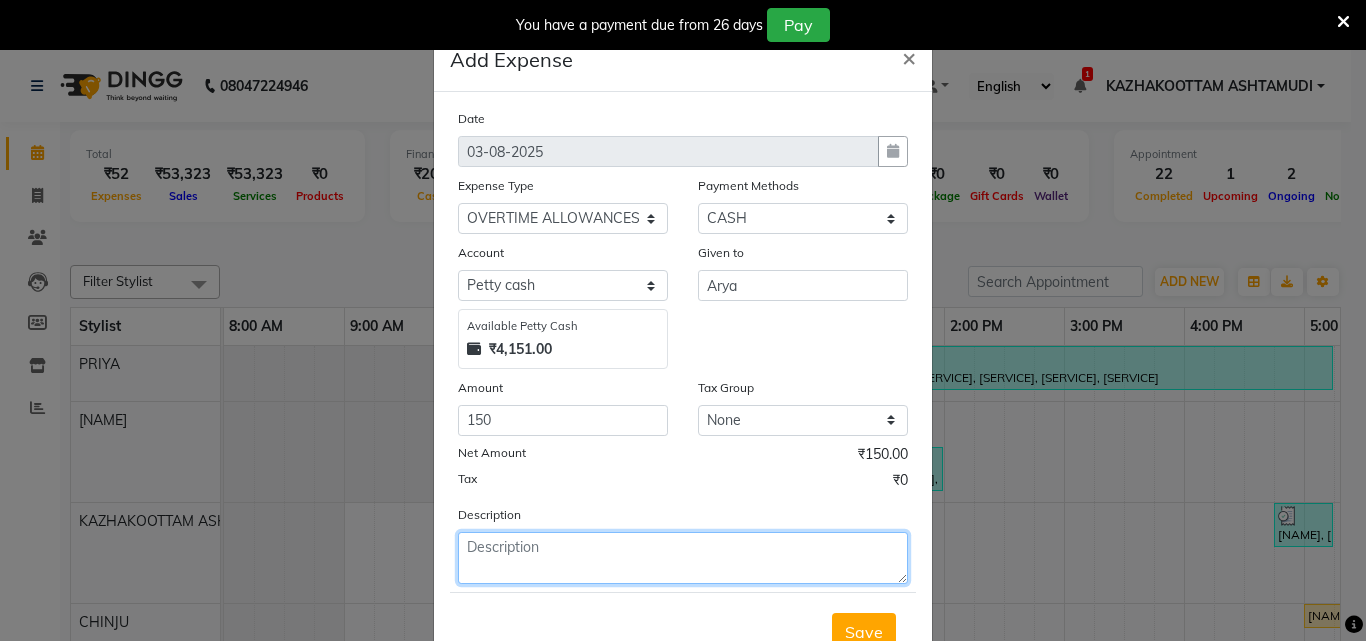 click 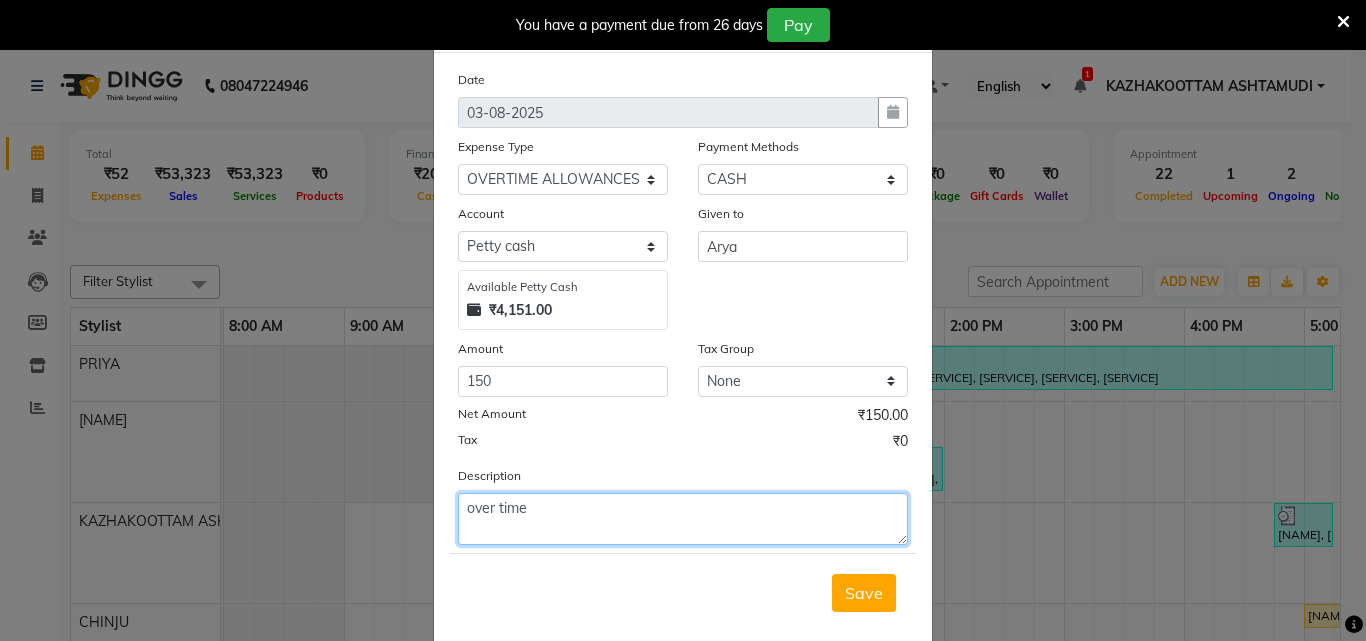 scroll, scrollTop: 75, scrollLeft: 0, axis: vertical 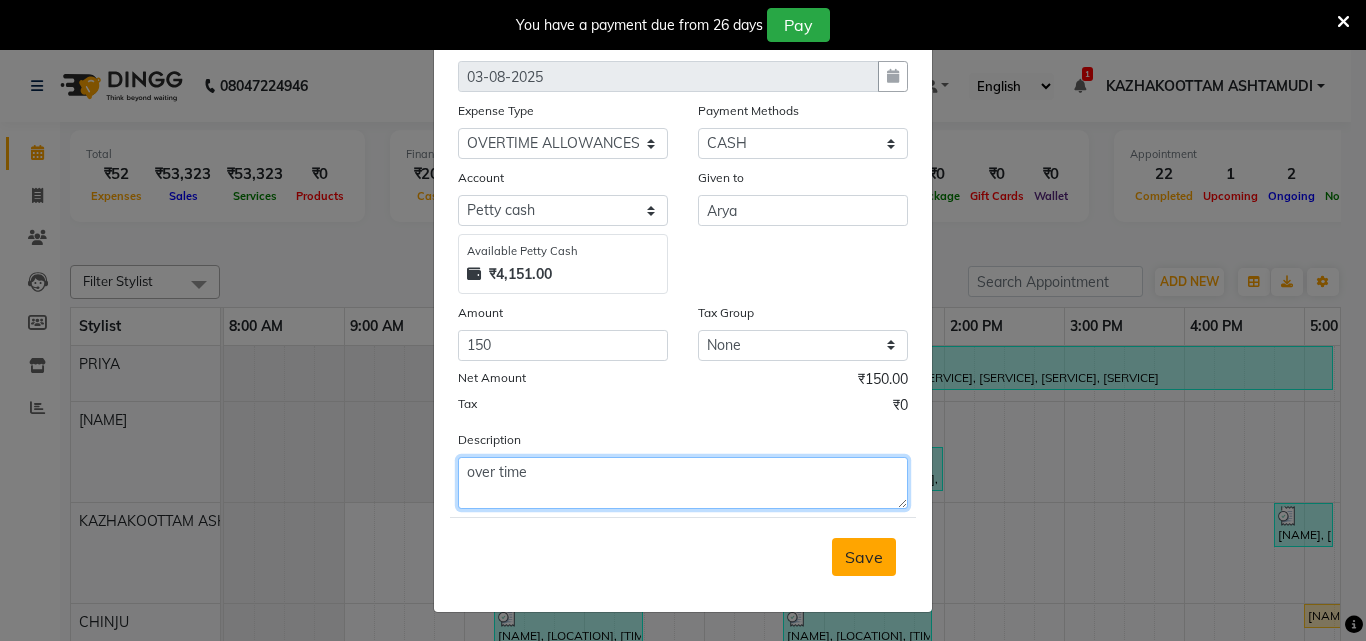 type on "over time" 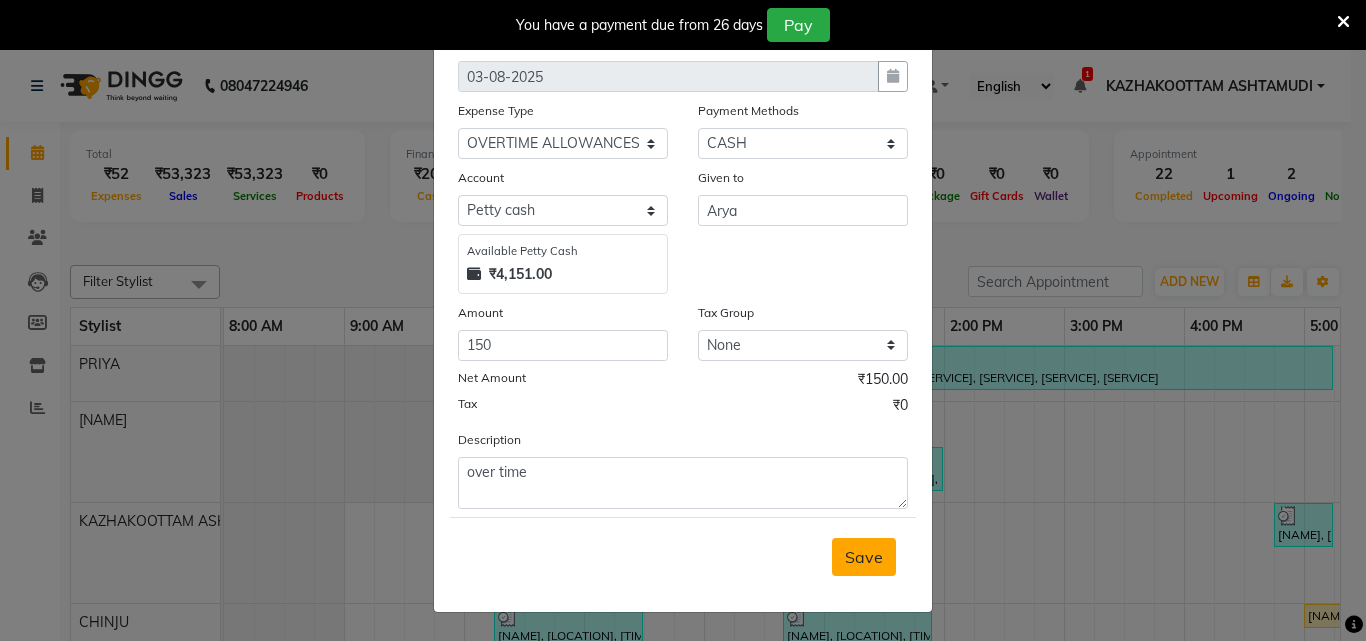 click on "Save" at bounding box center [864, 557] 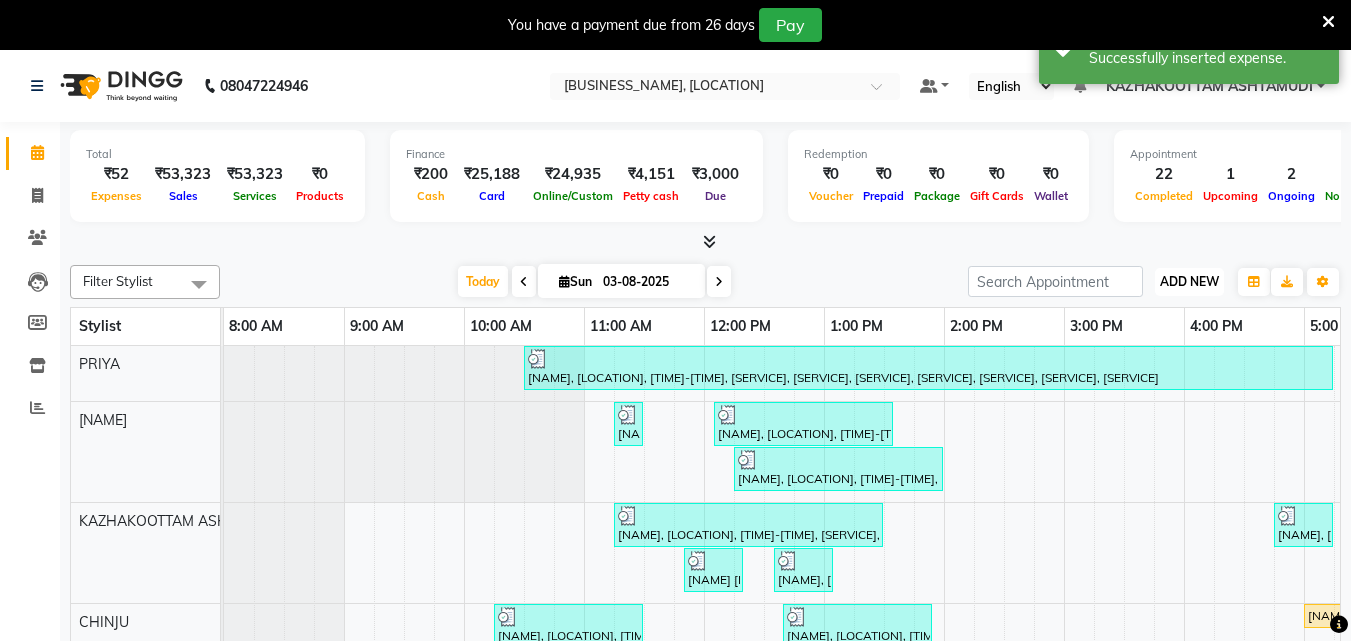 click on "ADD NEW" at bounding box center (1189, 281) 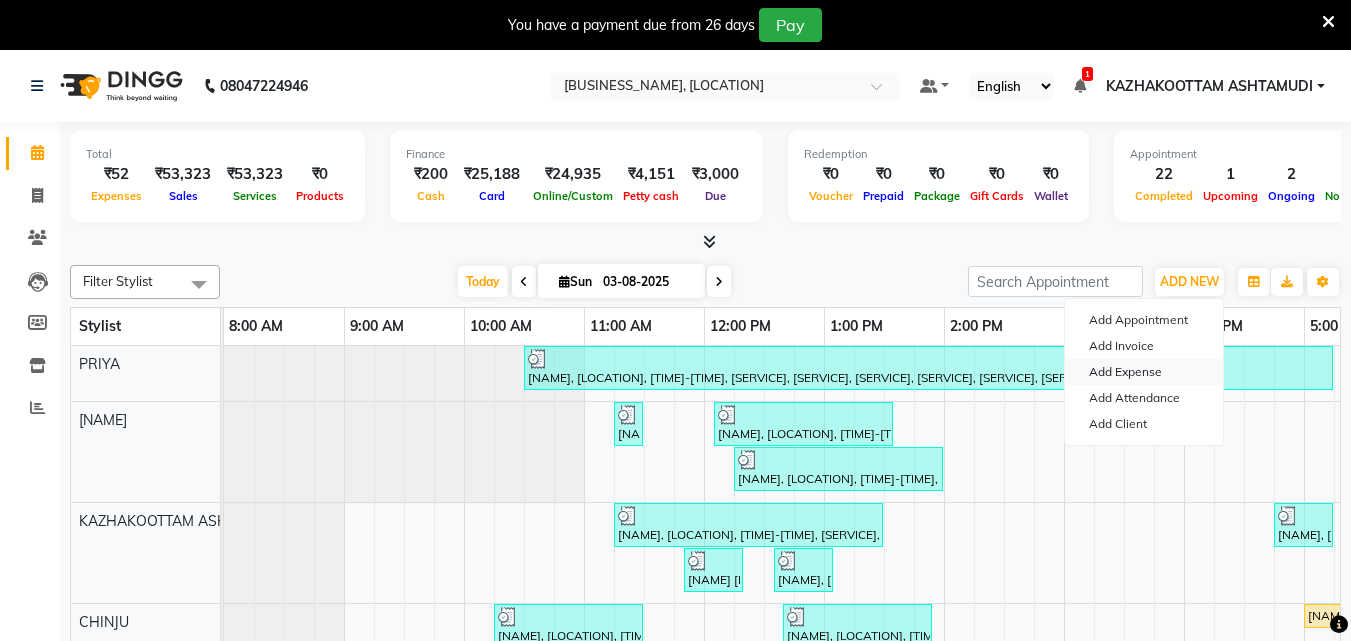 click on "Add Expense" at bounding box center (1144, 372) 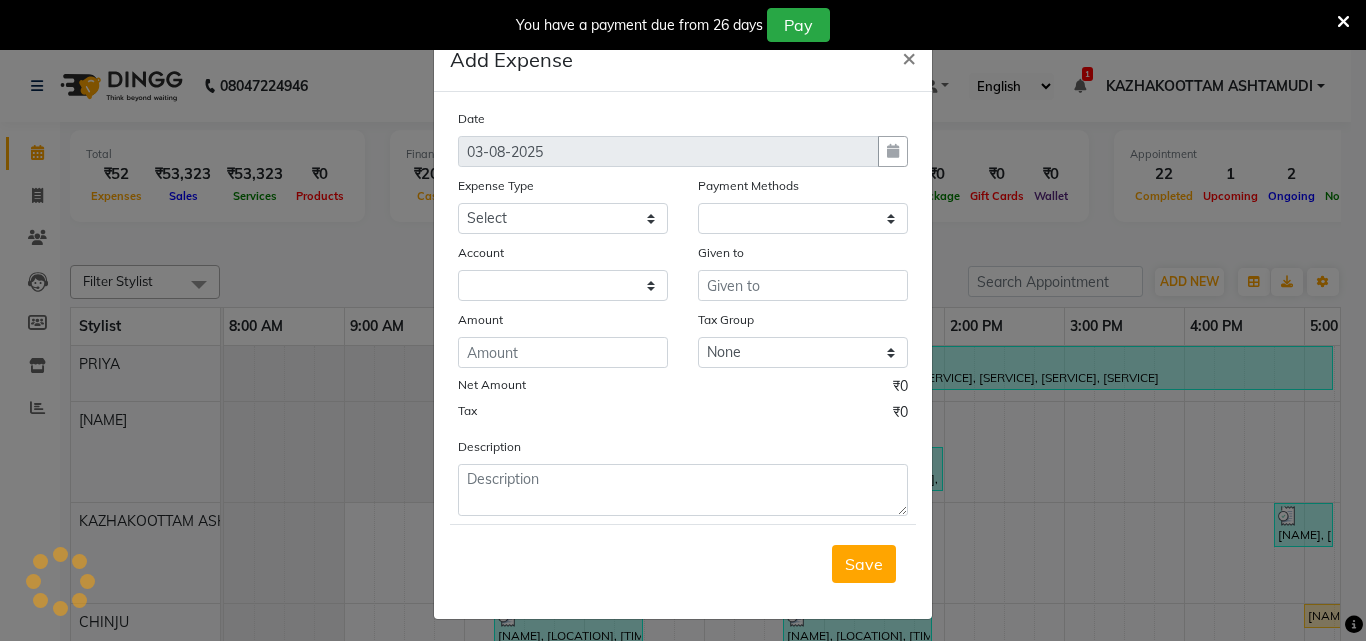 select on "1" 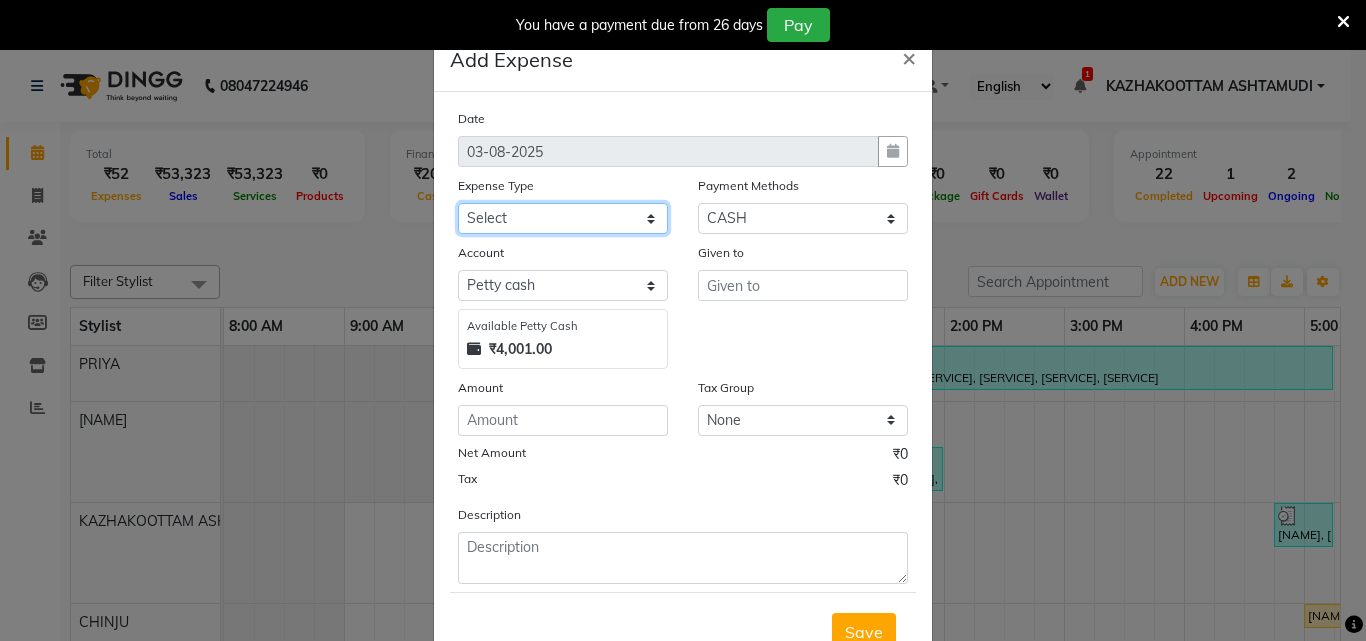 click on "Select ACCOMODATION EXPENSES ADVERTISEMENT SALES PROMOTIONAL EXPENSES Bonus BRIDAL ACCESSORIES REFUND BRIDAL COMMISSION BRIDAL FOOD BRIDAL INCENTIVES BRIDAL ORNAMENTS REFUND BRIDAL TA CASH DEPOSIT RAK BANK COMPUTER ACCESSORIES MOBILE PHONE Donation and Charity Expenses ELECTRICITY CHARGES ELECTRONICS FITTINGS Event Expense FISH FOOD EXPENSES FOOD REFRESHMENT FOR CLIENTS FOOD REFRESHMENT FOR STAFFS Freight And Forwarding Charges FUEL FOR GENERATOR FURNITURE AND EQUIPMENTS Gifts for Clients GIFTS FOR STAFFS GOKULAM CHITS HOSTEL RENT LAUNDRY EXPENSES LICENSE OTHER FEES LOADING UNLOADING CHARGES Medical Expenses MEHNDI PAYMENTS MISCELLANEOUS EXPENSES NEWSPAPER PERIODICALS Ornaments Maintenance Expense OVERTIME ALLOWANCES Payment For Pest Control Perfomance based incentives POSTAGE COURIER CHARGES Printing PRINTING STATIONERY EXPENSES PROFESSIONAL TAX REPAIRS MAINTENANCE ROUND OFF Salary SALARY ADVANCE Sales Incentives Membership Card SALES INCENTIVES PRODUCT SALES INCENTIVES SERVICES SALON ESSENTIALS SALON RENT" 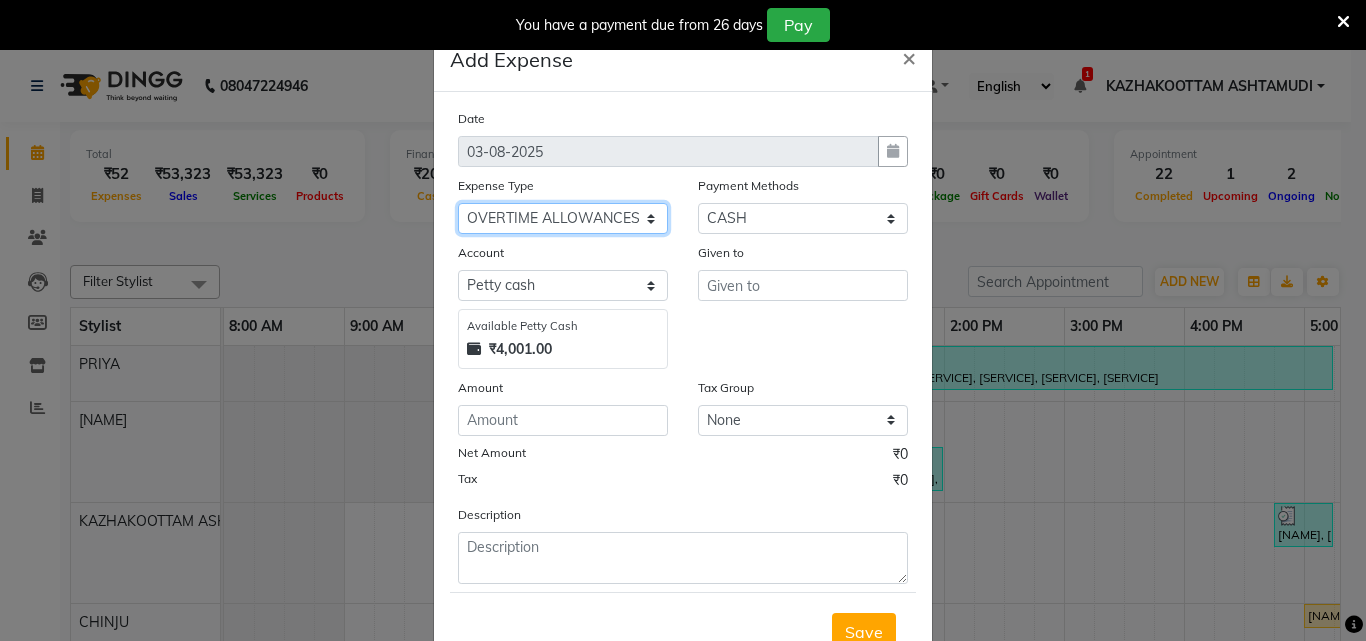 click on "Select ACCOMODATION EXPENSES ADVERTISEMENT SALES PROMOTIONAL EXPENSES Bonus BRIDAL ACCESSORIES REFUND BRIDAL COMMISSION BRIDAL FOOD BRIDAL INCENTIVES BRIDAL ORNAMENTS REFUND BRIDAL TA CASH DEPOSIT RAK BANK COMPUTER ACCESSORIES MOBILE PHONE Donation and Charity Expenses ELECTRICITY CHARGES ELECTRONICS FITTINGS Event Expense FISH FOOD EXPENSES FOOD REFRESHMENT FOR CLIENTS FOOD REFRESHMENT FOR STAFFS Freight And Forwarding Charges FUEL FOR GENERATOR FURNITURE AND EQUIPMENTS Gifts for Clients GIFTS FOR STAFFS GOKULAM CHITS HOSTEL RENT LAUNDRY EXPENSES LICENSE OTHER FEES LOADING UNLOADING CHARGES Medical Expenses MEHNDI PAYMENTS MISCELLANEOUS EXPENSES NEWSPAPER PERIODICALS Ornaments Maintenance Expense OVERTIME ALLOWANCES Payment For Pest Control Perfomance based incentives POSTAGE COURIER CHARGES Printing PRINTING STATIONERY EXPENSES PROFESSIONAL TAX REPAIRS MAINTENANCE ROUND OFF Salary SALARY ADVANCE Sales Incentives Membership Card SALES INCENTIVES PRODUCT SALES INCENTIVES SERVICES SALON ESSENTIALS SALON RENT" 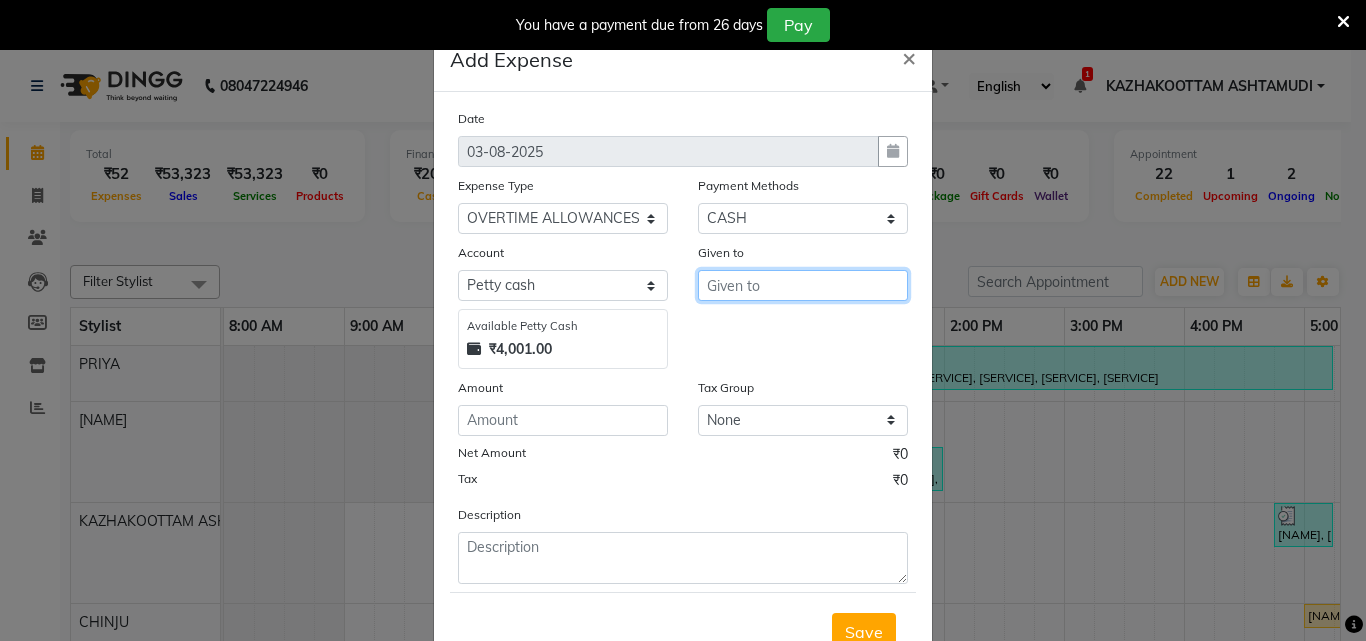 click at bounding box center [803, 285] 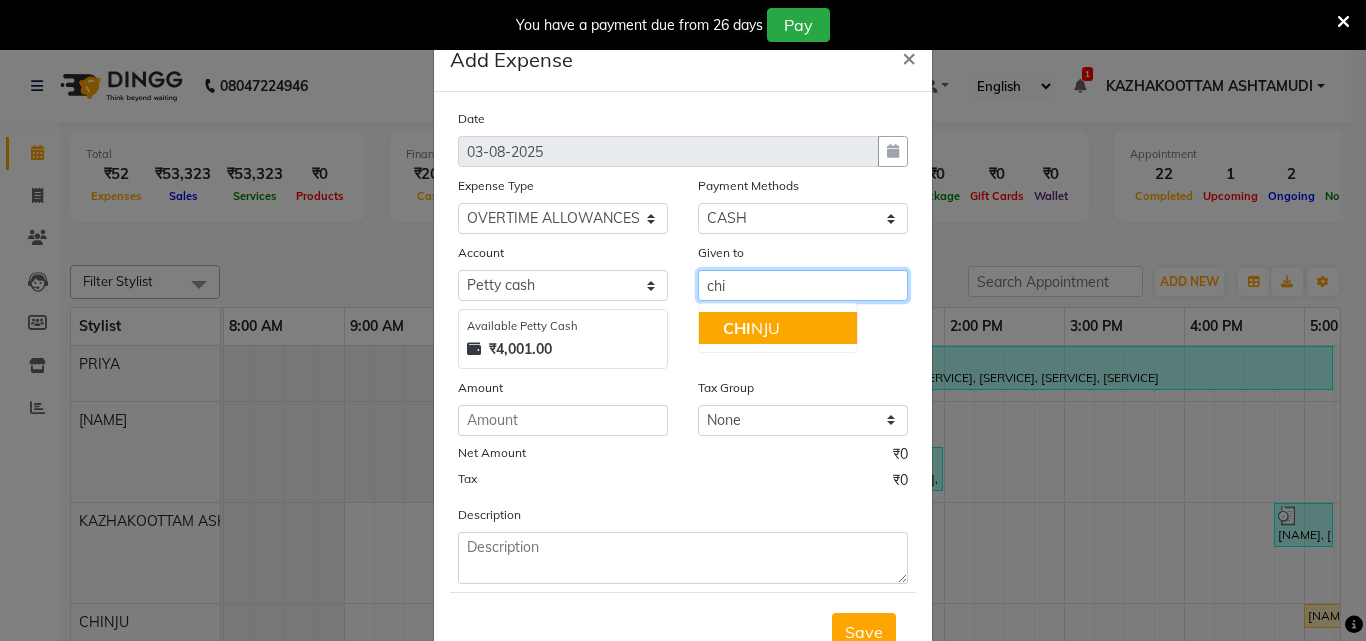 click on "CHI NJU" at bounding box center [778, 328] 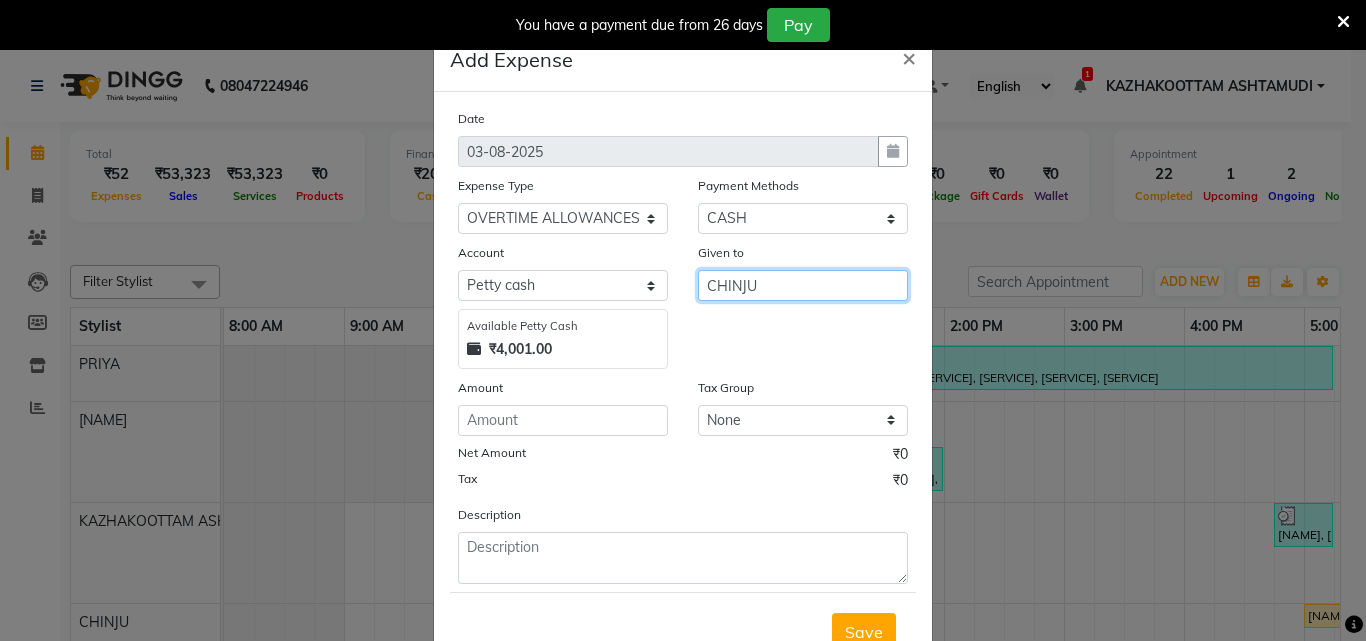 type on "CHINJU" 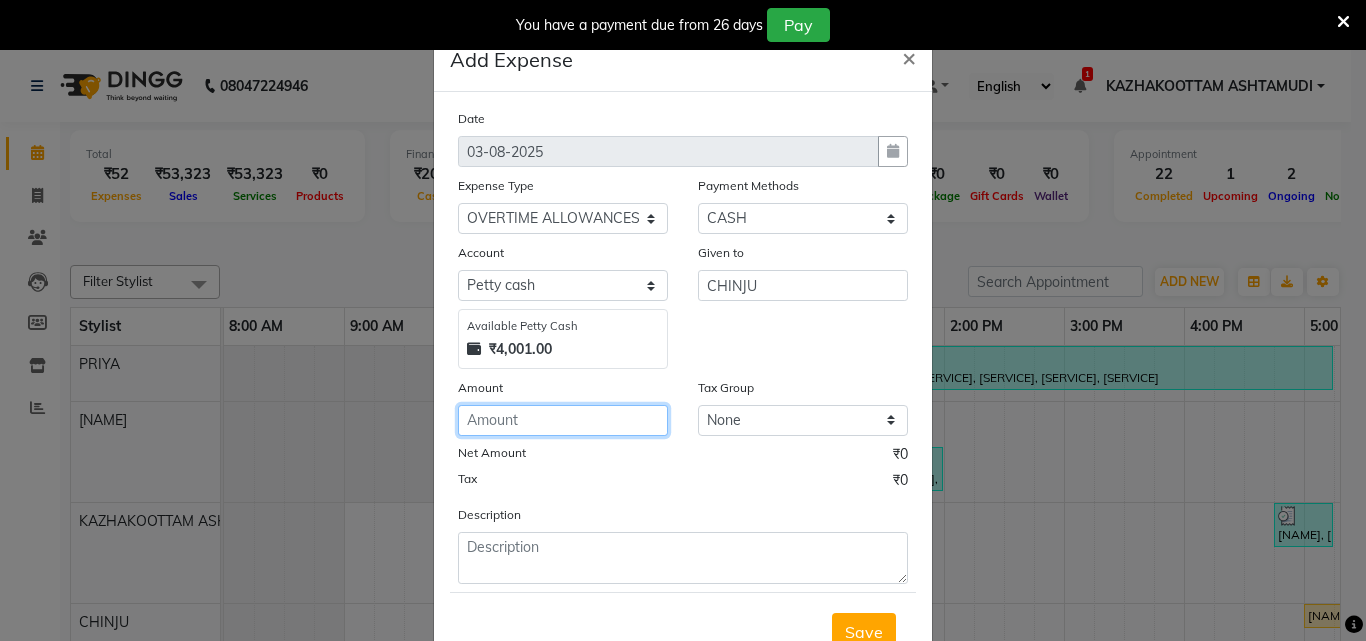 click 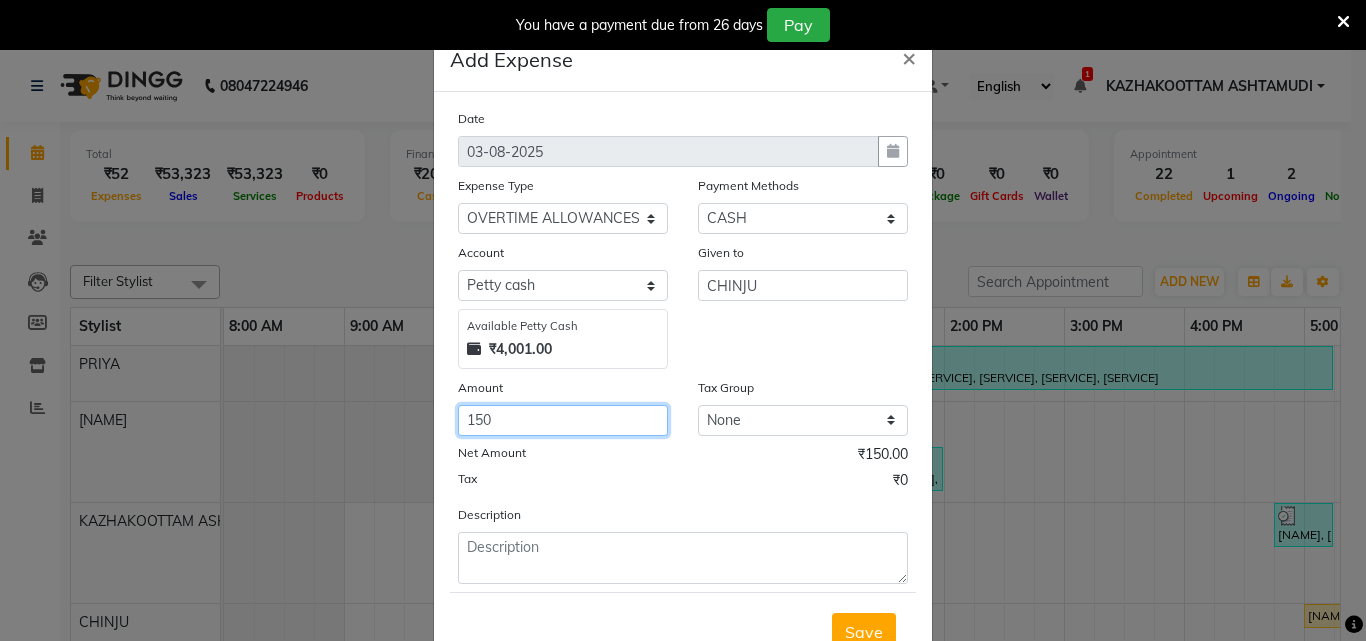 type on "150" 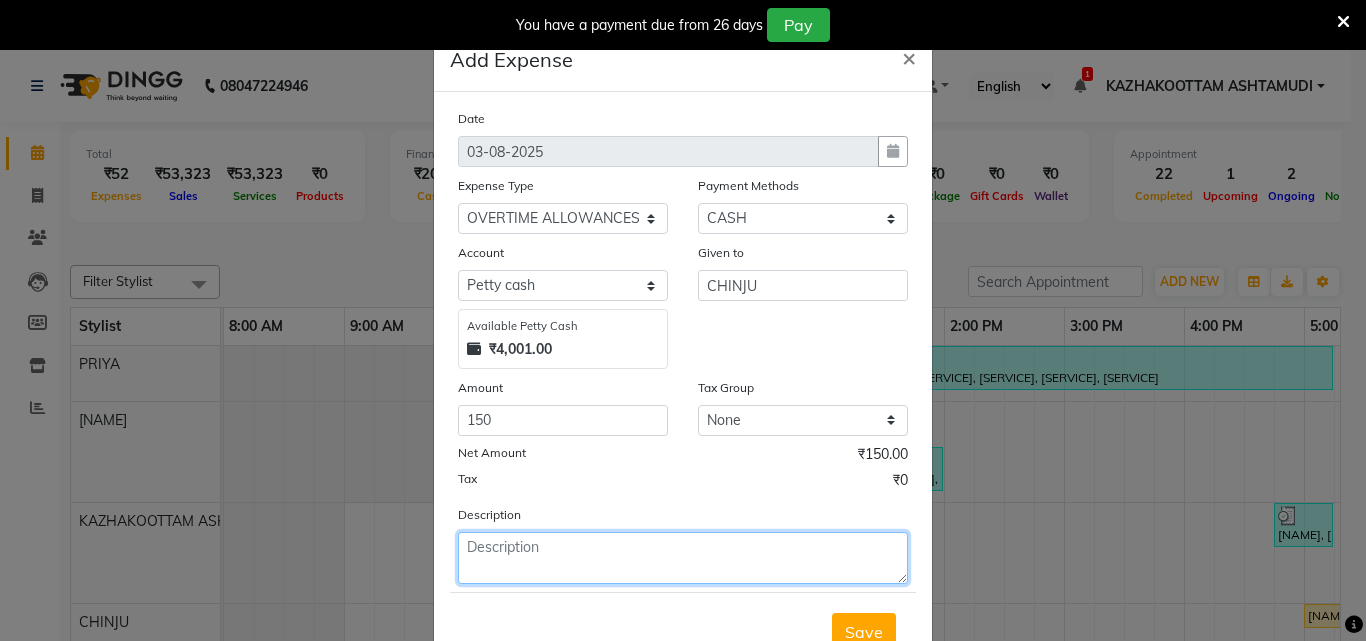 click 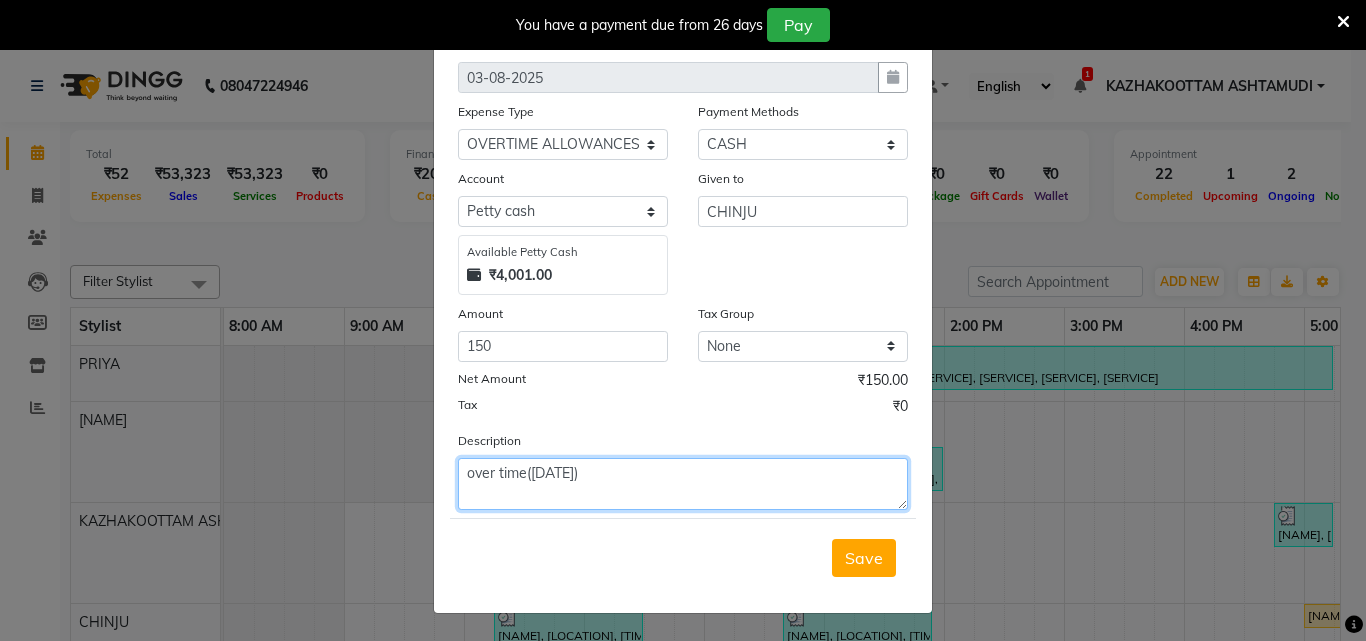 scroll, scrollTop: 75, scrollLeft: 0, axis: vertical 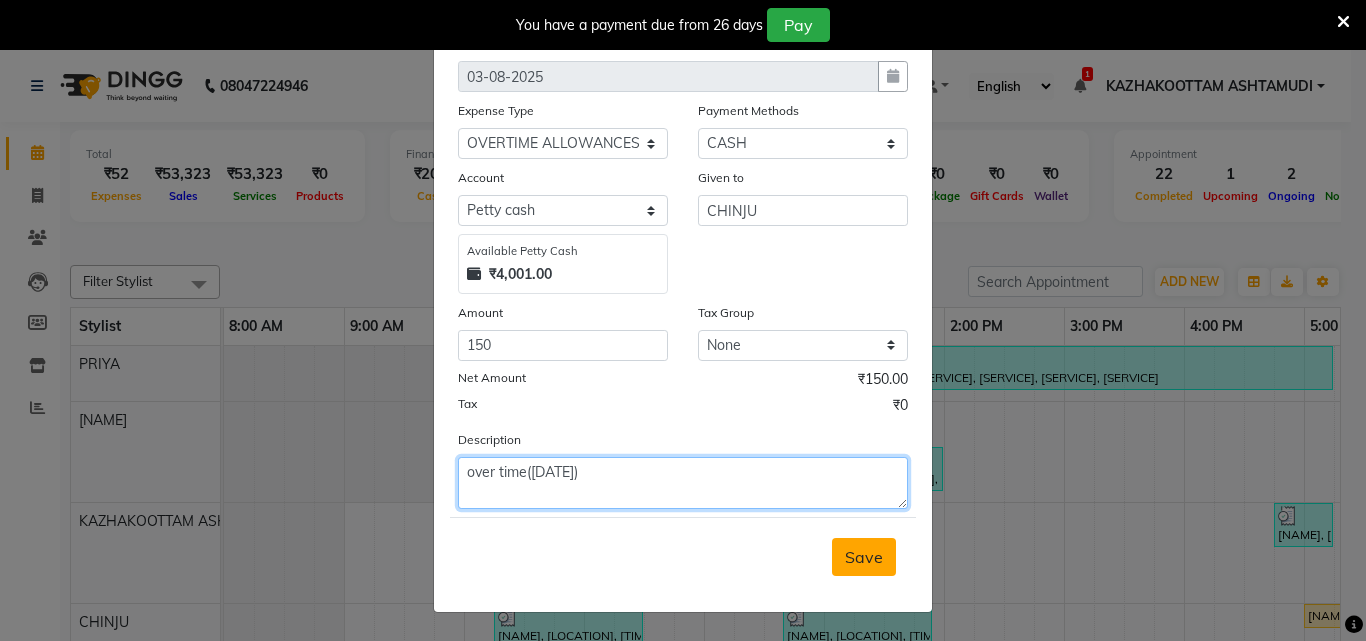 type on "over time(2/08/2025)" 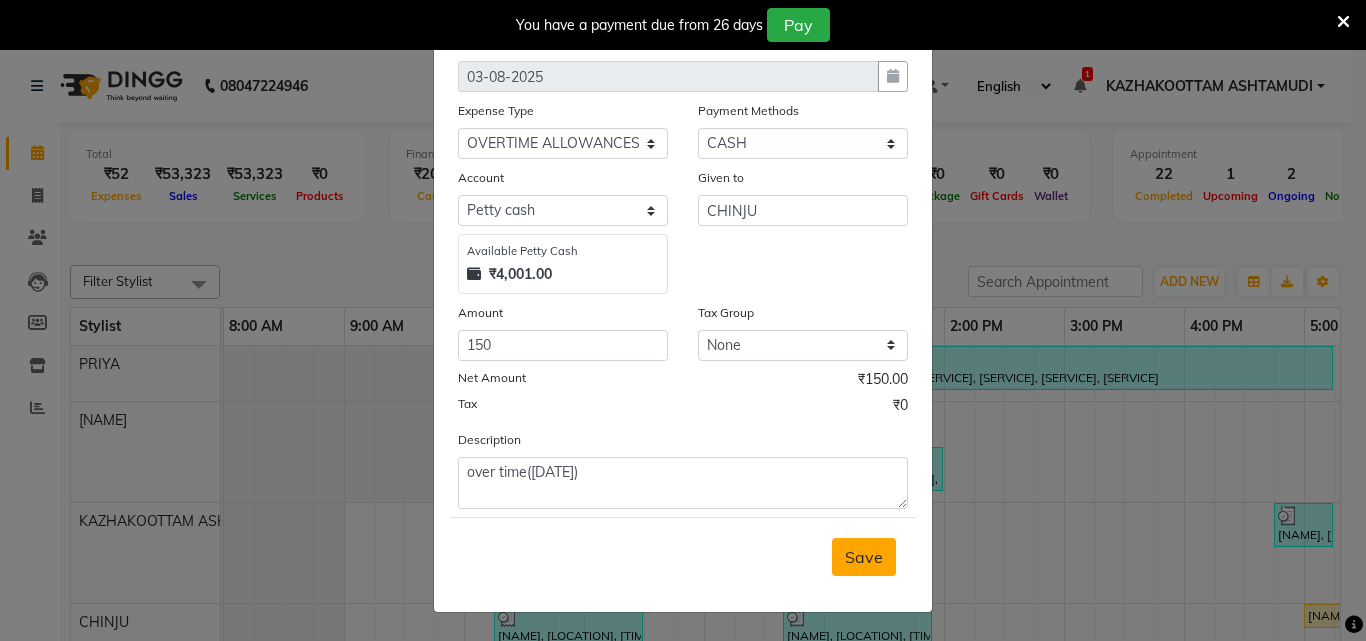 click on "Save" at bounding box center (864, 557) 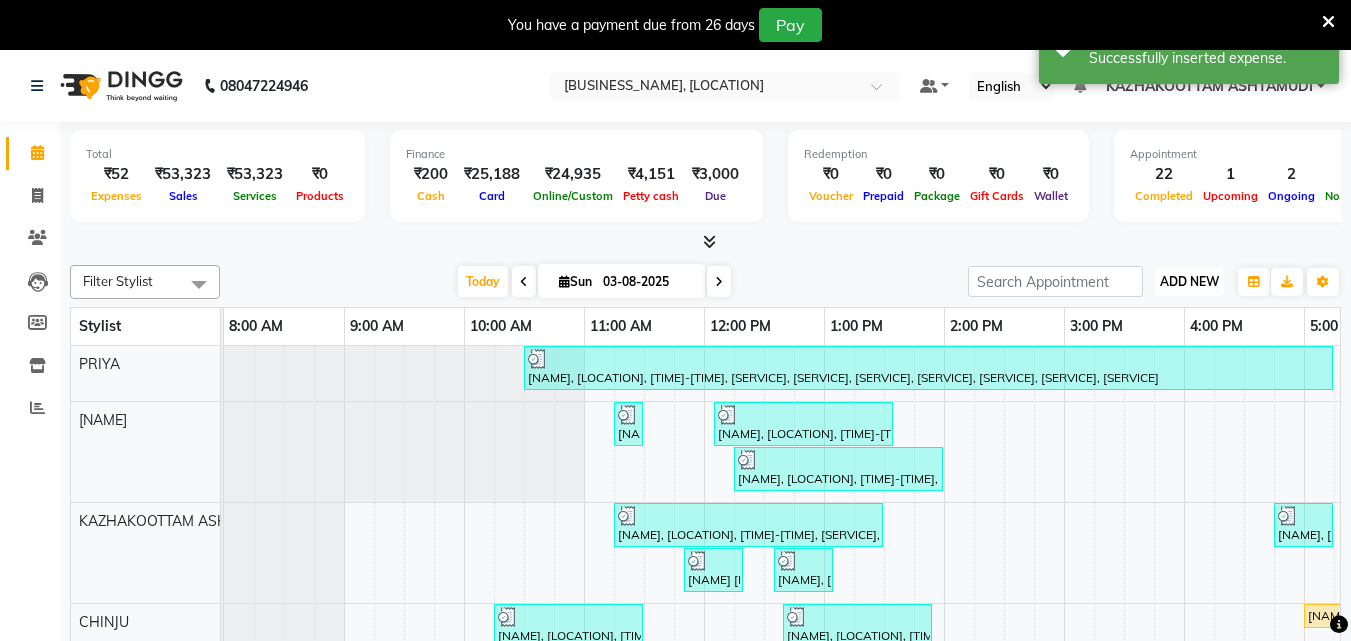 click on "ADD NEW" at bounding box center [1189, 281] 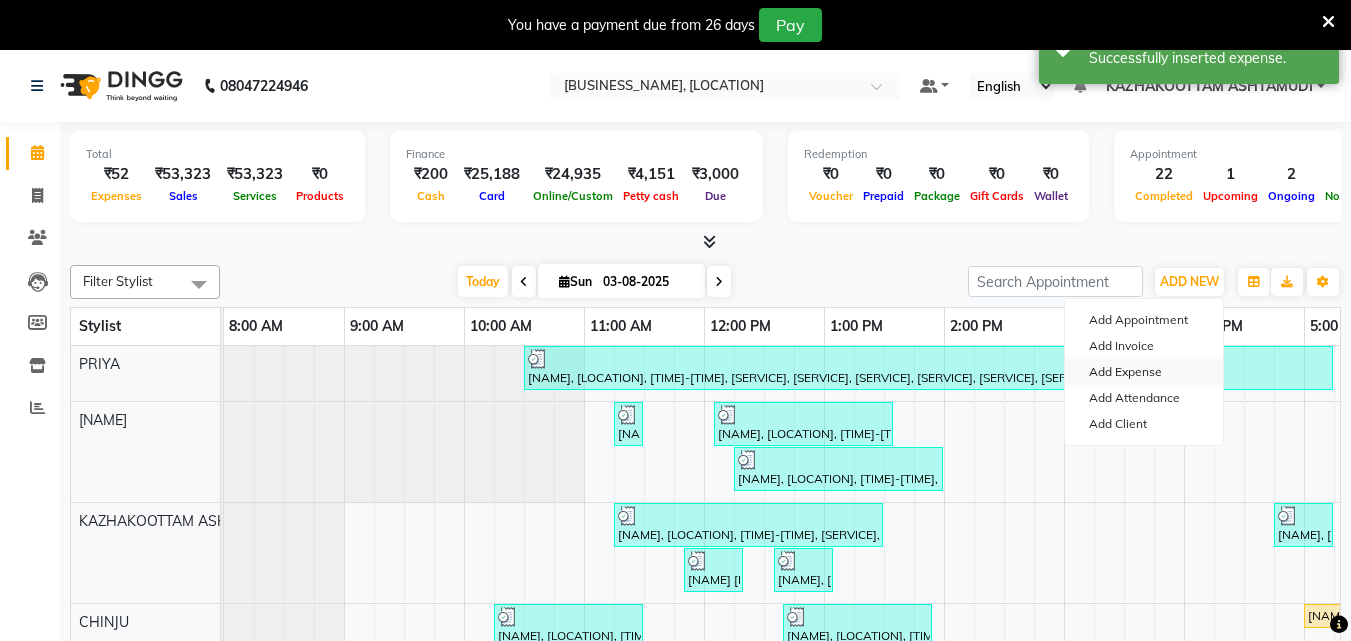click on "Add Expense" at bounding box center (1144, 372) 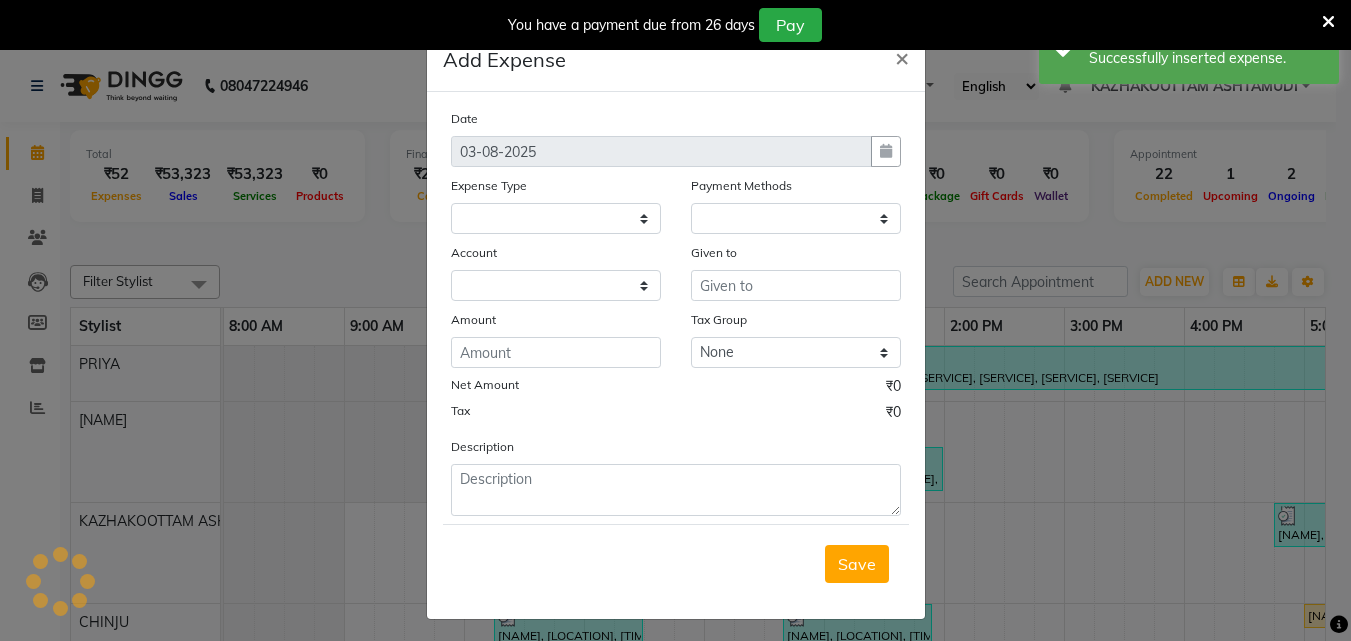 select 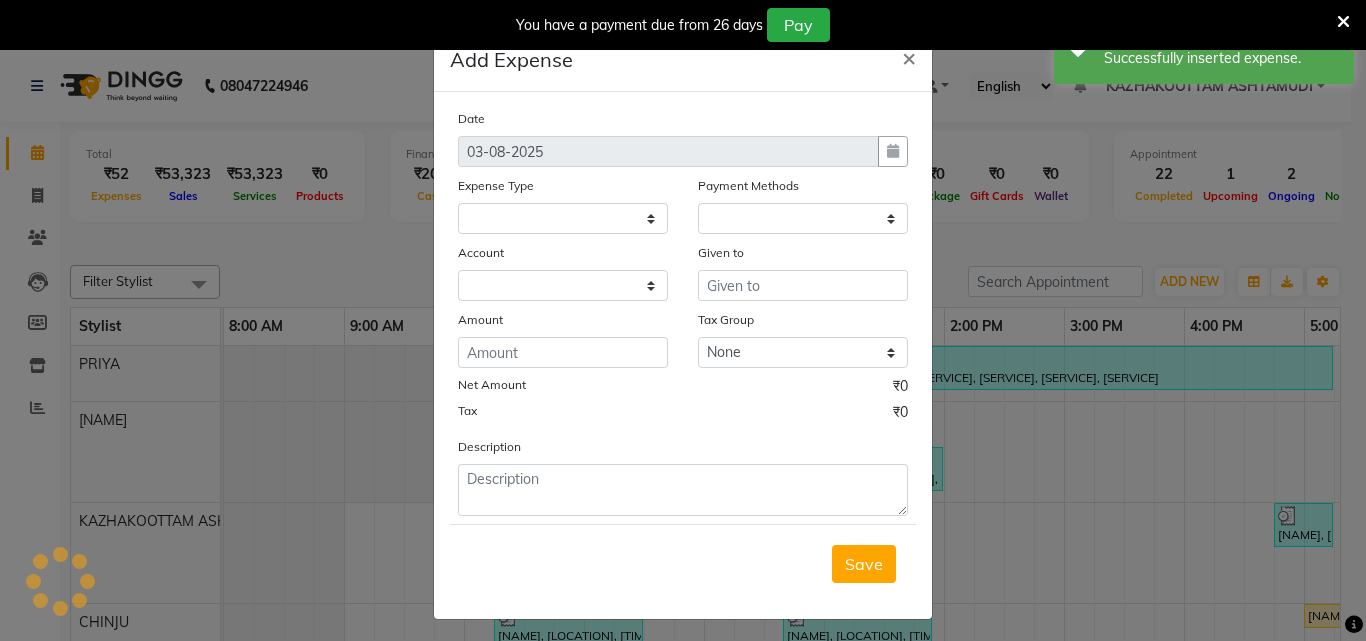 select on "1" 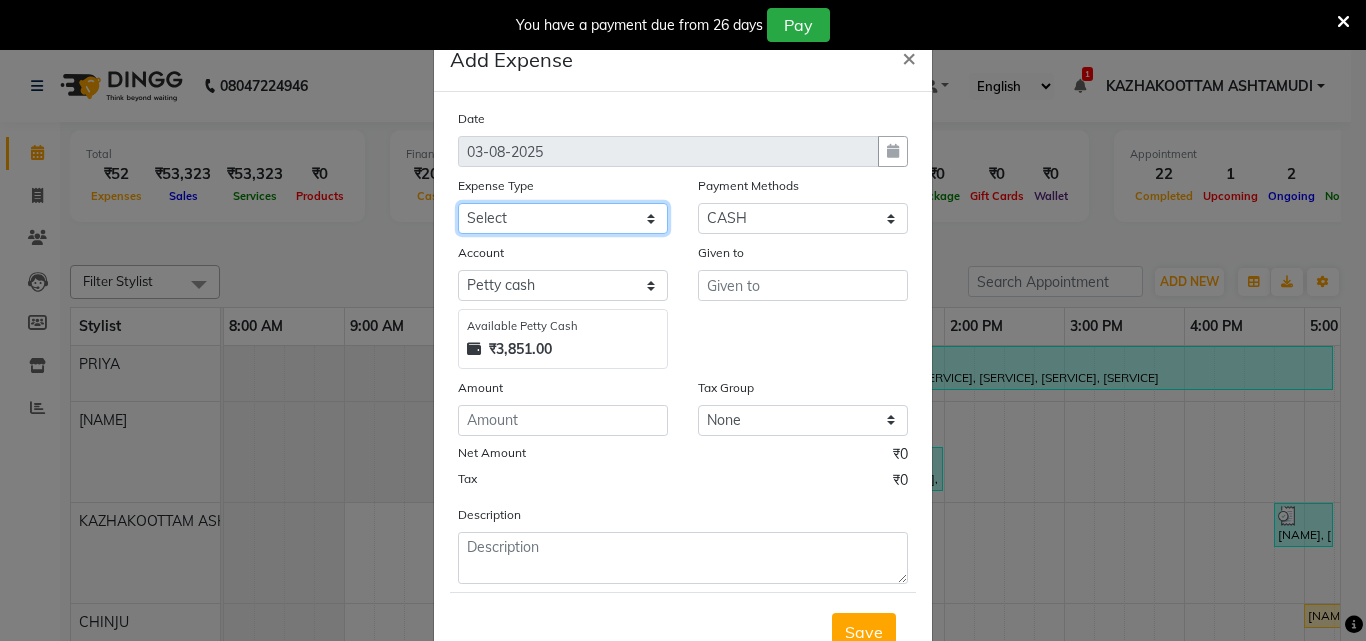 click on "Select ACCOMODATION EXPENSES ADVERTISEMENT SALES PROMOTIONAL EXPENSES Bonus BRIDAL ACCESSORIES REFUND BRIDAL COMMISSION BRIDAL FOOD BRIDAL INCENTIVES BRIDAL ORNAMENTS REFUND BRIDAL TA CASH DEPOSIT RAK BANK COMPUTER ACCESSORIES MOBILE PHONE Donation and Charity Expenses ELECTRICITY CHARGES ELECTRONICS FITTINGS Event Expense FISH FOOD EXPENSES FOOD REFRESHMENT FOR CLIENTS FOOD REFRESHMENT FOR STAFFS Freight And Forwarding Charges FUEL FOR GENERATOR FURNITURE AND EQUIPMENTS Gifts for Clients GIFTS FOR STAFFS GOKULAM CHITS HOSTEL RENT LAUNDRY EXPENSES LICENSE OTHER FEES LOADING UNLOADING CHARGES Medical Expenses MEHNDI PAYMENTS MISCELLANEOUS EXPENSES NEWSPAPER PERIODICALS Ornaments Maintenance Expense OVERTIME ALLOWANCES Payment For Pest Control Perfomance based incentives POSTAGE COURIER CHARGES Printing PRINTING STATIONERY EXPENSES PROFESSIONAL TAX REPAIRS MAINTENANCE ROUND OFF Salary SALARY ADVANCE Sales Incentives Membership Card SALES INCENTIVES PRODUCT SALES INCENTIVES SERVICES SALON ESSENTIALS SALON RENT" 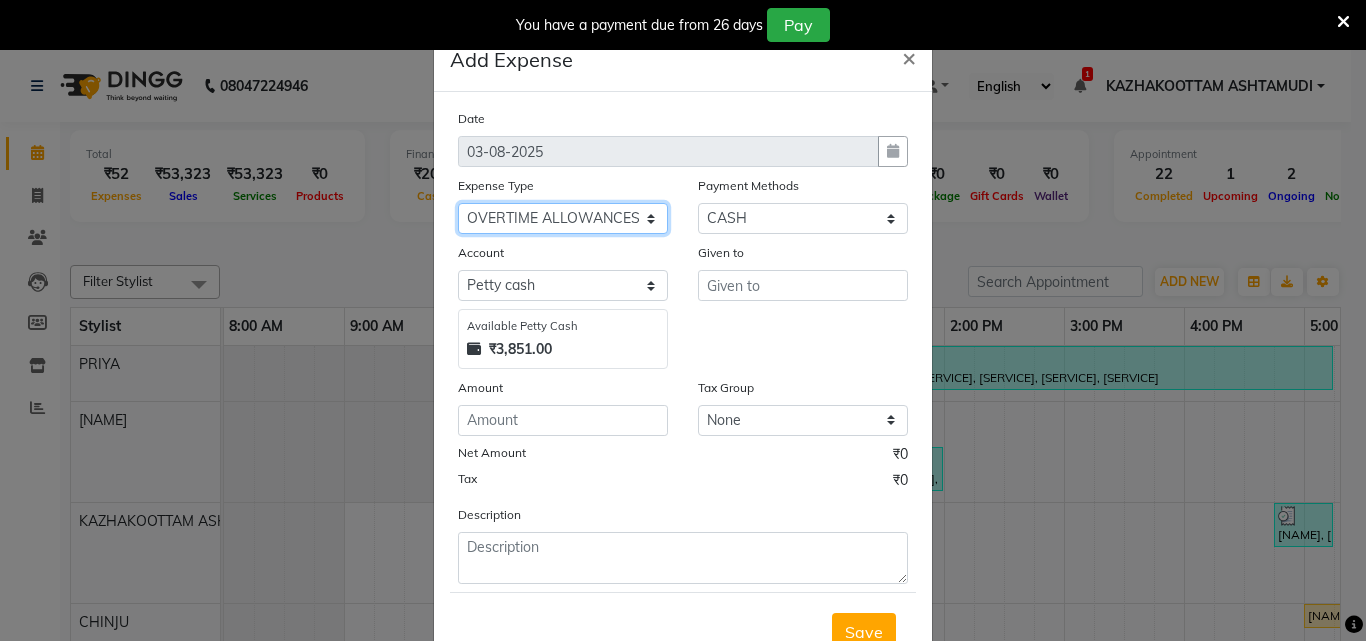 click on "Select ACCOMODATION EXPENSES ADVERTISEMENT SALES PROMOTIONAL EXPENSES Bonus BRIDAL ACCESSORIES REFUND BRIDAL COMMISSION BRIDAL FOOD BRIDAL INCENTIVES BRIDAL ORNAMENTS REFUND BRIDAL TA CASH DEPOSIT RAK BANK COMPUTER ACCESSORIES MOBILE PHONE Donation and Charity Expenses ELECTRICITY CHARGES ELECTRONICS FITTINGS Event Expense FISH FOOD EXPENSES FOOD REFRESHMENT FOR CLIENTS FOOD REFRESHMENT FOR STAFFS Freight And Forwarding Charges FUEL FOR GENERATOR FURNITURE AND EQUIPMENTS Gifts for Clients GIFTS FOR STAFFS GOKULAM CHITS HOSTEL RENT LAUNDRY EXPENSES LICENSE OTHER FEES LOADING UNLOADING CHARGES Medical Expenses MEHNDI PAYMENTS MISCELLANEOUS EXPENSES NEWSPAPER PERIODICALS Ornaments Maintenance Expense OVERTIME ALLOWANCES Payment For Pest Control Perfomance based incentives POSTAGE COURIER CHARGES Printing PRINTING STATIONERY EXPENSES PROFESSIONAL TAX REPAIRS MAINTENANCE ROUND OFF Salary SALARY ADVANCE Sales Incentives Membership Card SALES INCENTIVES PRODUCT SALES INCENTIVES SERVICES SALON ESSENTIALS SALON RENT" 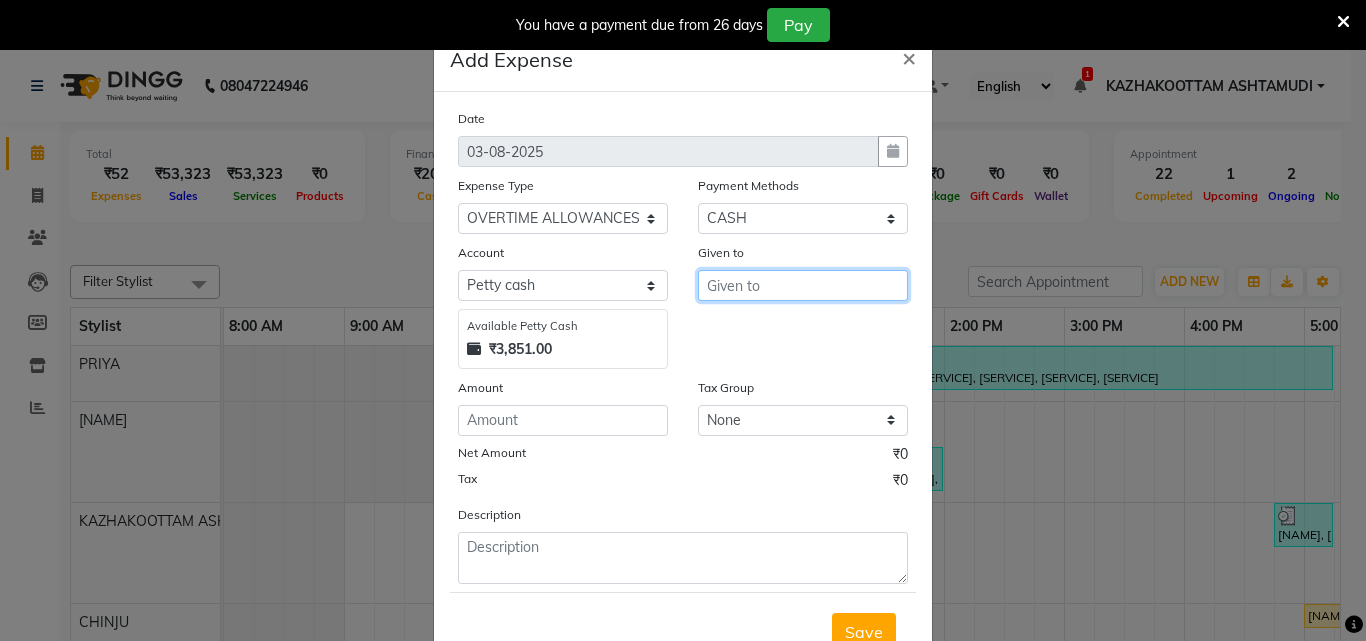 click at bounding box center (803, 285) 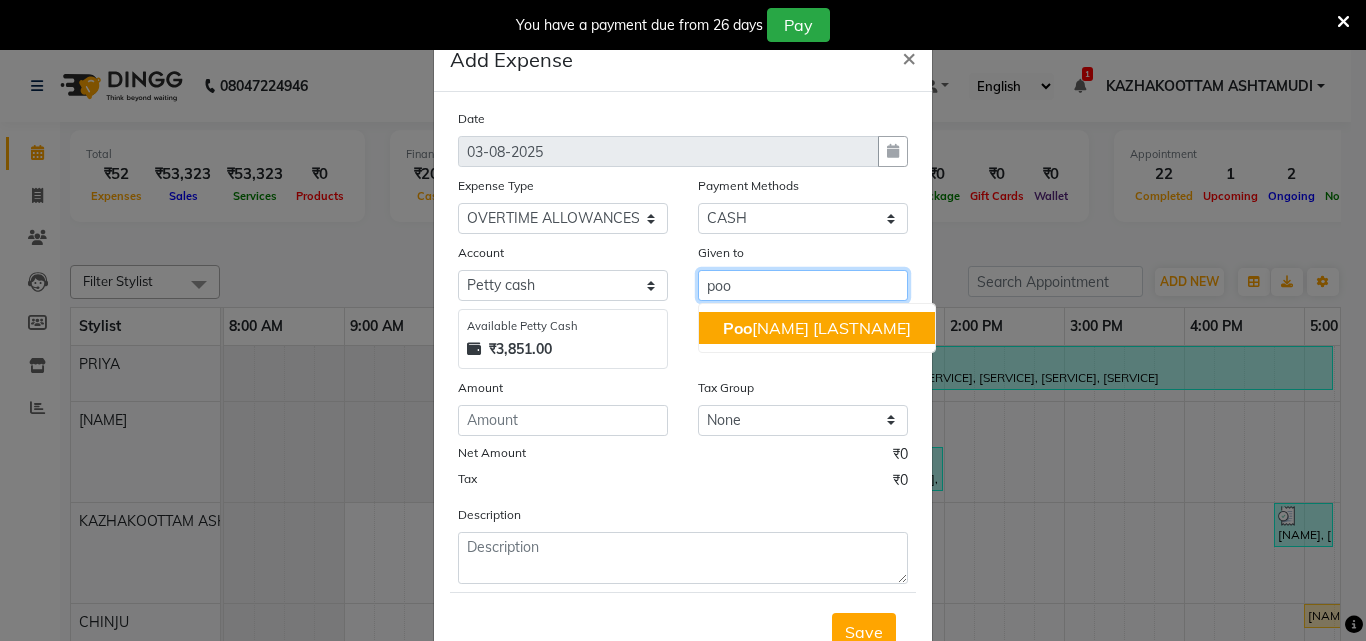 click on "Poo rnima Gopal" at bounding box center (817, 328) 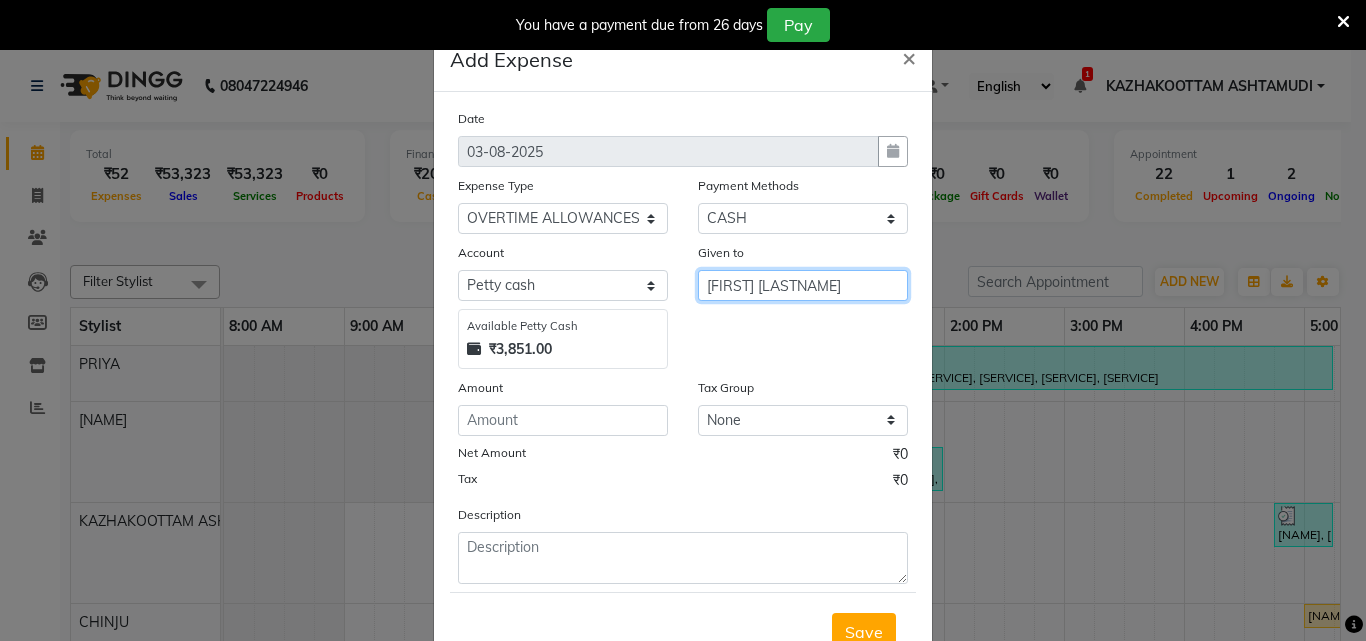 type on "Poornima Gopal" 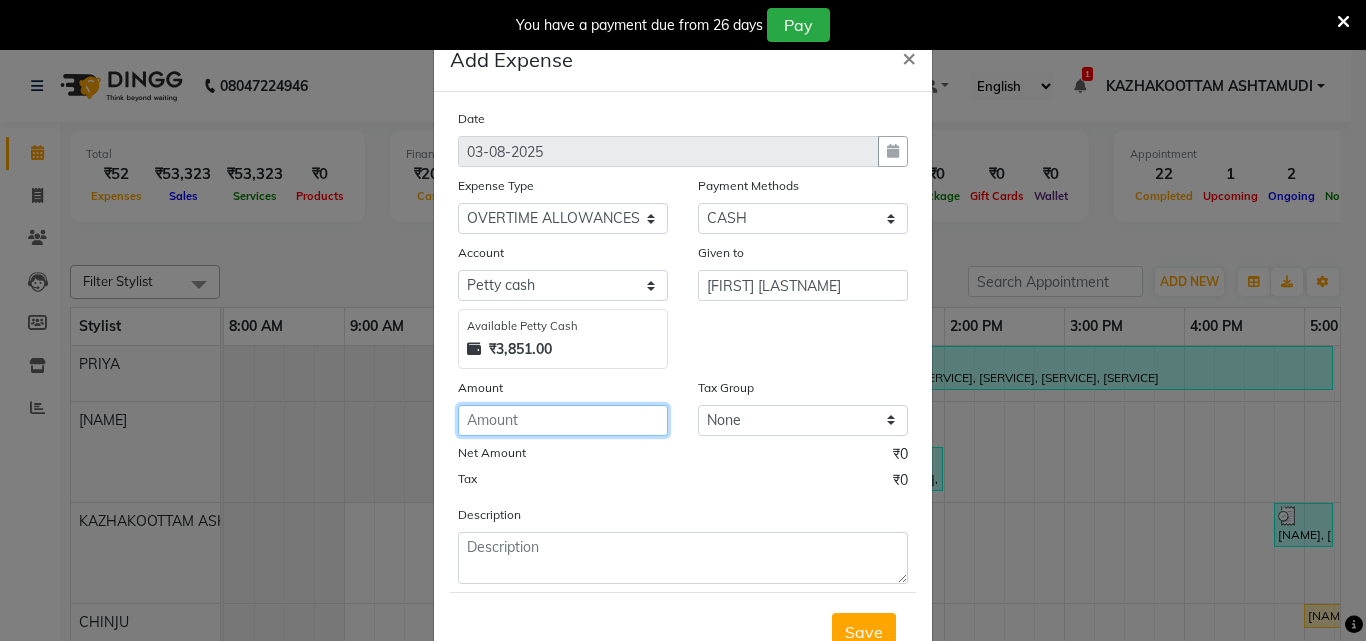 click 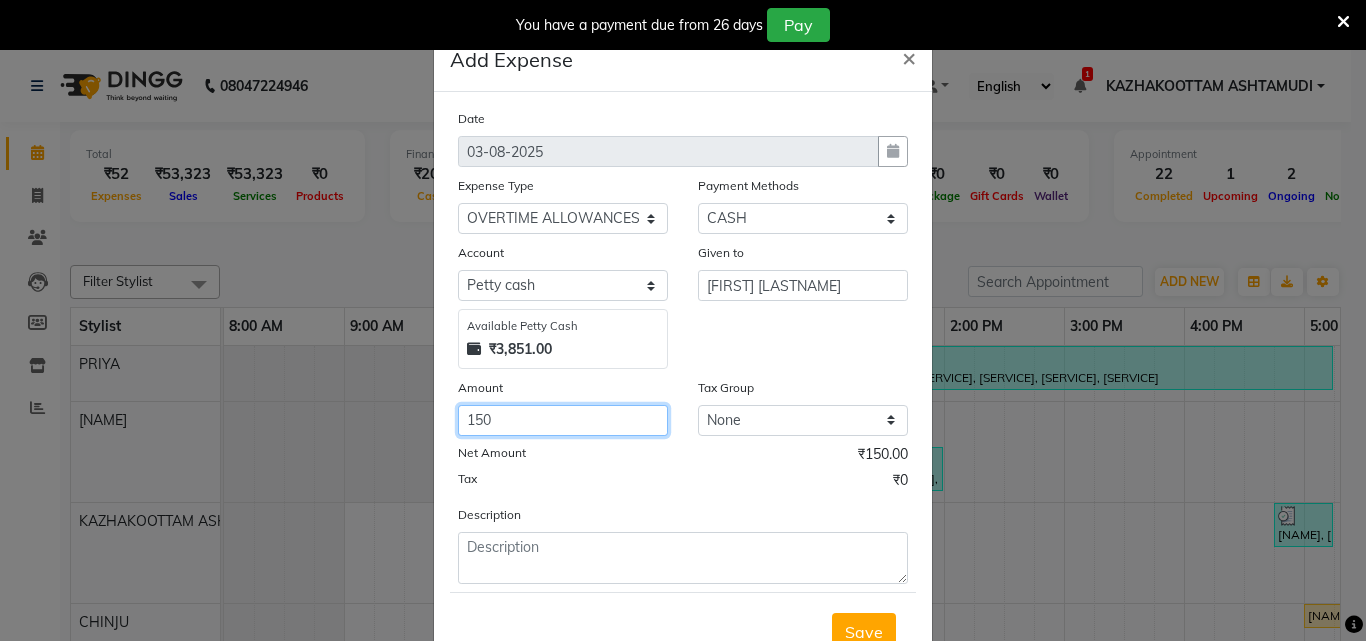 type on "150" 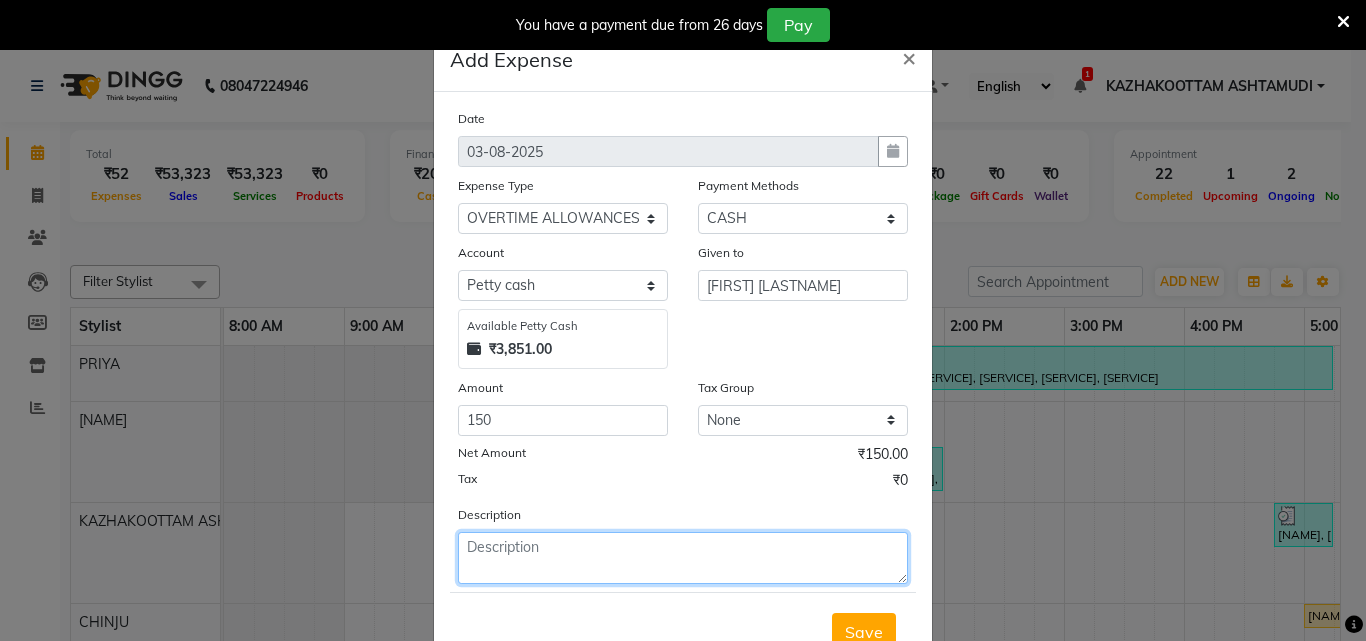click 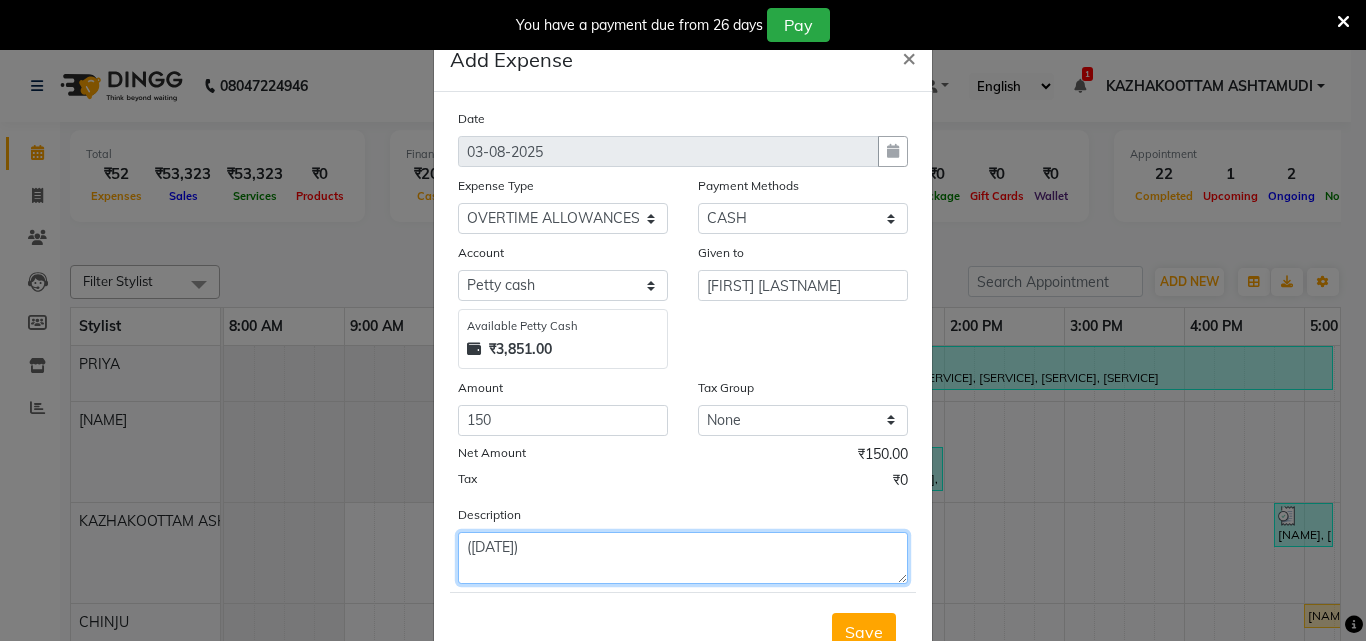 click on "02/08/2025)" 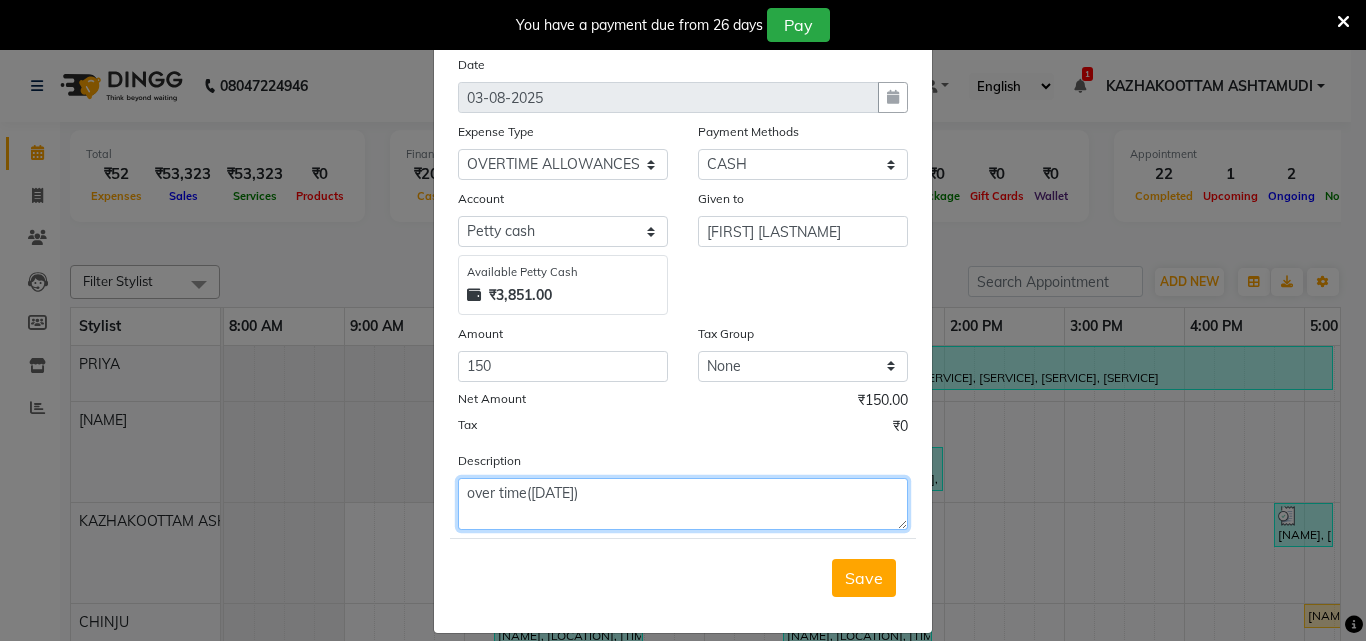 scroll, scrollTop: 75, scrollLeft: 0, axis: vertical 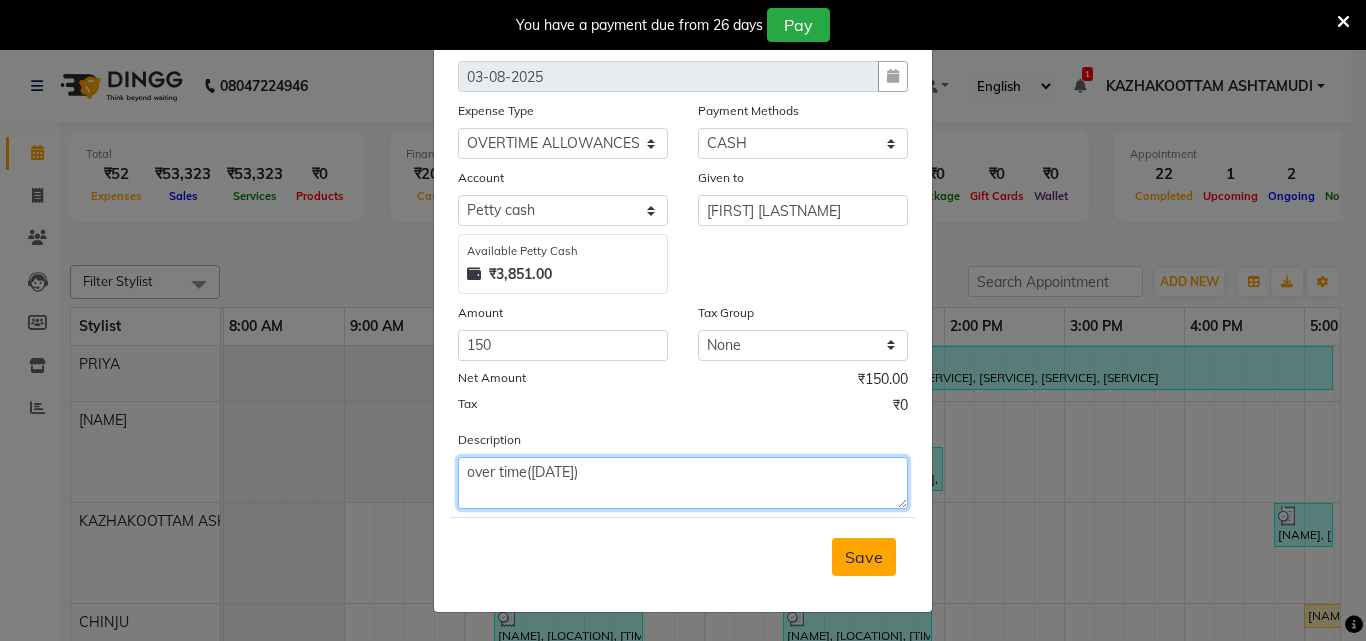 type on "over time(02/08/2025)" 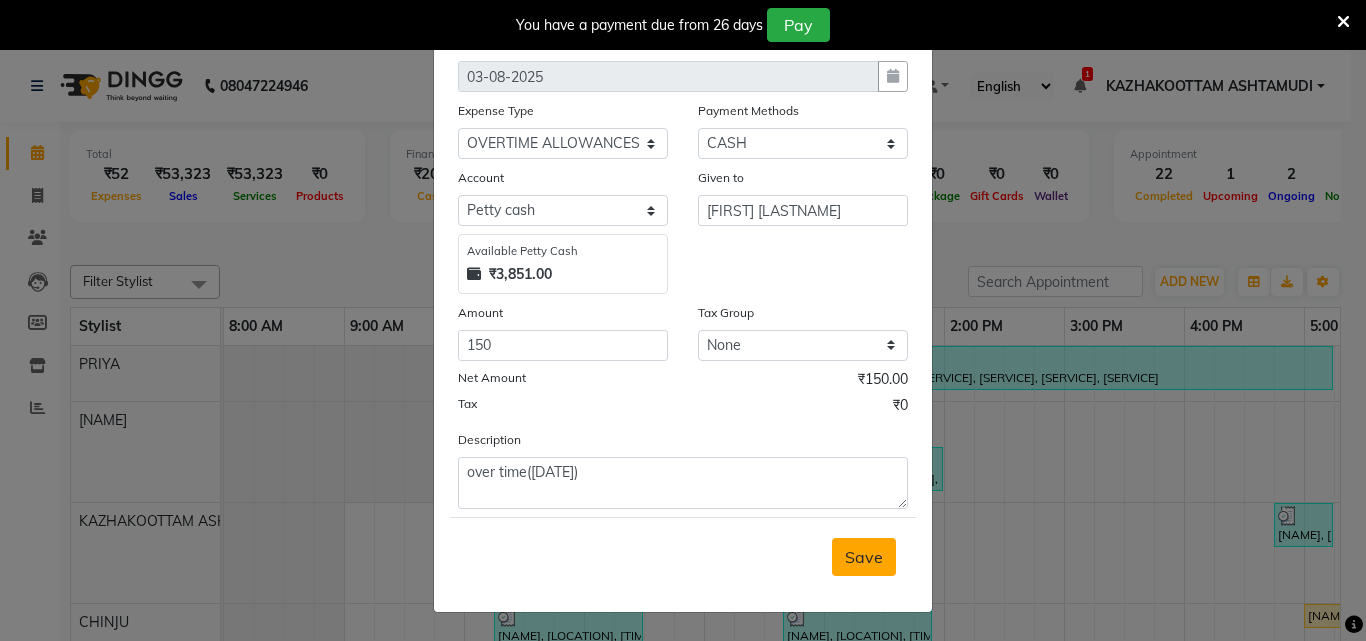click on "Save" at bounding box center [864, 557] 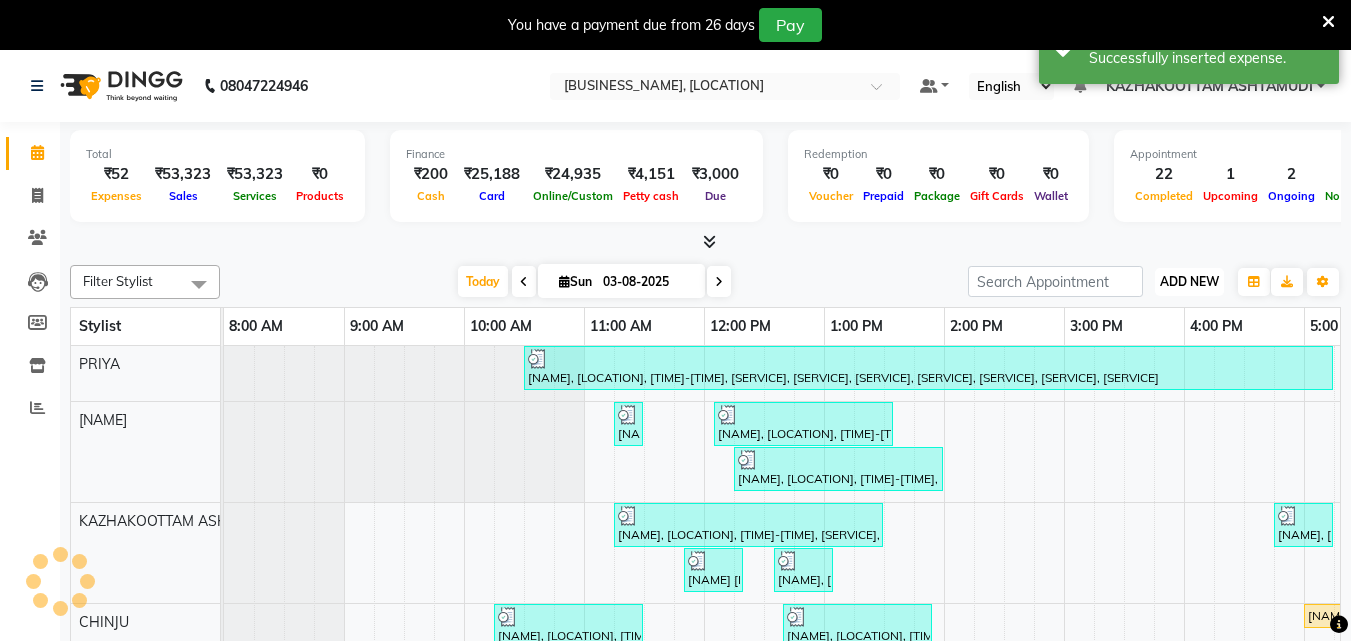 click on "ADD NEW" at bounding box center (1189, 281) 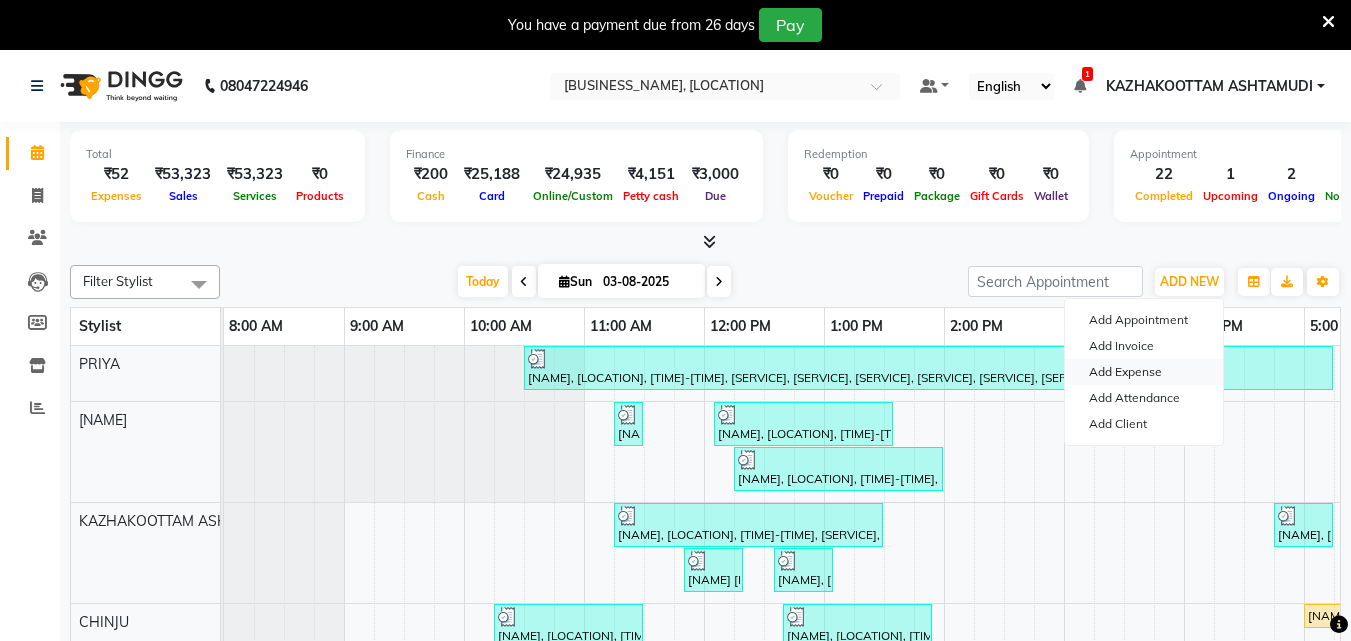 click on "Add Expense" at bounding box center (1144, 372) 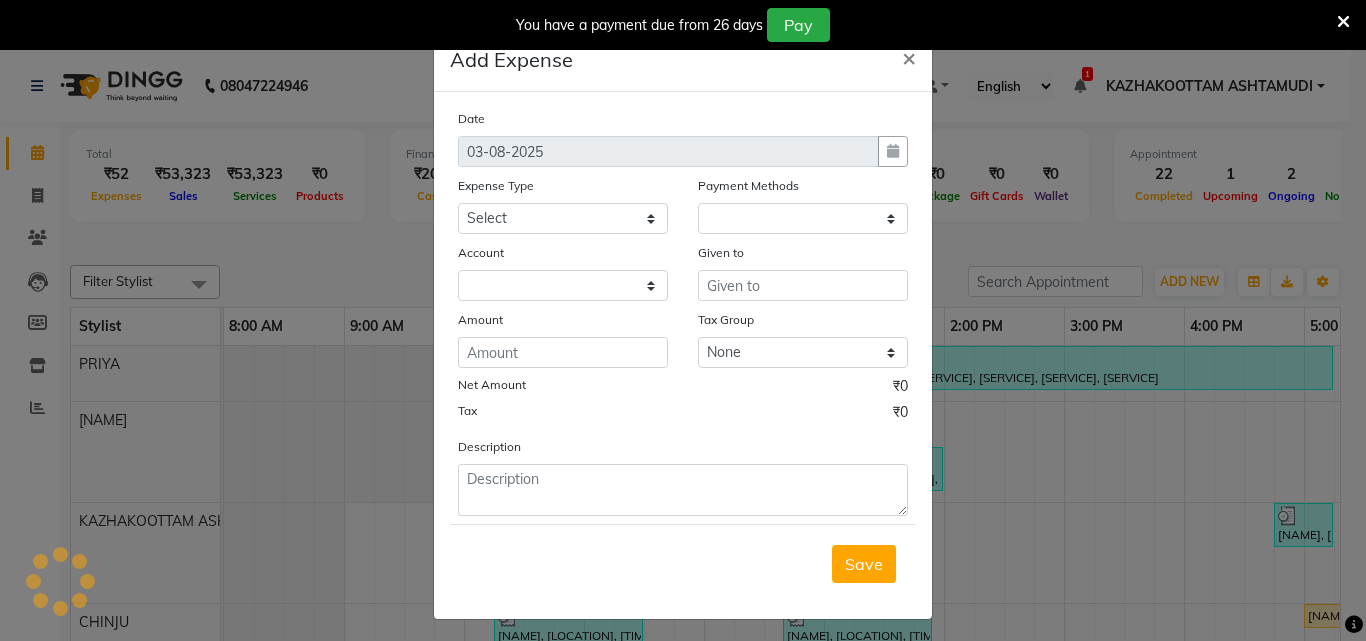 select on "1" 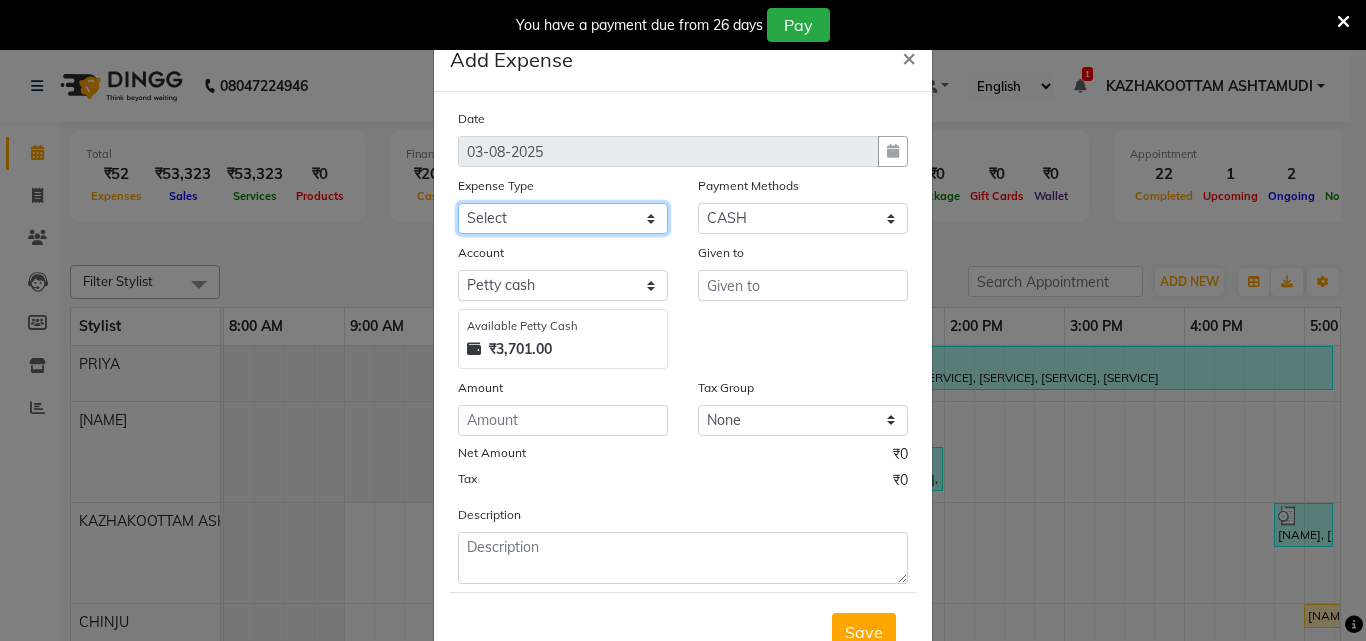 click on "Select ACCOMODATION EXPENSES ADVERTISEMENT SALES PROMOTIONAL EXPENSES Bonus BRIDAL ACCESSORIES REFUND BRIDAL COMMISSION BRIDAL FOOD BRIDAL INCENTIVES BRIDAL ORNAMENTS REFUND BRIDAL TA CASH DEPOSIT RAK BANK COMPUTER ACCESSORIES MOBILE PHONE Donation and Charity Expenses ELECTRICITY CHARGES ELECTRONICS FITTINGS Event Expense FISH FOOD EXPENSES FOOD REFRESHMENT FOR CLIENTS FOOD REFRESHMENT FOR STAFFS Freight And Forwarding Charges FUEL FOR GENERATOR FURNITURE AND EQUIPMENTS Gifts for Clients GIFTS FOR STAFFS GOKULAM CHITS HOSTEL RENT LAUNDRY EXPENSES LICENSE OTHER FEES LOADING UNLOADING CHARGES Medical Expenses MEHNDI PAYMENTS MISCELLANEOUS EXPENSES NEWSPAPER PERIODICALS Ornaments Maintenance Expense OVERTIME ALLOWANCES Payment For Pest Control Perfomance based incentives POSTAGE COURIER CHARGES Printing PRINTING STATIONERY EXPENSES PROFESSIONAL TAX REPAIRS MAINTENANCE ROUND OFF Salary SALARY ADVANCE Sales Incentives Membership Card SALES INCENTIVES PRODUCT SALES INCENTIVES SERVICES SALON ESSENTIALS SALON RENT" 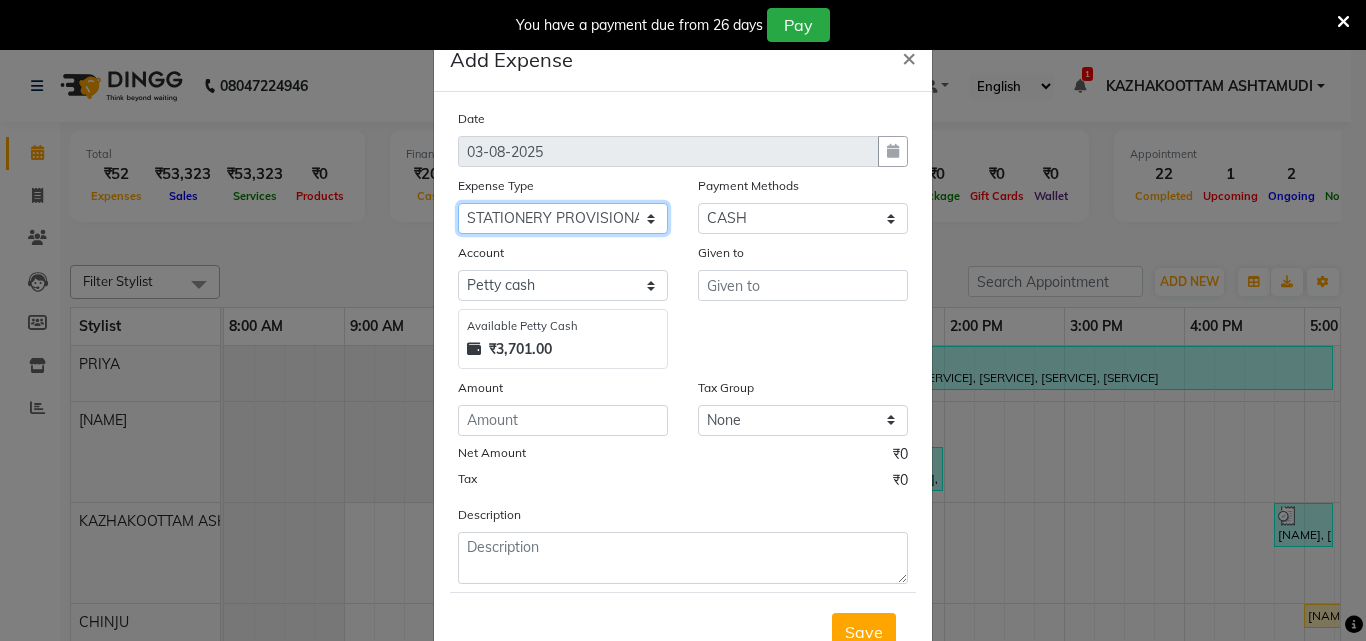 click on "Select ACCOMODATION EXPENSES ADVERTISEMENT SALES PROMOTIONAL EXPENSES Bonus BRIDAL ACCESSORIES REFUND BRIDAL COMMISSION BRIDAL FOOD BRIDAL INCENTIVES BRIDAL ORNAMENTS REFUND BRIDAL TA CASH DEPOSIT RAK BANK COMPUTER ACCESSORIES MOBILE PHONE Donation and Charity Expenses ELECTRICITY CHARGES ELECTRONICS FITTINGS Event Expense FISH FOOD EXPENSES FOOD REFRESHMENT FOR CLIENTS FOOD REFRESHMENT FOR STAFFS Freight And Forwarding Charges FUEL FOR GENERATOR FURNITURE AND EQUIPMENTS Gifts for Clients GIFTS FOR STAFFS GOKULAM CHITS HOSTEL RENT LAUNDRY EXPENSES LICENSE OTHER FEES LOADING UNLOADING CHARGES Medical Expenses MEHNDI PAYMENTS MISCELLANEOUS EXPENSES NEWSPAPER PERIODICALS Ornaments Maintenance Expense OVERTIME ALLOWANCES Payment For Pest Control Perfomance based incentives POSTAGE COURIER CHARGES Printing PRINTING STATIONERY EXPENSES PROFESSIONAL TAX REPAIRS MAINTENANCE ROUND OFF Salary SALARY ADVANCE Sales Incentives Membership Card SALES INCENTIVES PRODUCT SALES INCENTIVES SERVICES SALON ESSENTIALS SALON RENT" 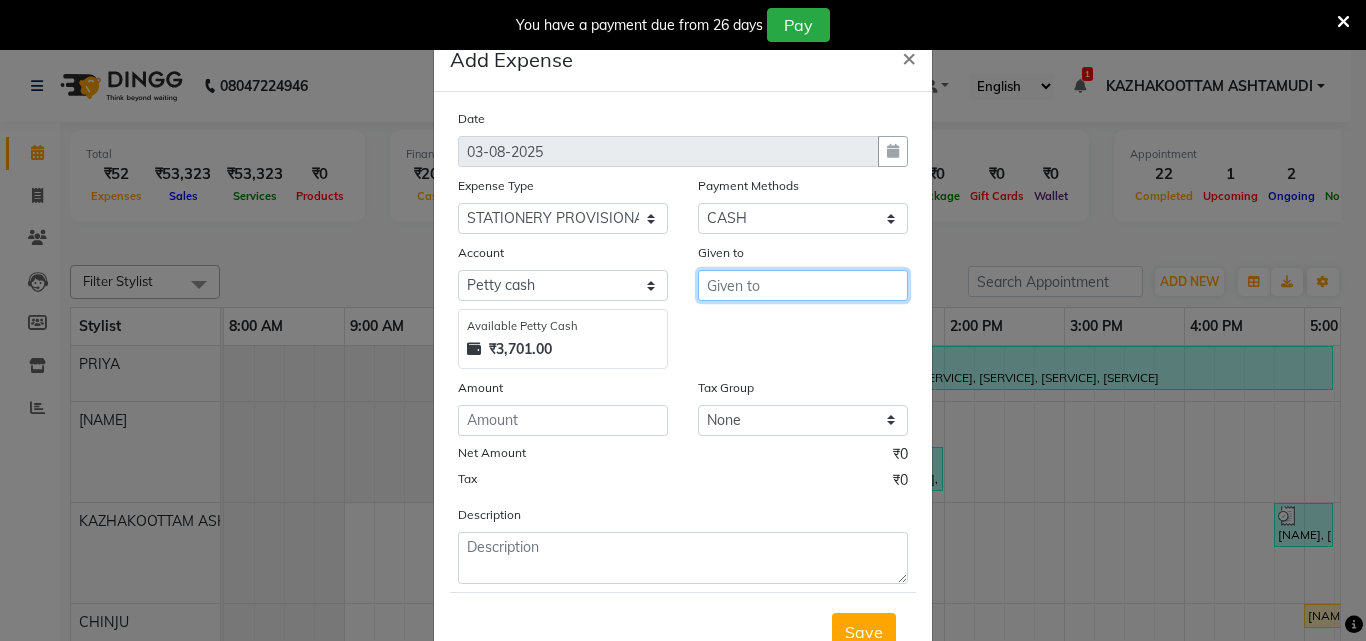 click at bounding box center (803, 285) 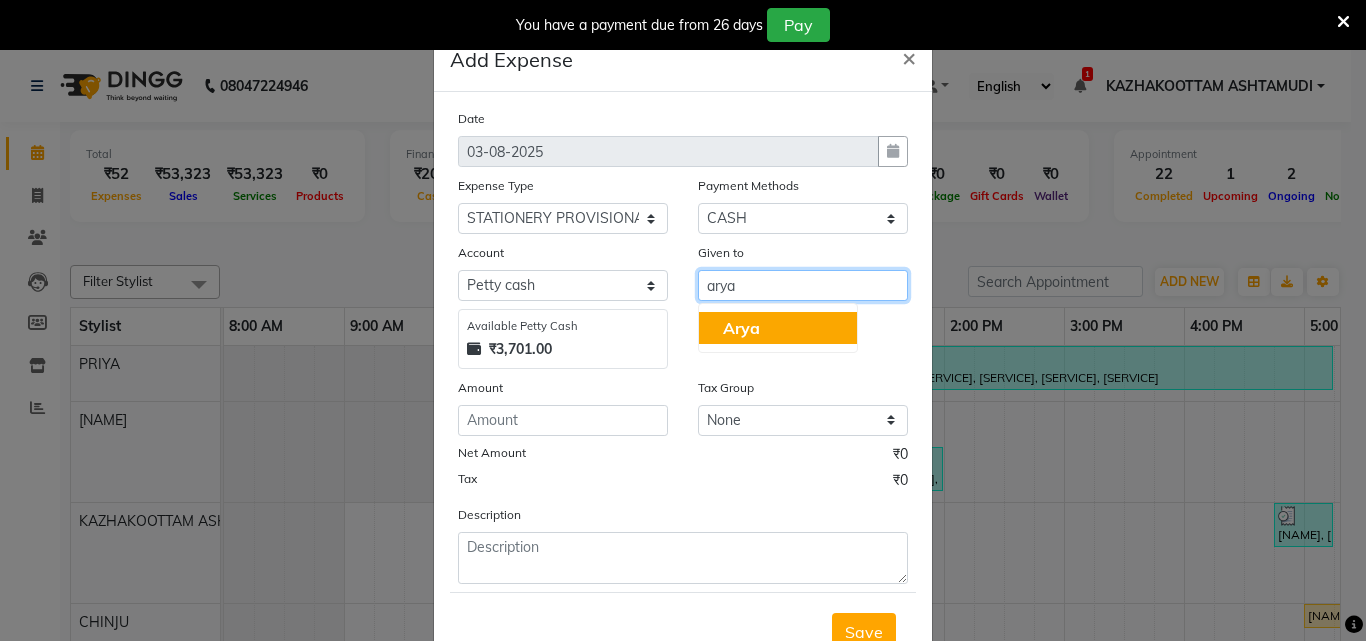 click on "Arya" 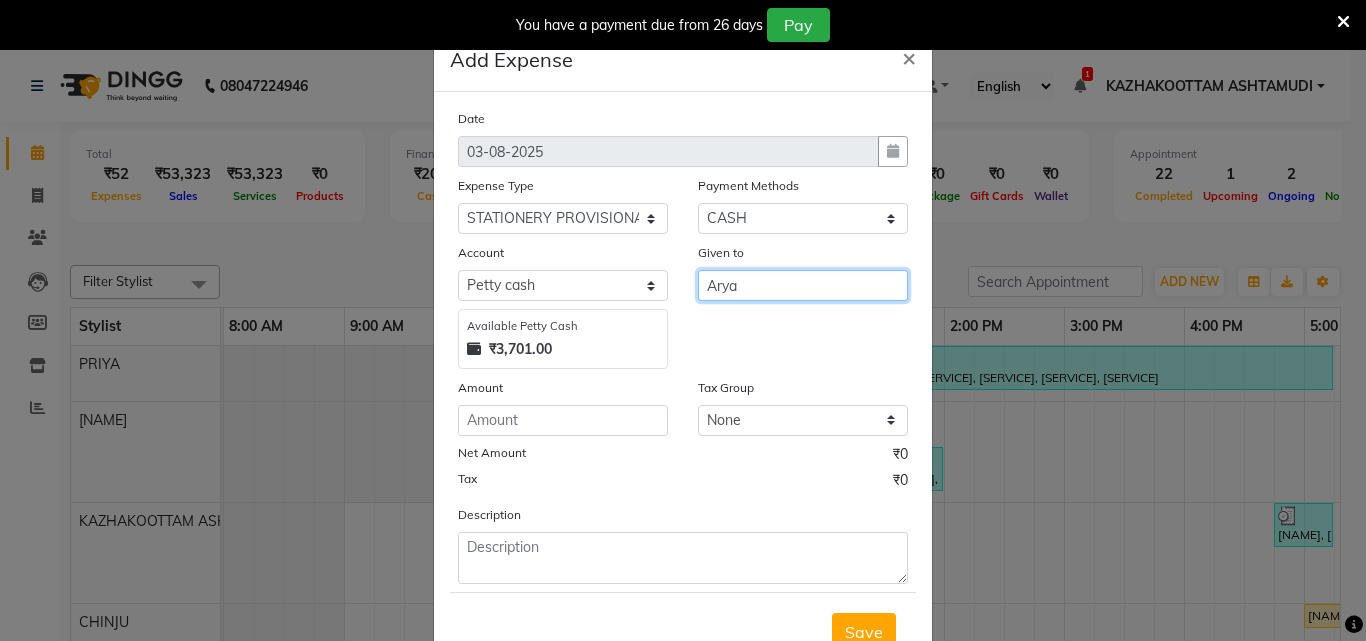 type on "Arya" 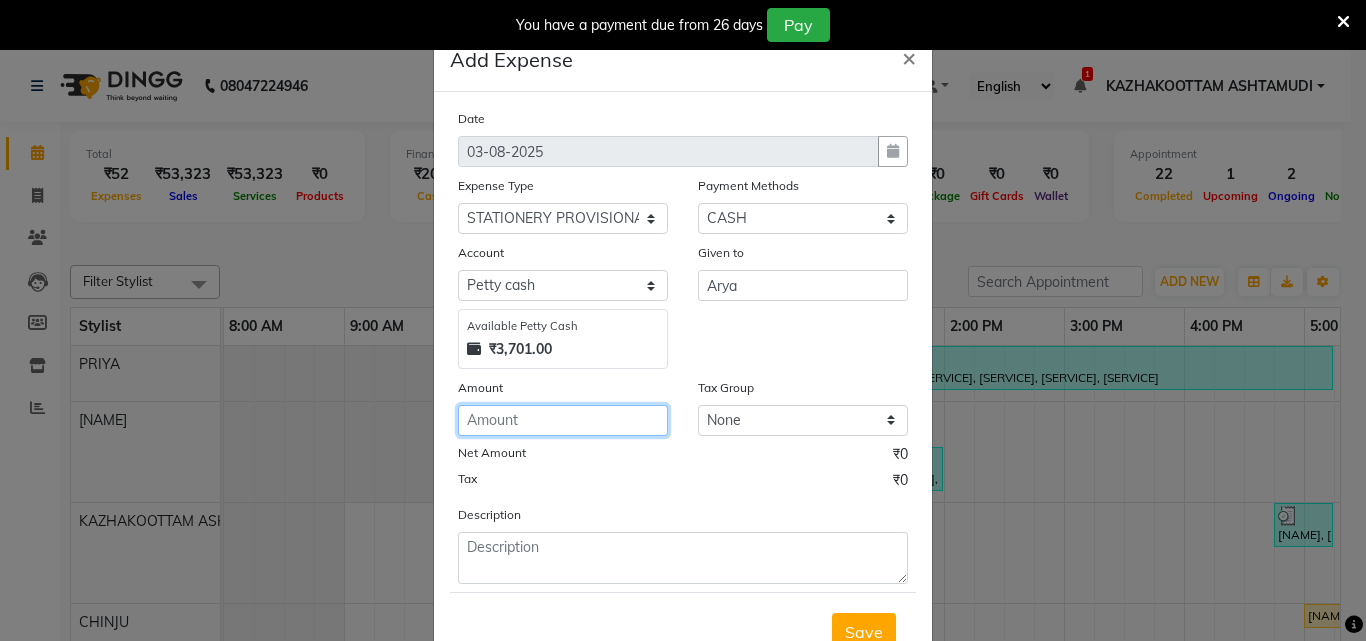 click 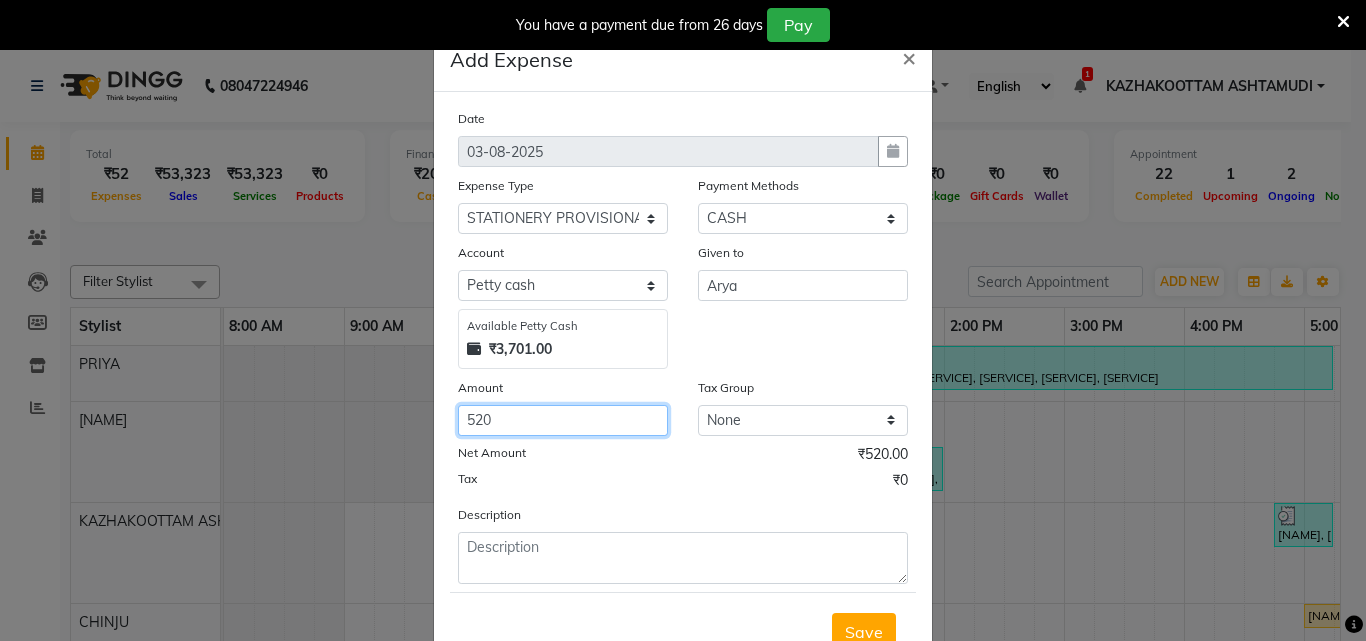 type on "520" 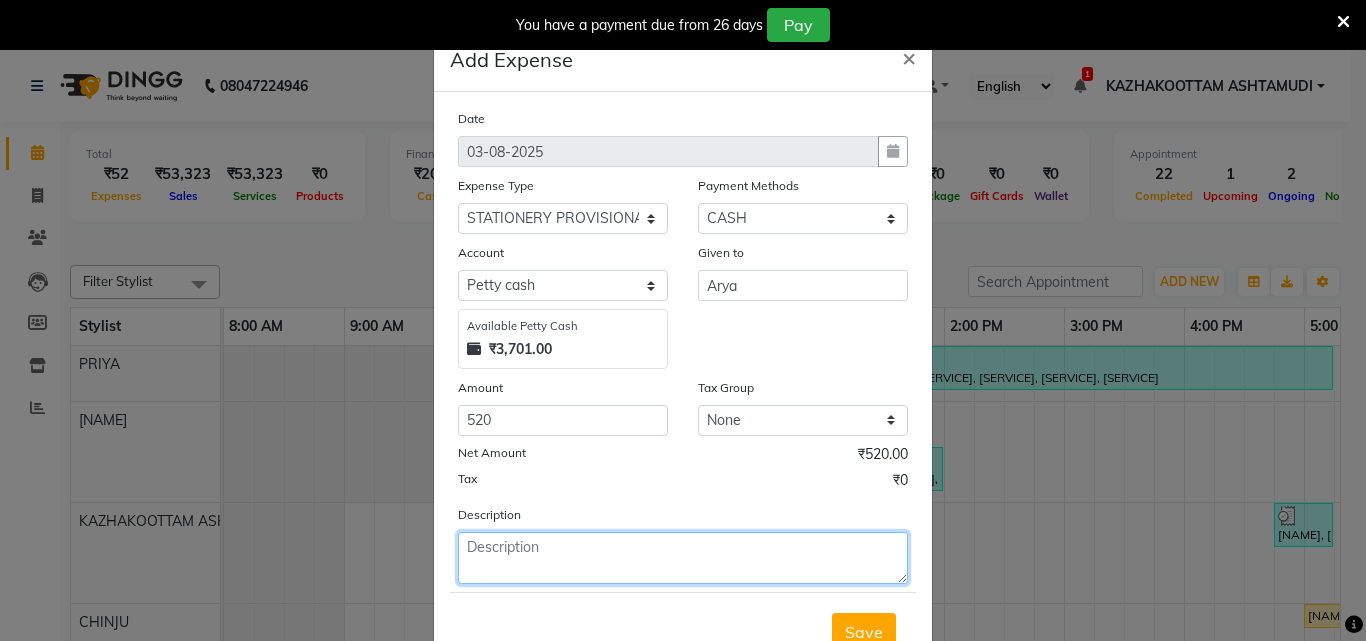 click 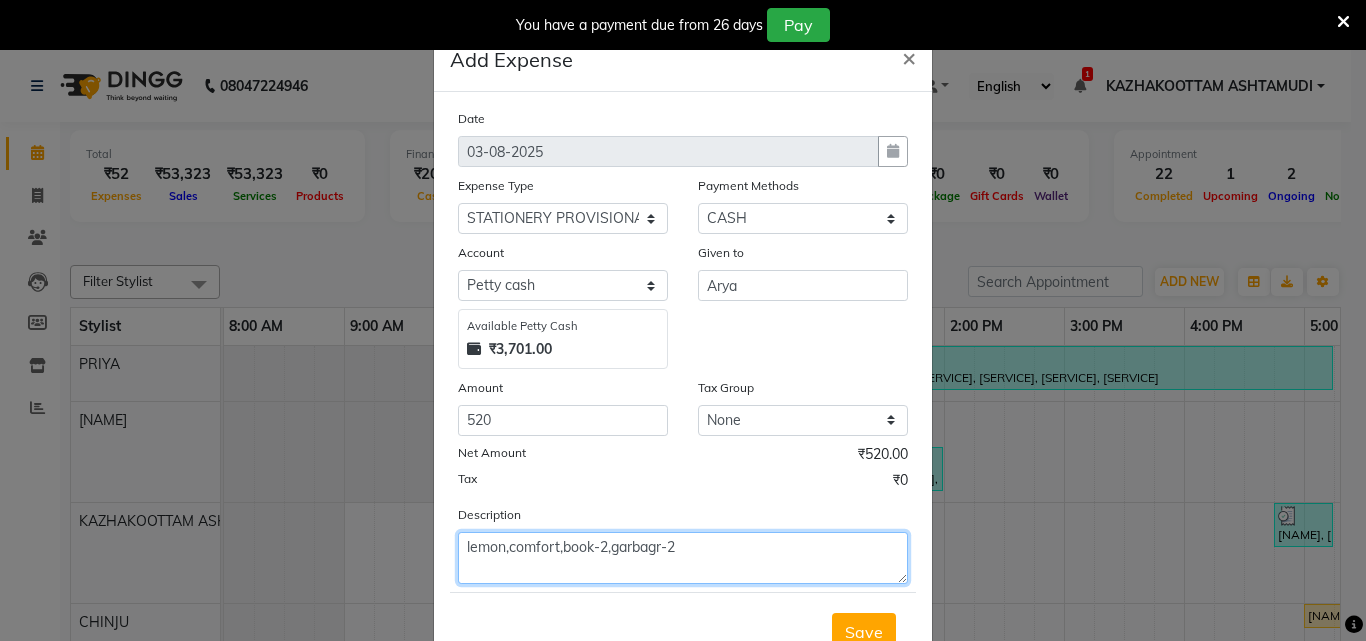 click on "lemon,comfort,book-2,garbagr-2" 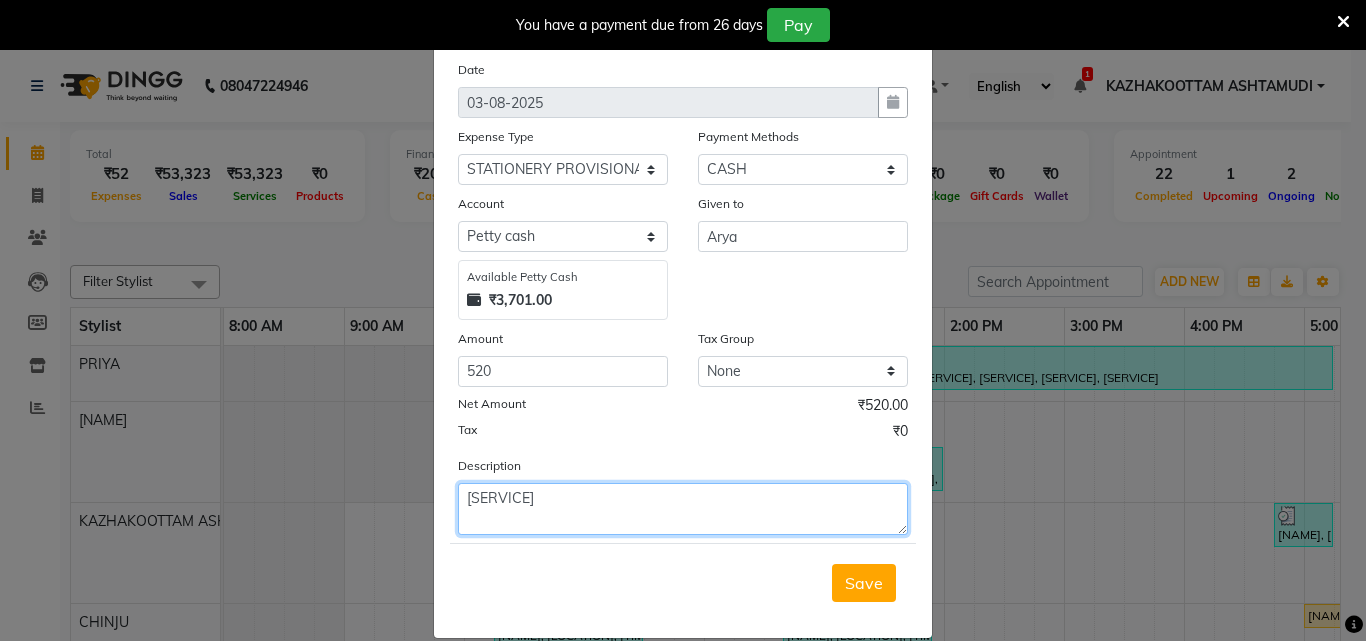 scroll, scrollTop: 75, scrollLeft: 0, axis: vertical 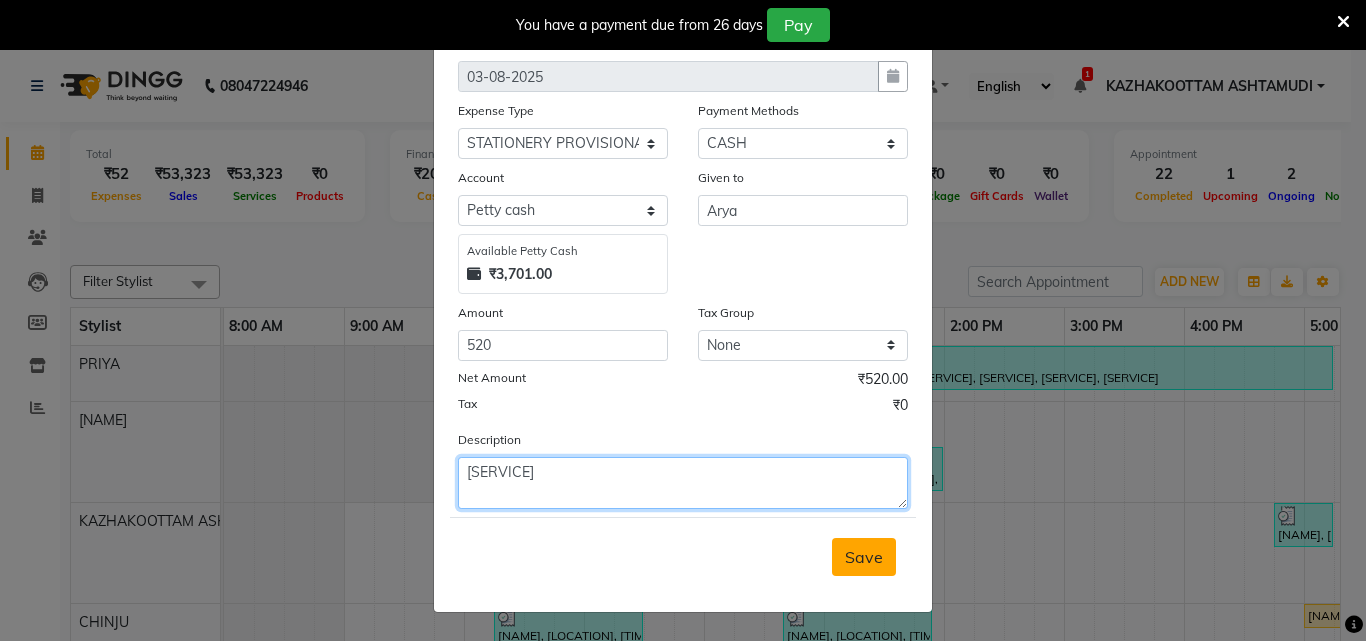 type on "lemon,comfort,book-2,garbage-2" 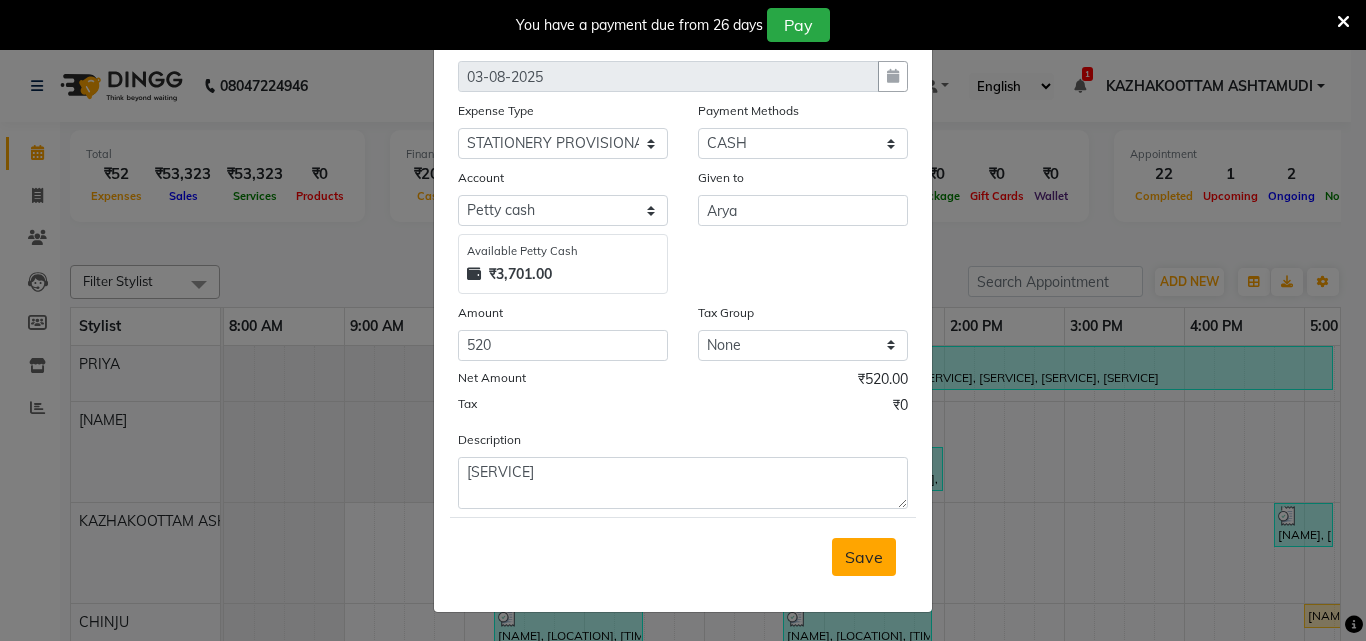 click on "Save" at bounding box center (864, 557) 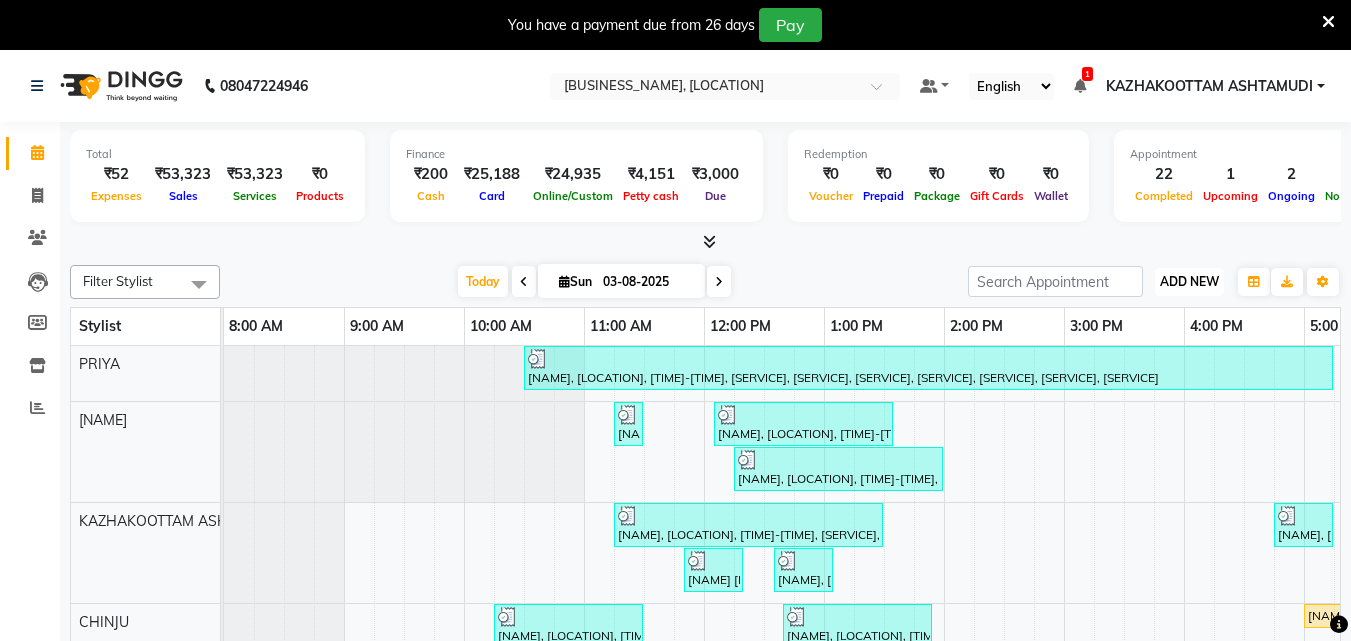 click on "ADD NEW" at bounding box center [1189, 281] 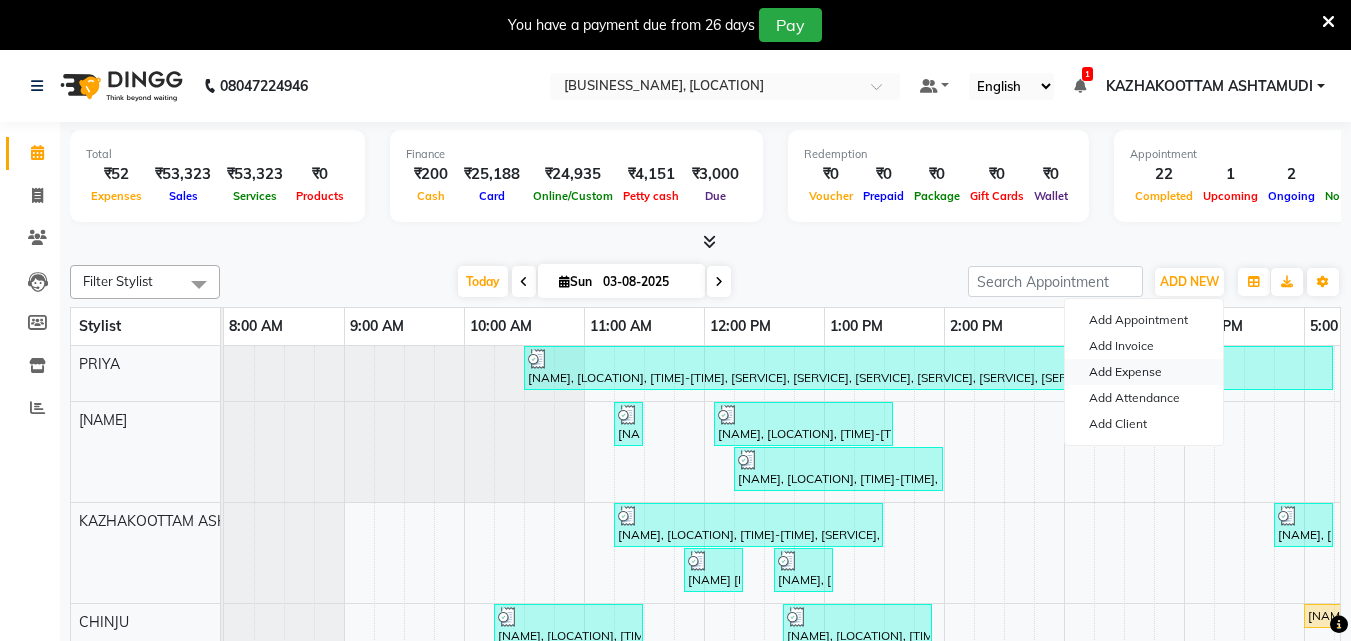 click on "Add Expense" at bounding box center (1144, 372) 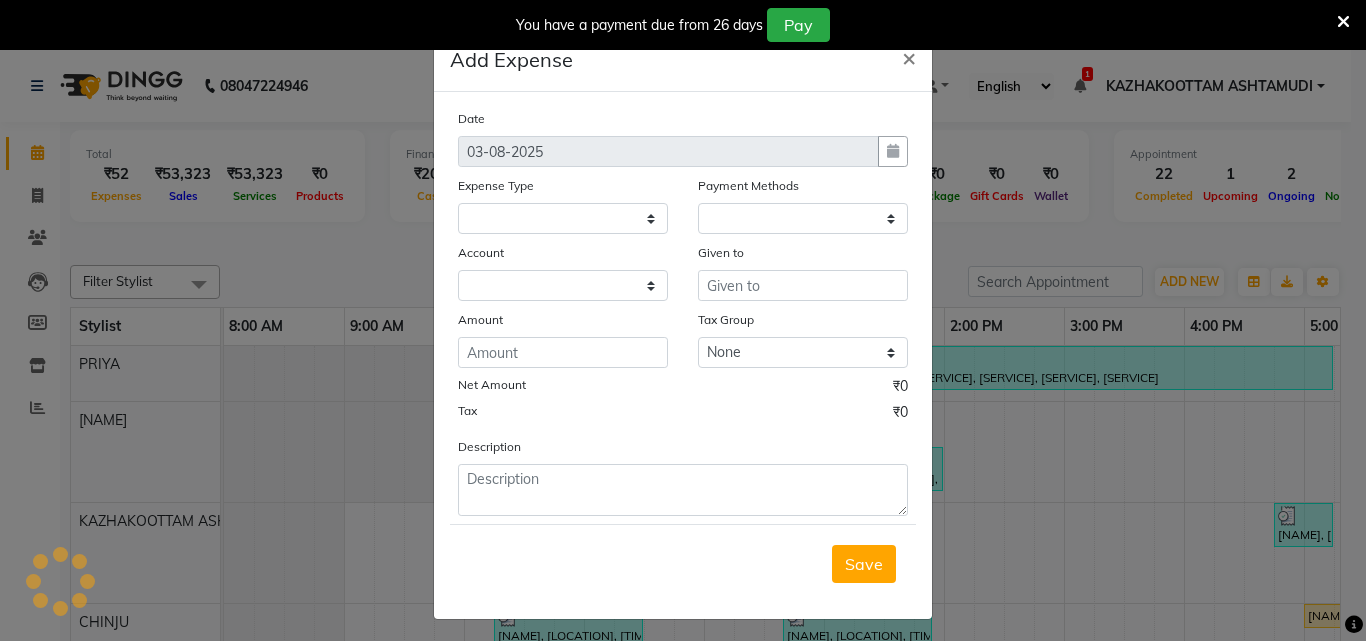 select on "1" 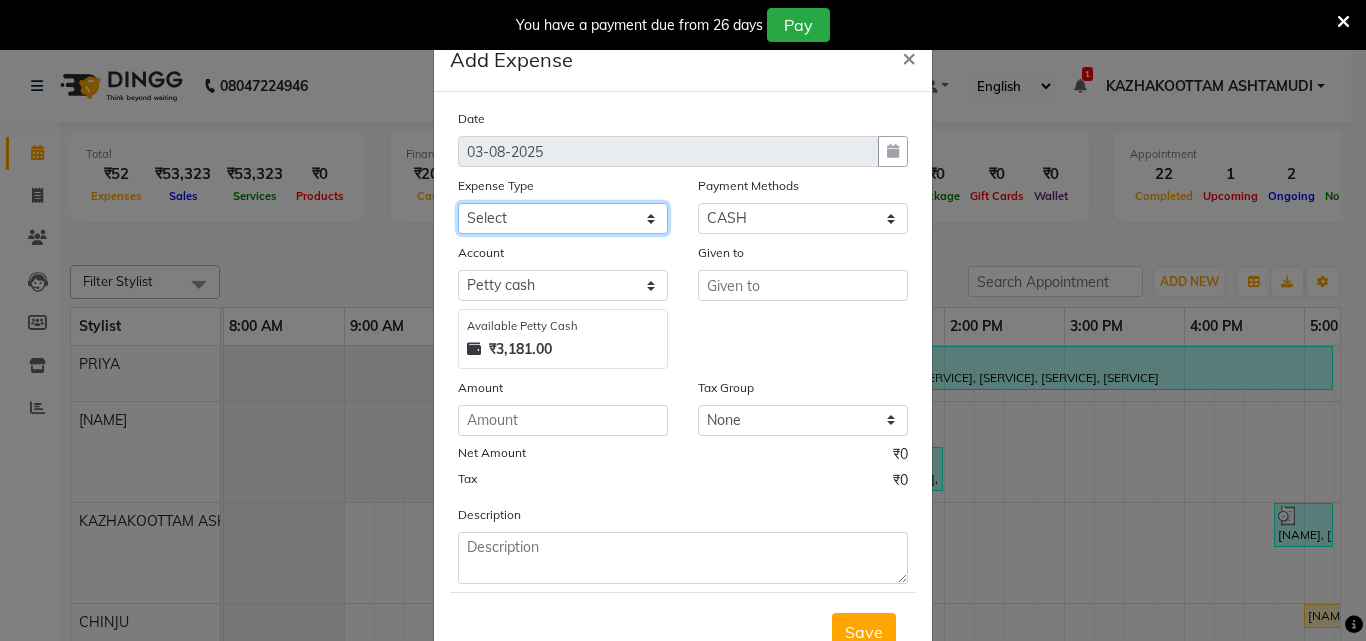 click on "Select ACCOMODATION EXPENSES ADVERTISEMENT SALES PROMOTIONAL EXPENSES Bonus BRIDAL ACCESSORIES REFUND BRIDAL COMMISSION BRIDAL FOOD BRIDAL INCENTIVES BRIDAL ORNAMENTS REFUND BRIDAL TA CASH DEPOSIT RAK BANK COMPUTER ACCESSORIES MOBILE PHONE Donation and Charity Expenses ELECTRICITY CHARGES ELECTRONICS FITTINGS Event Expense FISH FOOD EXPENSES FOOD REFRESHMENT FOR CLIENTS FOOD REFRESHMENT FOR STAFFS Freight And Forwarding Charges FUEL FOR GENERATOR FURNITURE AND EQUIPMENTS Gifts for Clients GIFTS FOR STAFFS GOKULAM CHITS HOSTEL RENT LAUNDRY EXPENSES LICENSE OTHER FEES LOADING UNLOADING CHARGES Medical Expenses MEHNDI PAYMENTS MISCELLANEOUS EXPENSES NEWSPAPER PERIODICALS Ornaments Maintenance Expense OVERTIME ALLOWANCES Payment For Pest Control Perfomance based incentives POSTAGE COURIER CHARGES Printing PRINTING STATIONERY EXPENSES PROFESSIONAL TAX REPAIRS MAINTENANCE ROUND OFF Salary SALARY ADVANCE Sales Incentives Membership Card SALES INCENTIVES PRODUCT SALES INCENTIVES SERVICES SALON ESSENTIALS SALON RENT" 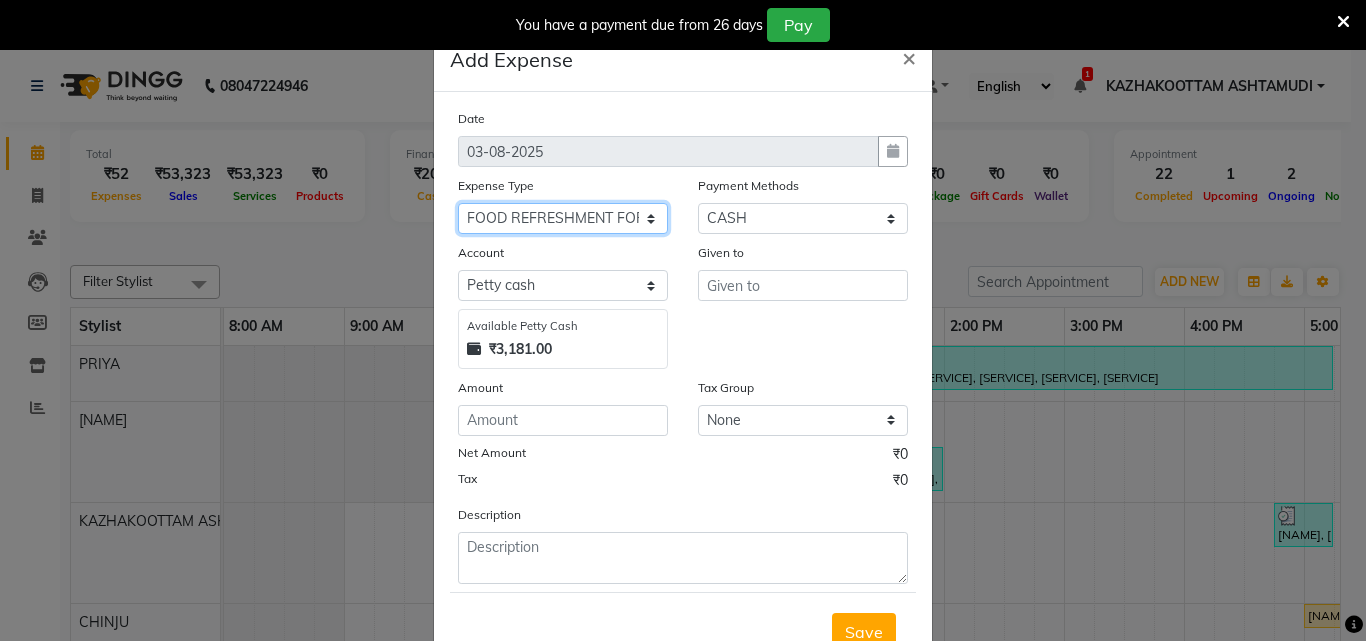click on "Select ACCOMODATION EXPENSES ADVERTISEMENT SALES PROMOTIONAL EXPENSES Bonus BRIDAL ACCESSORIES REFUND BRIDAL COMMISSION BRIDAL FOOD BRIDAL INCENTIVES BRIDAL ORNAMENTS REFUND BRIDAL TA CASH DEPOSIT RAK BANK COMPUTER ACCESSORIES MOBILE PHONE Donation and Charity Expenses ELECTRICITY CHARGES ELECTRONICS FITTINGS Event Expense FISH FOOD EXPENSES FOOD REFRESHMENT FOR CLIENTS FOOD REFRESHMENT FOR STAFFS Freight And Forwarding Charges FUEL FOR GENERATOR FURNITURE AND EQUIPMENTS Gifts for Clients GIFTS FOR STAFFS GOKULAM CHITS HOSTEL RENT LAUNDRY EXPENSES LICENSE OTHER FEES LOADING UNLOADING CHARGES Medical Expenses MEHNDI PAYMENTS MISCELLANEOUS EXPENSES NEWSPAPER PERIODICALS Ornaments Maintenance Expense OVERTIME ALLOWANCES Payment For Pest Control Perfomance based incentives POSTAGE COURIER CHARGES Printing PRINTING STATIONERY EXPENSES PROFESSIONAL TAX REPAIRS MAINTENANCE ROUND OFF Salary SALARY ADVANCE Sales Incentives Membership Card SALES INCENTIVES PRODUCT SALES INCENTIVES SERVICES SALON ESSENTIALS SALON RENT" 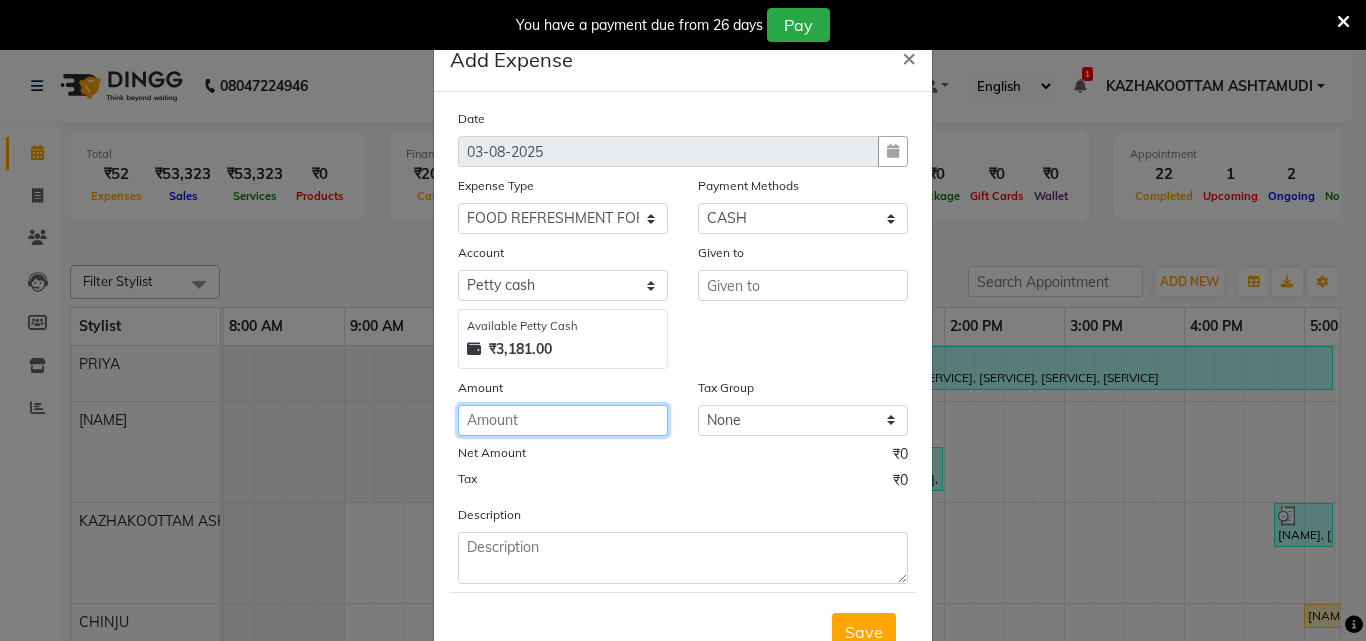 click 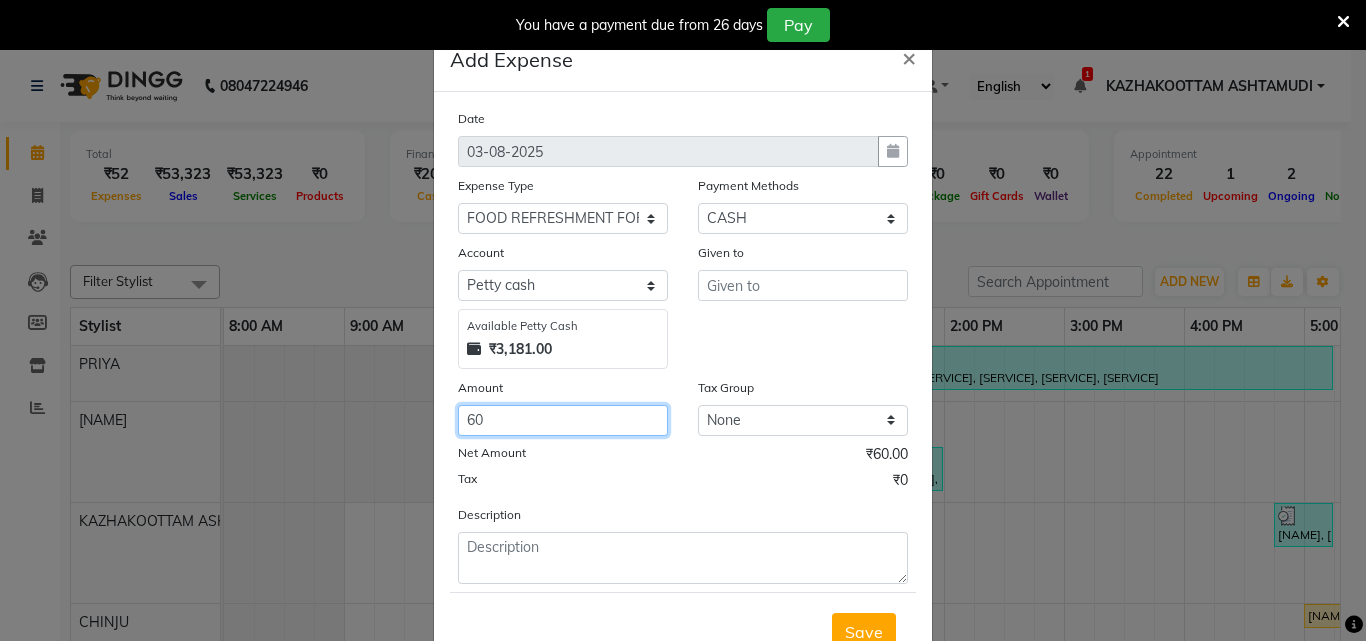 type on "60" 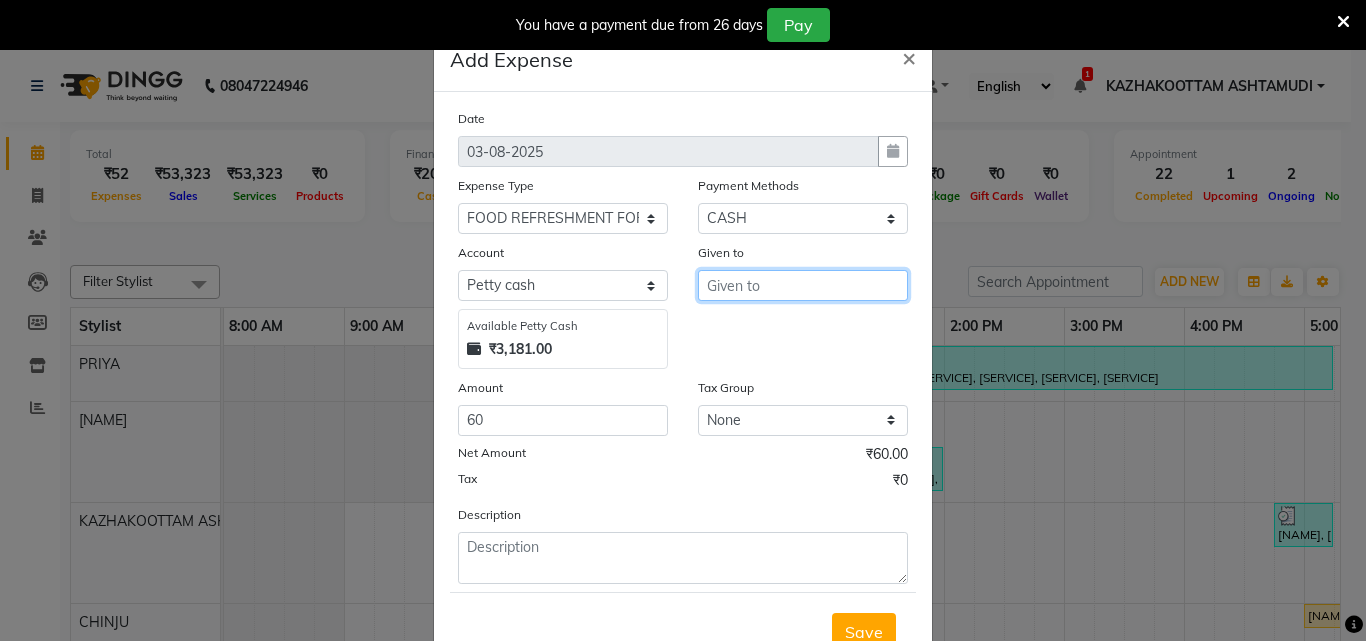 click at bounding box center (803, 285) 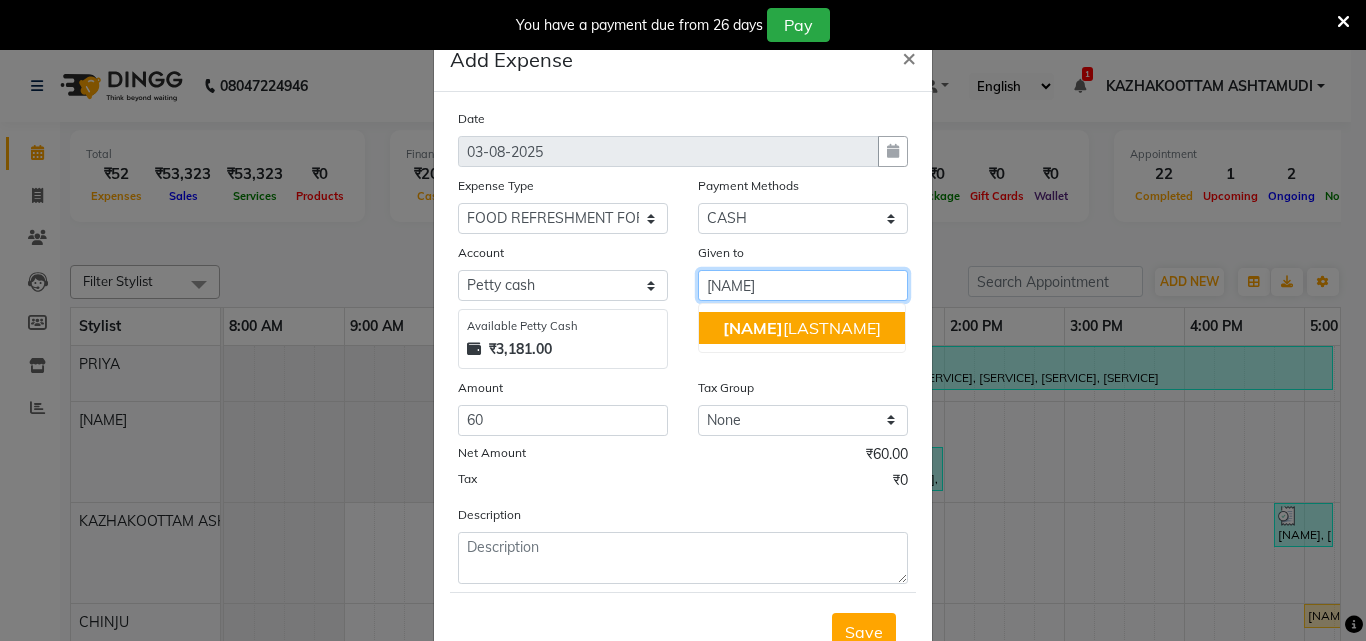 type on "mincy" 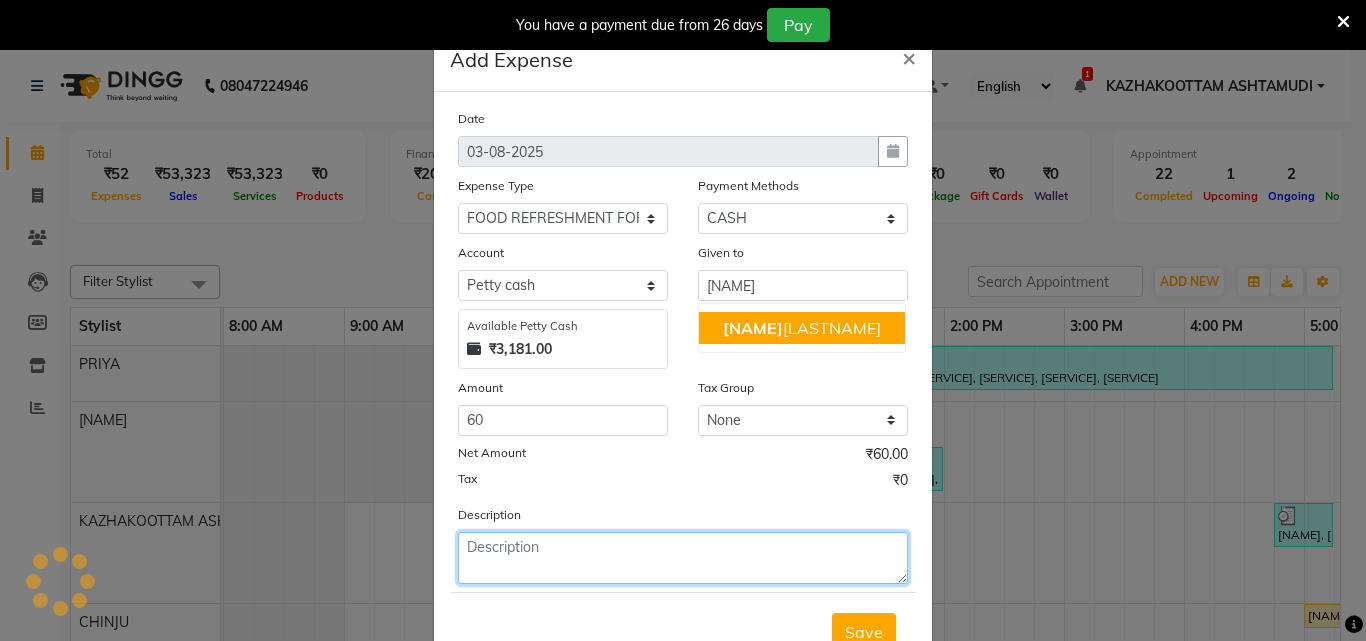 click 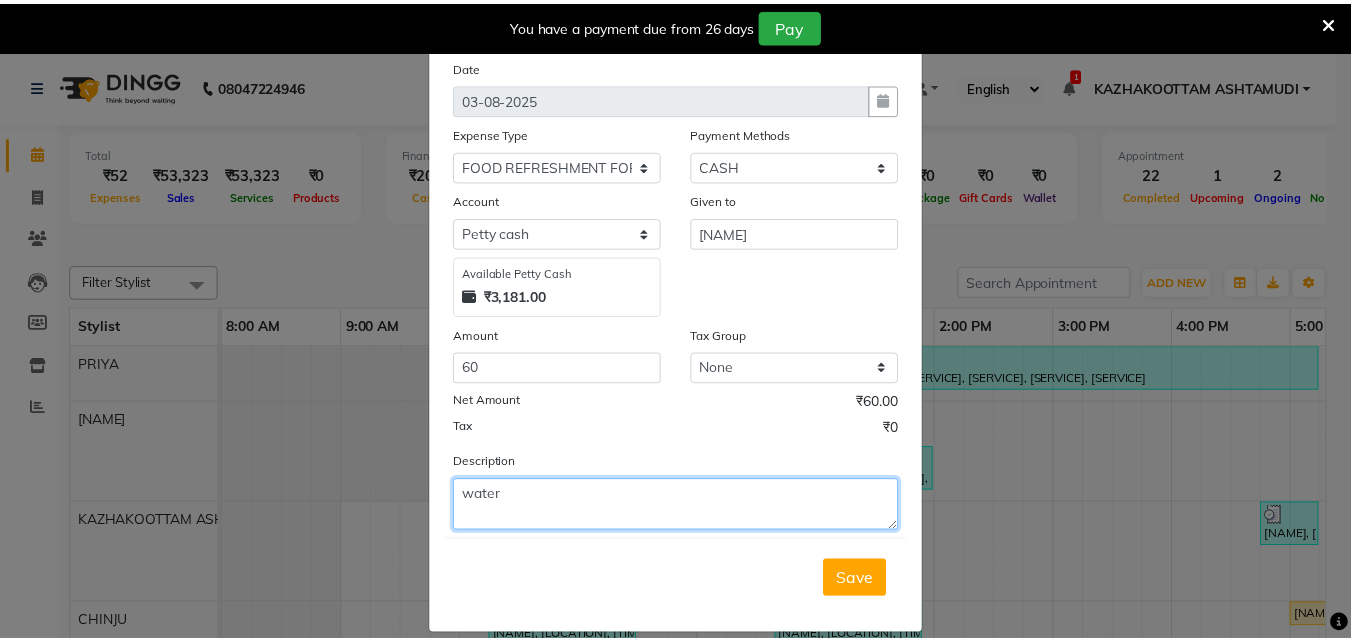 scroll, scrollTop: 75, scrollLeft: 0, axis: vertical 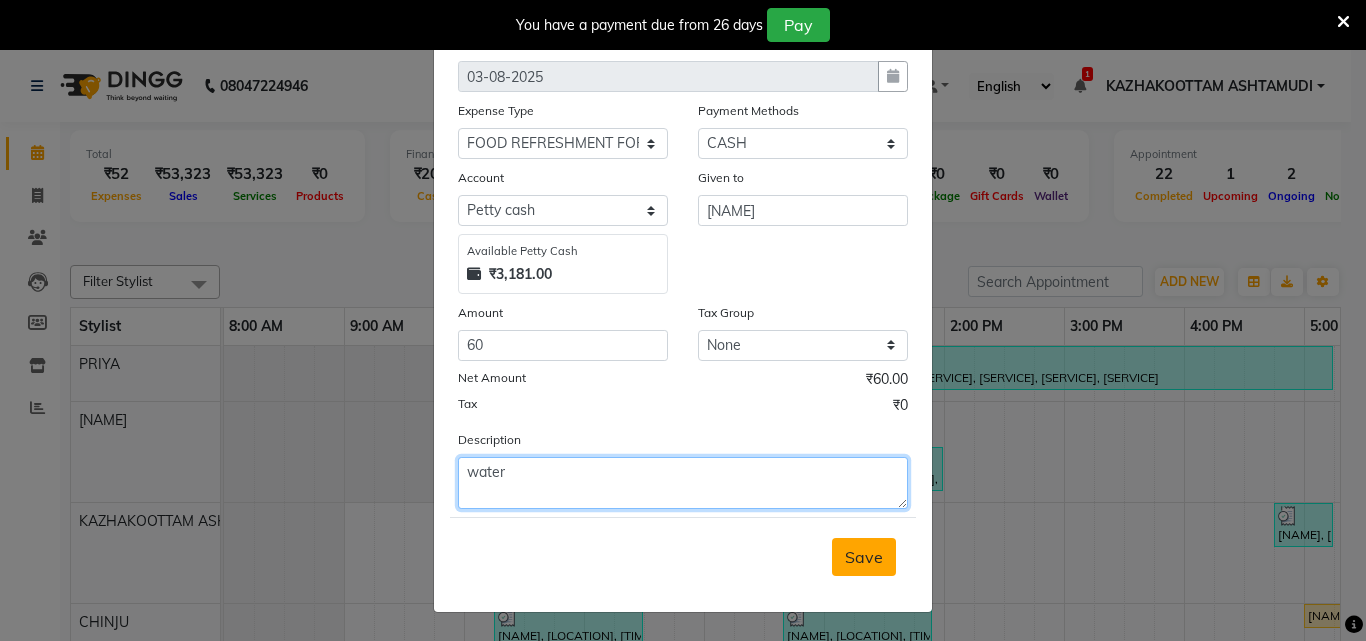 type on "water" 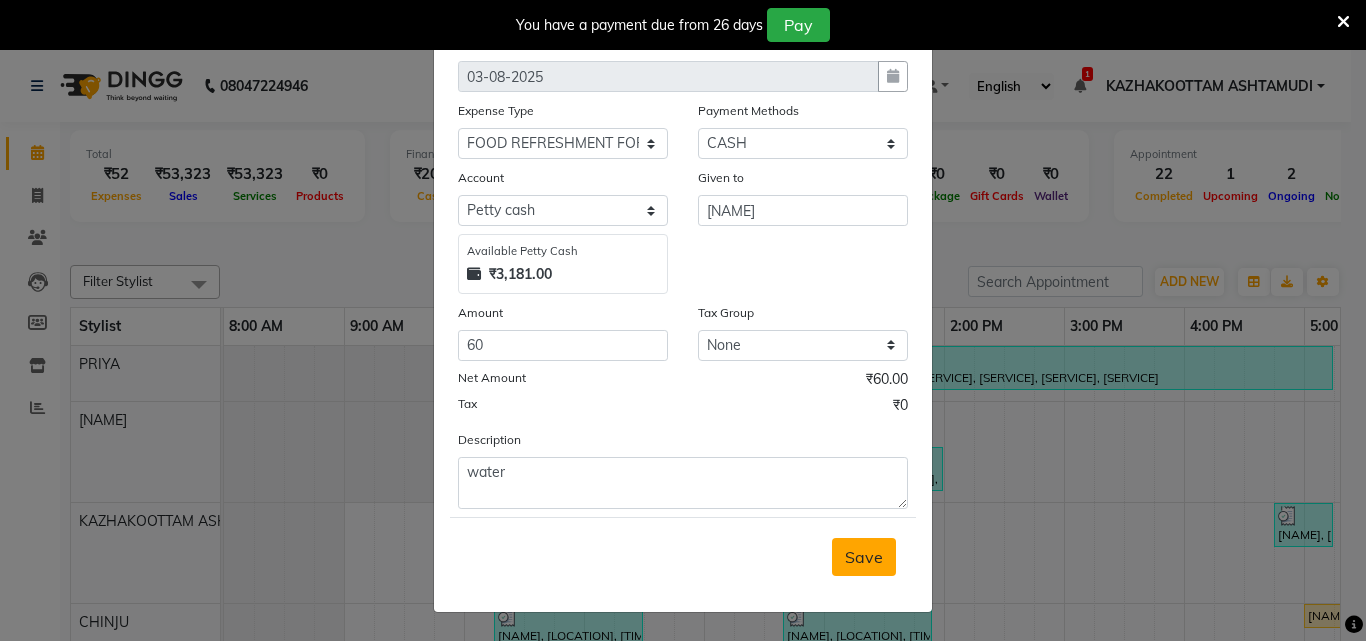 click on "Save" at bounding box center (864, 557) 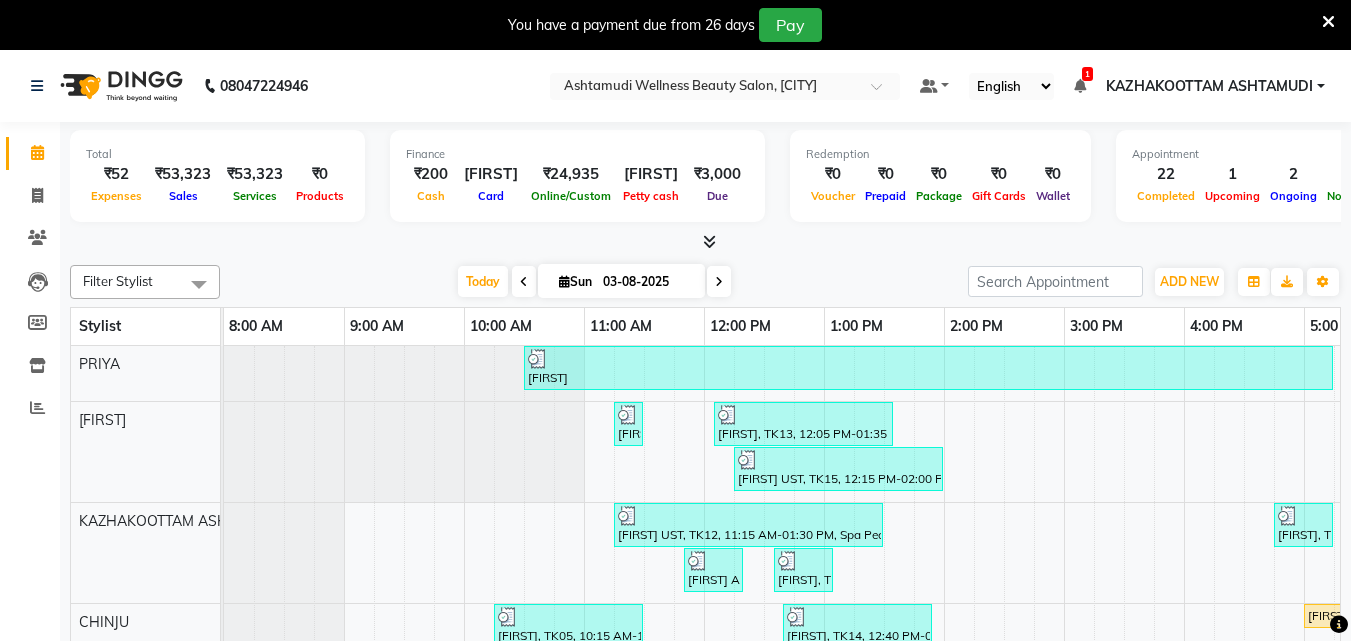 scroll, scrollTop: 0, scrollLeft: 0, axis: both 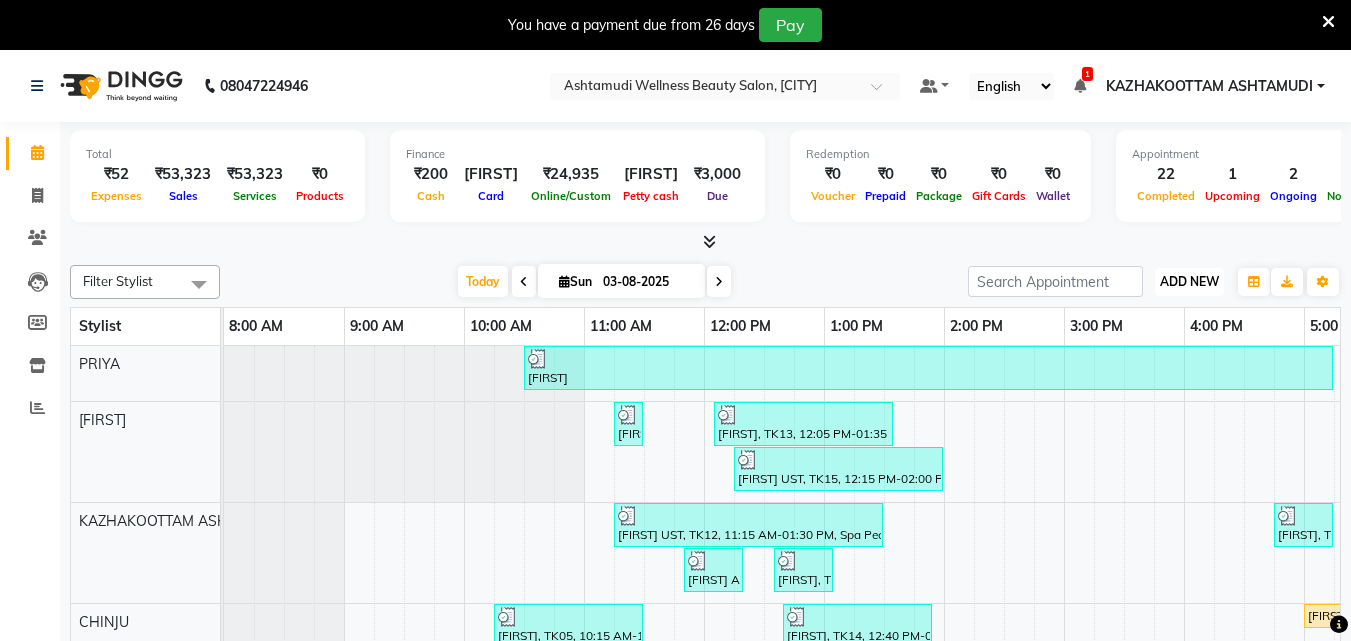 click on "ADD NEW Toggle Dropdown" at bounding box center (1189, 282) 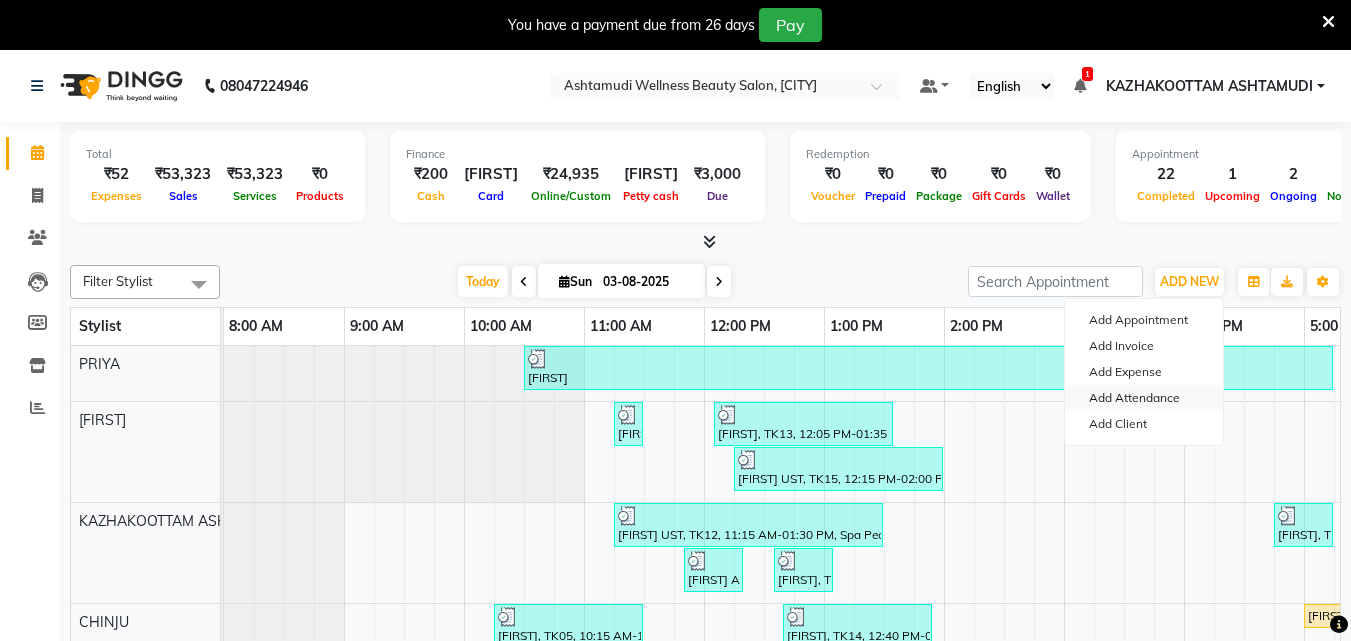 click on "Add Attendance" at bounding box center [1144, 398] 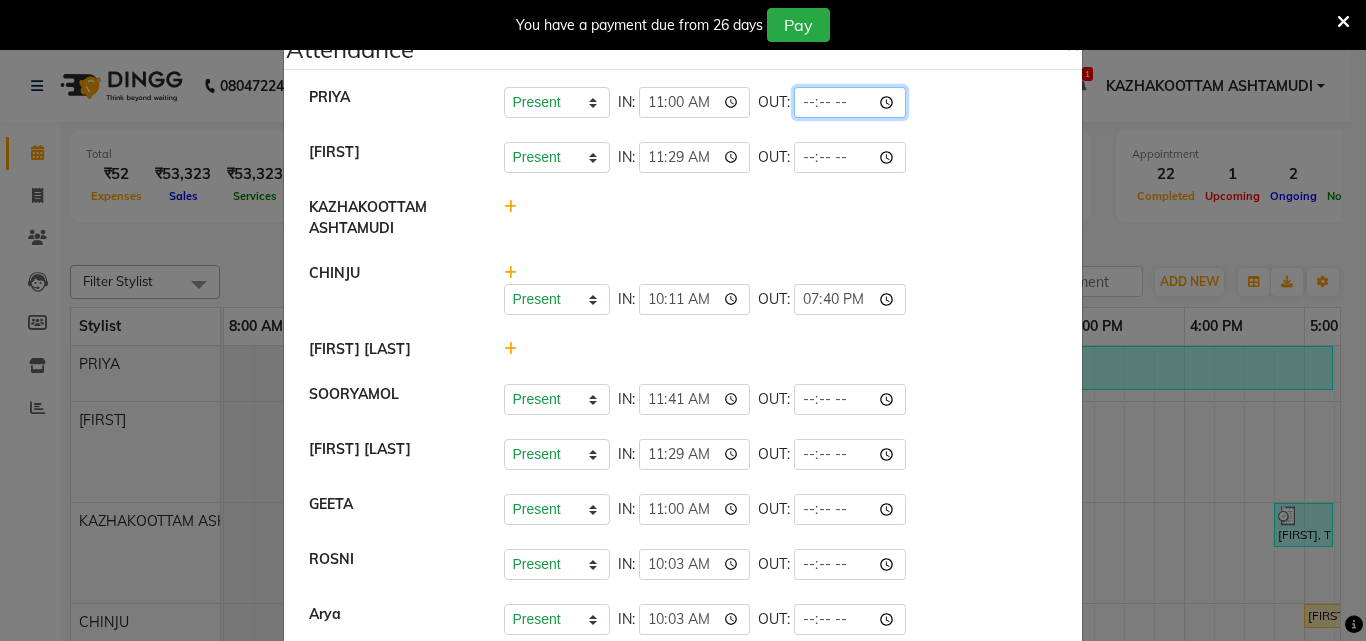 click 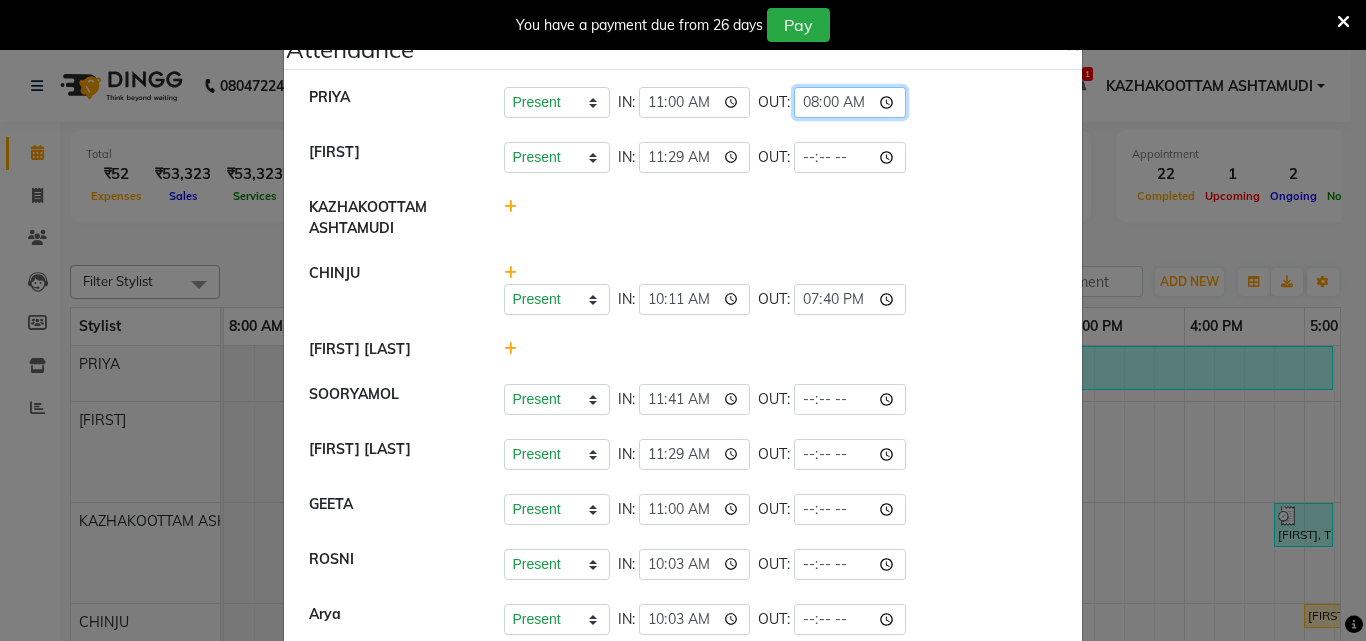 type on "08:02" 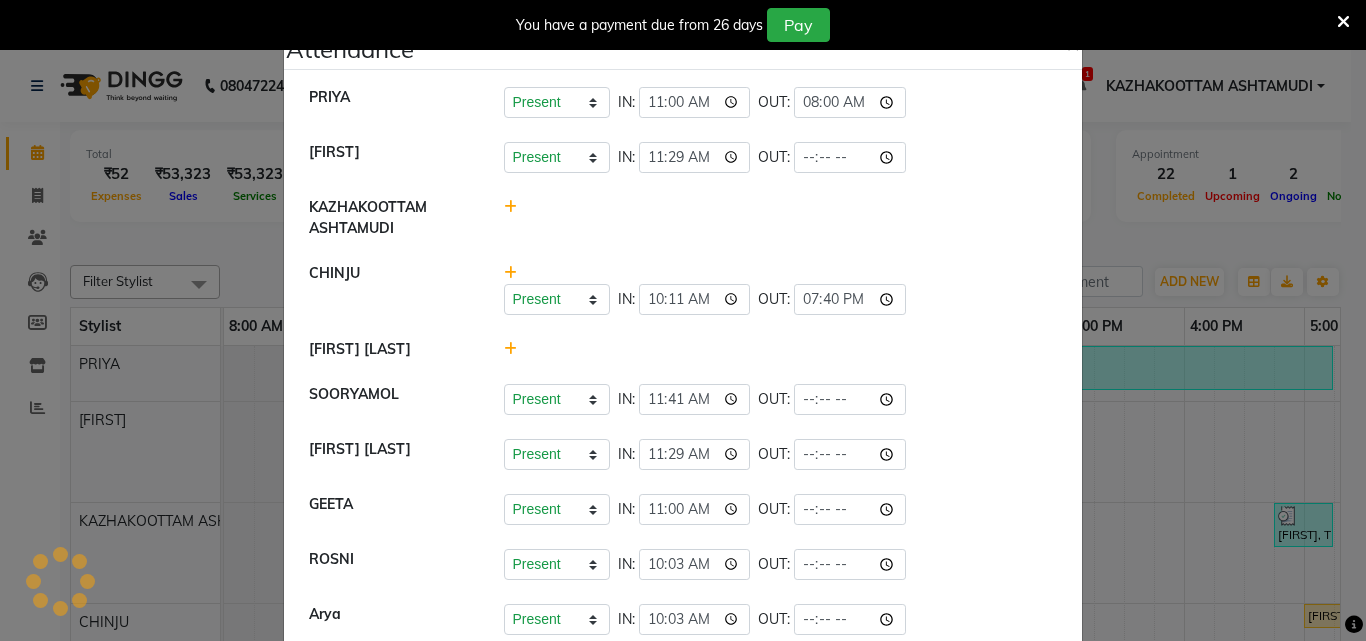 click 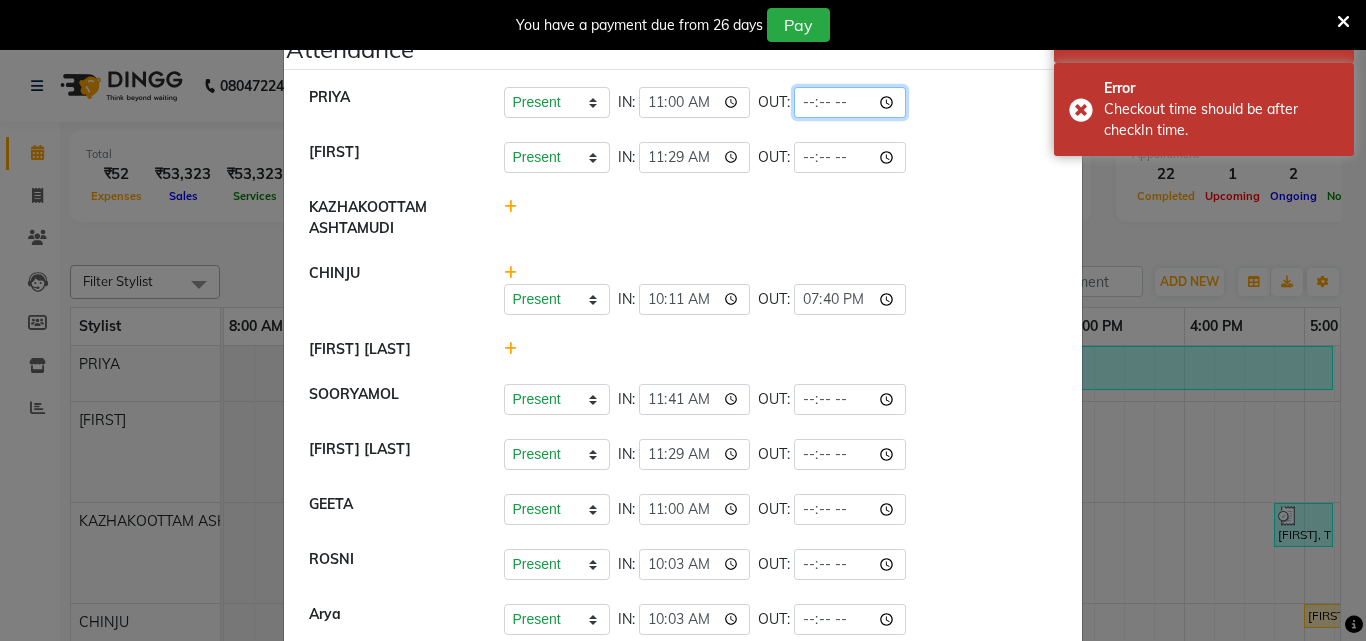 click 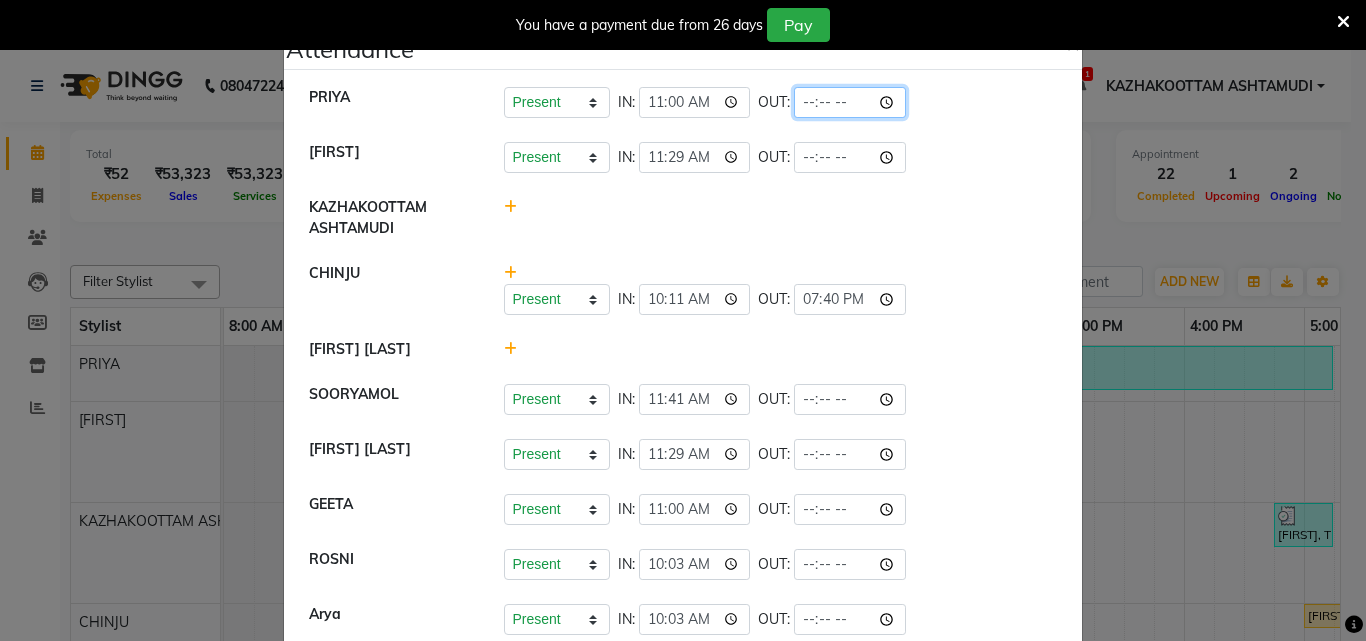 type on "08:00" 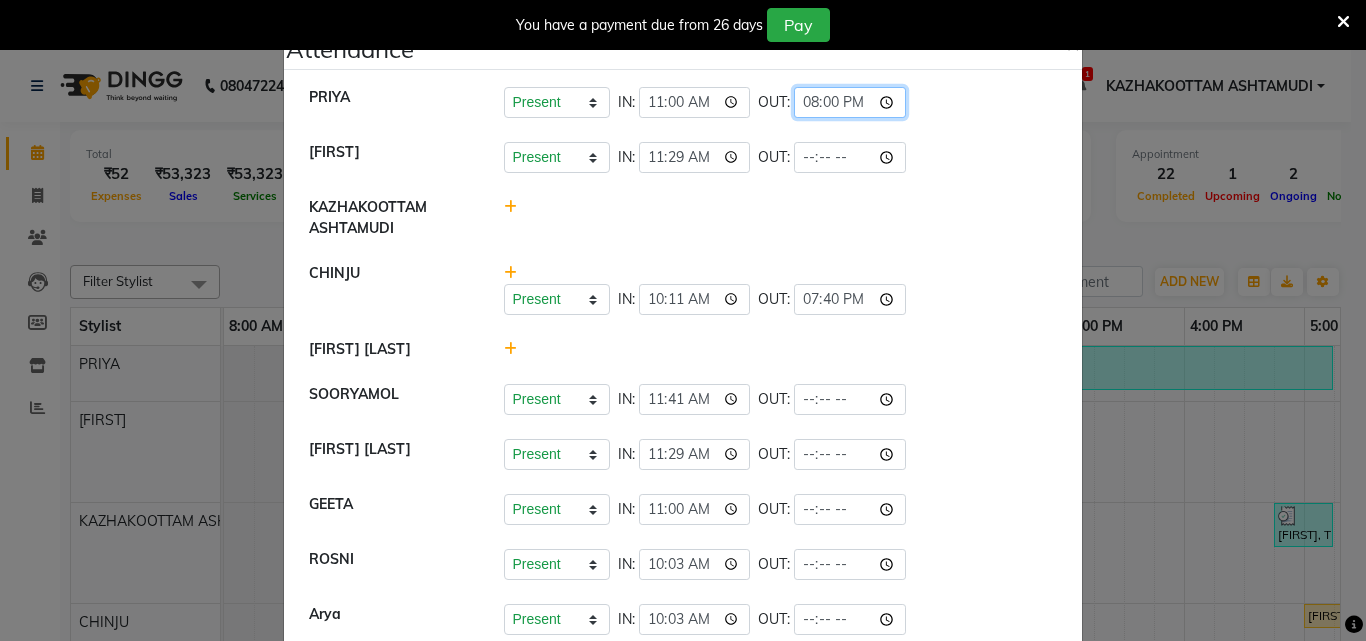 type on "20:02" 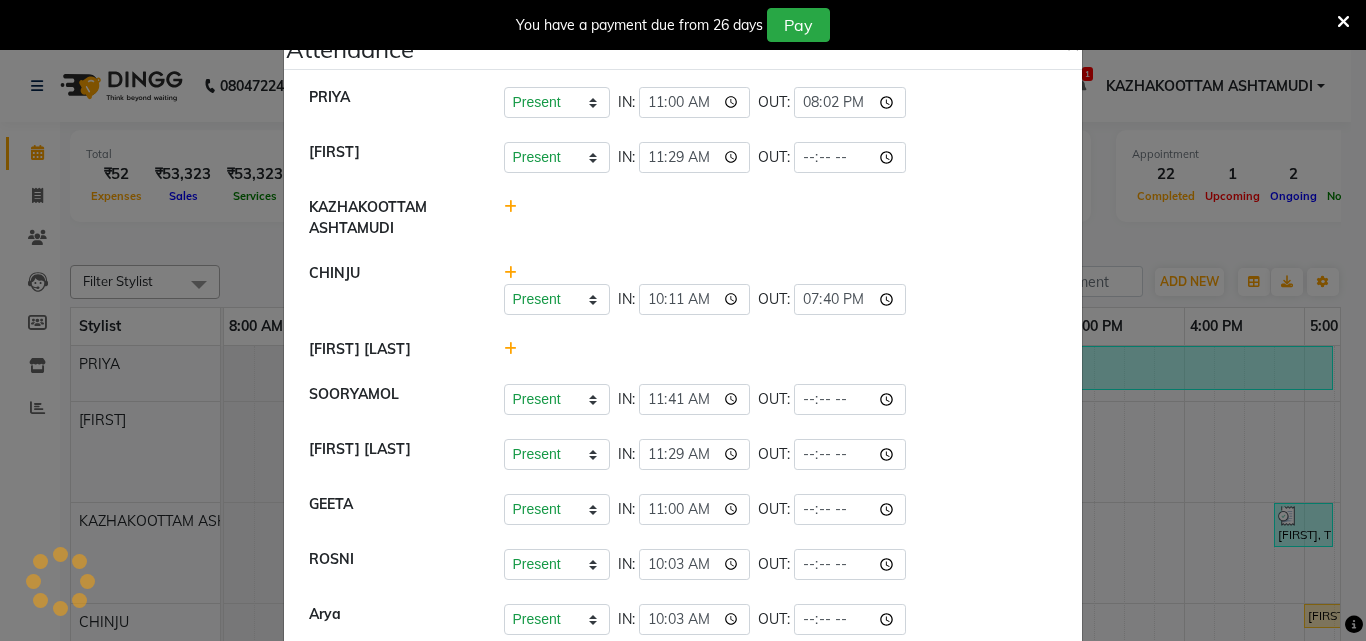 click on "KRISHNA   Present   Absent   Late   Half Day   Weekly Off  IN:  11:29 OUT:" 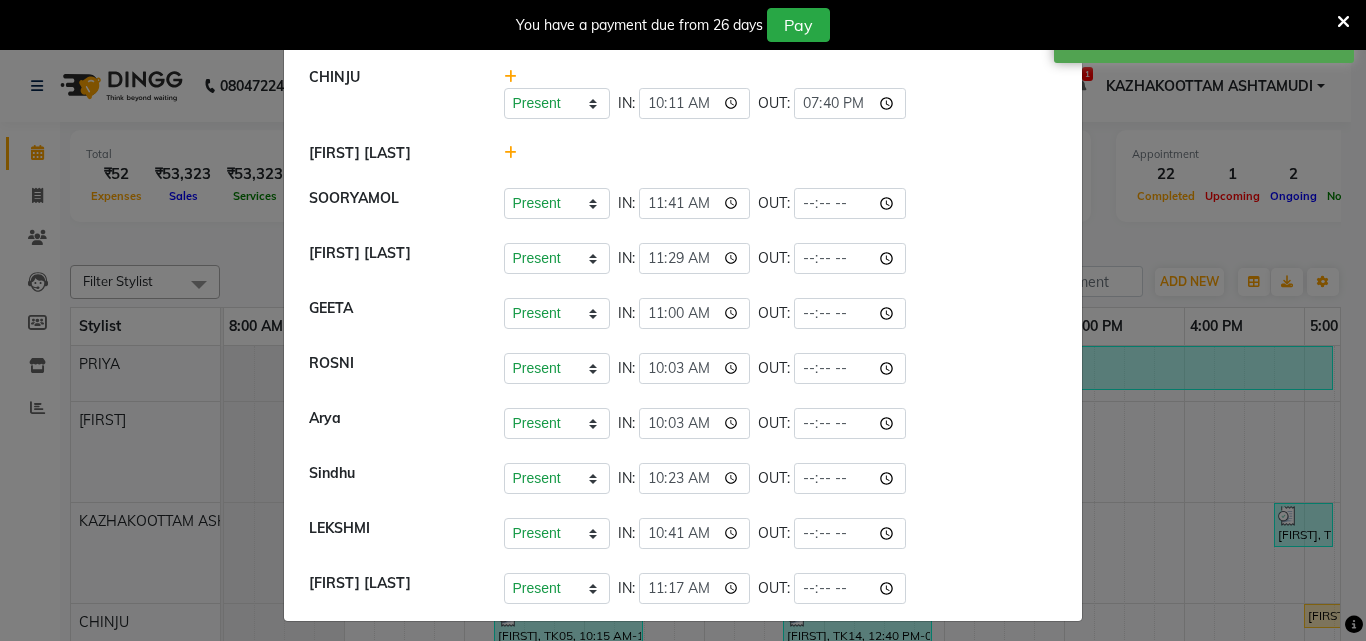 scroll, scrollTop: 226, scrollLeft: 0, axis: vertical 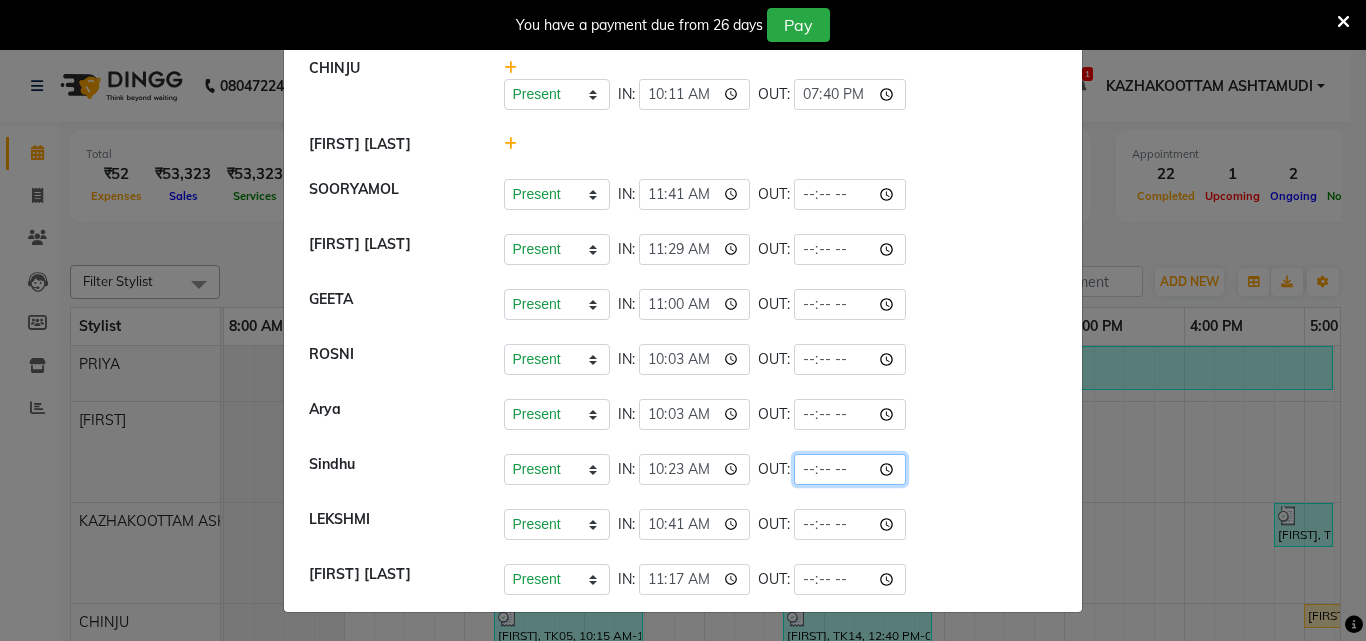 drag, startPoint x: 779, startPoint y: 474, endPoint x: 769, endPoint y: 458, distance: 18.867962 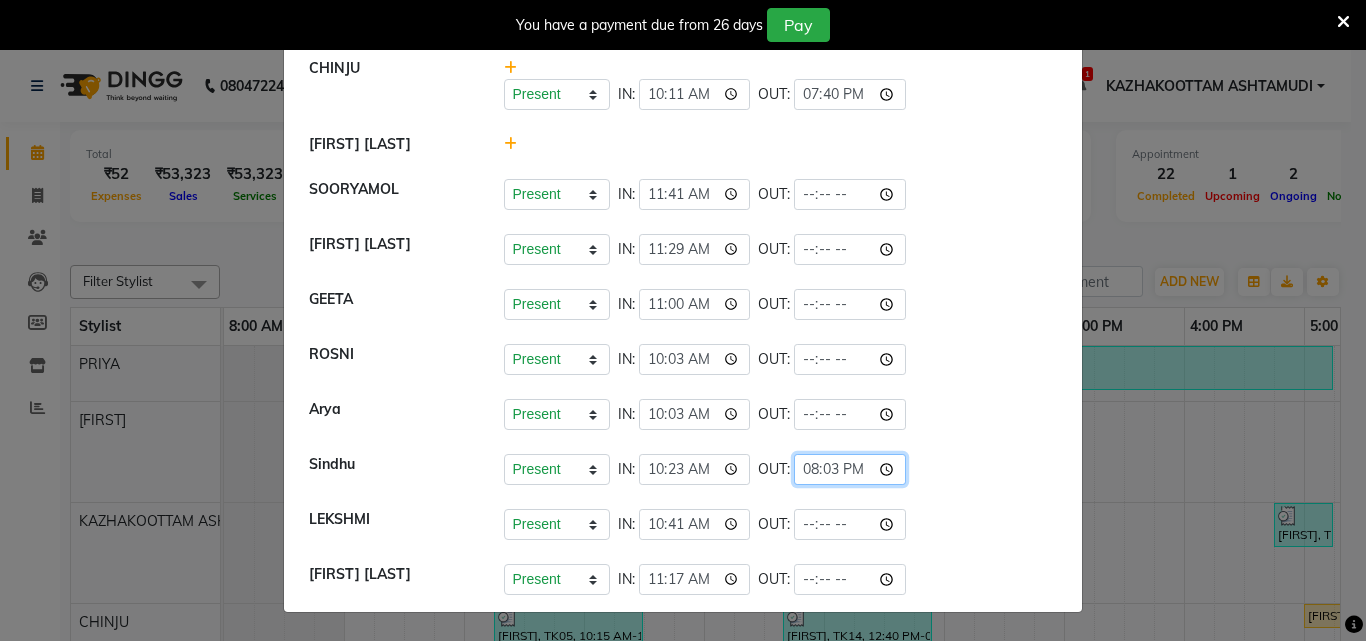 type on "20:32" 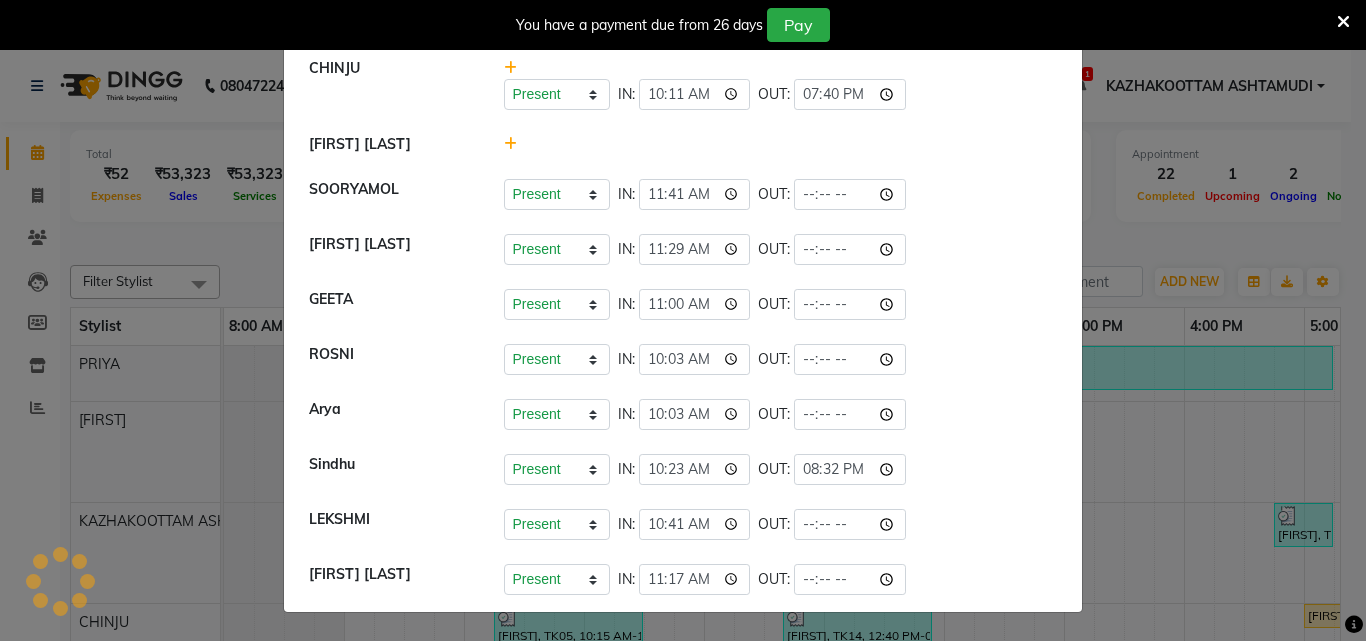 click on "Arya    Present   Absent   Late   Half Day   Weekly Off  IN:  10:03 OUT:" 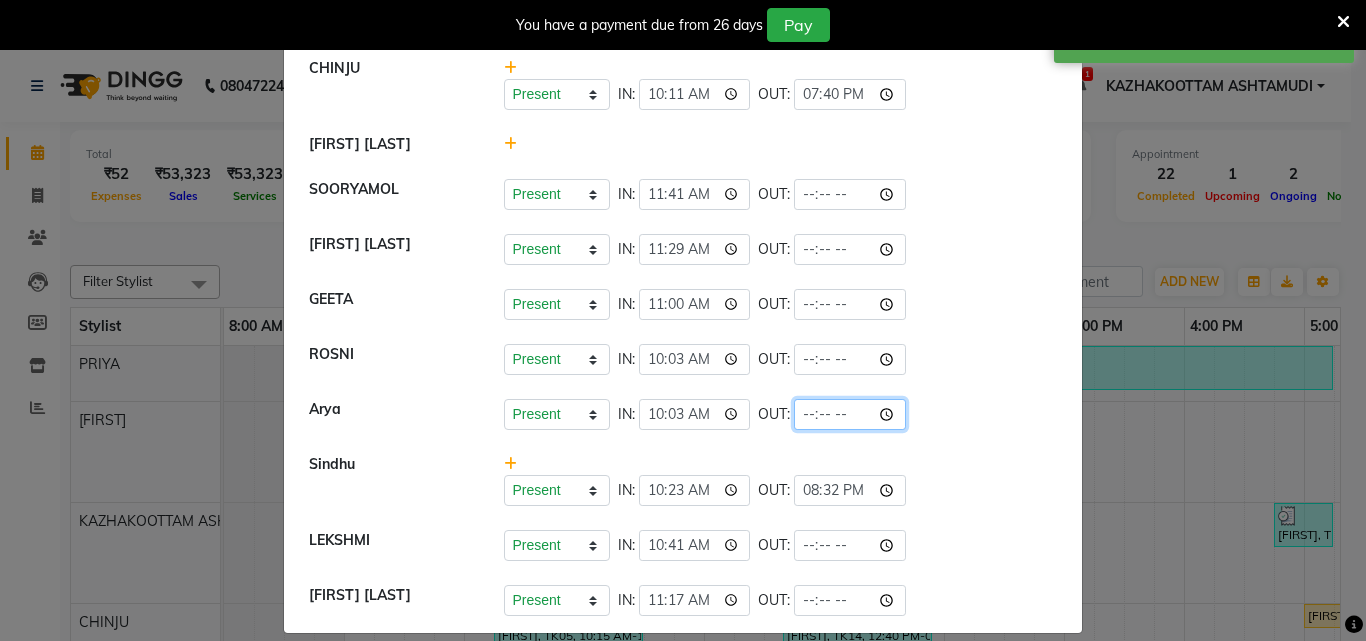 click 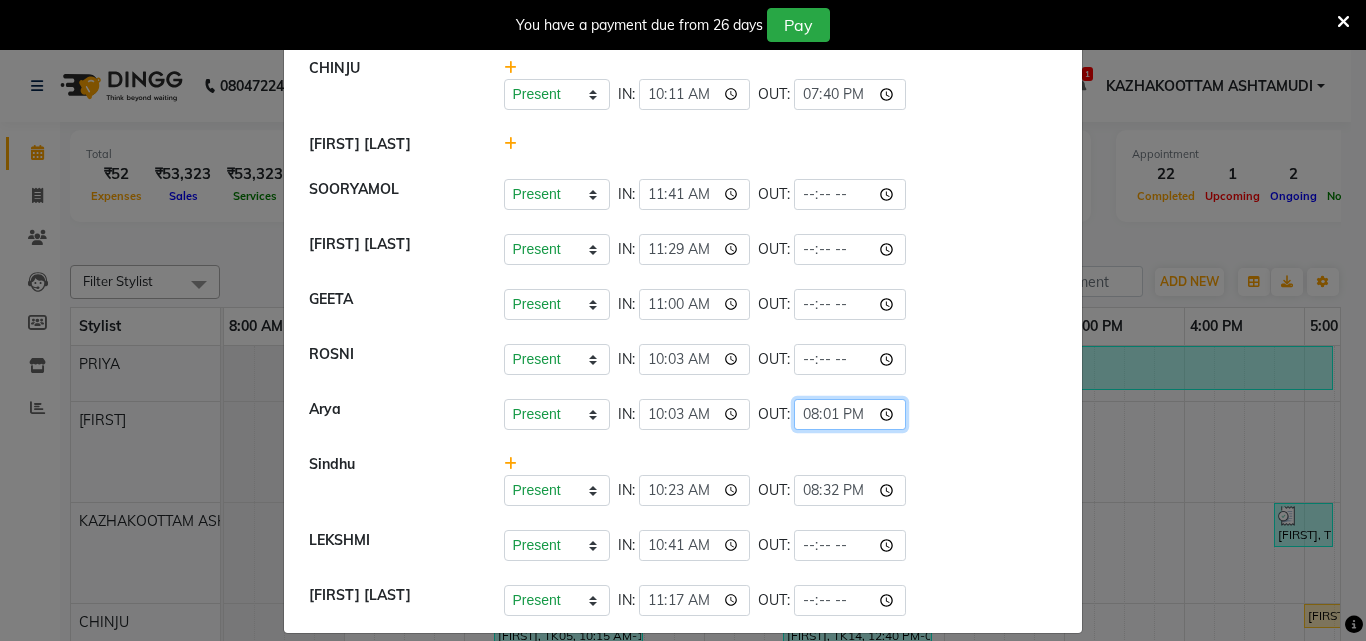type on "20:10" 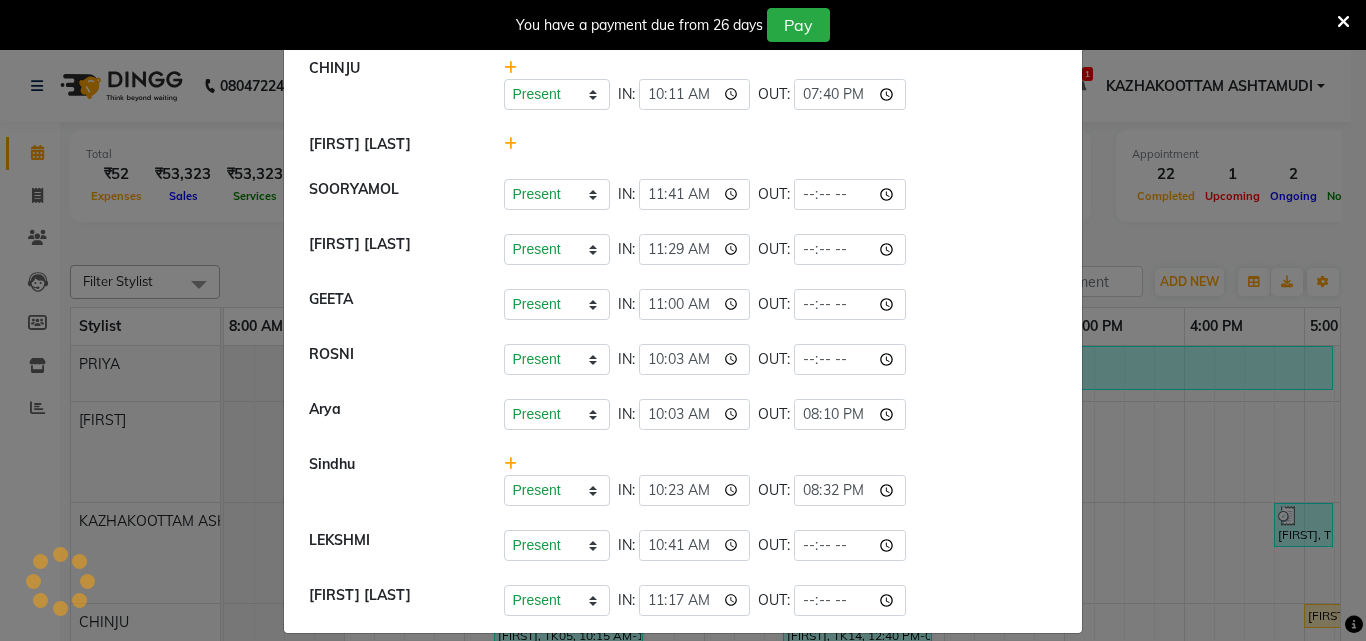 click on "Arya    Present   Absent   Late   Half Day   Weekly Off  IN:  10:03 OUT:  20:10" 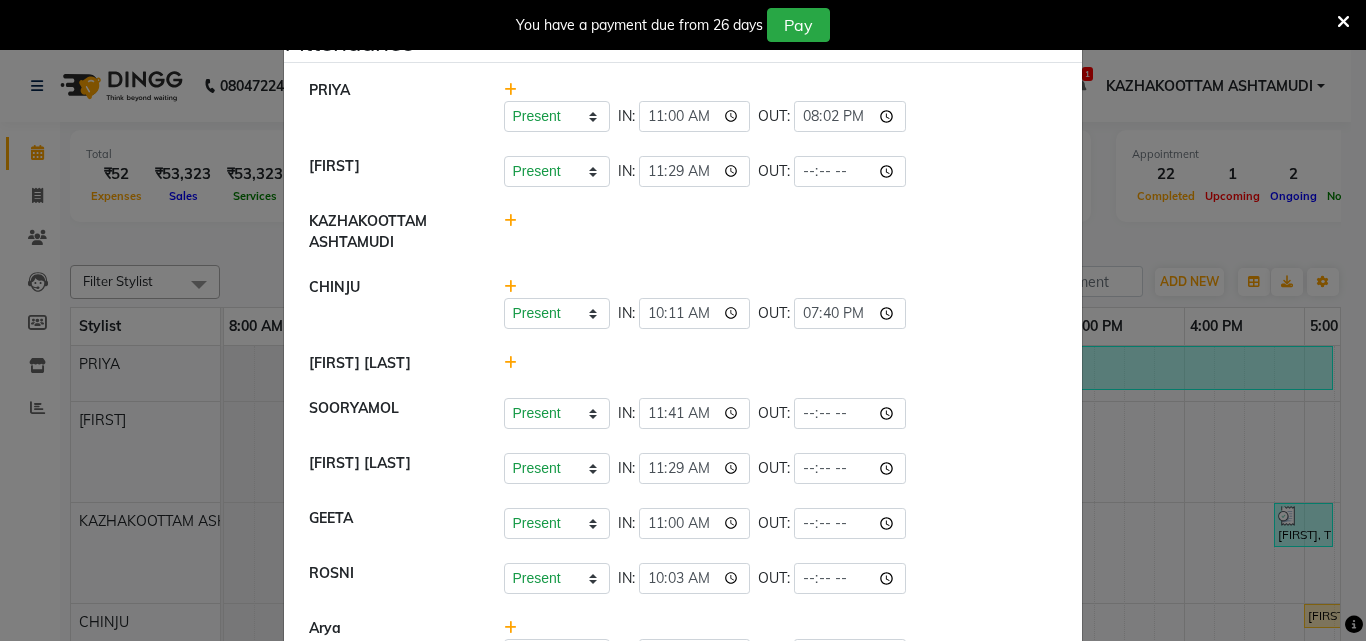 scroll, scrollTop: 0, scrollLeft: 0, axis: both 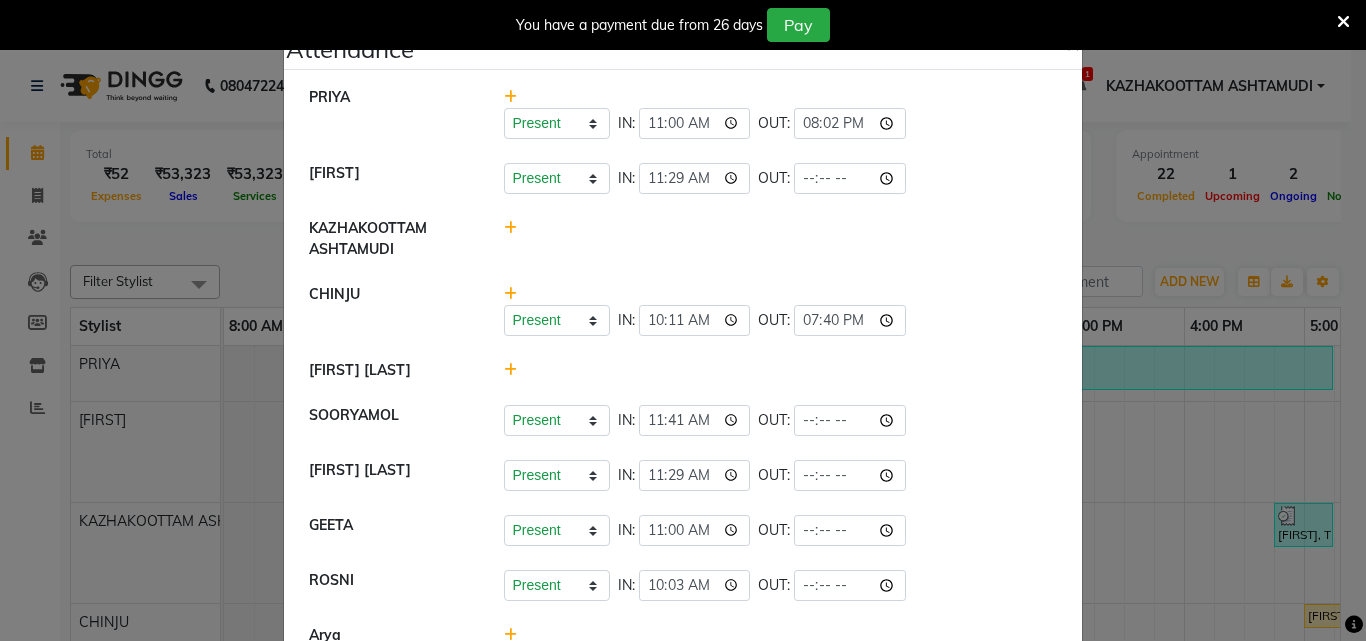 click at bounding box center (1343, 22) 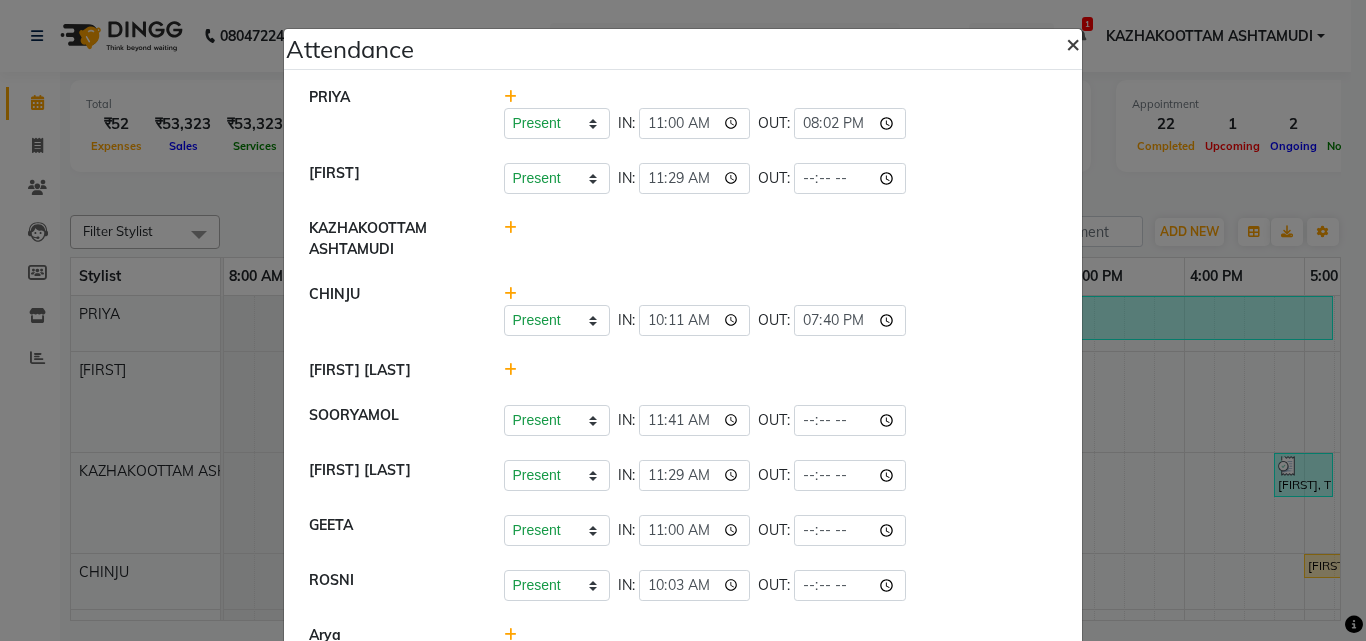 click on "×" 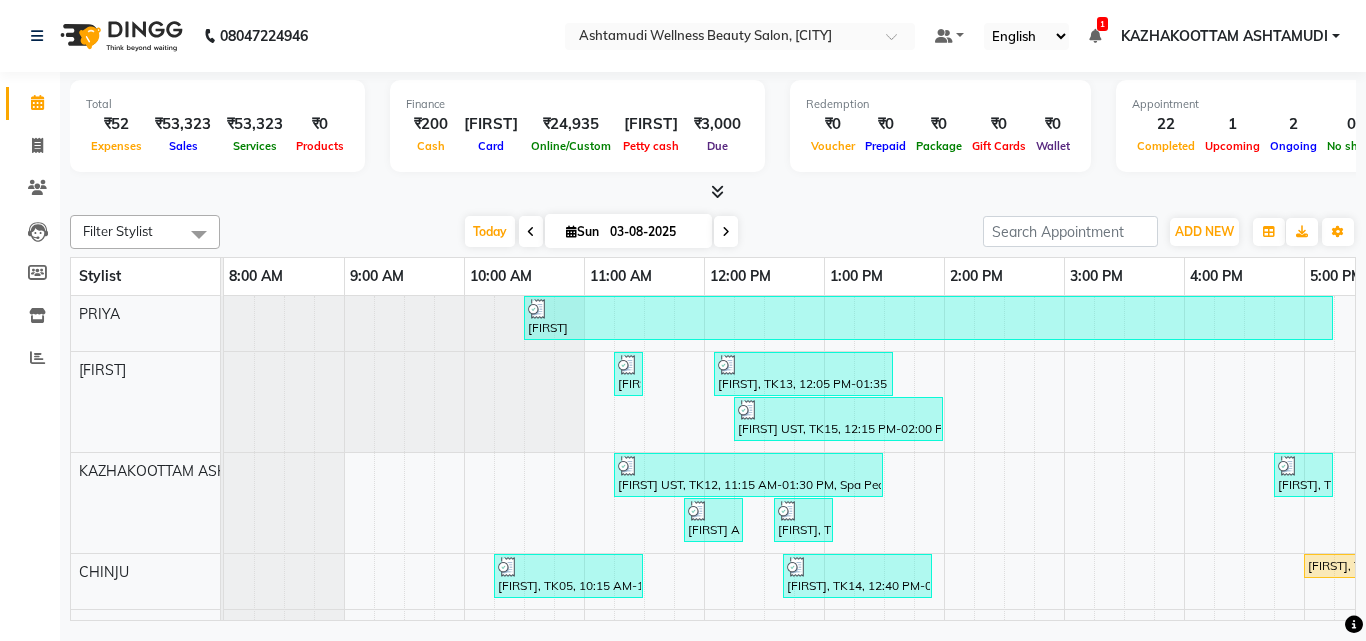 scroll, scrollTop: 62, scrollLeft: 0, axis: vertical 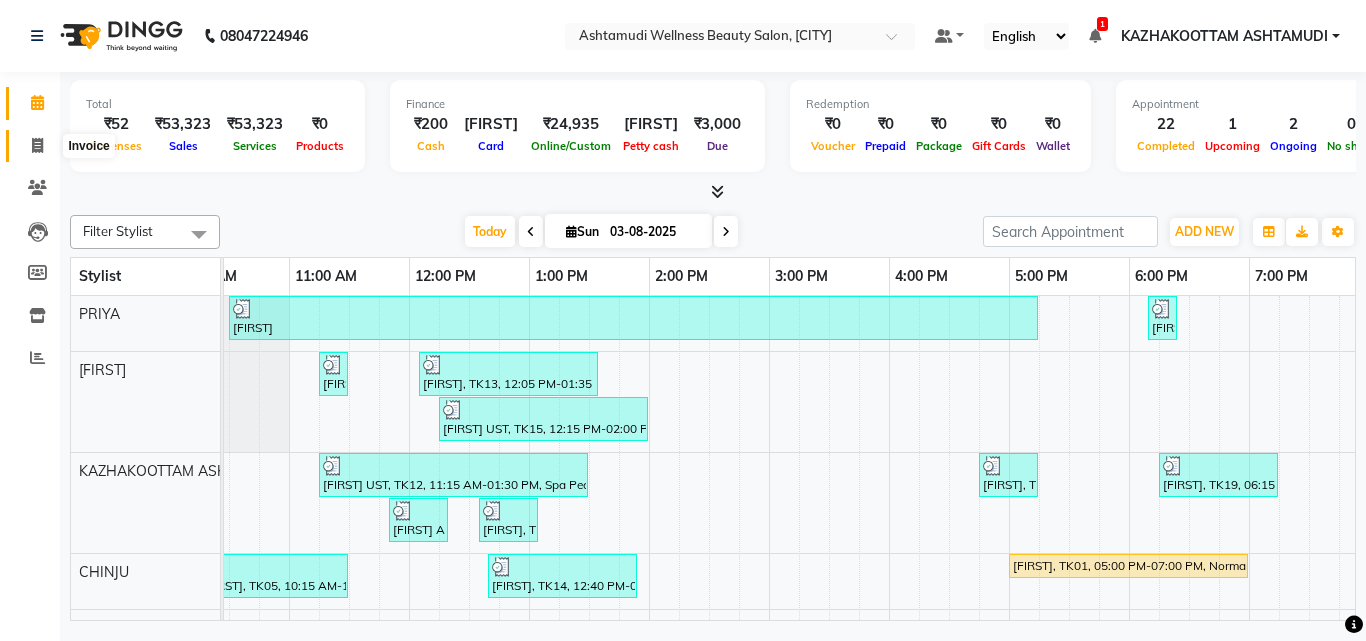 click 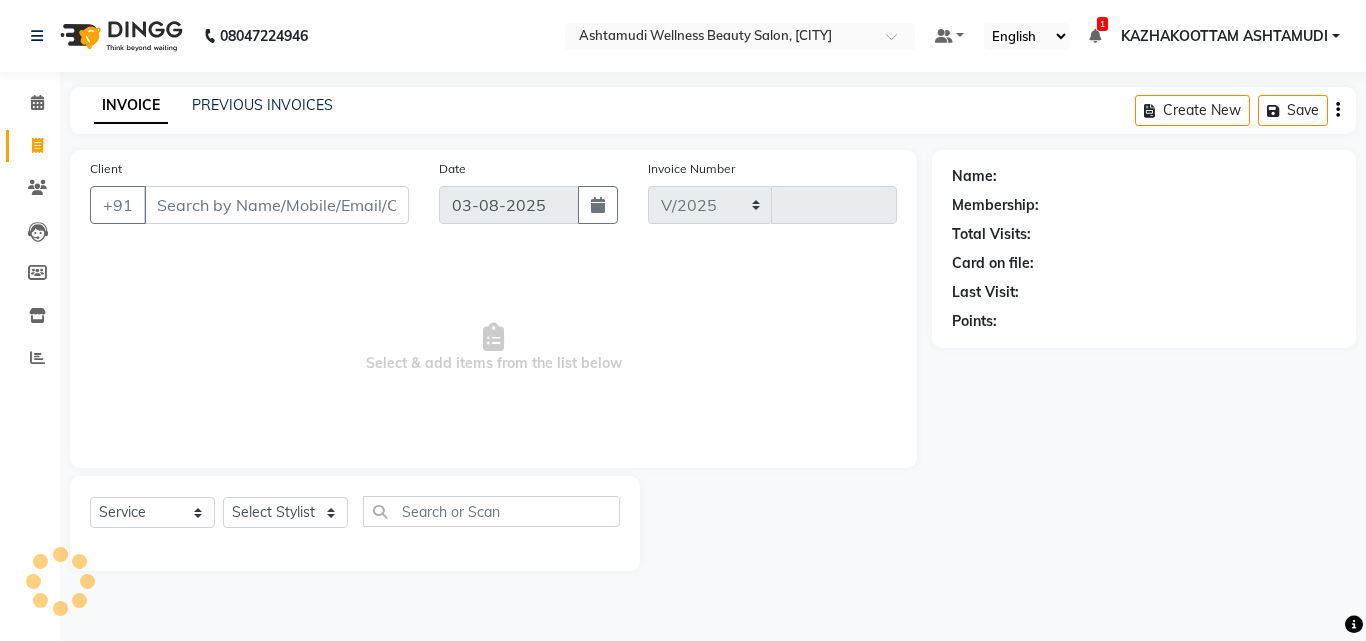 select on "4662" 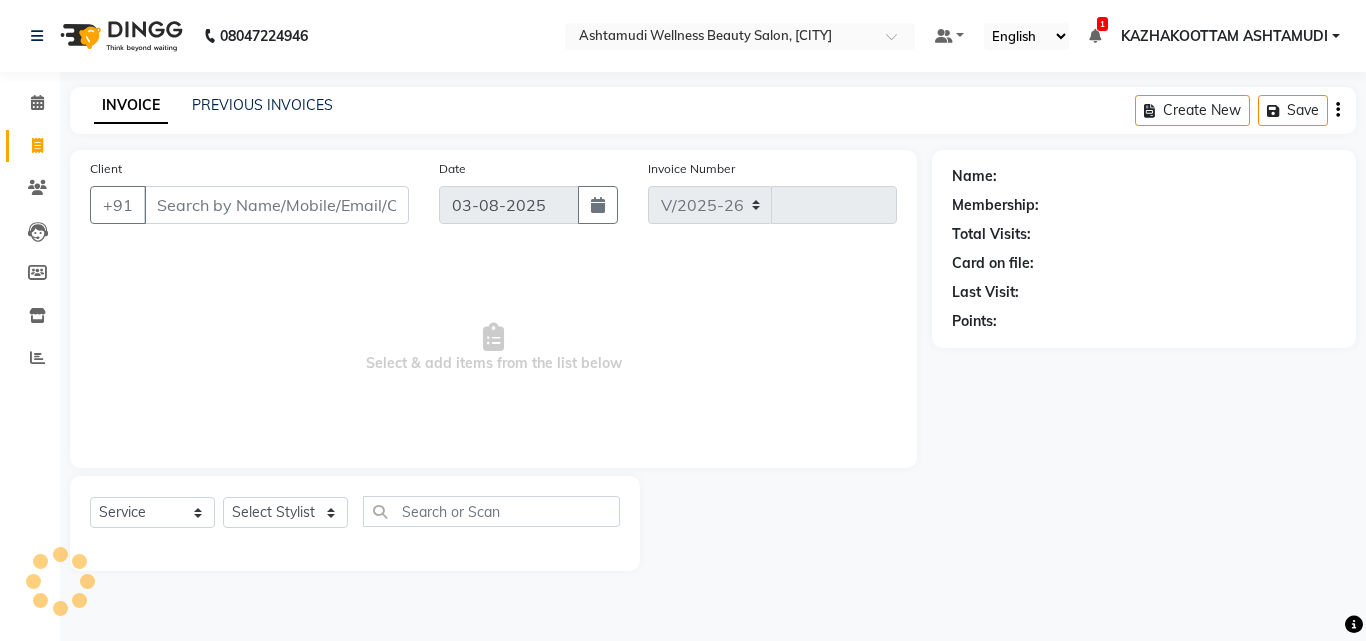 type on "2697" 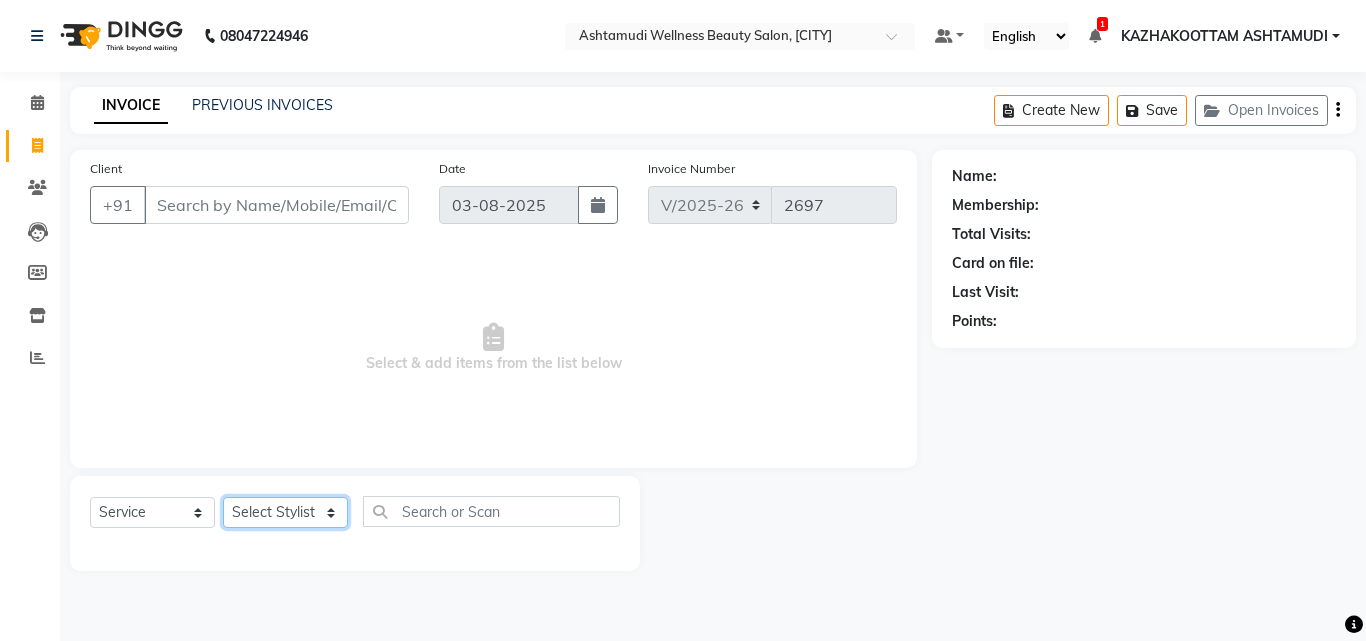 click on "Select Stylist Arya  CHINJU GEETA KAZHAKOOTTAM ASHTAMUDI KRISHNA LEKSHMI MADONNA MICHAEL MINCY VARGHESE Poornima Gopal PRIYA ROSNI Sindhu SOORYAMOL" 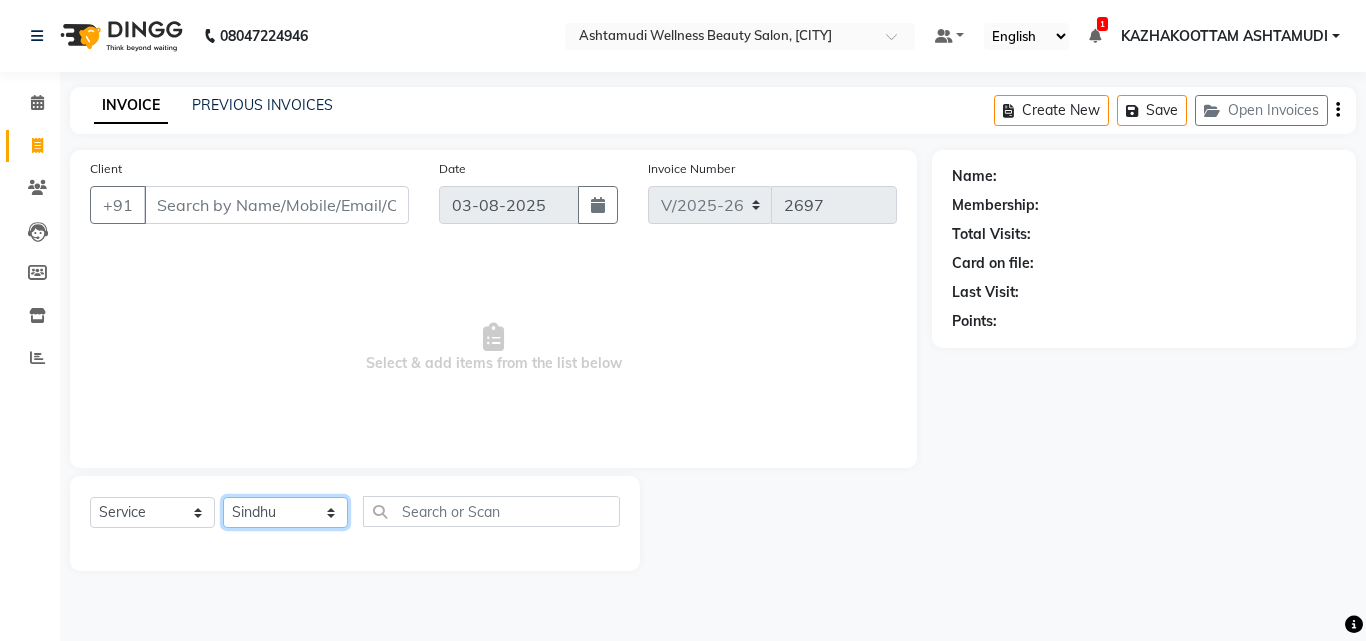 click on "Select Stylist Arya  CHINJU GEETA KAZHAKOOTTAM ASHTAMUDI KRISHNA LEKSHMI MADONNA MICHAEL MINCY VARGHESE Poornima Gopal PRIYA ROSNI Sindhu SOORYAMOL" 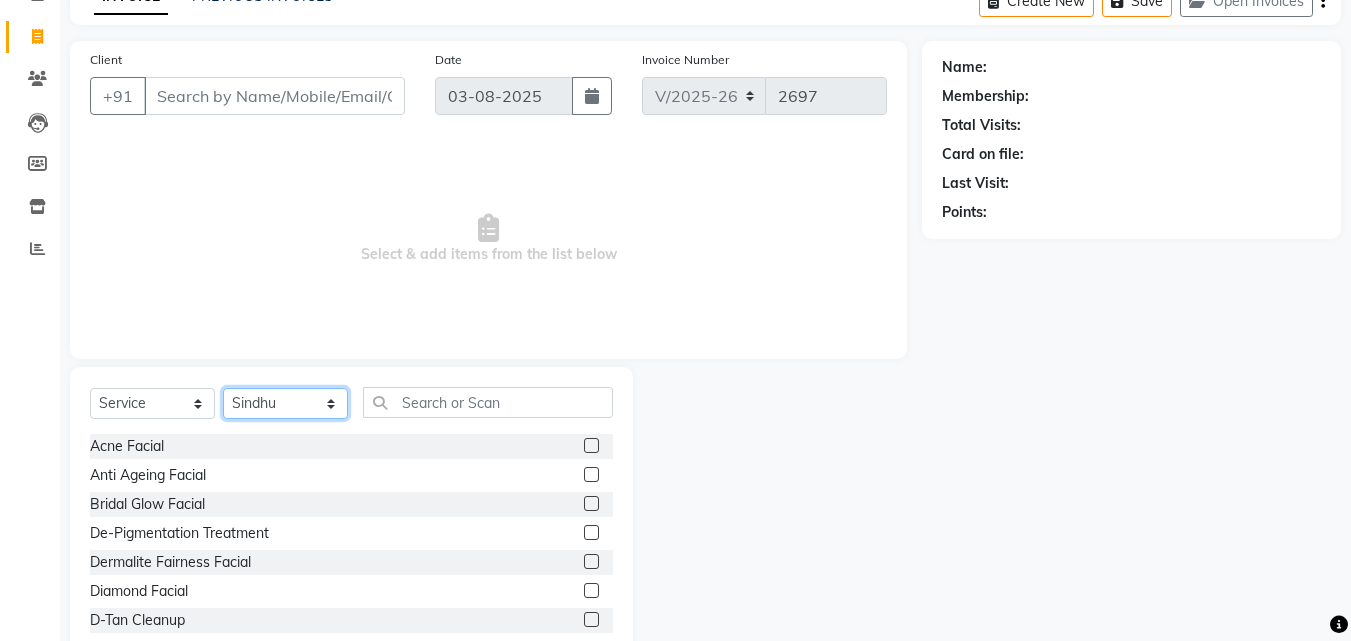 scroll, scrollTop: 160, scrollLeft: 0, axis: vertical 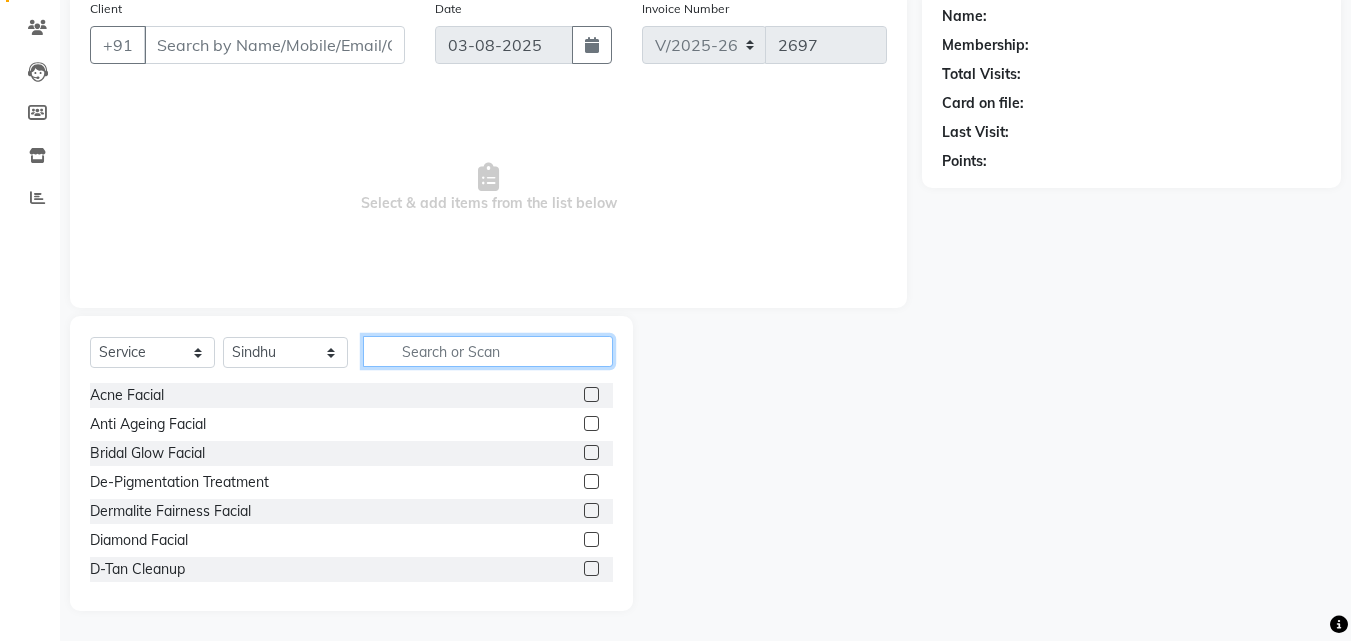 drag, startPoint x: 510, startPoint y: 350, endPoint x: 521, endPoint y: 336, distance: 17.804493 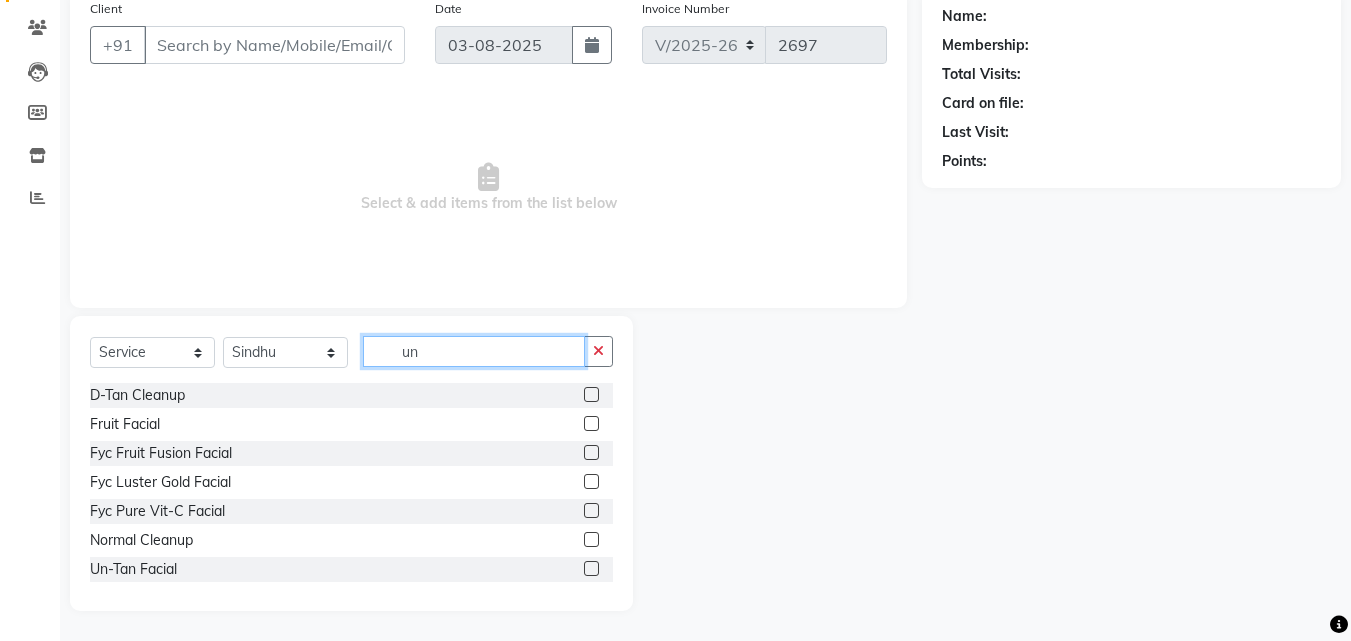 scroll, scrollTop: 47, scrollLeft: 0, axis: vertical 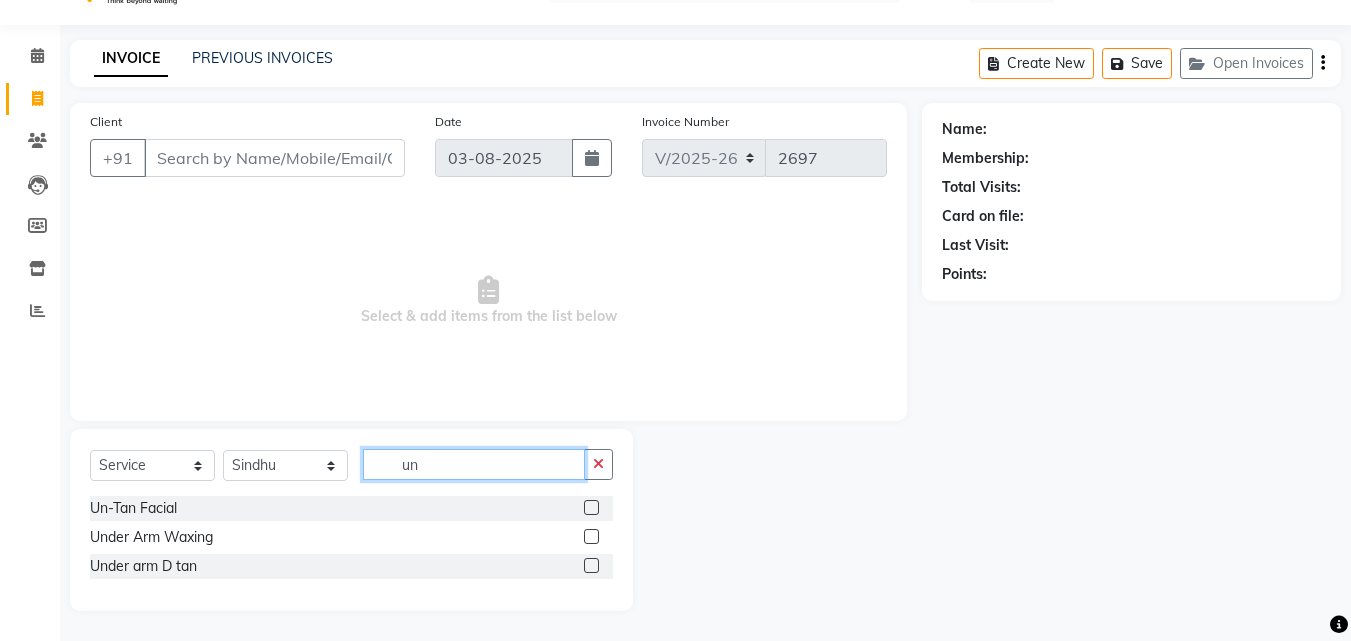 type on "un" 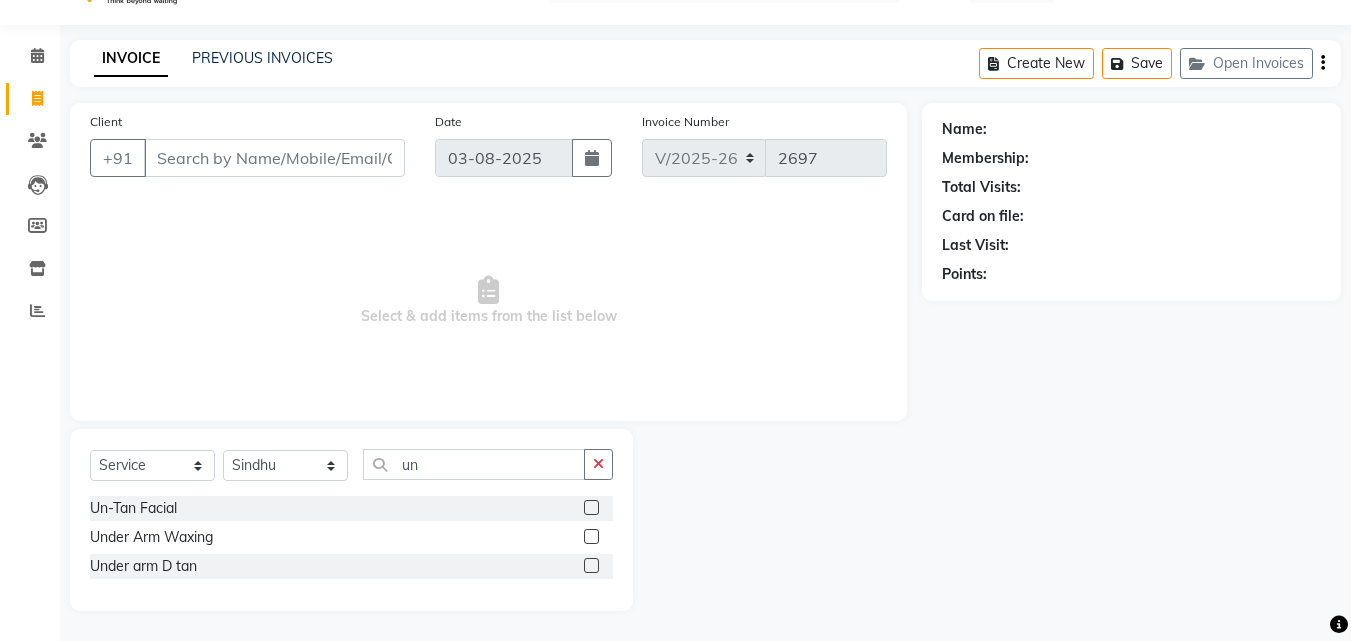 click 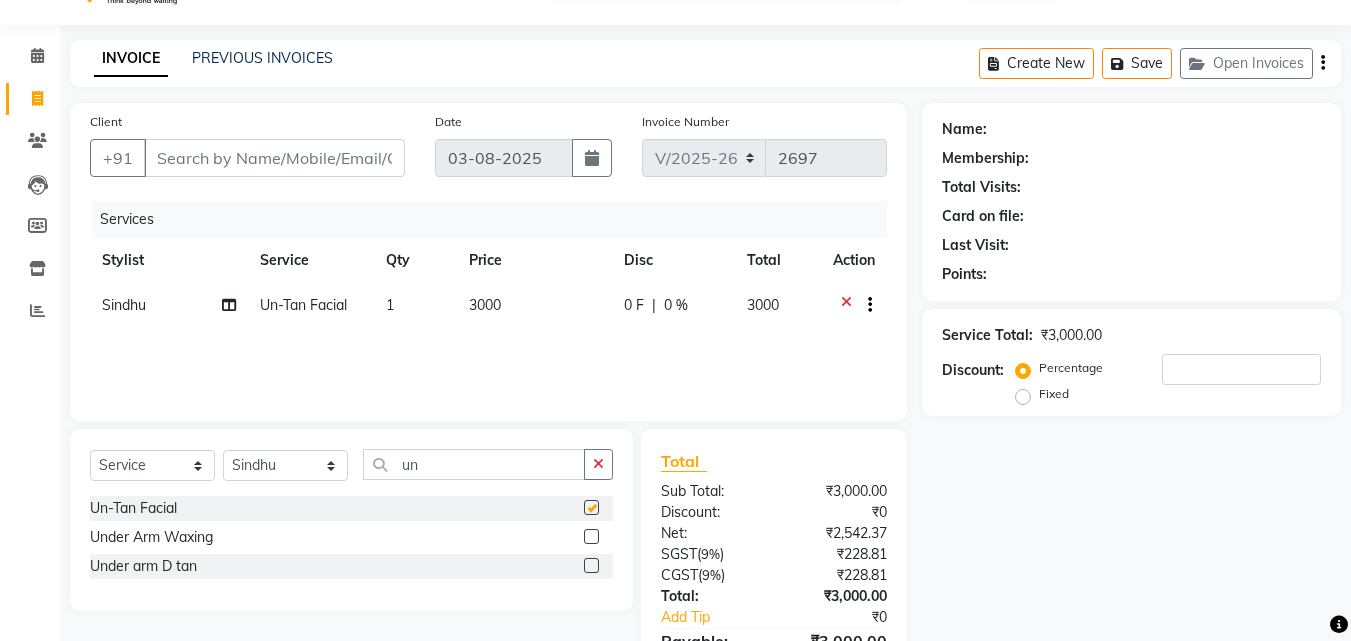 checkbox on "false" 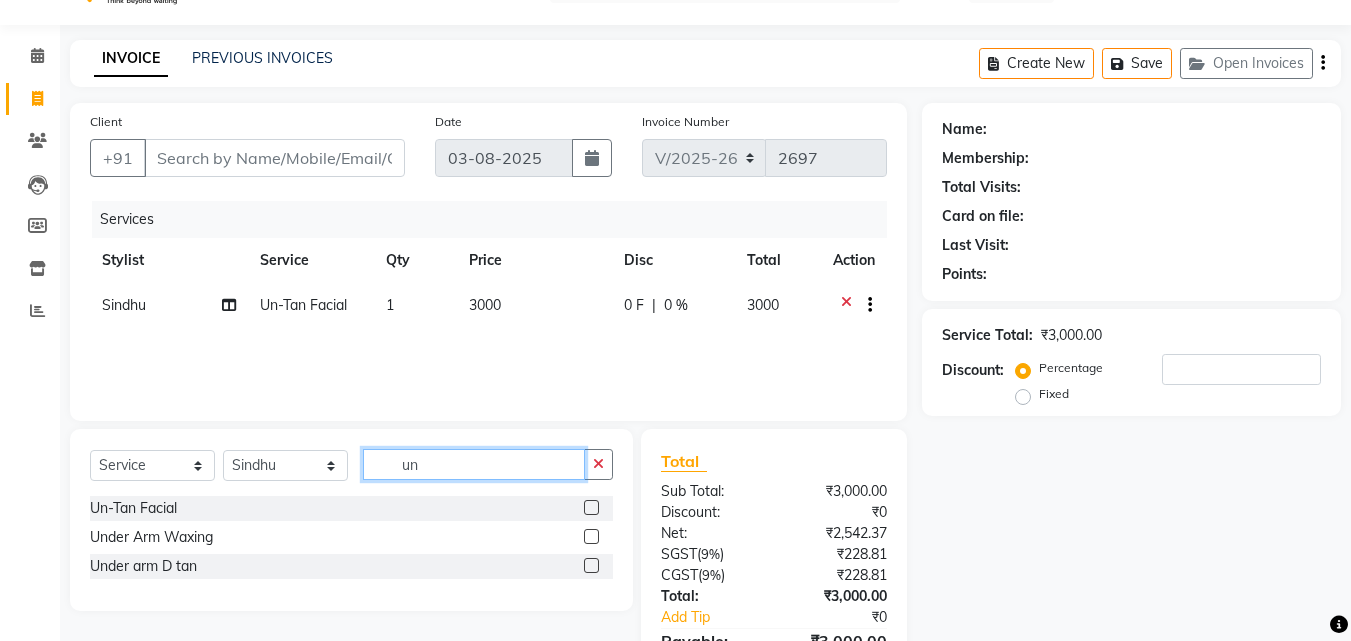 click on "un" 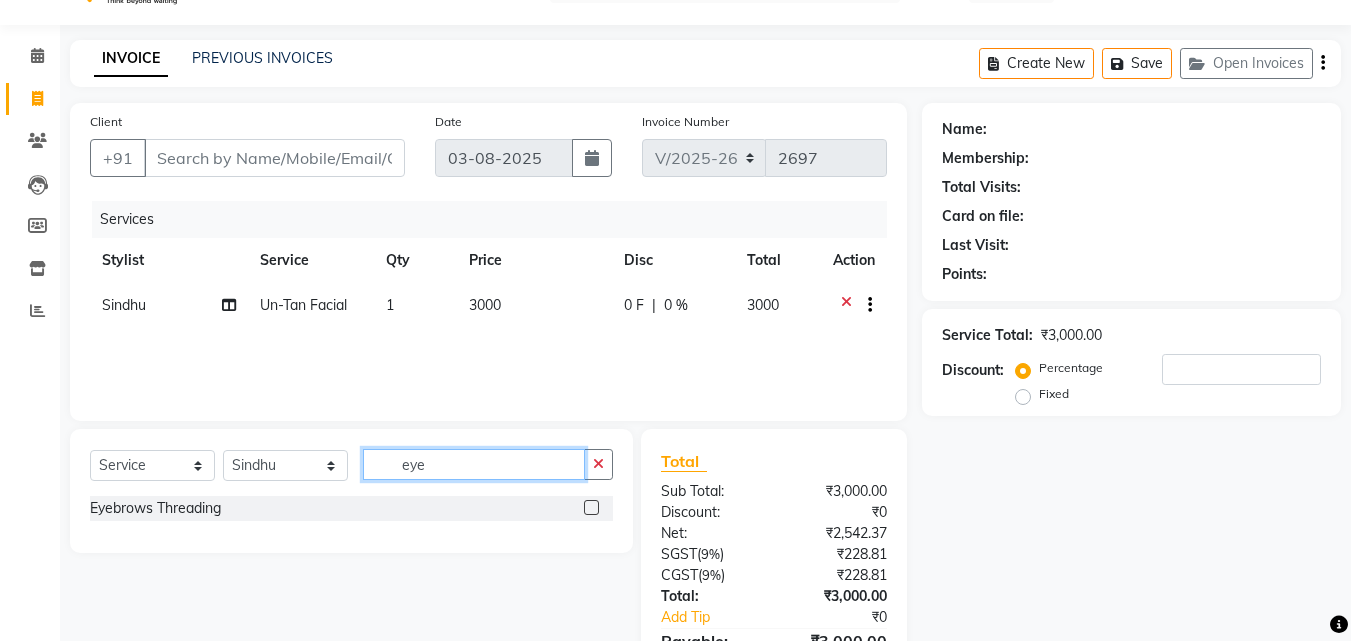 type on "eye" 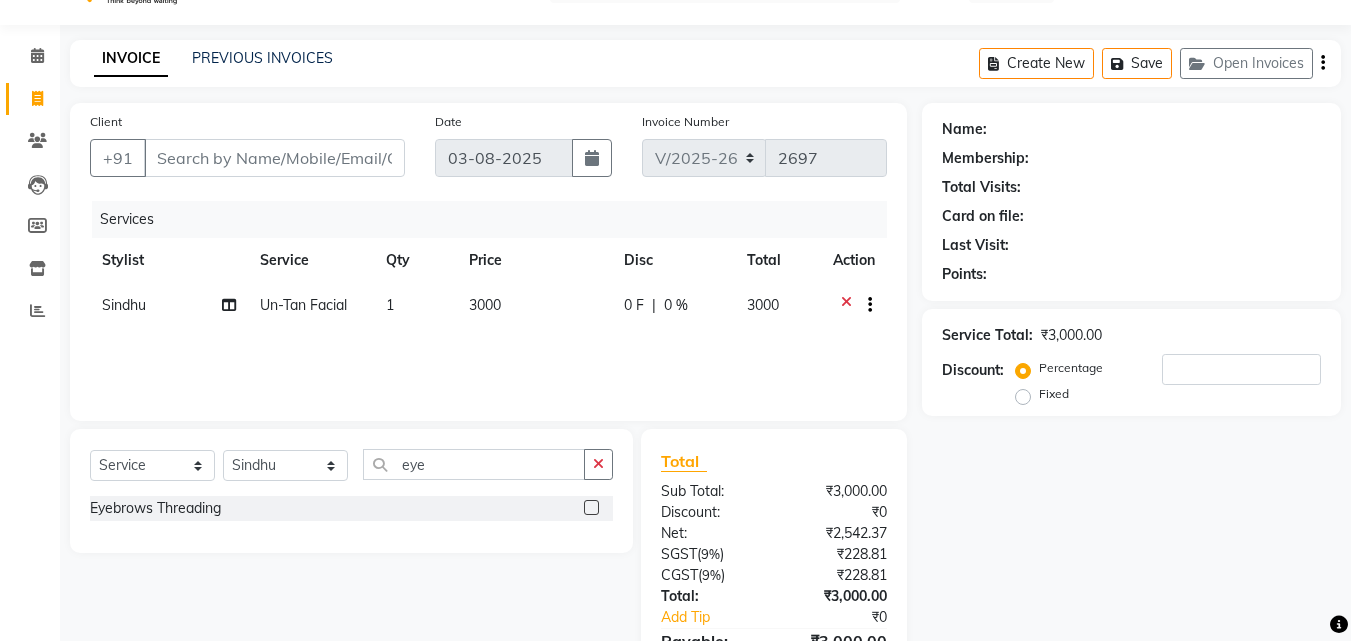 drag, startPoint x: 591, startPoint y: 506, endPoint x: 571, endPoint y: 504, distance: 20.09975 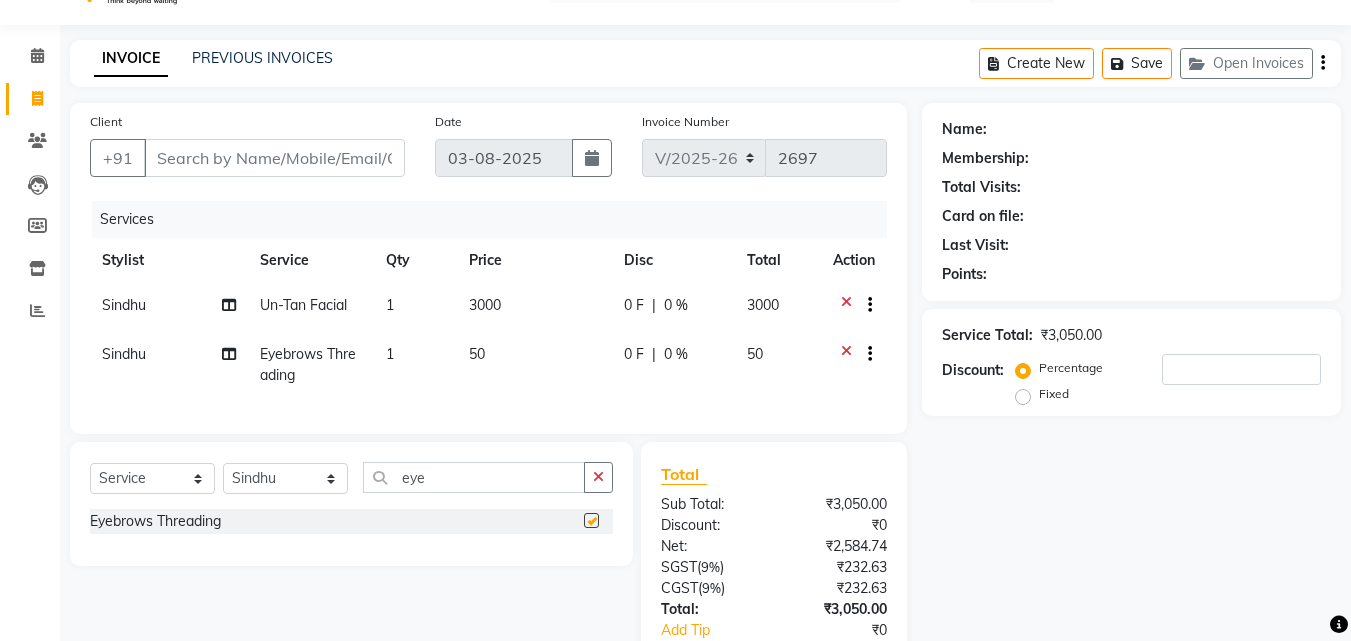 checkbox on "false" 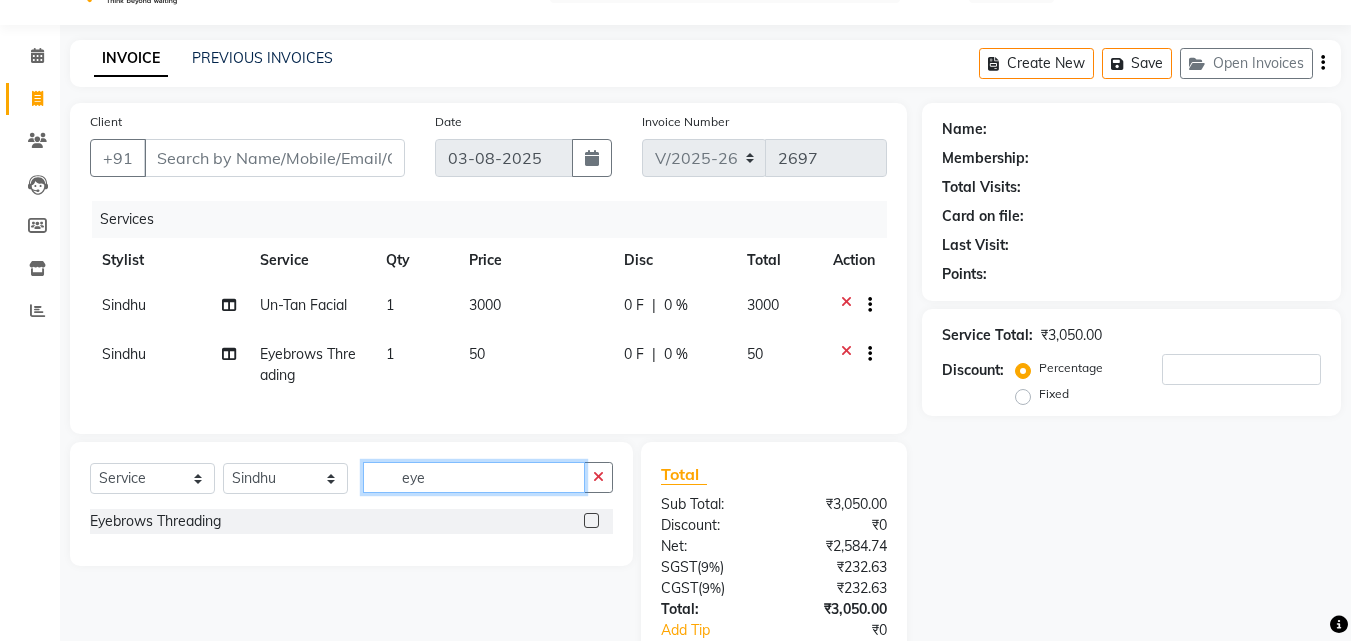 click on "eye" 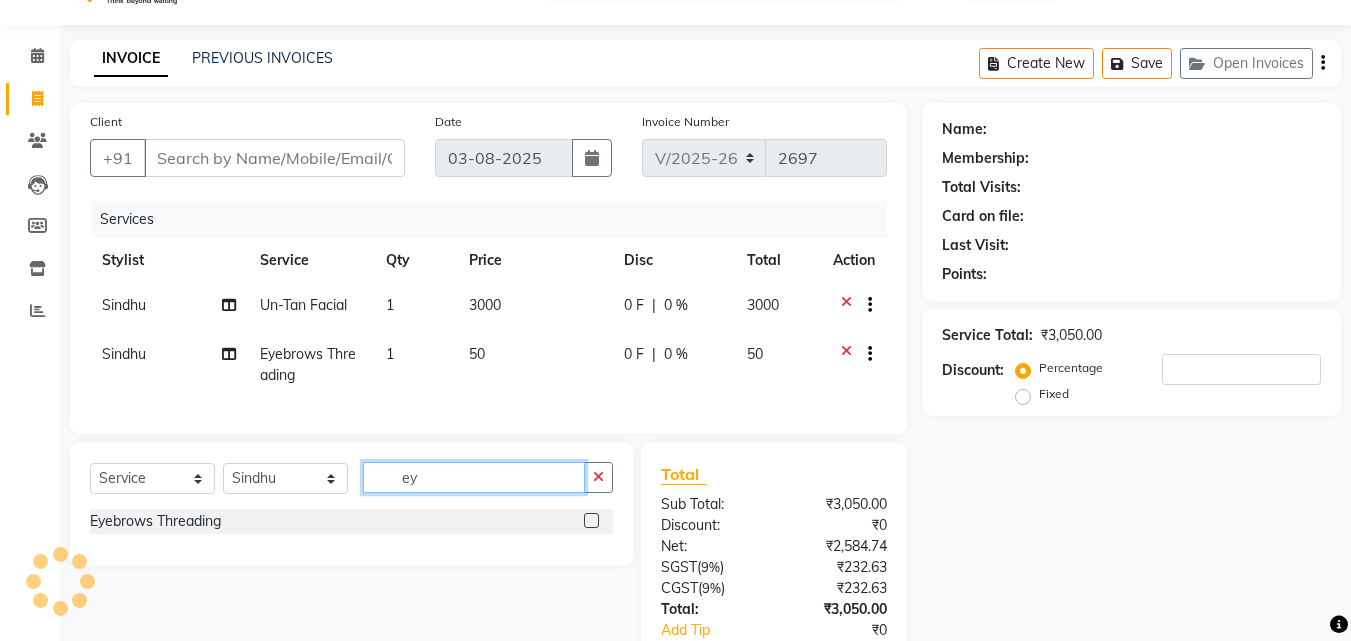 type on "e" 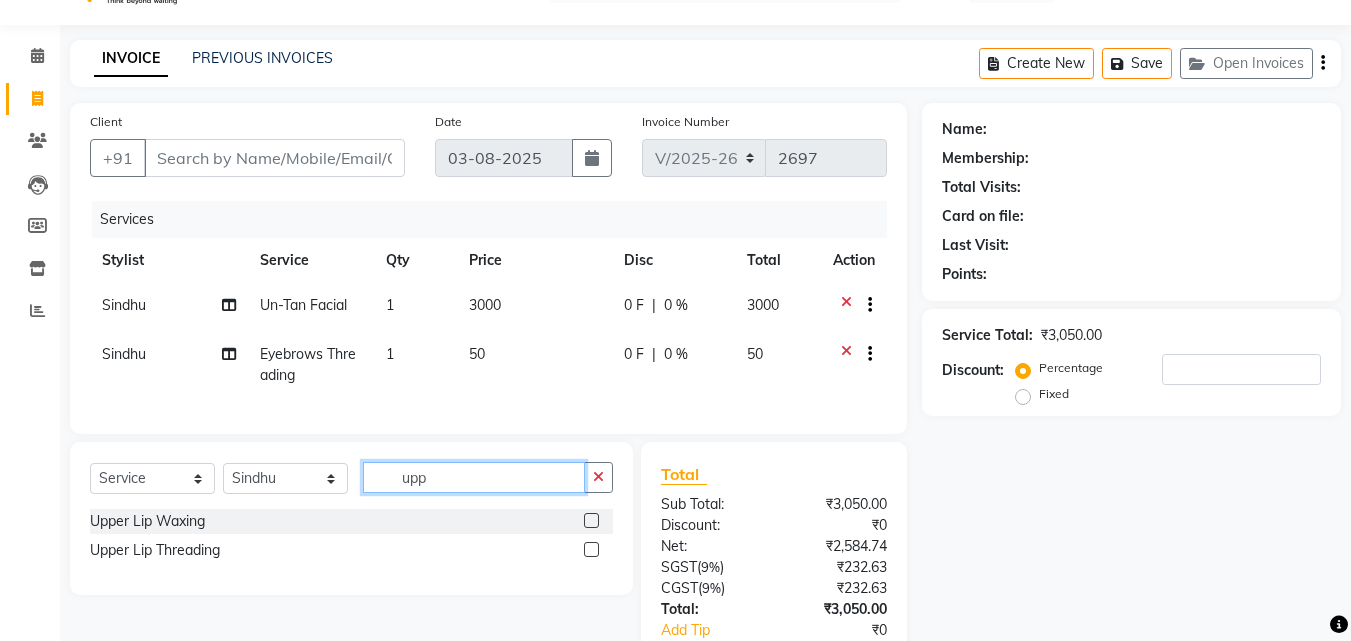 type on "upp" 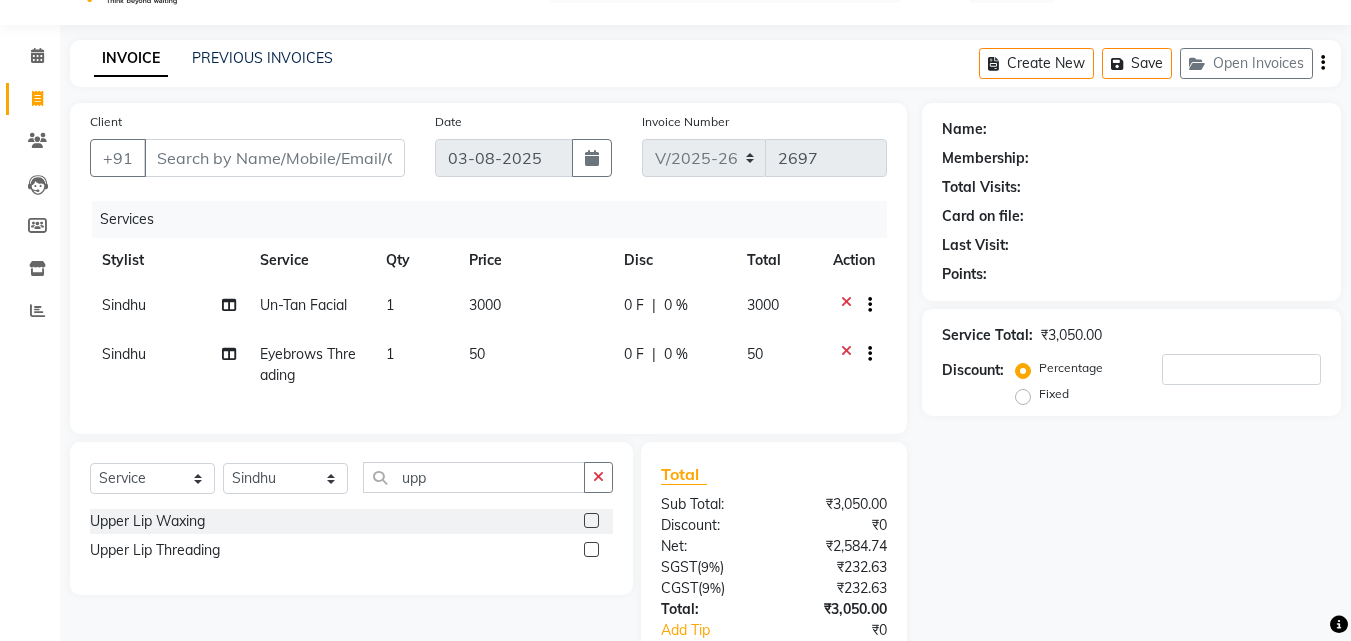 click 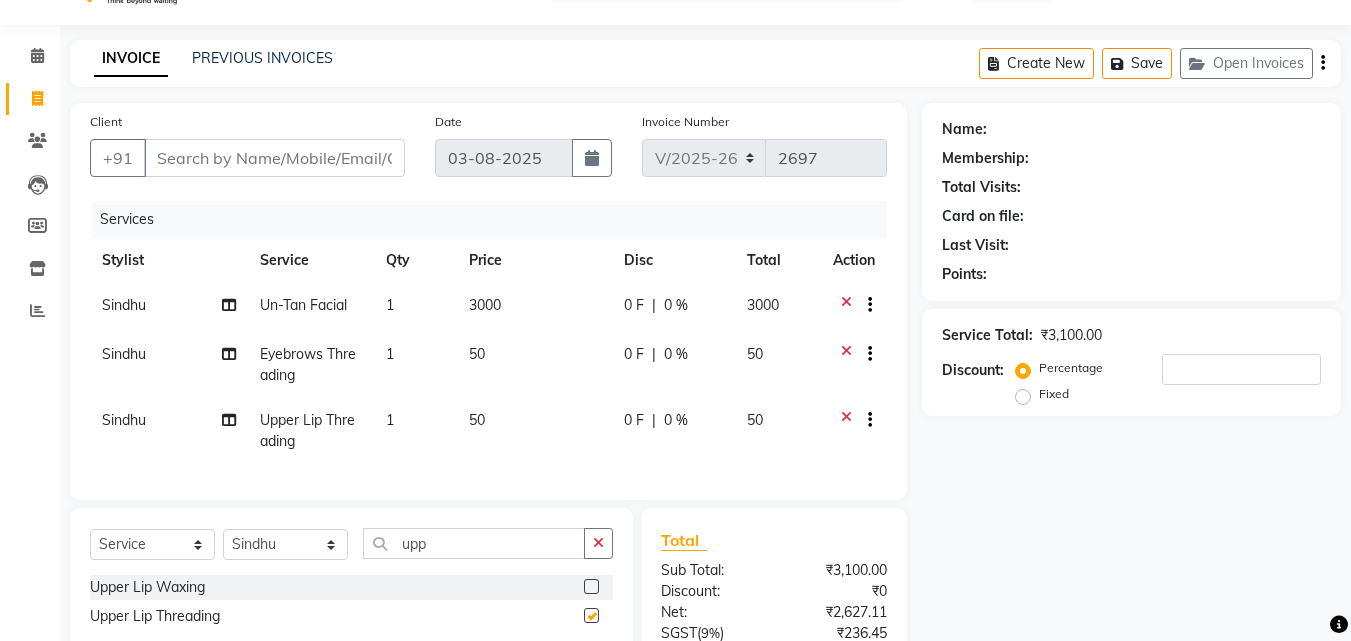 checkbox on "false" 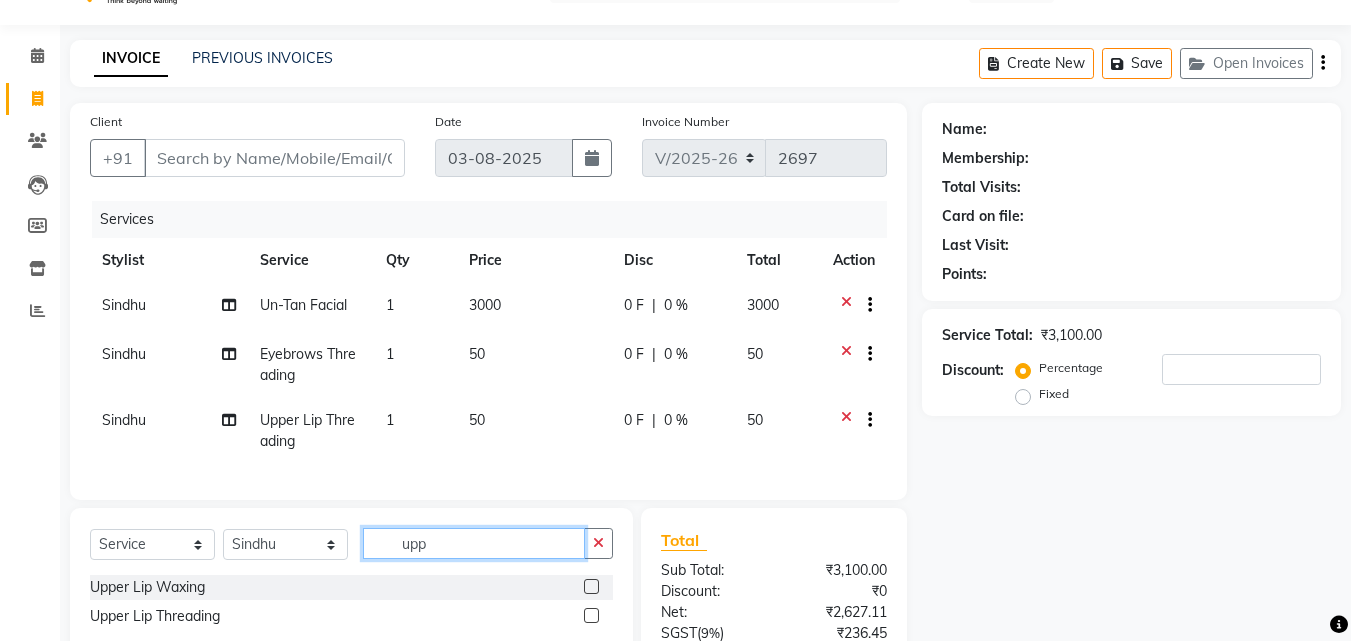 click on "upp" 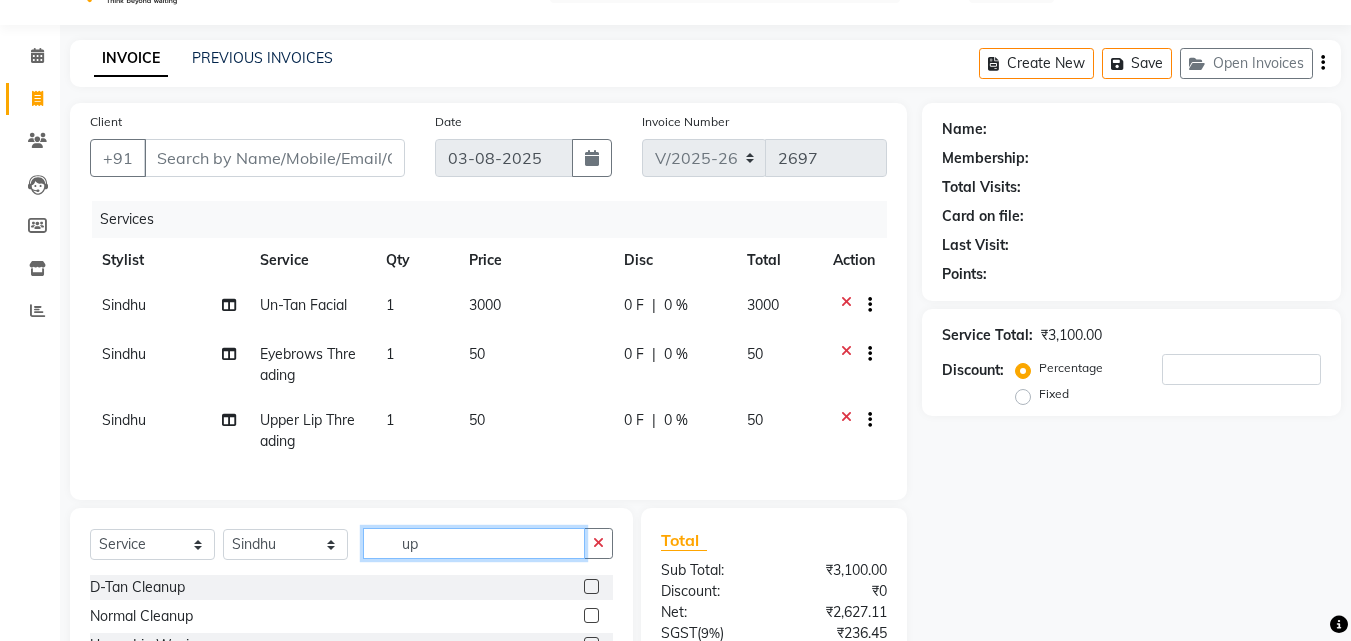 type on "u" 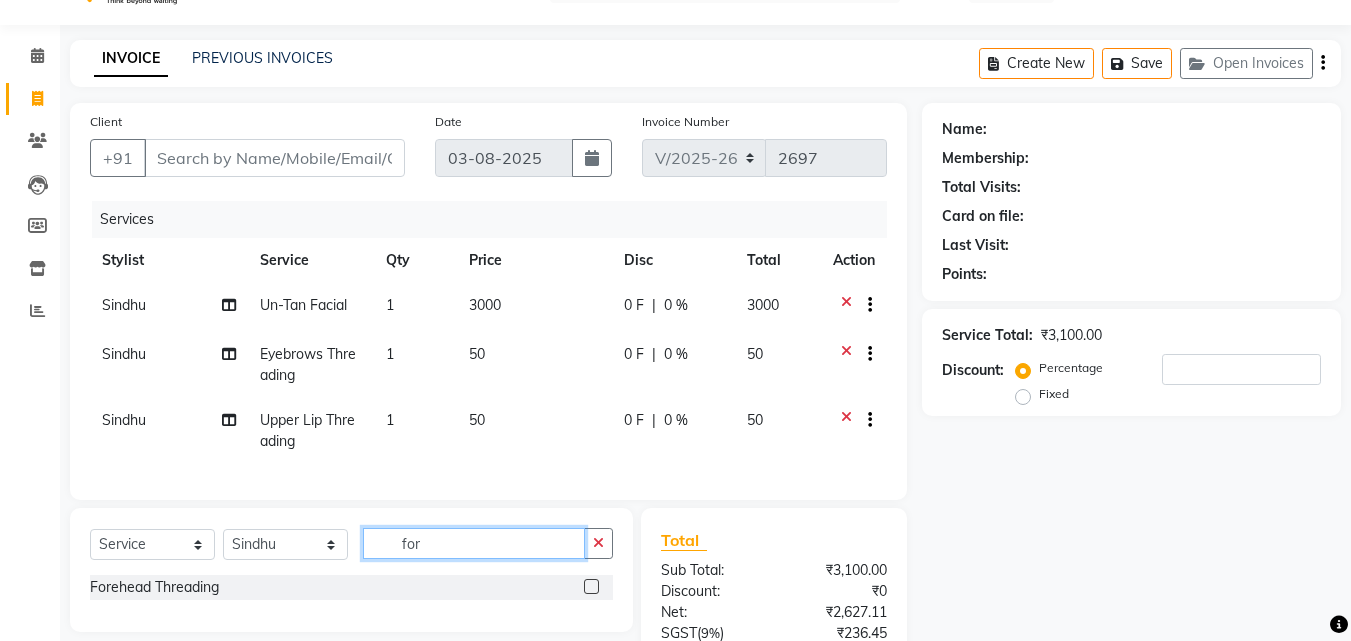 type on "for" 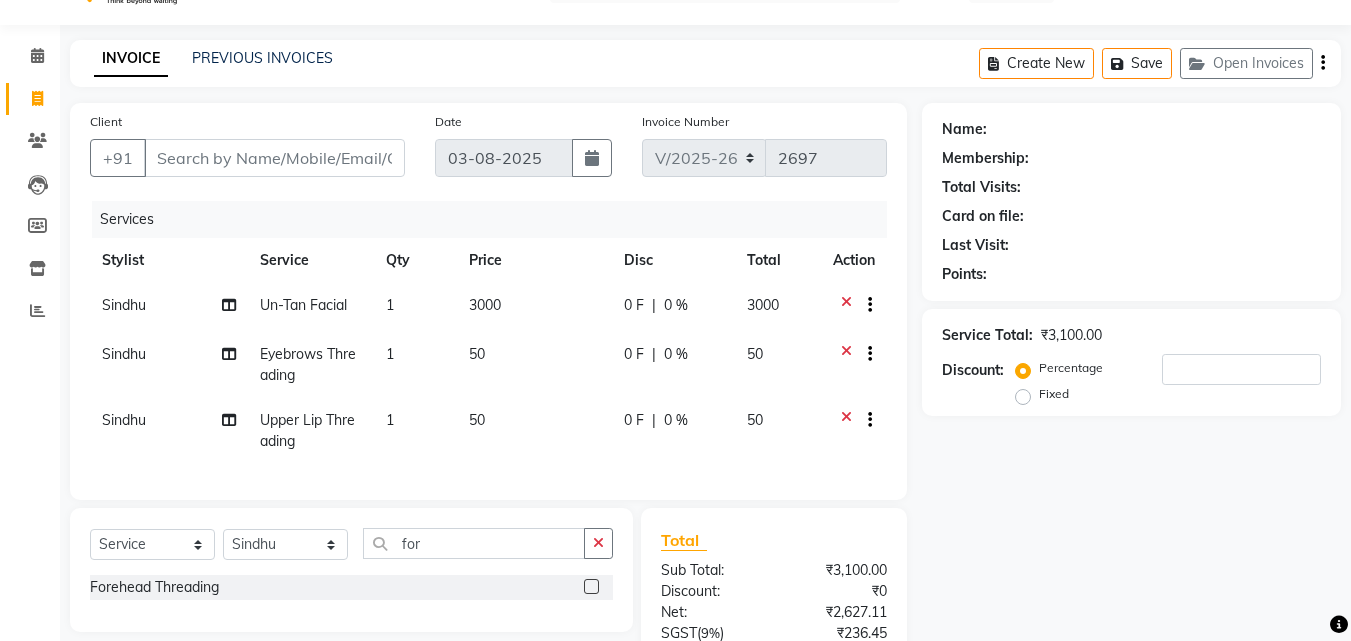 click 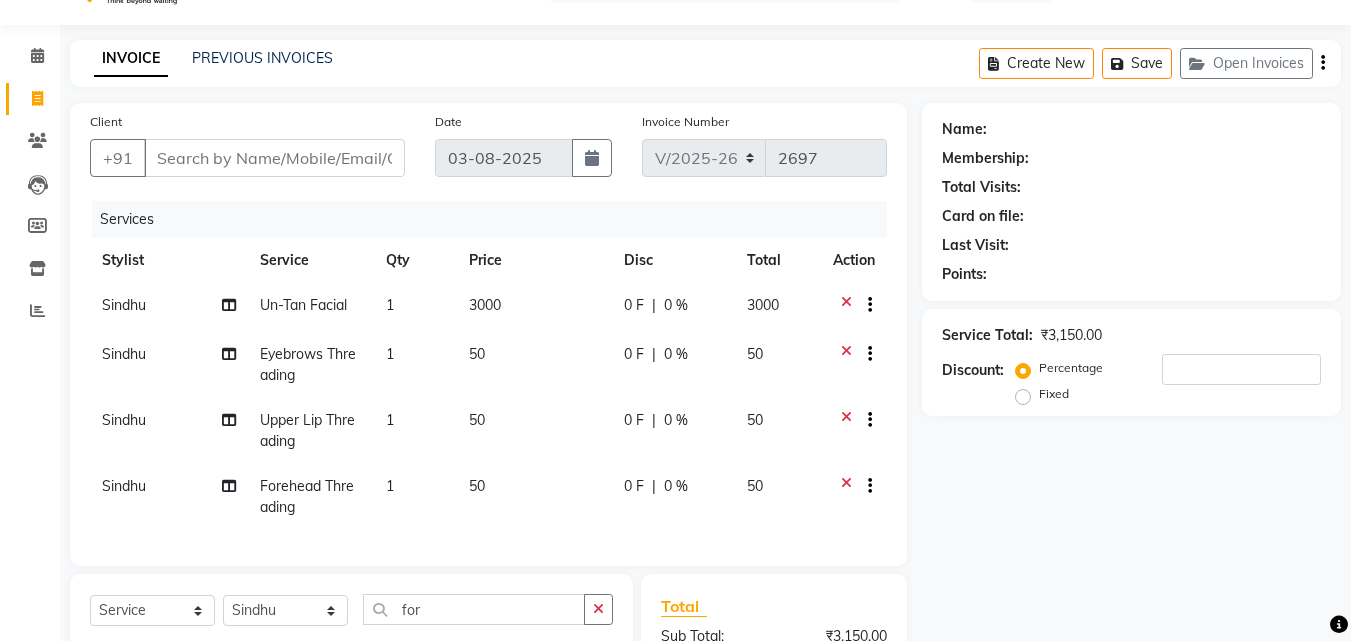 checkbox on "false" 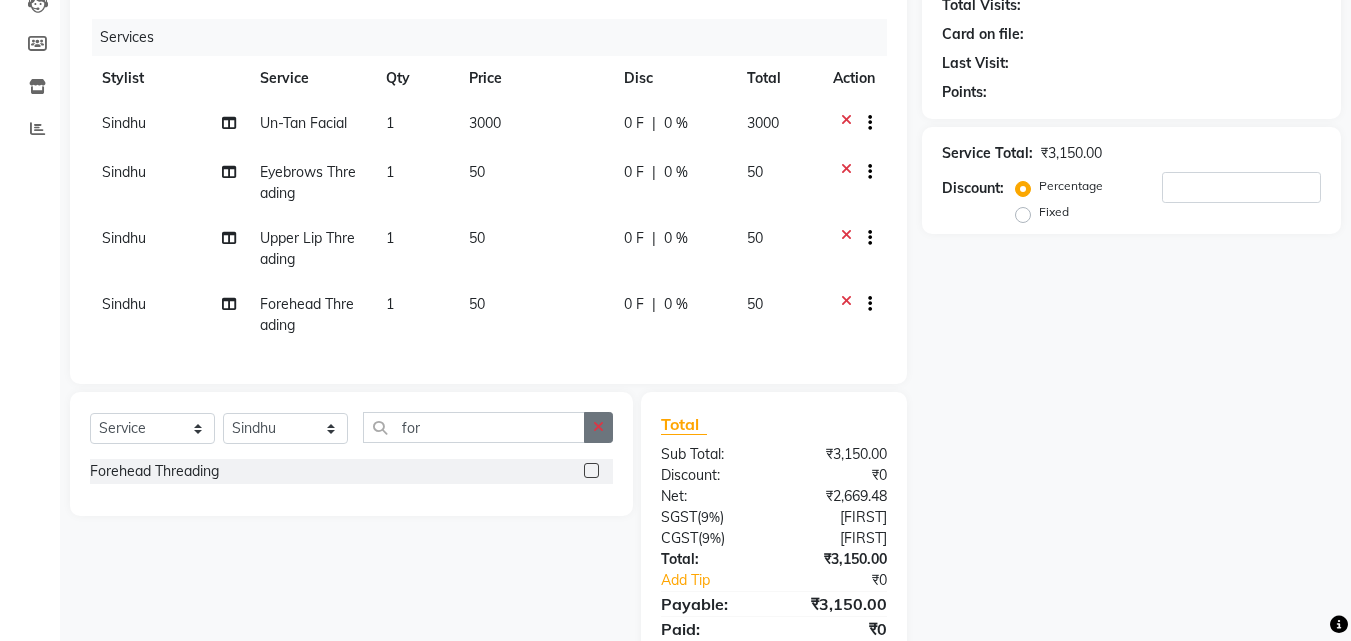 scroll, scrollTop: 247, scrollLeft: 0, axis: vertical 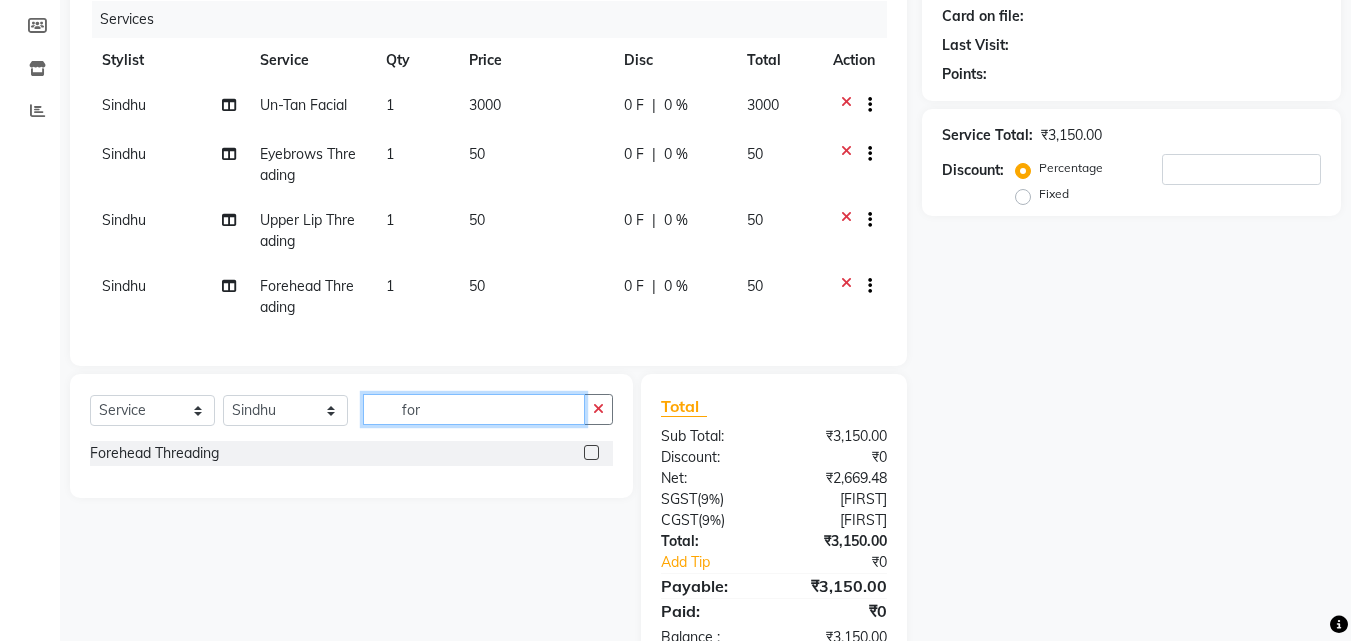 click on "for" 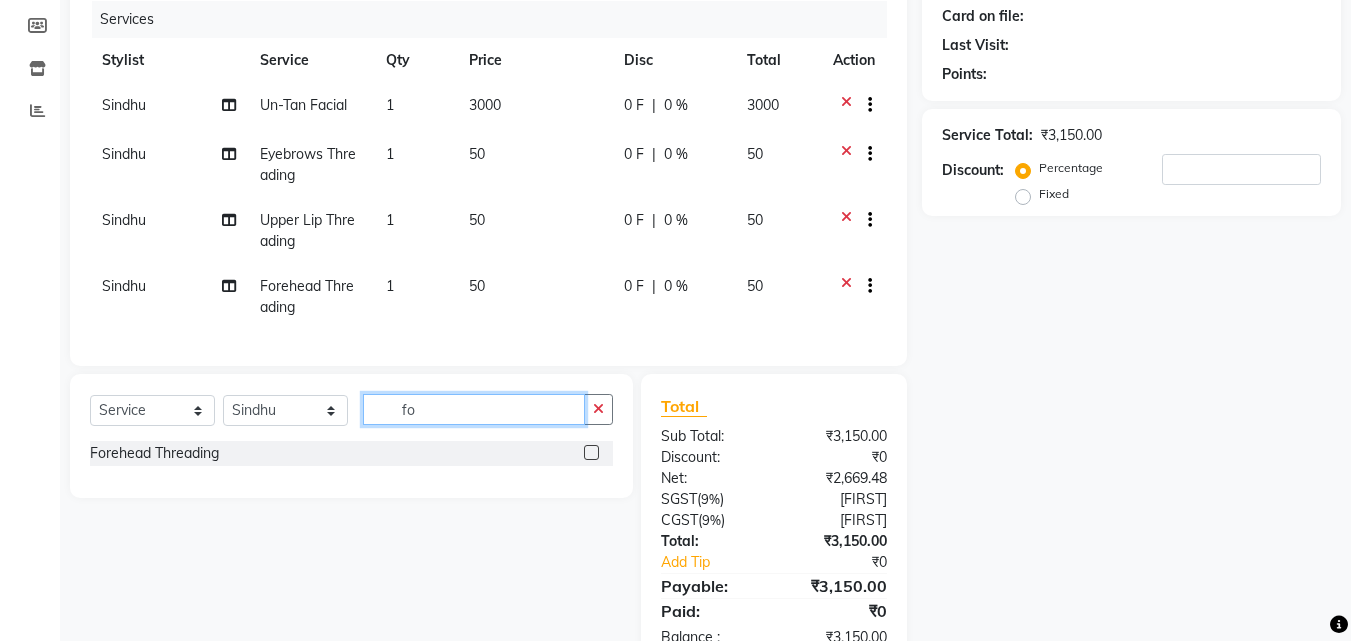 type on "f" 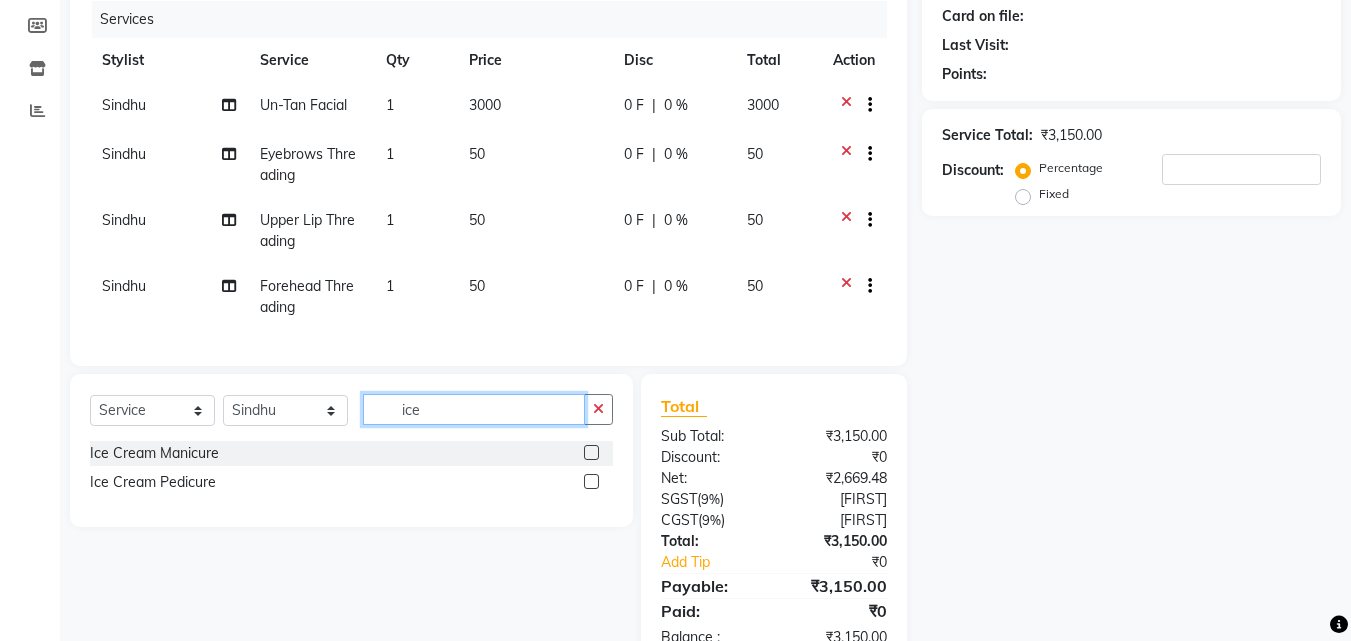 type on "ice" 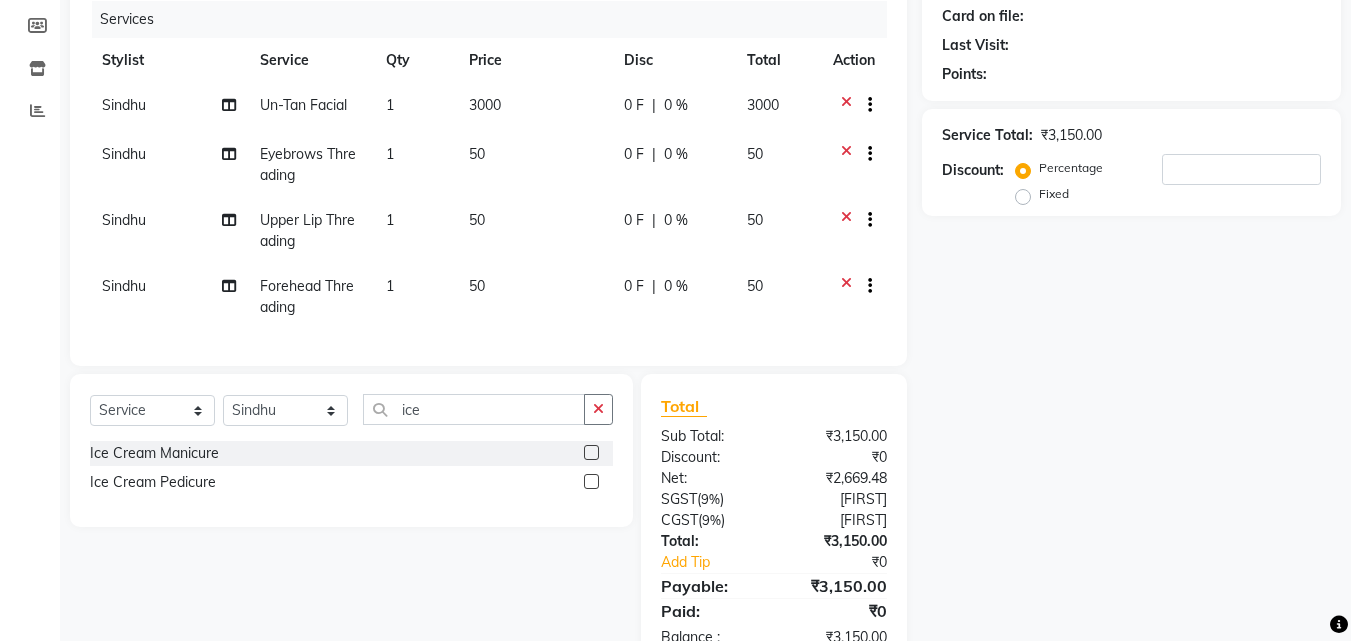 drag, startPoint x: 589, startPoint y: 466, endPoint x: 570, endPoint y: 465, distance: 19.026299 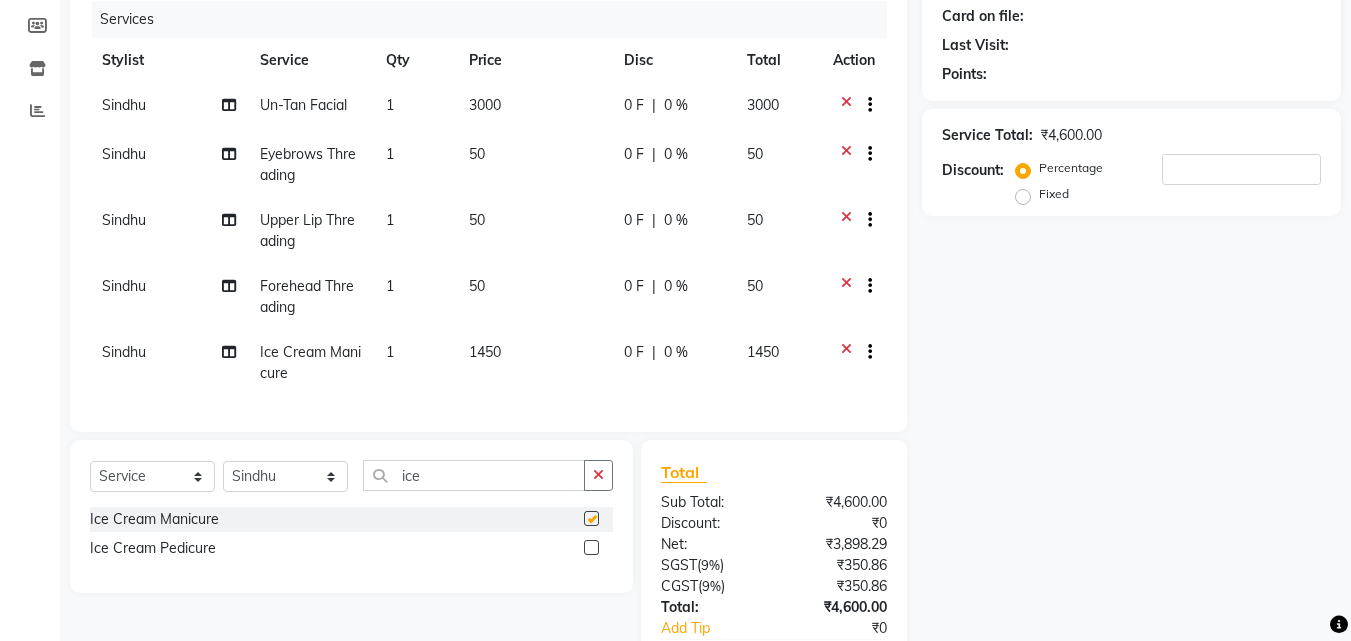 checkbox on "false" 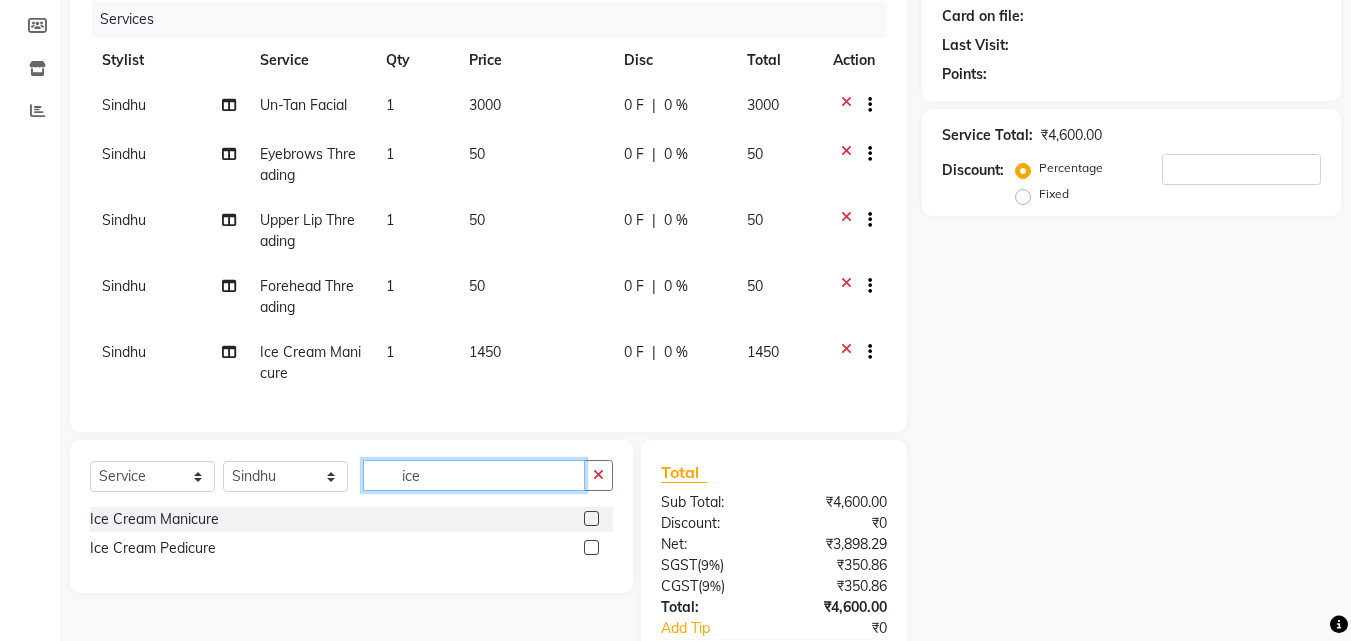 click on "ice" 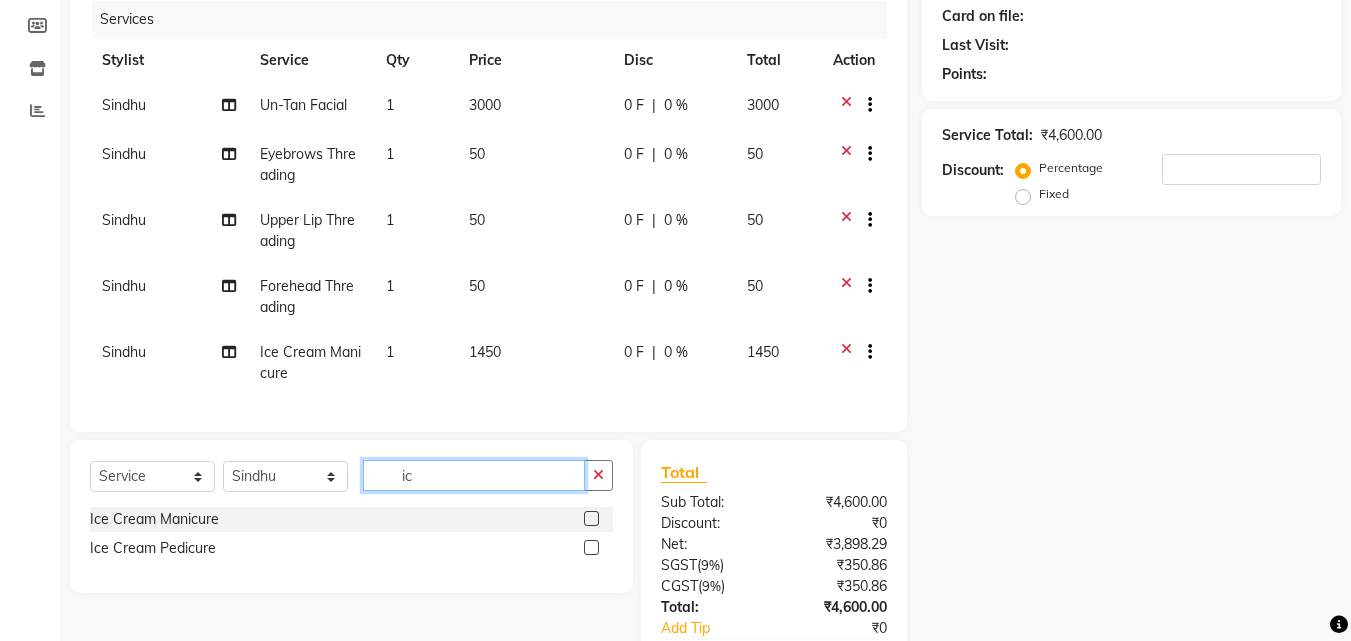 type on "i" 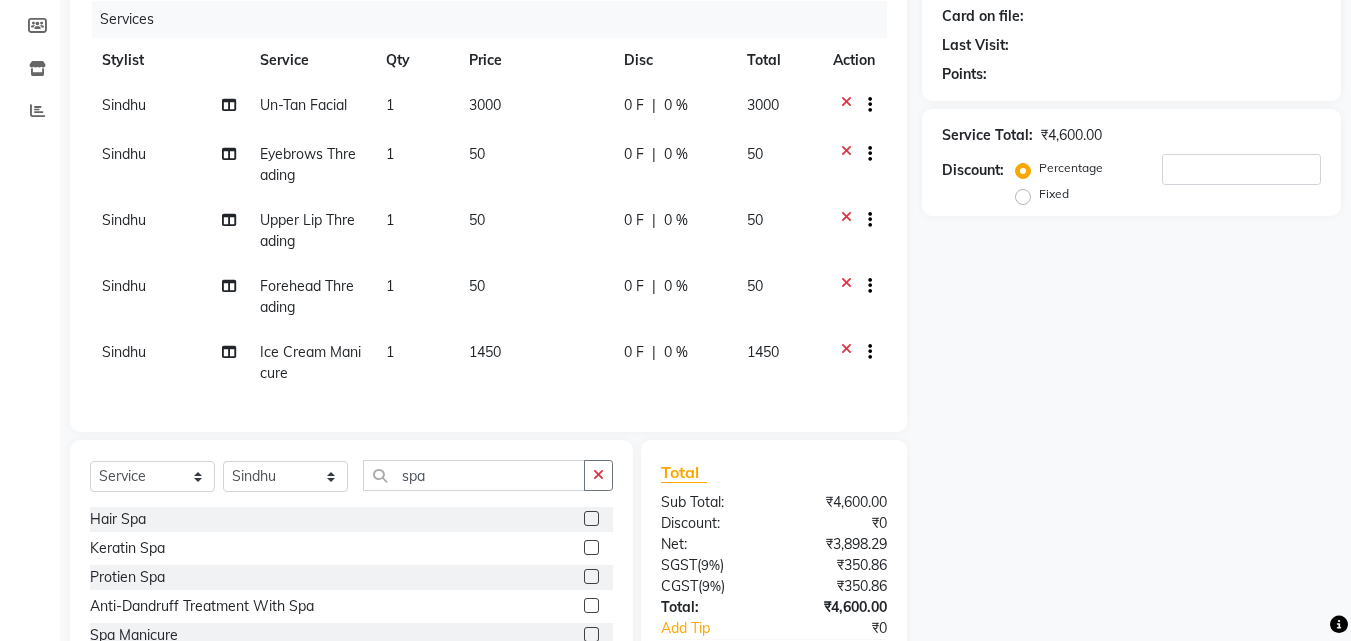 click 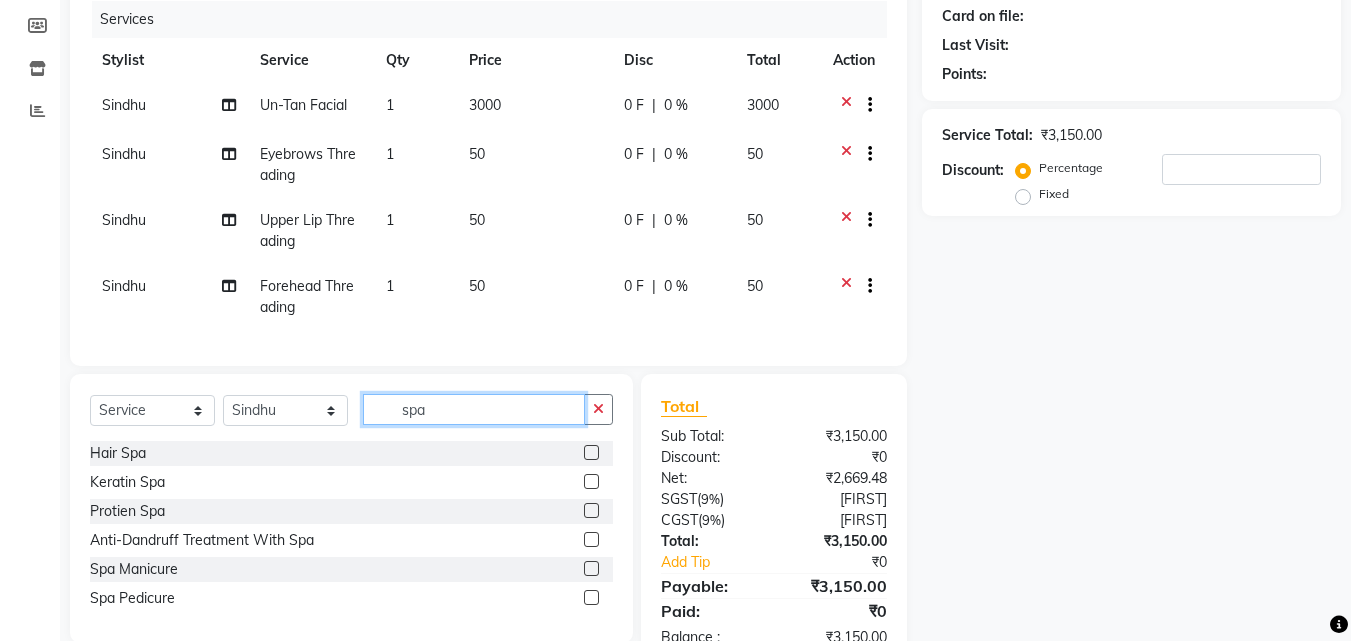 click on "spa" 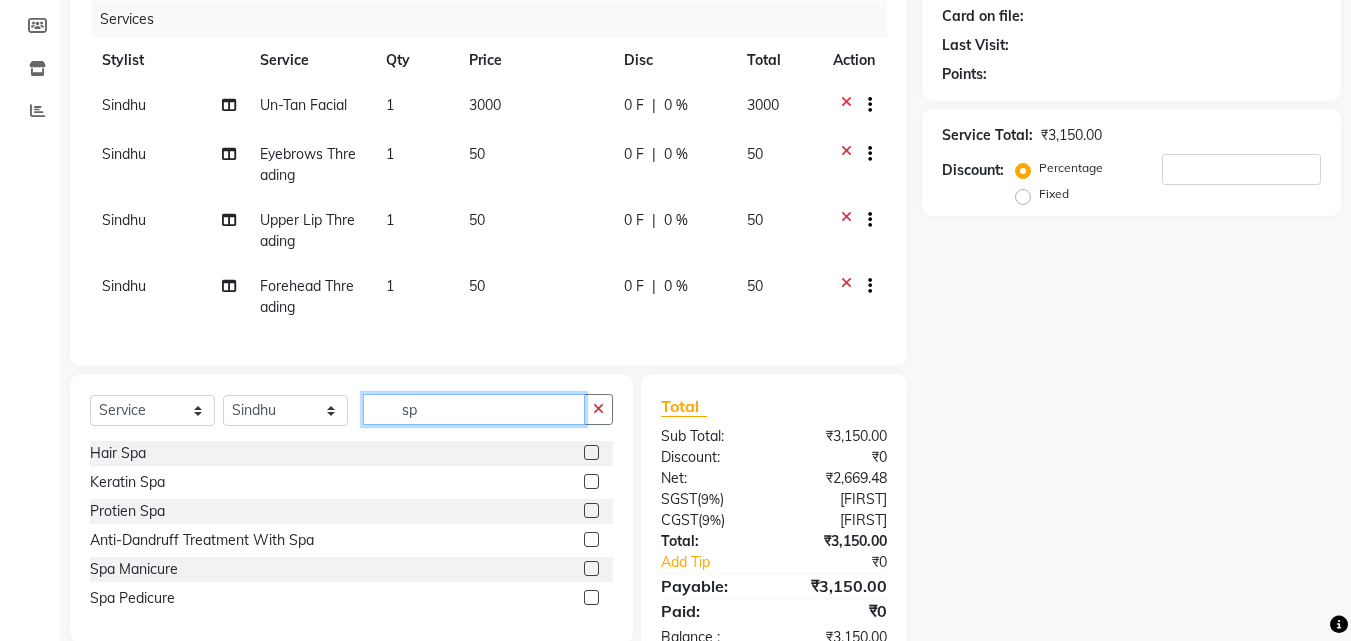 type on "s" 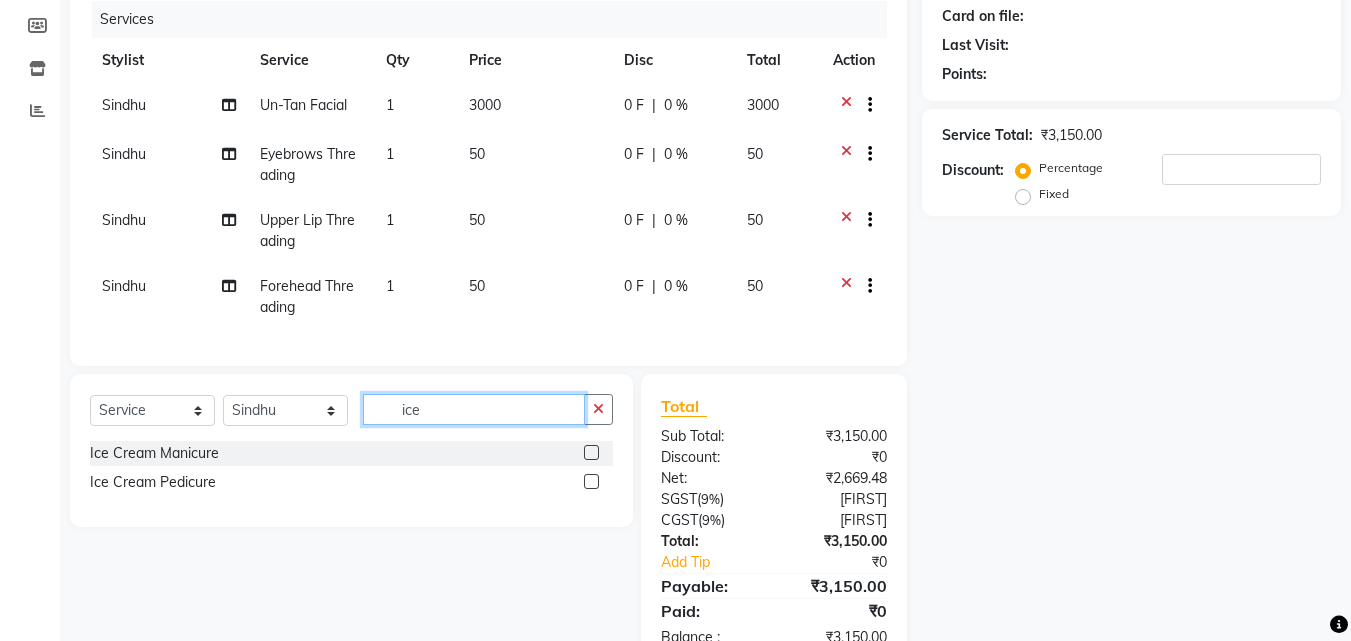 type on "ice" 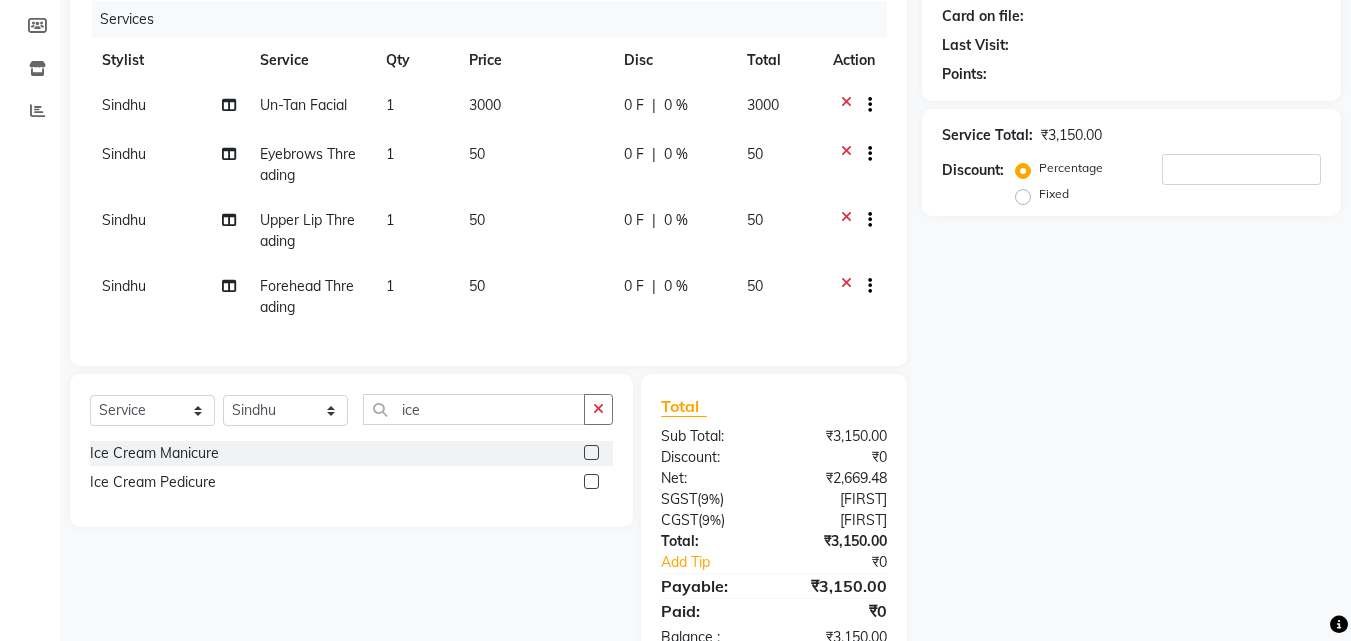 click 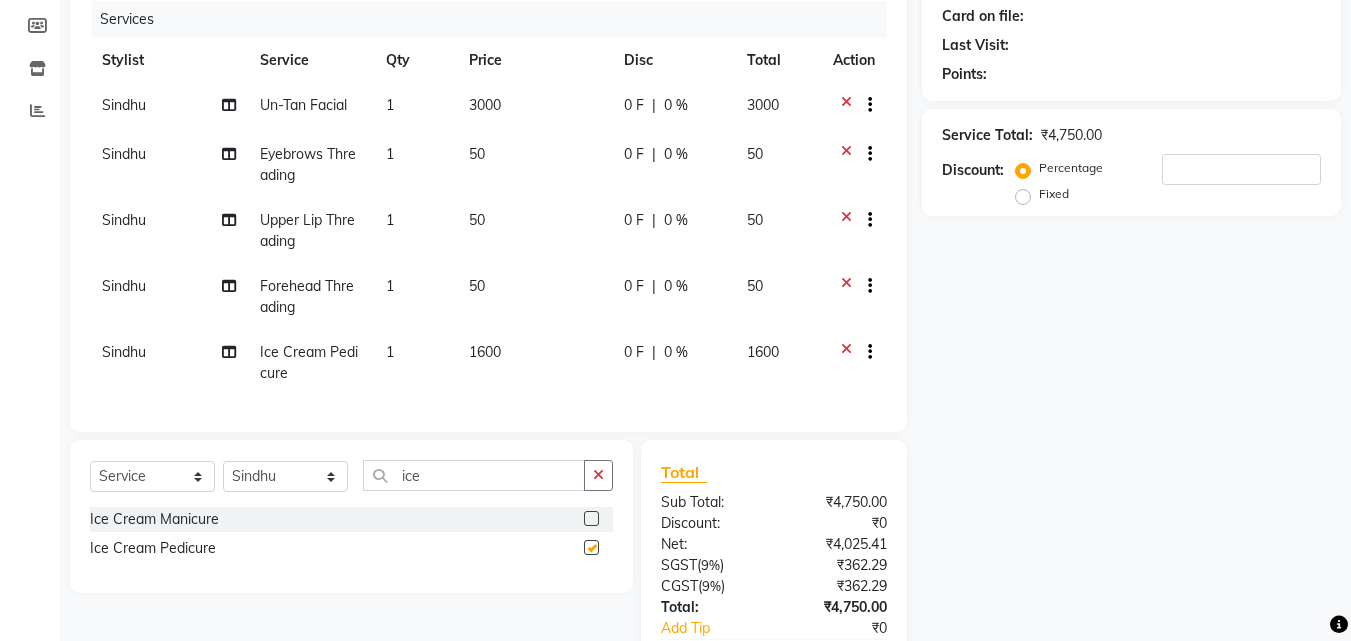 checkbox on "false" 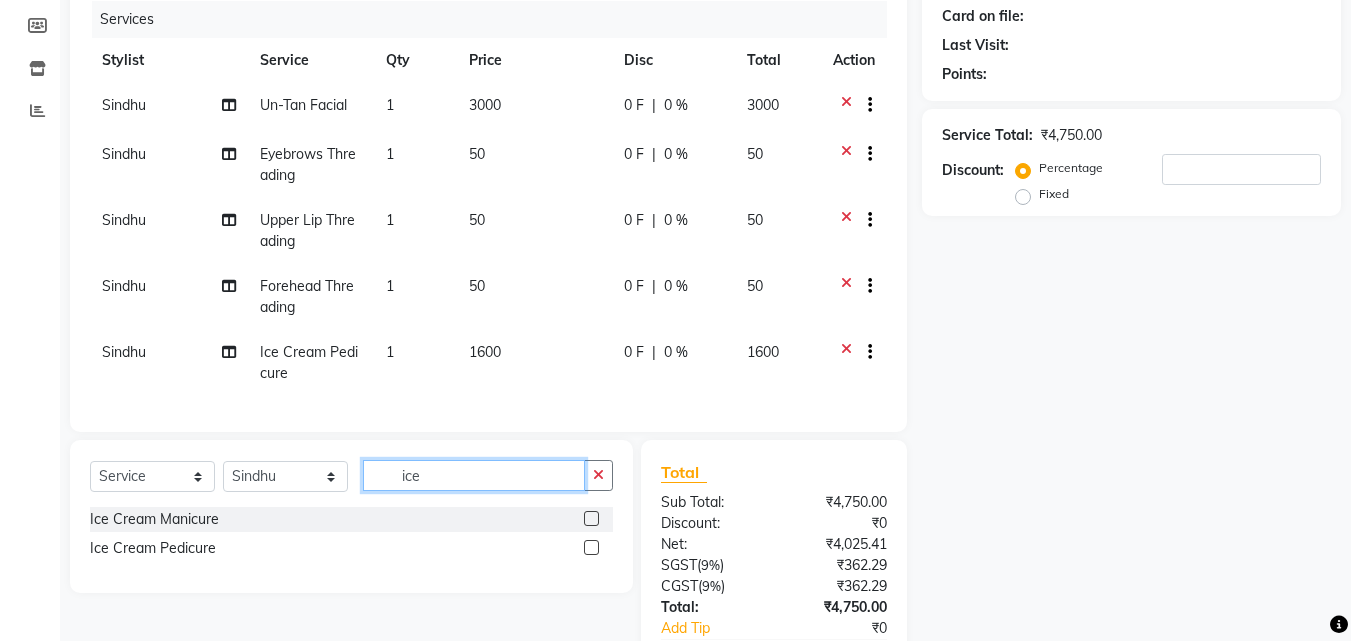 click on "ice" 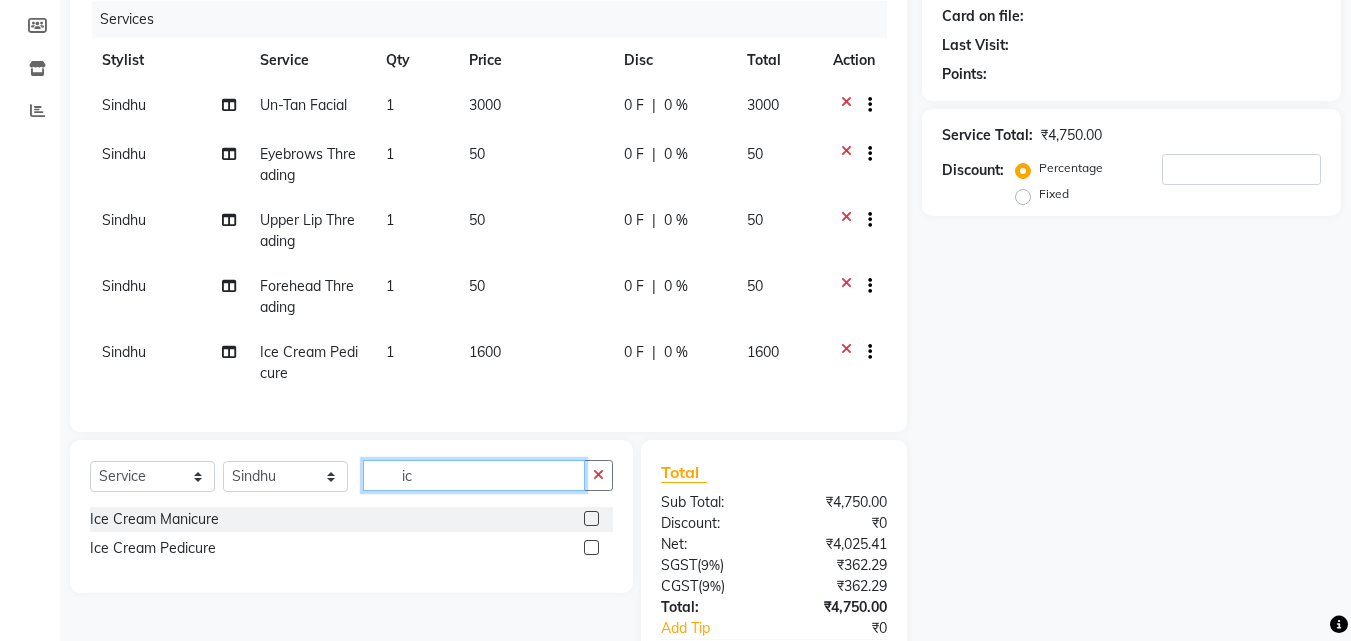 type on "i" 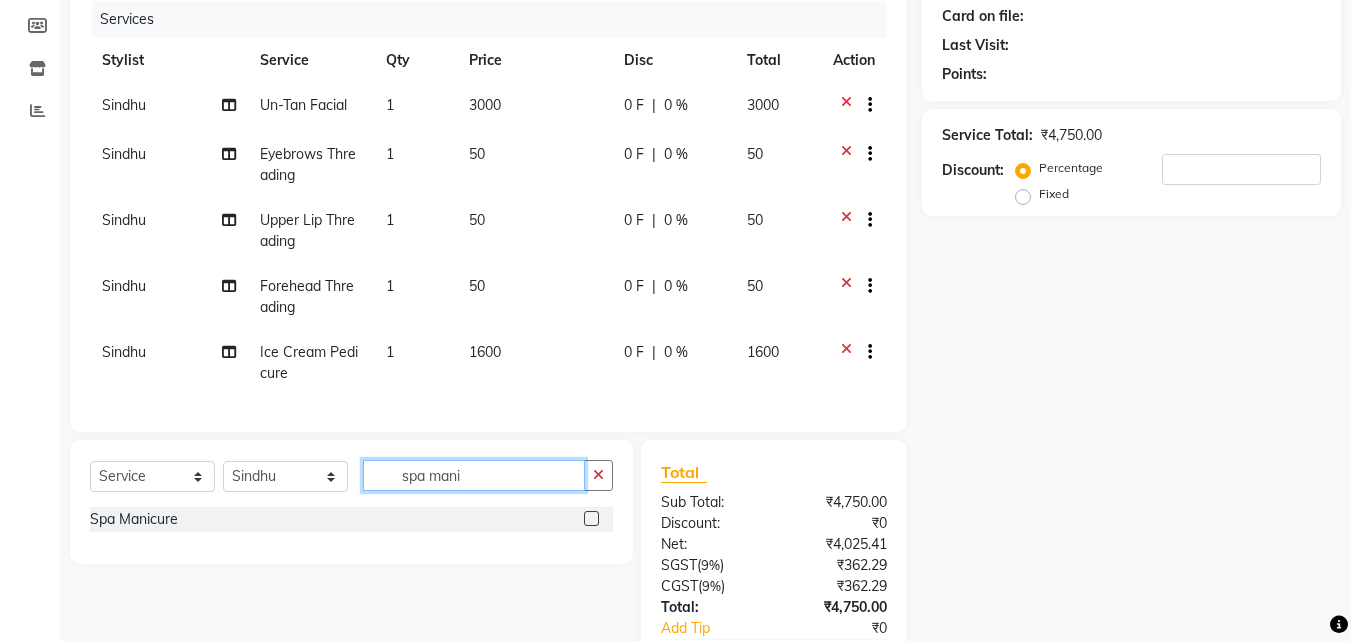 type on "spa mani" 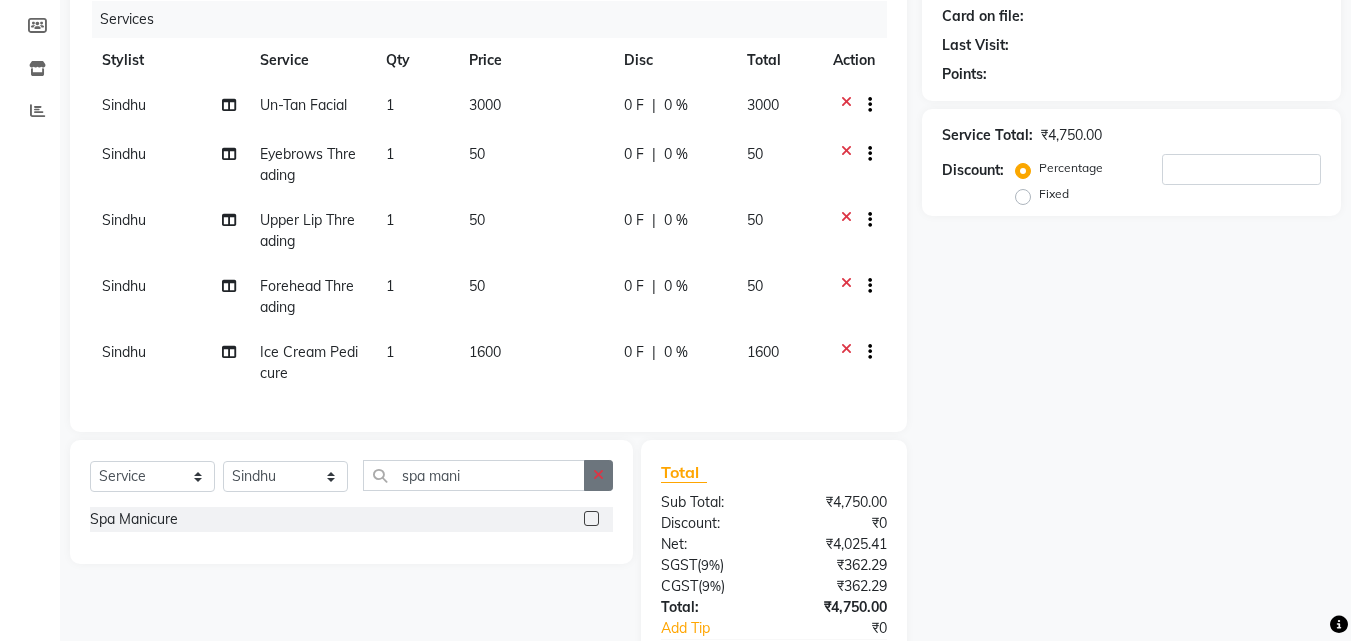 click 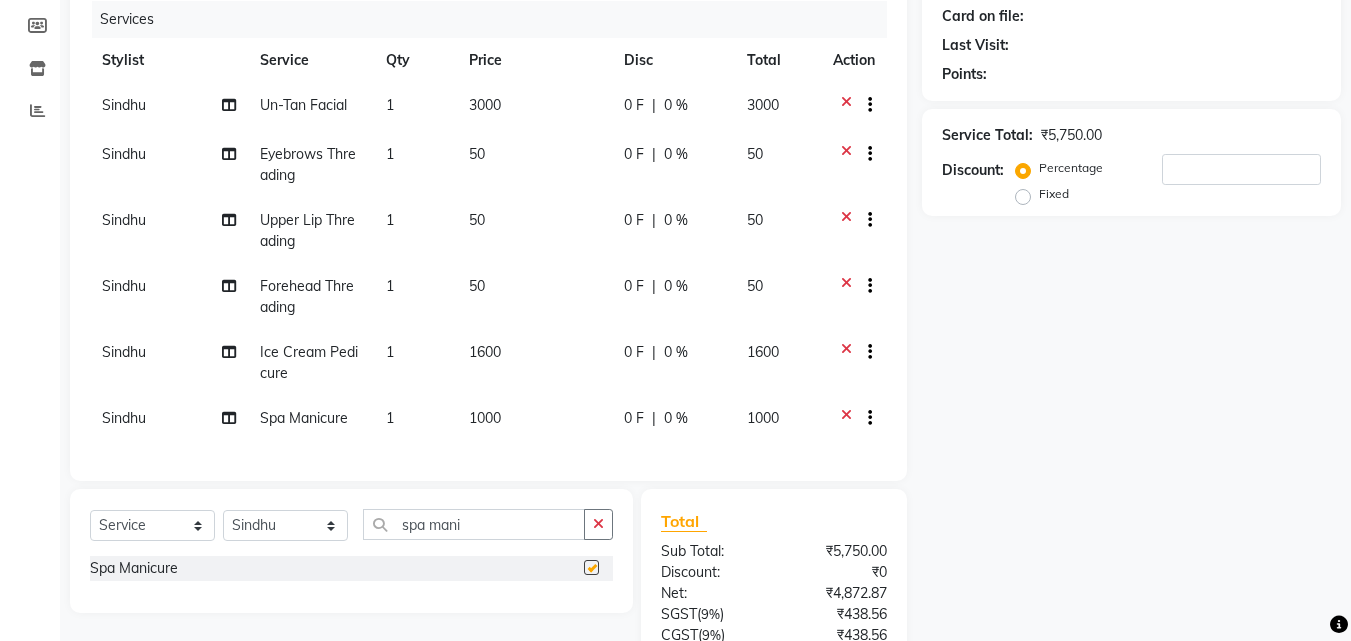 checkbox on "false" 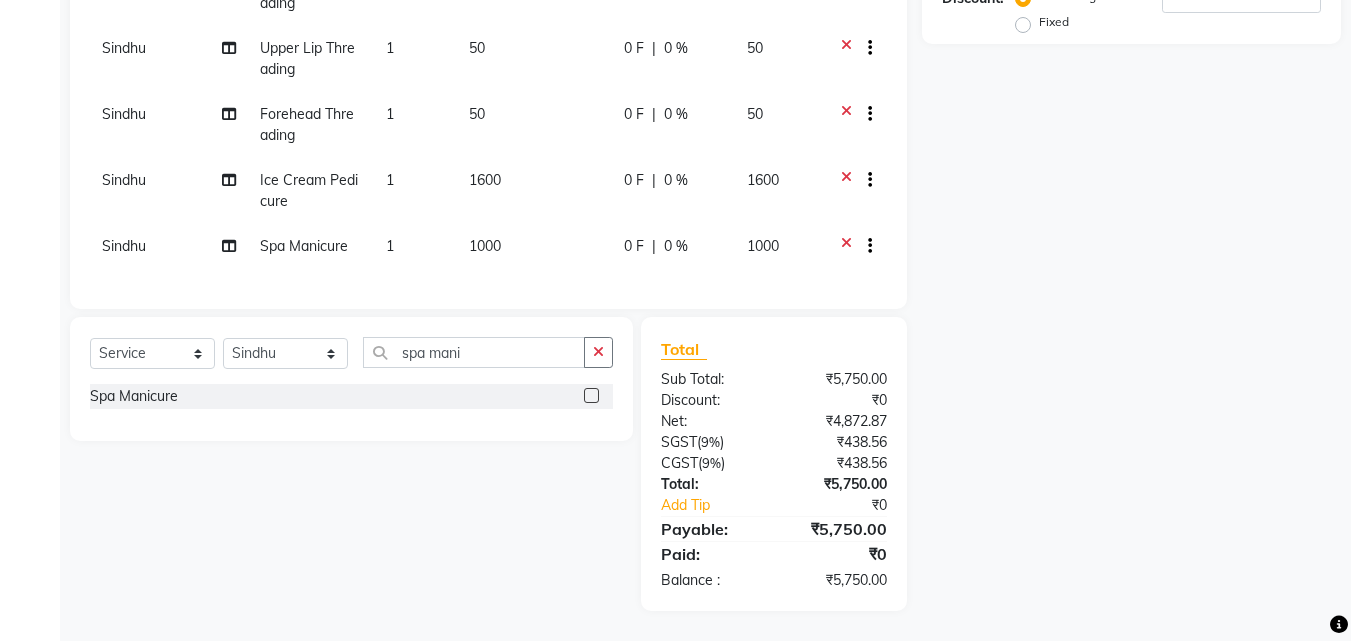 scroll, scrollTop: 434, scrollLeft: 0, axis: vertical 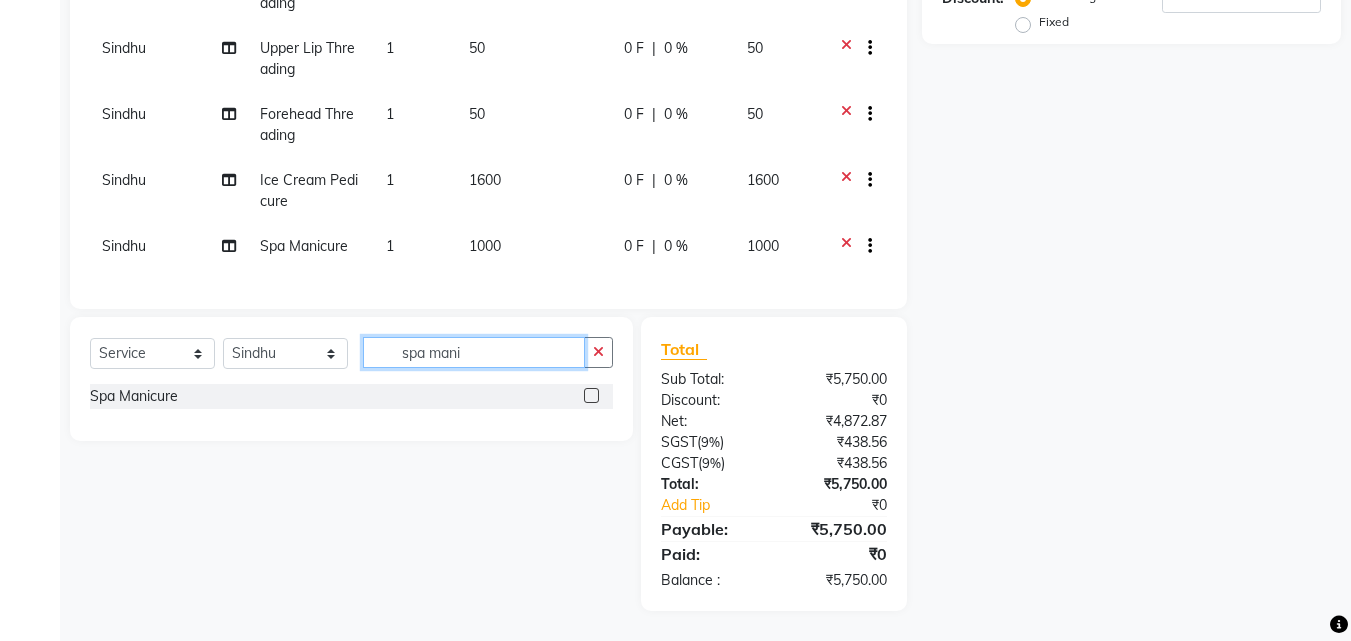 click on "spa mani" 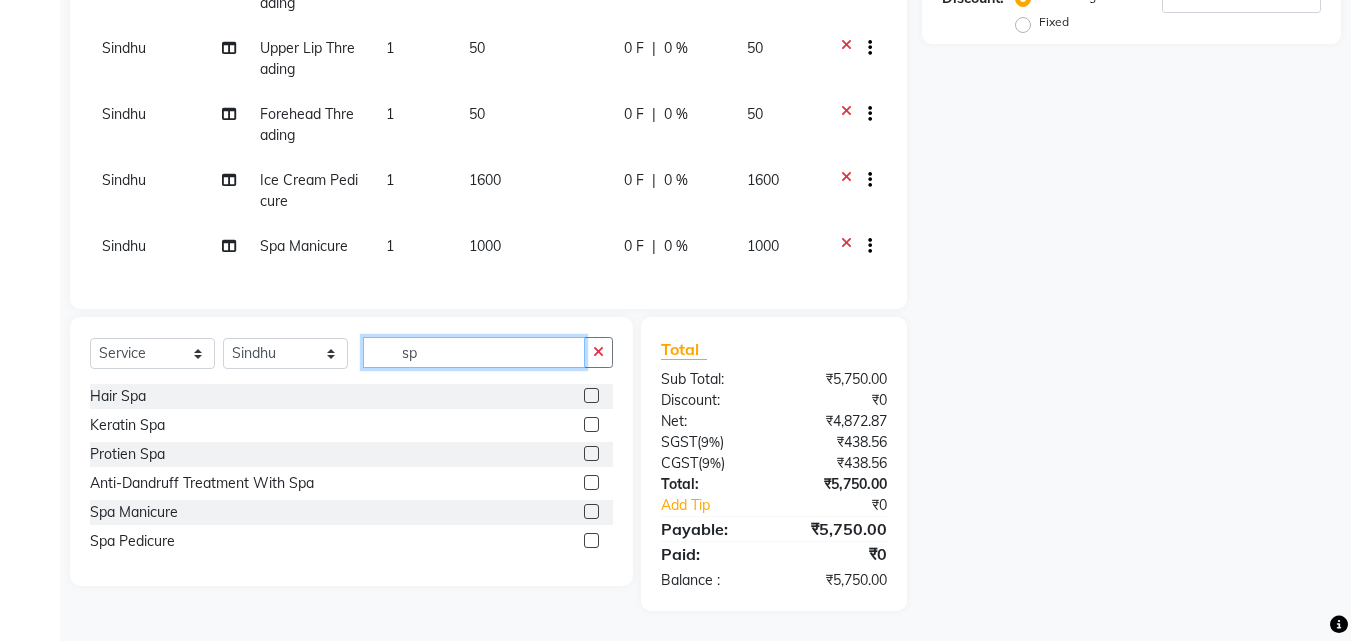 type on "s" 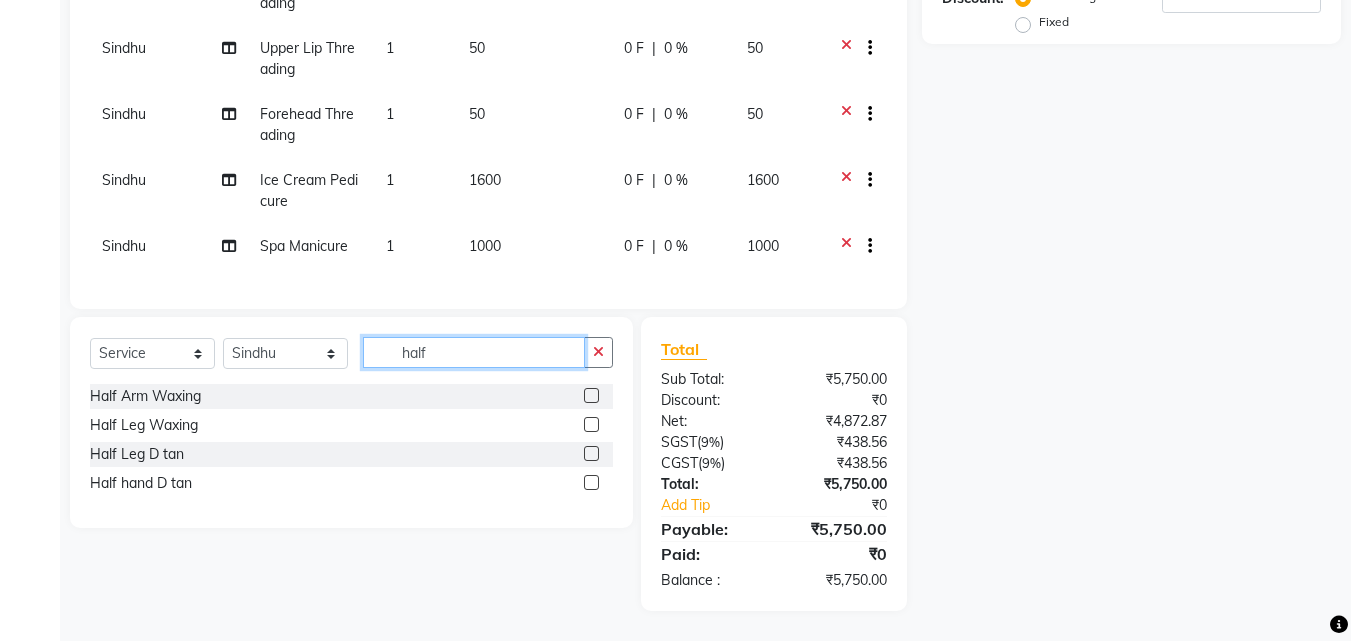 type on "half" 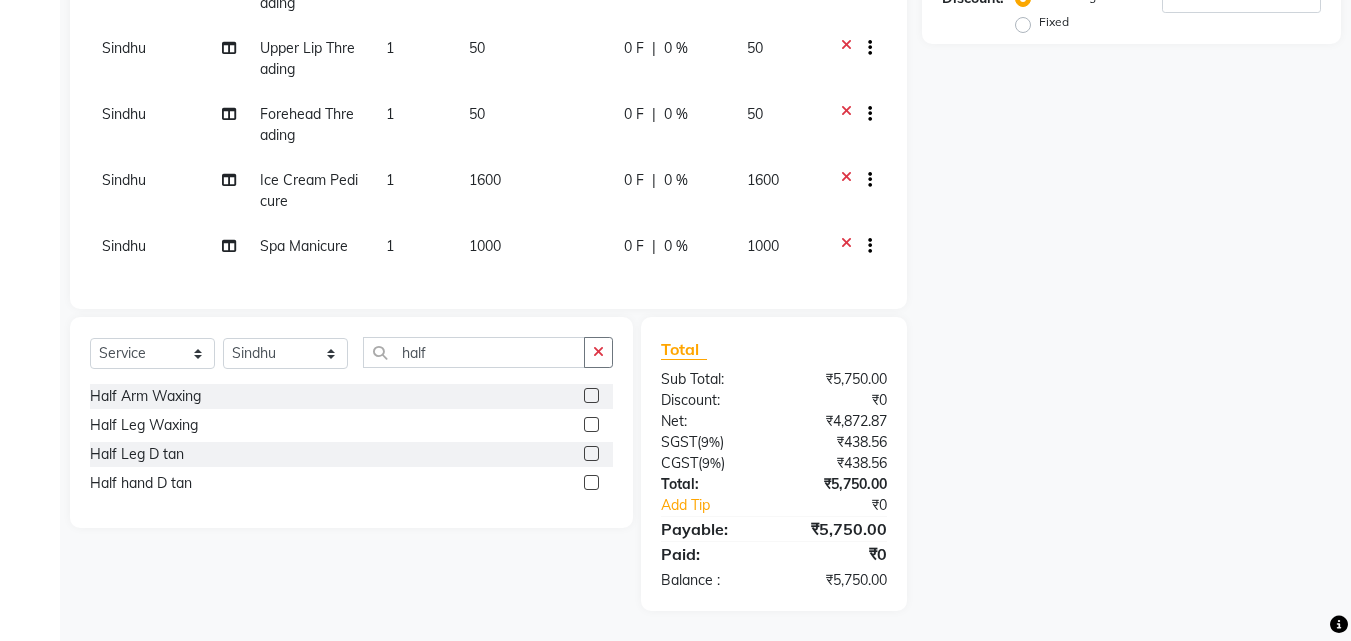 click 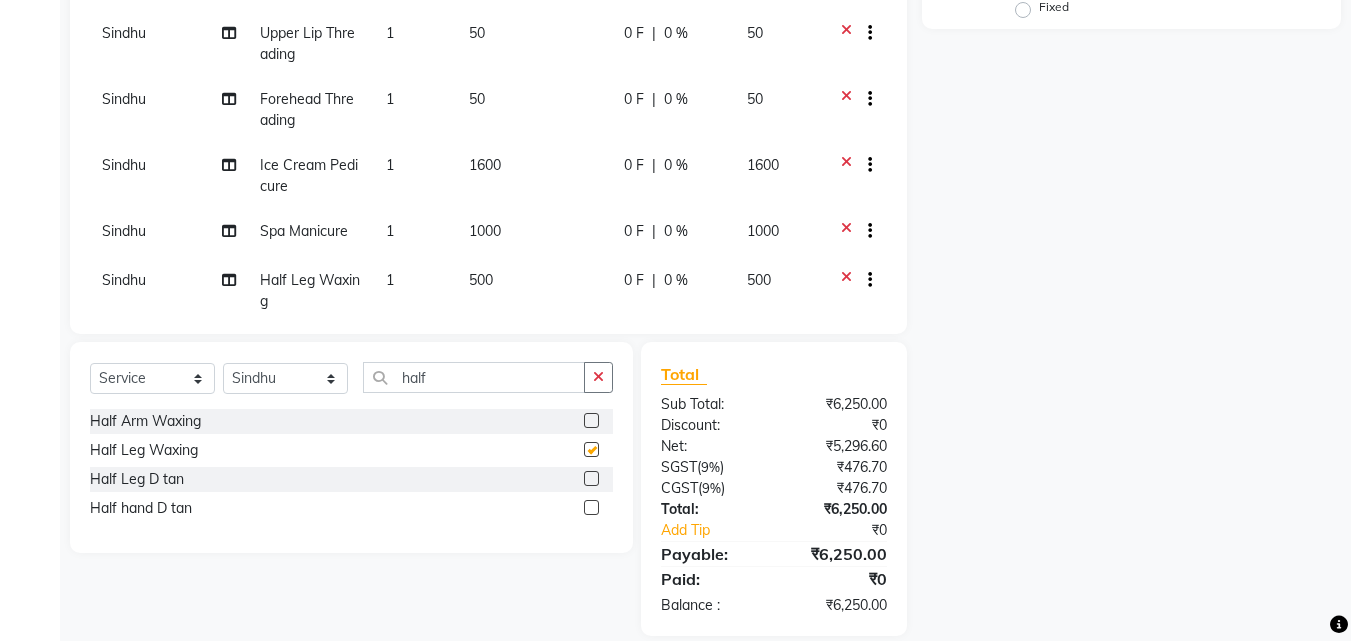checkbox on "false" 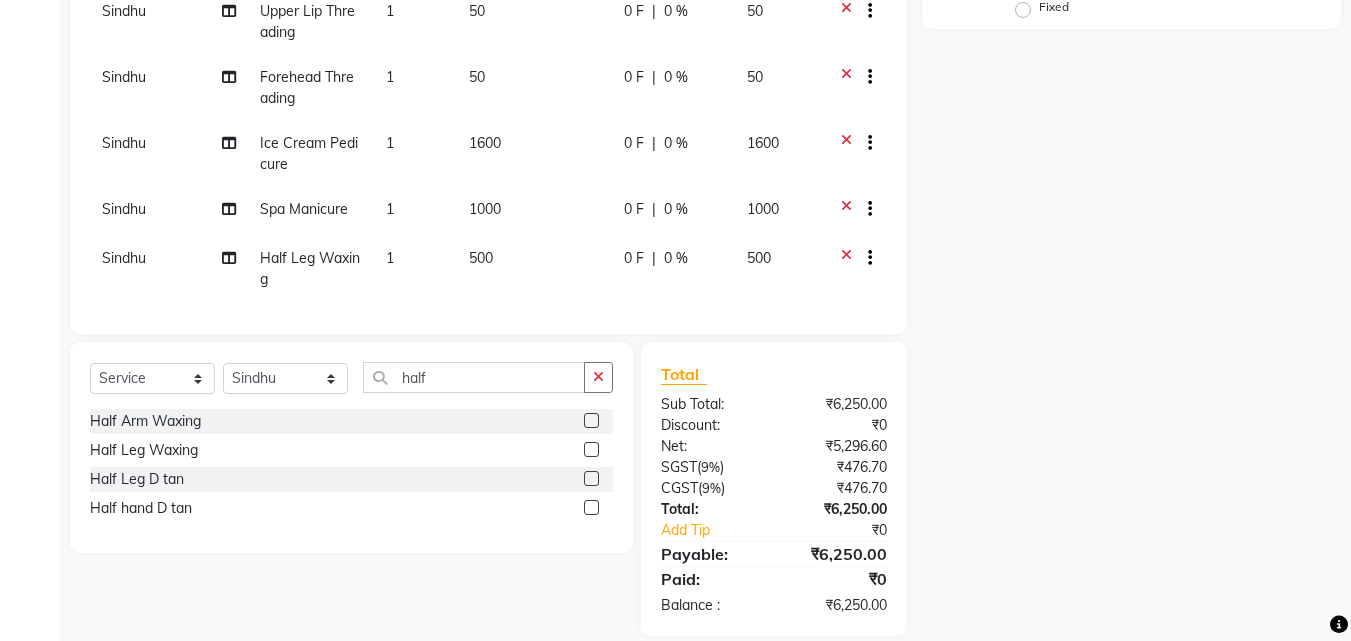 scroll, scrollTop: 41, scrollLeft: 0, axis: vertical 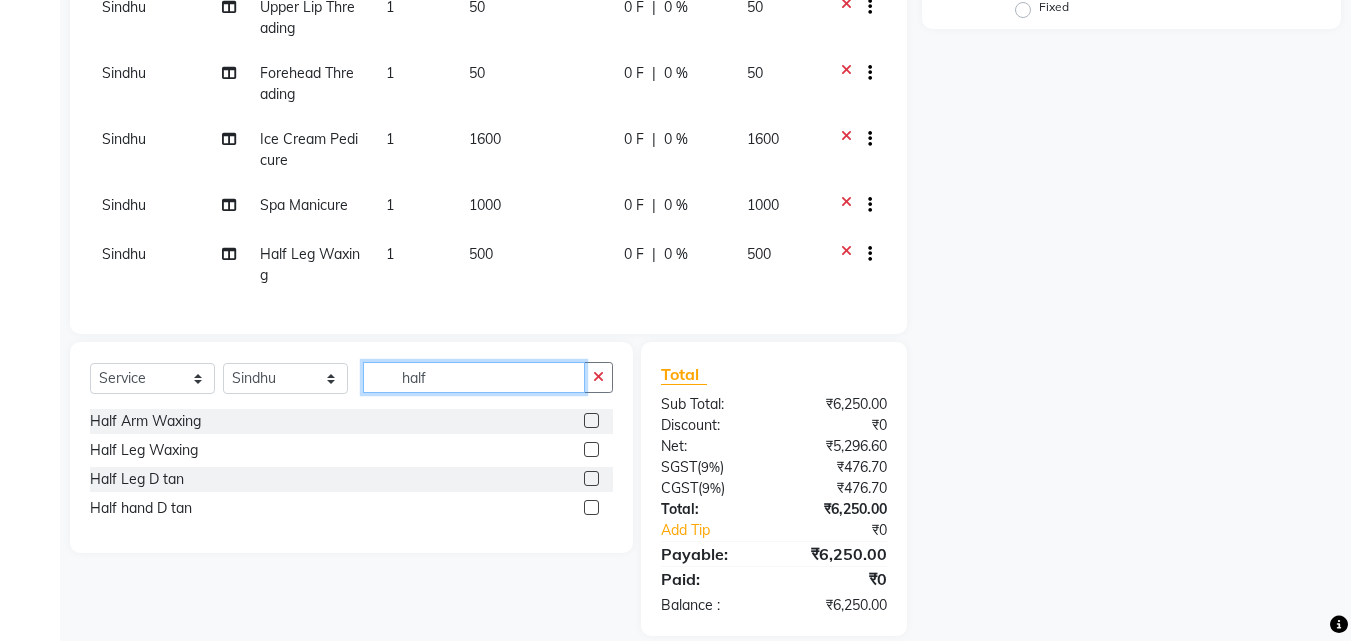 click on "half" 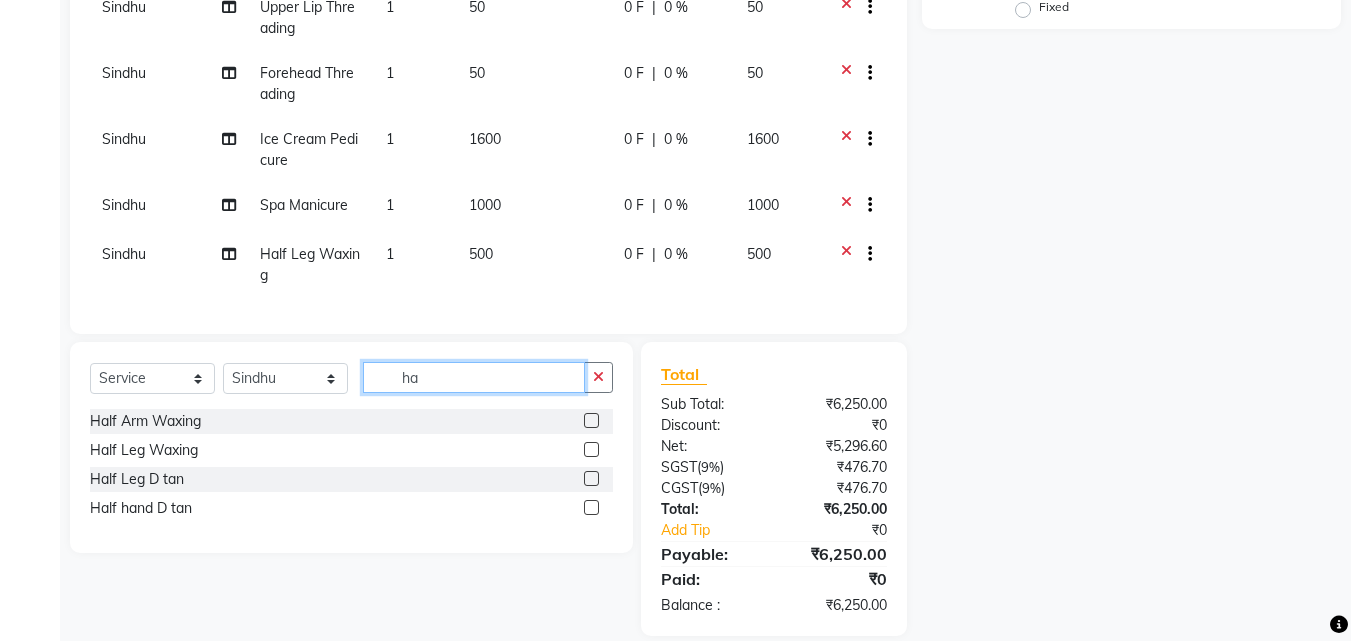 type on "h" 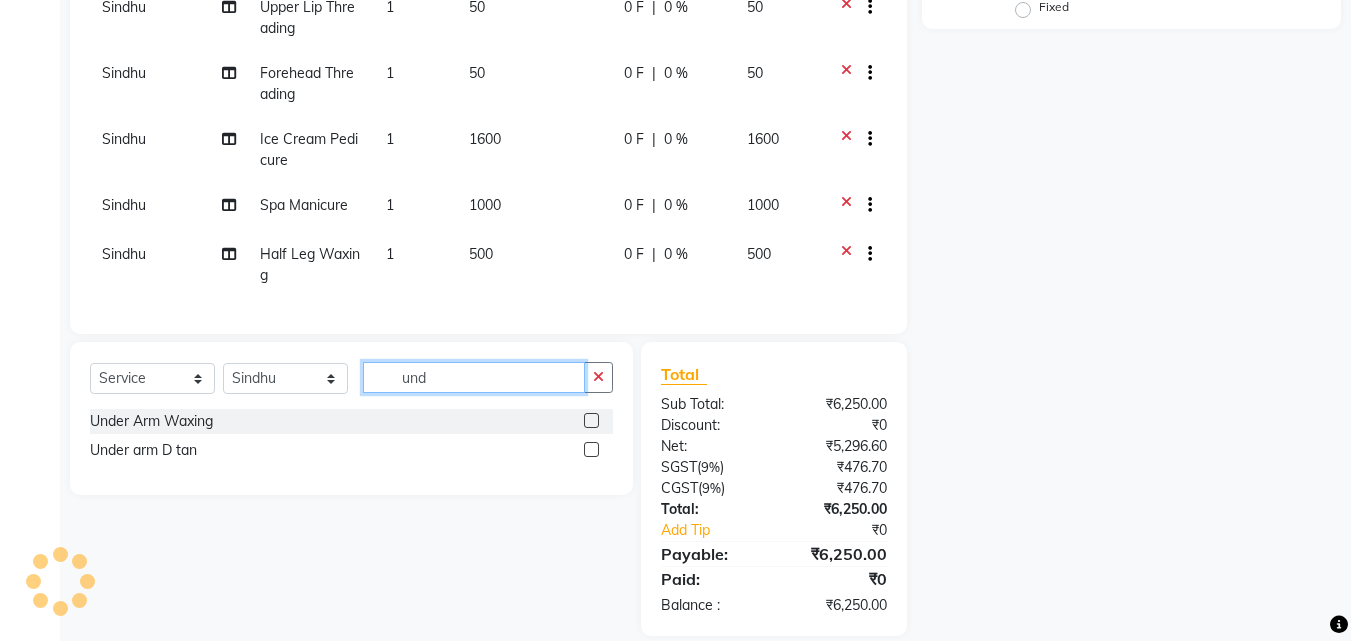 type on "und" 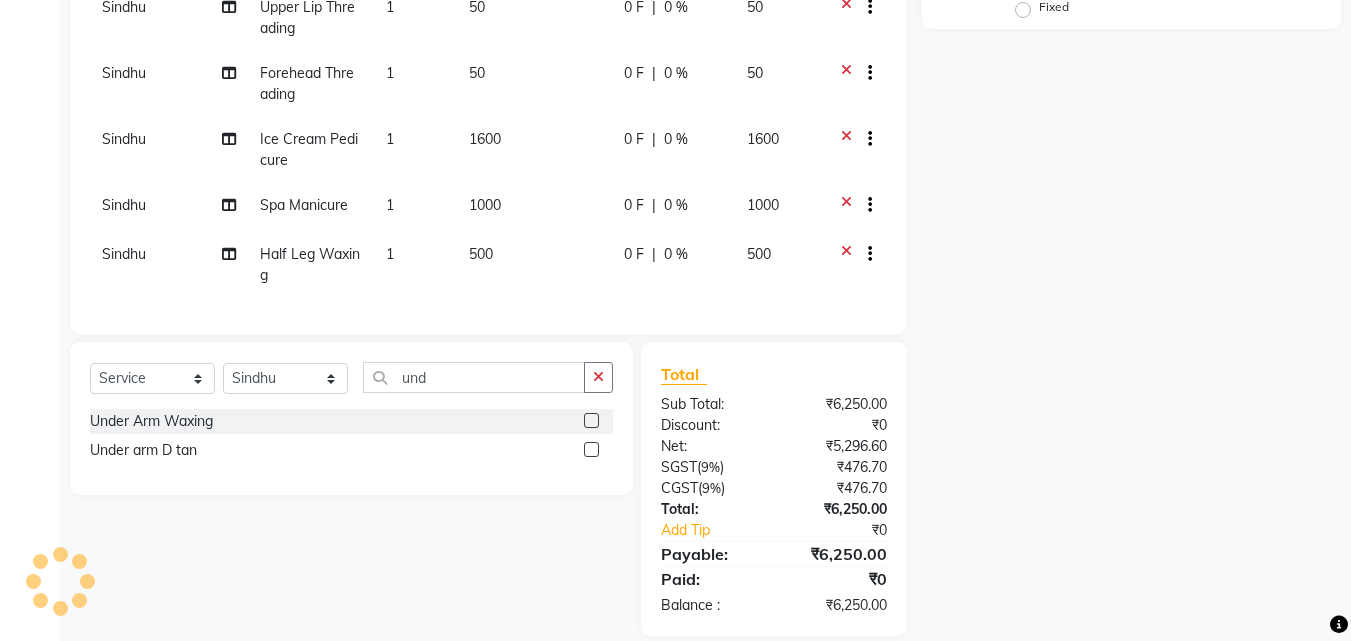 click 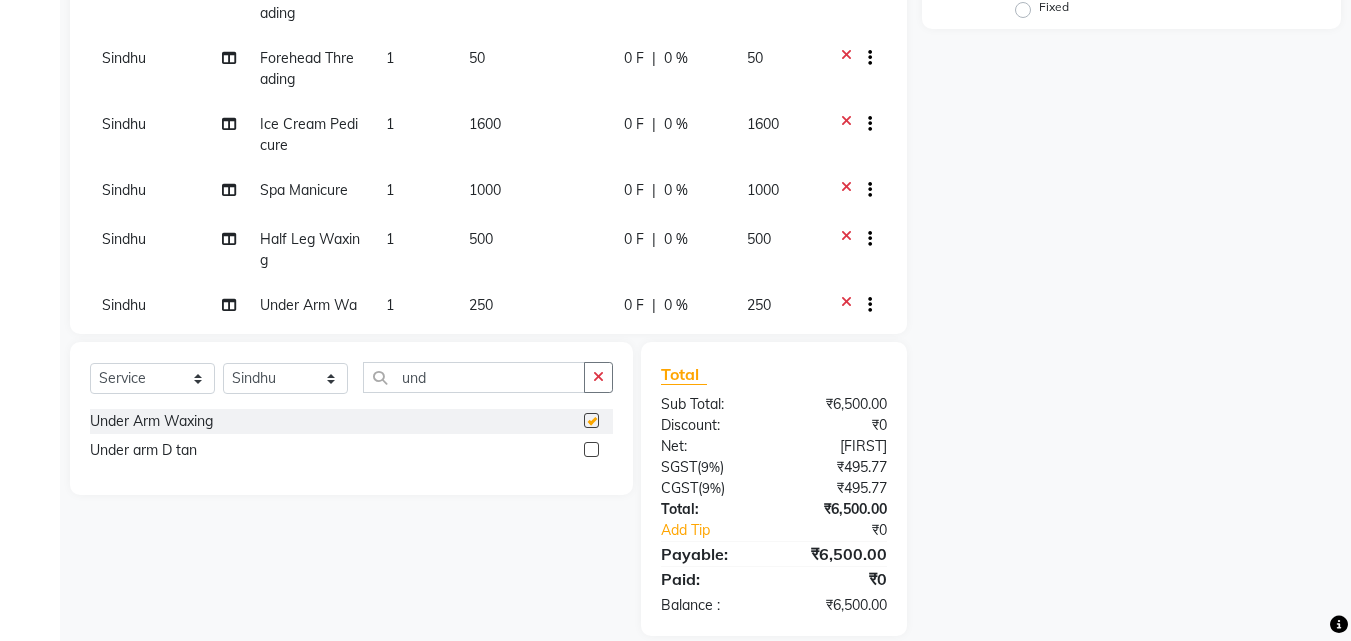 checkbox on "false" 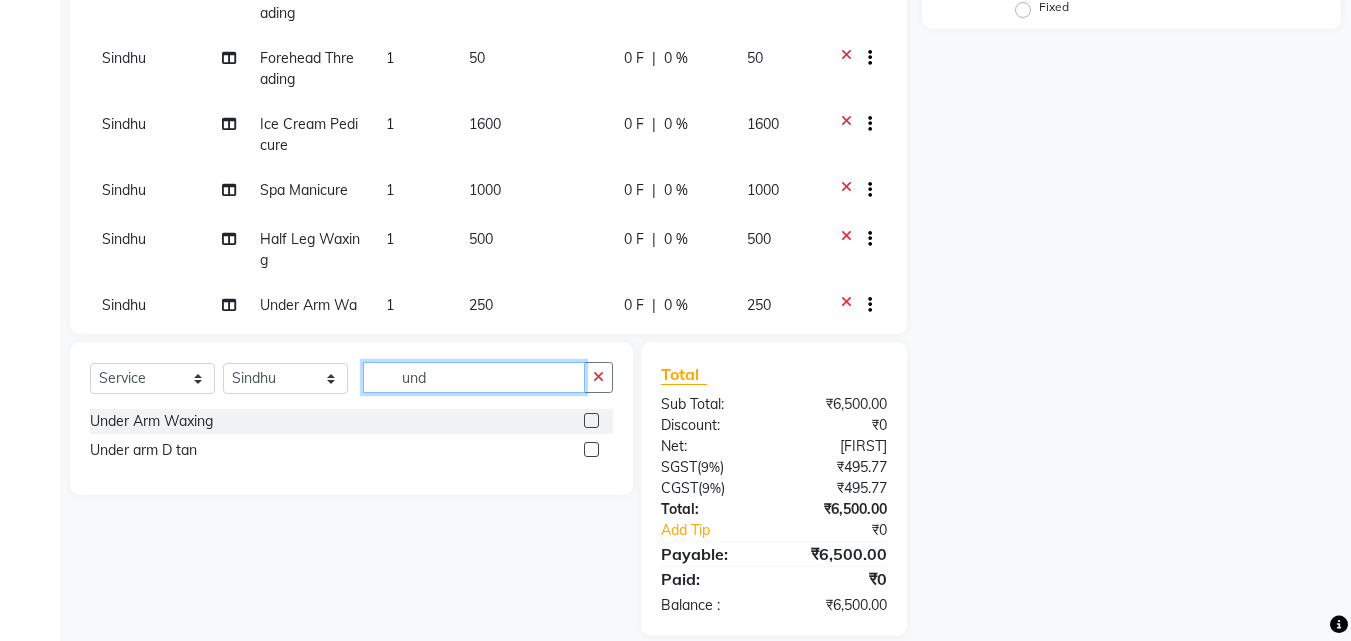 click on "und" 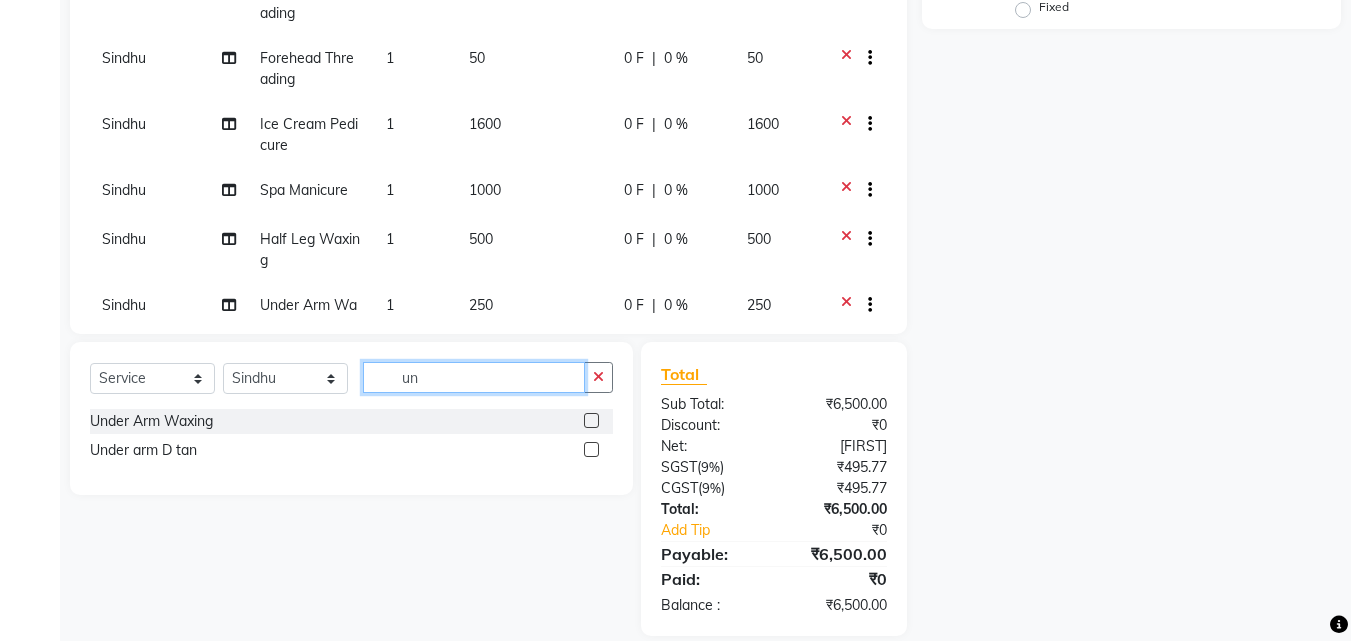 type on "u" 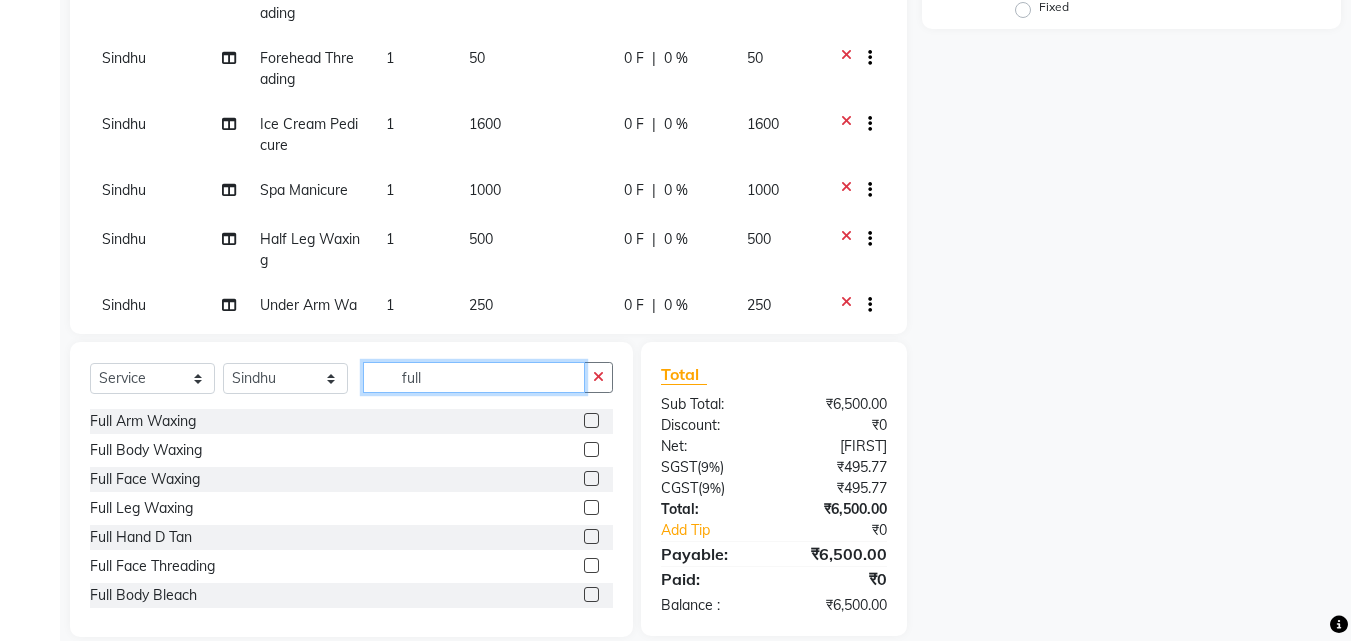 type on "full" 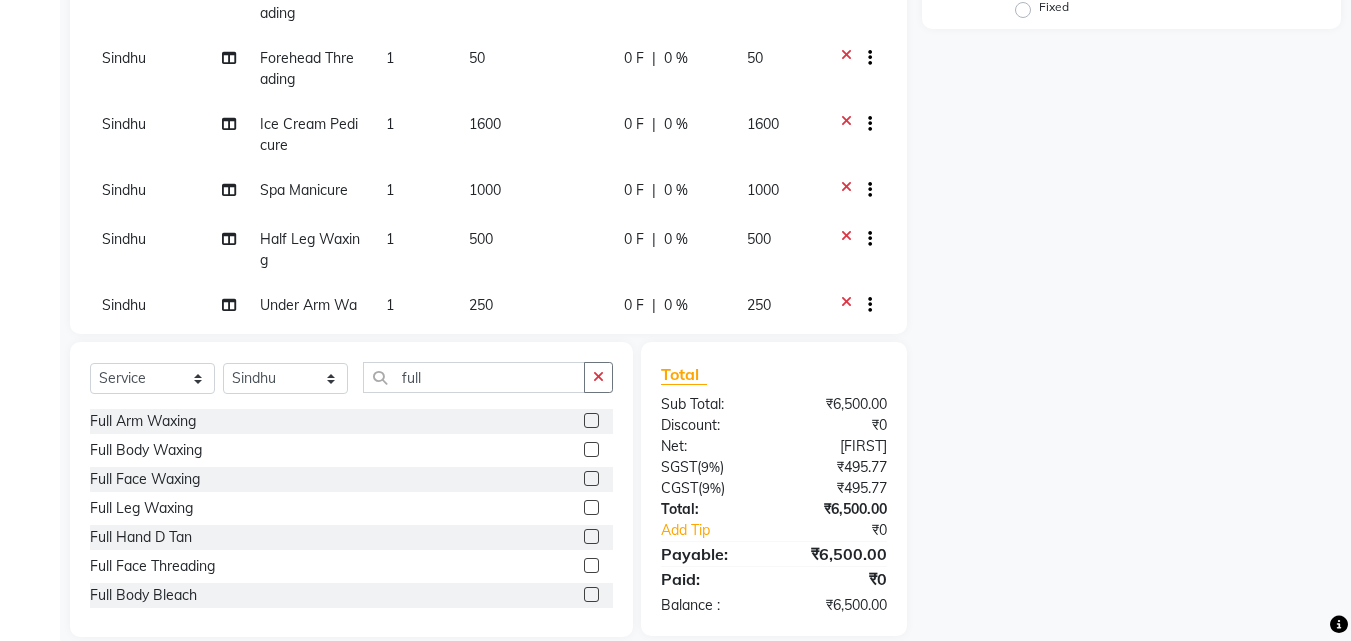 click 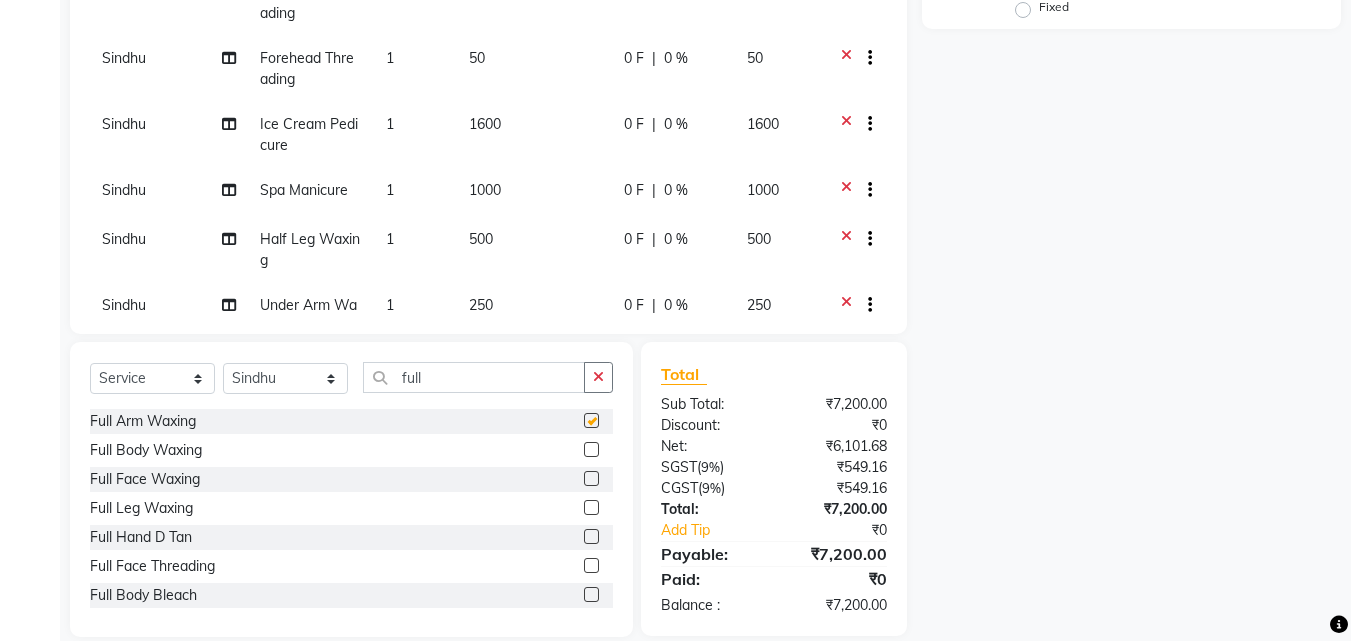 checkbox on "false" 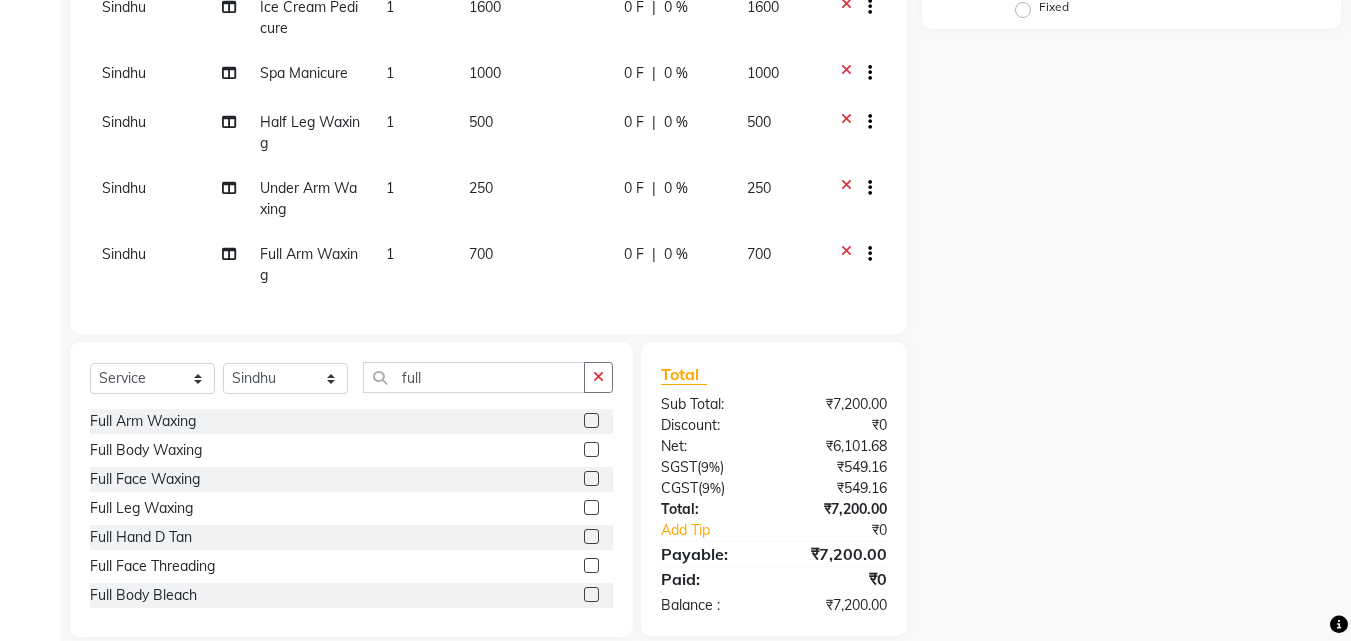 scroll, scrollTop: 173, scrollLeft: 0, axis: vertical 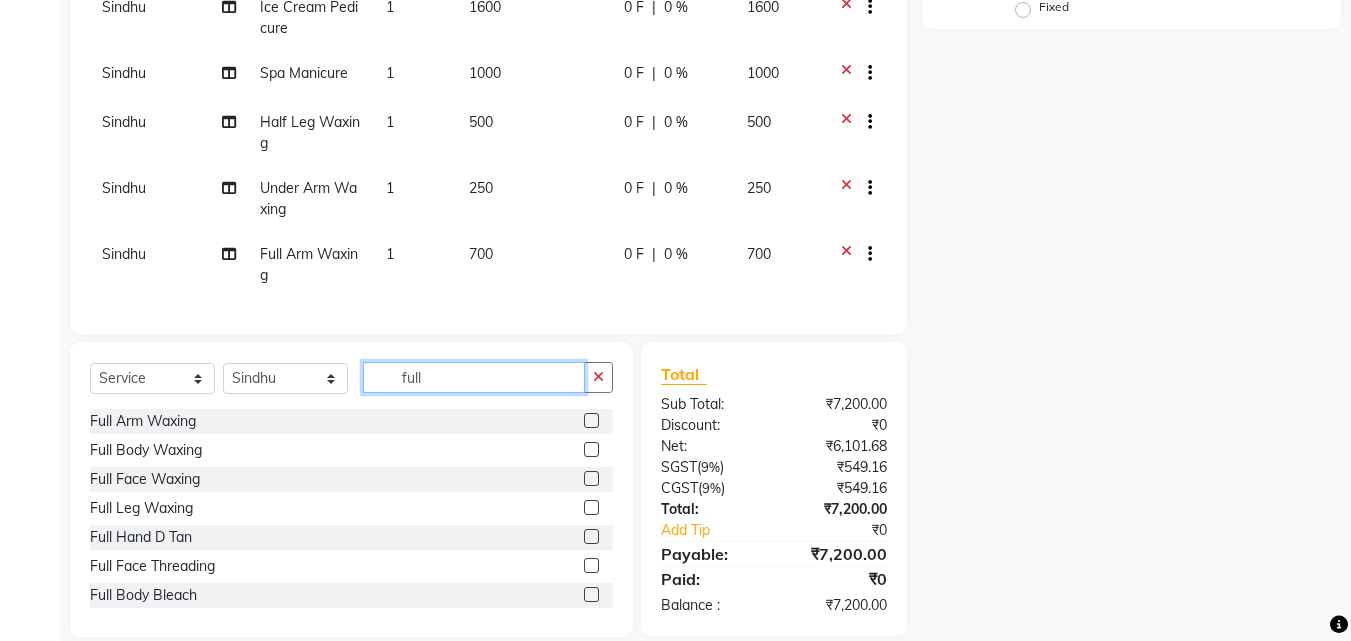 click on "full" 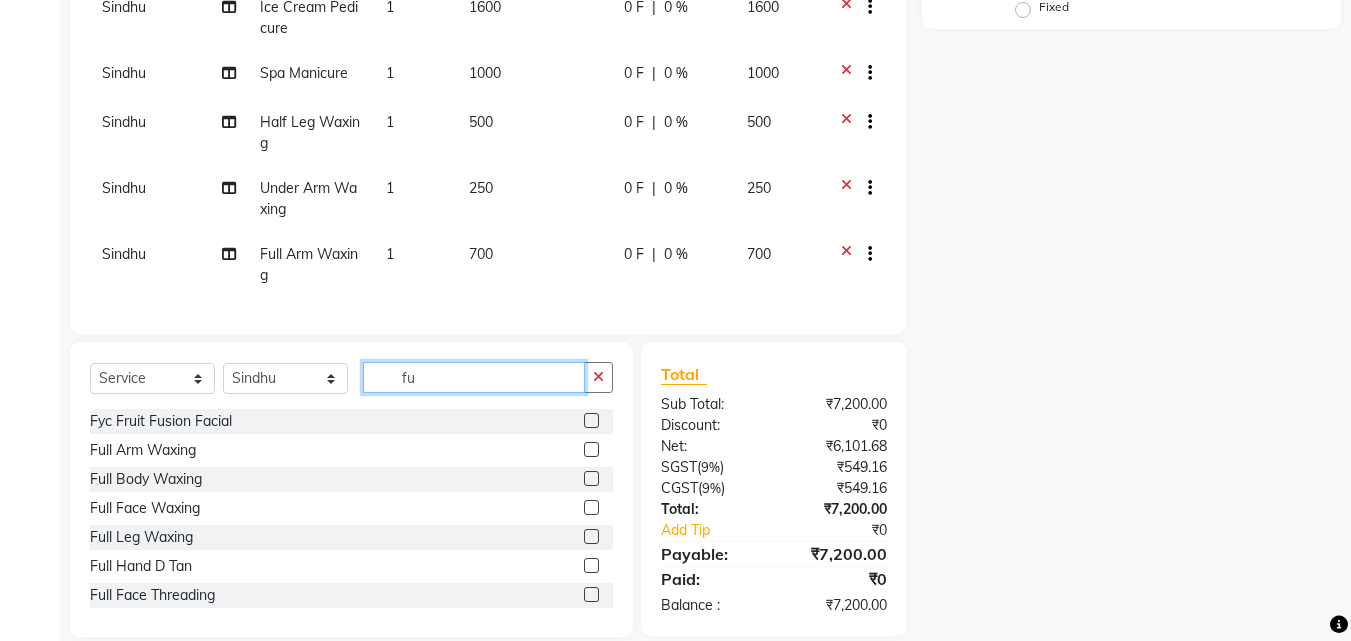 type on "f" 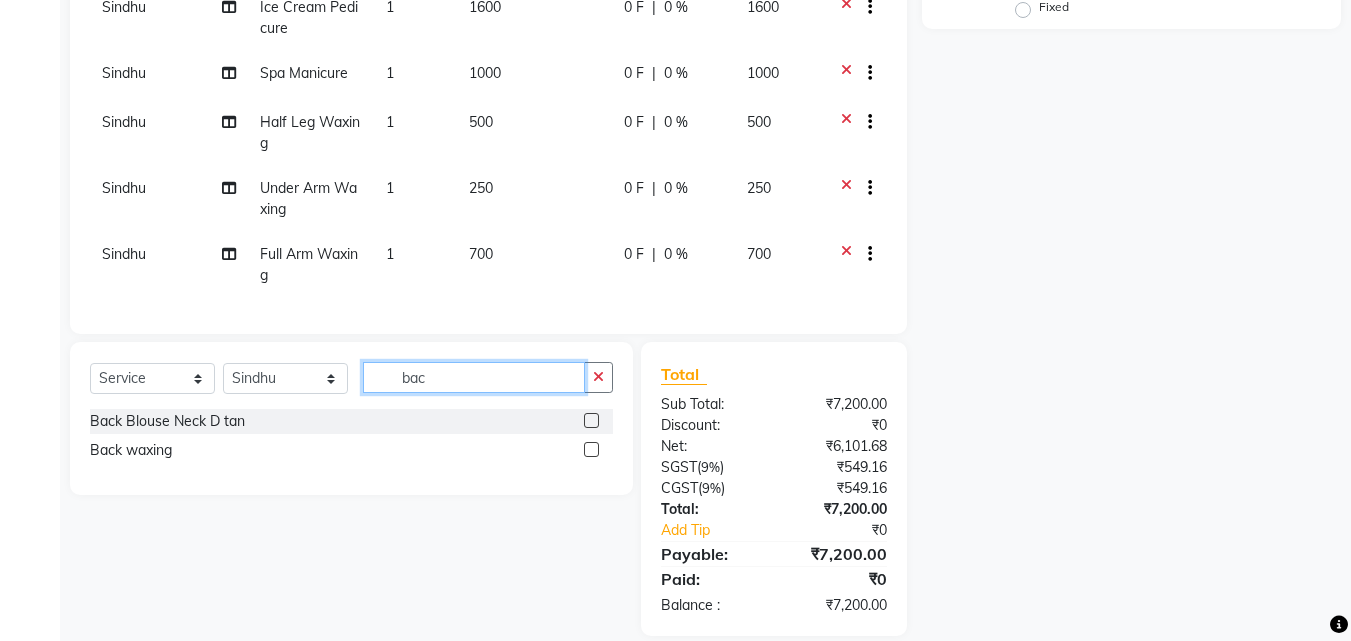 type on "bac" 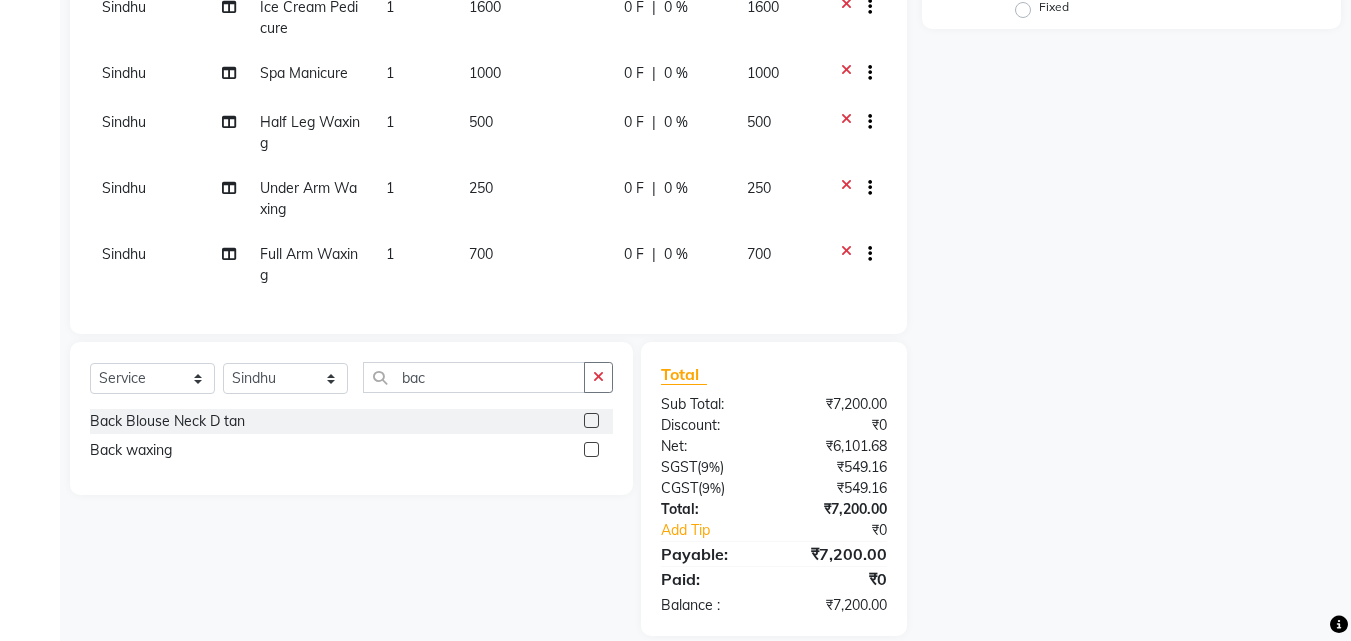 click 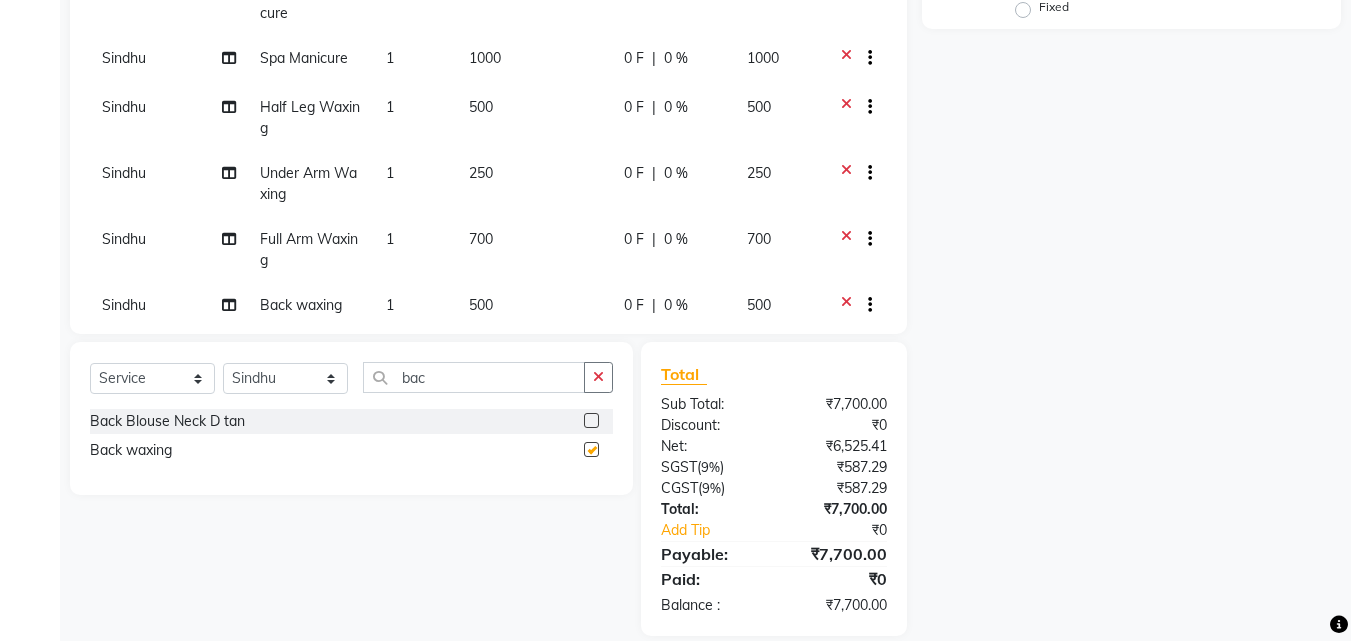 checkbox on "false" 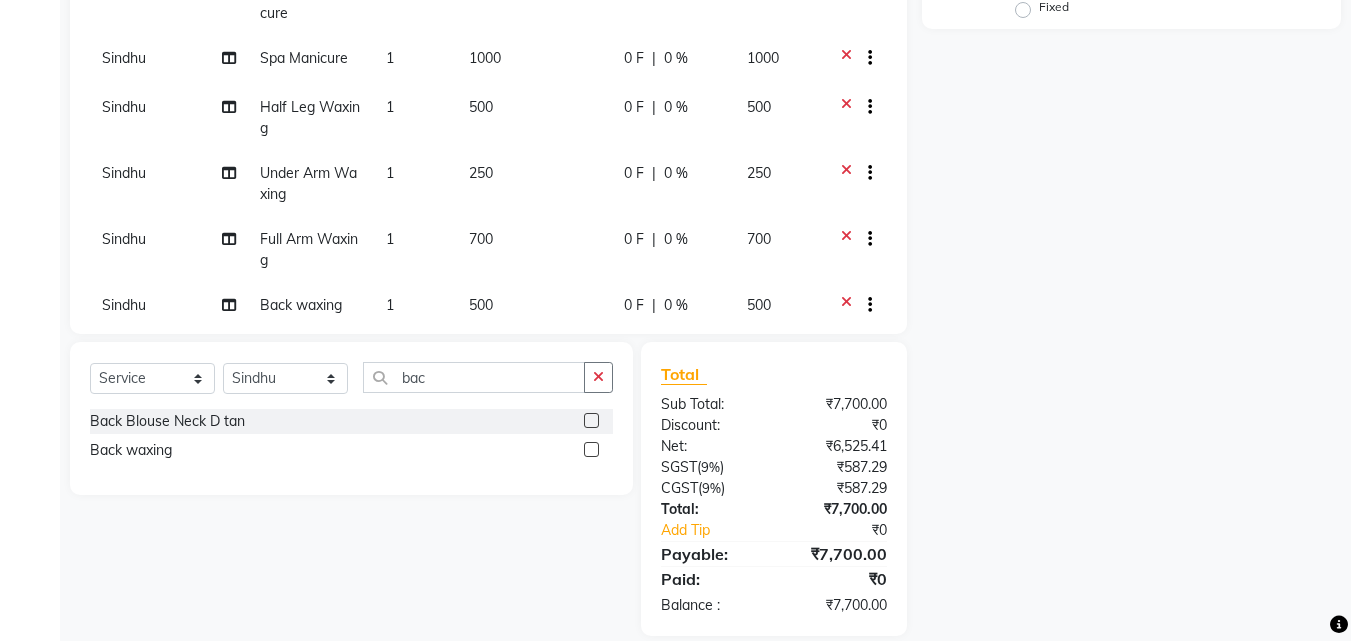 scroll, scrollTop: 222, scrollLeft: 0, axis: vertical 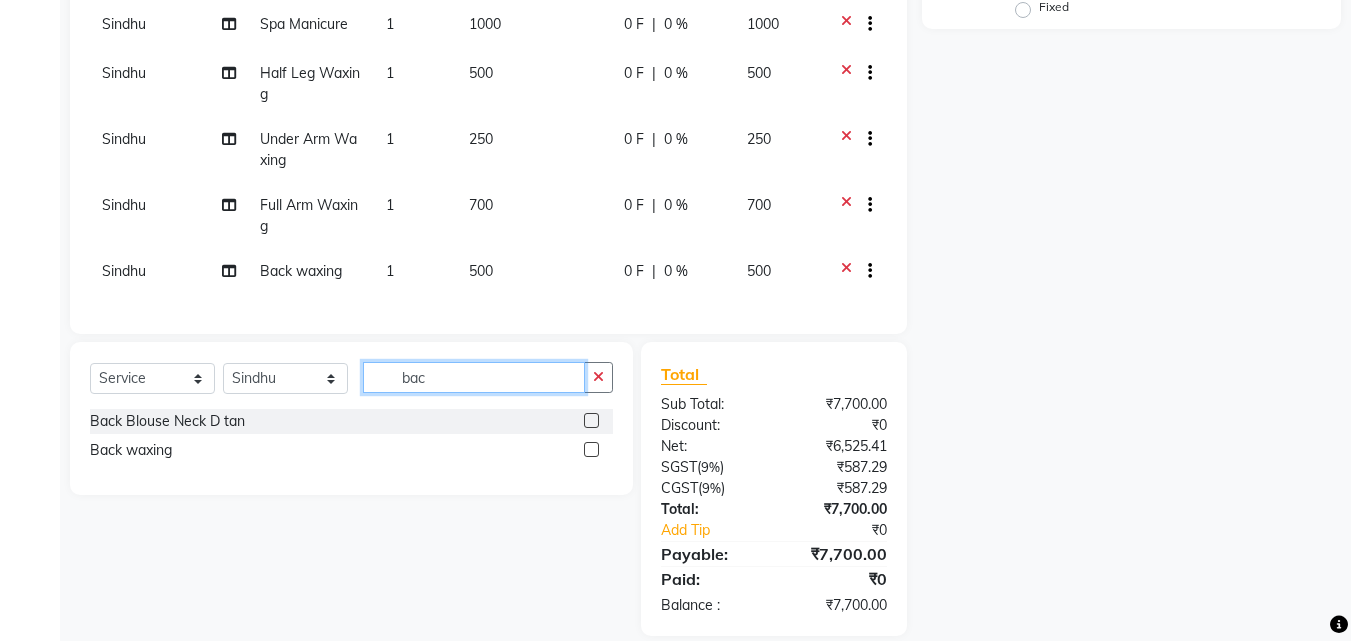 click on "bac" 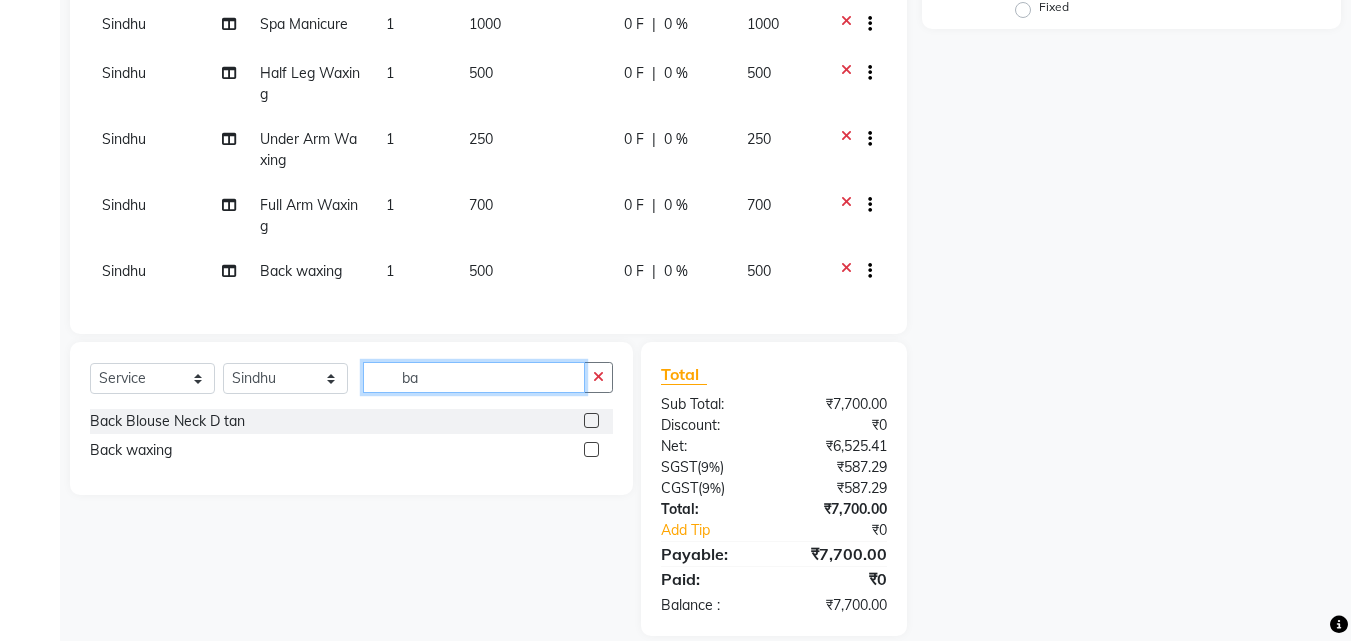 type on "b" 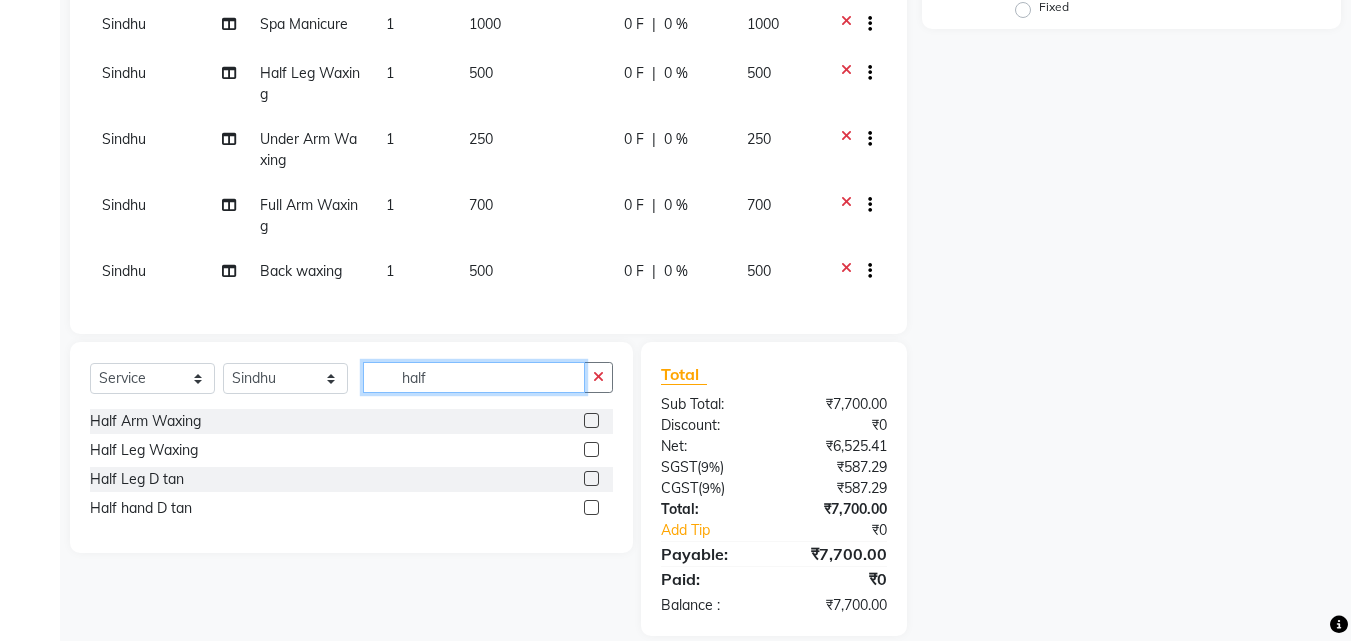 type on "half" 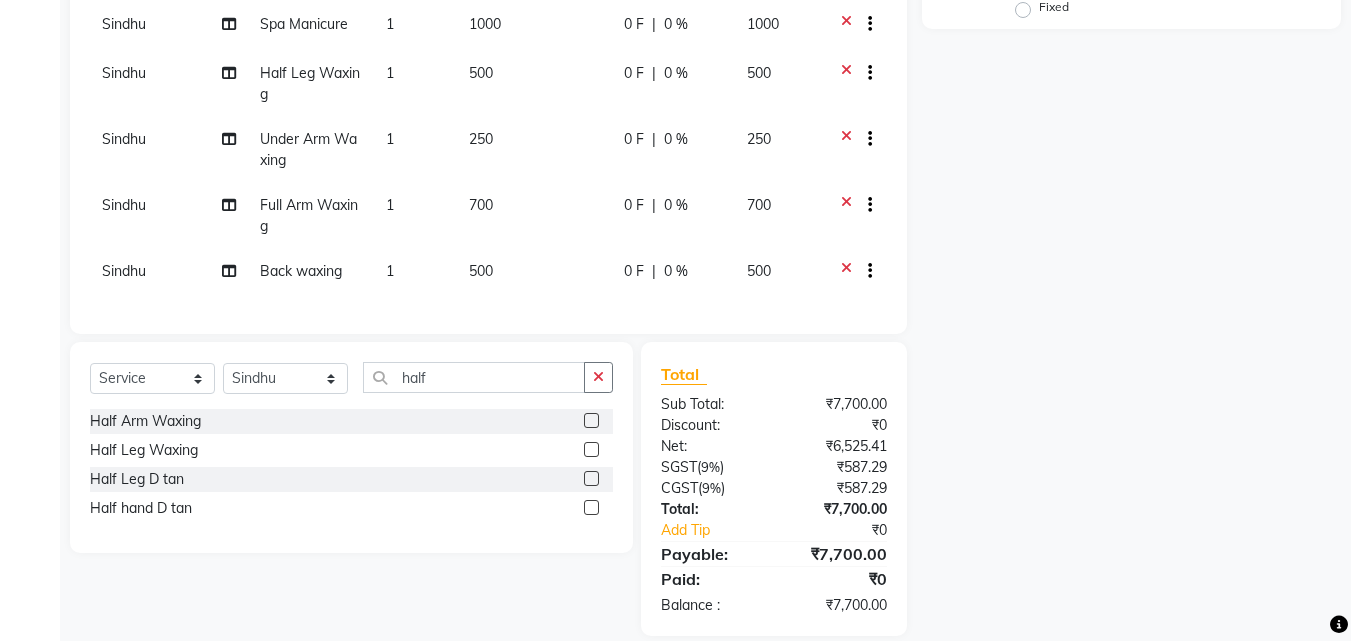 click 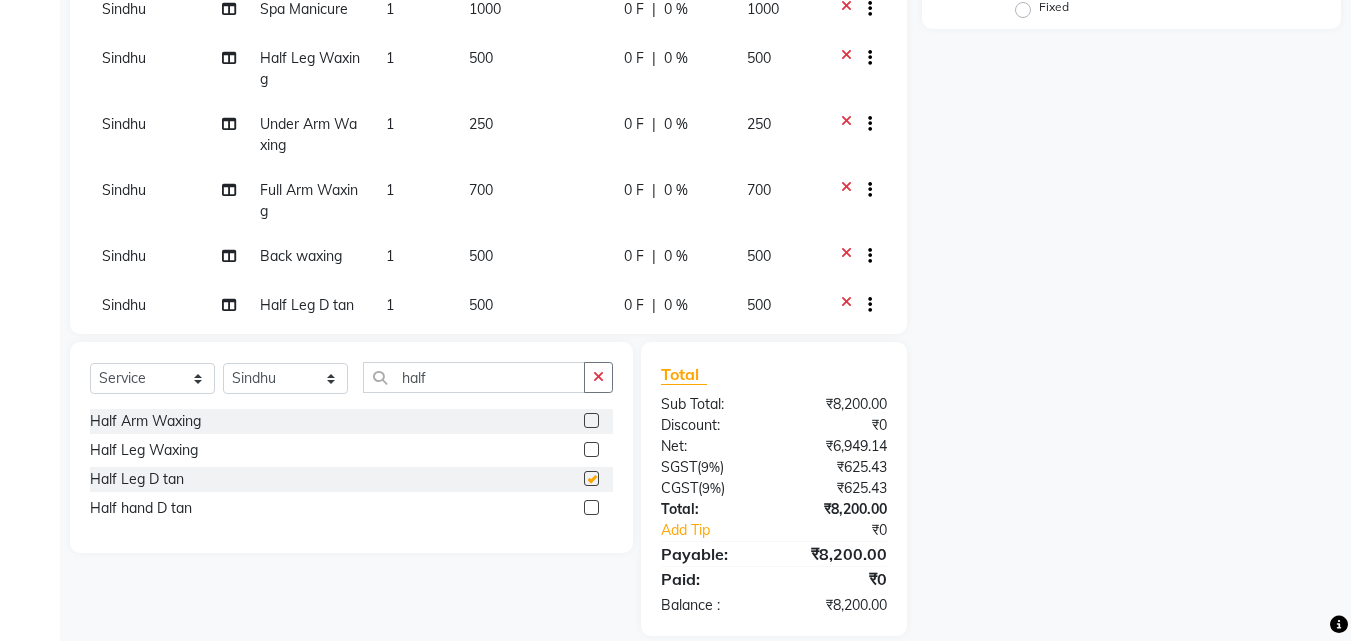 checkbox on "false" 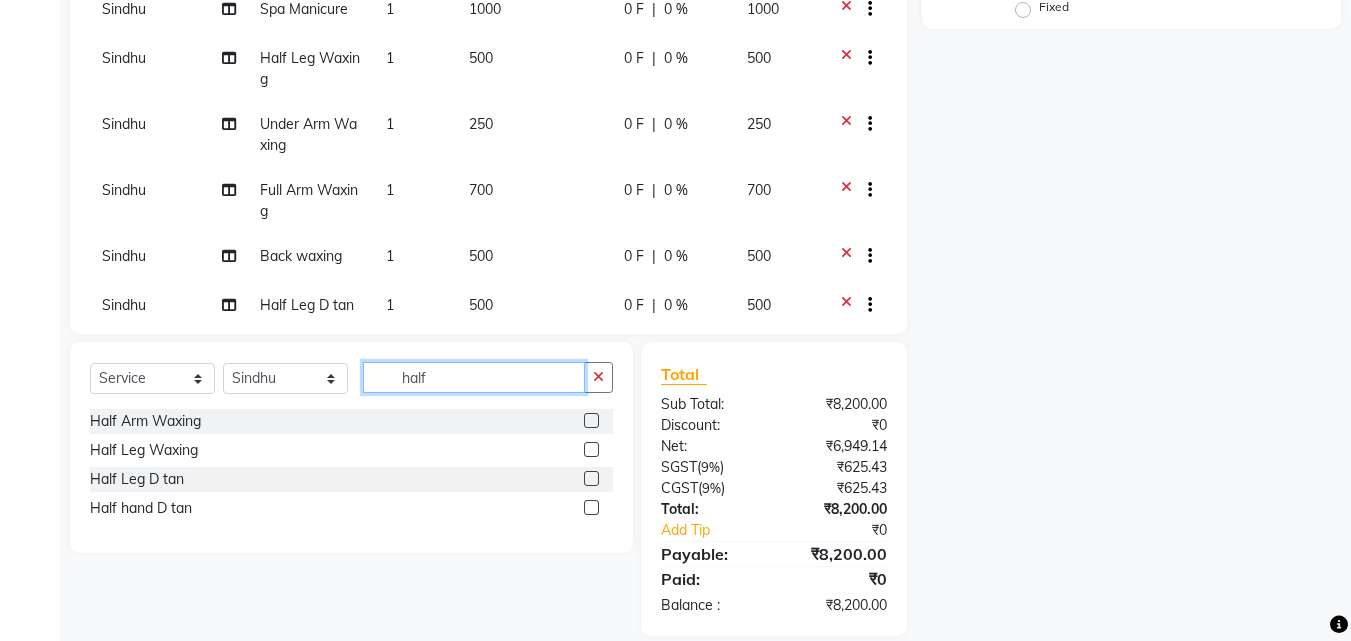 click on "half" 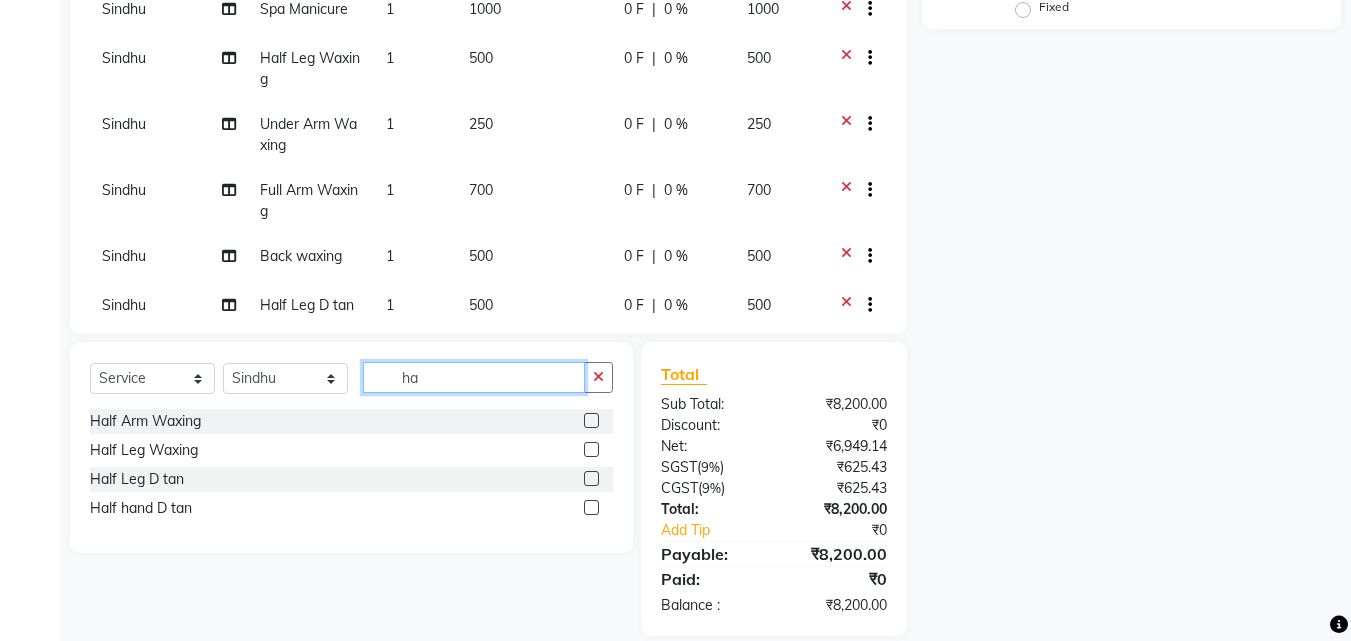 type on "h" 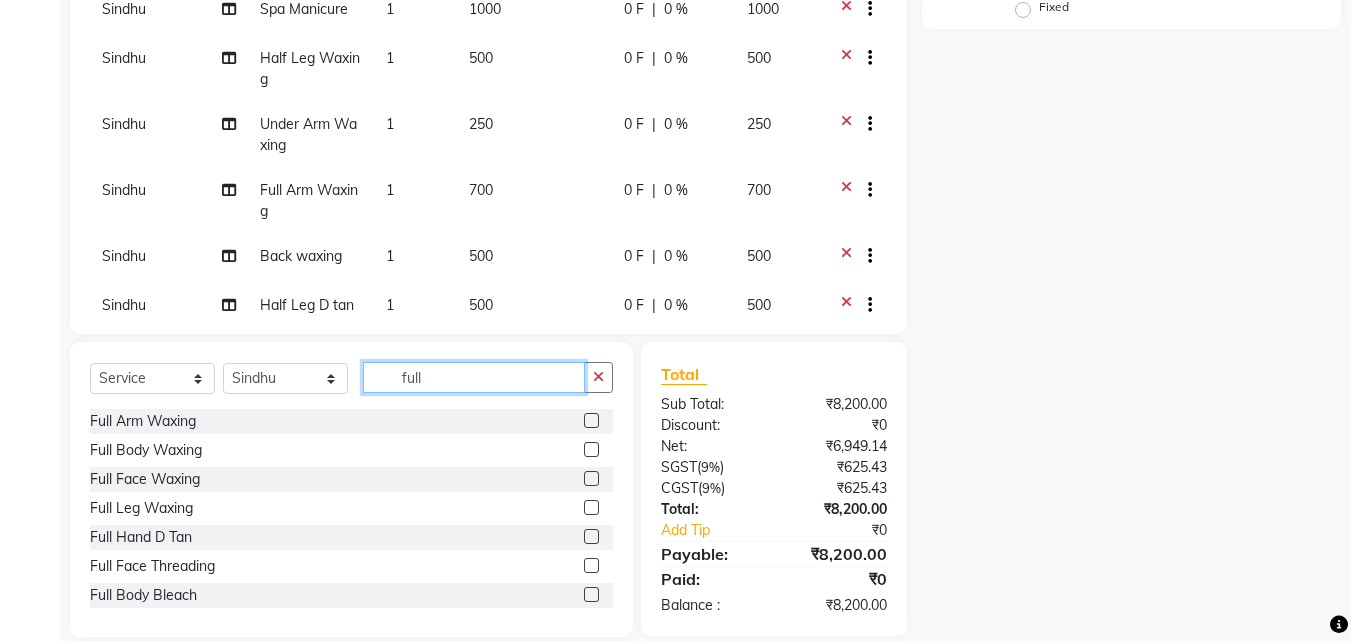 type on "full" 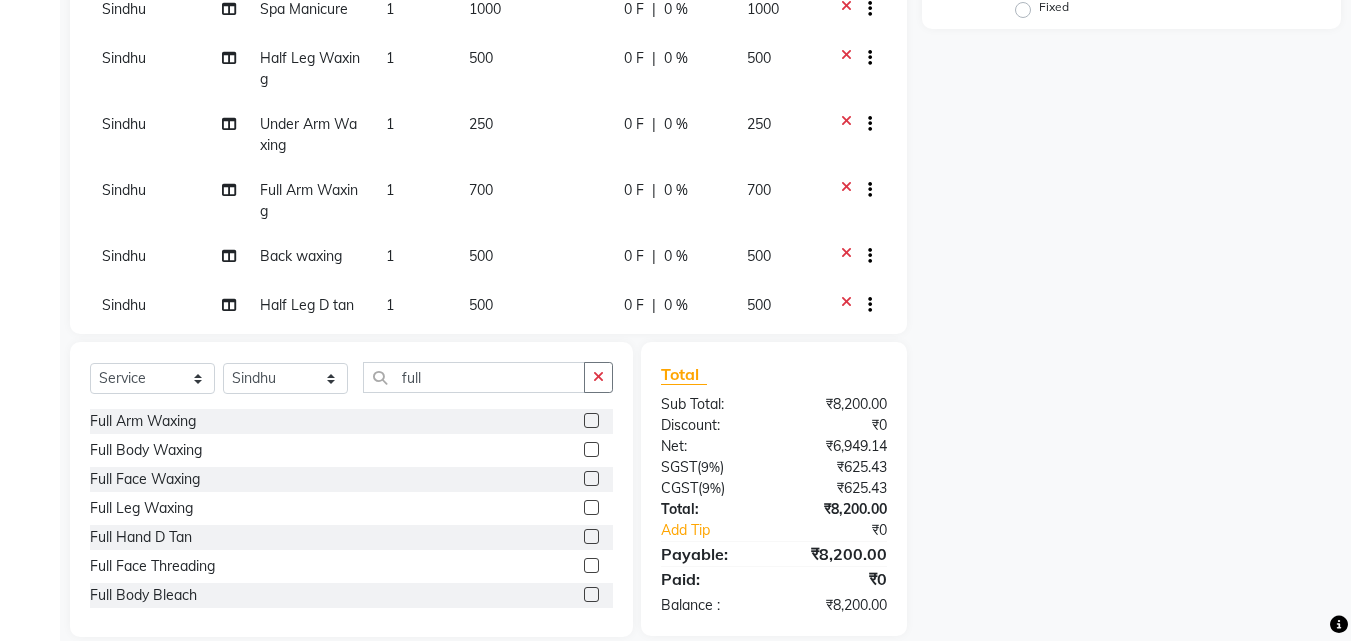 click 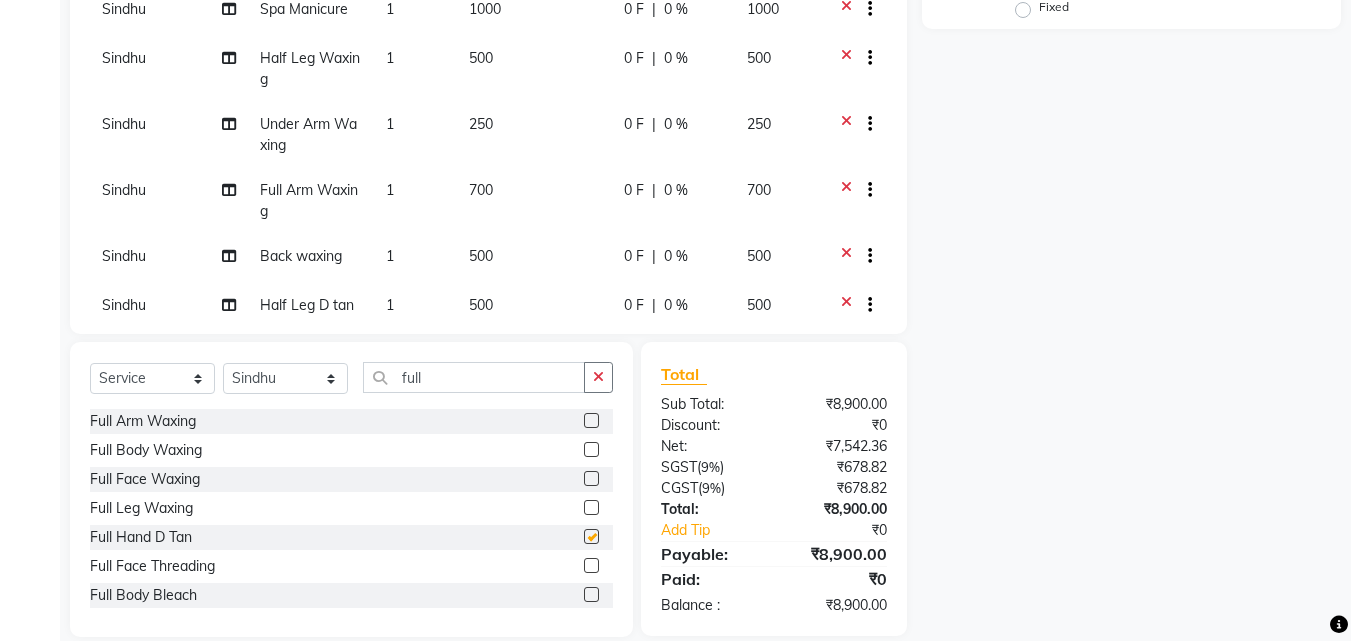checkbox on "false" 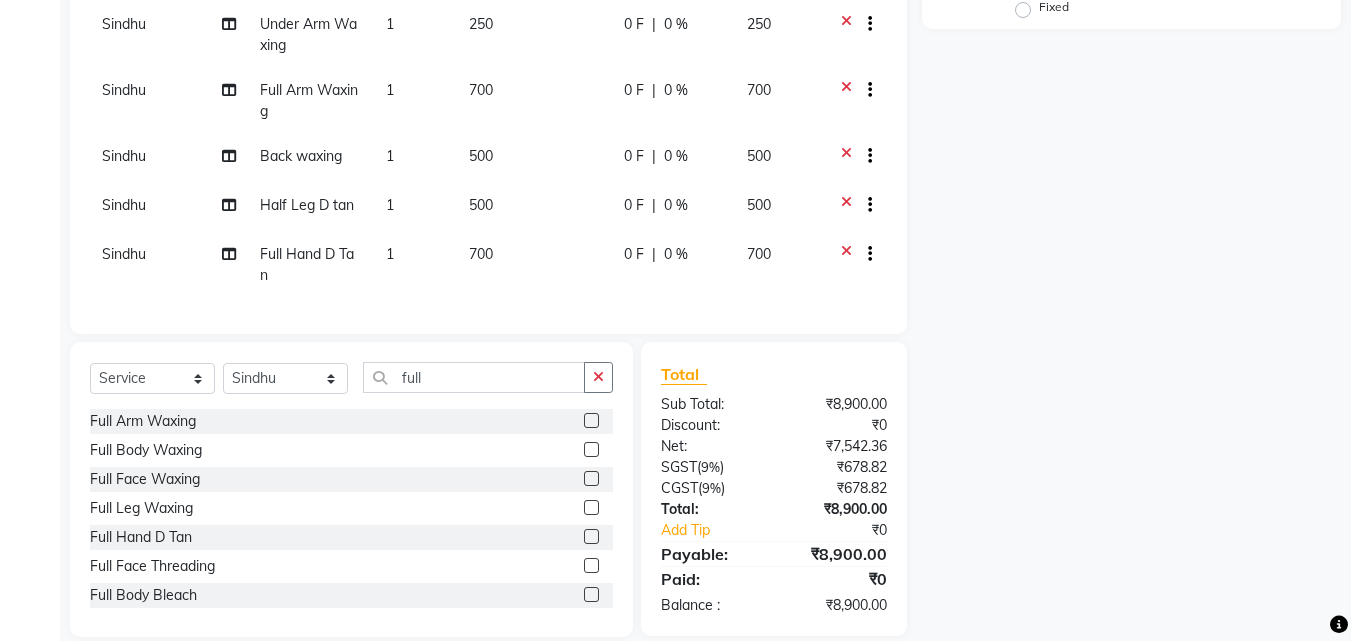 scroll, scrollTop: 337, scrollLeft: 0, axis: vertical 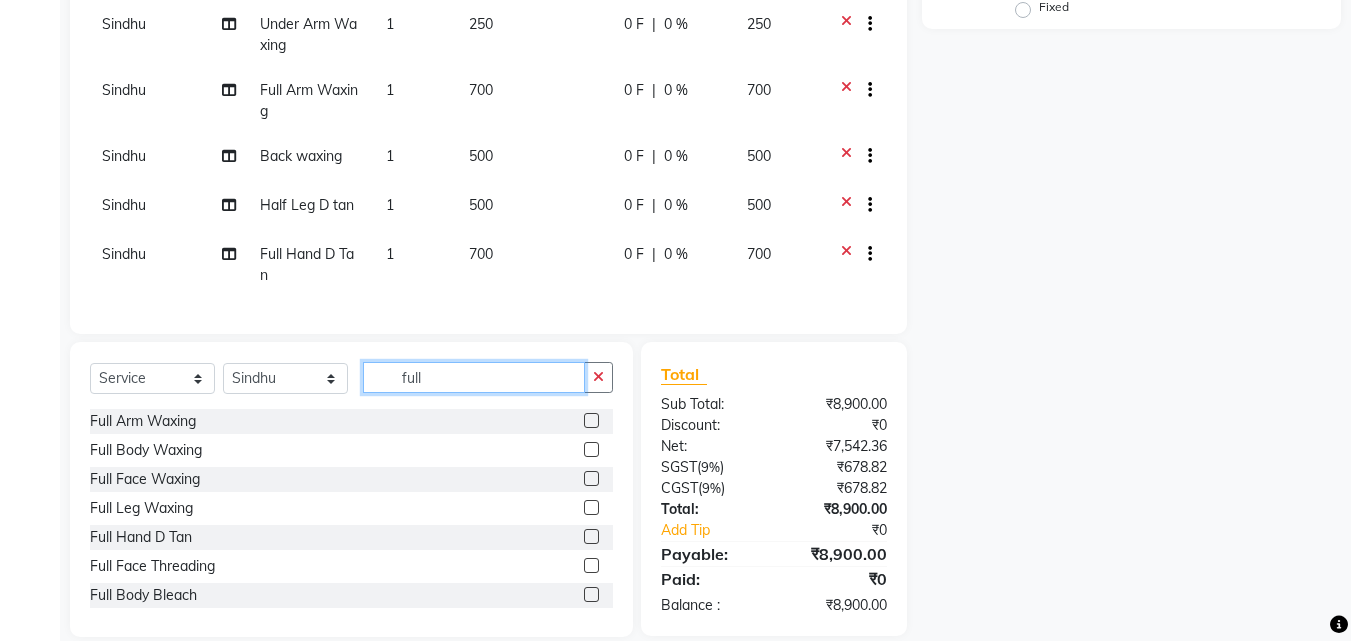 click on "full" 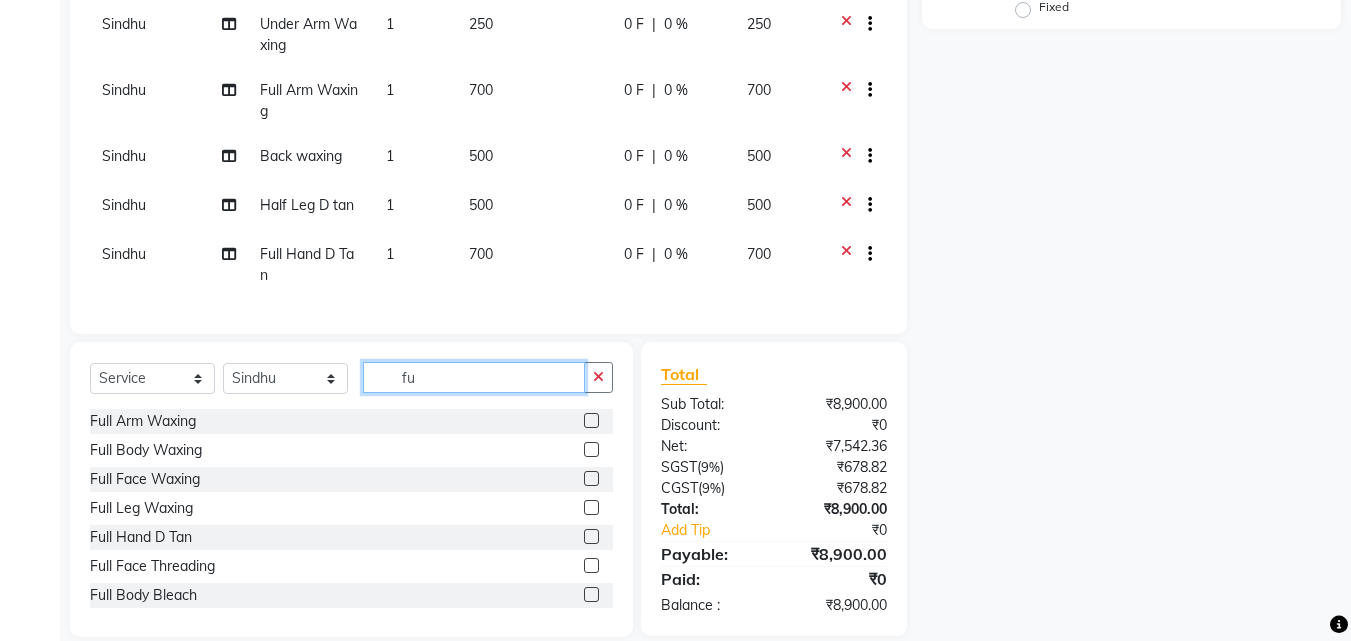 type on "f" 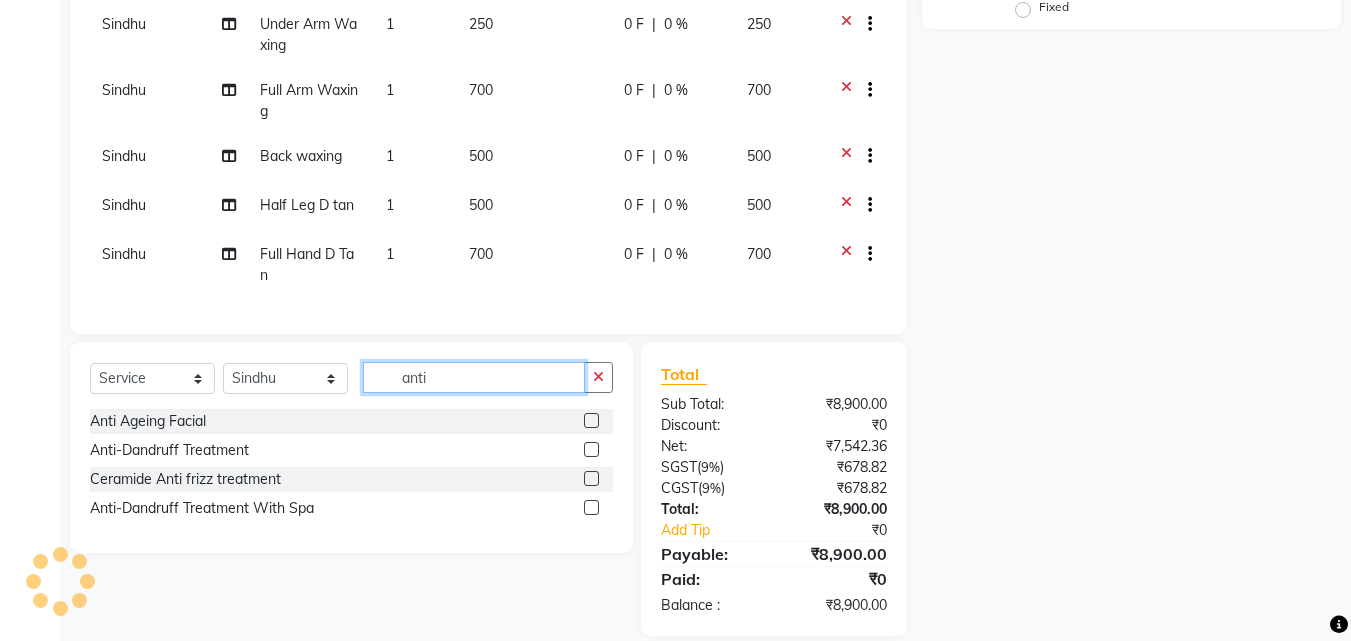 type on "anti" 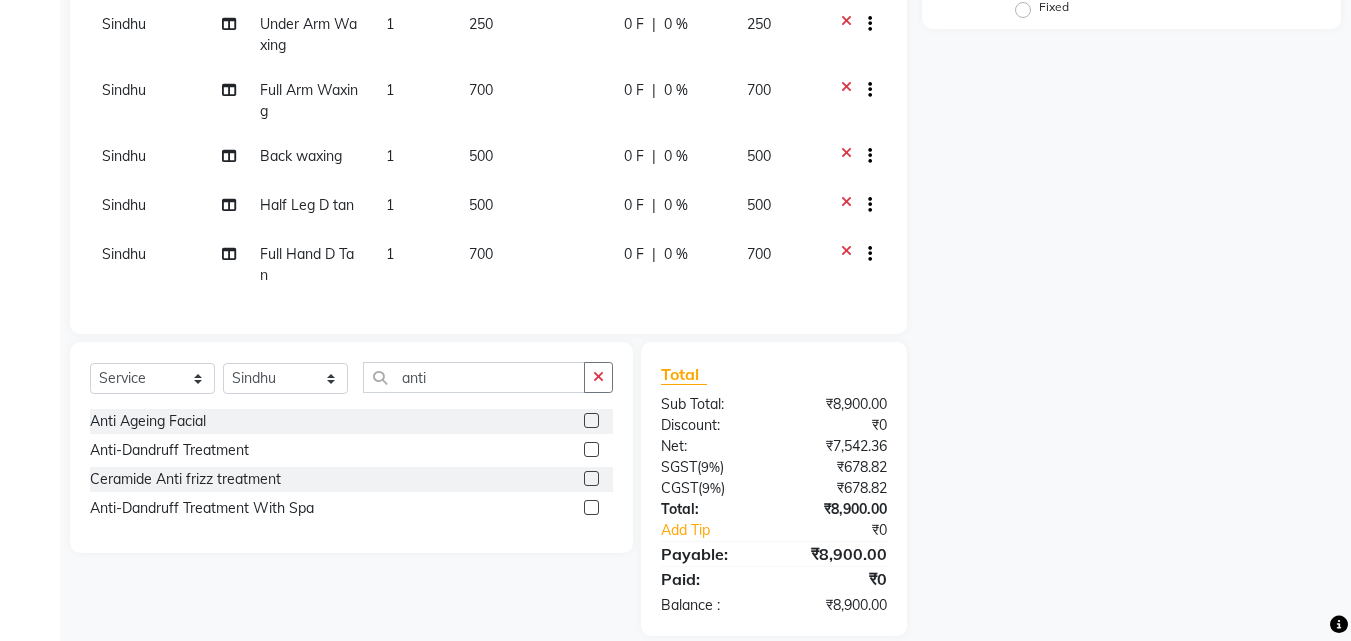 click 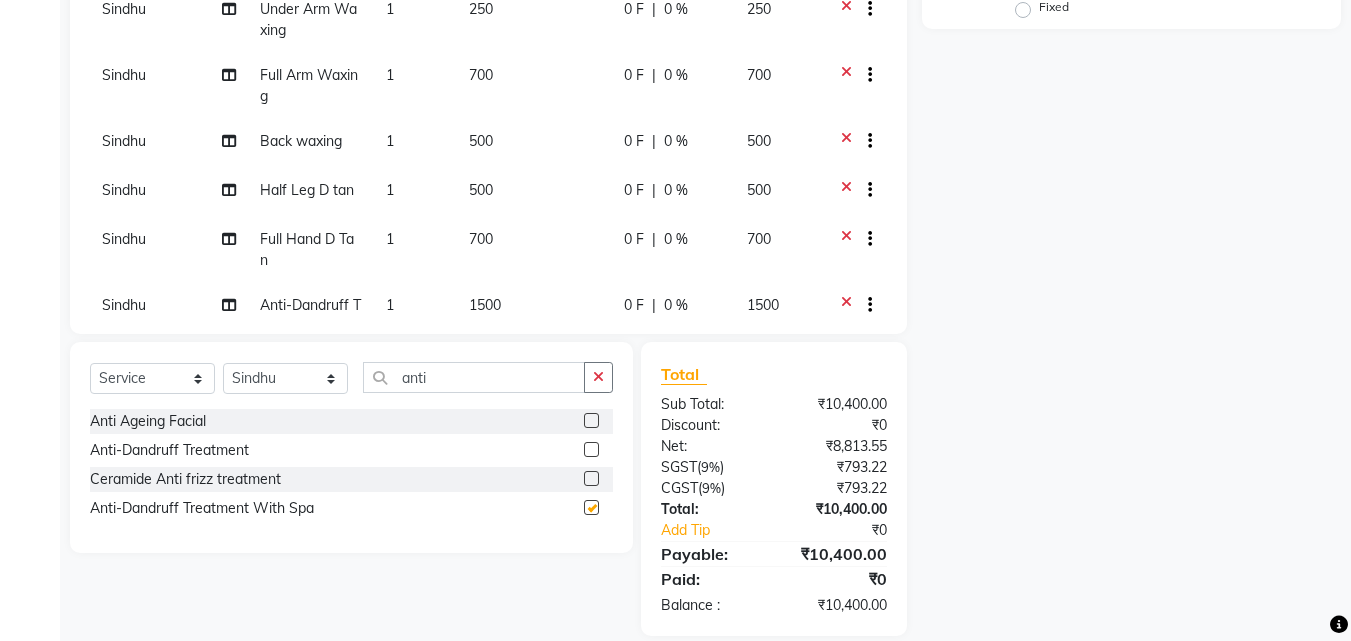 checkbox on "false" 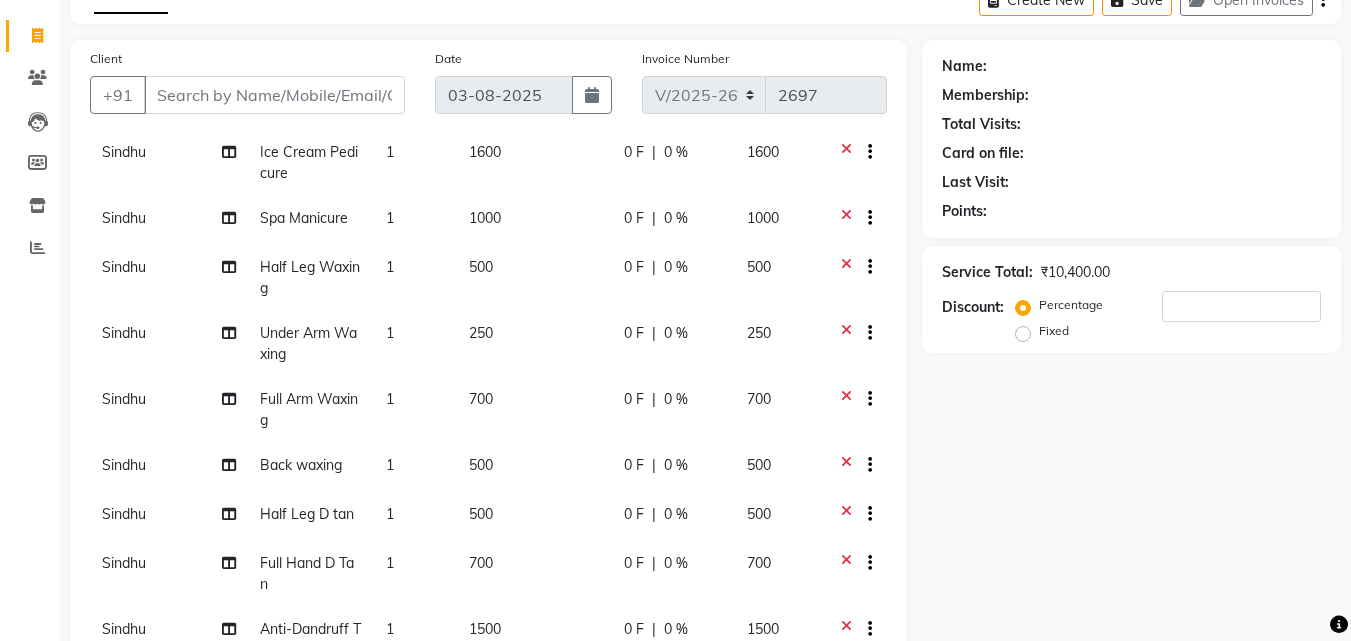 scroll, scrollTop: 59, scrollLeft: 0, axis: vertical 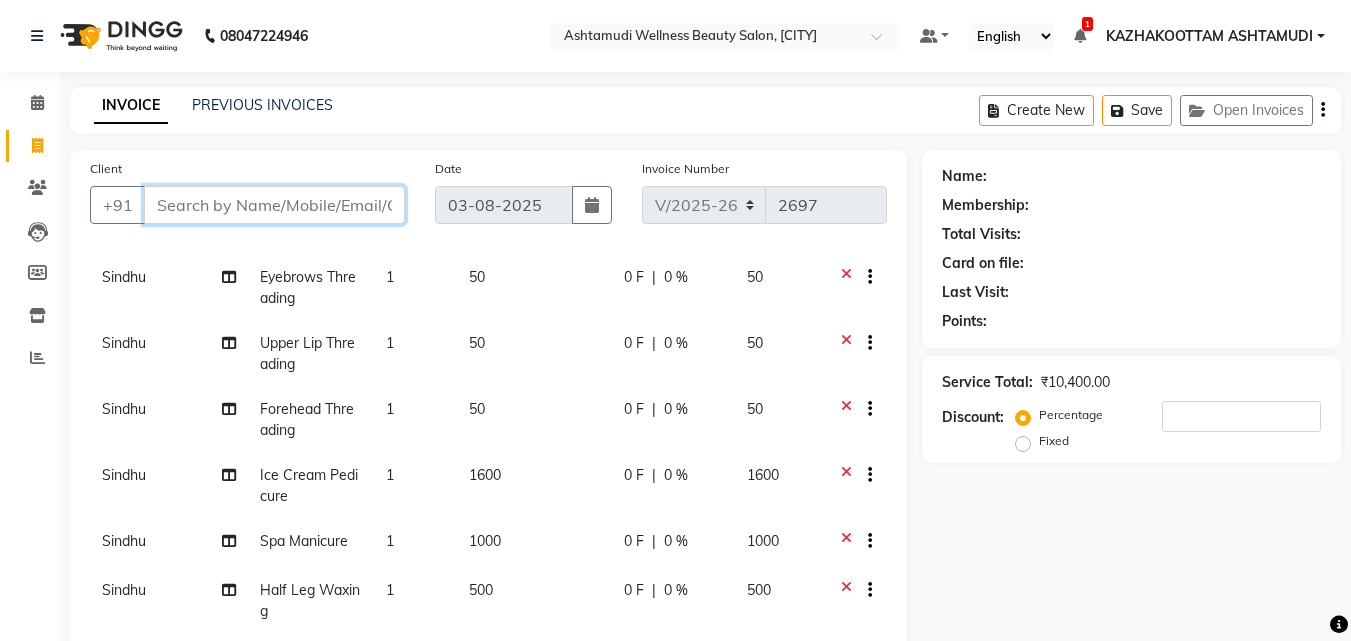 click on "Client" at bounding box center [274, 205] 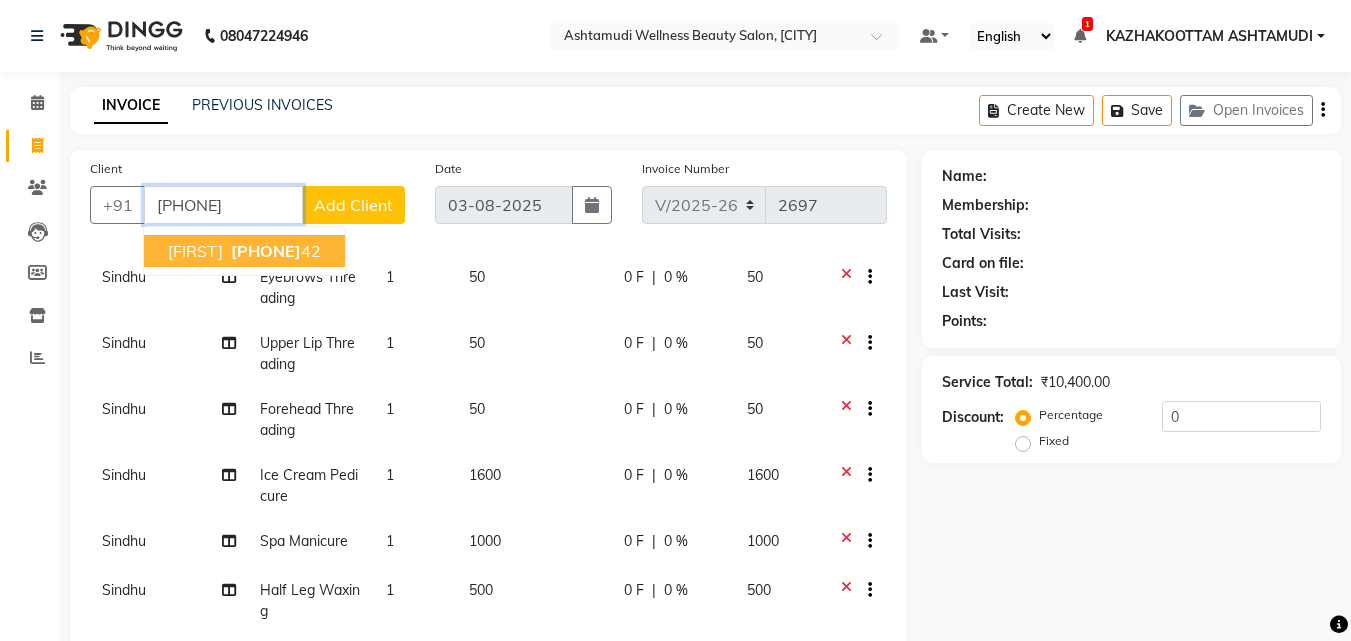 click on "73069929" at bounding box center [266, 251] 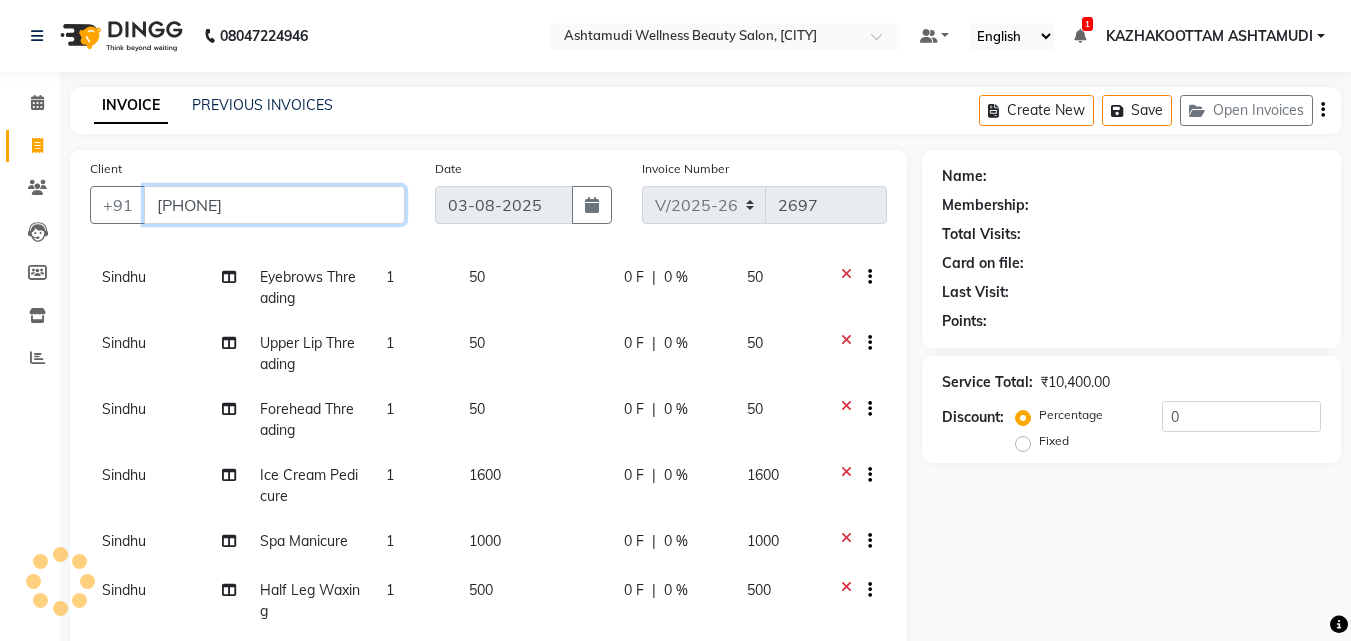 type on "7306992942" 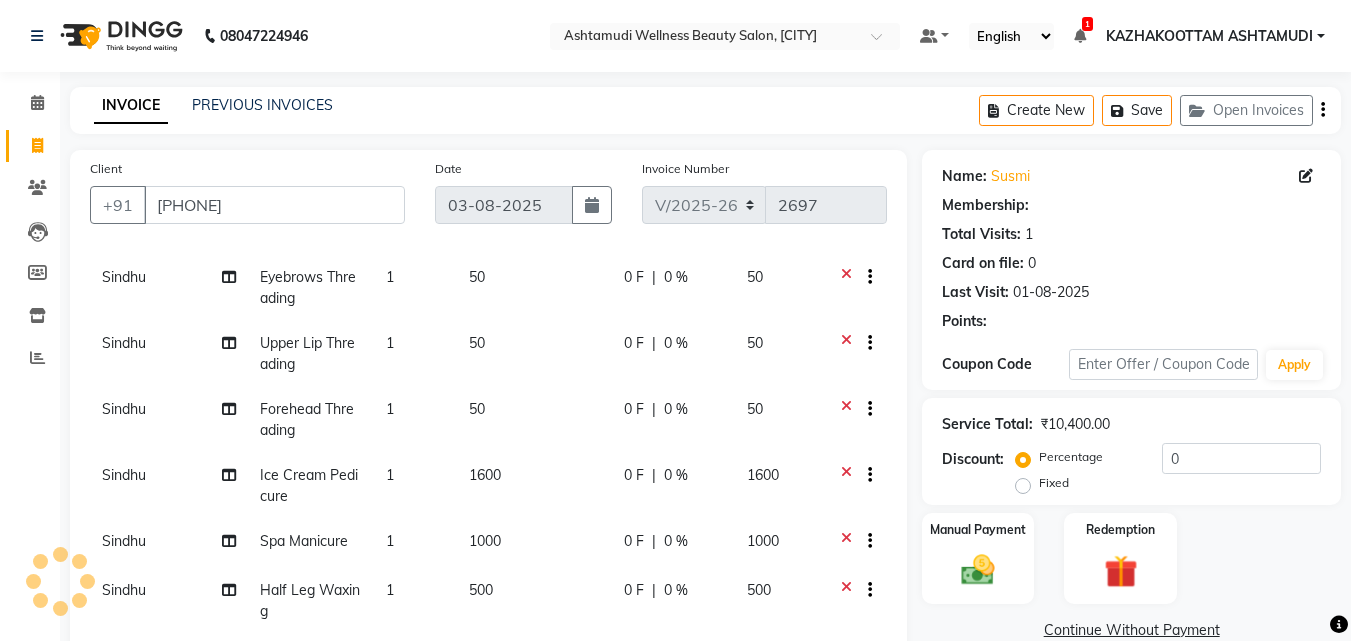 select on "1: Object" 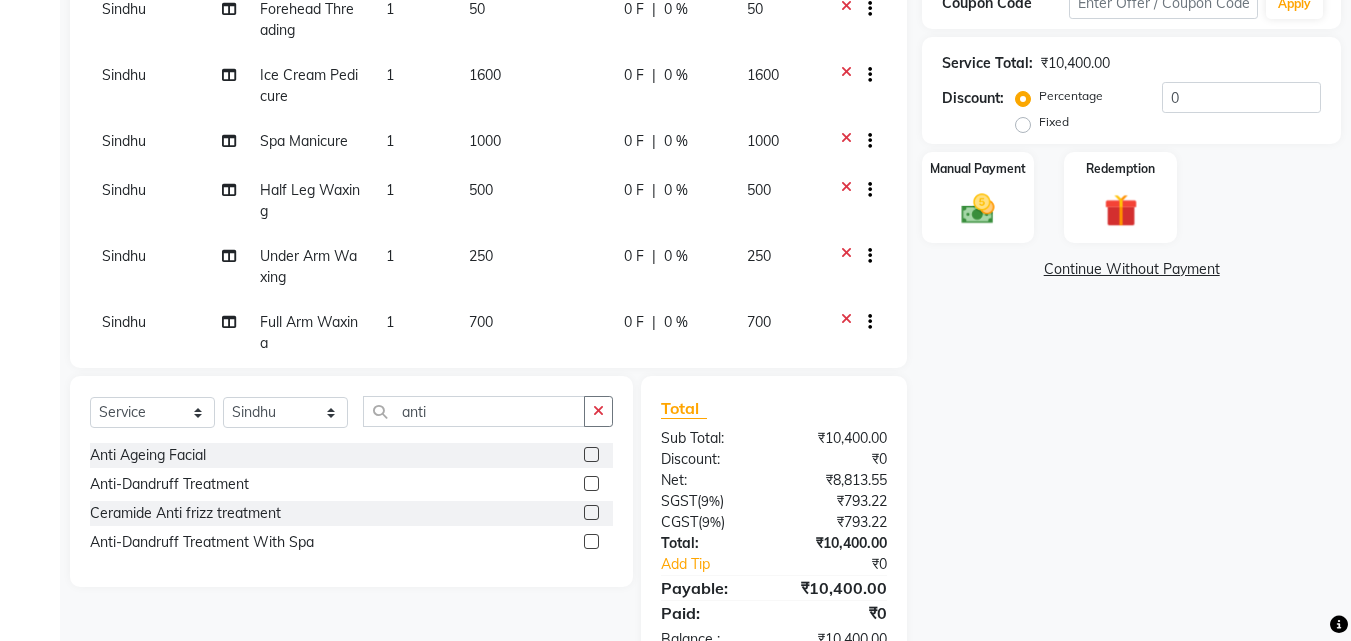 scroll, scrollTop: 459, scrollLeft: 0, axis: vertical 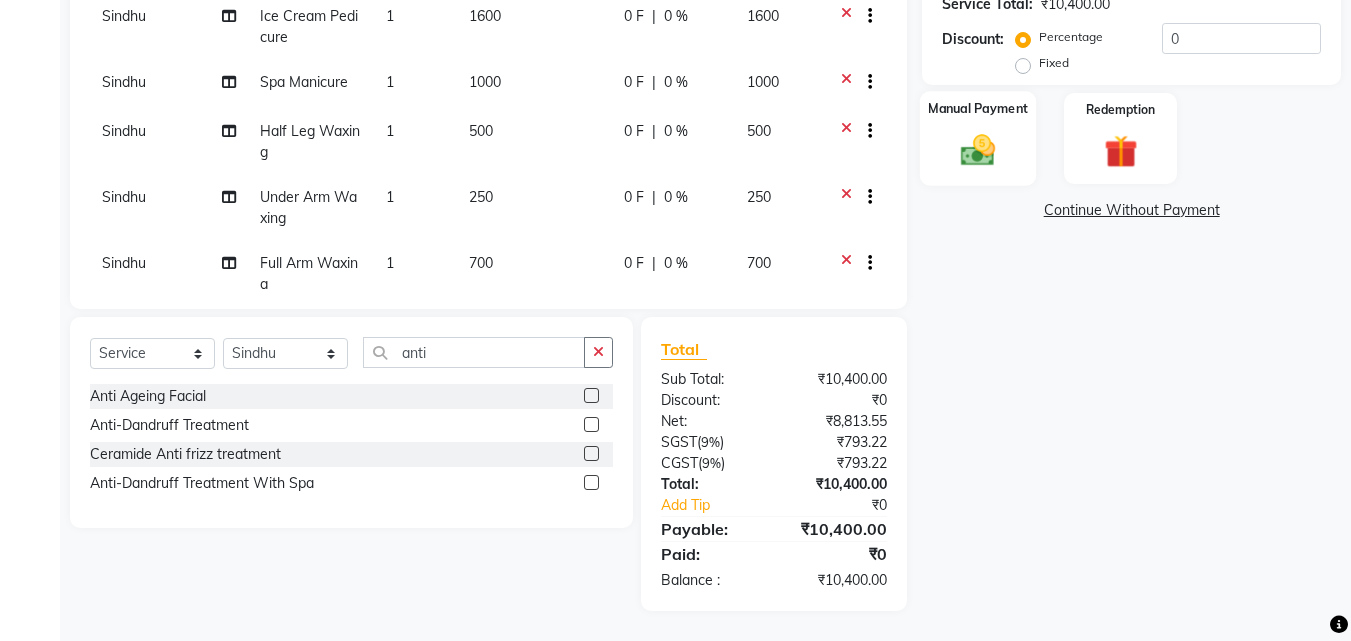 click 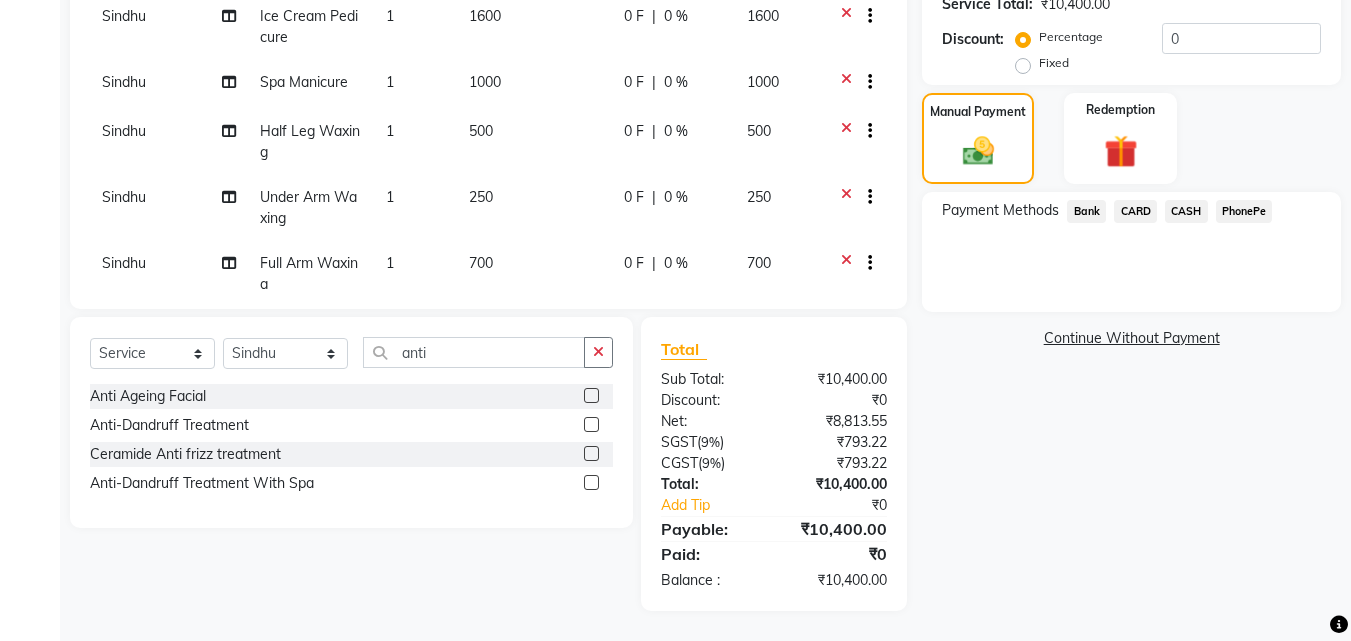 click on "PhonePe" 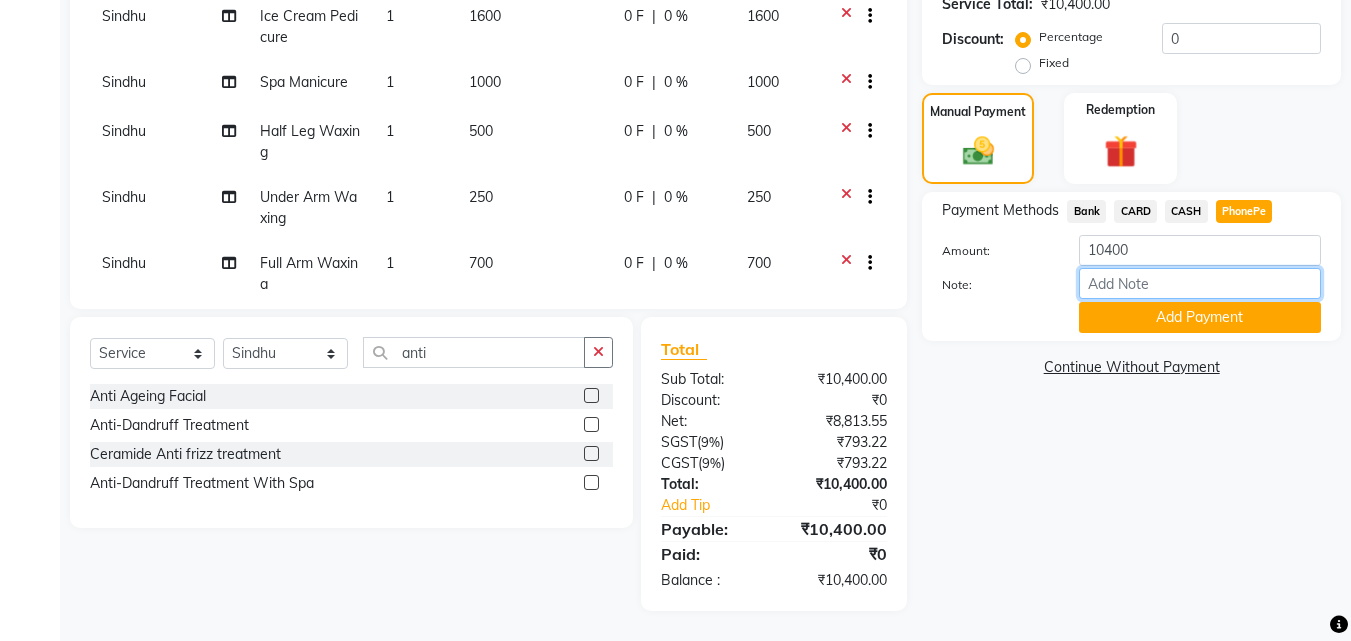 click on "Note:" at bounding box center (1200, 283) 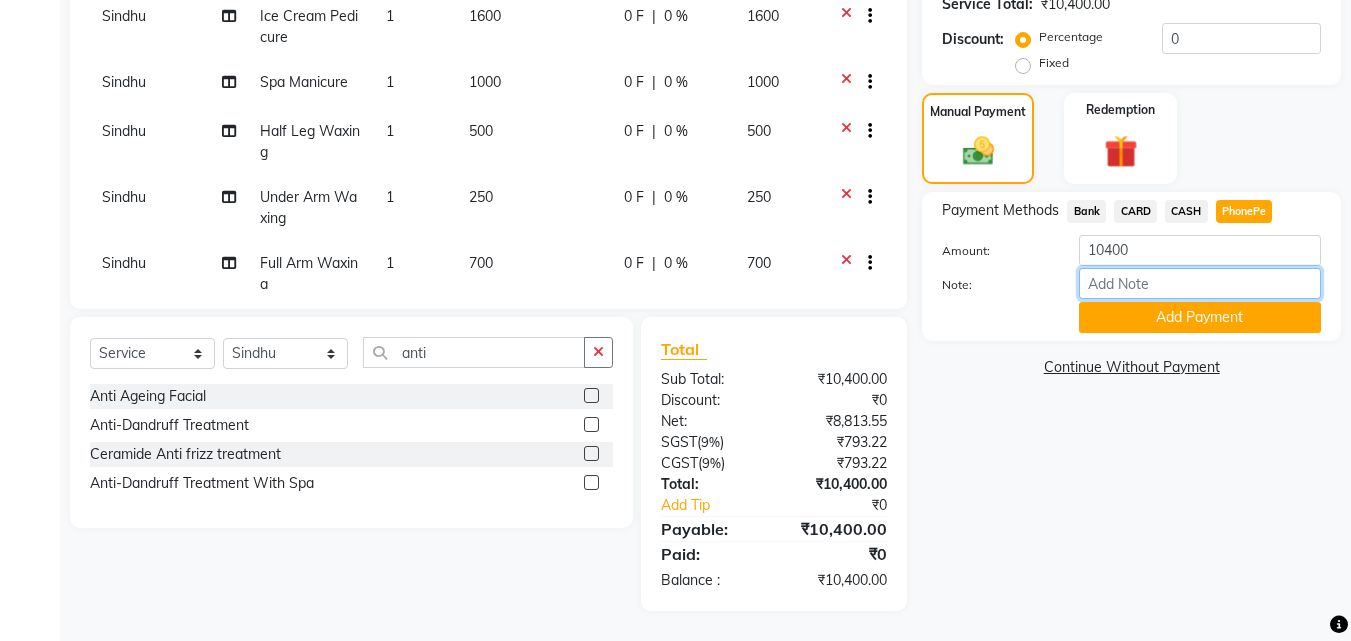 type on "soorya" 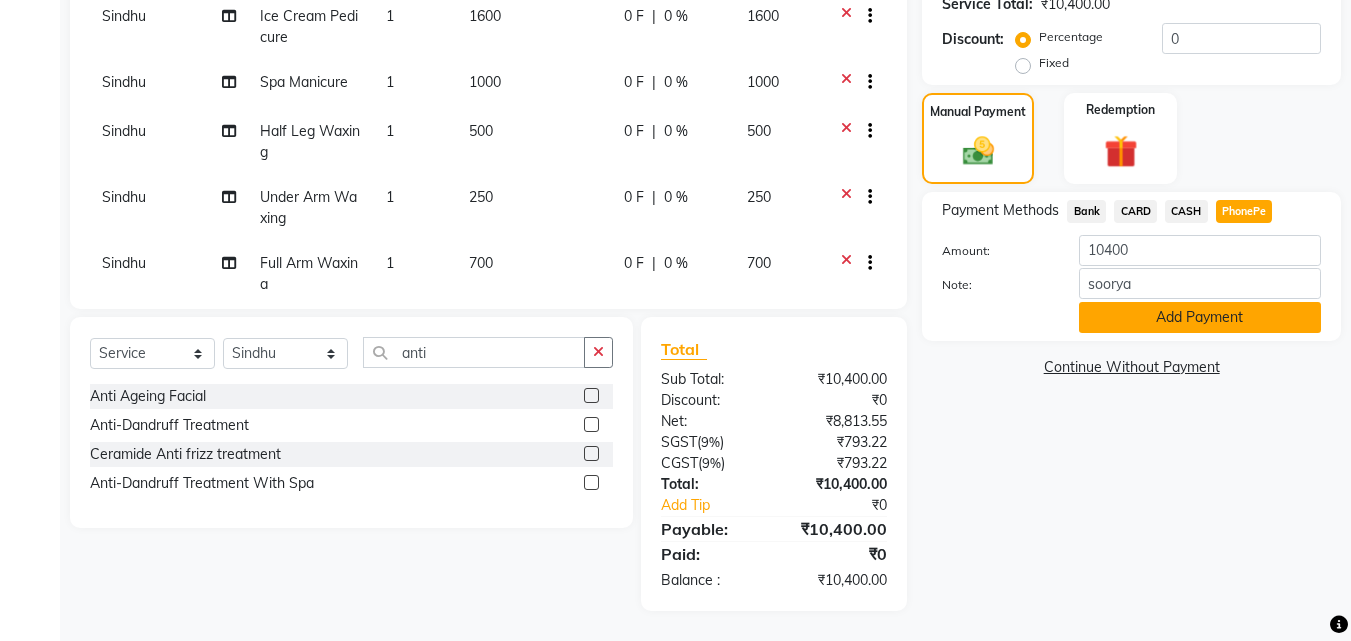 click on "Add Payment" 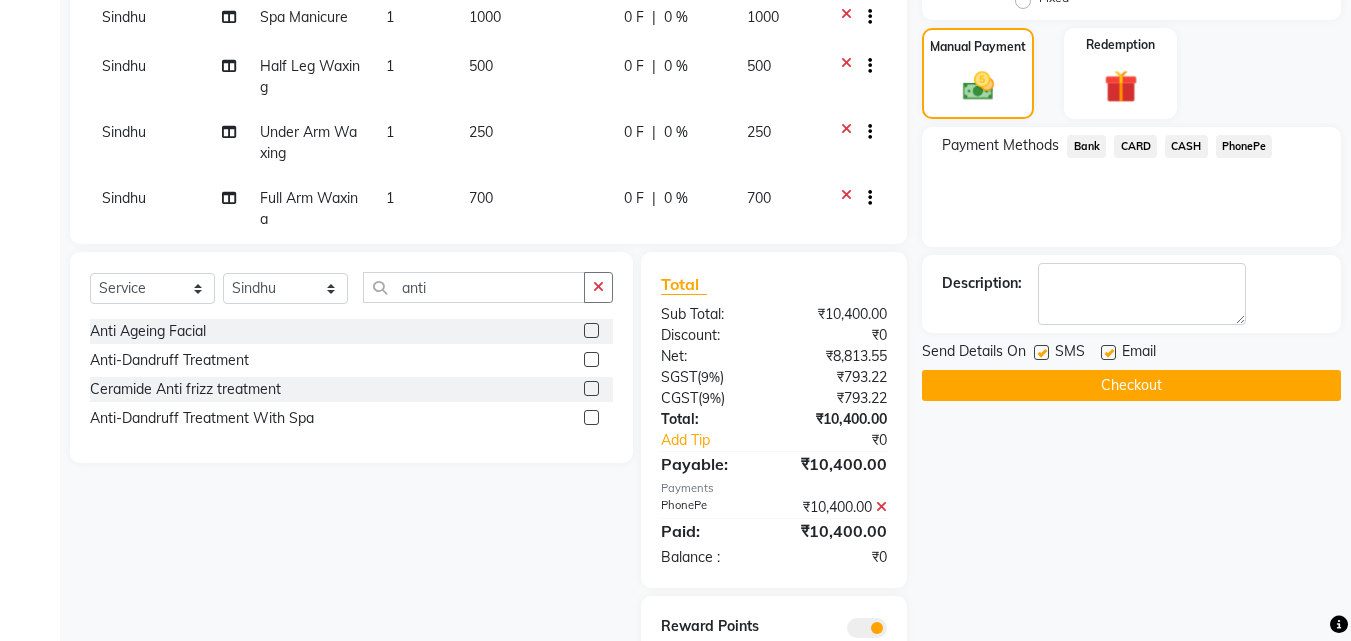 scroll, scrollTop: 559, scrollLeft: 0, axis: vertical 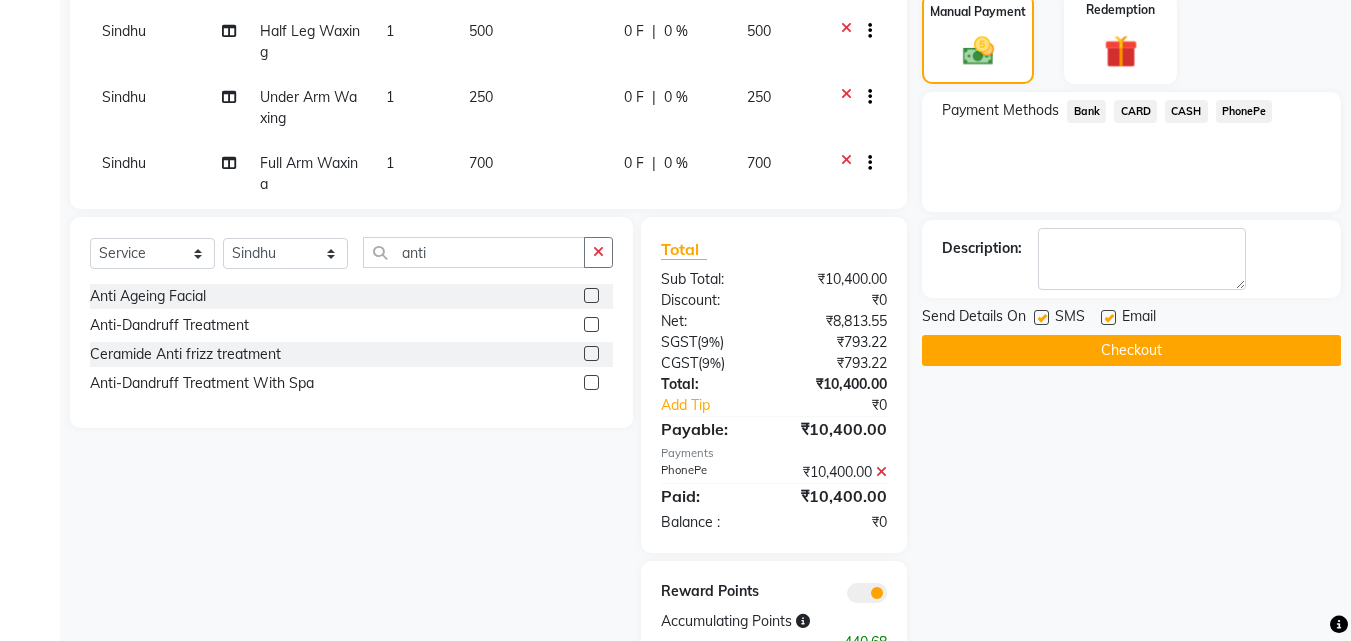 drag, startPoint x: 1042, startPoint y: 318, endPoint x: 1104, endPoint y: 313, distance: 62.201286 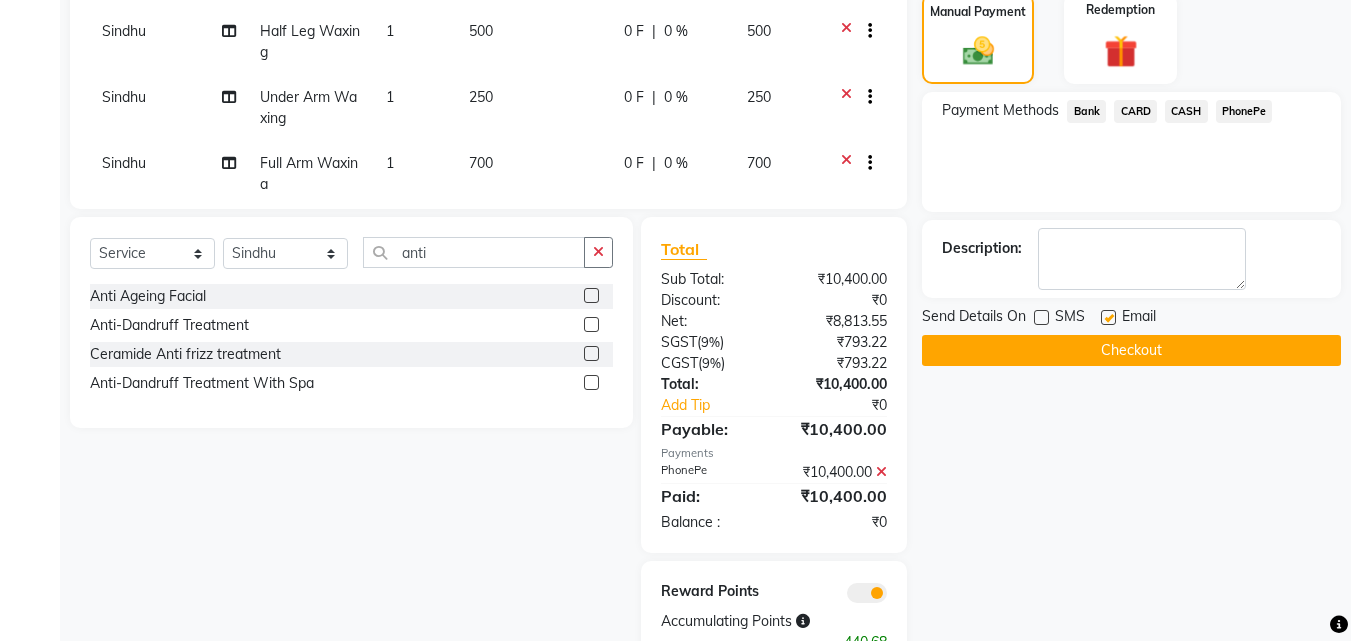 click 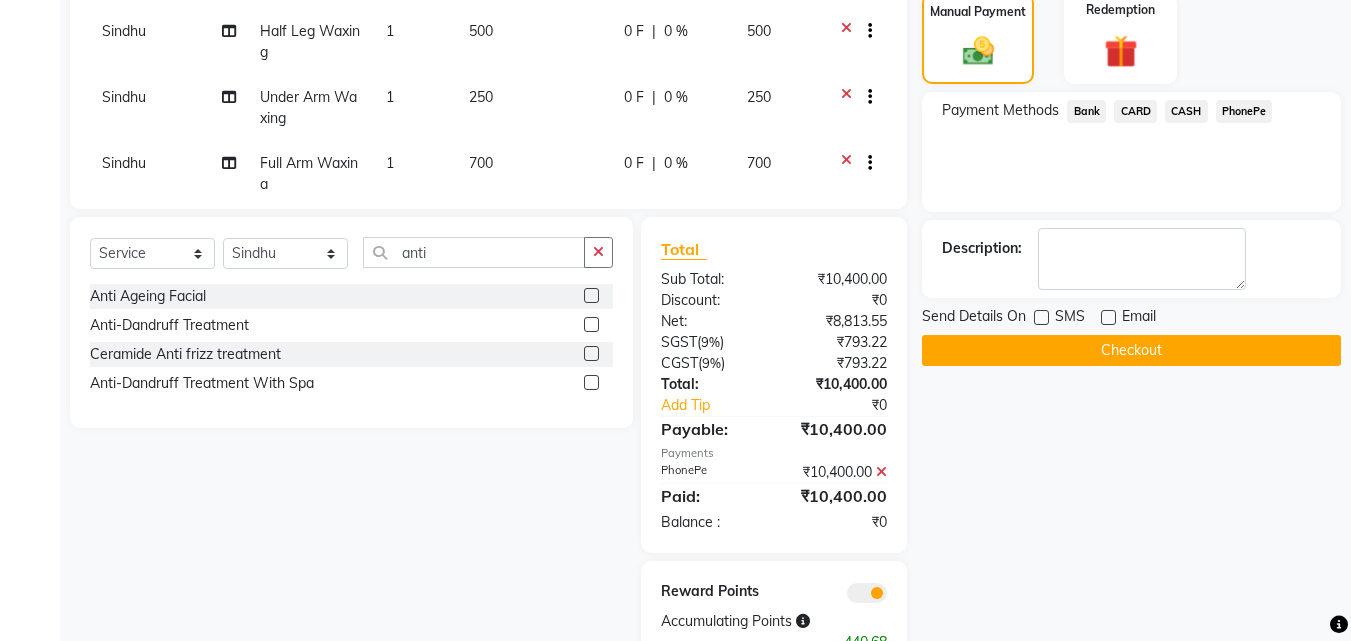 click on "Checkout" 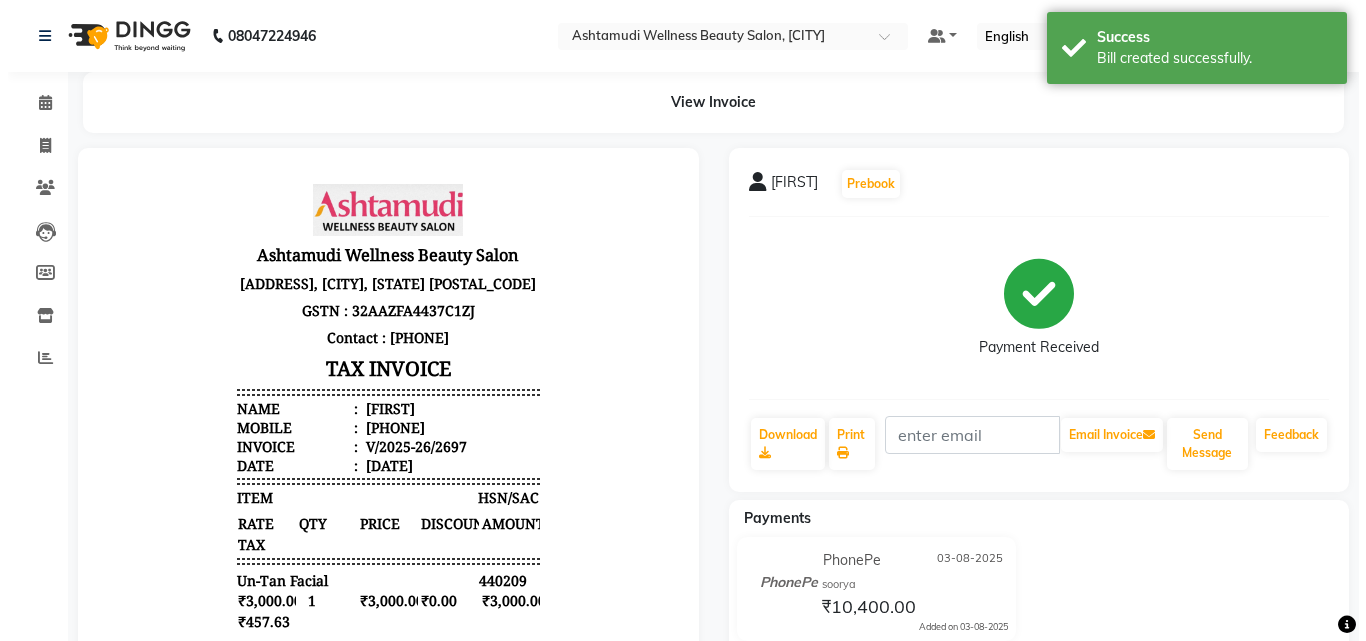 scroll, scrollTop: 0, scrollLeft: 0, axis: both 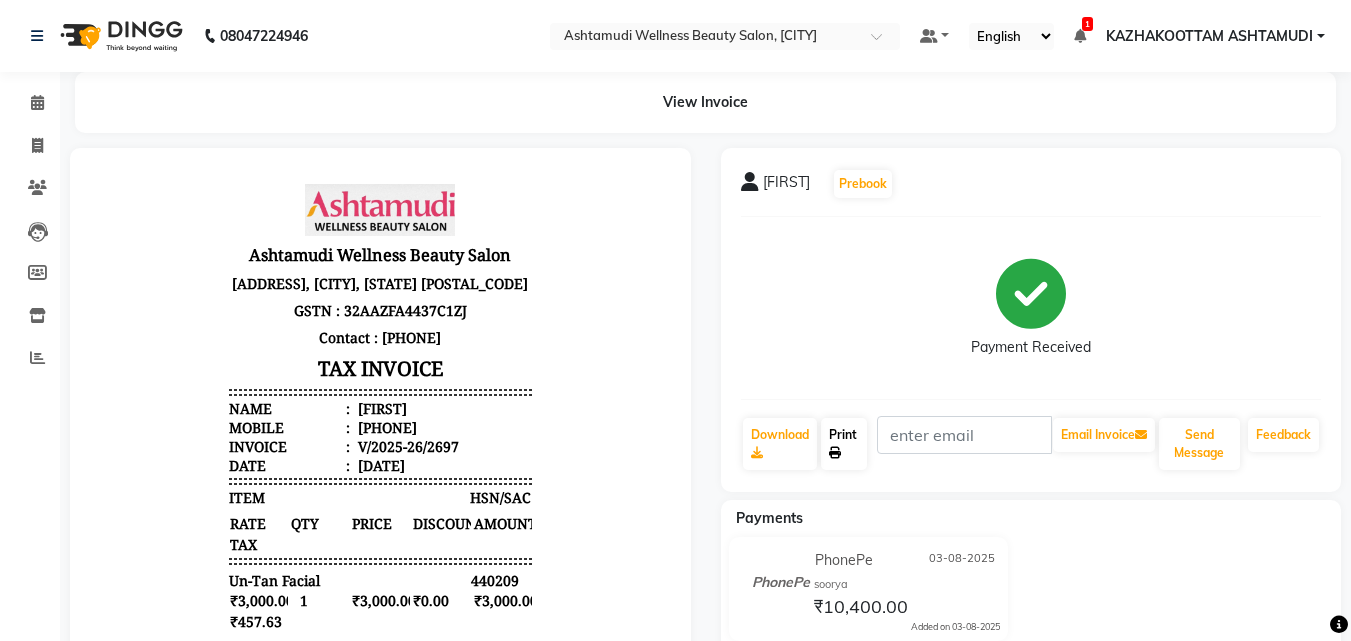 click on "Print" 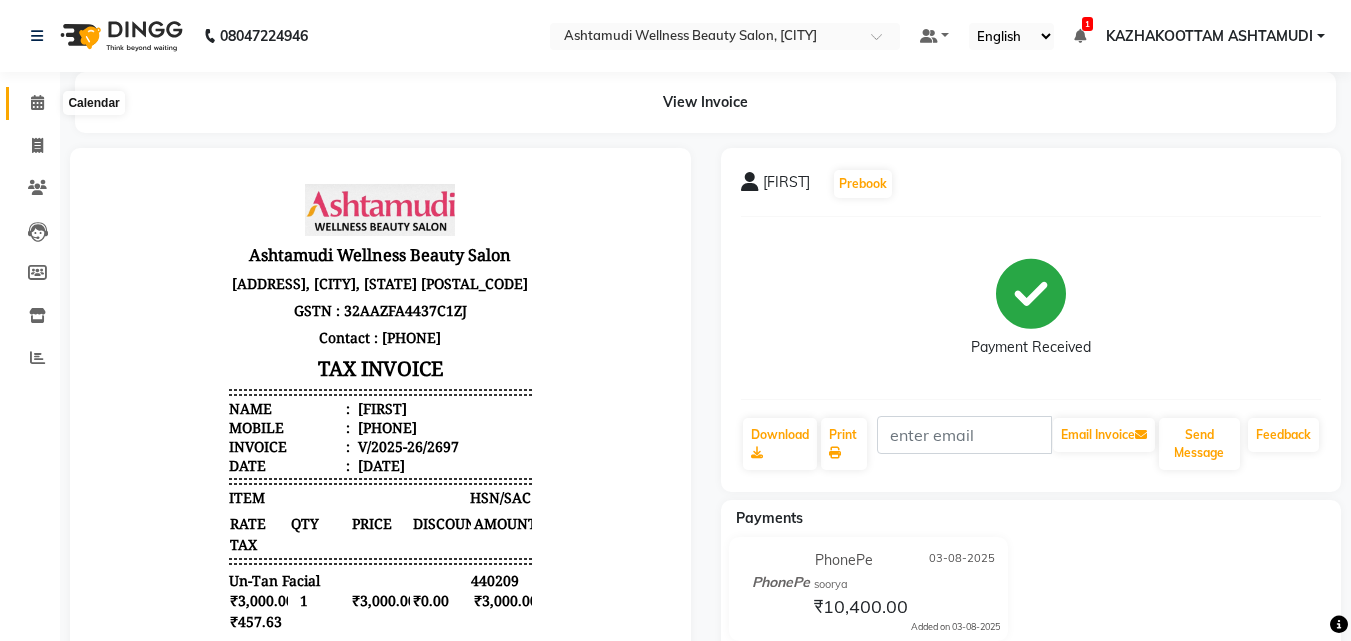 click 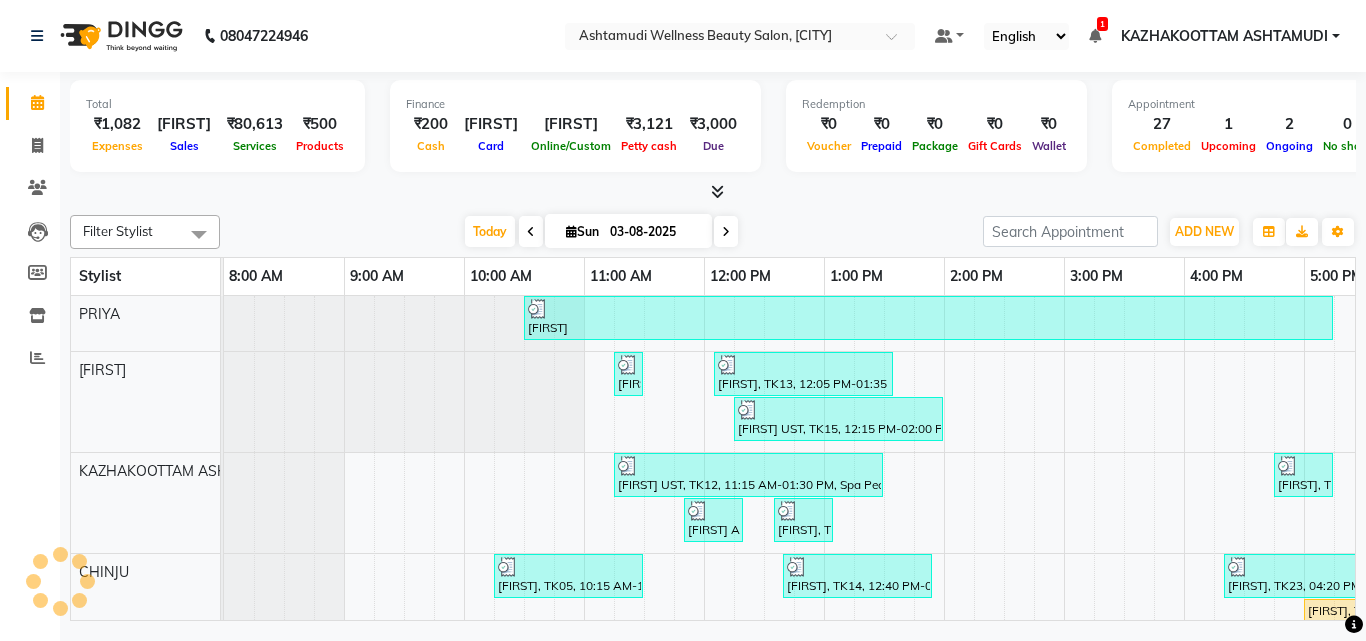 scroll, scrollTop: 0, scrollLeft: 0, axis: both 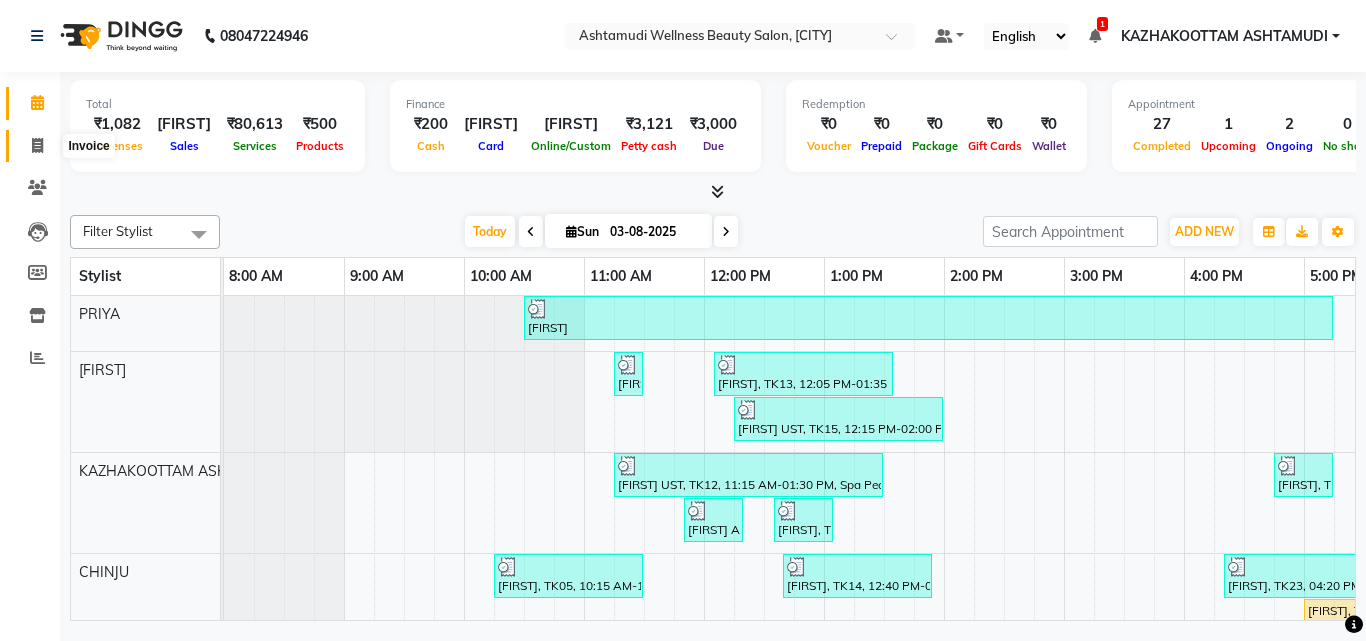 drag, startPoint x: 36, startPoint y: 146, endPoint x: 80, endPoint y: 161, distance: 46.486557 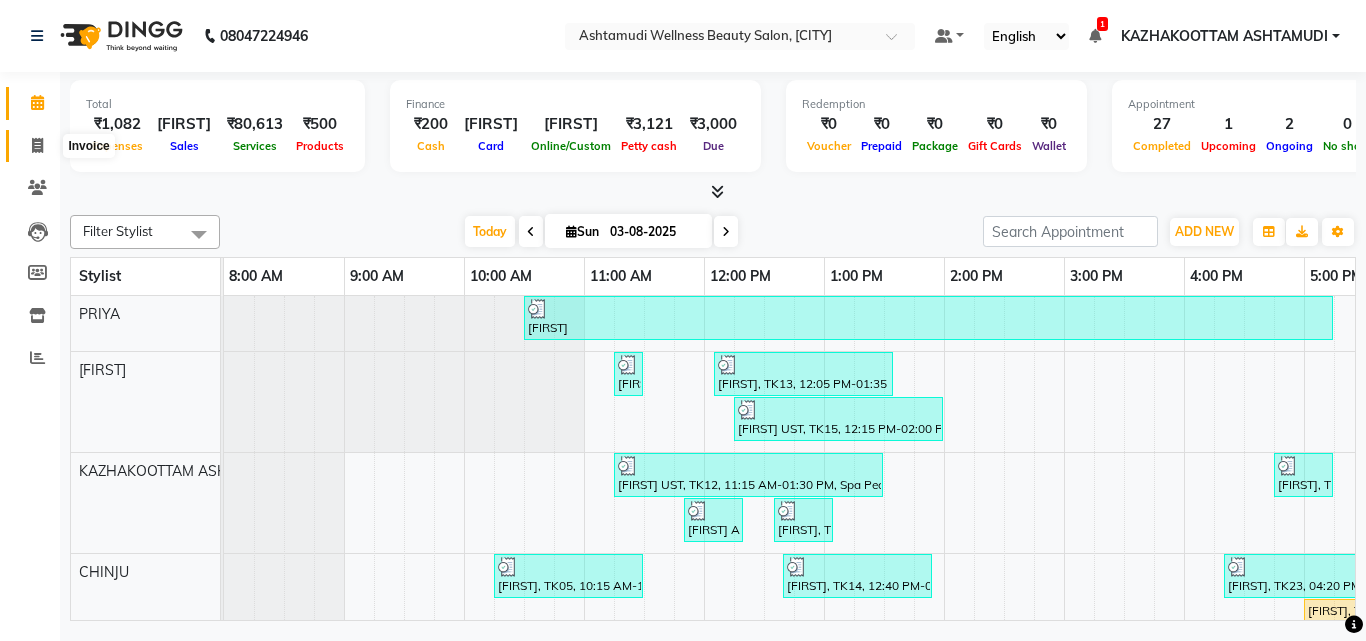 click 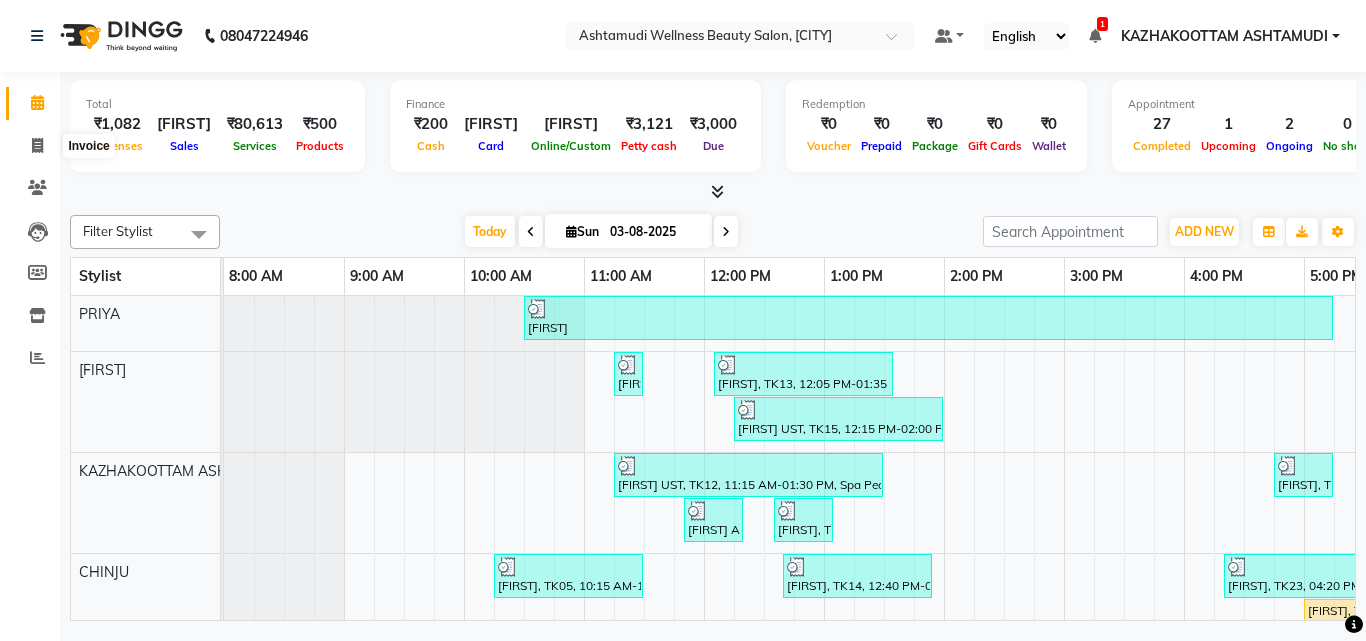 select on "service" 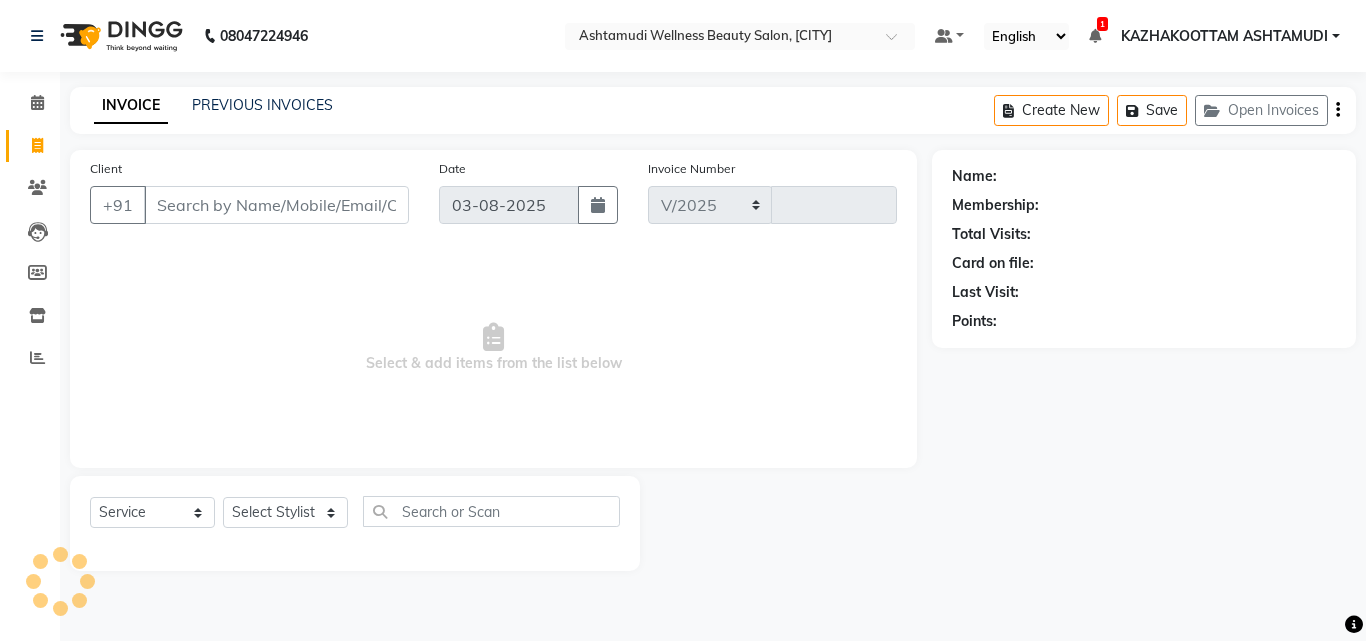 select on "4662" 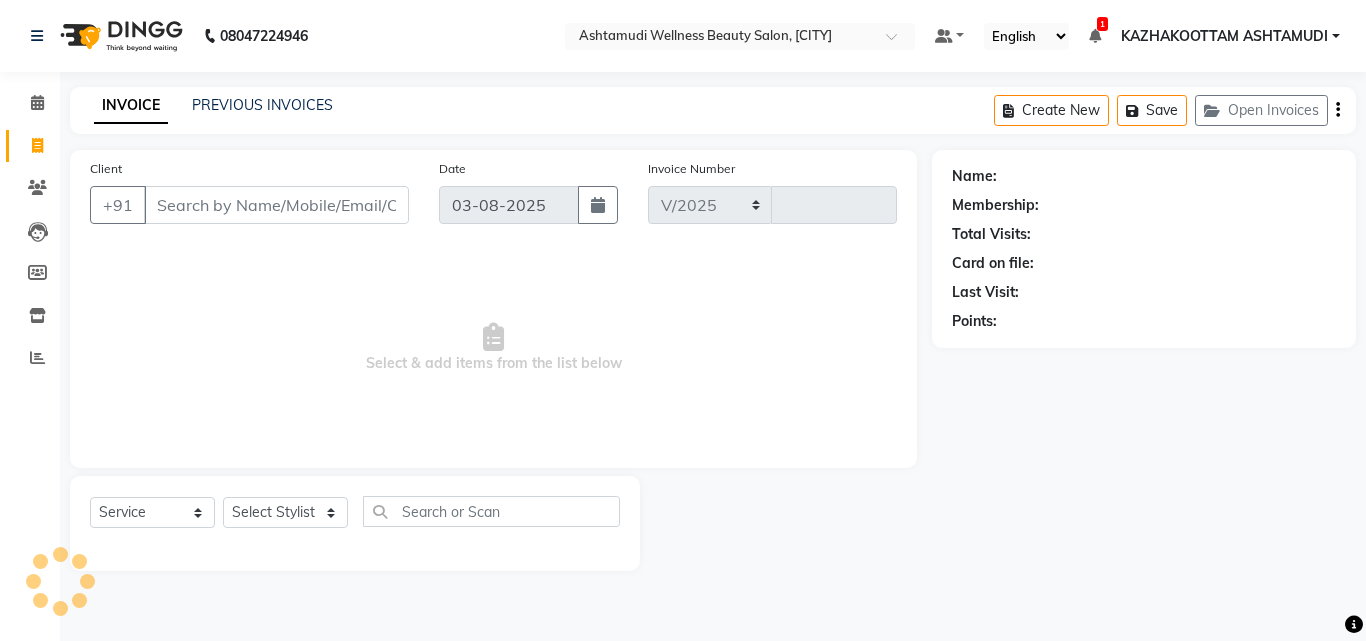 type on "2698" 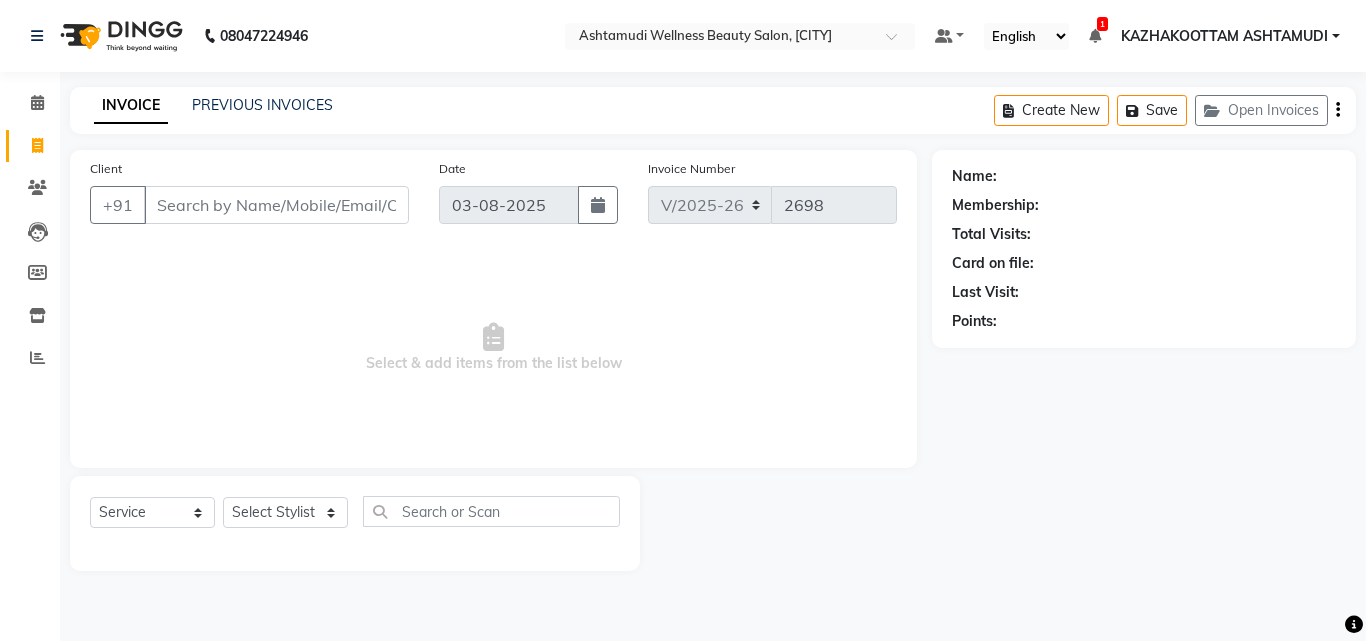 drag, startPoint x: 149, startPoint y: 201, endPoint x: 236, endPoint y: 150, distance: 100.84642 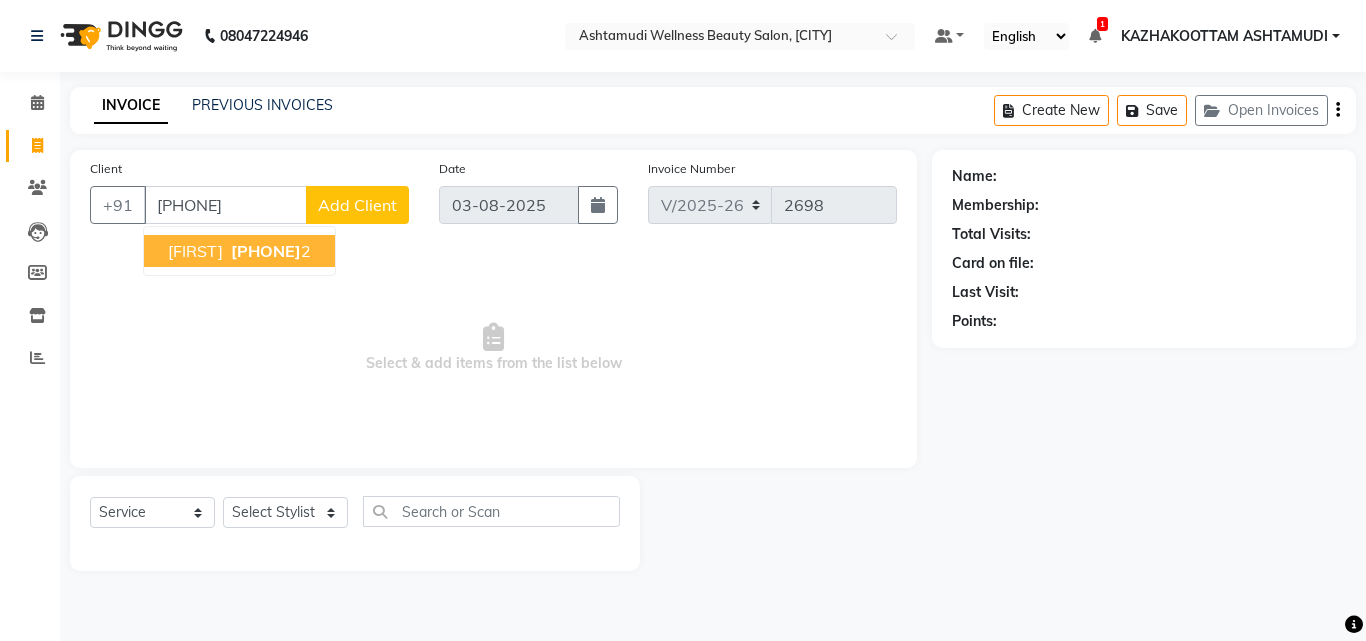 drag, startPoint x: 268, startPoint y: 246, endPoint x: 277, endPoint y: 252, distance: 10.816654 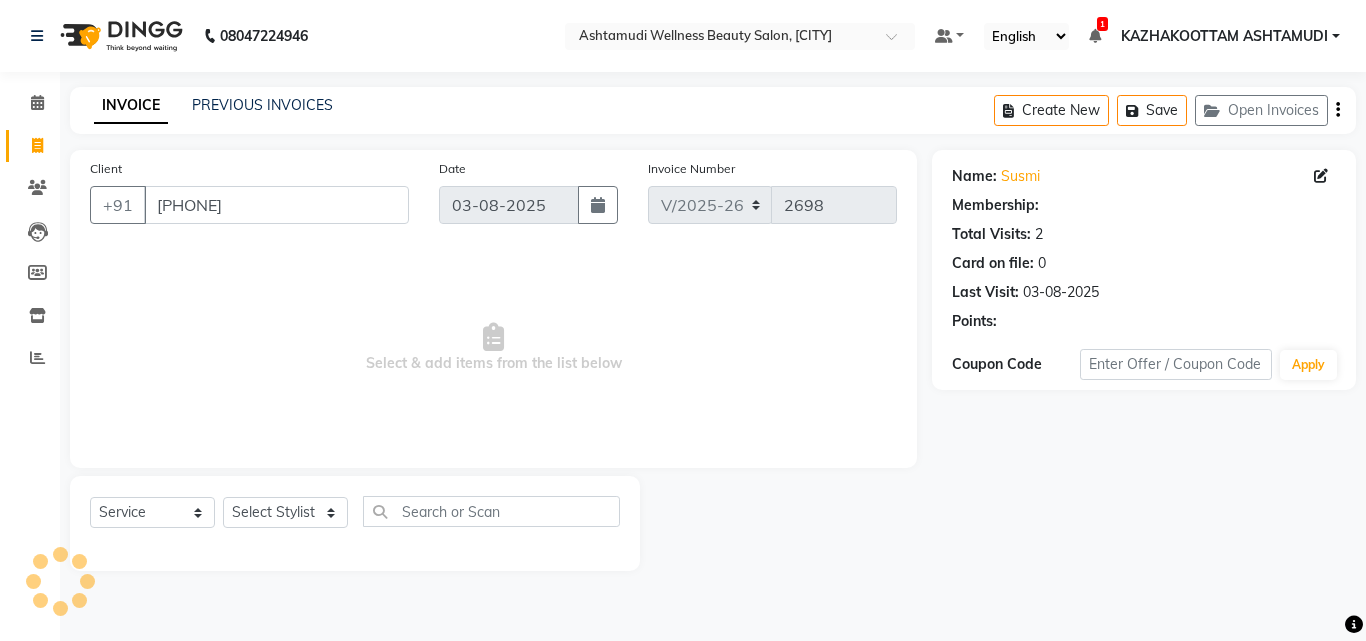 select on "1: Object" 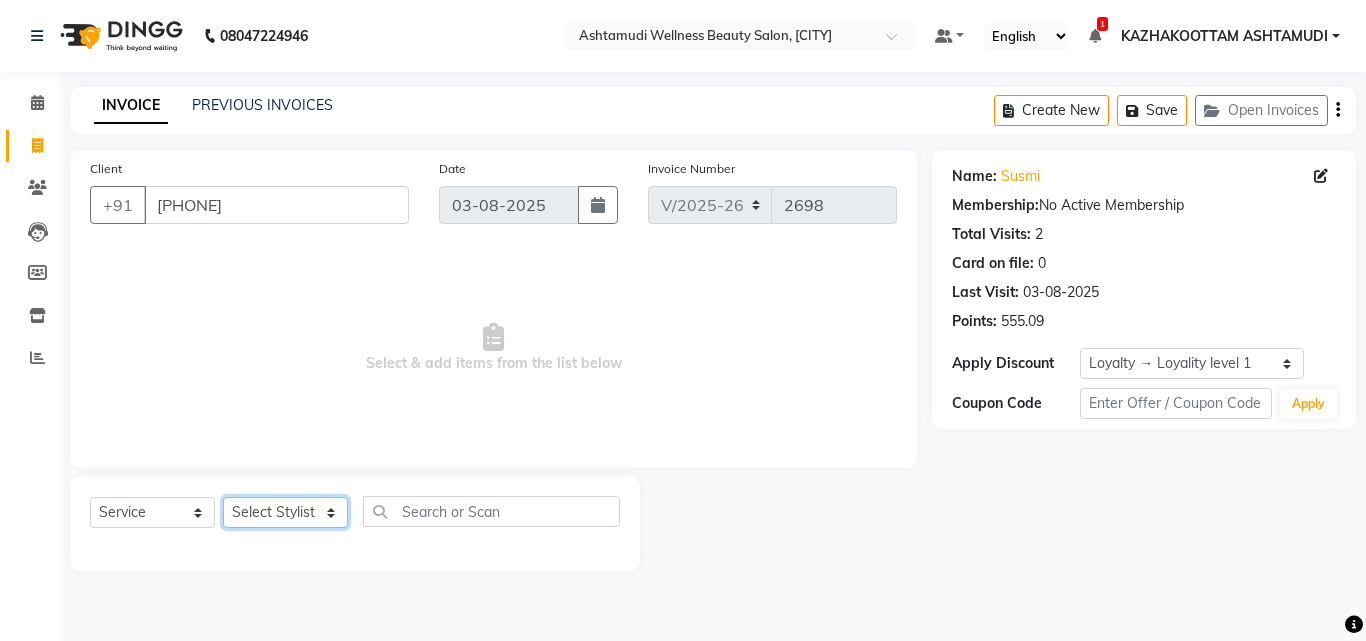 click on "Select Stylist Arya  CHINJU GEETA KAZHAKOOTTAM ASHTAMUDI KRISHNA LEKSHMI MADONNA MICHAEL MINCY VARGHESE Poornima Gopal PRIYA ROSNI Sindhu SOORYAMOL" 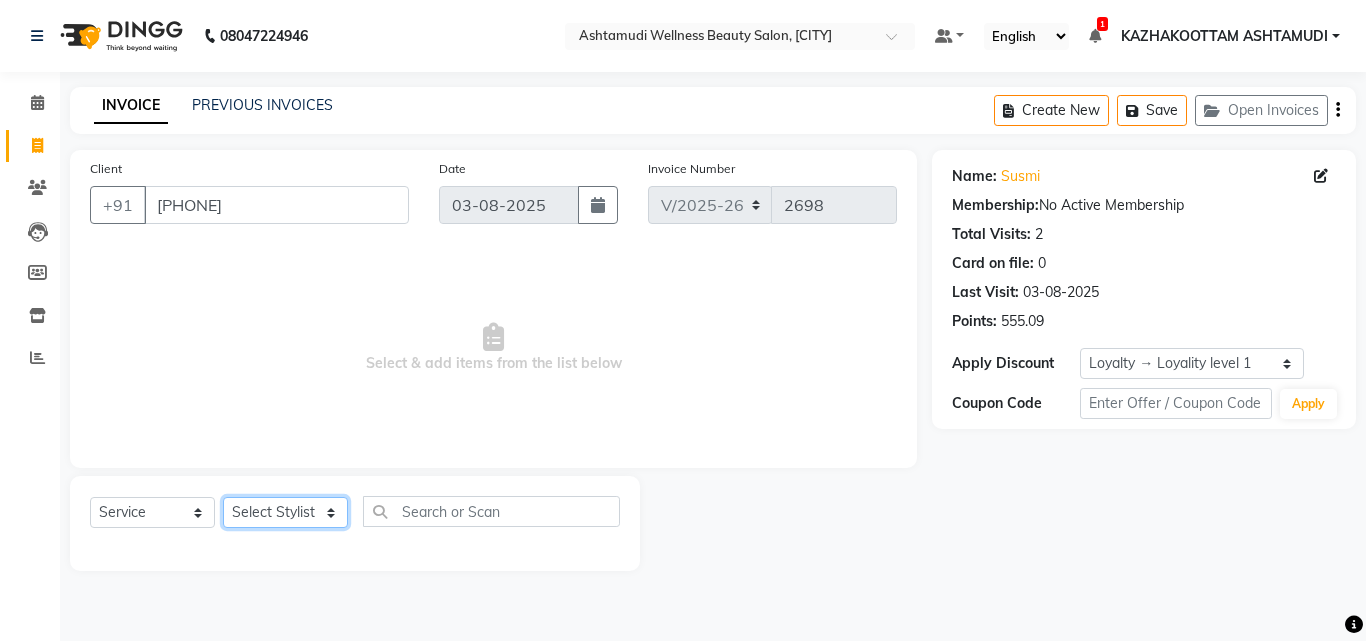 select on "85074" 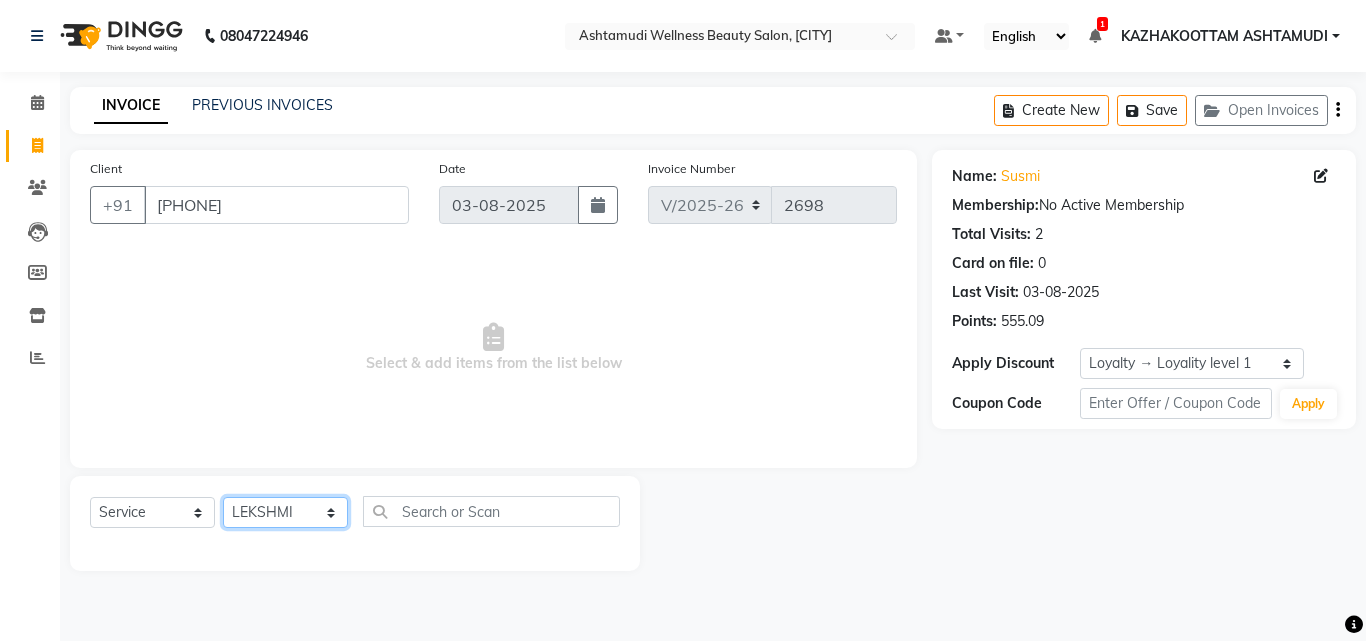 click on "Select Stylist Arya  CHINJU GEETA KAZHAKOOTTAM ASHTAMUDI KRISHNA LEKSHMI MADONNA MICHAEL MINCY VARGHESE Poornima Gopal PRIYA ROSNI Sindhu SOORYAMOL" 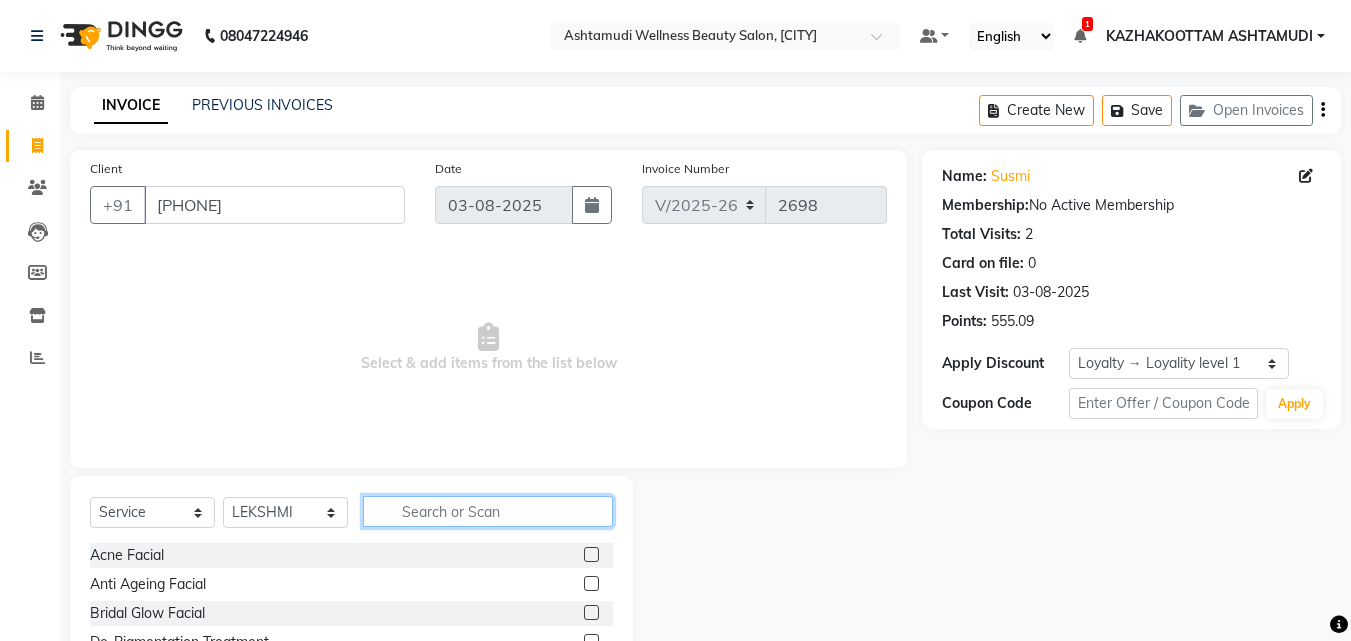 click 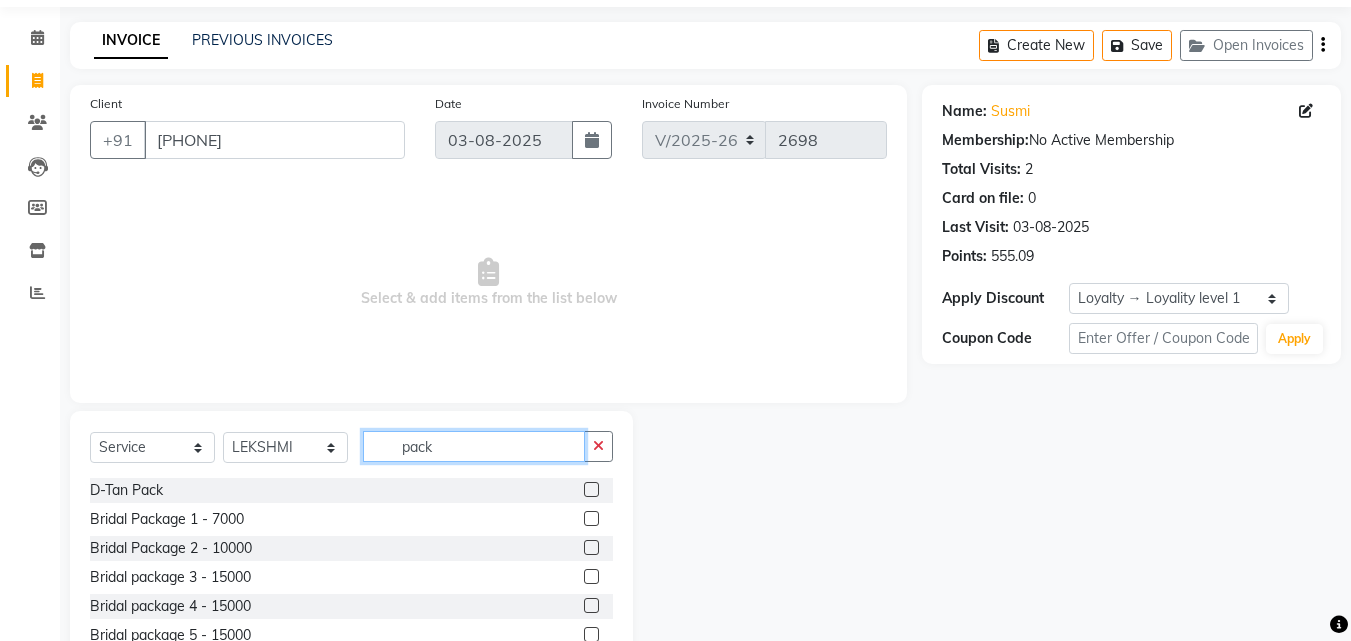 scroll, scrollTop: 100, scrollLeft: 0, axis: vertical 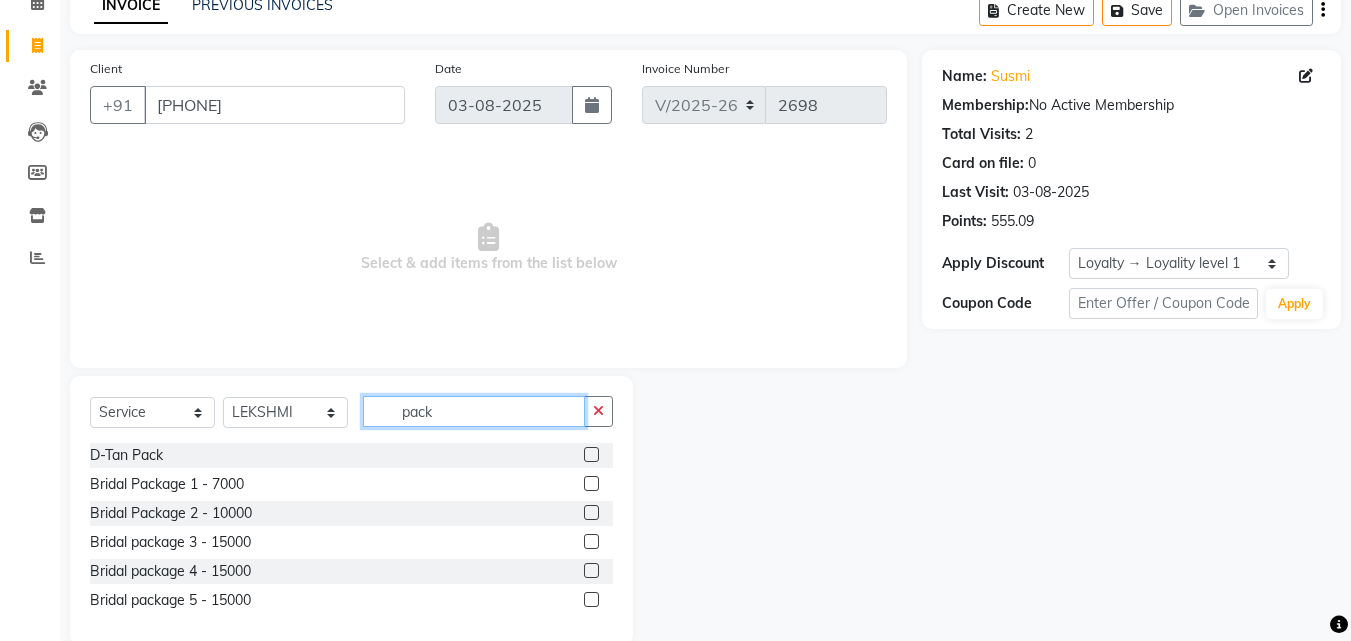 type on "pack" 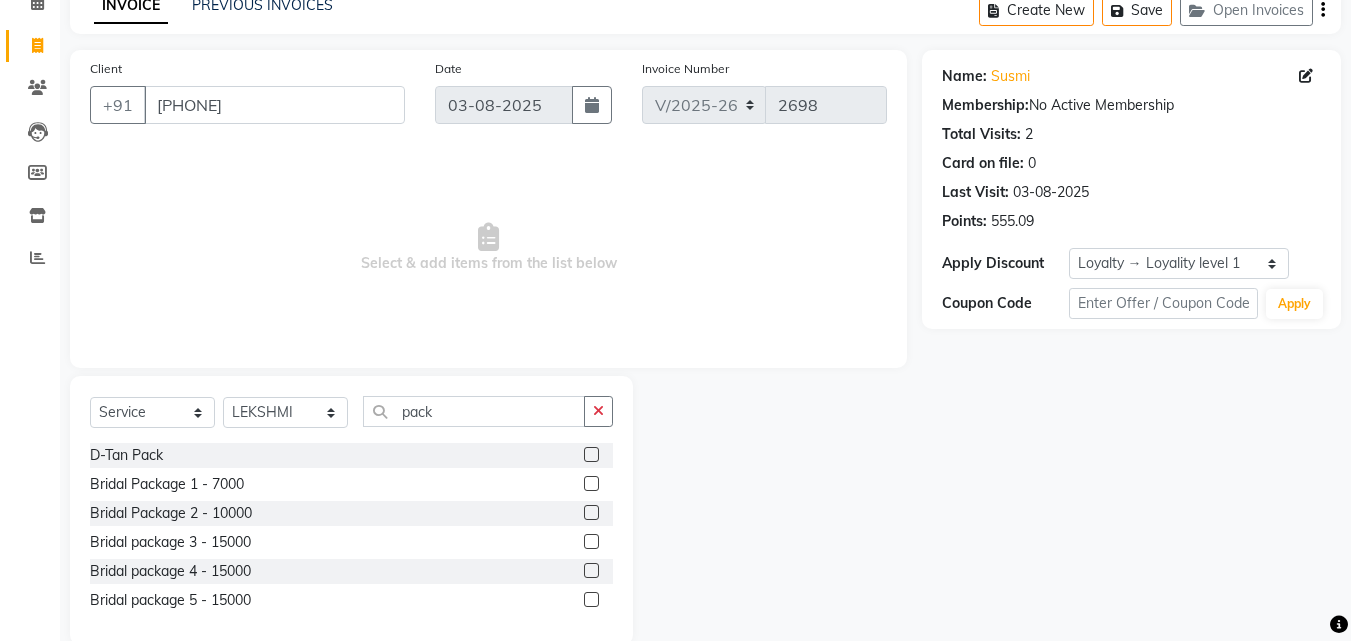 click 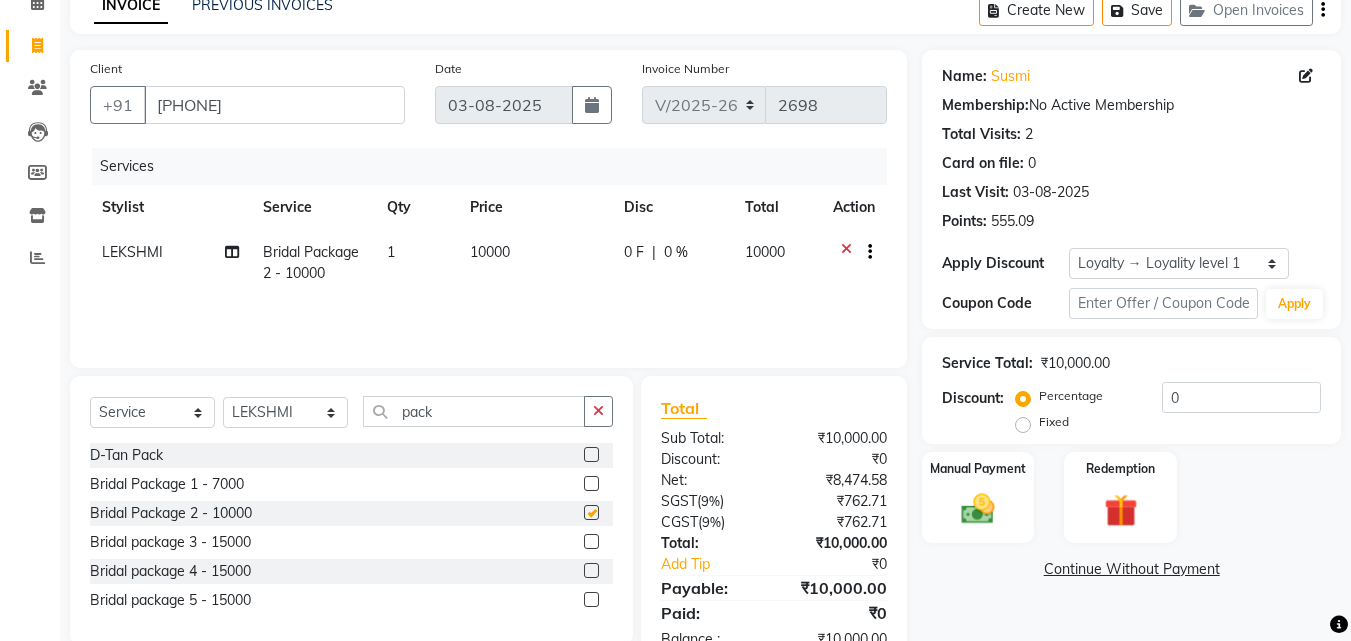 checkbox on "false" 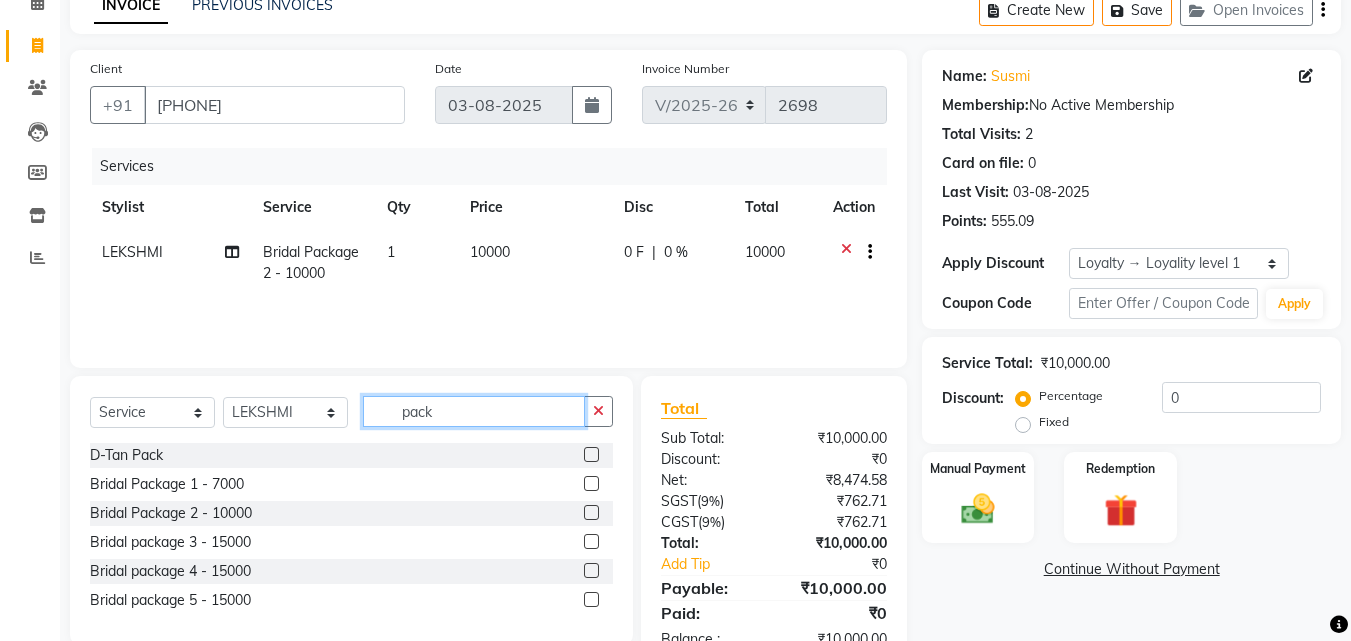 click on "pack" 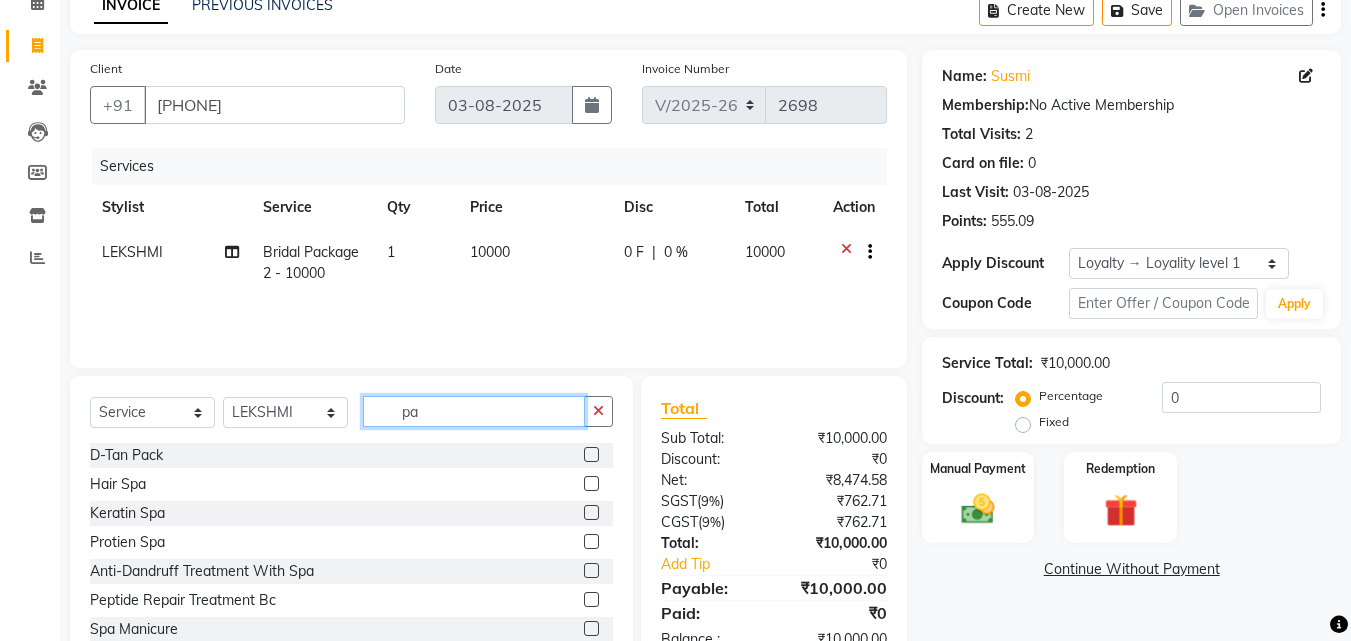 type on "p" 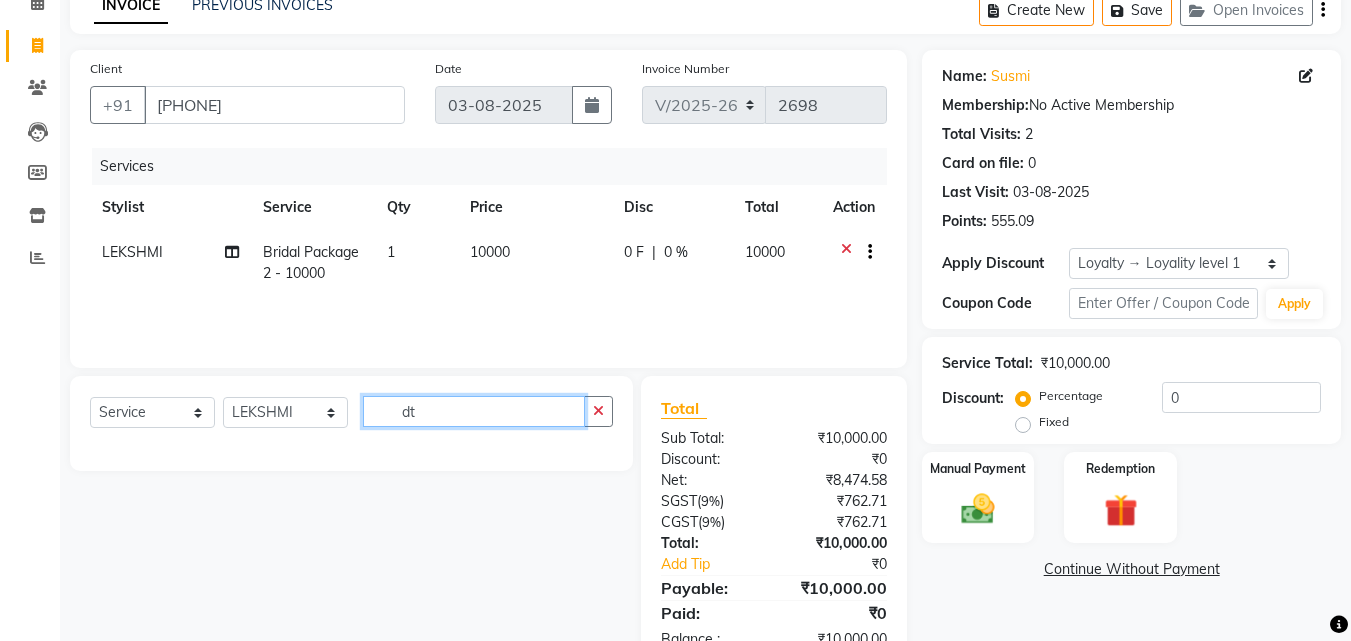 type on "d" 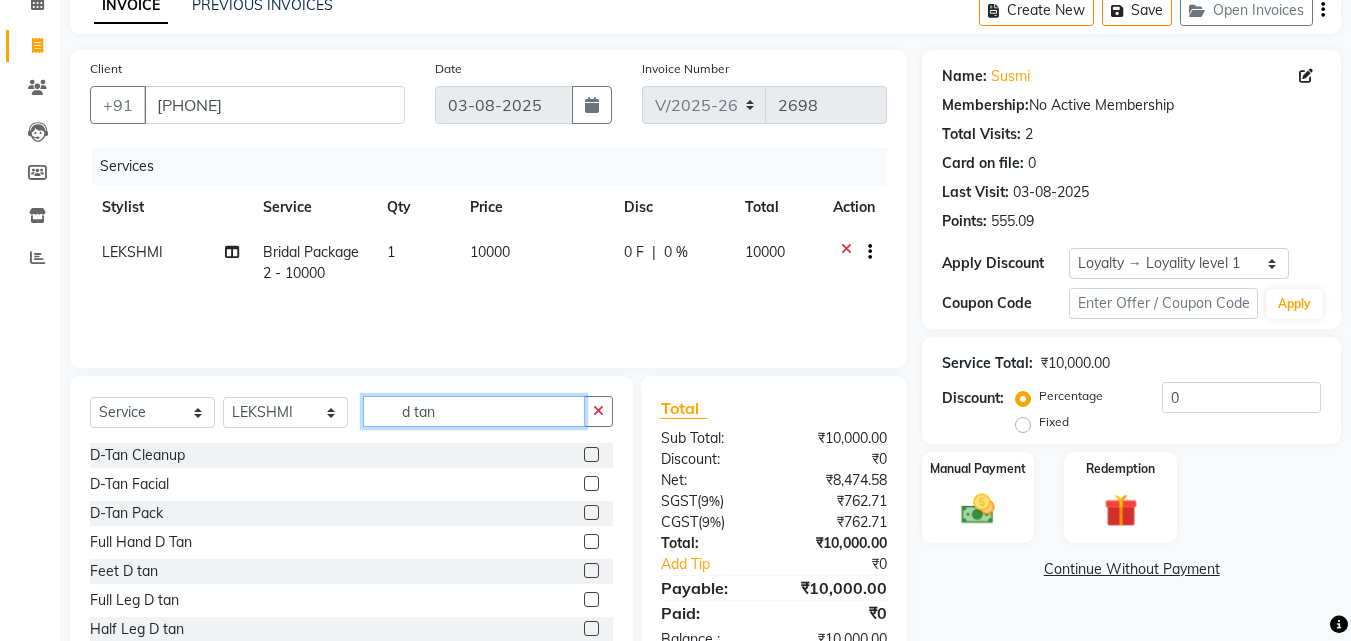 type on "d tan" 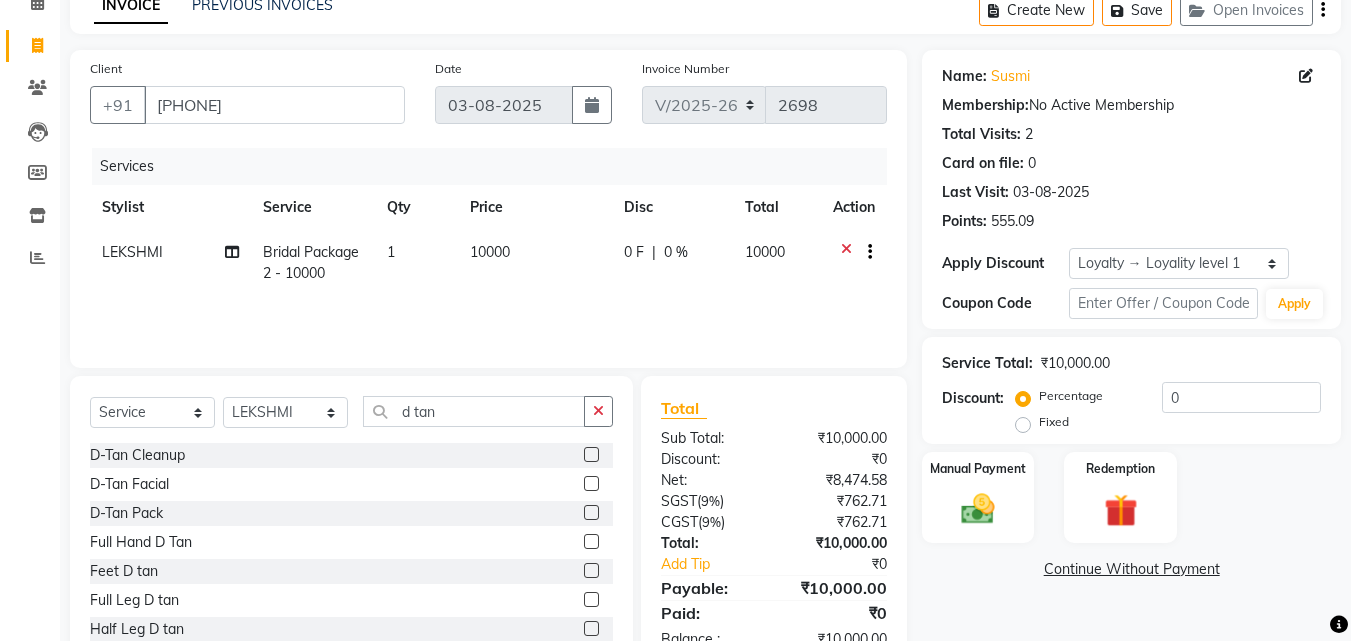 click 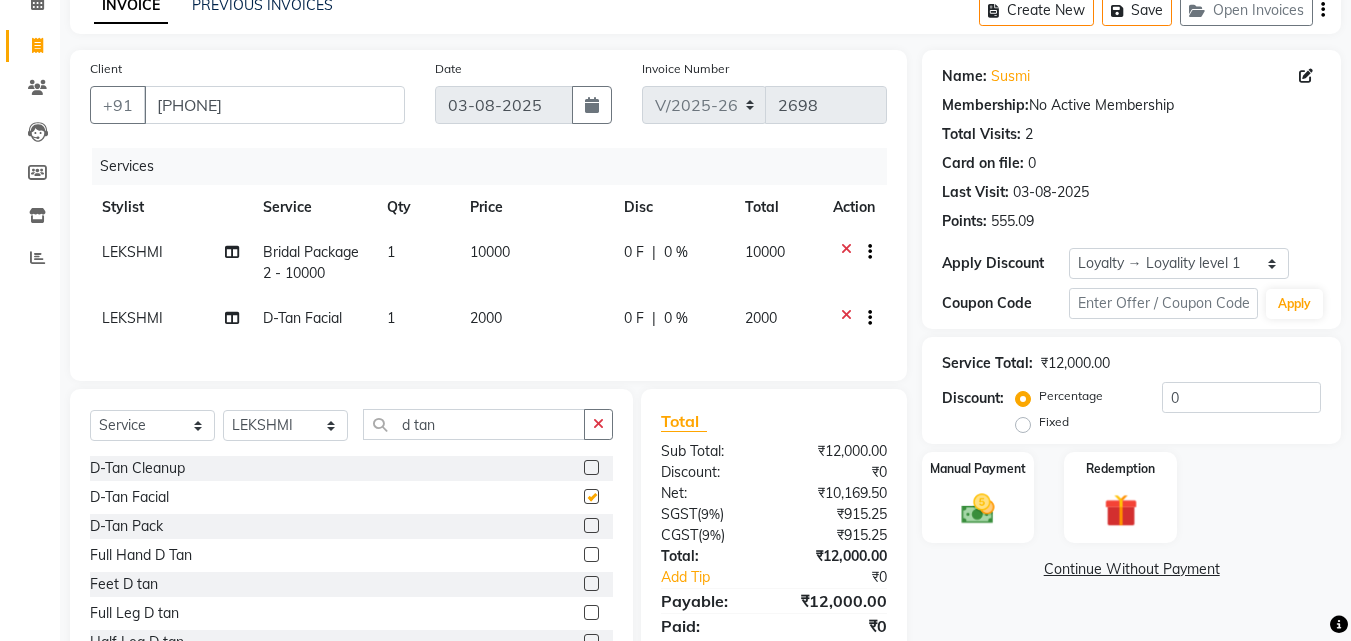 checkbox on "false" 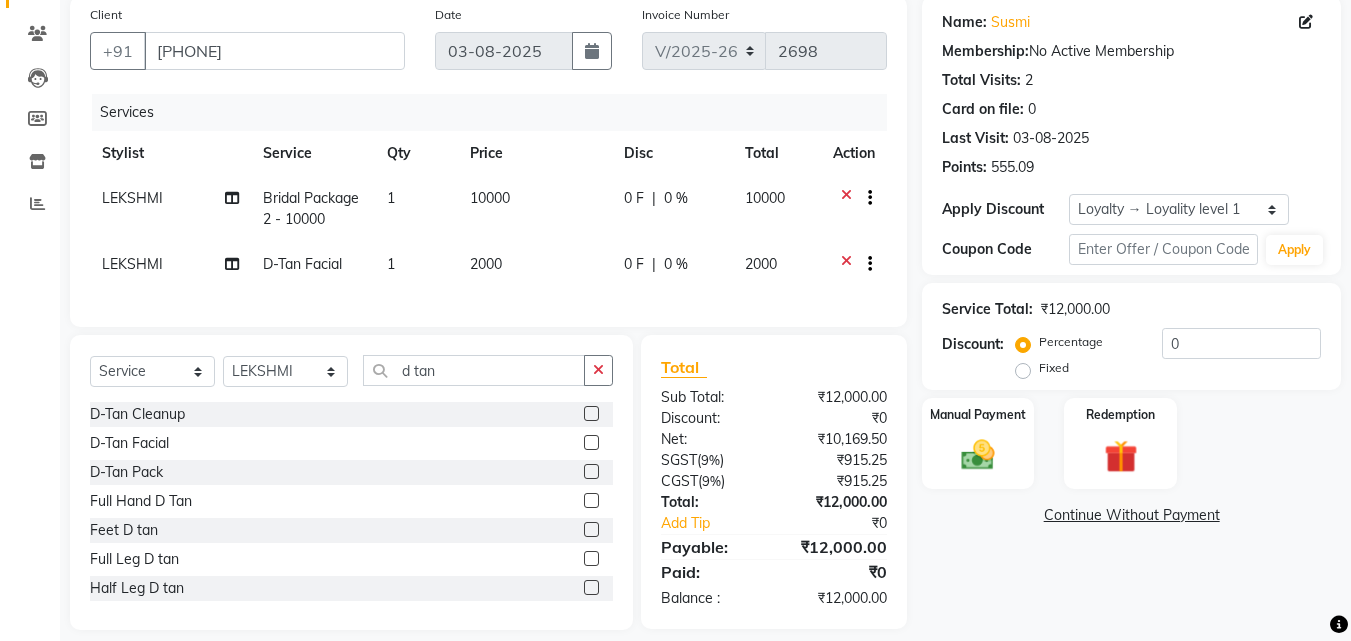 scroll, scrollTop: 188, scrollLeft: 0, axis: vertical 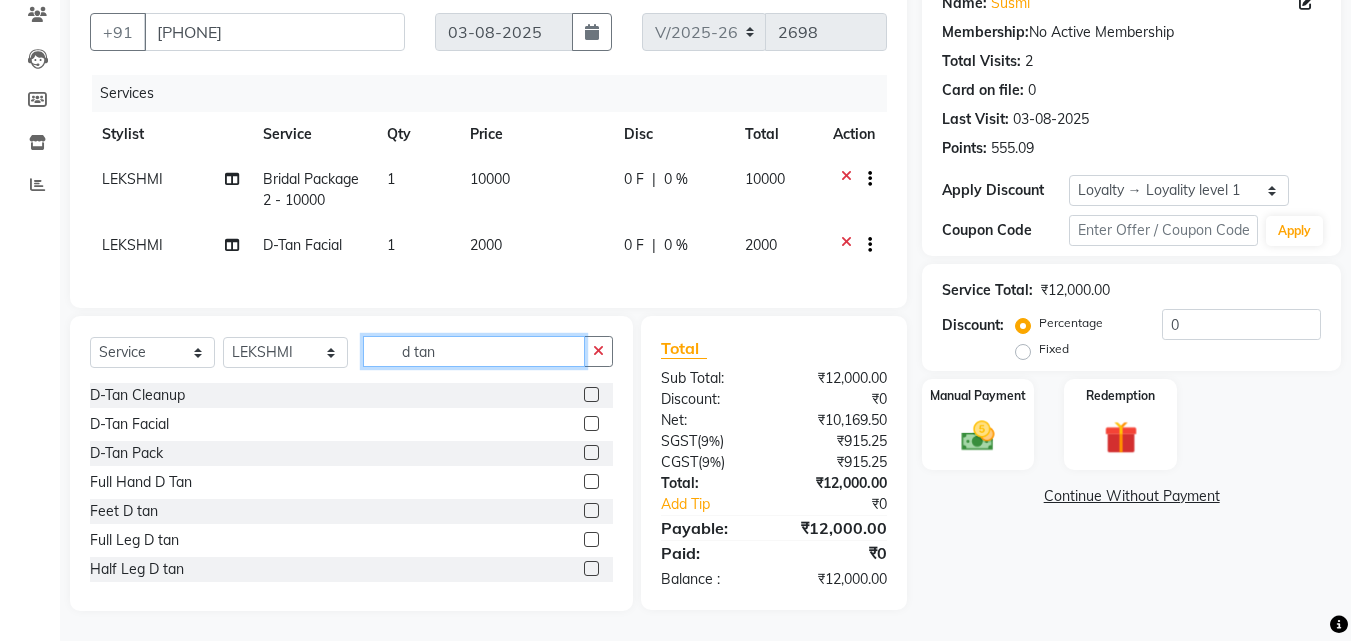 click on "d tan" 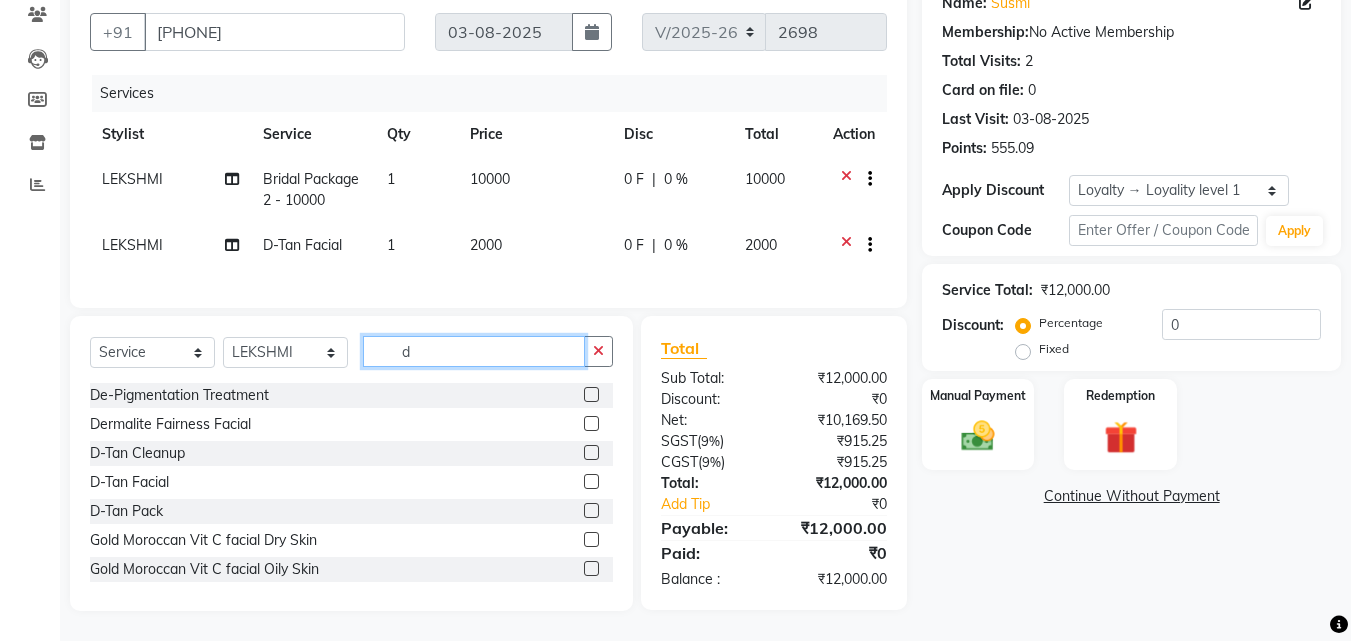 type on "d" 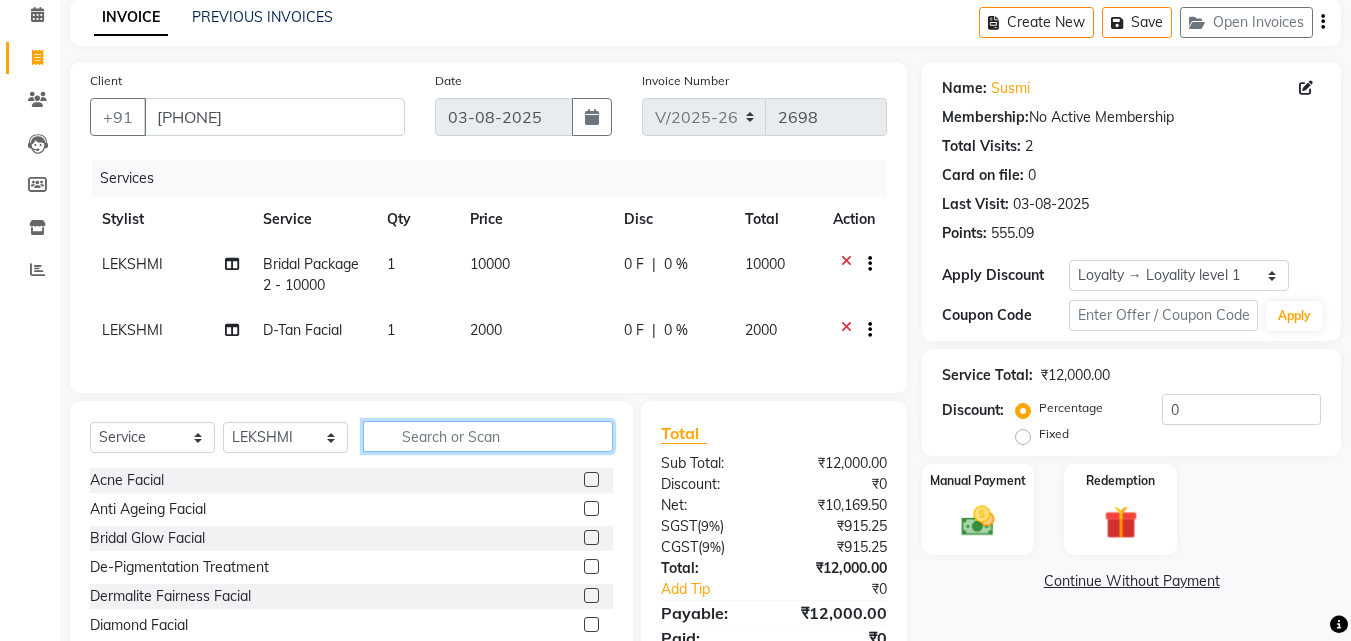 scroll, scrollTop: 188, scrollLeft: 0, axis: vertical 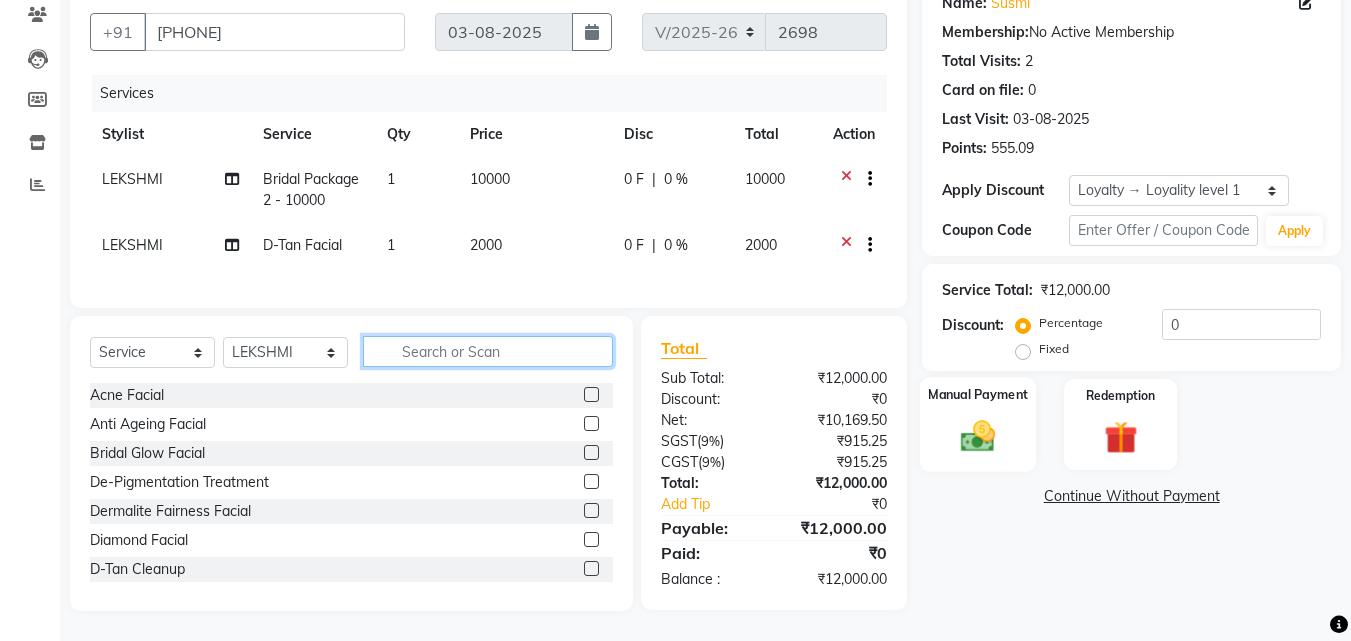 type 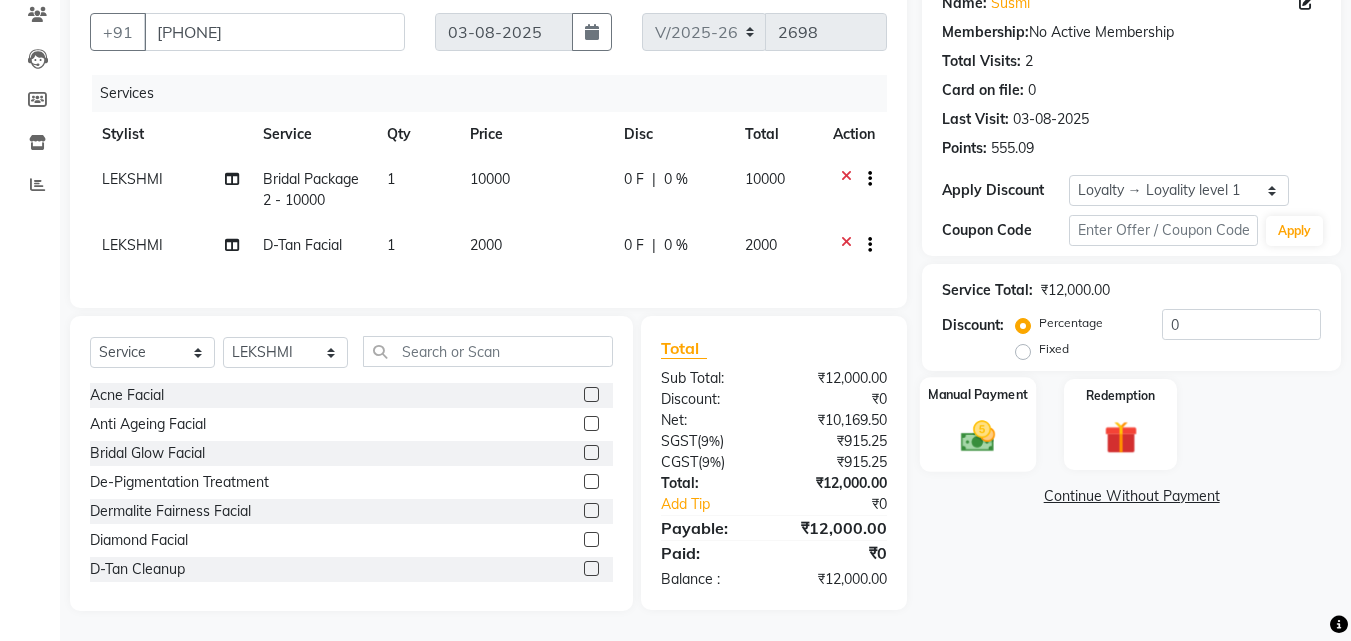 click 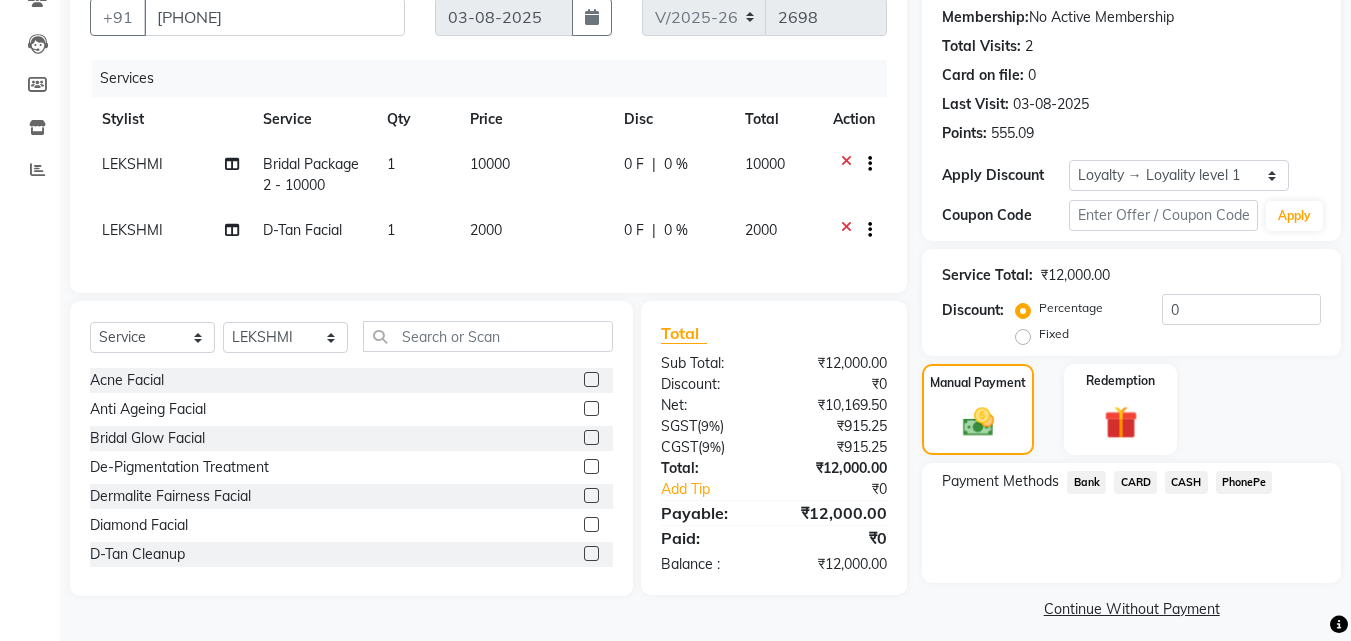 click on "PhonePe" 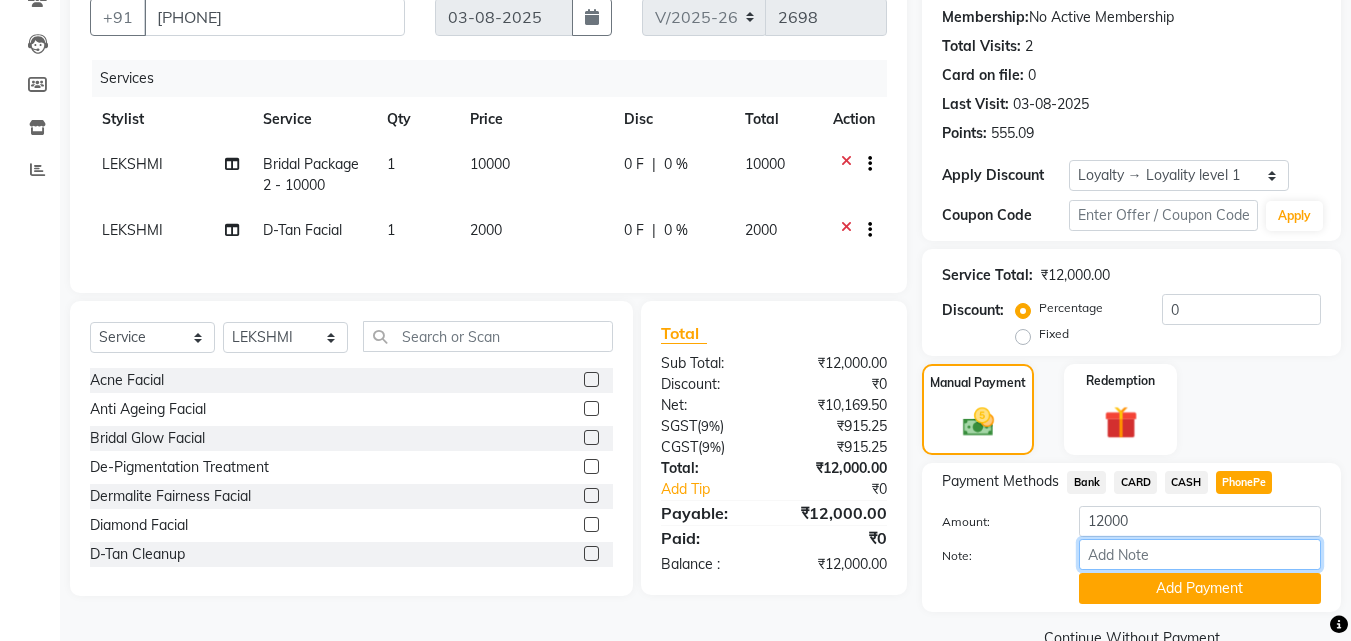 click on "Note:" at bounding box center [1200, 554] 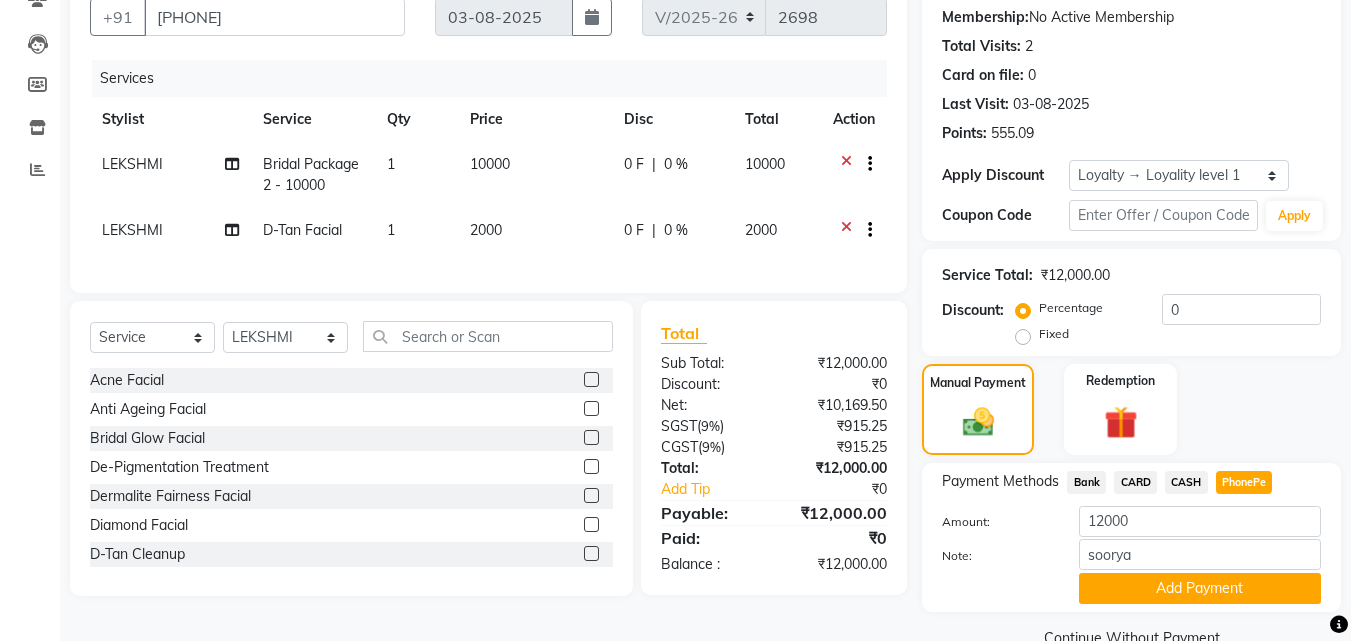click on "Add Payment" 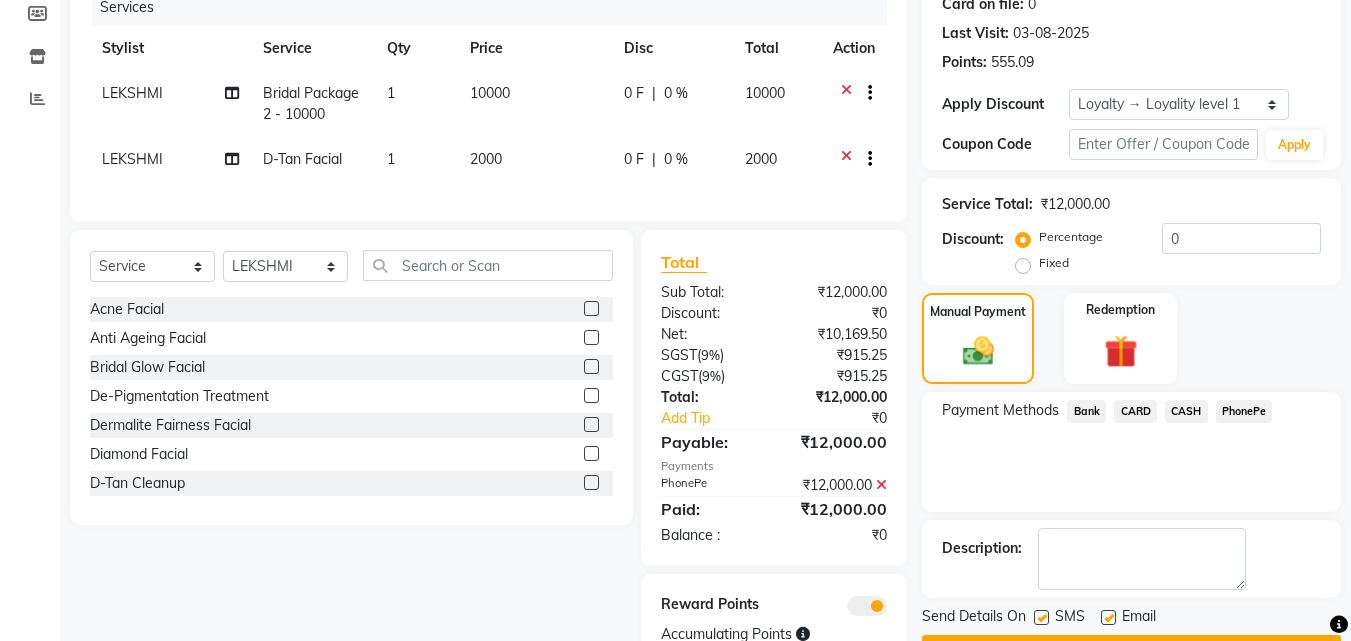 scroll, scrollTop: 349, scrollLeft: 0, axis: vertical 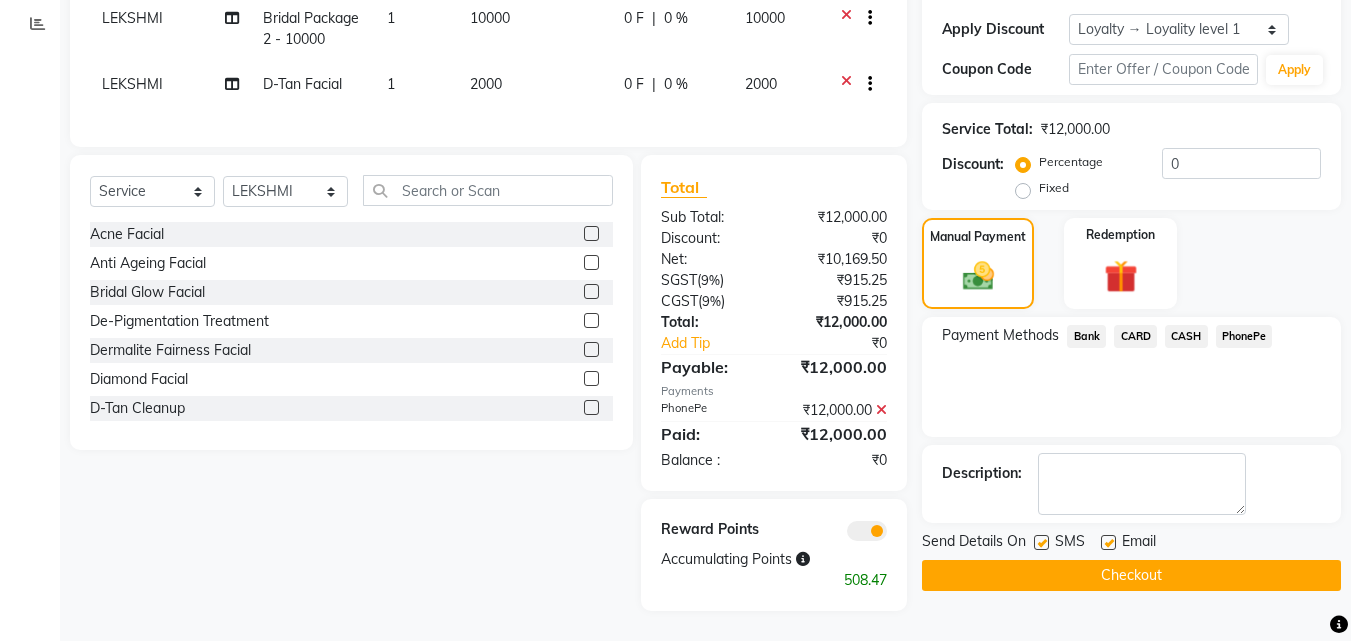 click 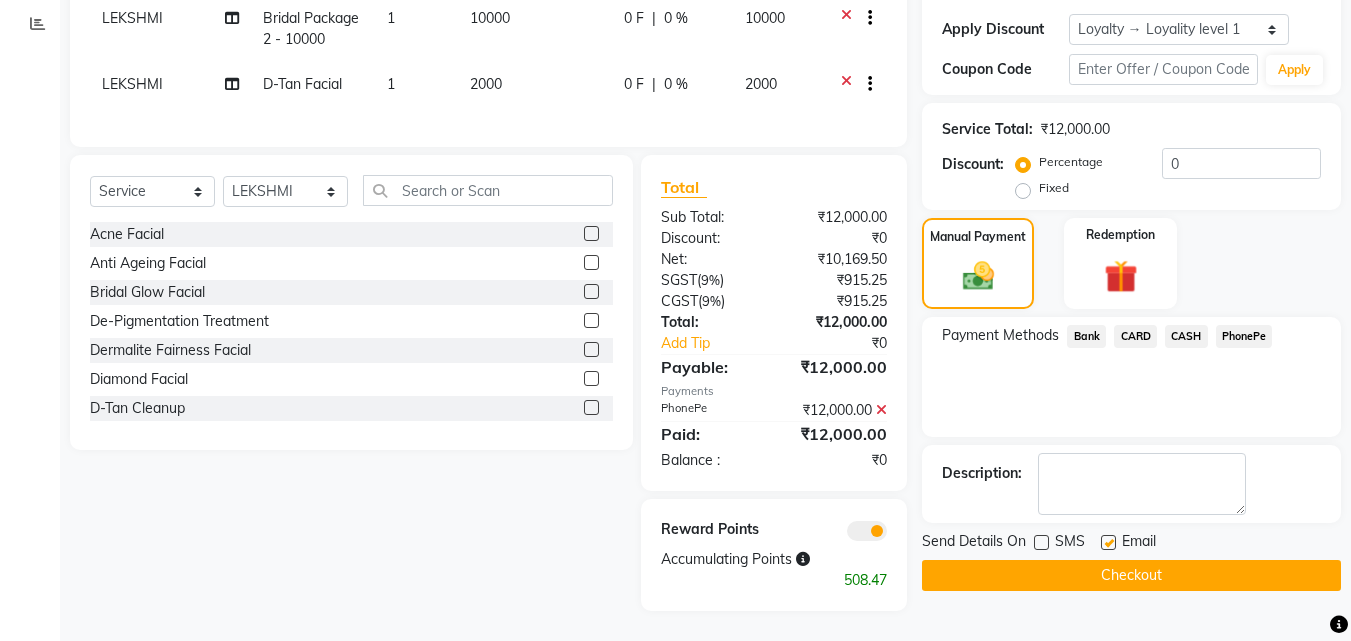 click 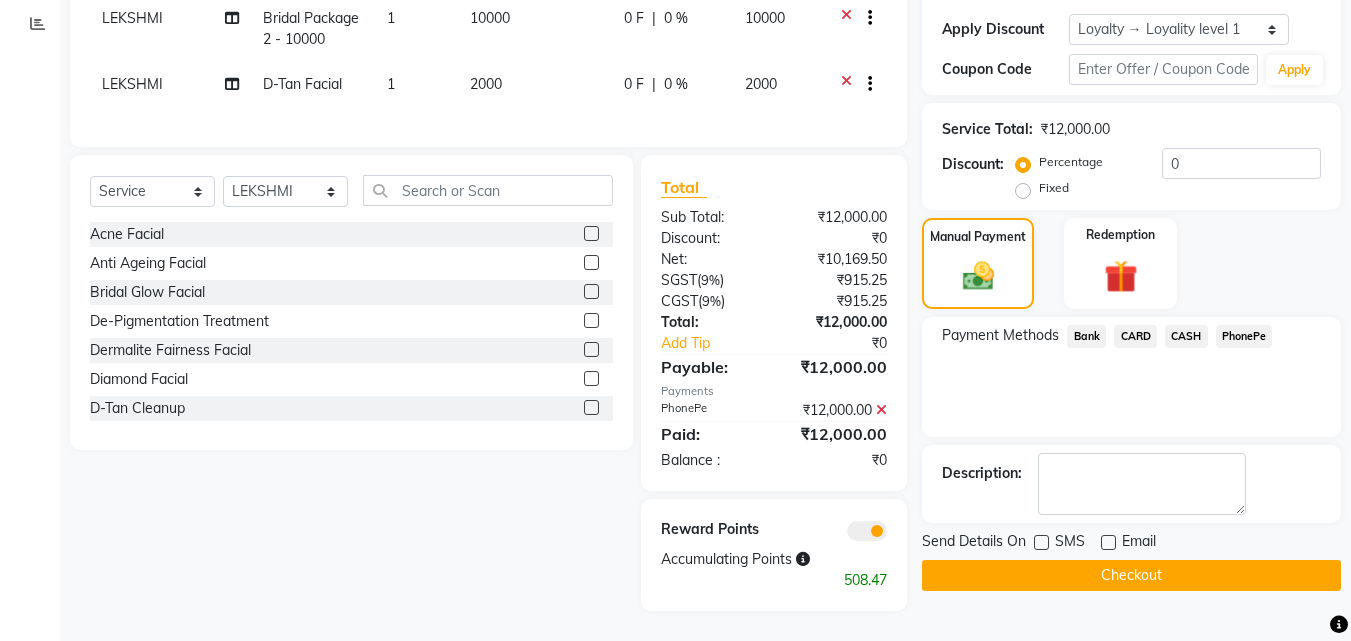 click on "Checkout" 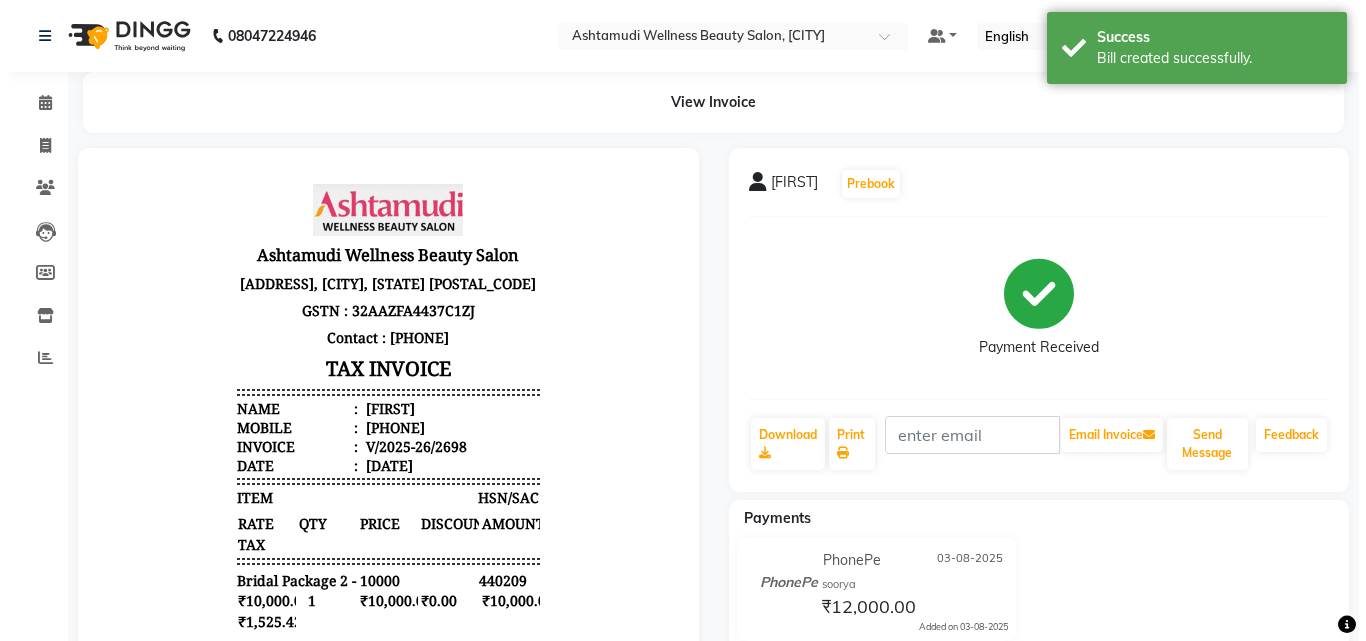scroll, scrollTop: 0, scrollLeft: 0, axis: both 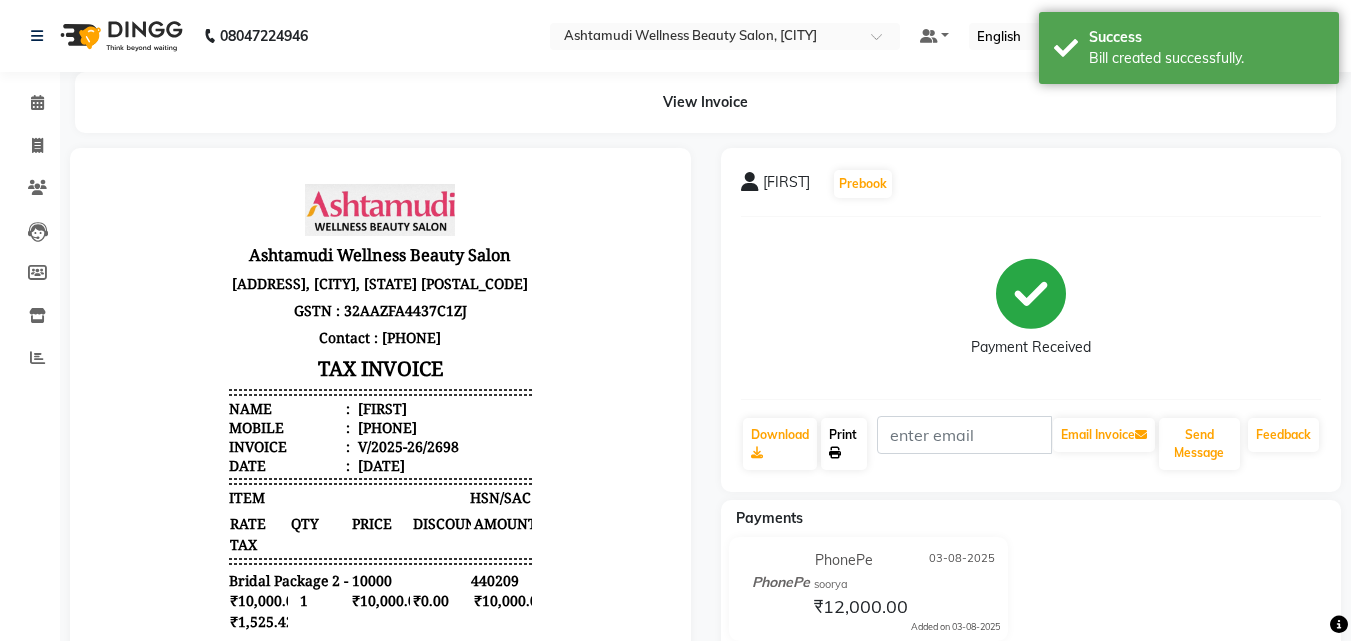click on "Print" 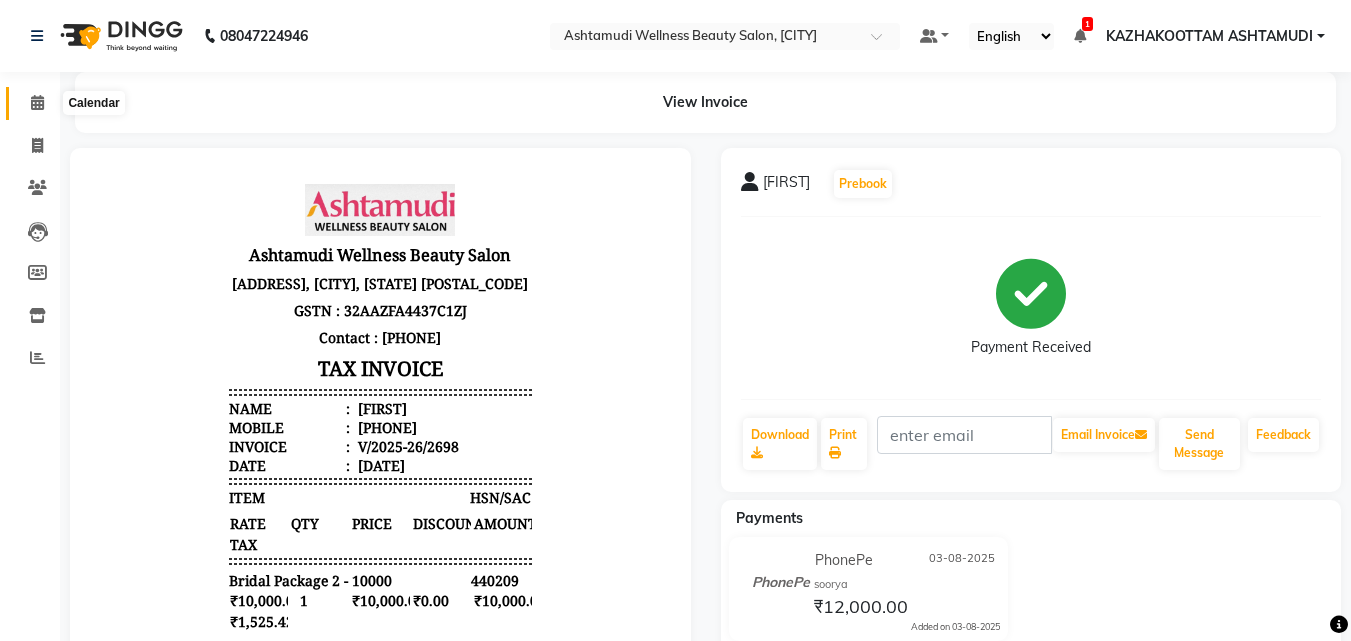click 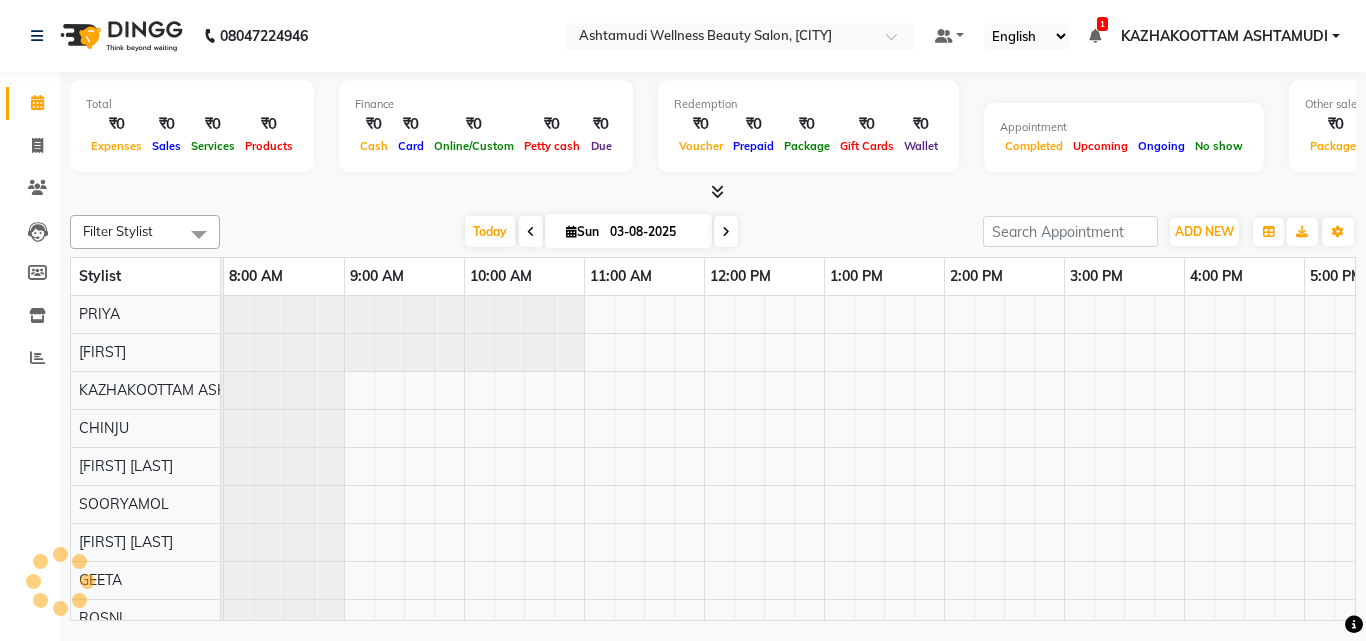 scroll, scrollTop: 0, scrollLeft: 0, axis: both 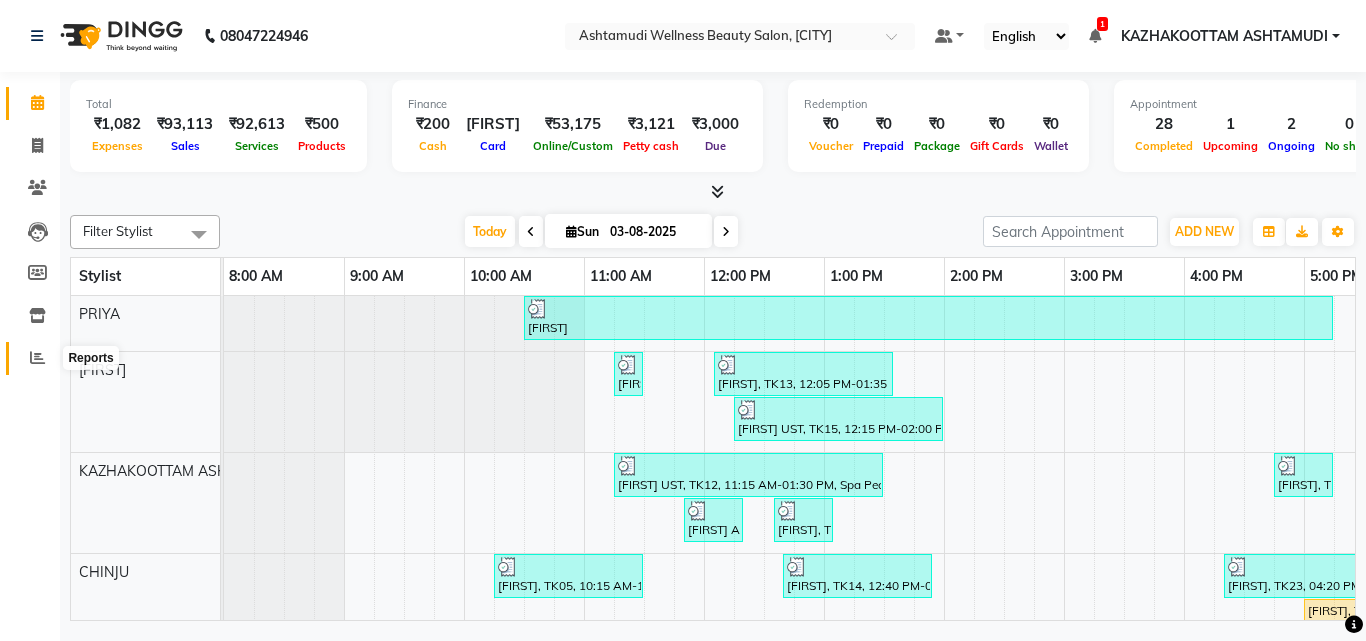 click 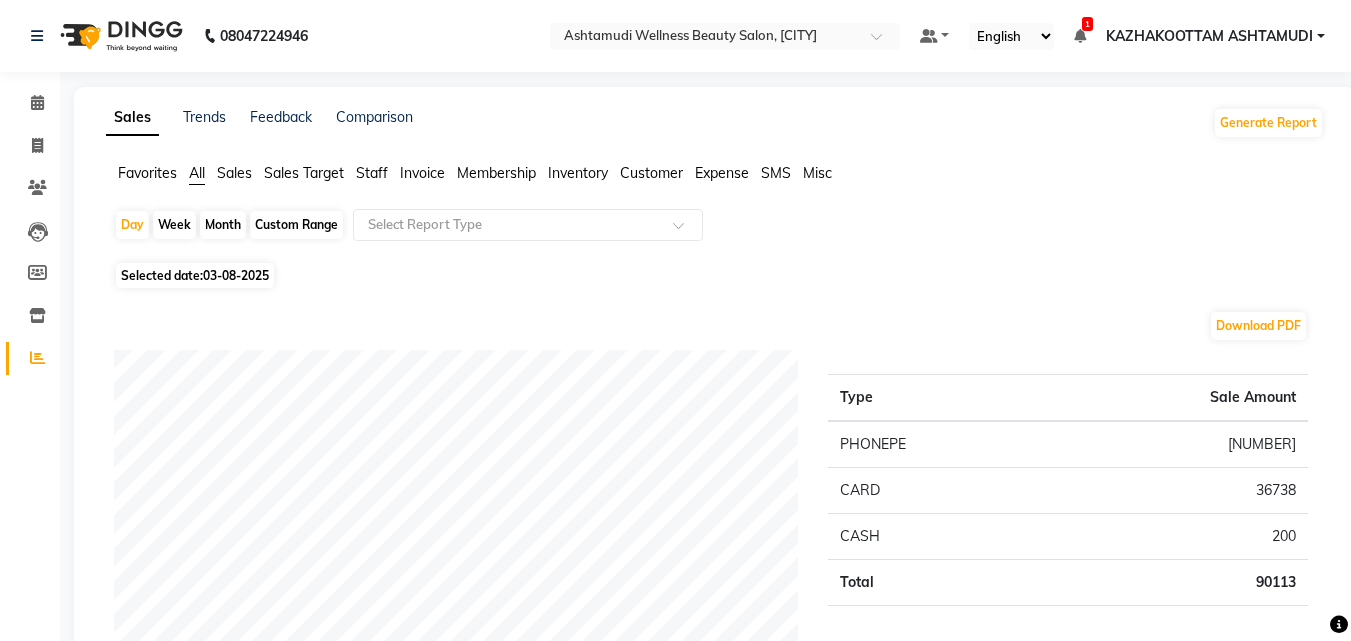 click on "Custom Range" 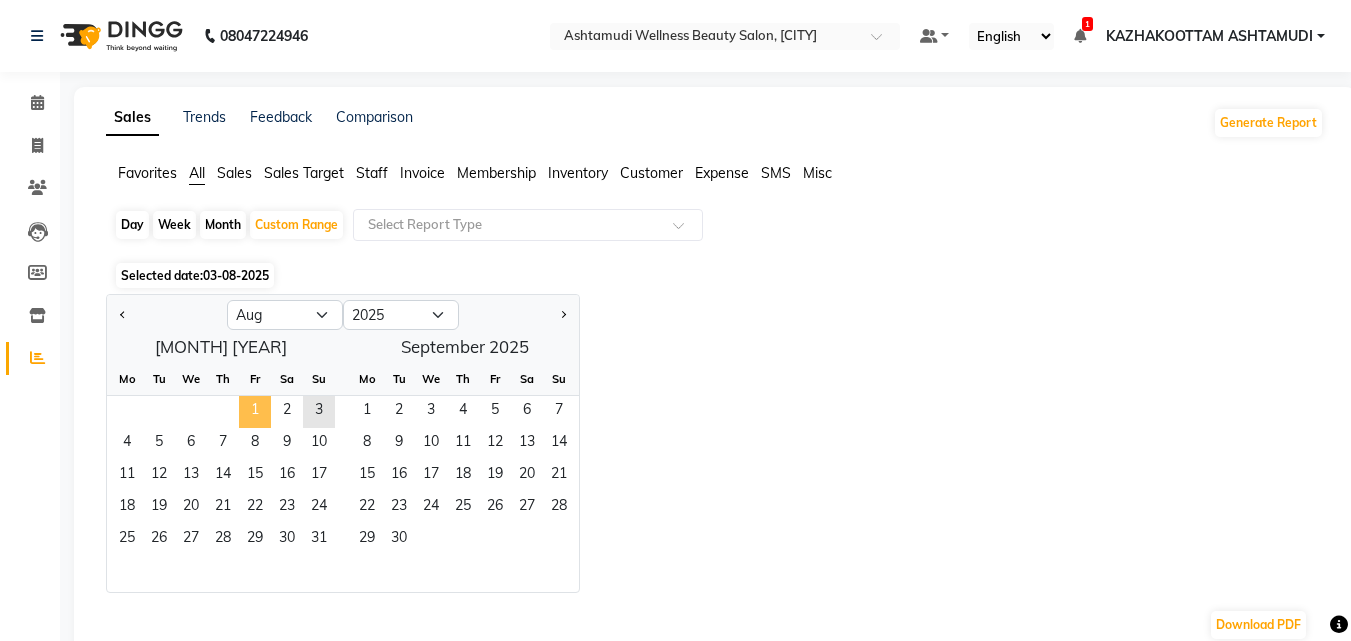 click on "1" 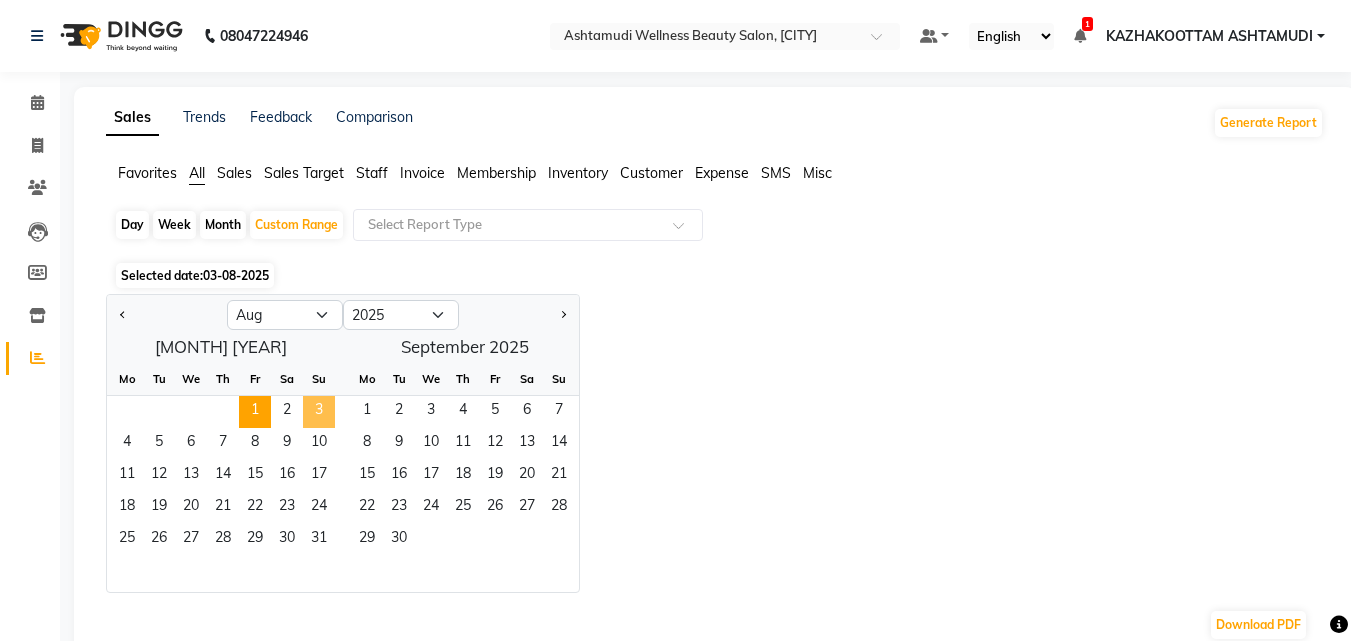 click on "3" 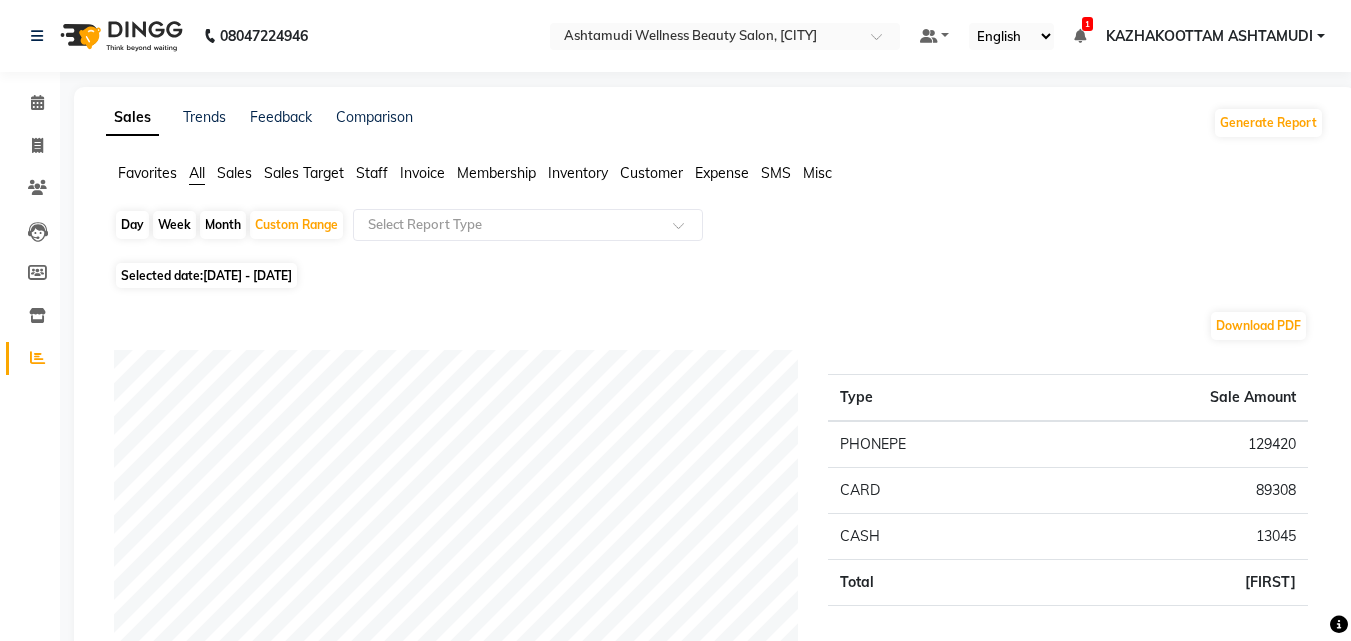 click on "Staff" 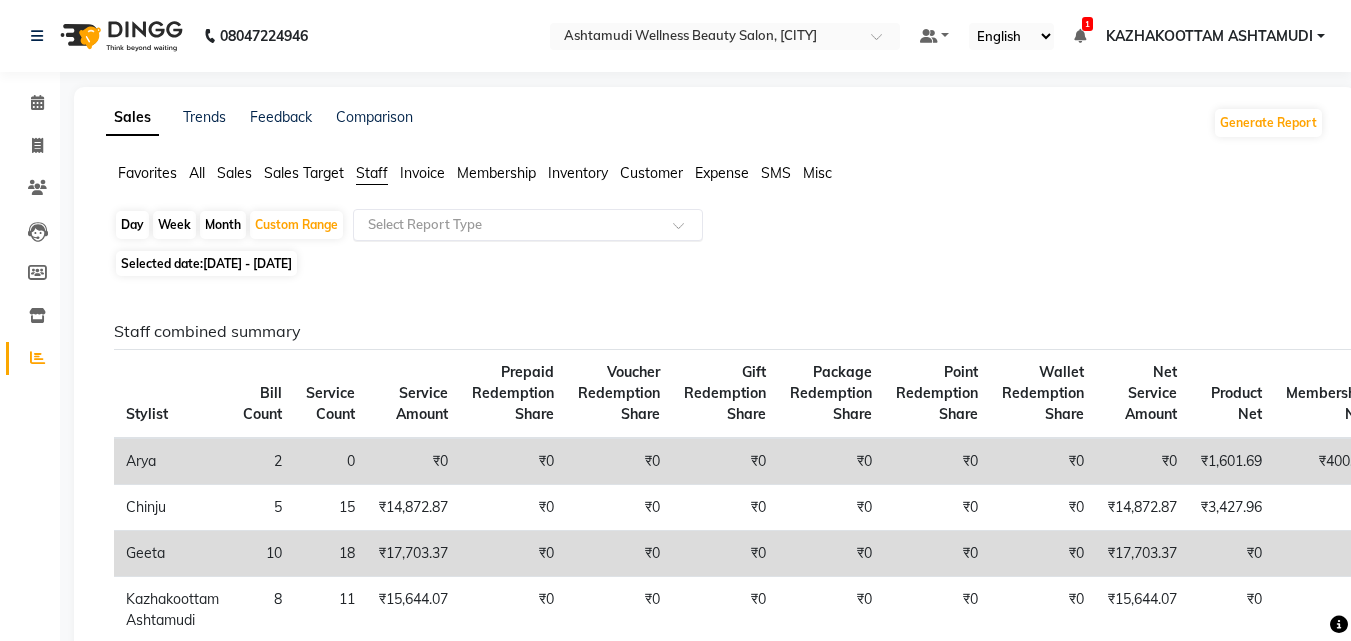 click 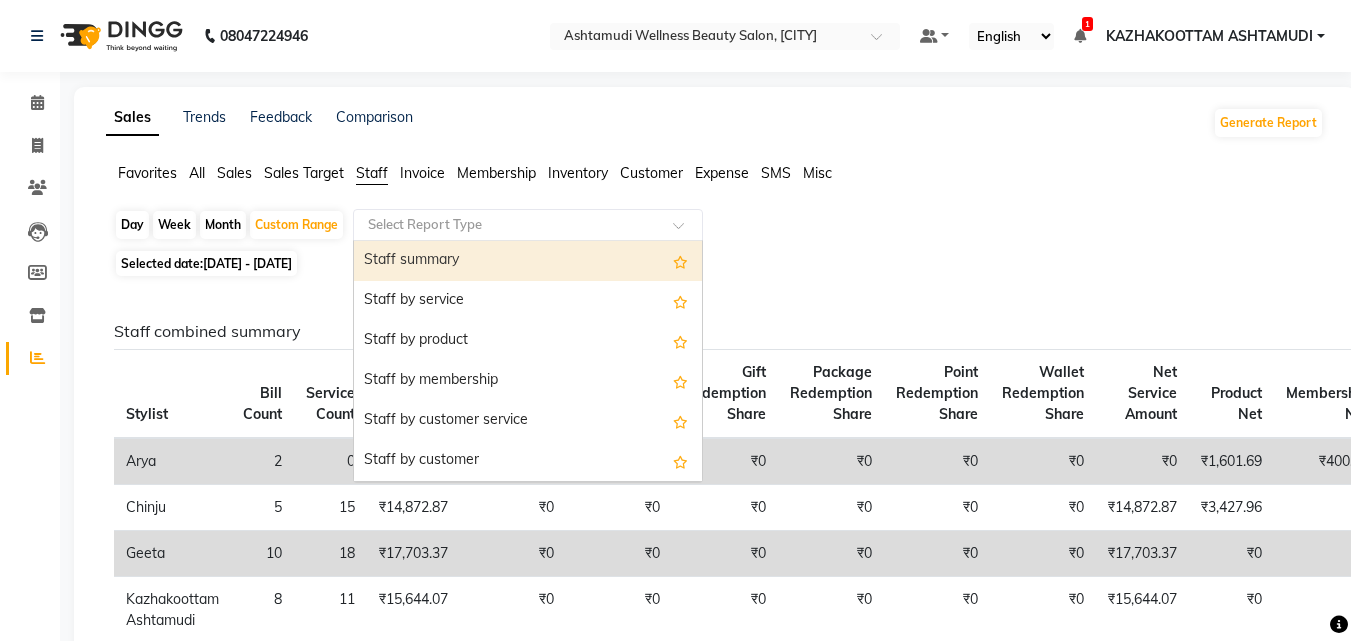click on "Staff summary" at bounding box center (528, 261) 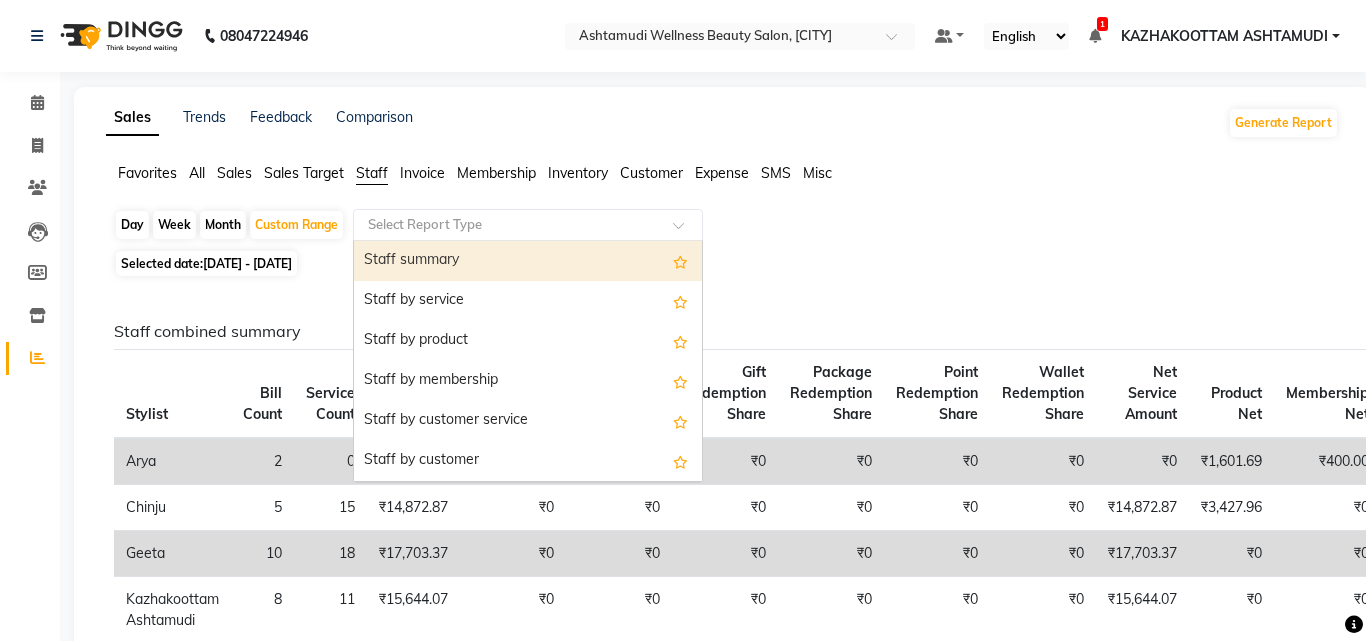 select on "full_report" 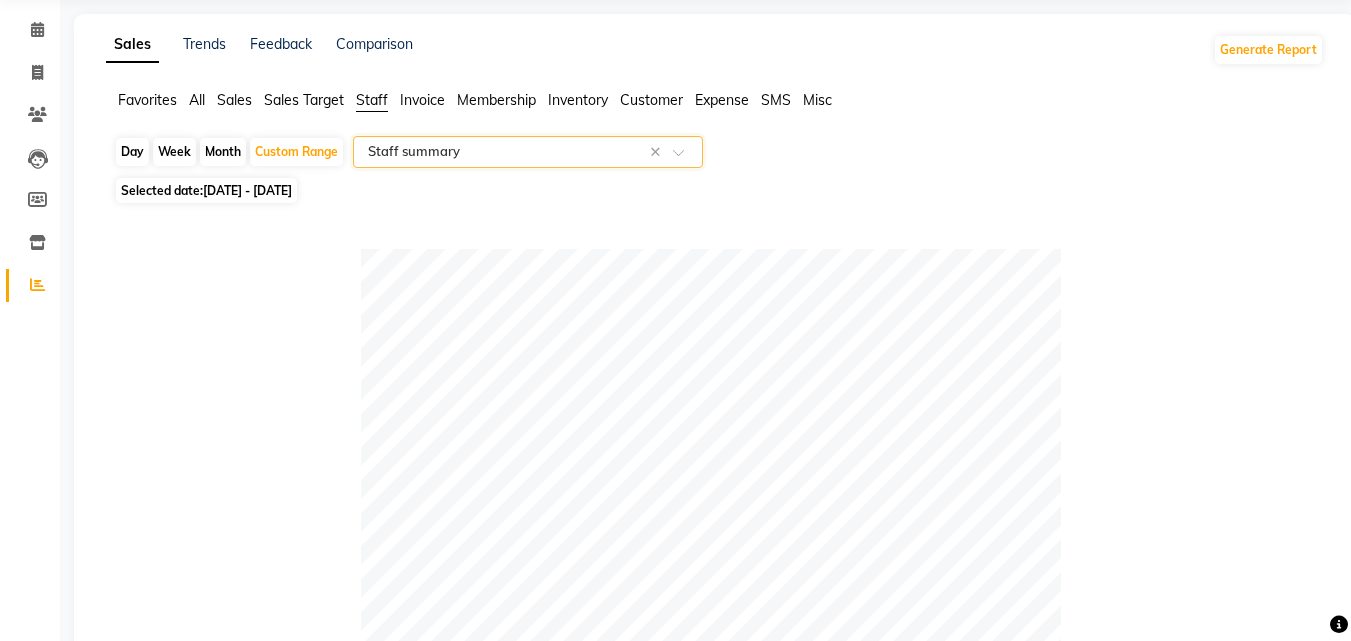 scroll, scrollTop: 0, scrollLeft: 0, axis: both 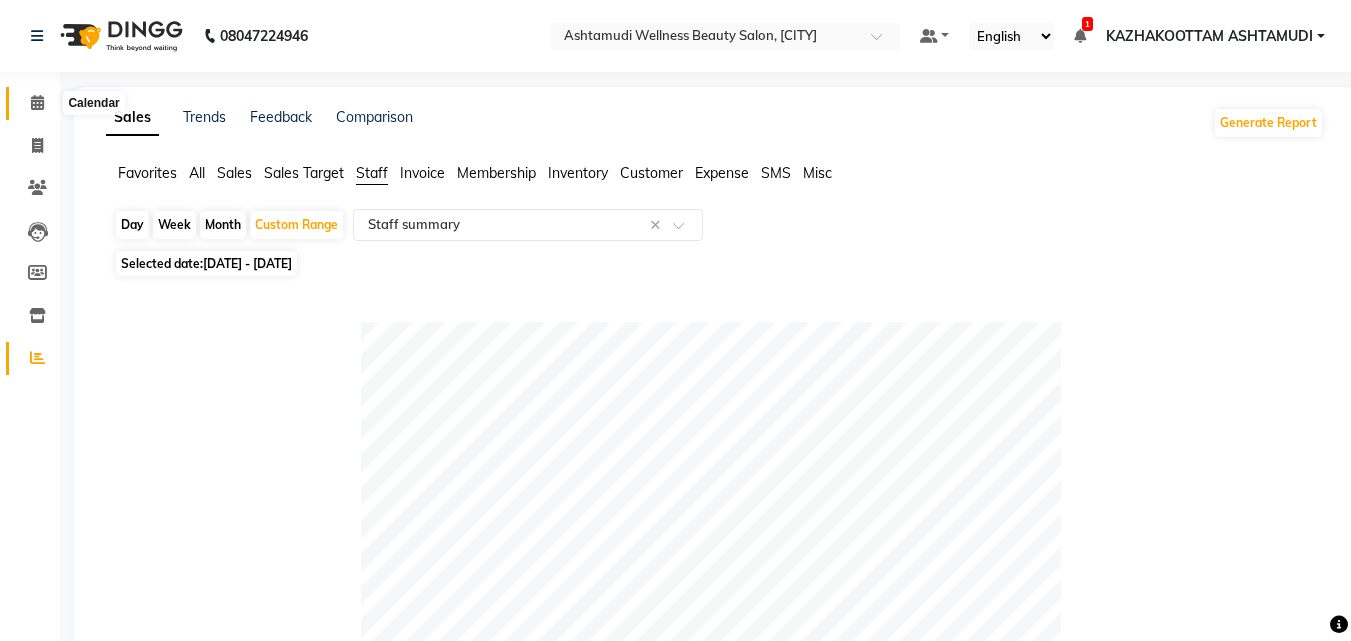 click 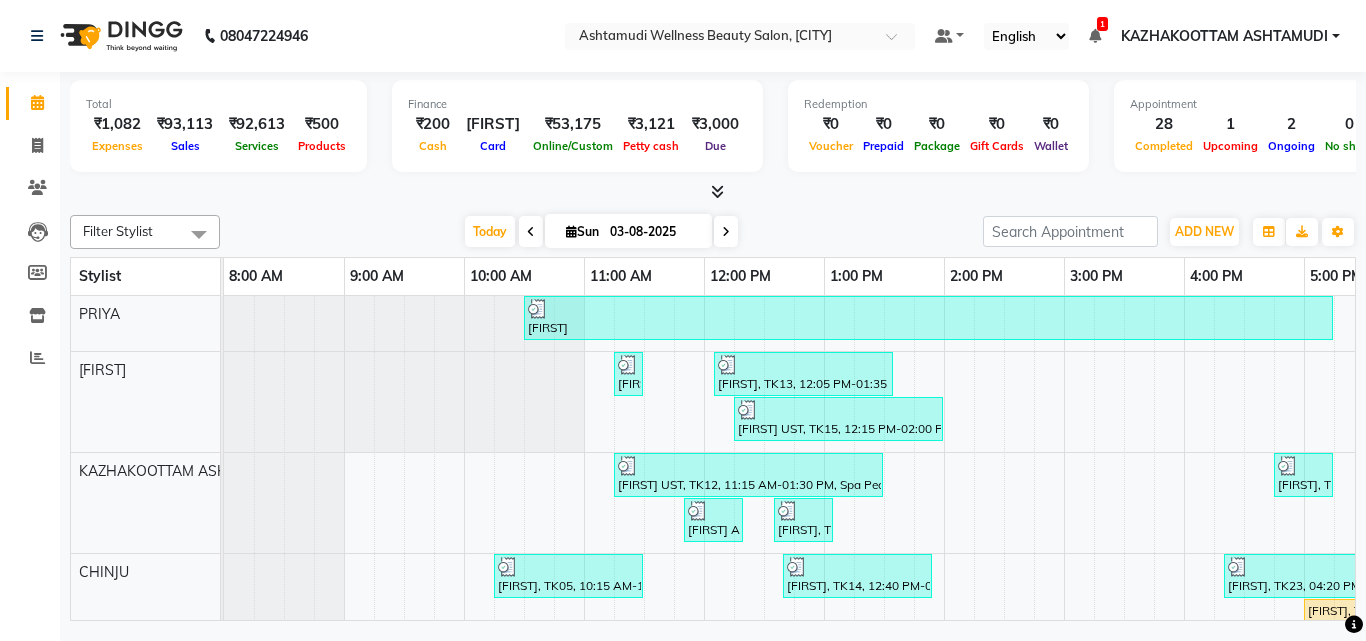 click at bounding box center [717, 191] 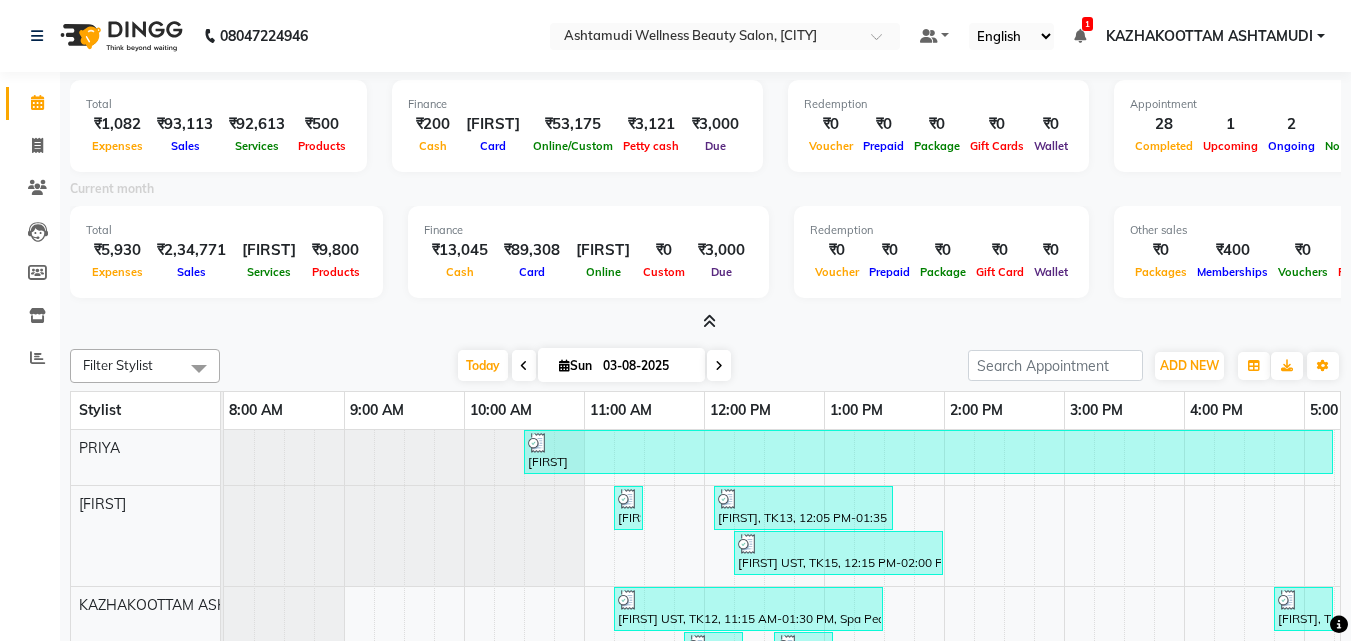 click at bounding box center [709, 321] 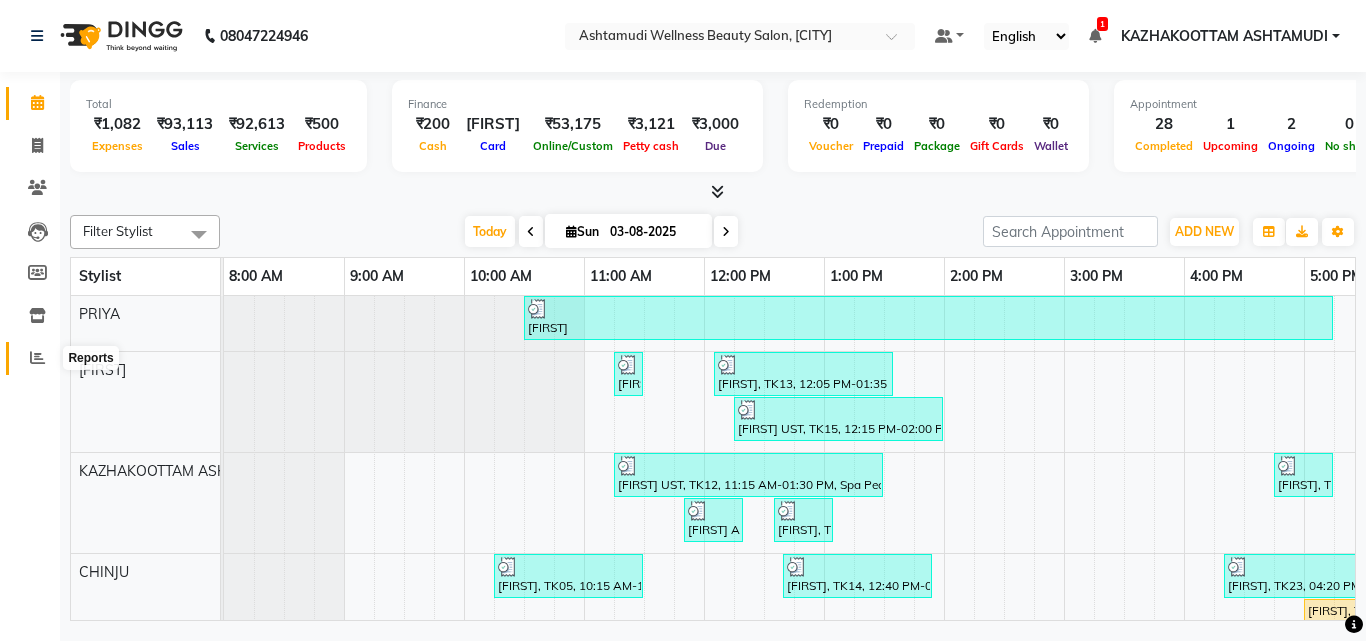 click 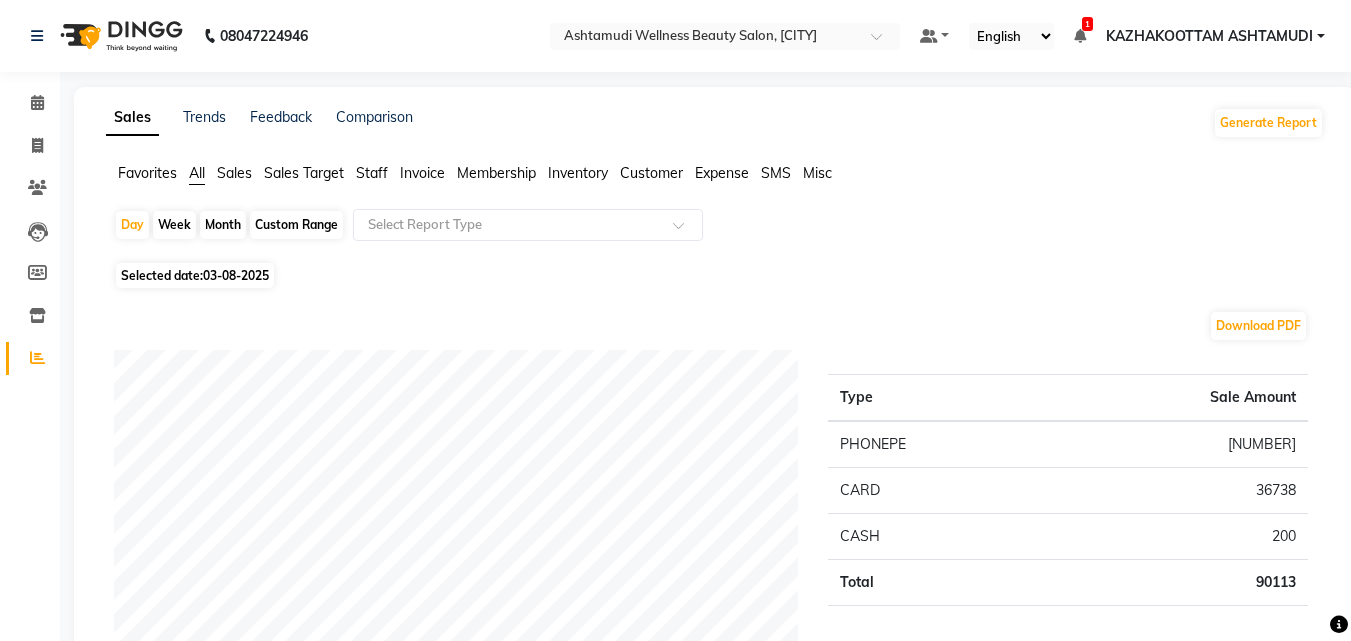 click on "Month" 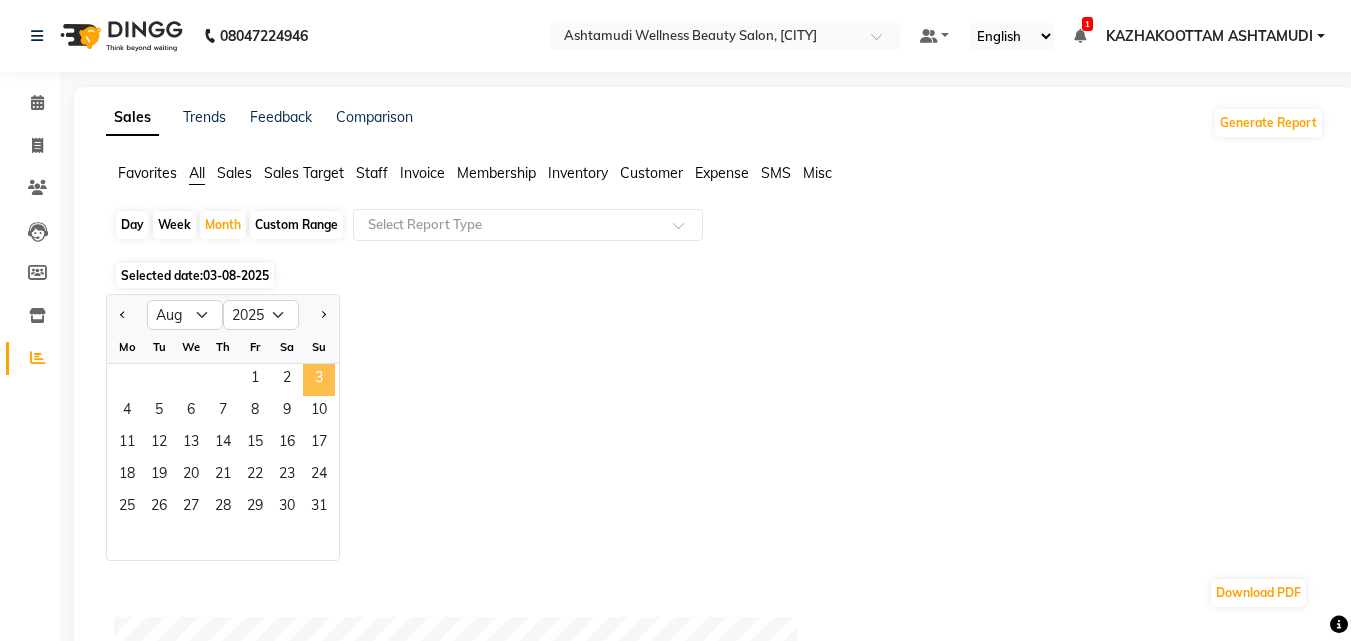 click on "3" 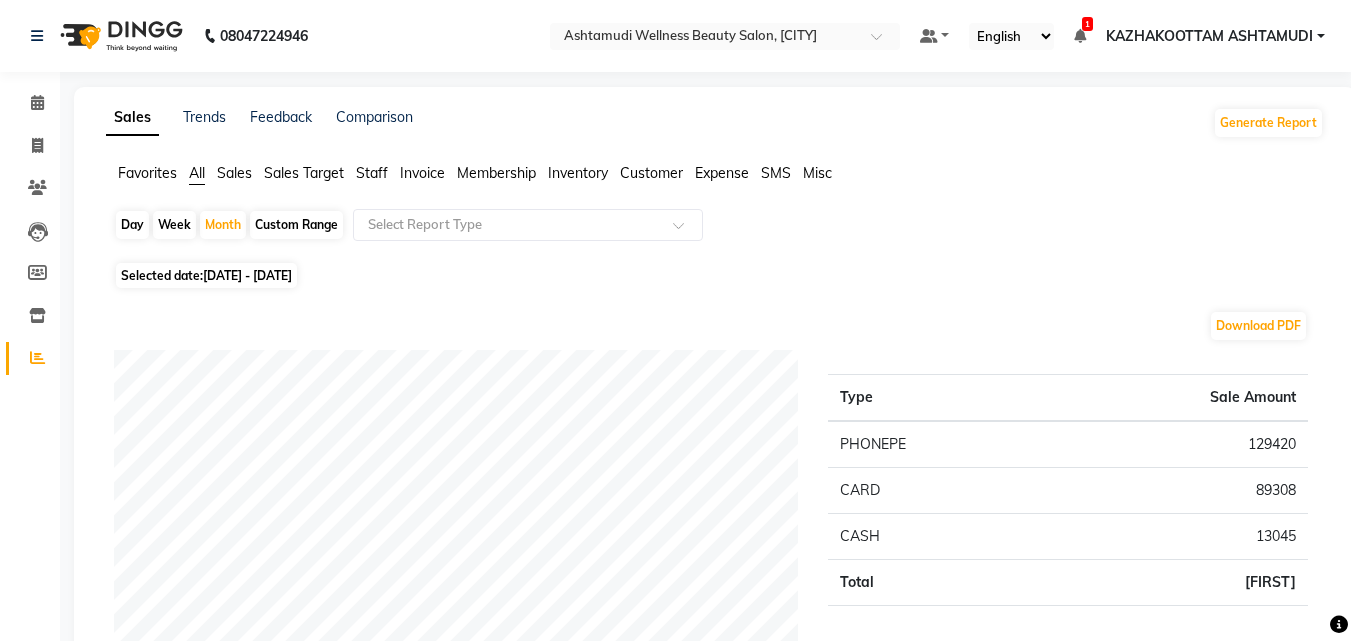click on "Day" 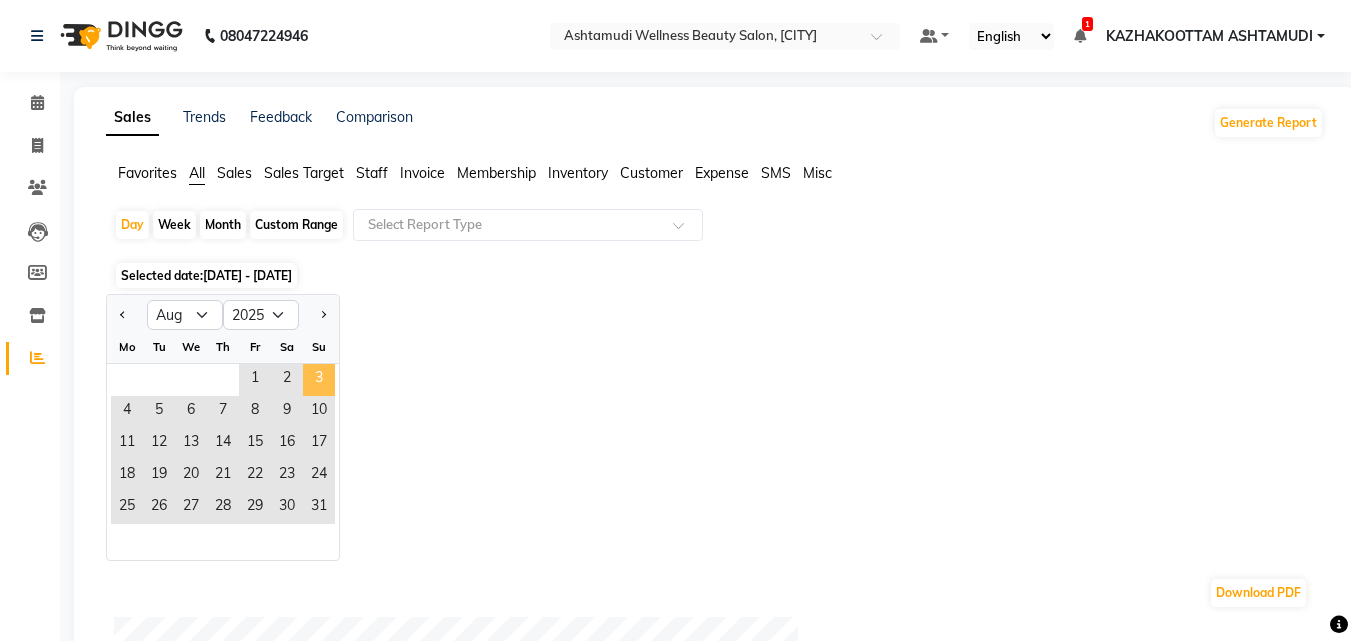 click on "3" 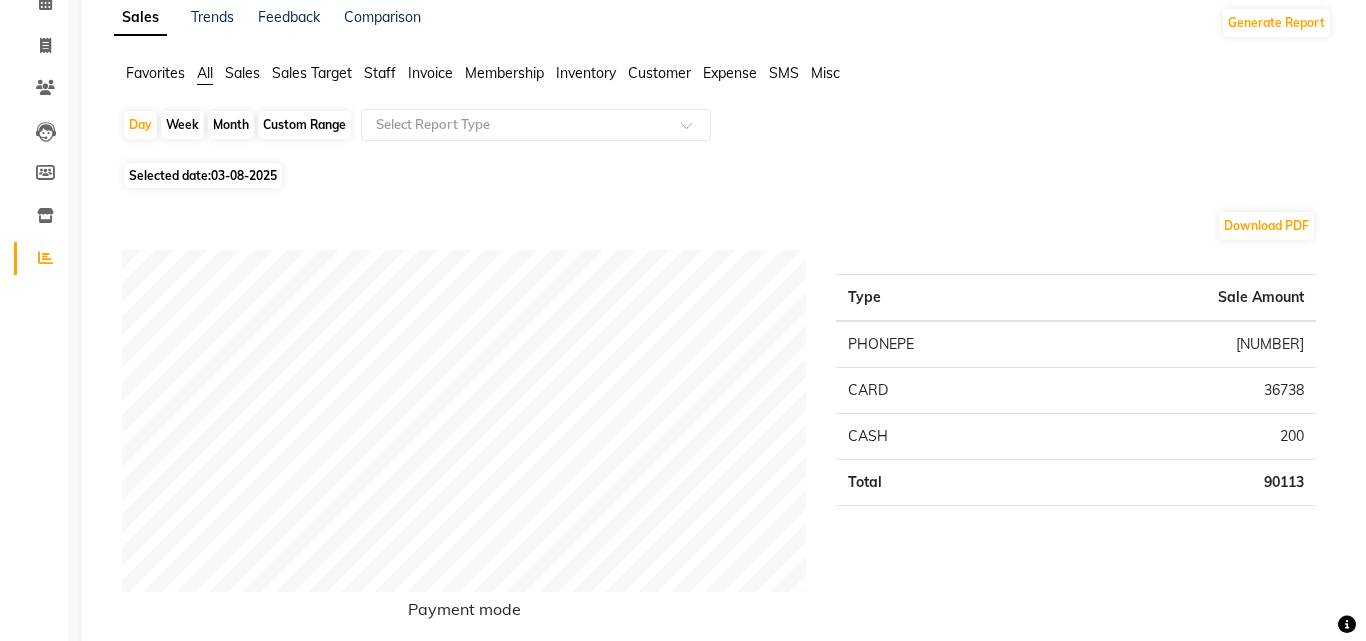 scroll, scrollTop: 0, scrollLeft: 0, axis: both 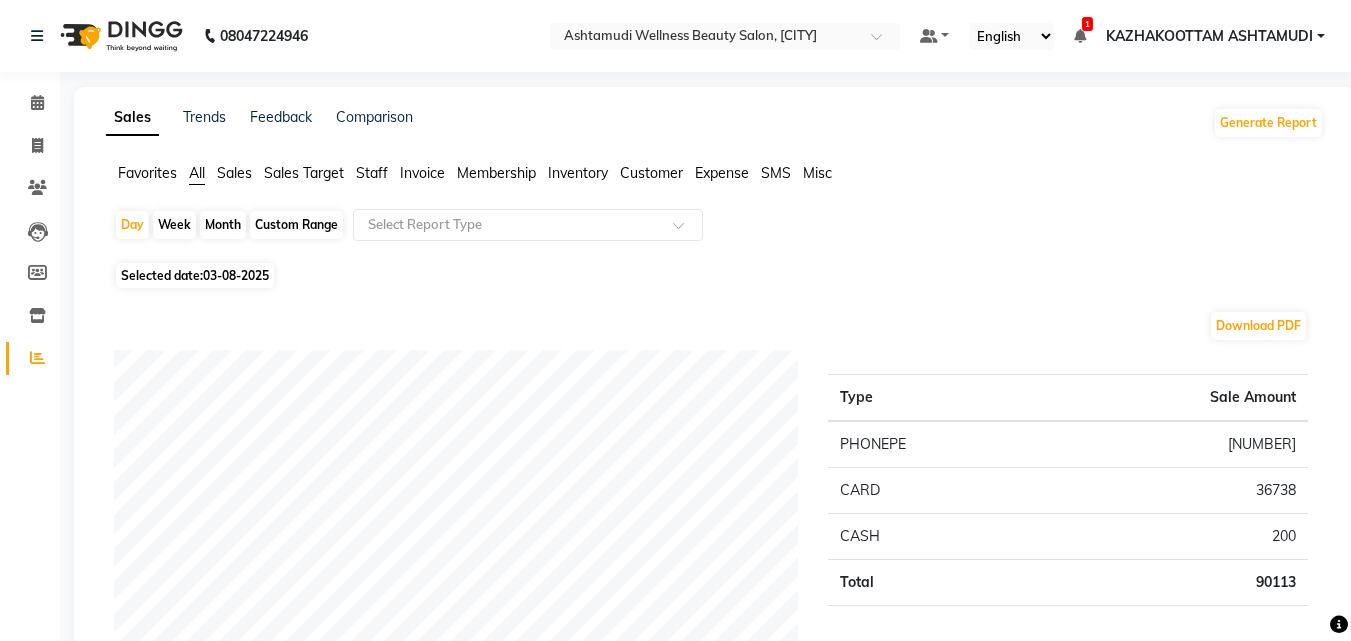 click on "Customer" 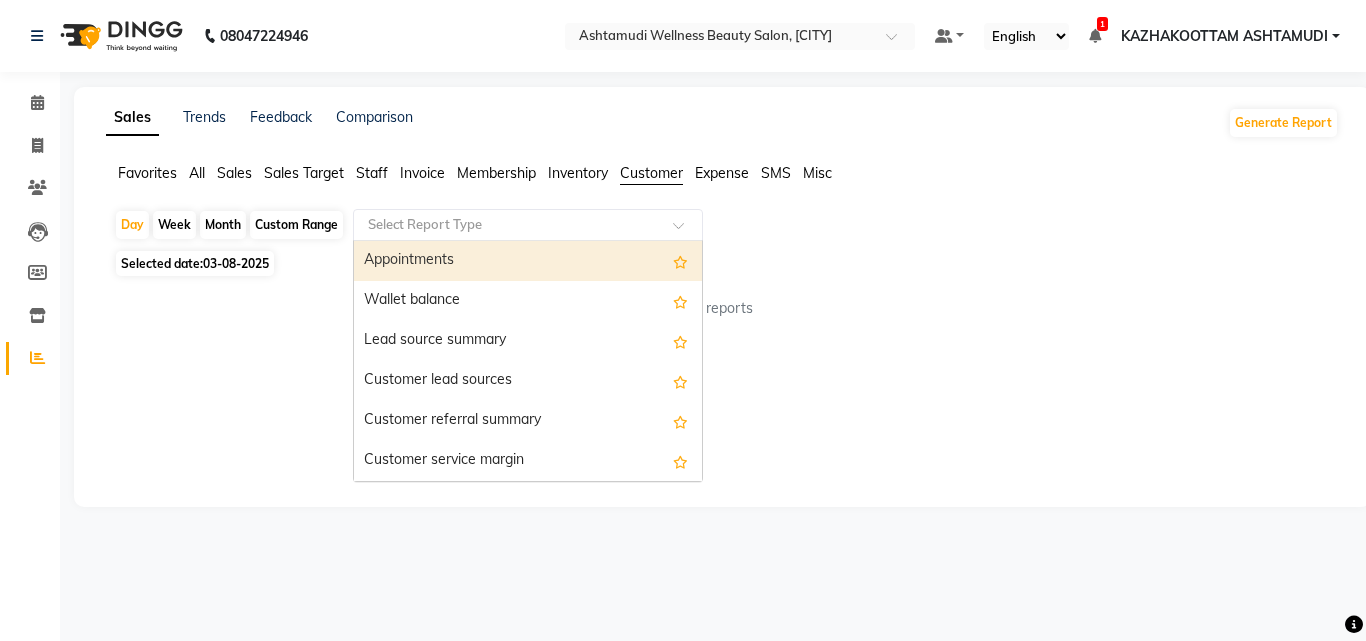 click 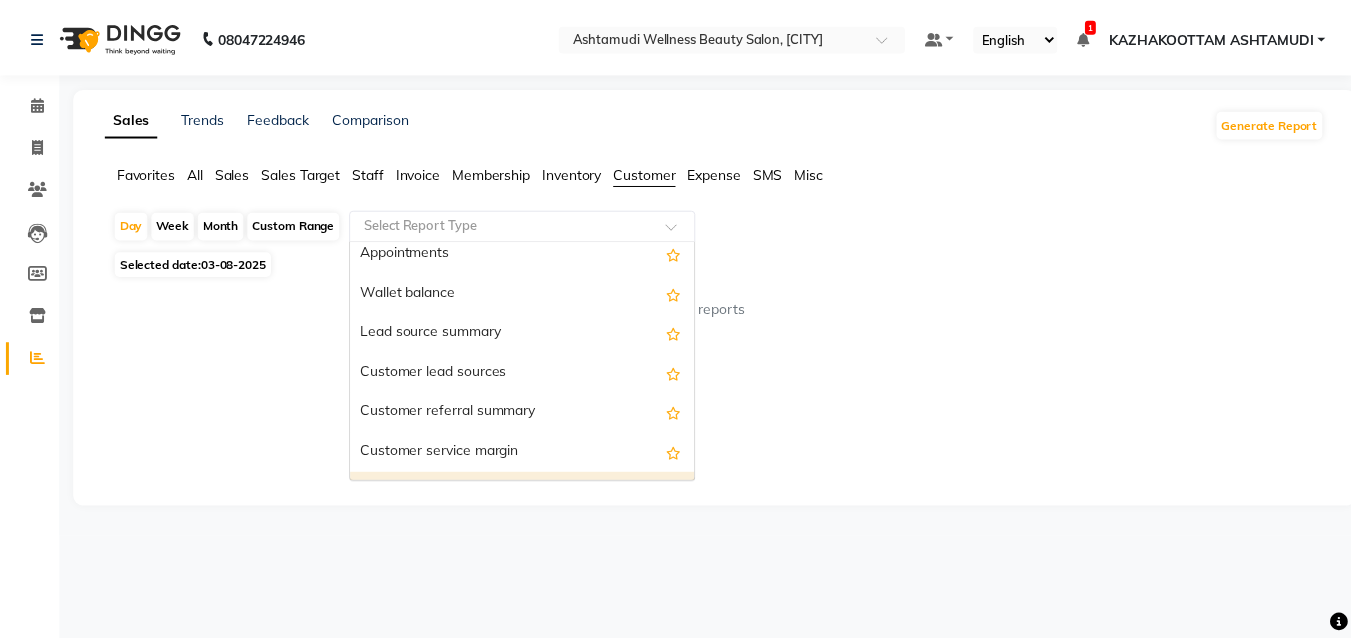 scroll, scrollTop: 0, scrollLeft: 0, axis: both 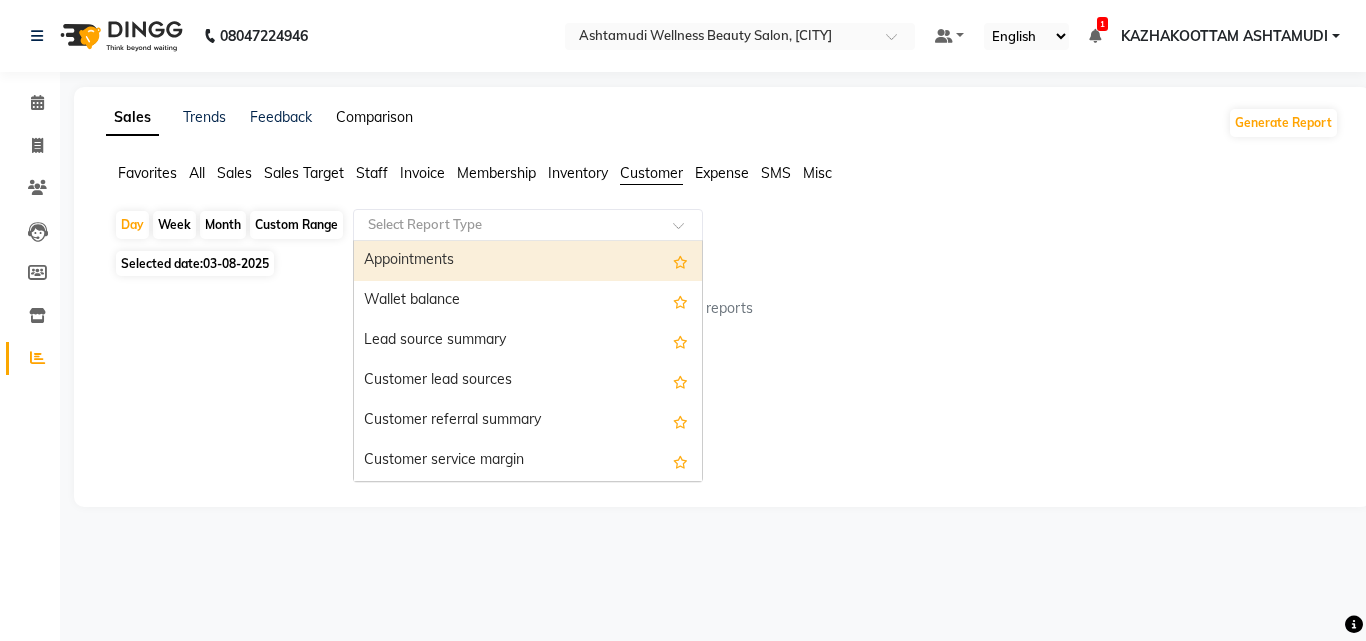 click on "Comparison" 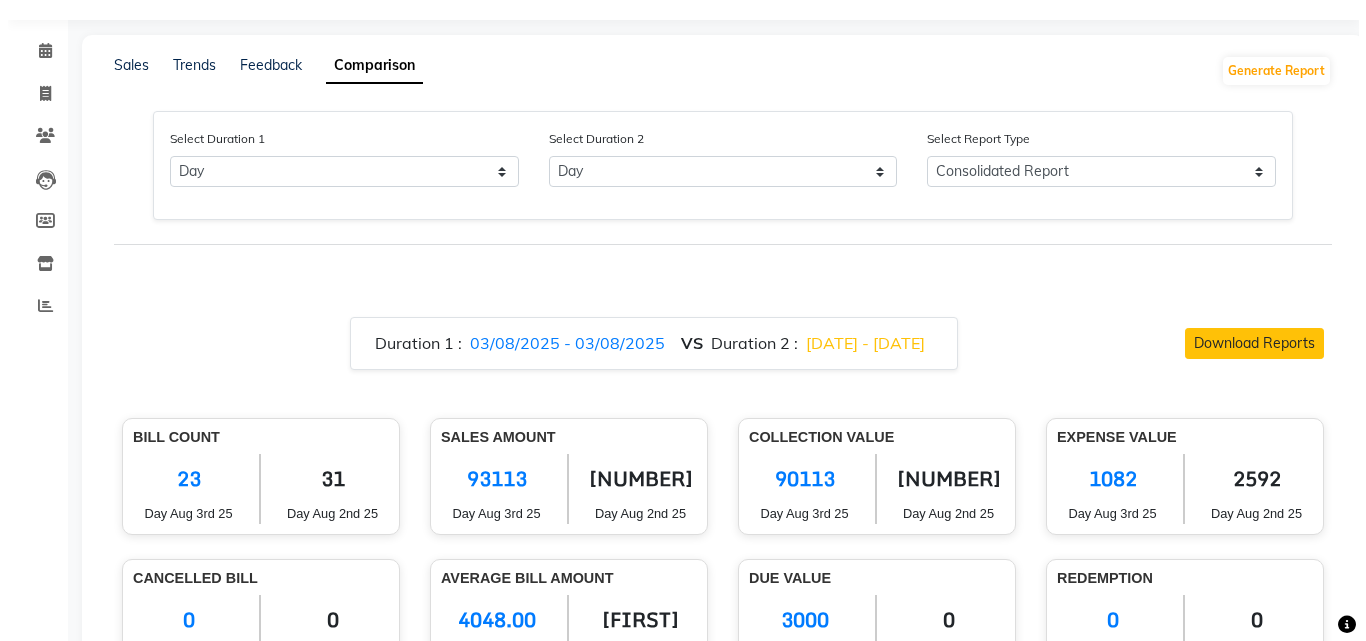 scroll, scrollTop: 0, scrollLeft: 0, axis: both 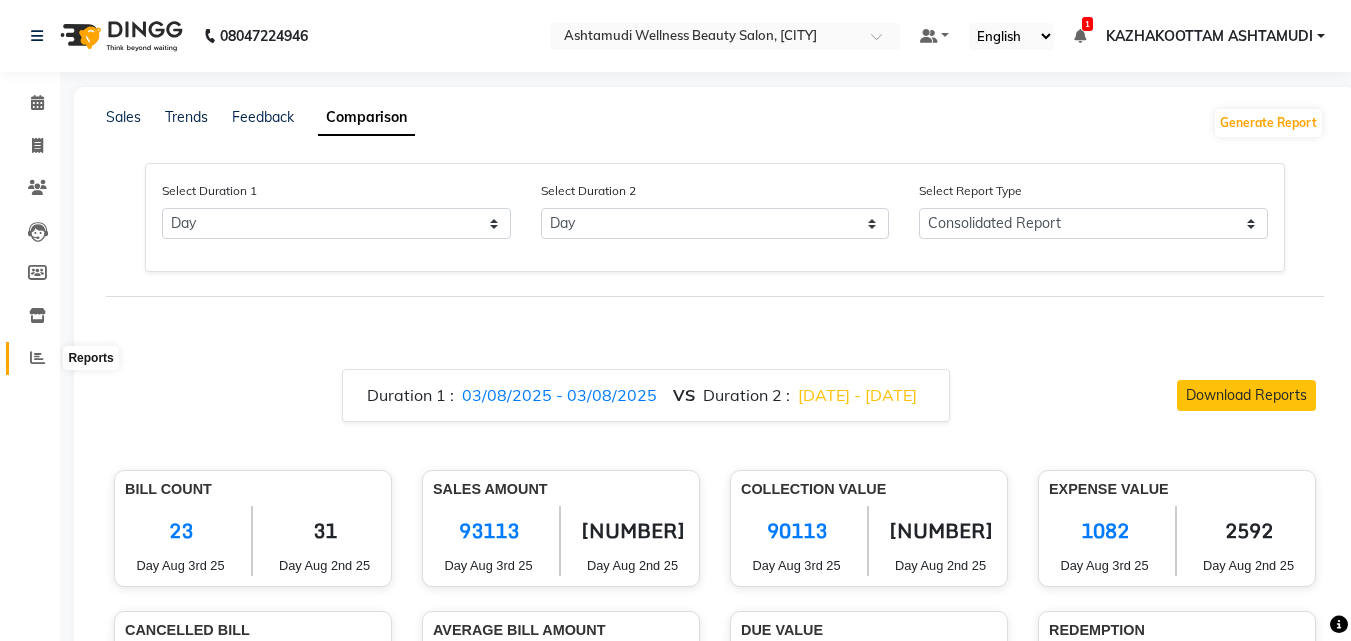 click 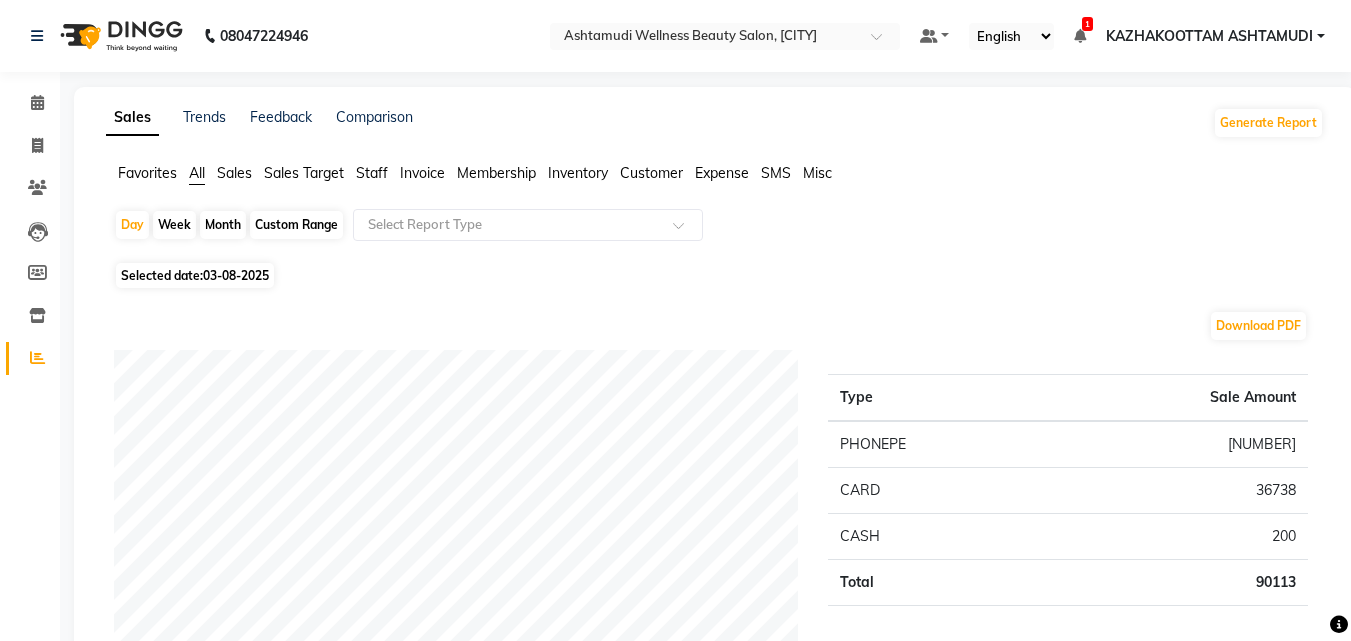click on "Customer" 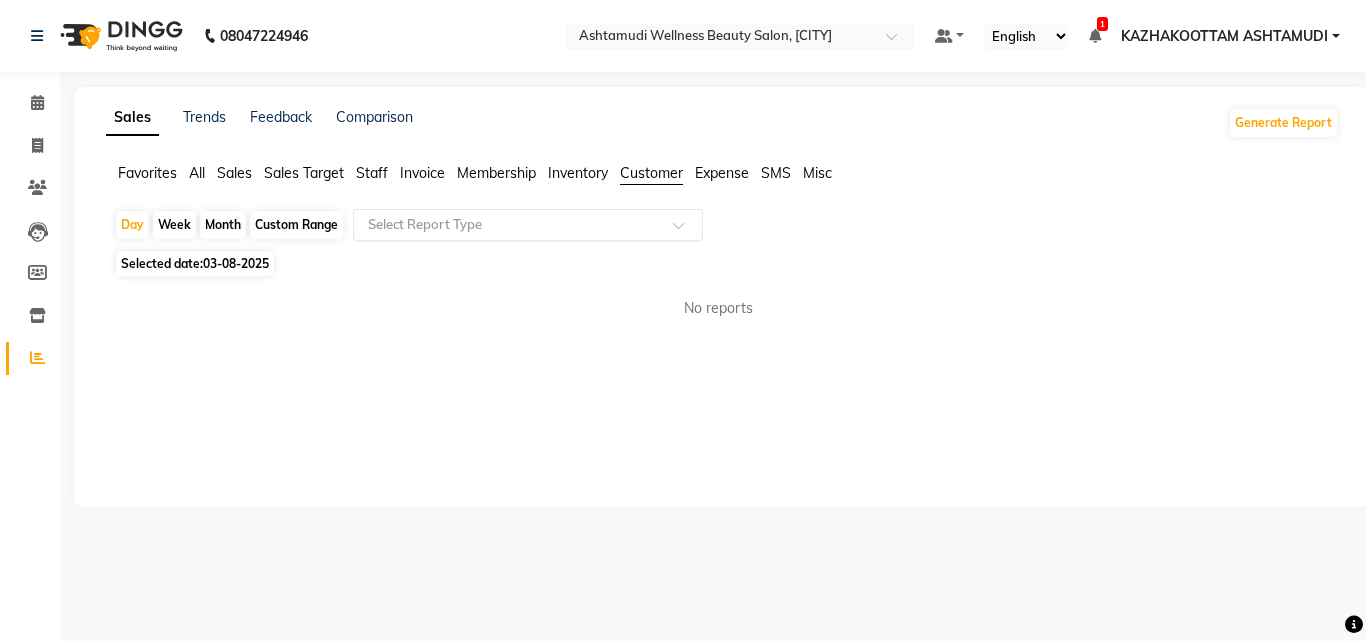 click 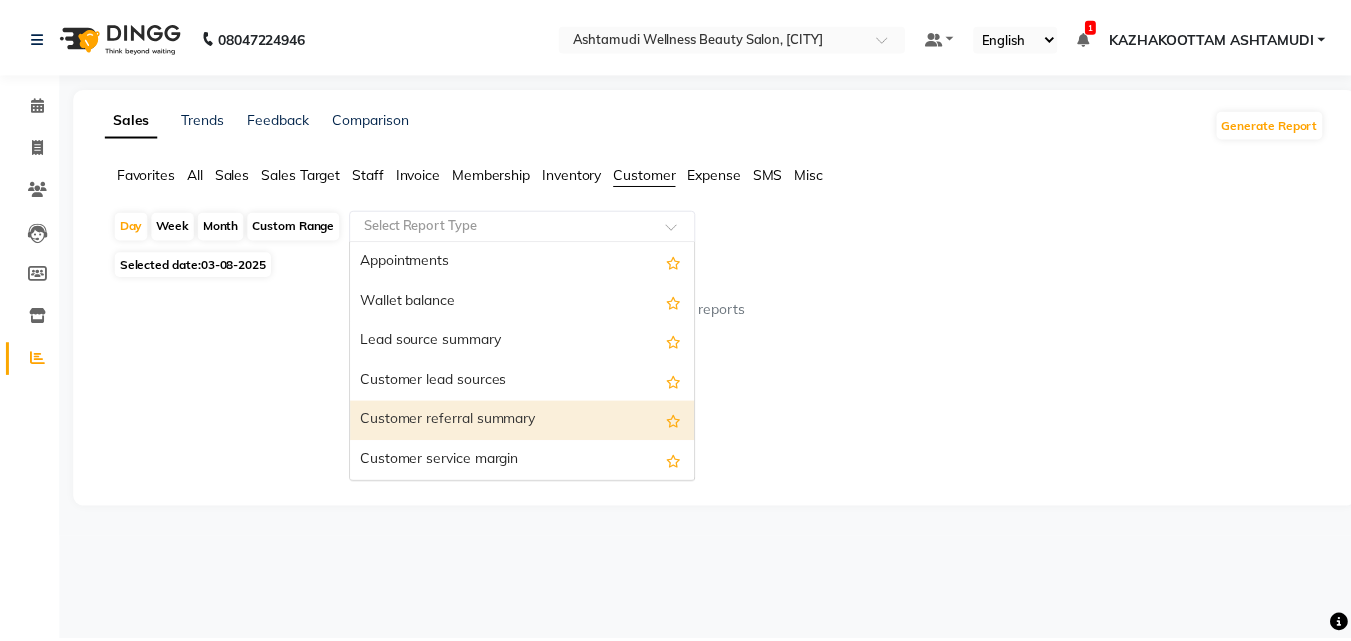 scroll, scrollTop: 160, scrollLeft: 0, axis: vertical 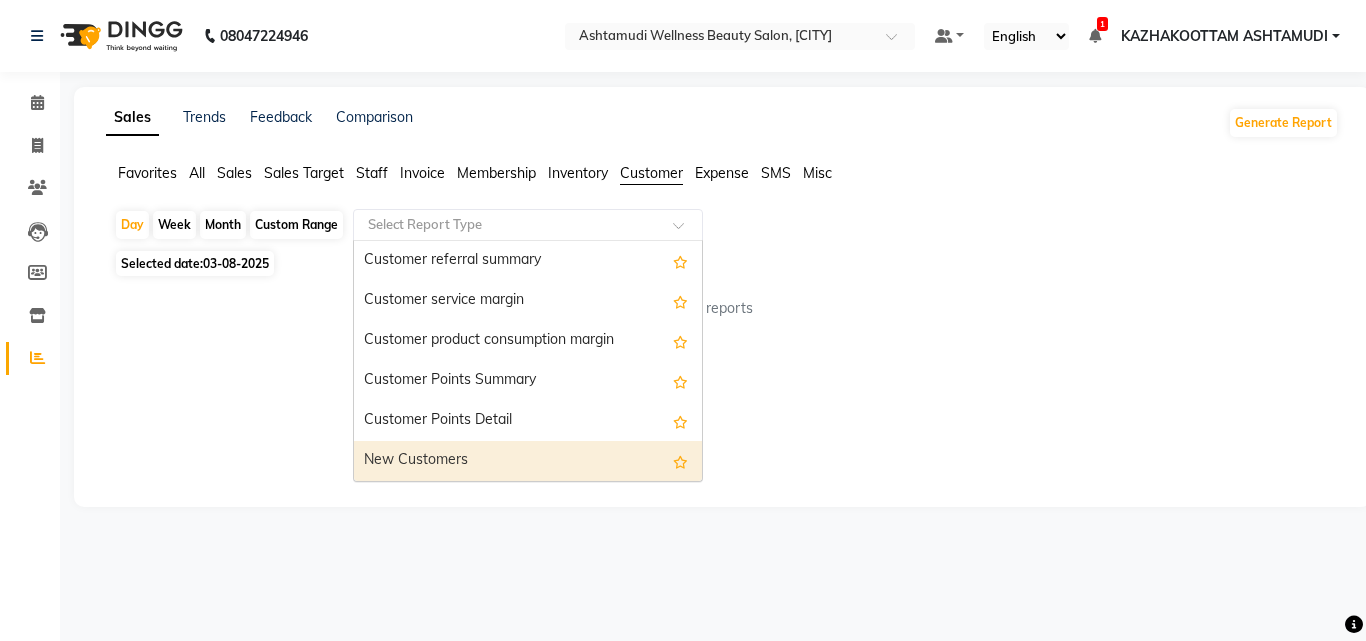 click on "New Customers" at bounding box center (528, 461) 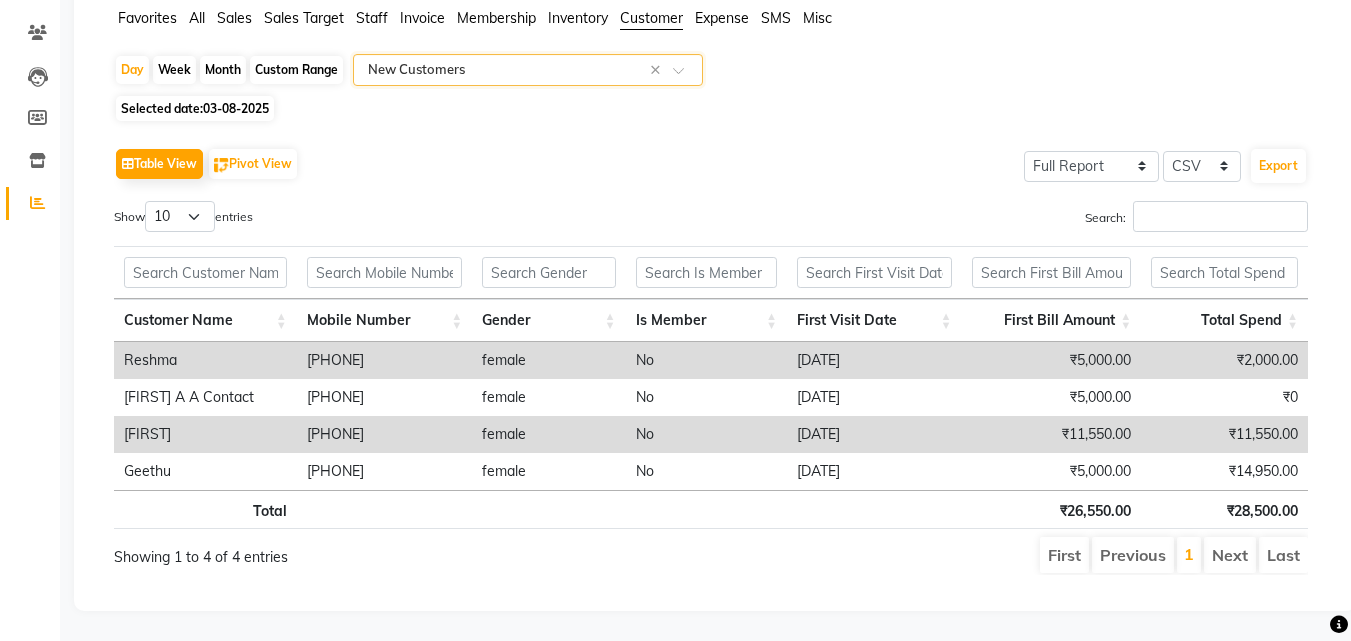 scroll, scrollTop: 170, scrollLeft: 0, axis: vertical 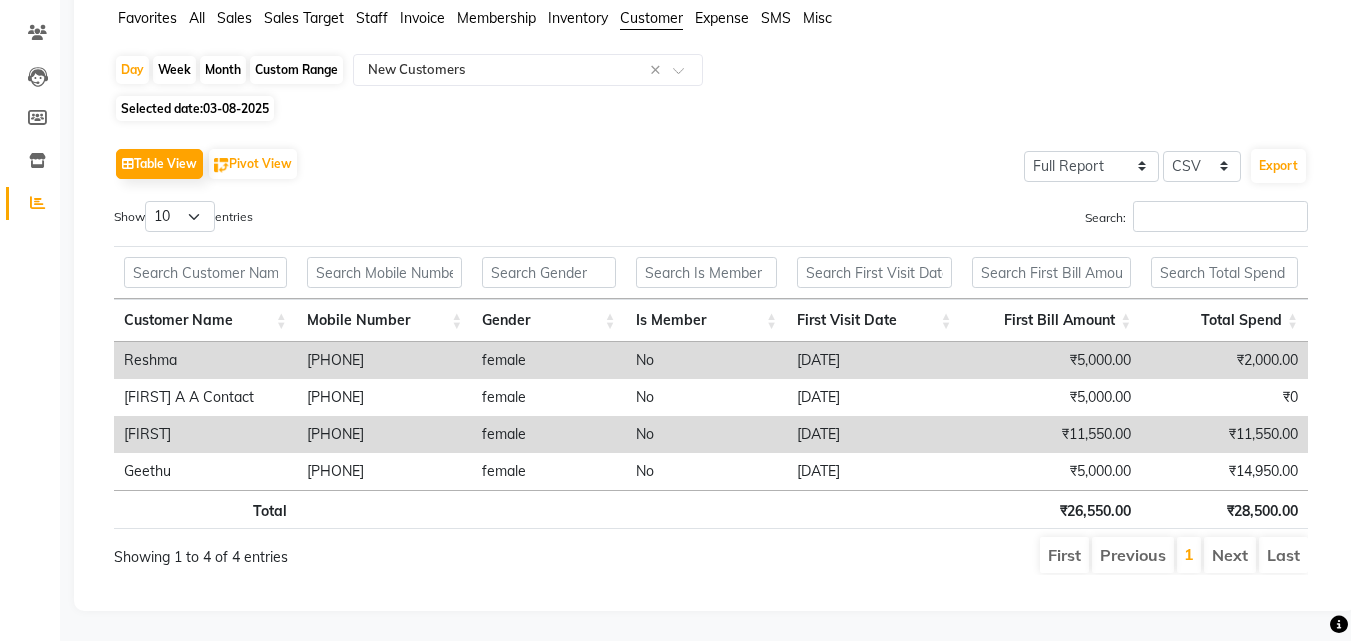 click on "Table View   Pivot View  Select Full Report Filtered Report Select CSV PDF  Export" 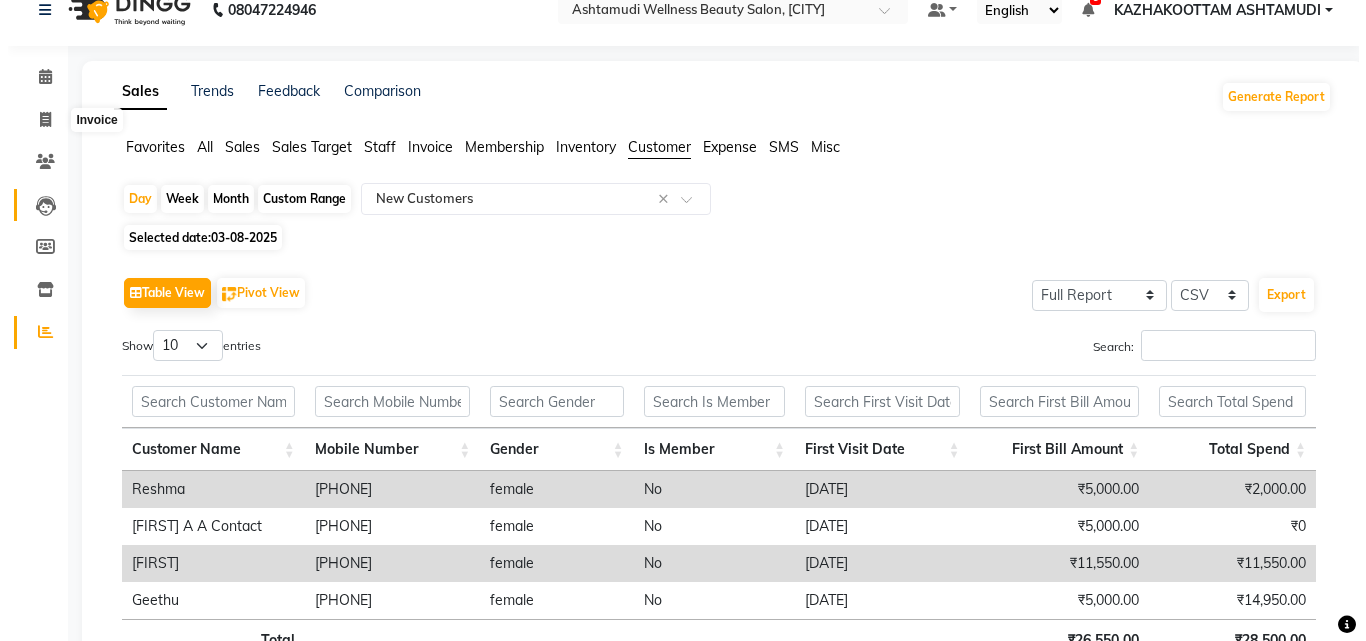 scroll, scrollTop: 0, scrollLeft: 0, axis: both 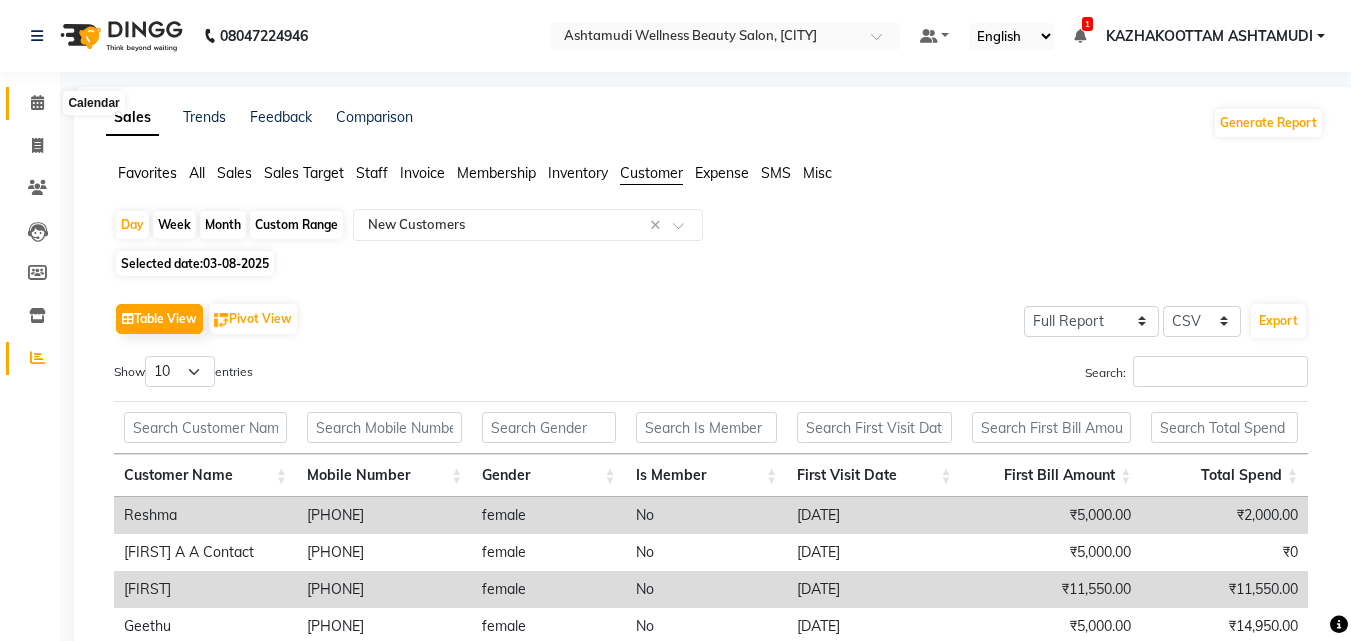 click 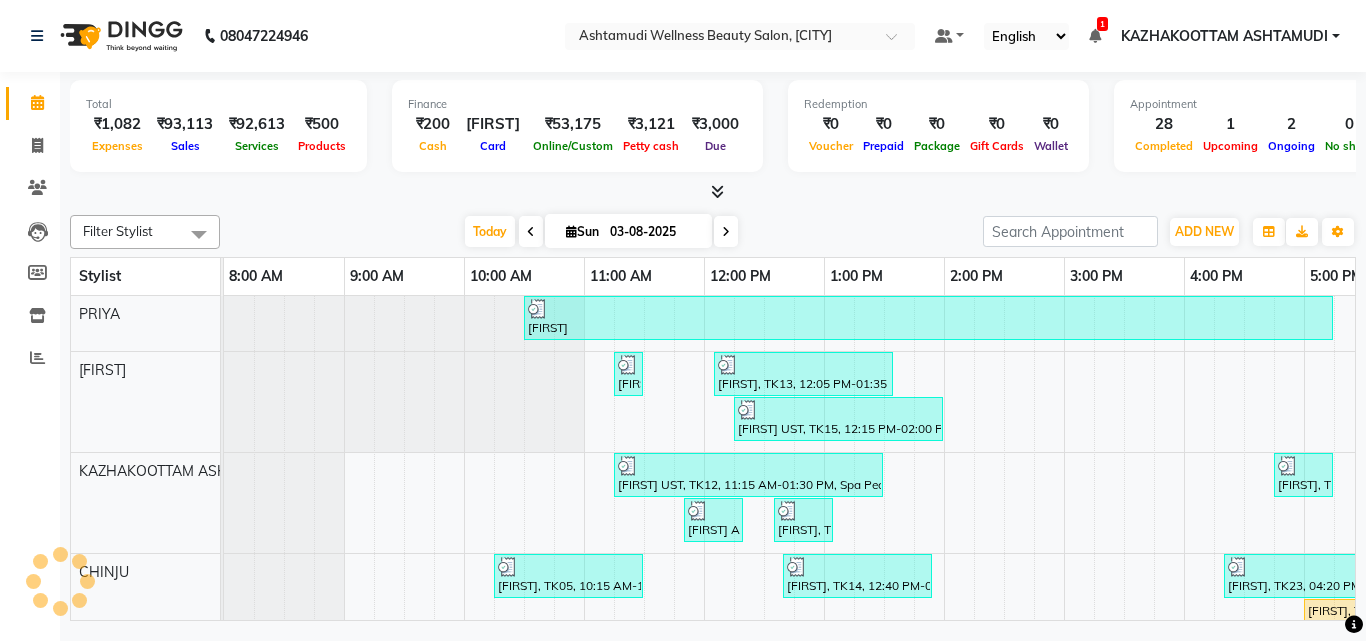 scroll, scrollTop: 0, scrollLeft: 0, axis: both 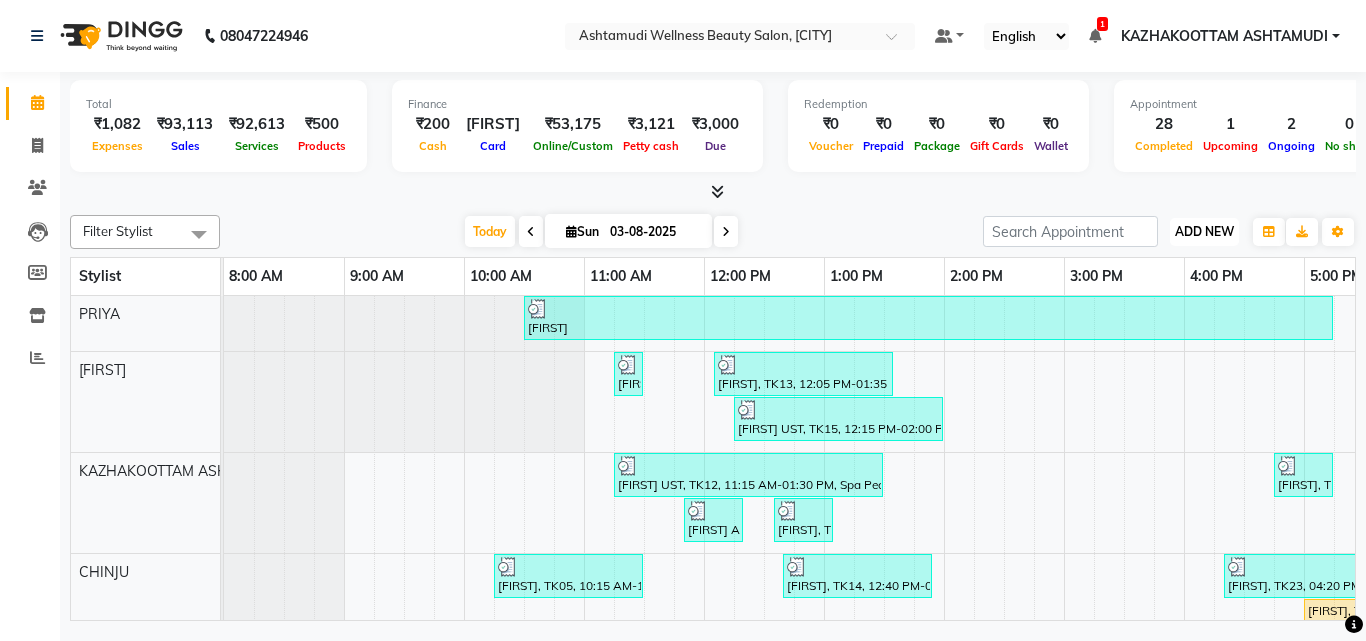 click on "ADD NEW" at bounding box center (1204, 231) 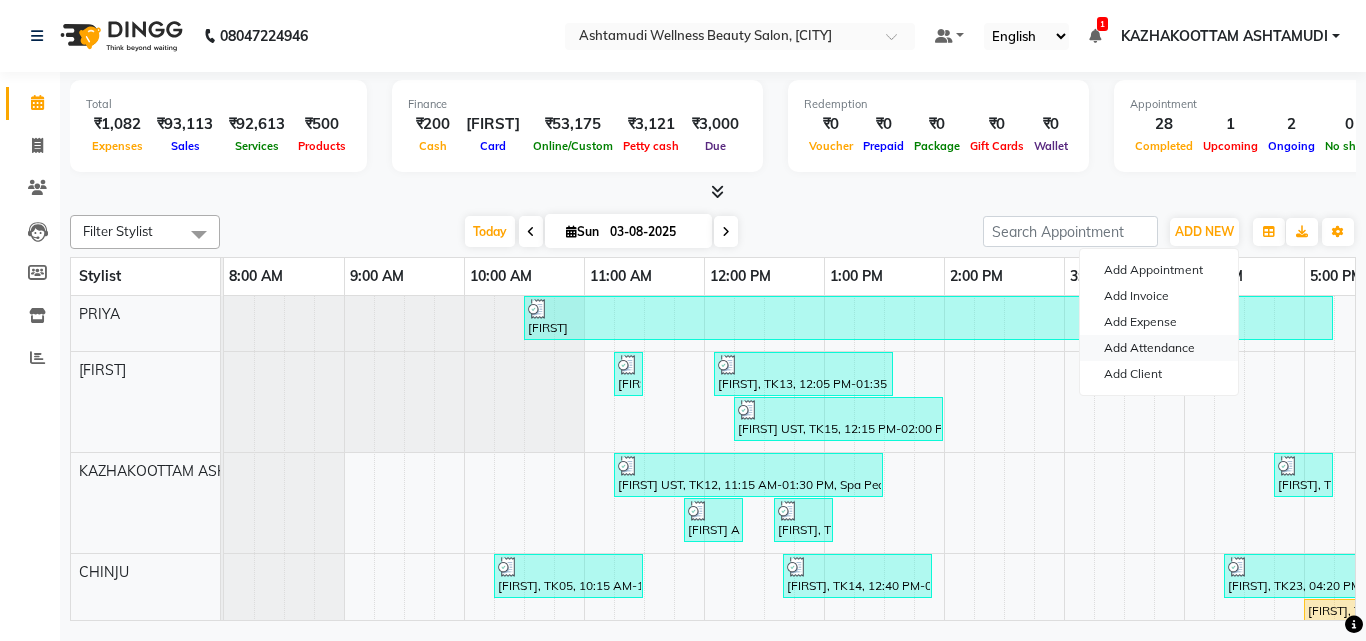 click on "Add Attendance" at bounding box center (1159, 348) 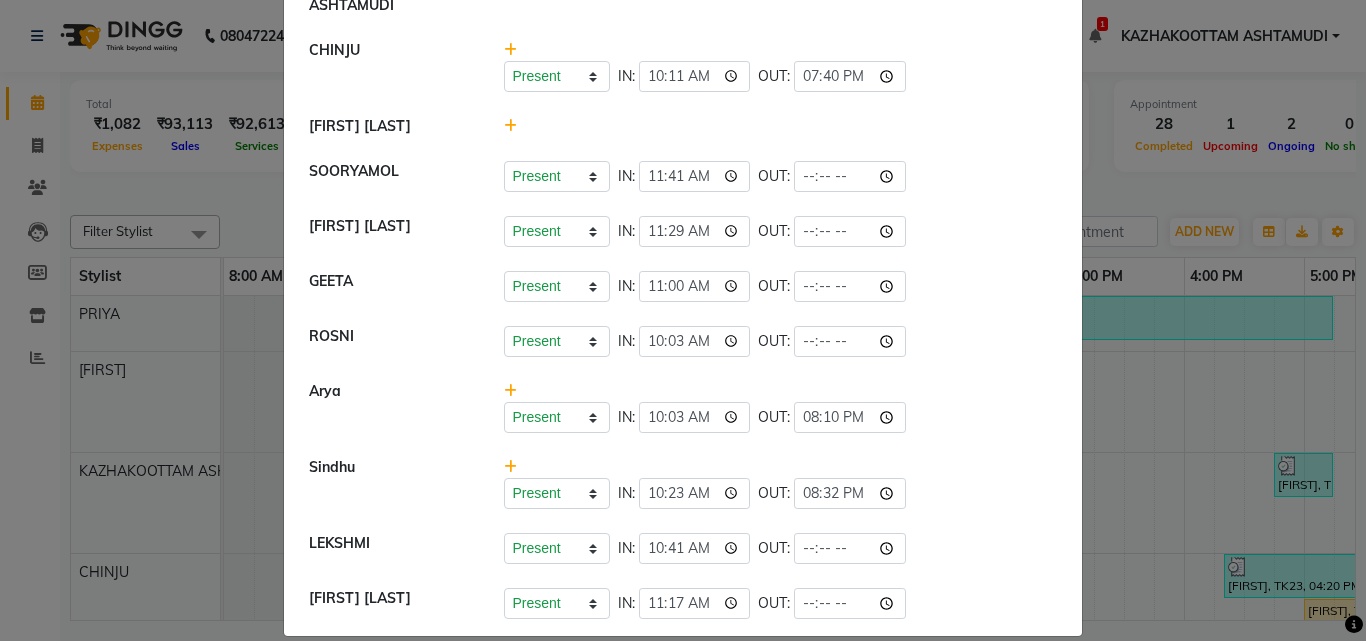 scroll, scrollTop: 268, scrollLeft: 0, axis: vertical 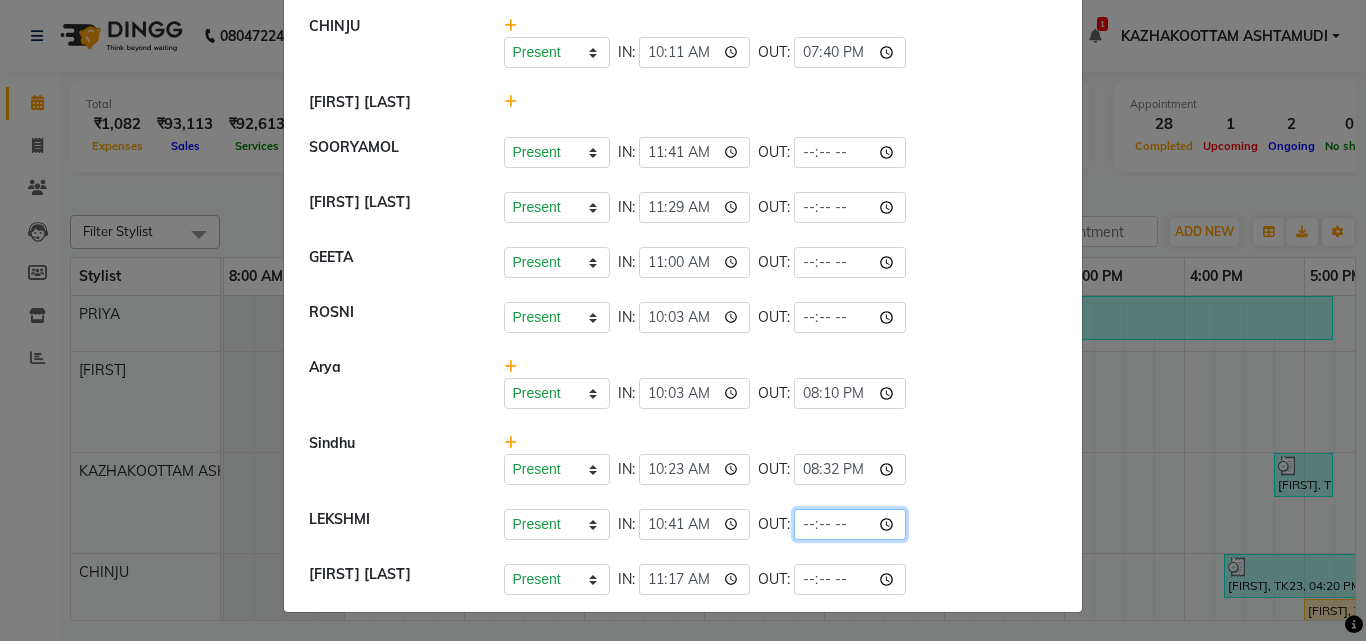 click 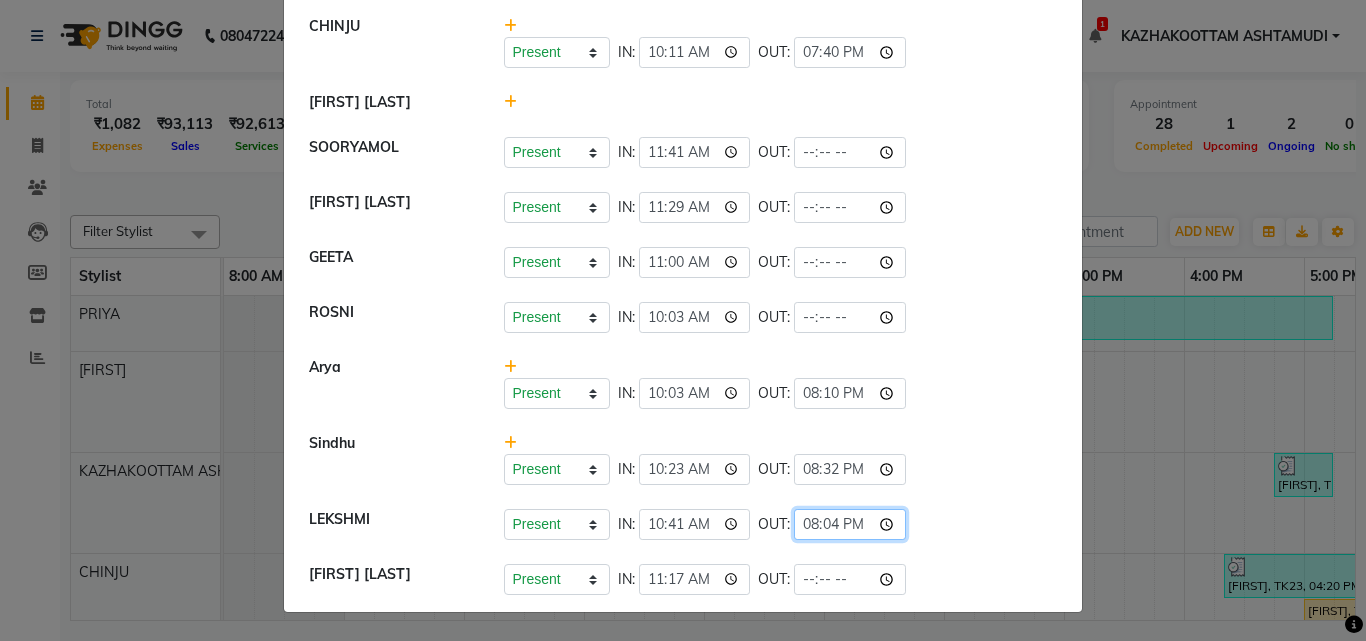 type on "20:46" 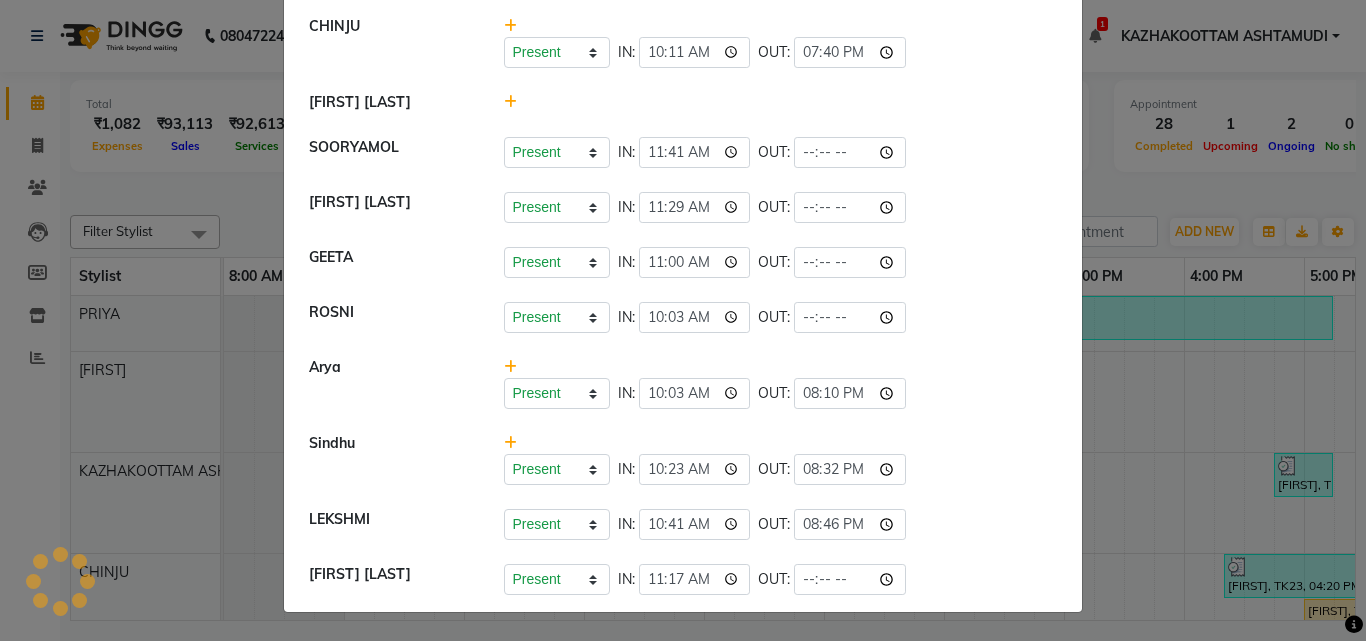click on "Present   Absent   Late   Half Day   Weekly Off  IN:  10:03 OUT:  20:10" 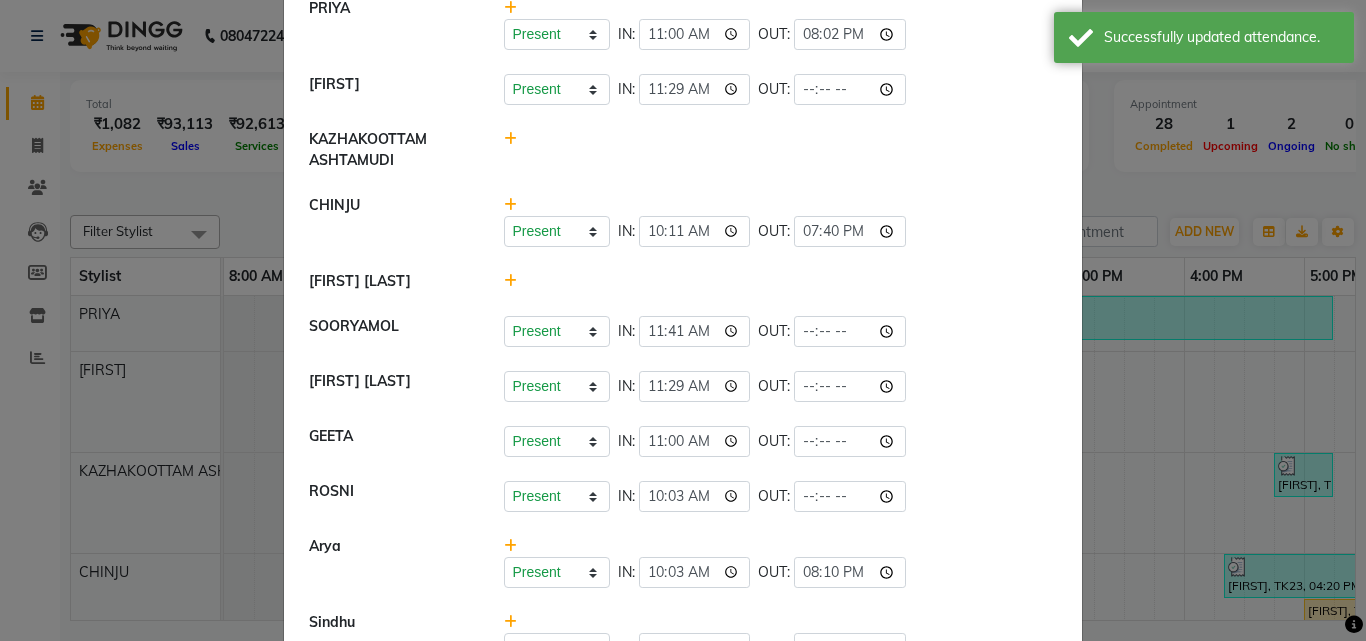 scroll, scrollTop: 0, scrollLeft: 0, axis: both 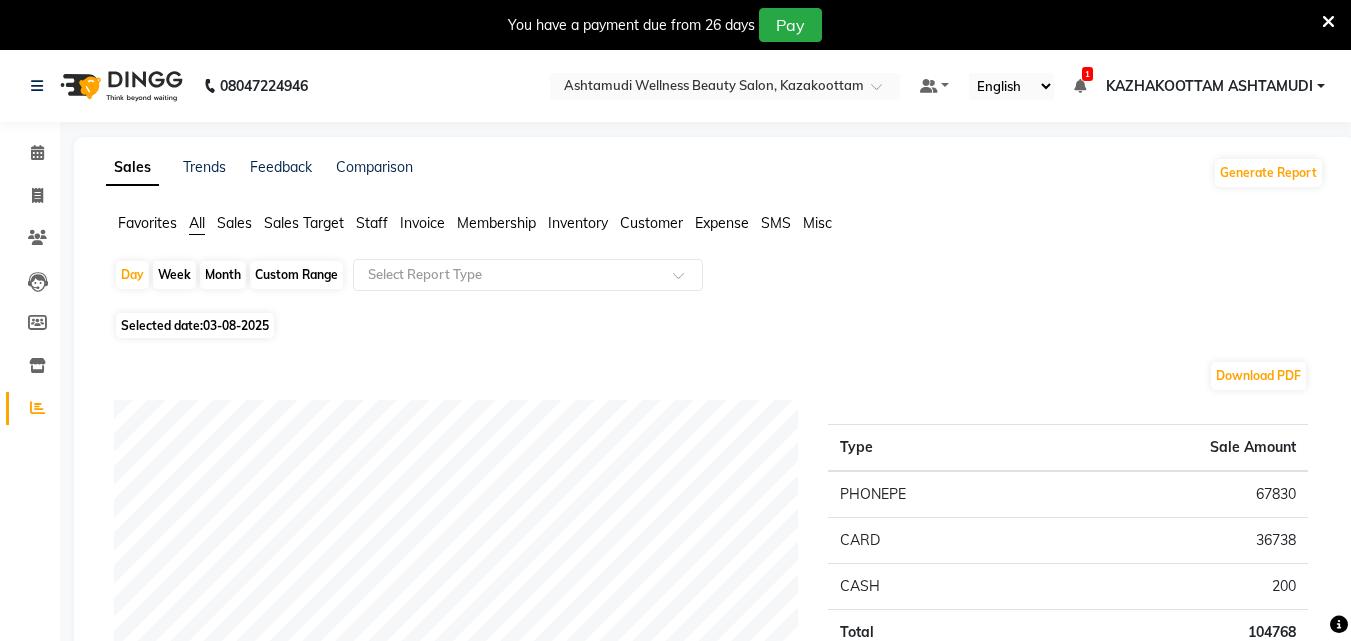 click on "Customer" 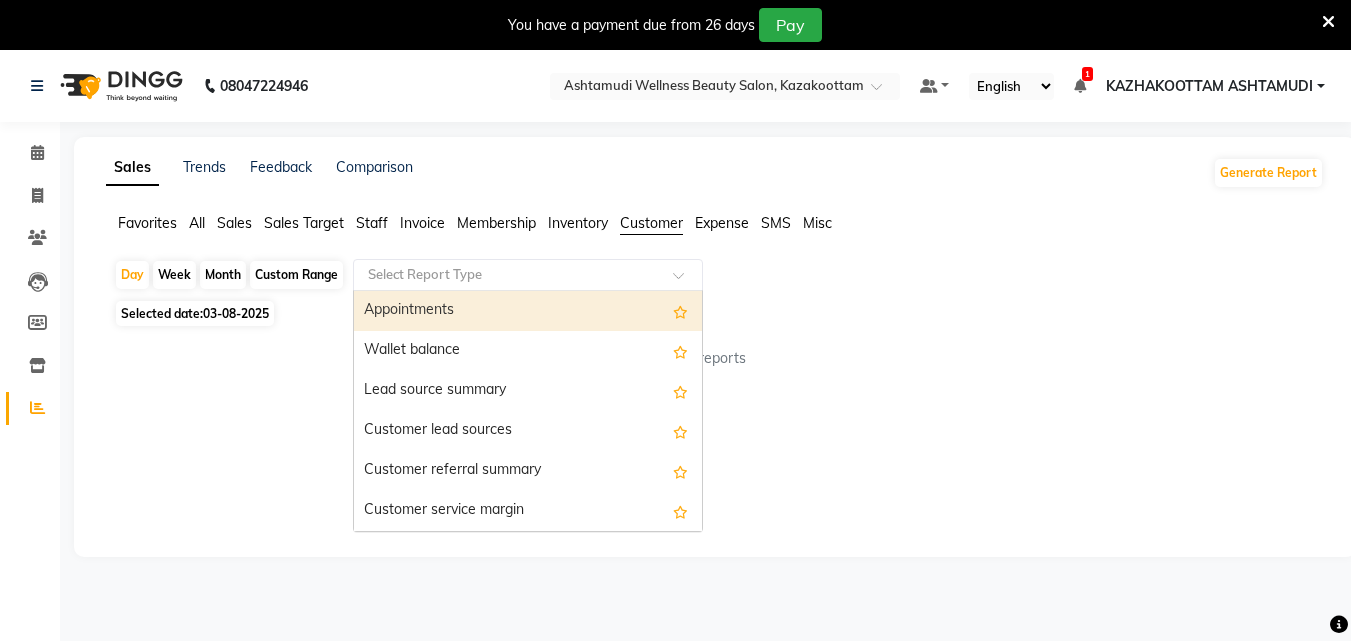 click 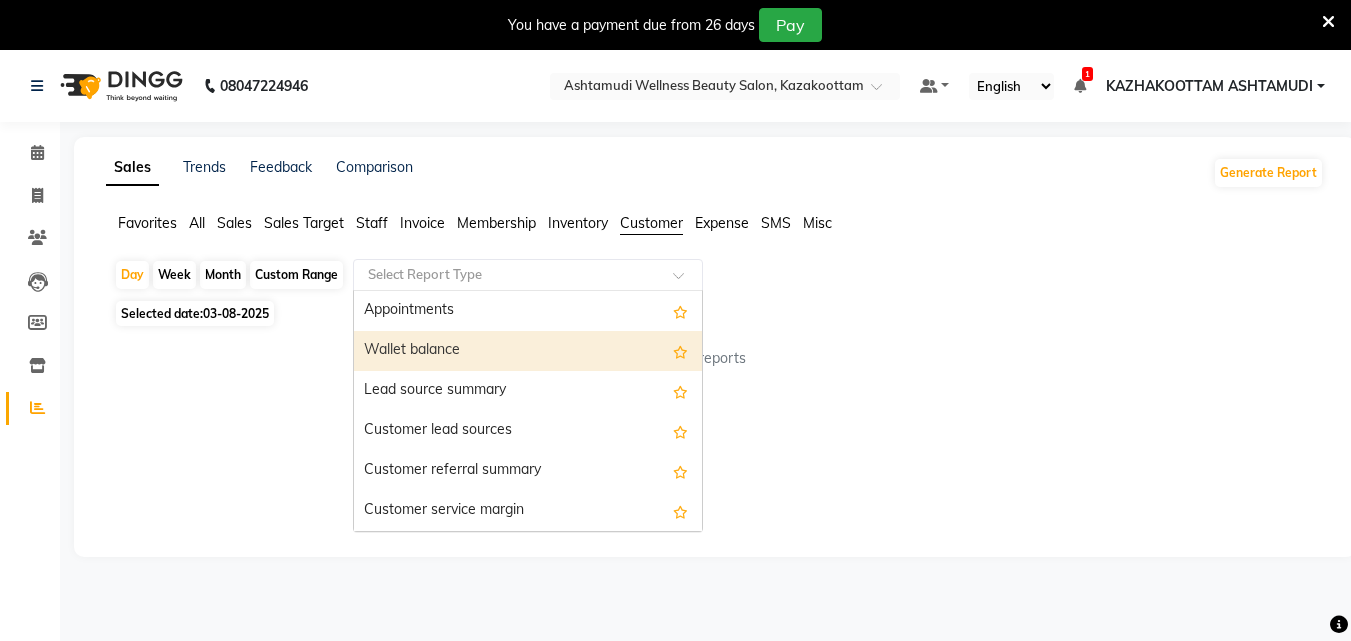 click on "Selected date:  03-08-2025" 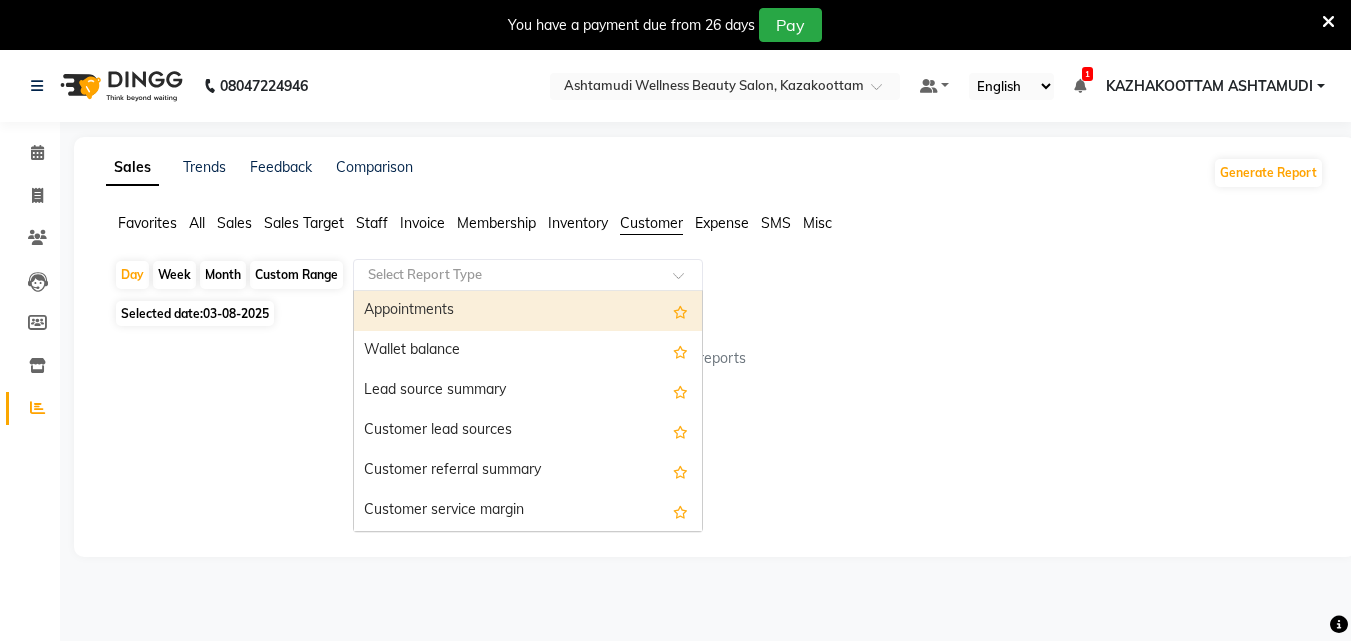 click 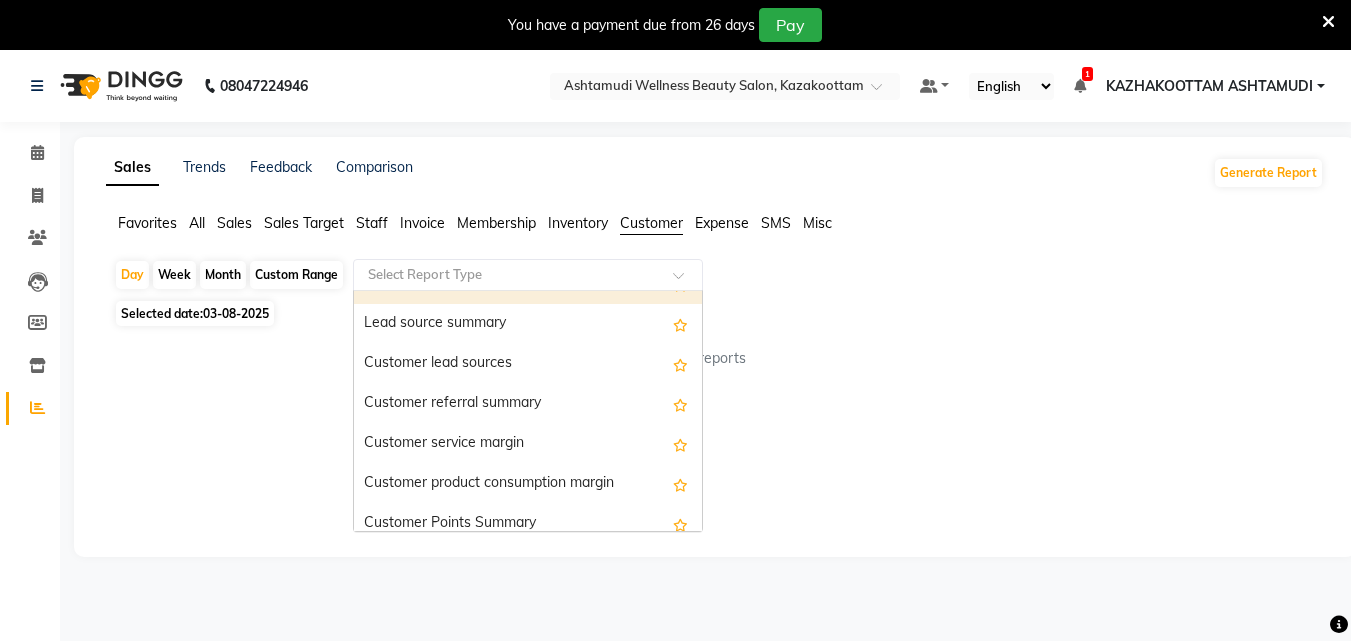 scroll, scrollTop: 160, scrollLeft: 0, axis: vertical 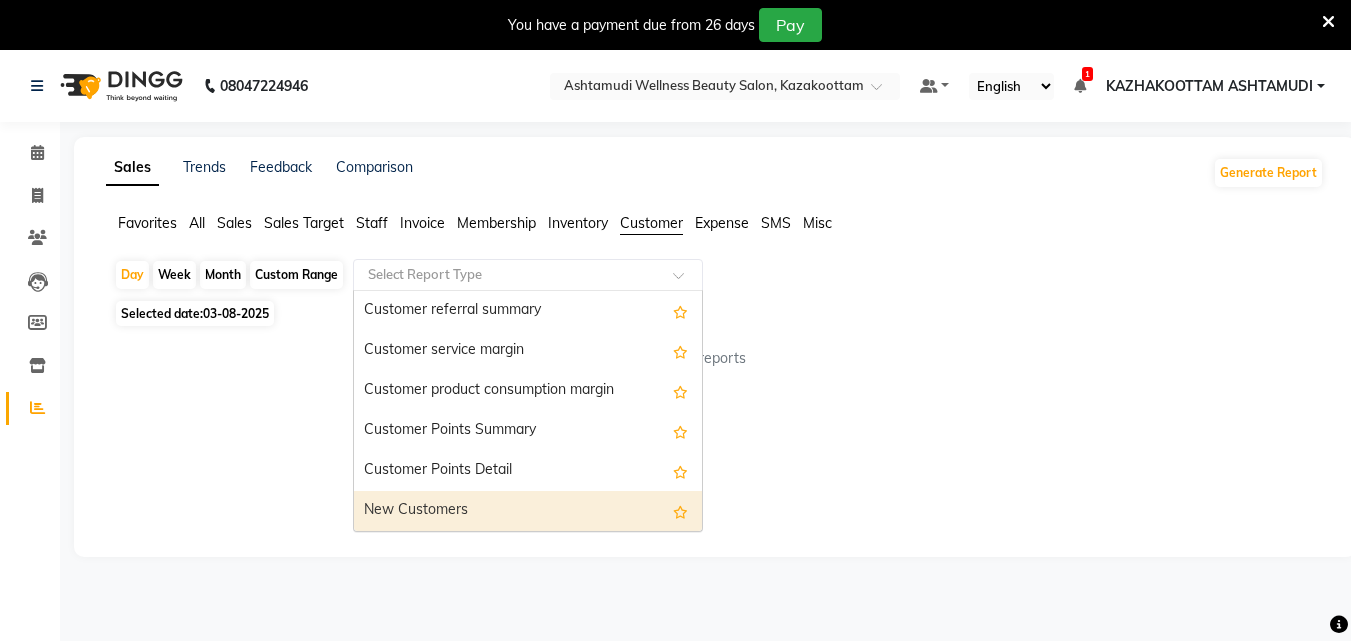 click on "New Customers" at bounding box center [528, 511] 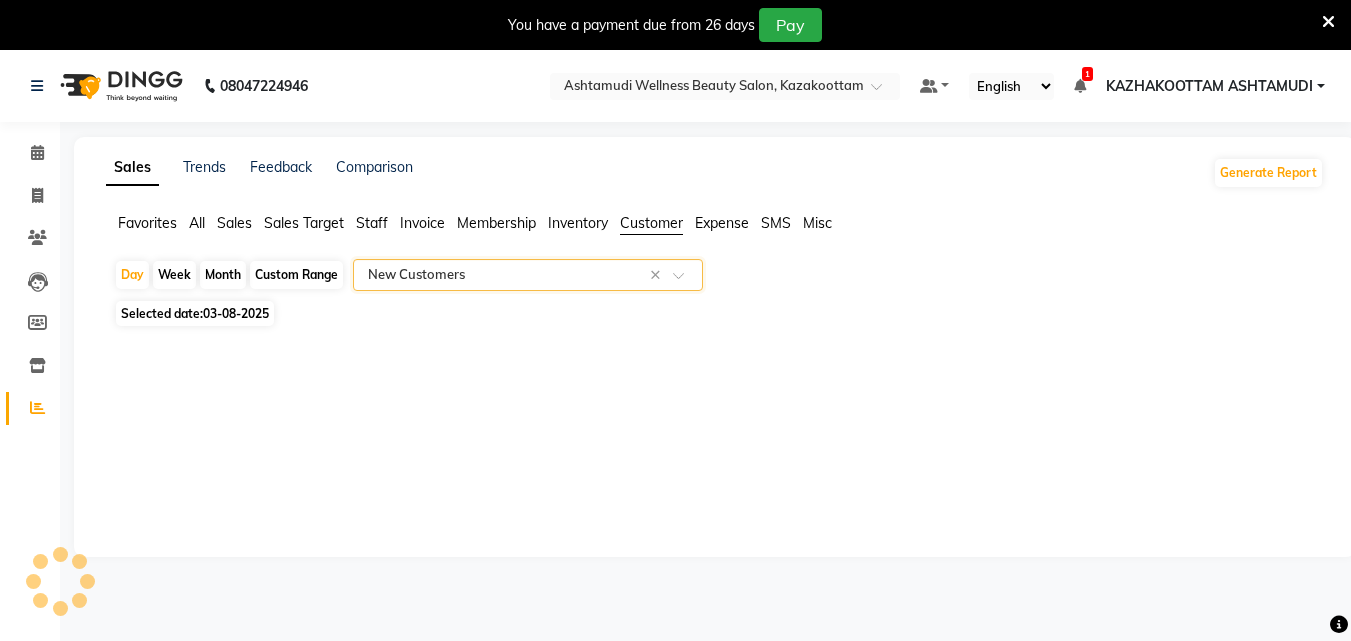 select on "full_report" 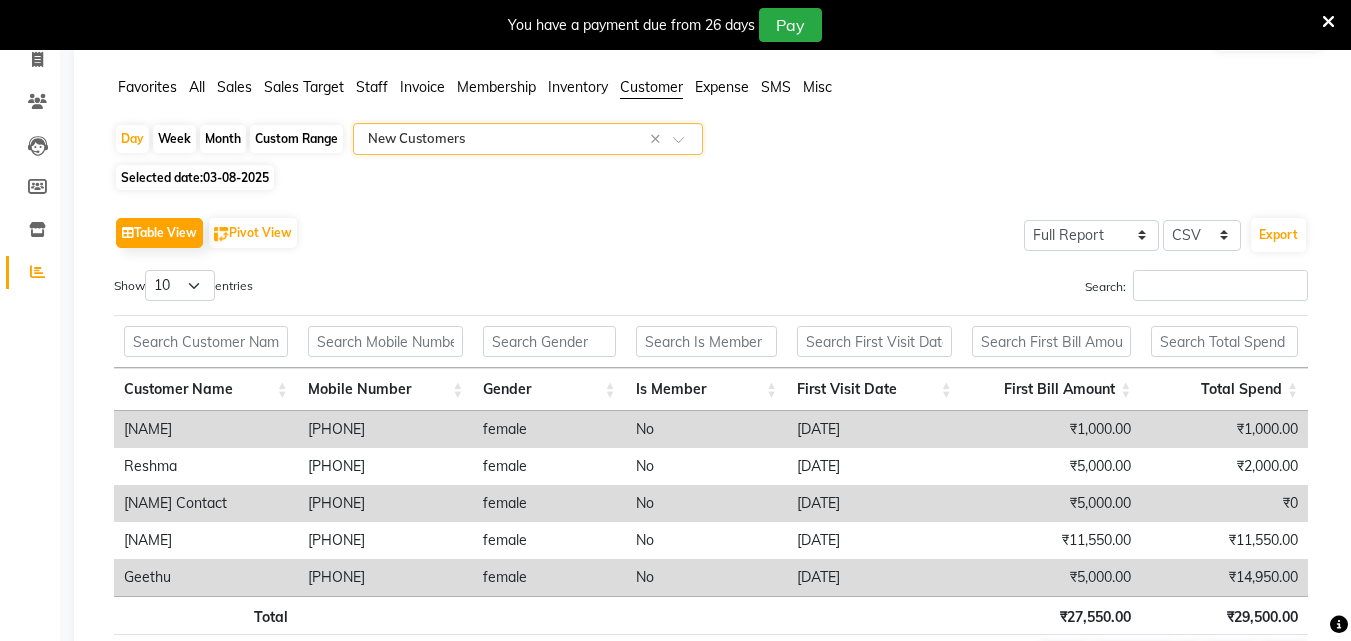scroll, scrollTop: 0, scrollLeft: 0, axis: both 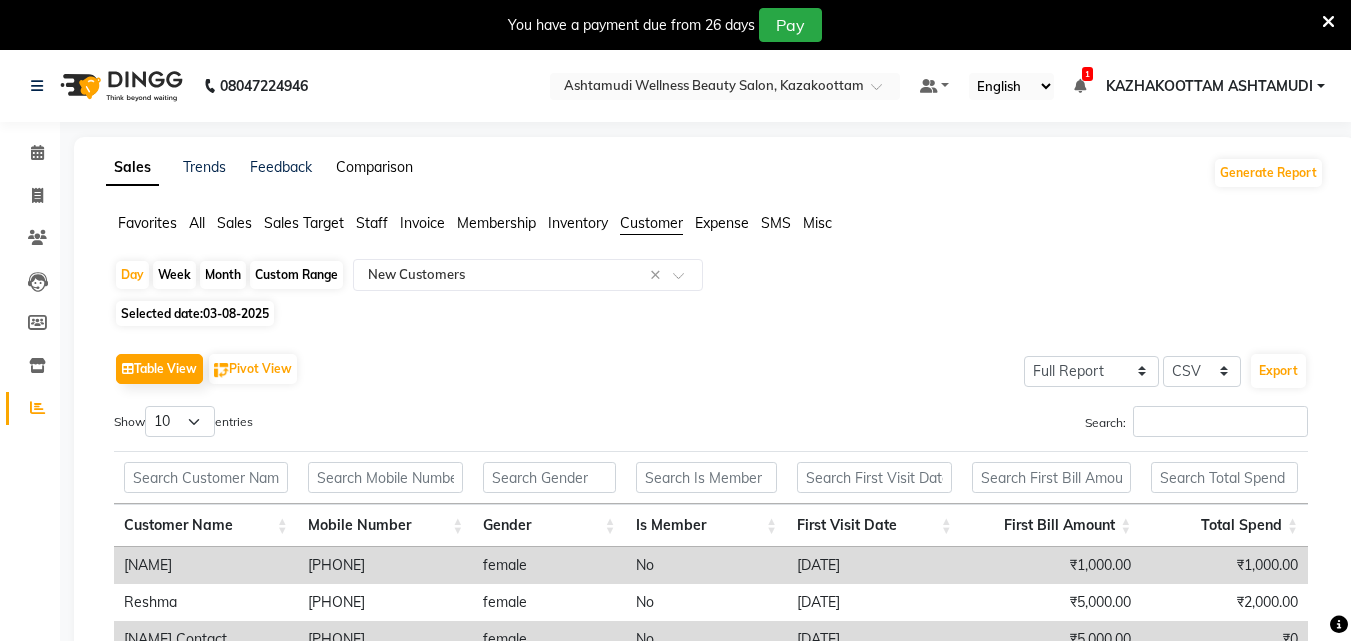 click on "Comparison" 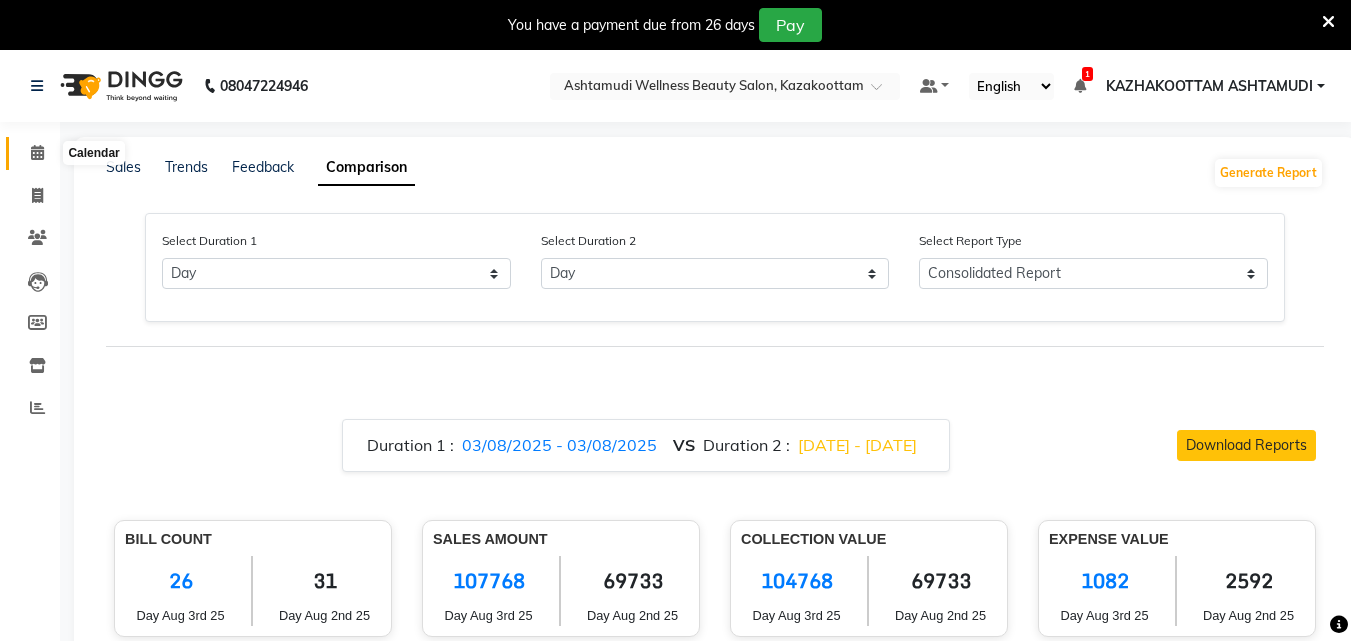 click 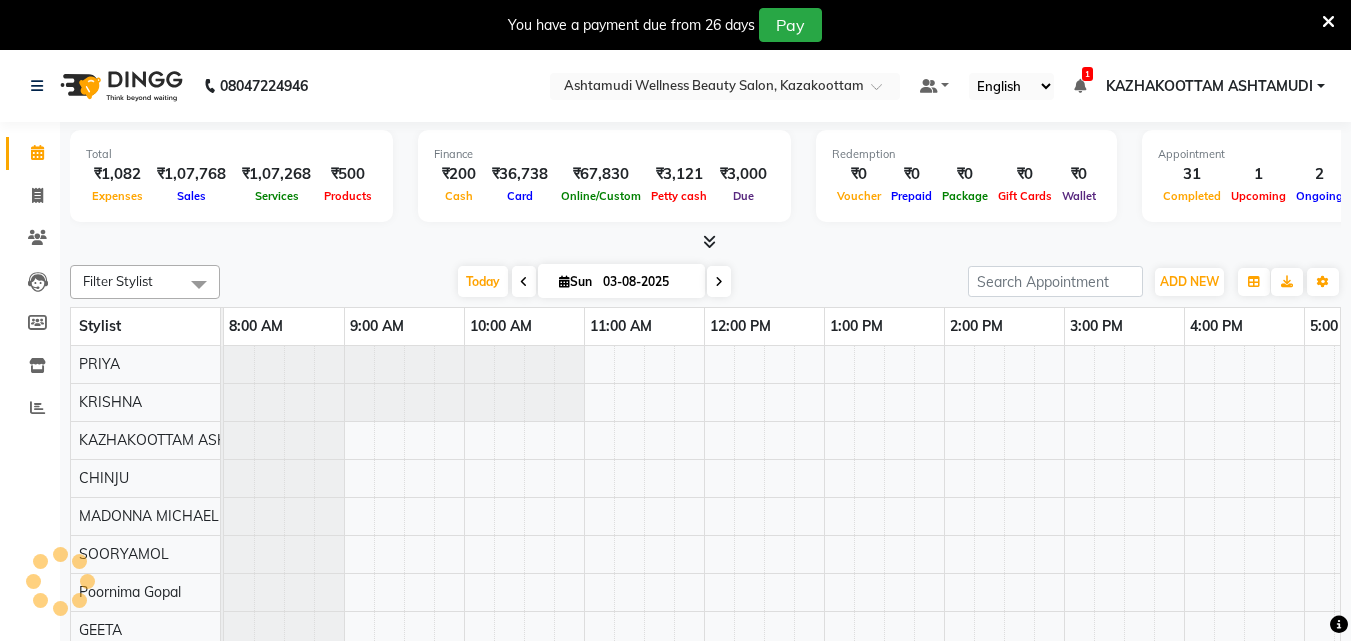 scroll, scrollTop: 0, scrollLeft: 0, axis: both 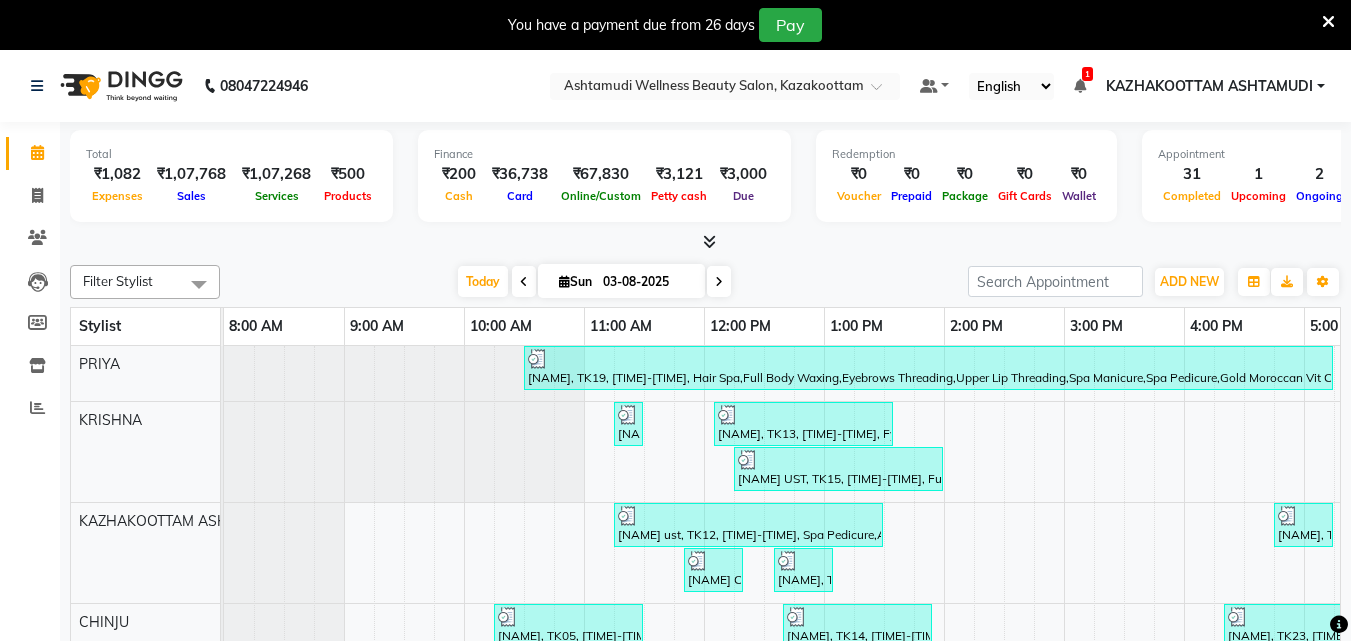 click on "Total  ₹[AMOUNT]  Expenses ₹[AMOUNT]  Sales ₹[AMOUNT]  Services ₹[AMOUNT]  Products Finance  ₹[AMOUNT]  Cash ₹[AMOUNT]  Card ₹[AMOUNT]  Online/Custom ₹[AMOUNT] Petty cash ₹[AMOUNT] Due  Redemption  ₹0 Voucher ₹0 Prepaid ₹0 Package ₹0  Gift Cards ₹0  Wallet  Appointment  31 Completed 1 Upcoming 2 Ongoing 0 No show  Other sales  ₹0  Packages ₹0  Memberships ₹0  Vouchers ₹0  Prepaids ₹0  Gift Cards" at bounding box center (705, 187) 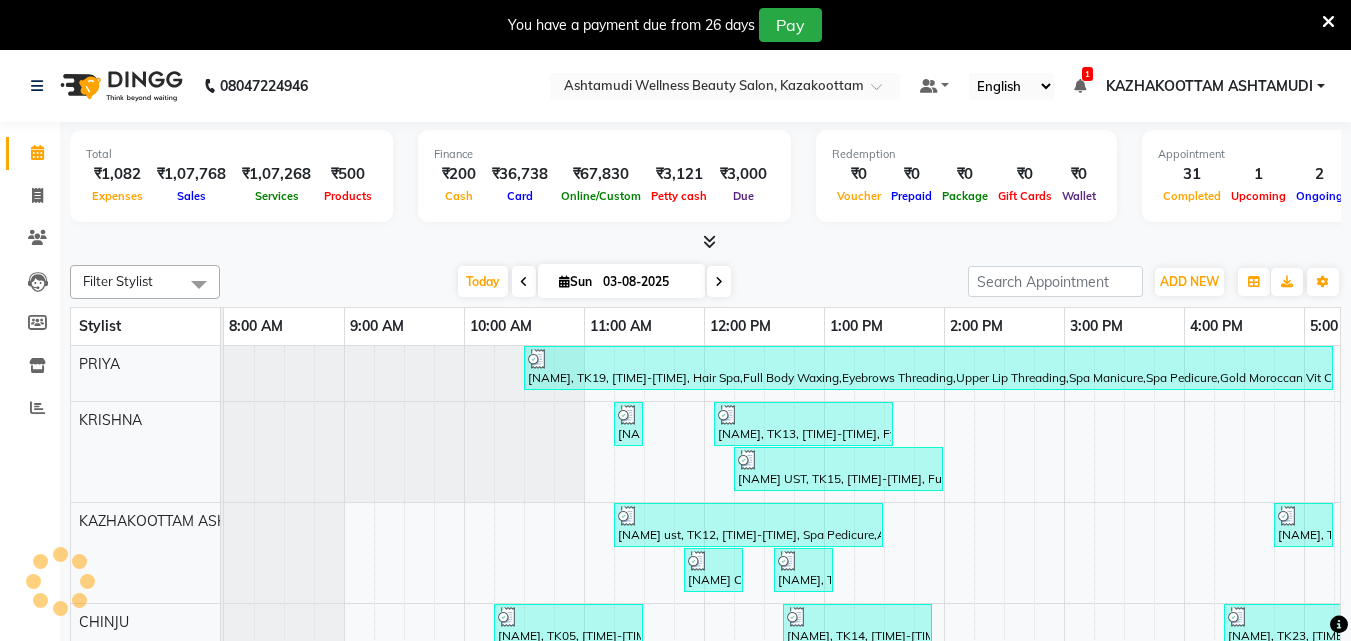click at bounding box center [709, 241] 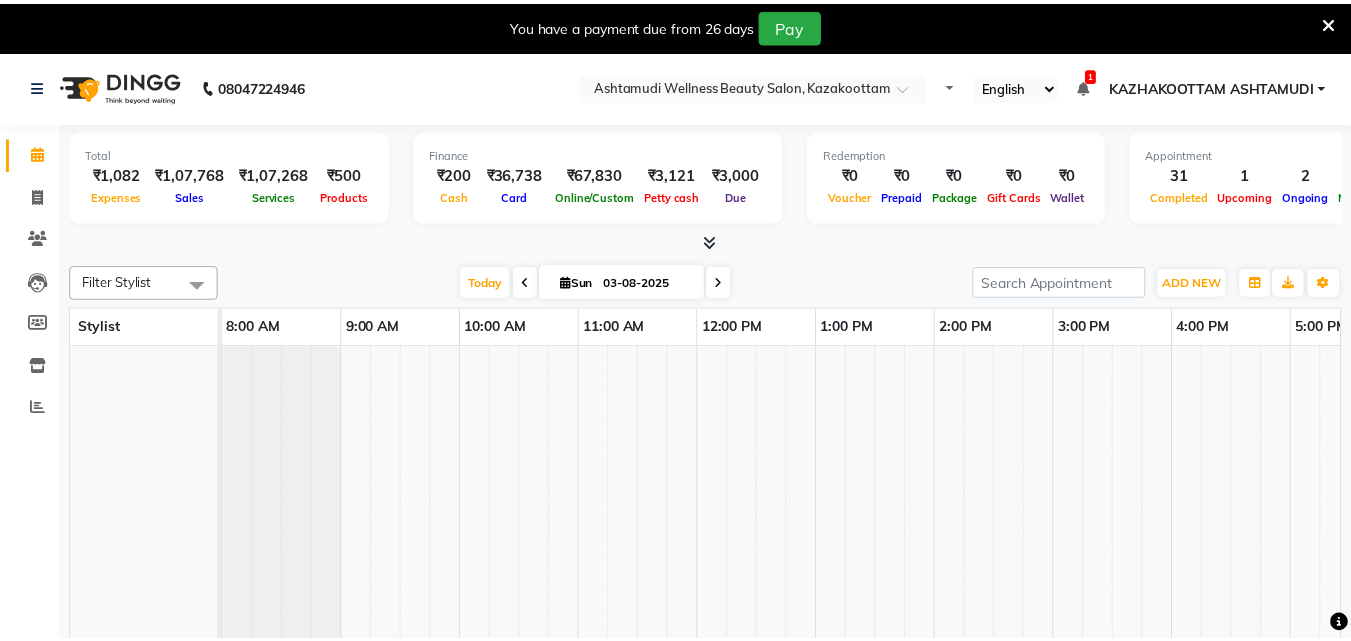scroll, scrollTop: 0, scrollLeft: 0, axis: both 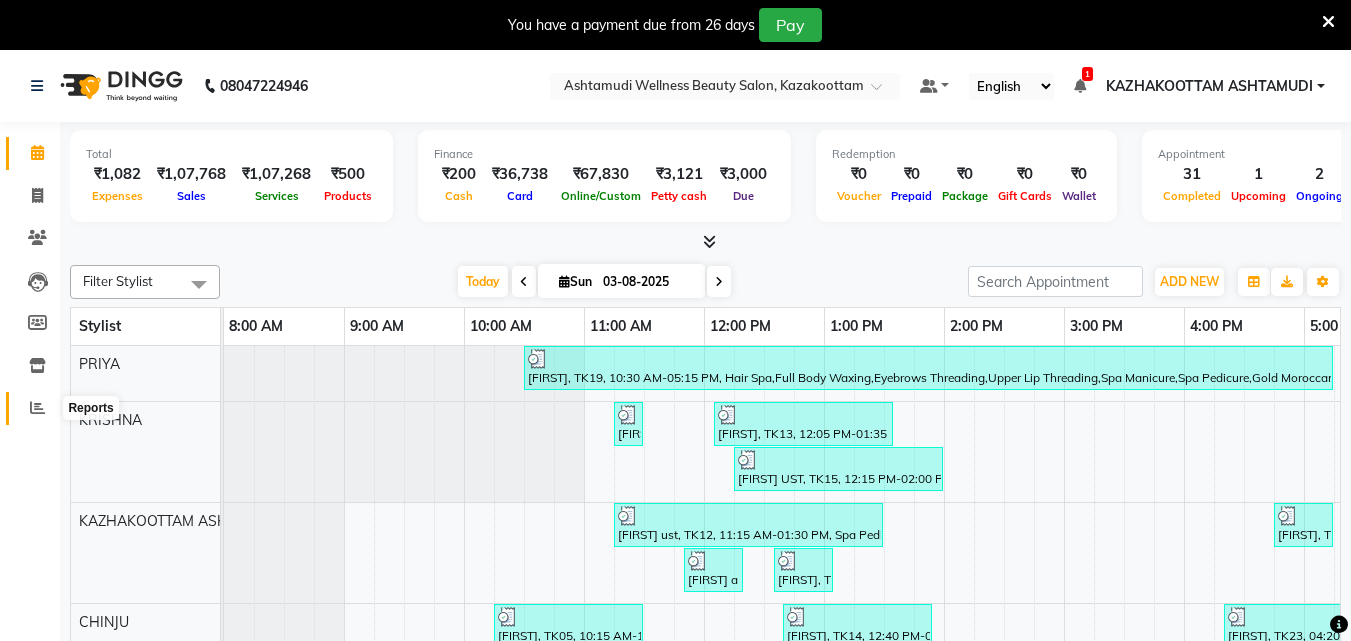 click 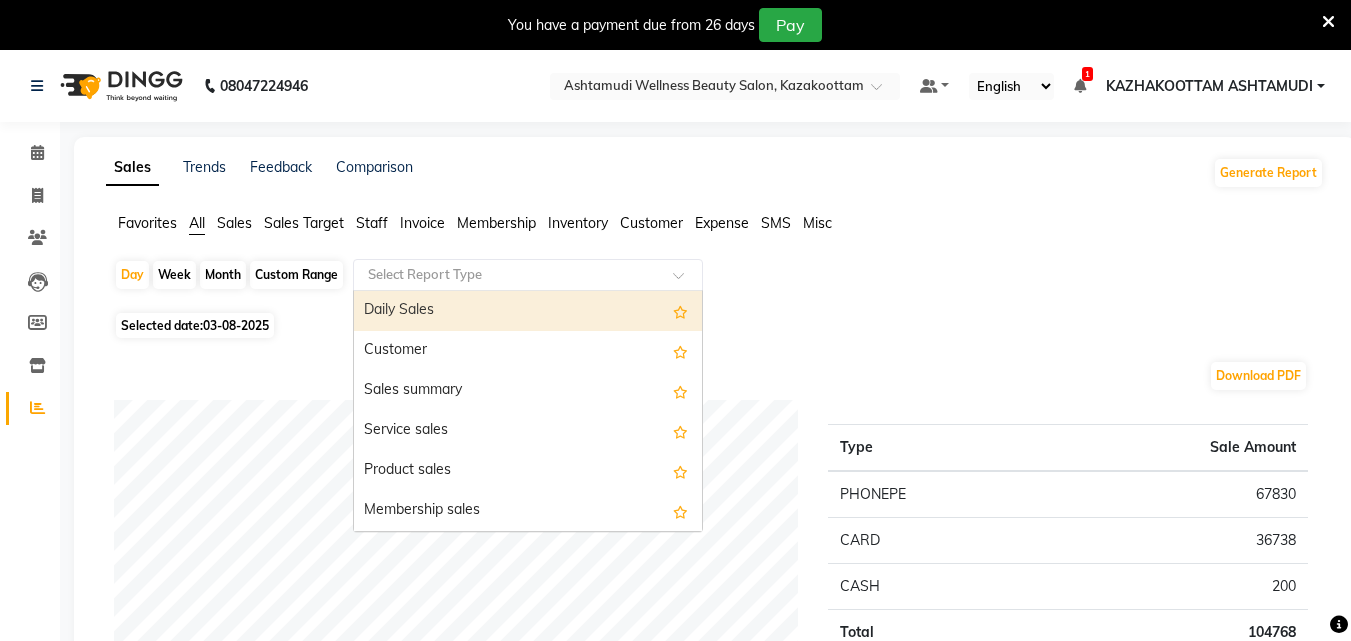 click 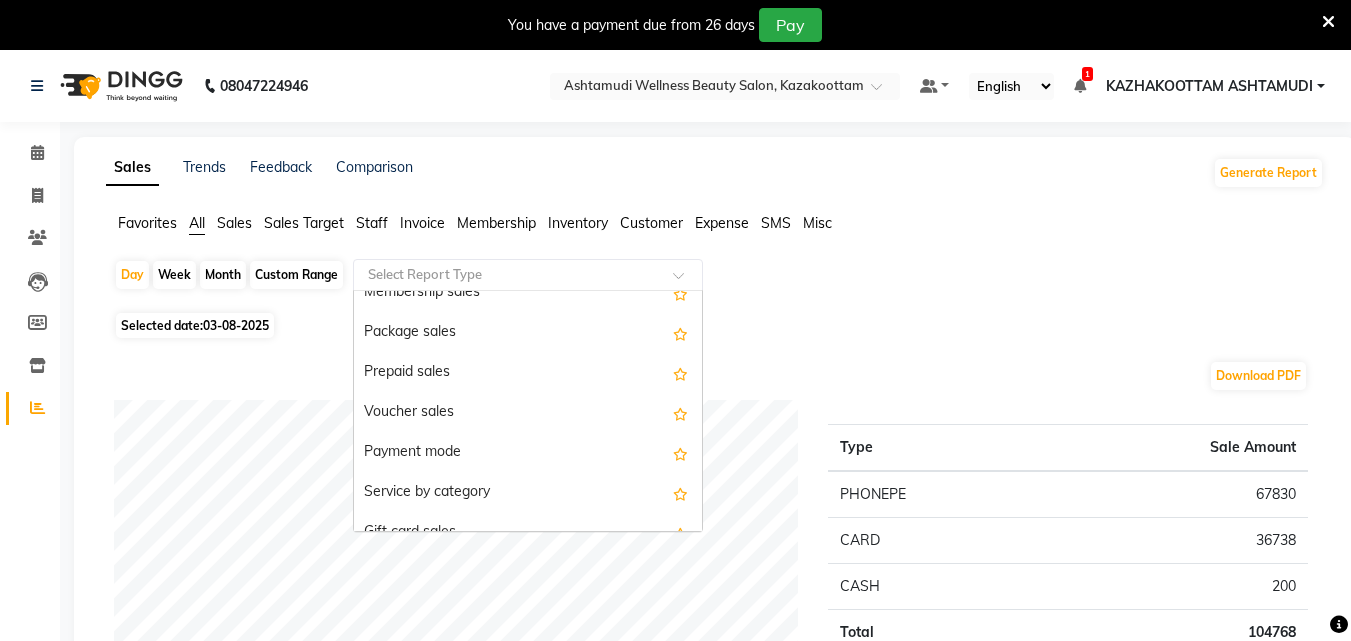 scroll, scrollTop: 600, scrollLeft: 0, axis: vertical 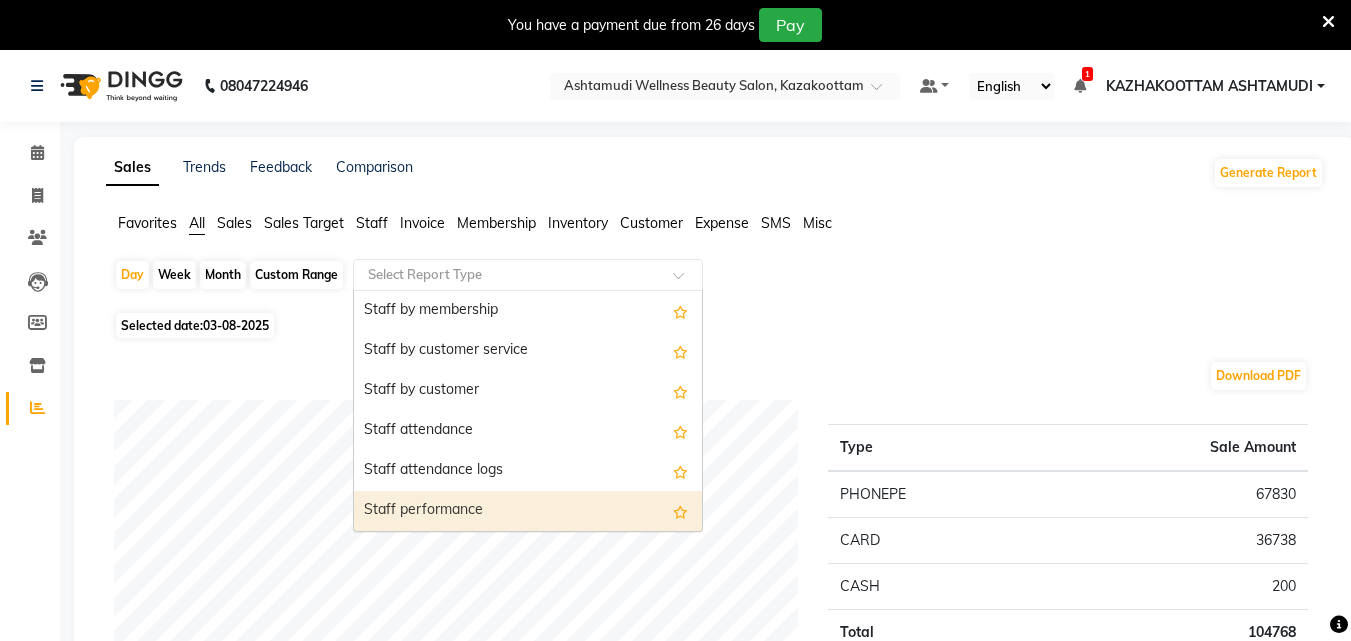 click on "Staff performance" at bounding box center (528, 511) 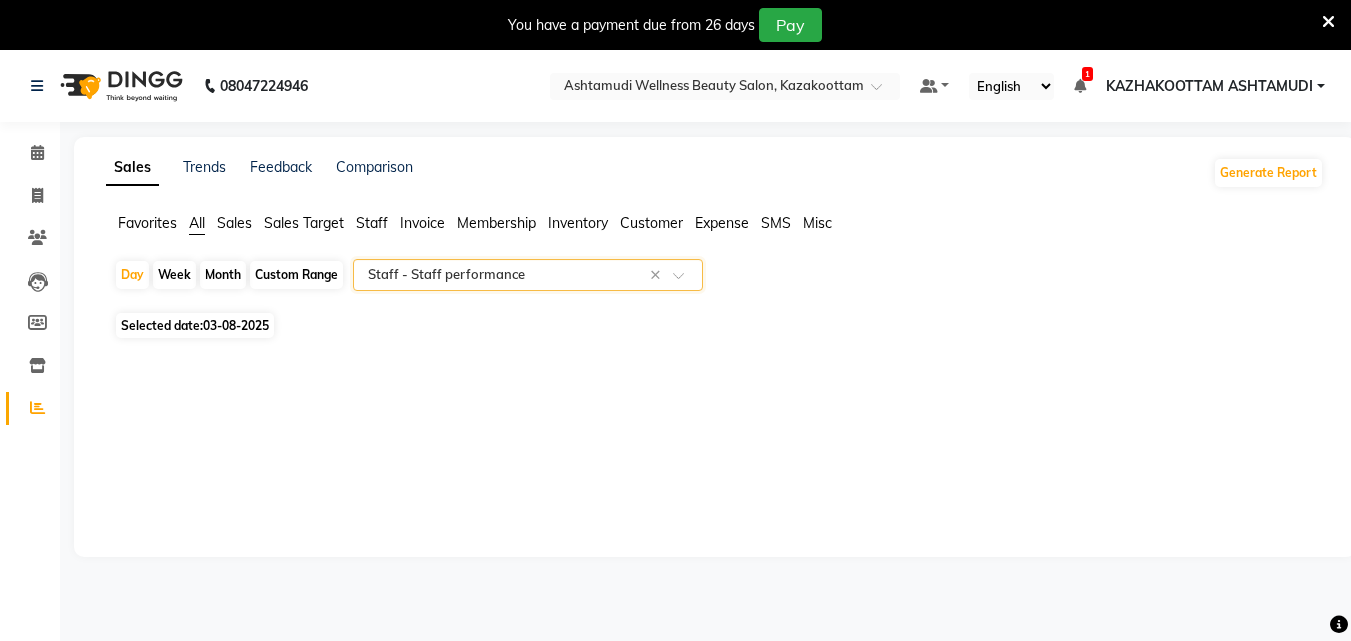 select on "full_report" 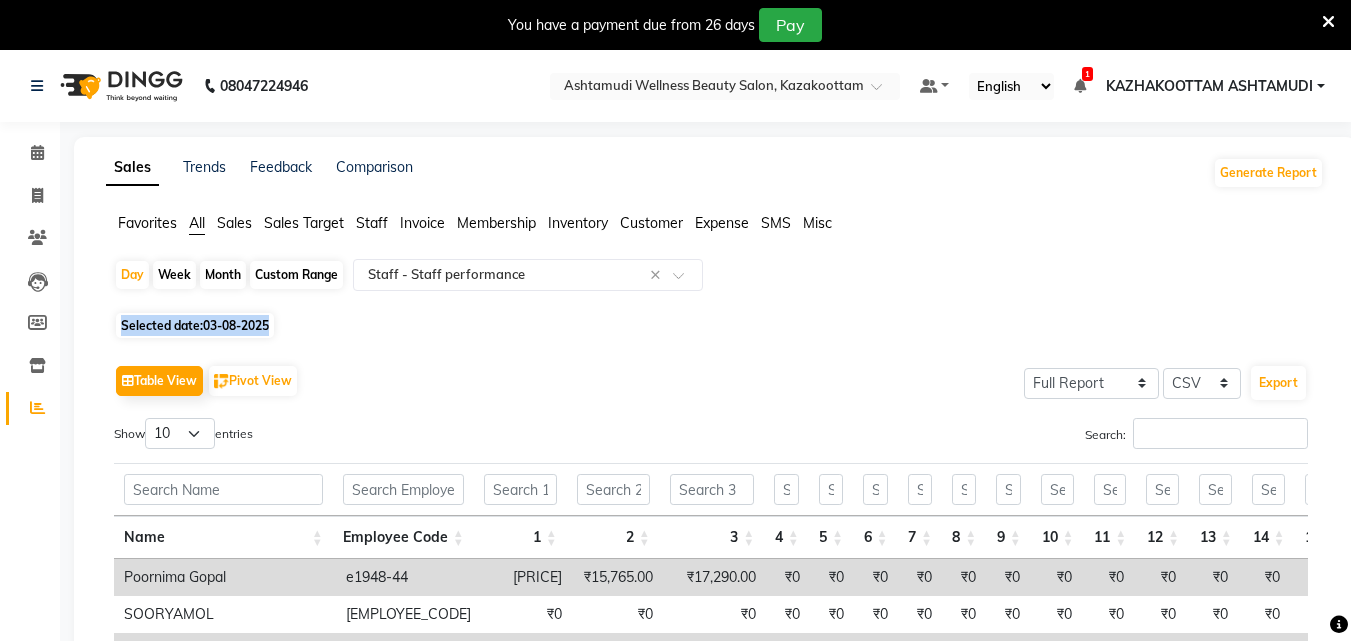 click on "Day   Week   Month   Custom Range  Select Report Type × Staff -  Staff performance × Selected date:  [DATE]   Table View   Pivot View  Select Full Report Filtered Report Select CSV PDF  Export  Show  10 25 50 100  entries Search: Name Employee Code 1 2 3 4 5 6 7 8 9 10 11 12 13 14 15 16 17 18 19 20 21 22 23 24 25 26 27 28 29 30 31 Total With Tax Total Without Tax Avg Per Day Projection With Tax Projection Without Tax Name Employee Code 1 2 3 4 5 6 7 8 9 10 11 12 13 14 15 16 17 18 19 20 21 22 23 24 25 26 27 28 29 30 31 Total With Tax Total Without Tax Avg Per Day Projection With Tax Projection Without Tax Total ₹69,327.00 ₹69,233.00 ₹1,07,768.00 ₹0 ₹0 ₹0 ₹0 ₹0 ₹0 ₹0 ₹0 ₹0 ₹0 ₹0 ₹0 ₹0 ₹0 ₹0 ₹0 ₹0 ₹0 ₹0 ₹0 ₹0 ₹0 ₹0 ₹0 ₹0 ₹0 ₹0 ₹2,46,328.00 ₹2,08,815.00 ₹82,108.00 ₹25,45,352.00 ₹21,57,755.00 [FIRST] [LAST] [EMPLOYEE_CODE] ₹17,105.00 ₹15,765.00 ₹17,290.00 ₹0 ₹0 ₹0 ₹0 ₹0 ₹0 ₹0 ₹0 ₹0 ₹0 ₹0 ₹0 ₹0 ₹0 ₹0 1 2" 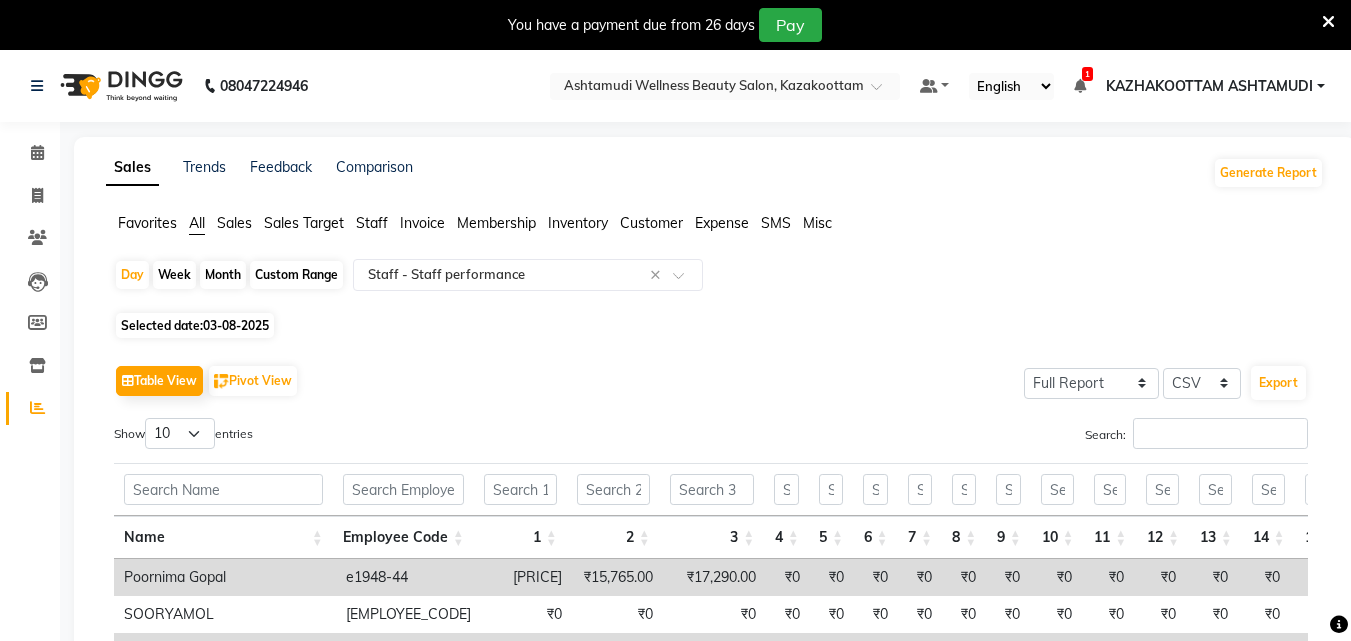 click on "Customer" 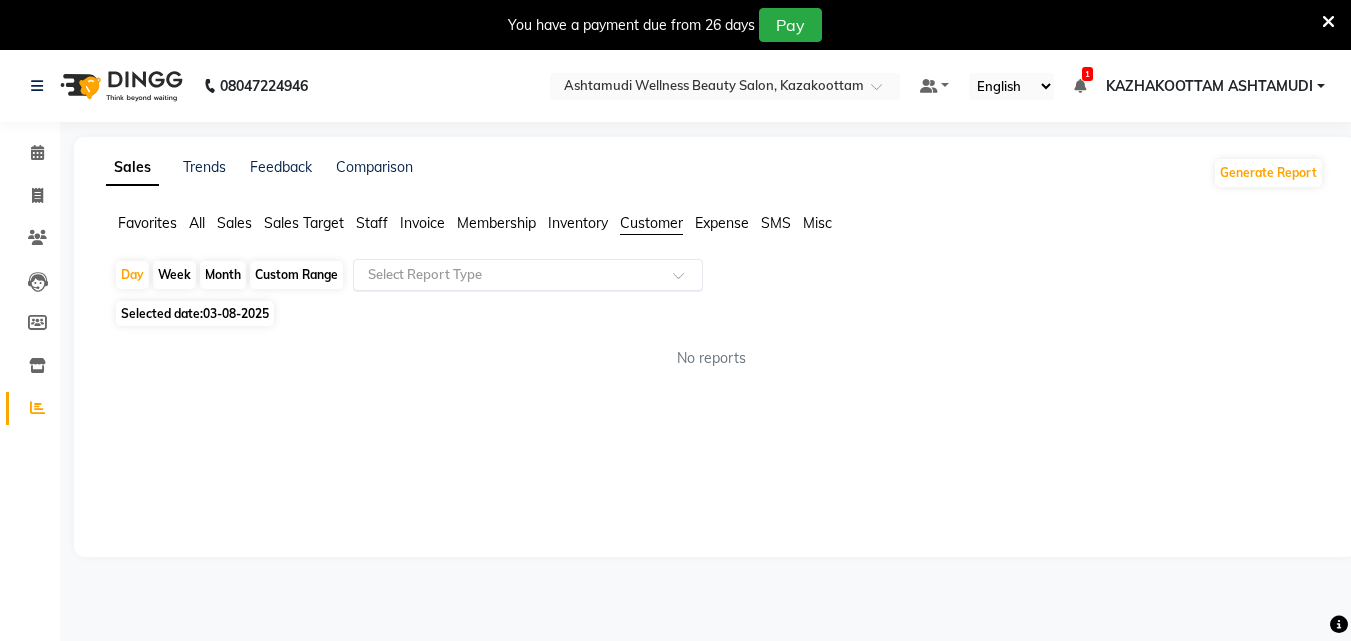 click 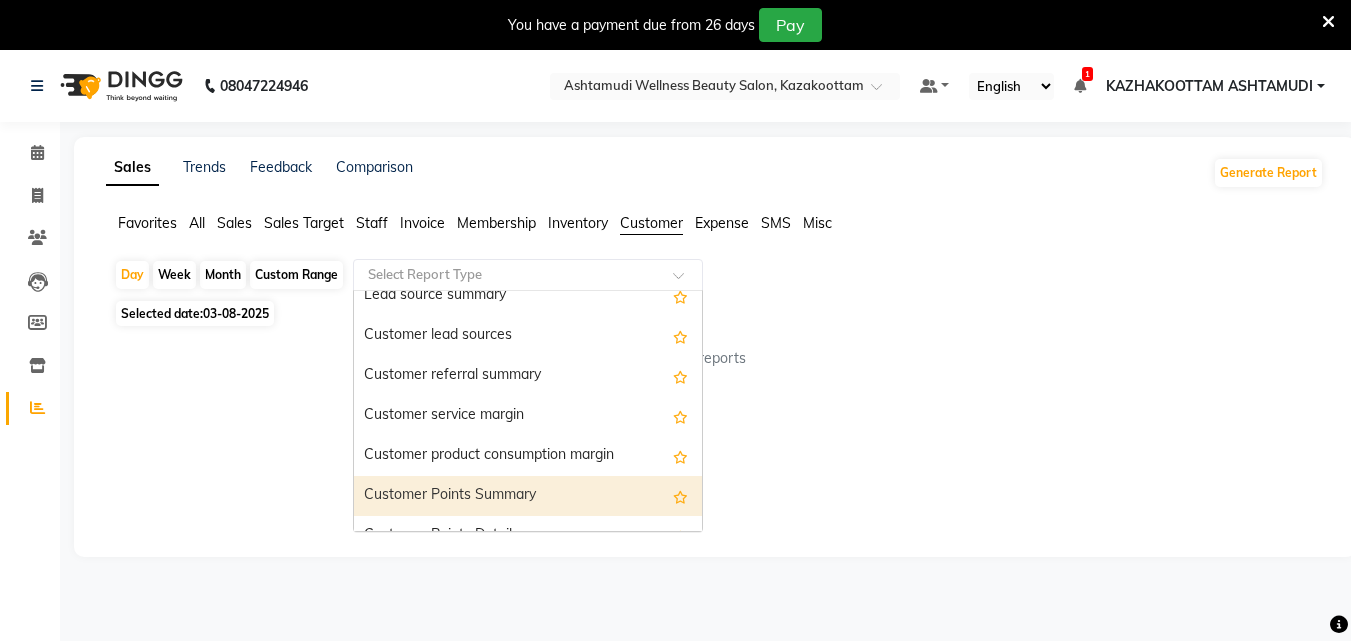 scroll, scrollTop: 160, scrollLeft: 0, axis: vertical 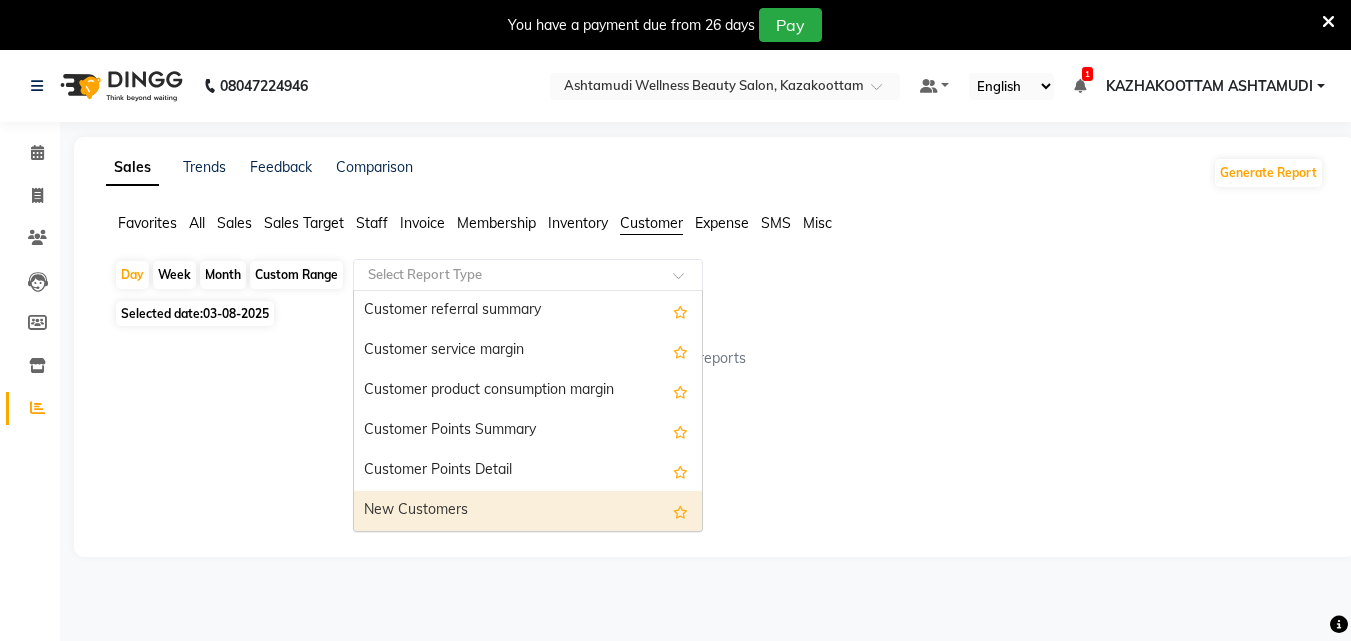 click on "New Customers" at bounding box center [528, 511] 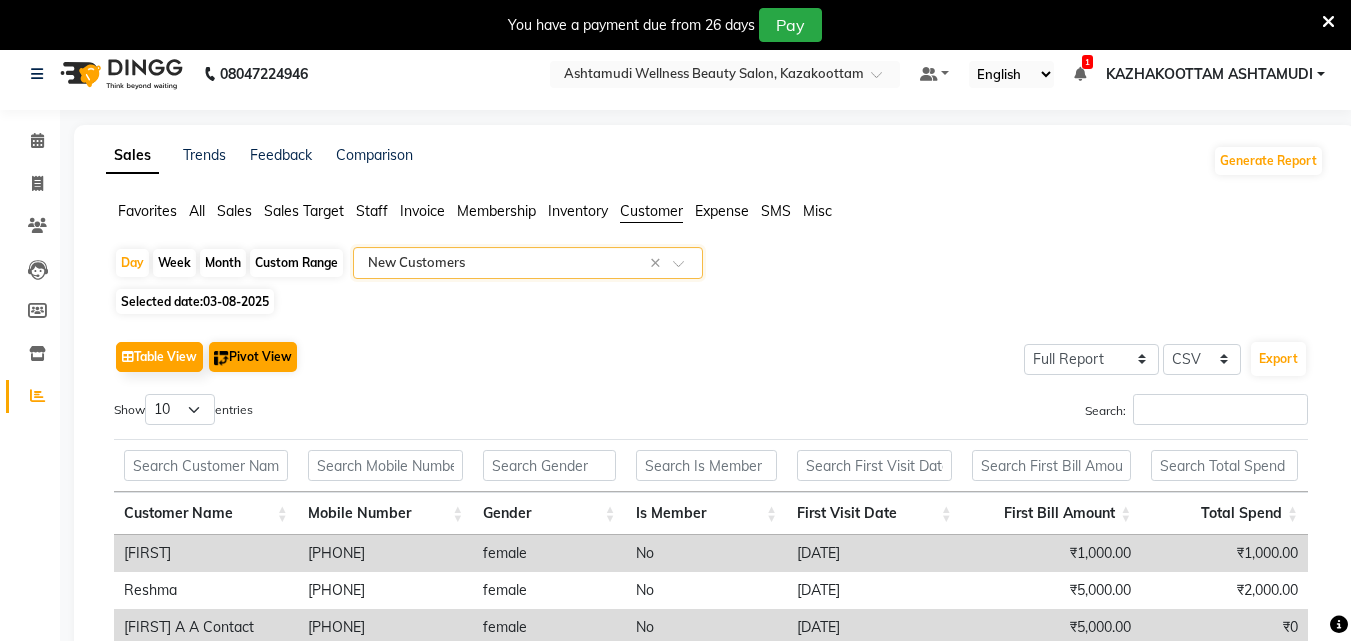 scroll, scrollTop: 0, scrollLeft: 0, axis: both 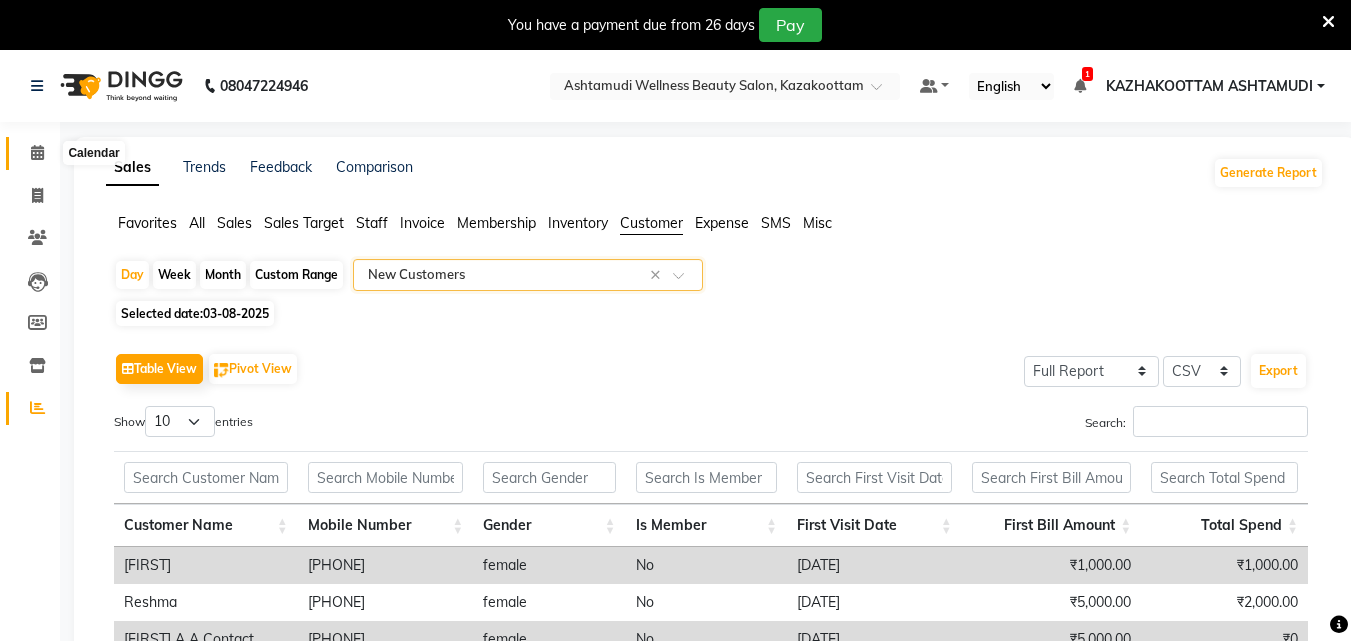 click 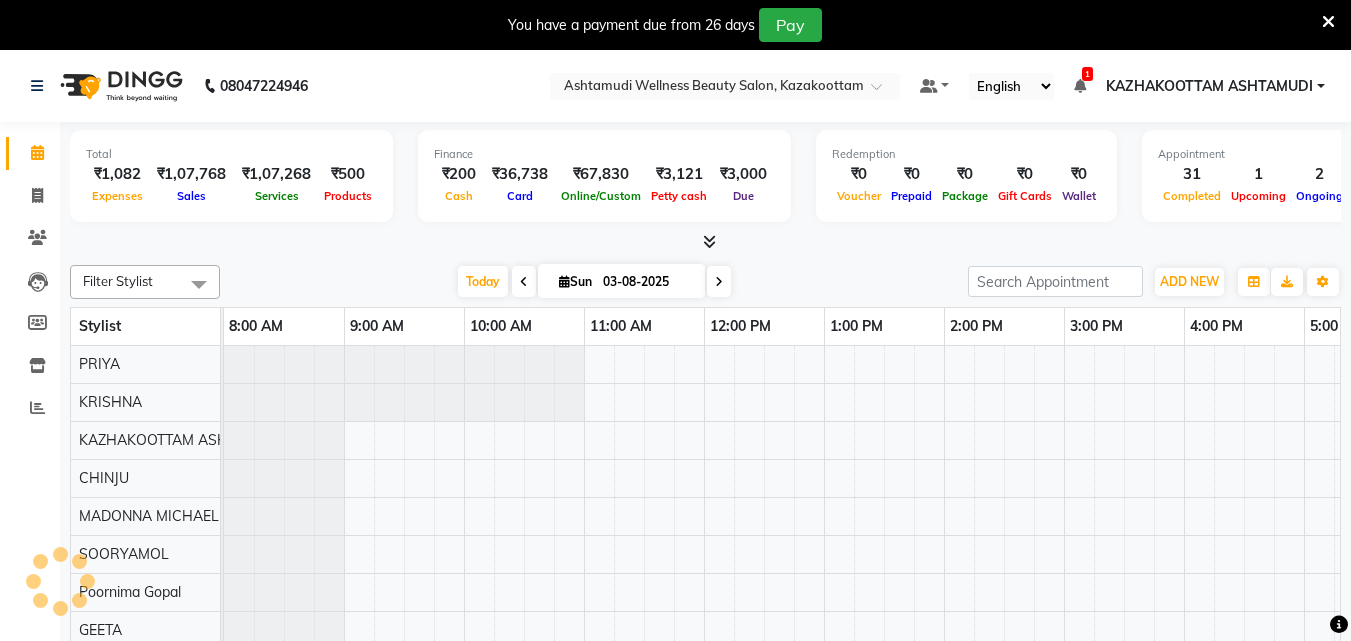 scroll, scrollTop: 0, scrollLeft: 448, axis: horizontal 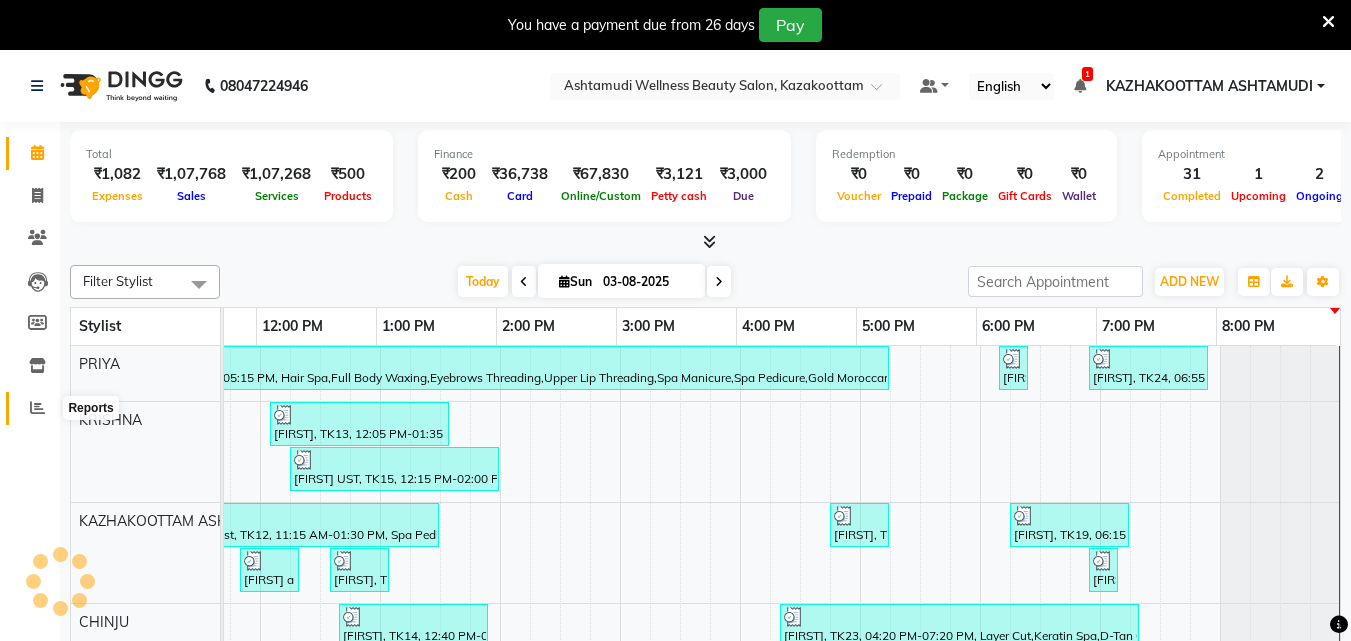 click 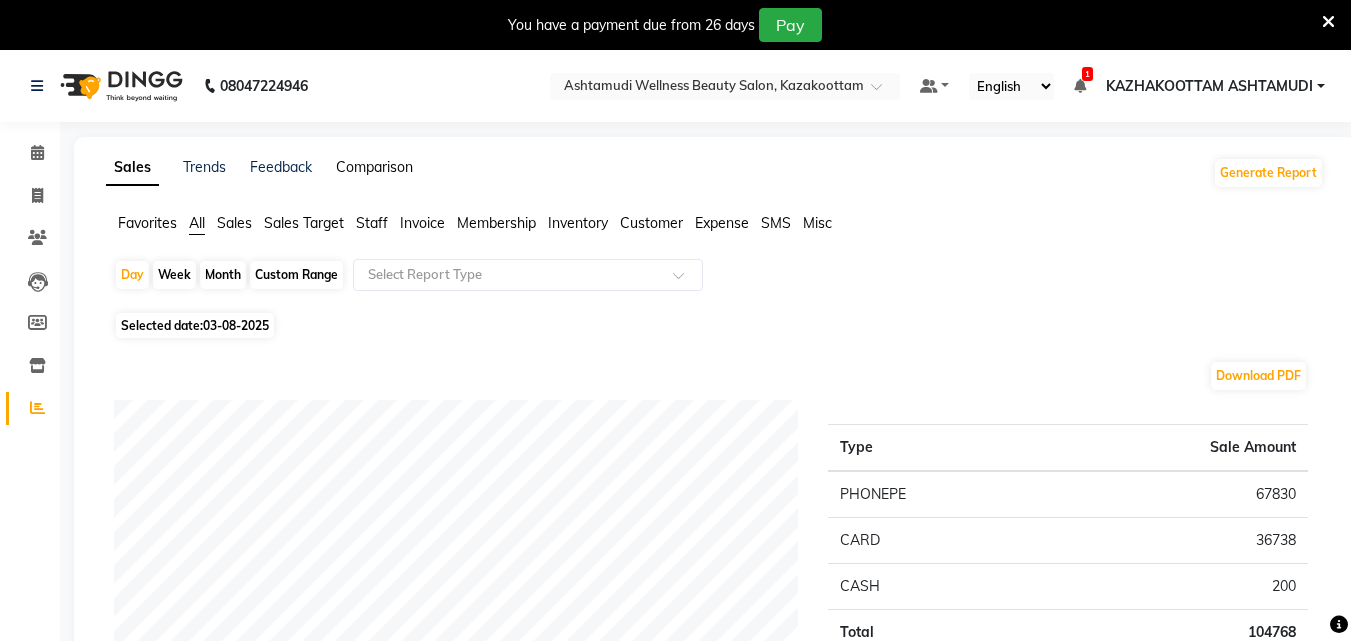 click on "Comparison" 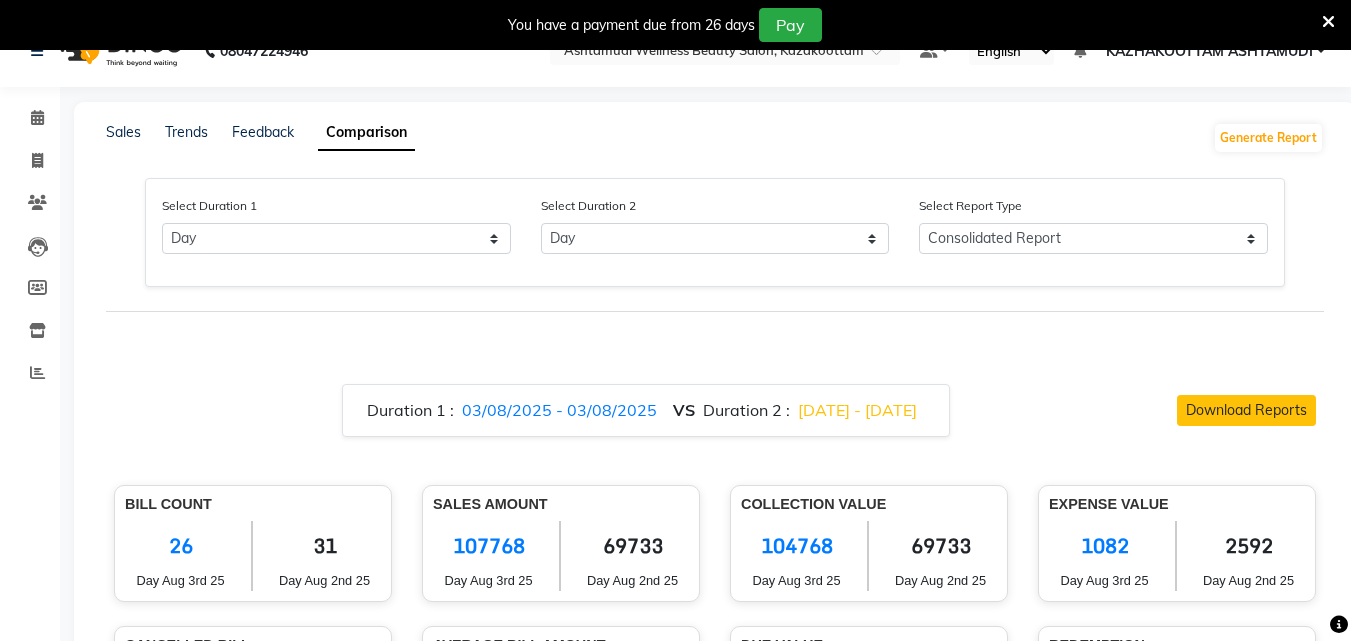 scroll, scrollTop: 0, scrollLeft: 0, axis: both 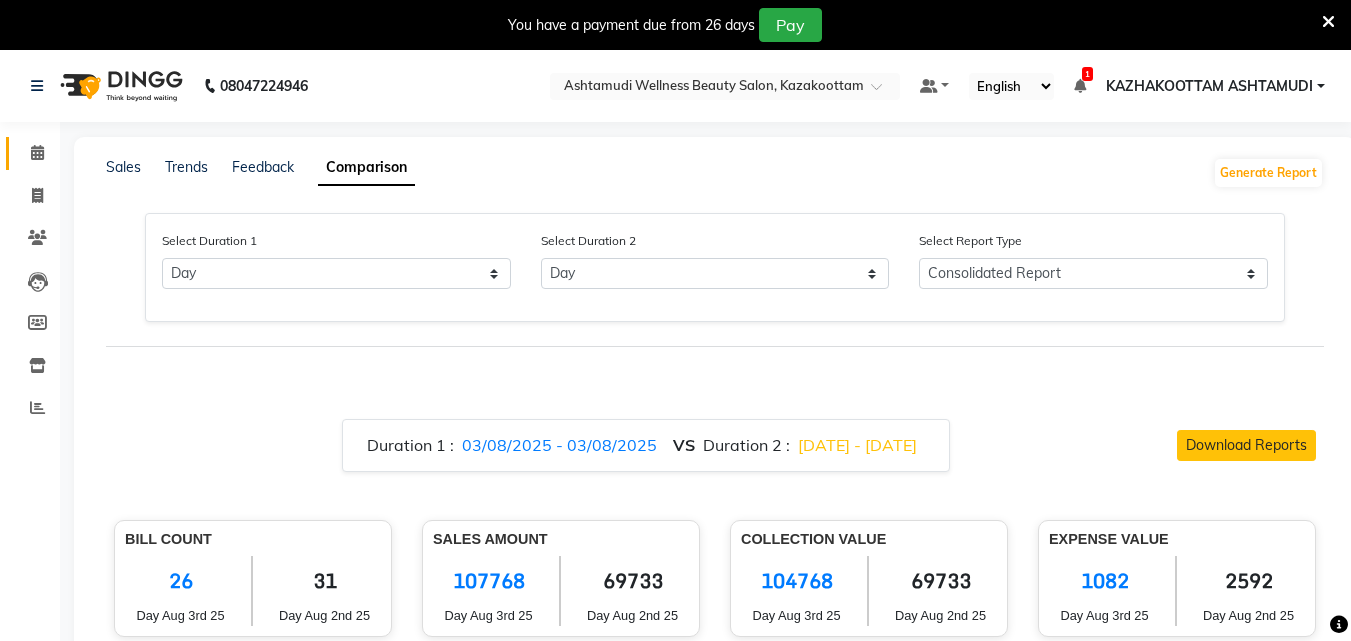 click 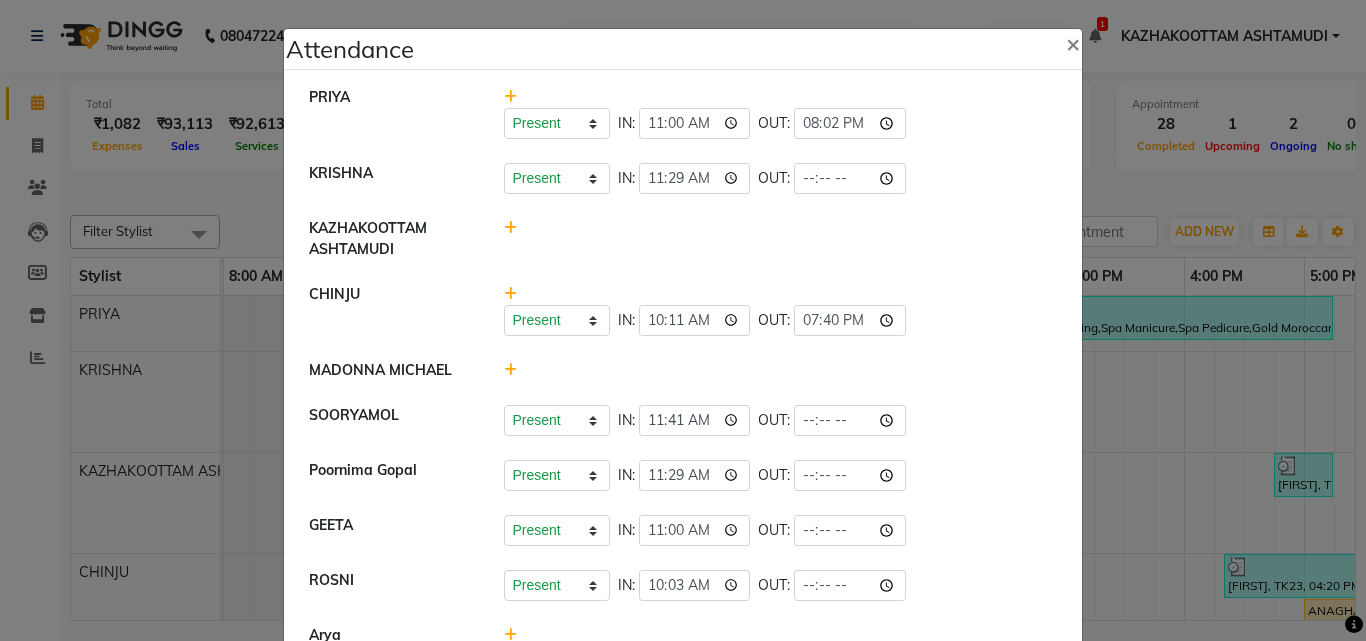 scroll, scrollTop: 0, scrollLeft: 0, axis: both 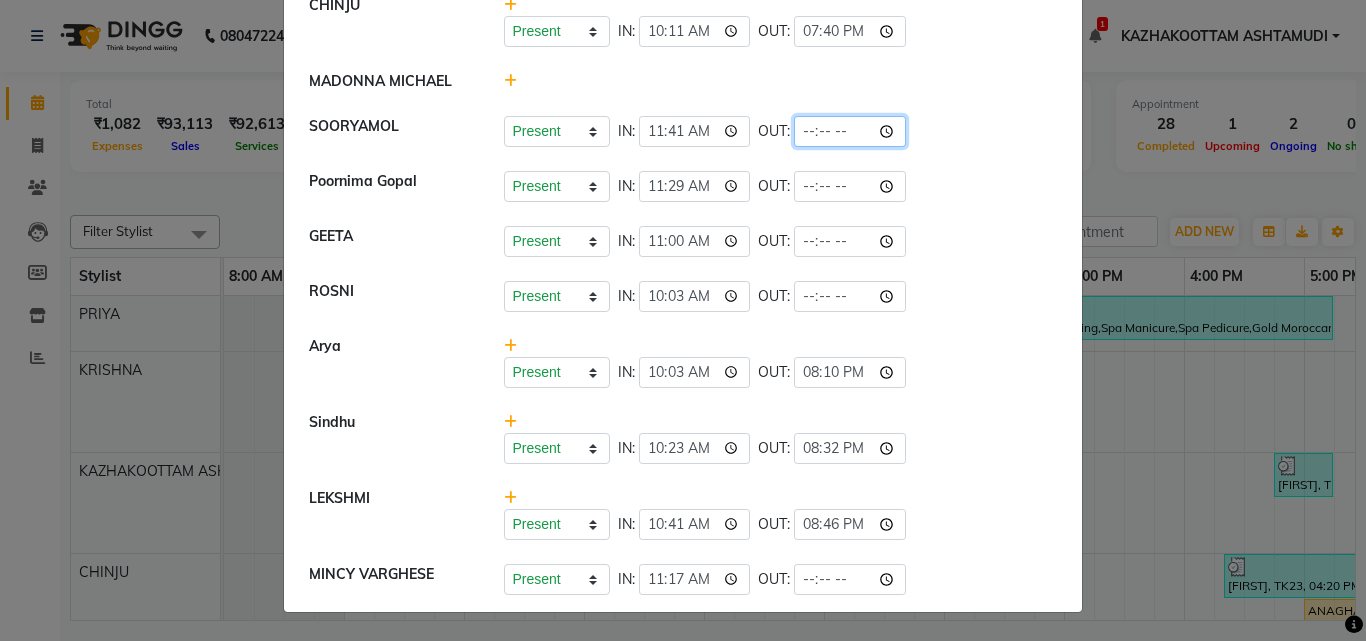 click 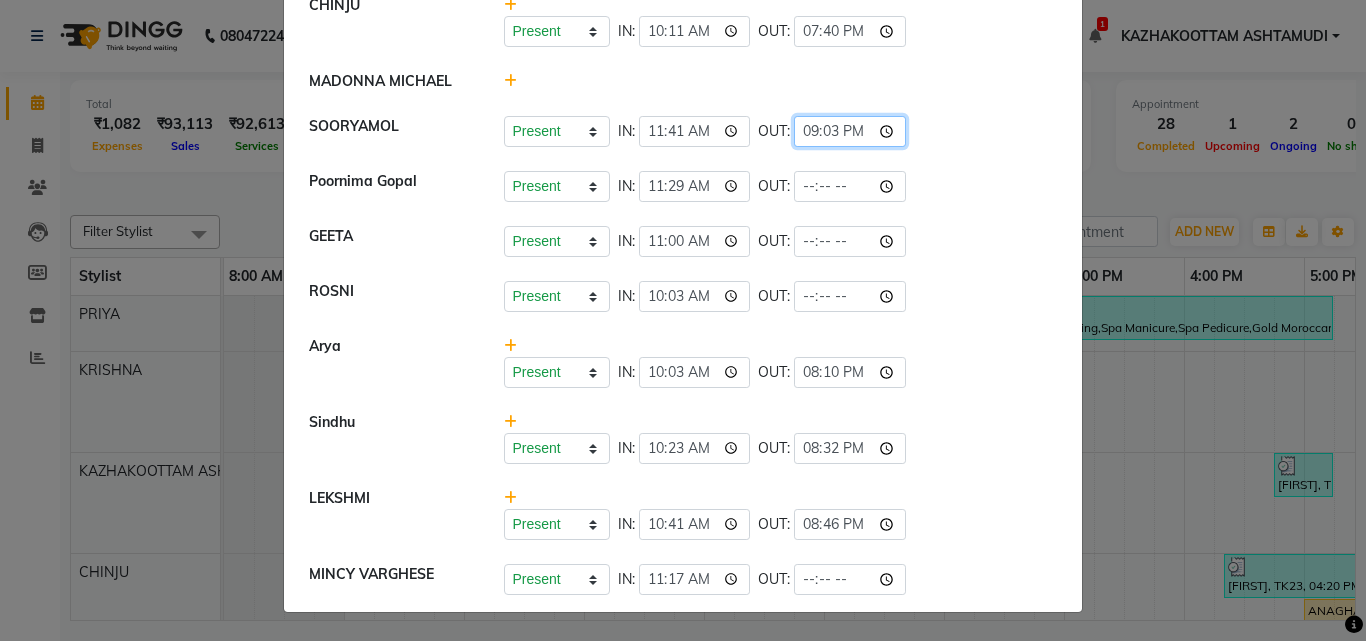 type on "21:30" 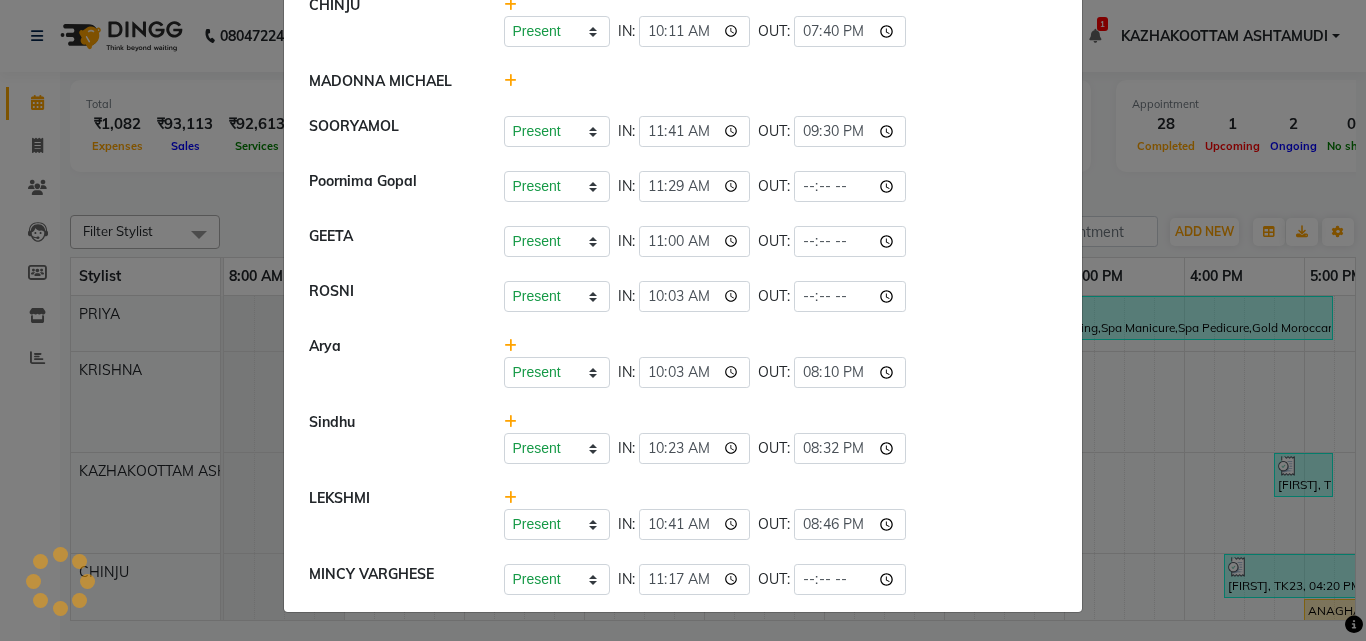 click on "[FIRST] [LAST] PresentAbsentLateHalfDayWeeklyOffIN:OUT:" 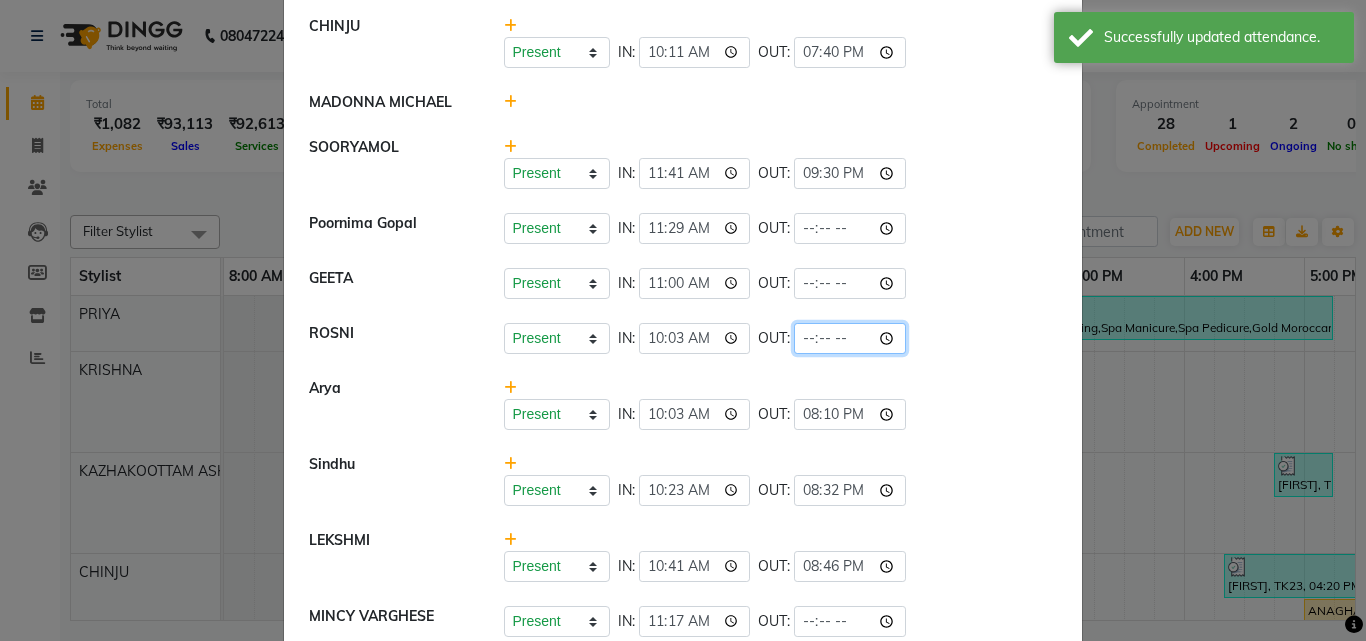 click 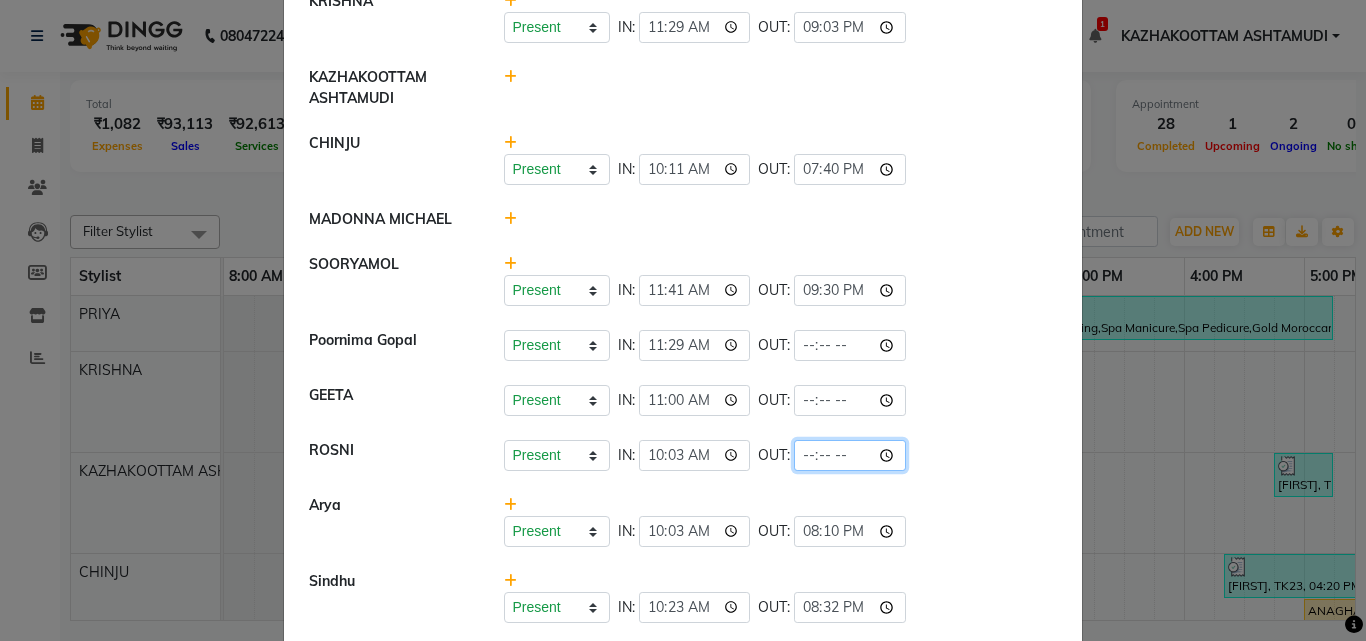 scroll, scrollTop: 231, scrollLeft: 0, axis: vertical 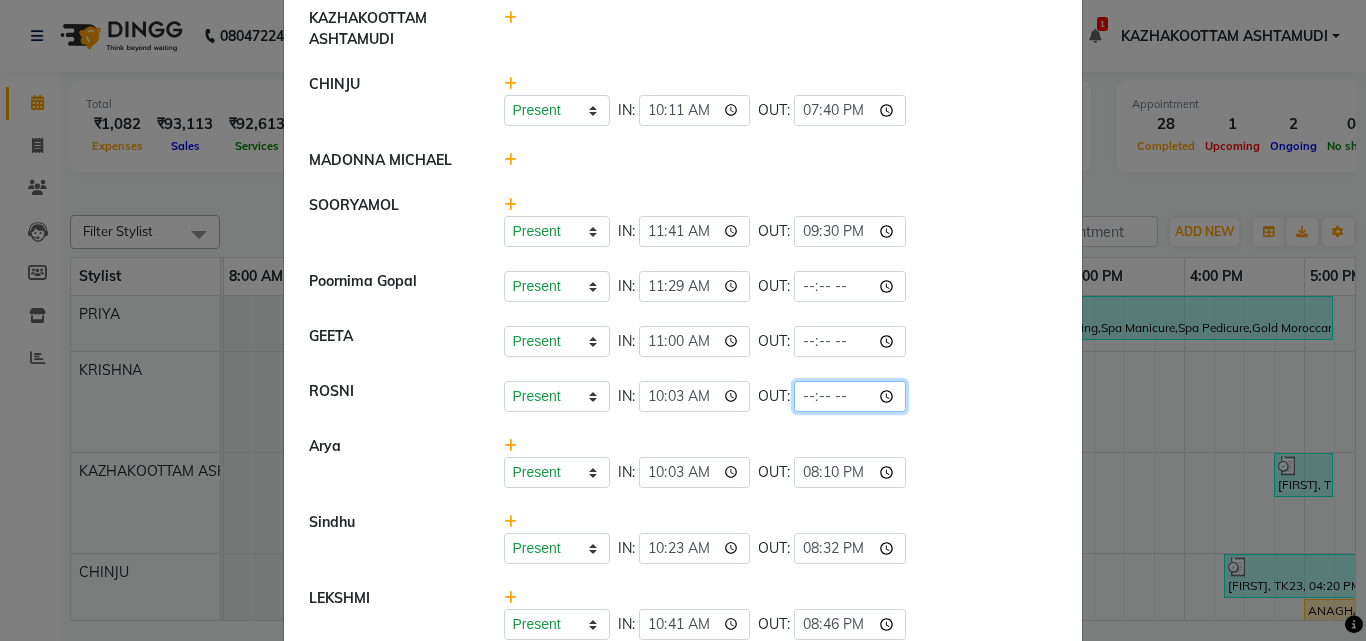 click 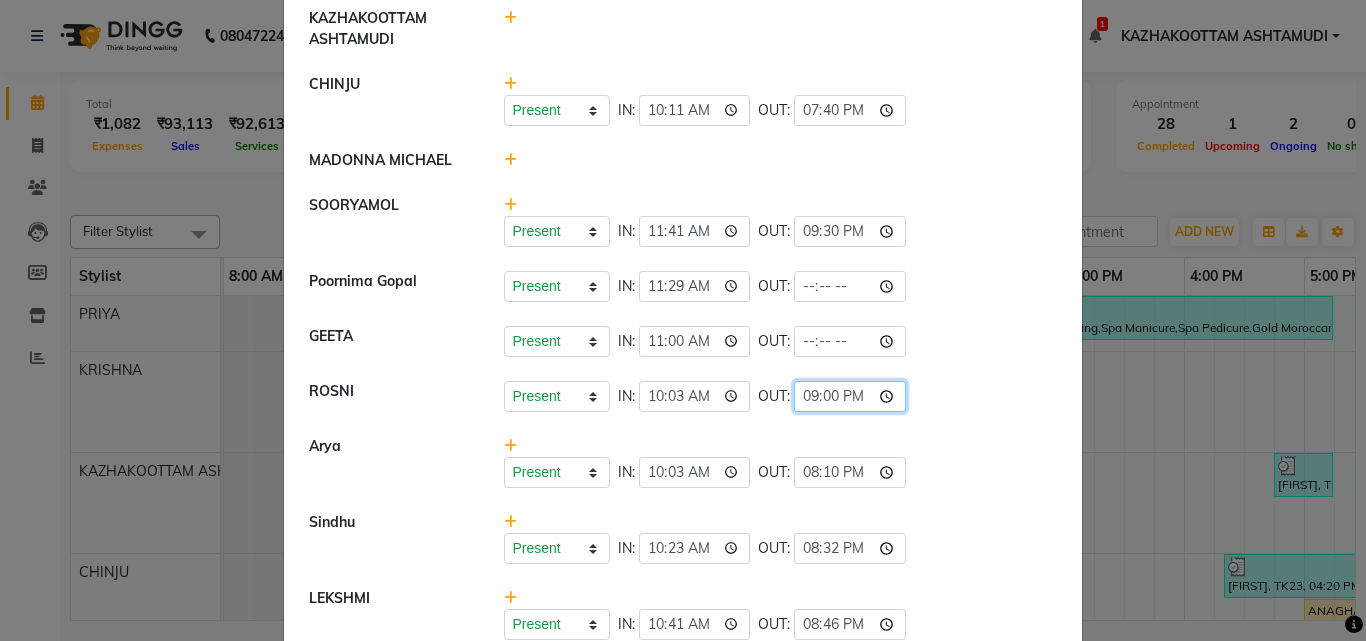 type on "21:03" 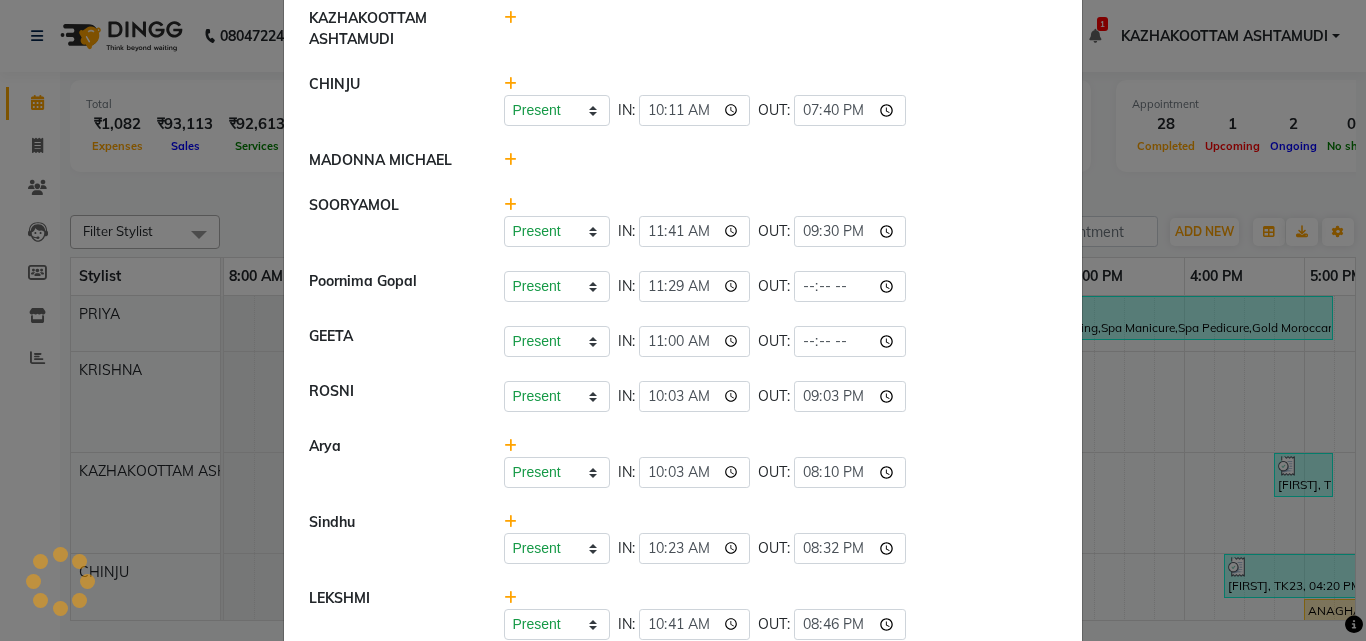 click on "[FIRST] PresentAbsentLateHalfDayWeeklyOffIN:OUT: 21:03" 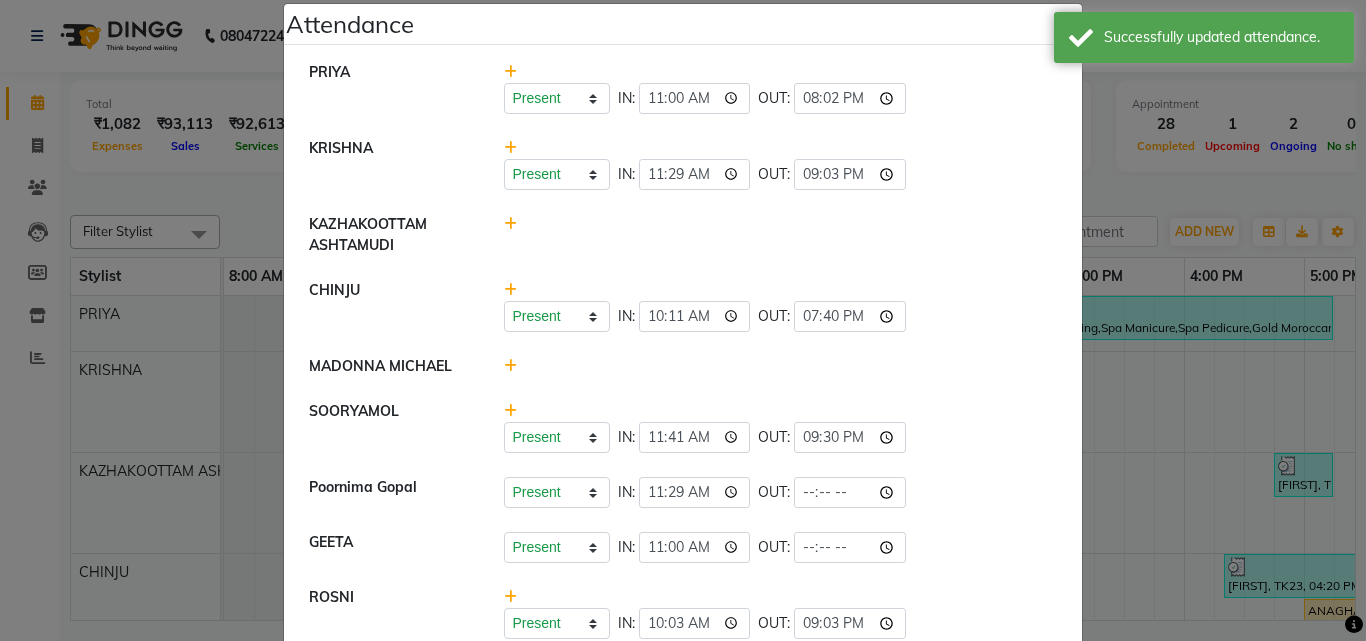 scroll, scrollTop: 0, scrollLeft: 0, axis: both 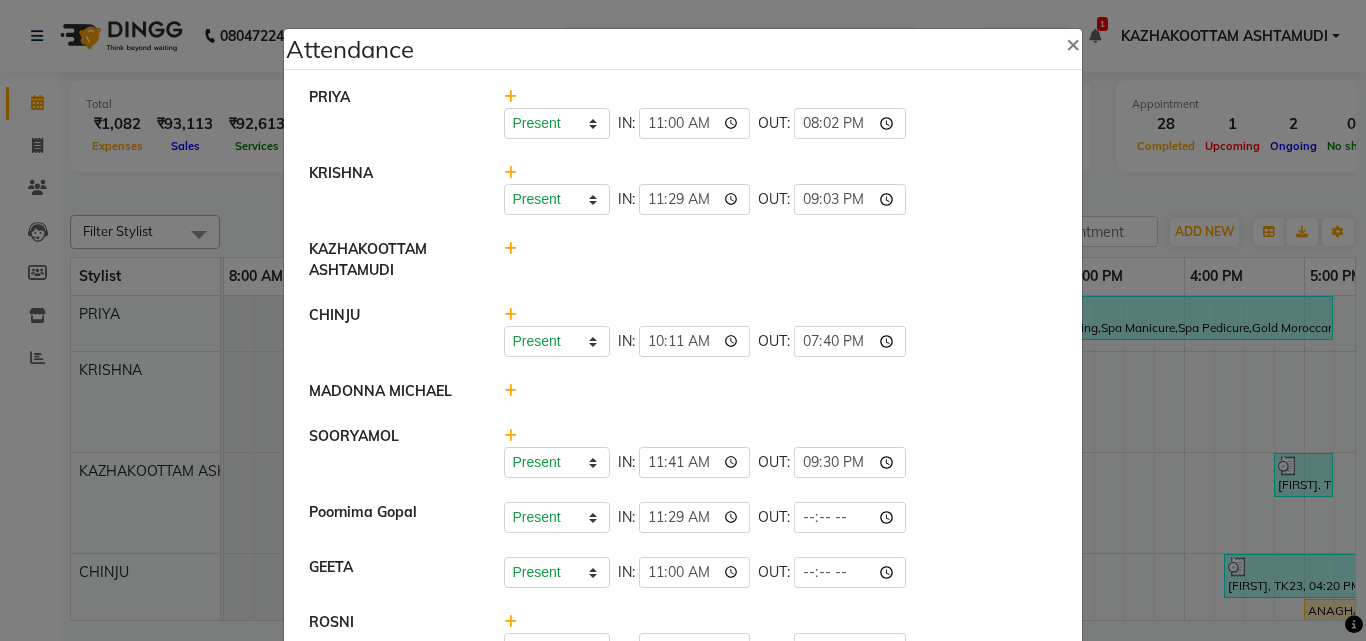 click on "PresentAbsentLateHalfDayWeeklyOffIN:OUT: 19:40" 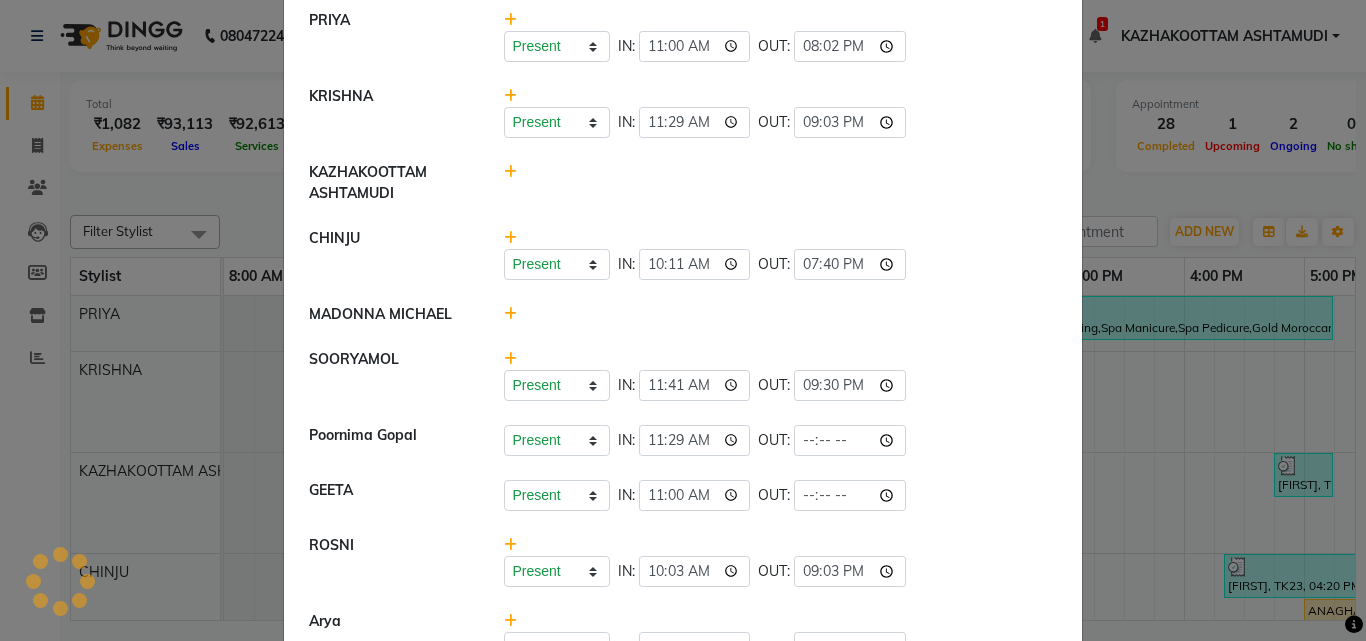 scroll, scrollTop: 0, scrollLeft: 0, axis: both 